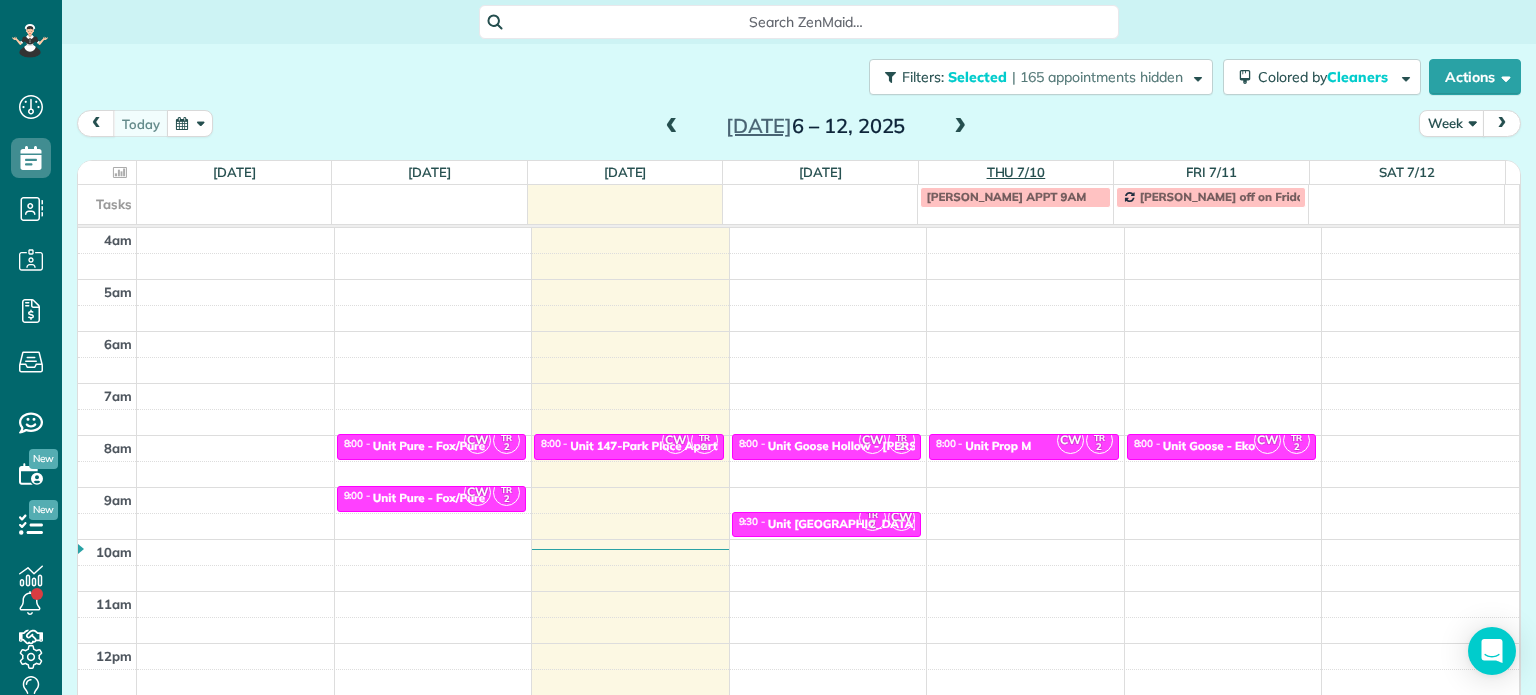 scroll, scrollTop: 0, scrollLeft: 0, axis: both 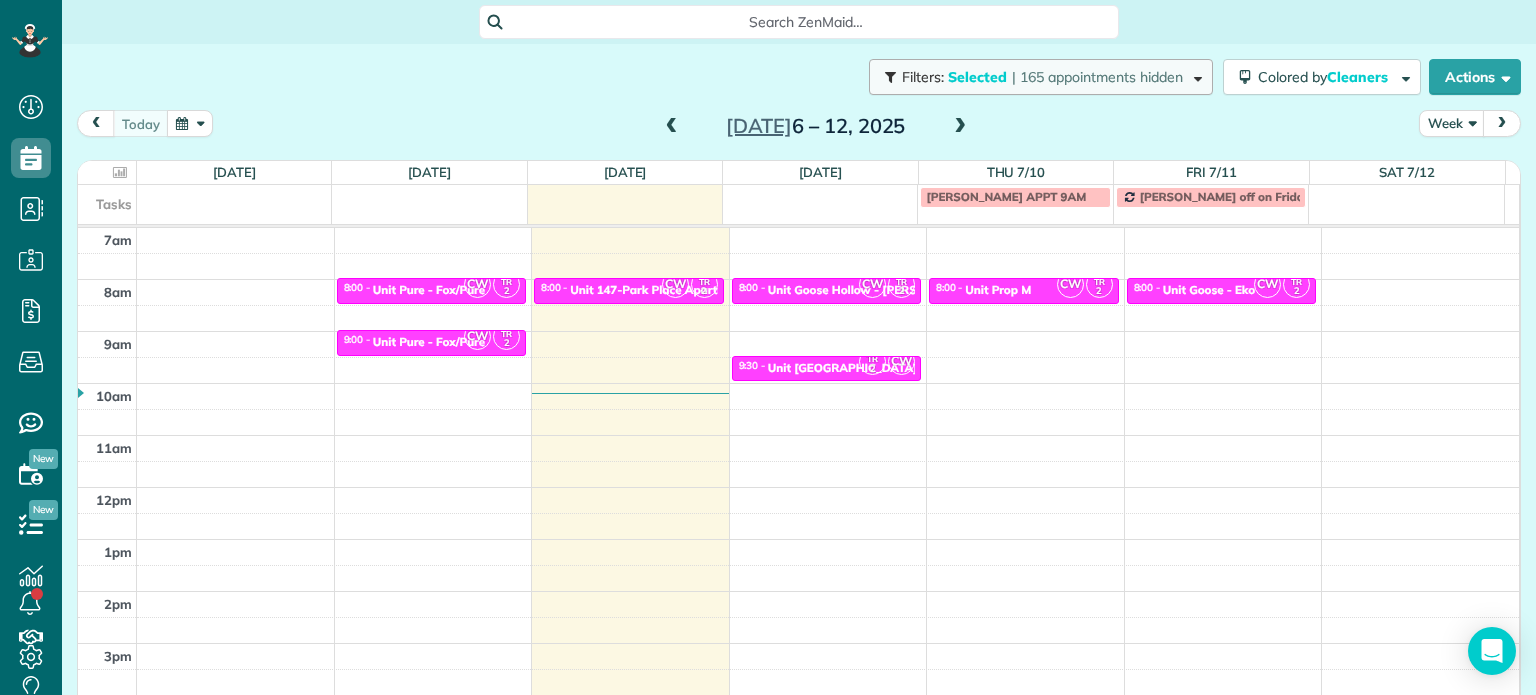 click on "Filters:   Selected
|  165 appointments hidden" at bounding box center (1041, 77) 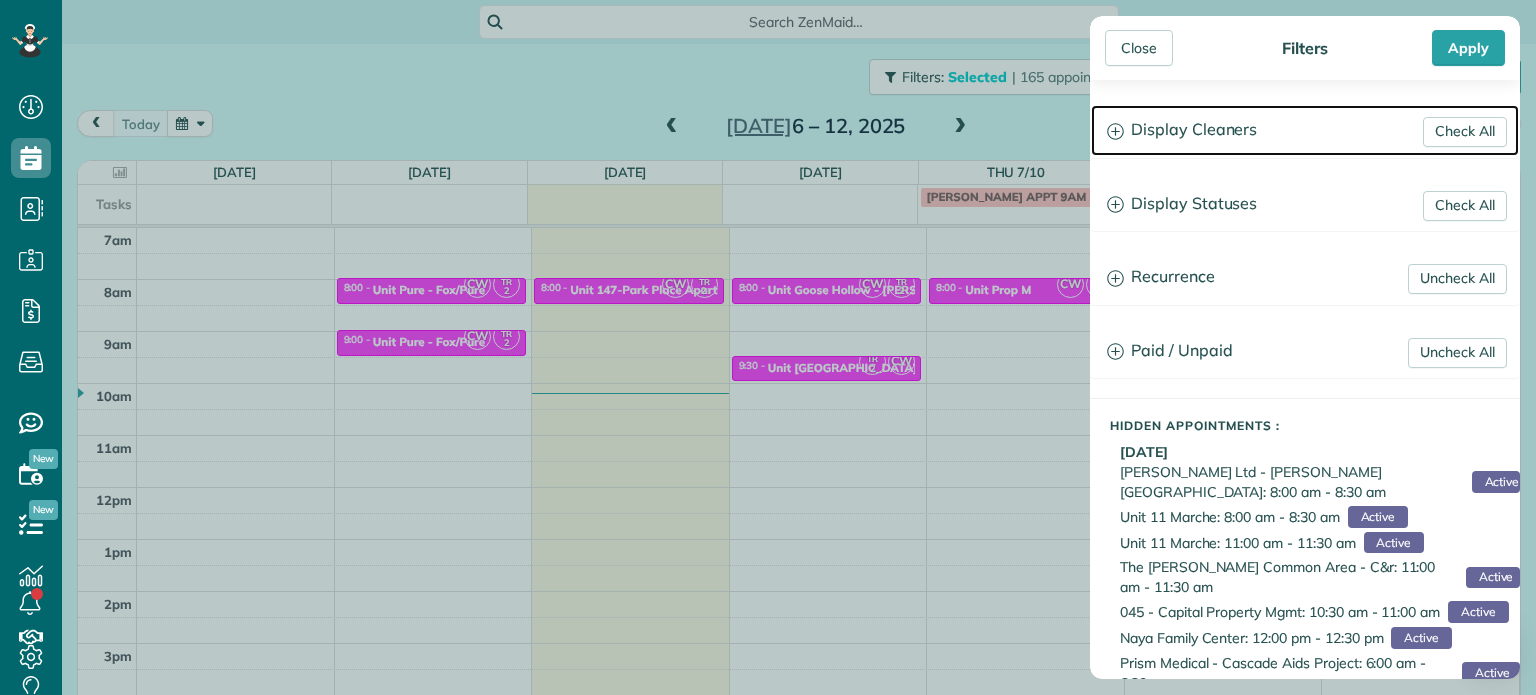 click on "Display Cleaners" at bounding box center (1305, 130) 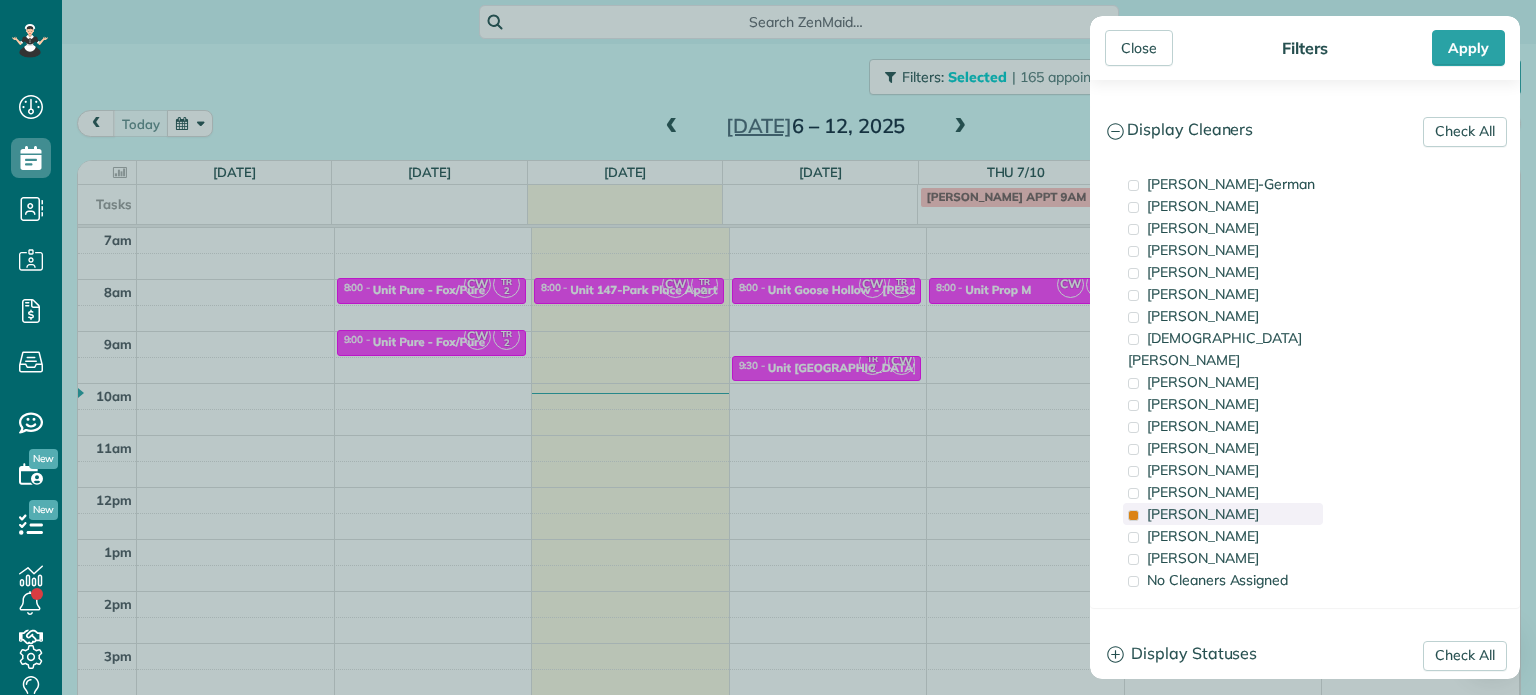 click on "Tammi Rue" at bounding box center (1223, 514) 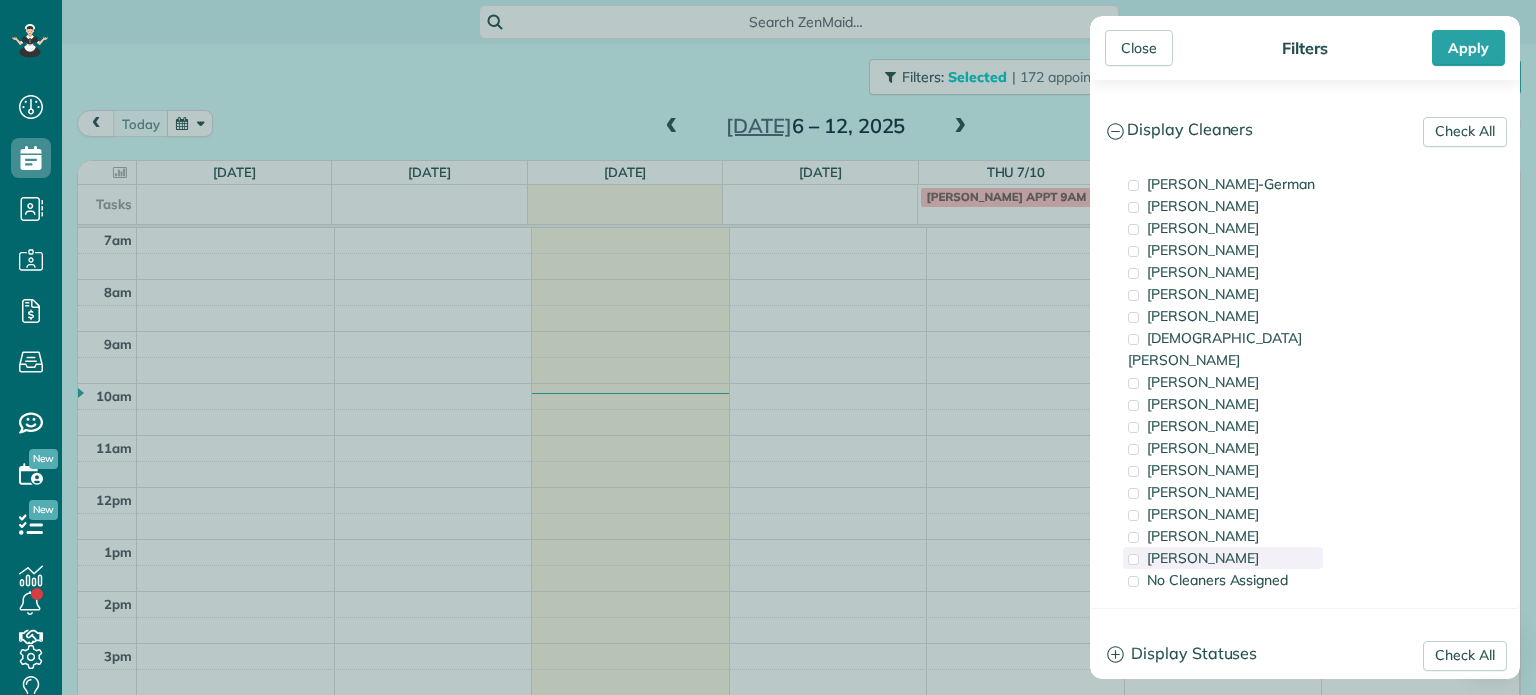 click on "Marina Ostertag" at bounding box center (1223, 558) 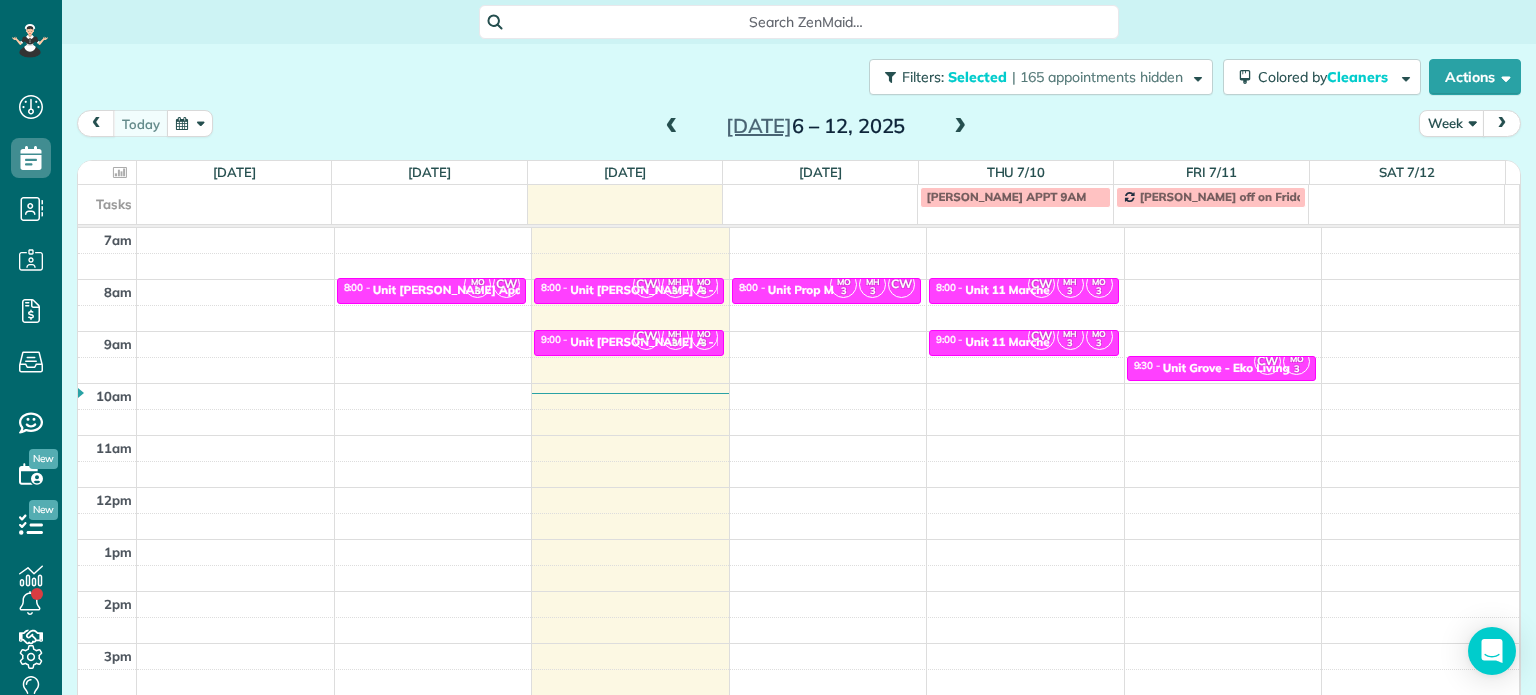 click on "Close
Filters
Apply
Check All
Display Cleaners
[PERSON_NAME]-German
[PERSON_NAME]
[PERSON_NAME]
[PERSON_NAME]
[PERSON_NAME]
[PERSON_NAME]
[PERSON_NAME]" at bounding box center [768, 347] 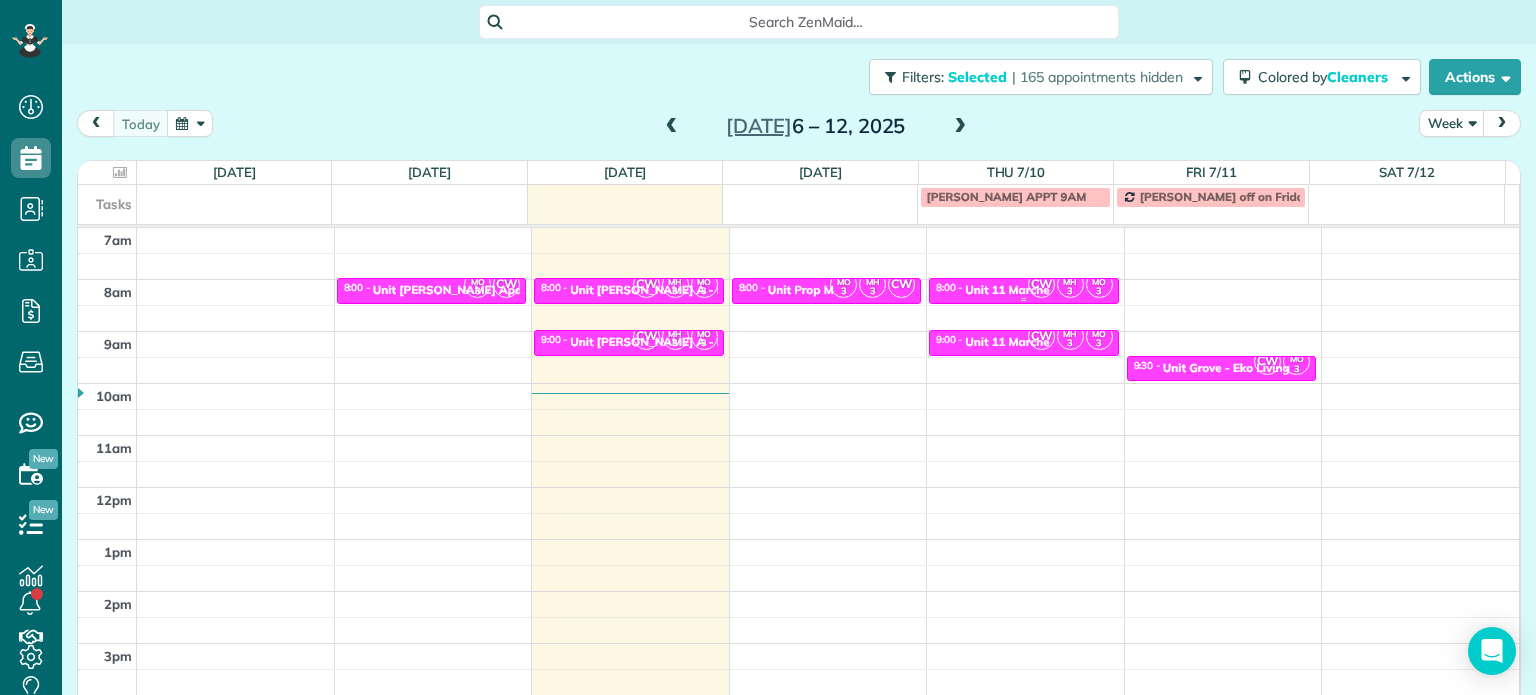 click on "Unit 11 Marche" at bounding box center (1007, 290) 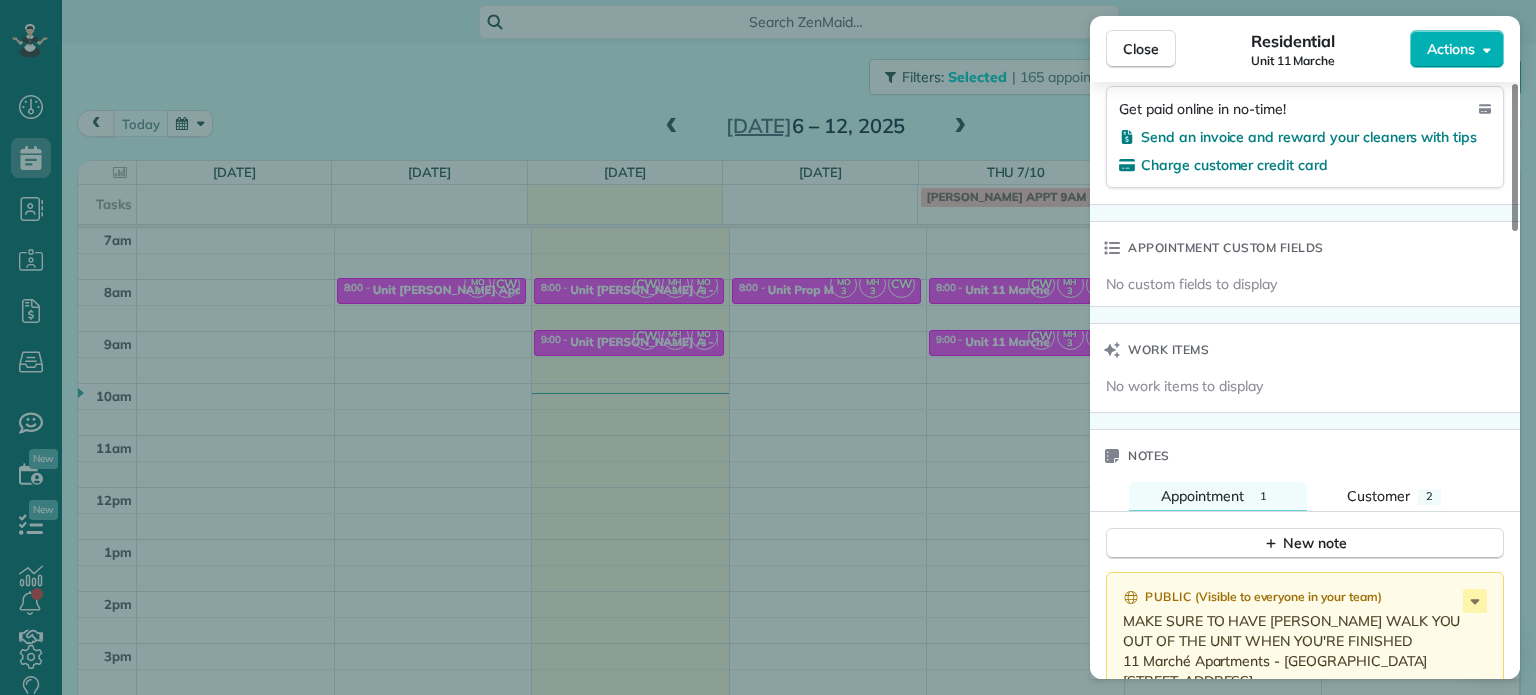 scroll, scrollTop: 1500, scrollLeft: 0, axis: vertical 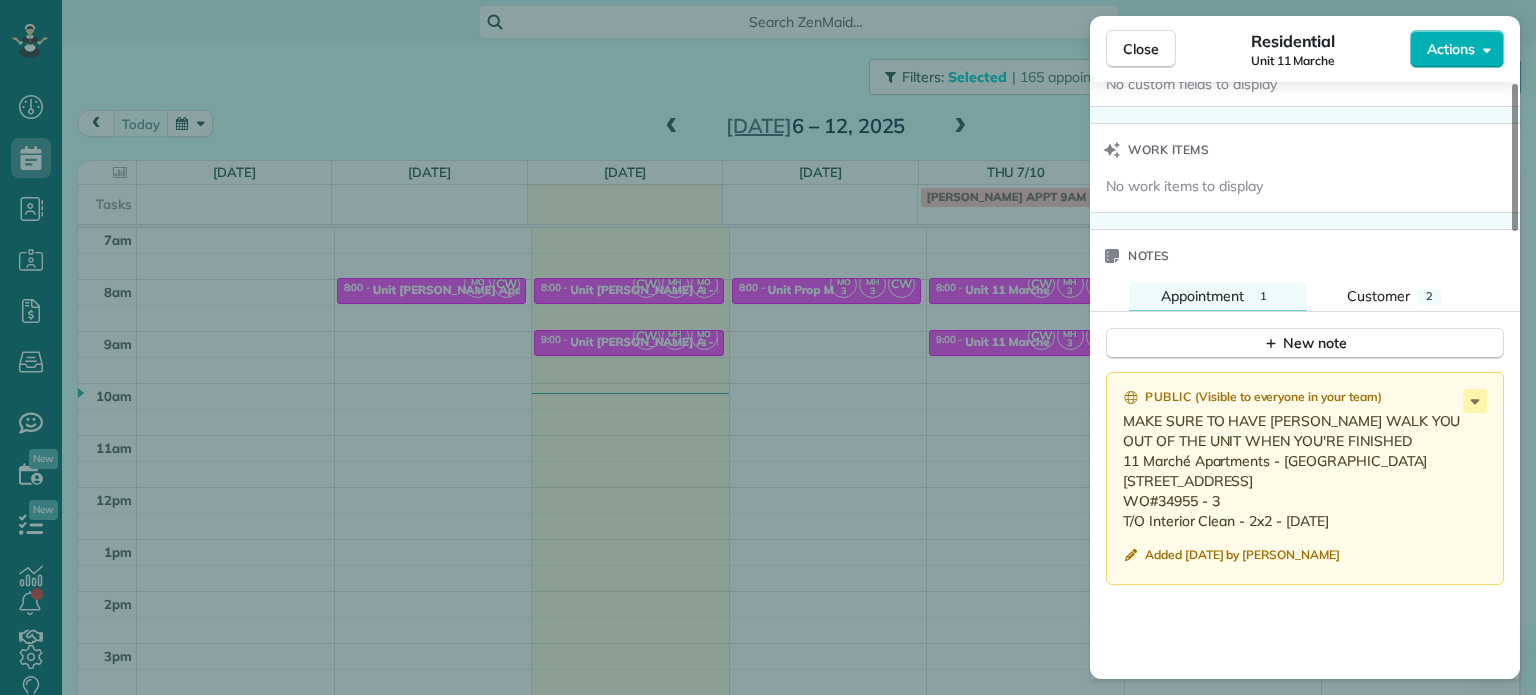 click on "Close Residential Unit 11 Marche Actions Status Active Unit 11 Marche · Open profile No phone number on record Add phone number No email on record Add email View Details Residential Thursday, July 10, 2025 ( in 2 days ) 8:00 AM 8:30 AM 30 minutes One time 1115 SW Market St Portland OR 97201 Service was not rated yet Setup ratings Cleaners Time in and out Assign Invite Cleaners Marina   Ostertag 8:00 AM 8:30 AM Meralda   Harris 8:00 AM 8:30 AM Christina   Wright-German 8:00 AM 8:30 AM Checklist Try Now Keep this appointment up to your standards. Stay on top of every detail, keep your cleaners organised, and your client happy. Assign a checklist Watch a 5 min demo Billing Billing actions Price $0.00 Overcharge $0.00 Discount $0.00 Coupon discount - Primary tax - Secondary tax - Total appointment price $0.00 Tips collected New feature! $0.00 Mark as paid Total including tip $0.00 Get paid online in no-time! Send an invoice and reward your cleaners with tips Charge customer credit card Appointment custom fields" at bounding box center [768, 347] 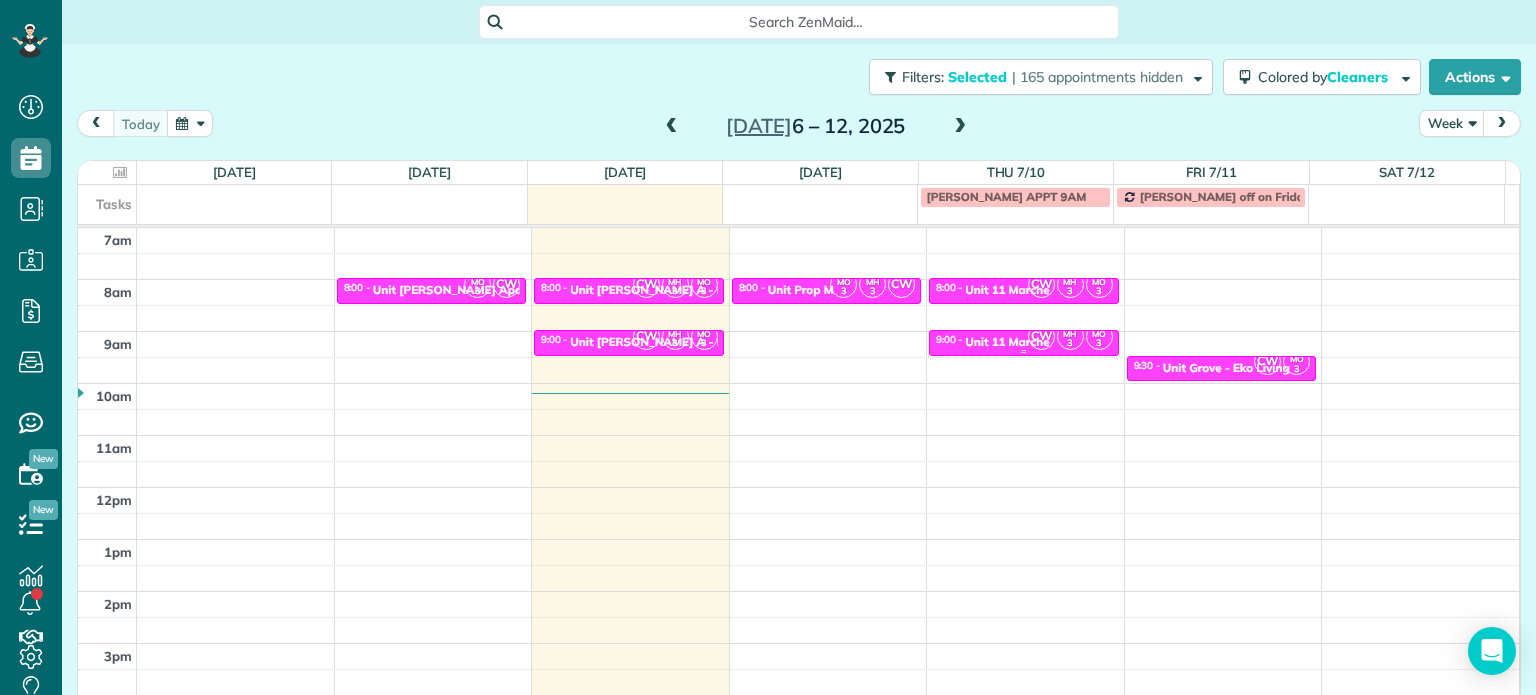 click on "3" at bounding box center [1070, 343] 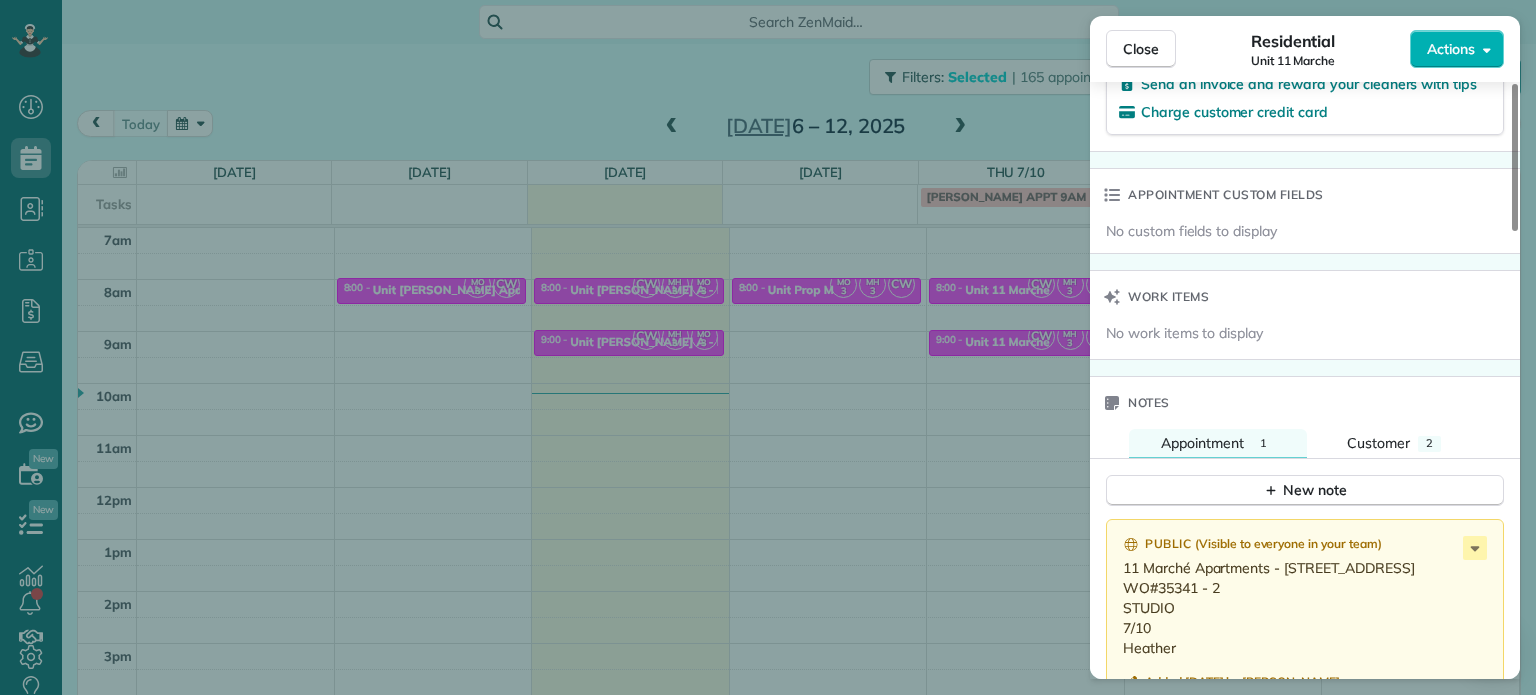 scroll, scrollTop: 1400, scrollLeft: 0, axis: vertical 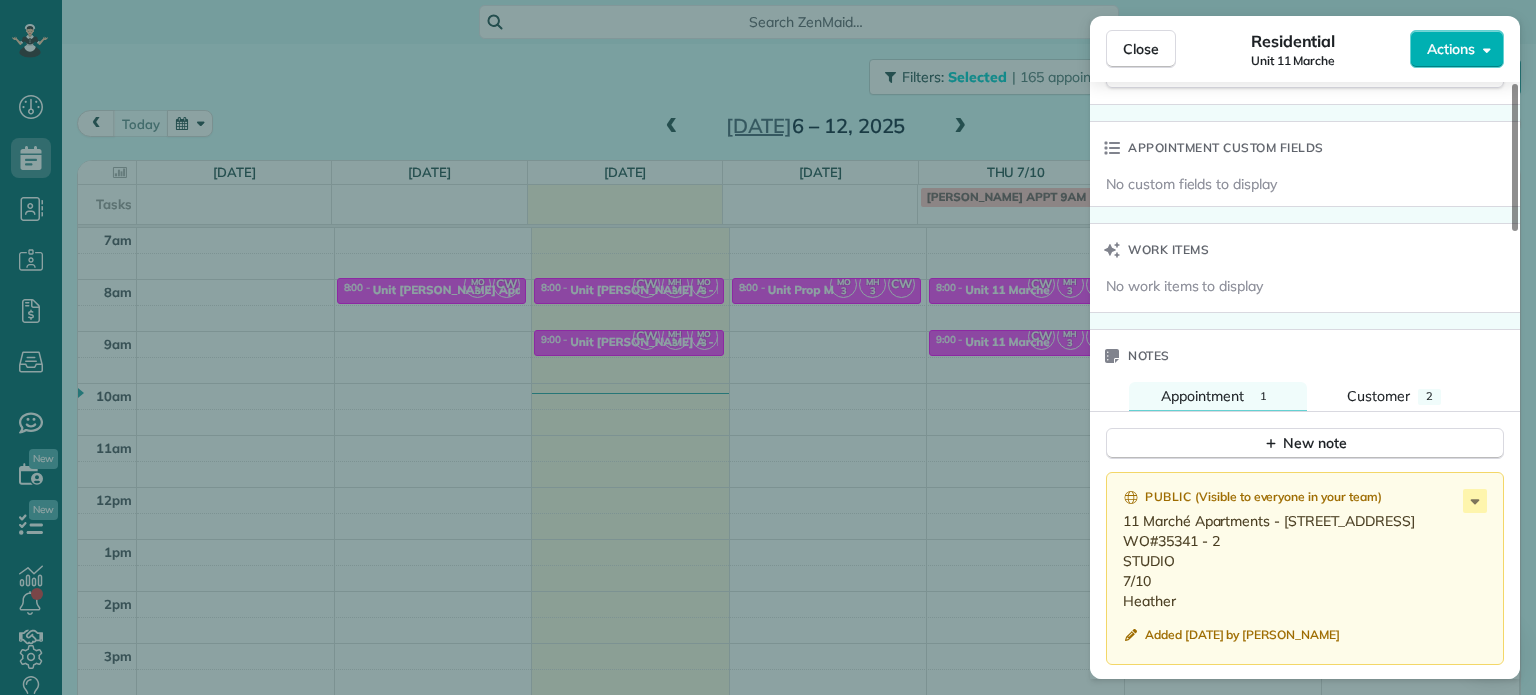 click on "Close Residential Unit 11 Marche Actions Status Active Unit 11 Marche · Open profile No phone number on record Add phone number No email on record Add email View Details Residential Thursday, July 10, 2025 ( in 2 days ) 9:00 AM 9:30 AM 30 minutes One time 1115 SW Market St Portland OR 97201 Service was not rated yet Setup ratings Cleaners Time in and out Assign Invite Cleaners Marina   Ostertag 9:00 AM 9:30 AM Meralda   Harris 9:00 AM 9:30 AM Christina   Wright-German 9:00 AM 9:30 AM Checklist Try Now Keep this appointment up to your standards. Stay on top of every detail, keep your cleaners organised, and your client happy. Assign a checklist Watch a 5 min demo Billing Billing actions Price $0.00 Overcharge $0.00 Discount $0.00 Coupon discount - Primary tax - Secondary tax - Total appointment price $0.00 Tips collected New feature! $0.00 Mark as paid Total including tip $0.00 Get paid online in no-time! Send an invoice and reward your cleaners with tips Charge customer credit card Appointment custom fields" at bounding box center (768, 347) 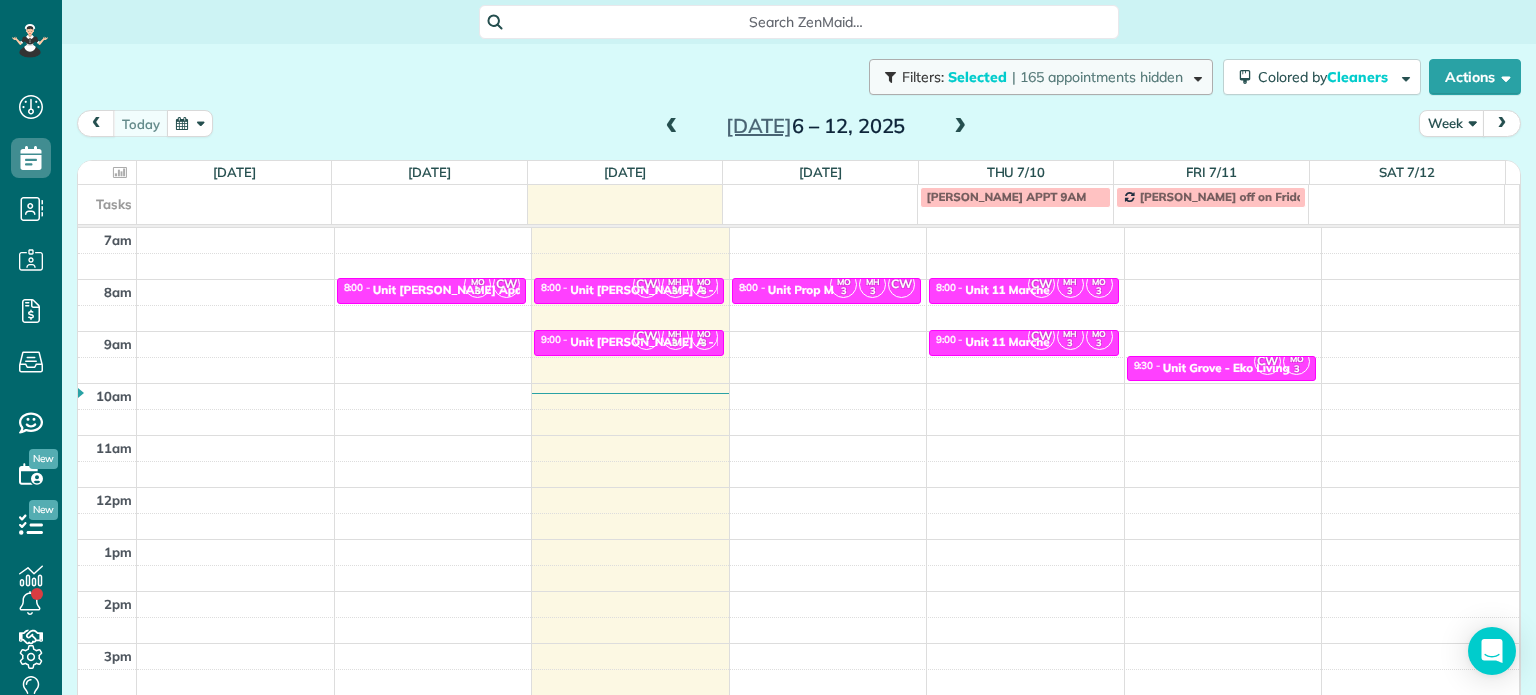 click on "|  165 appointments hidden" at bounding box center [1097, 77] 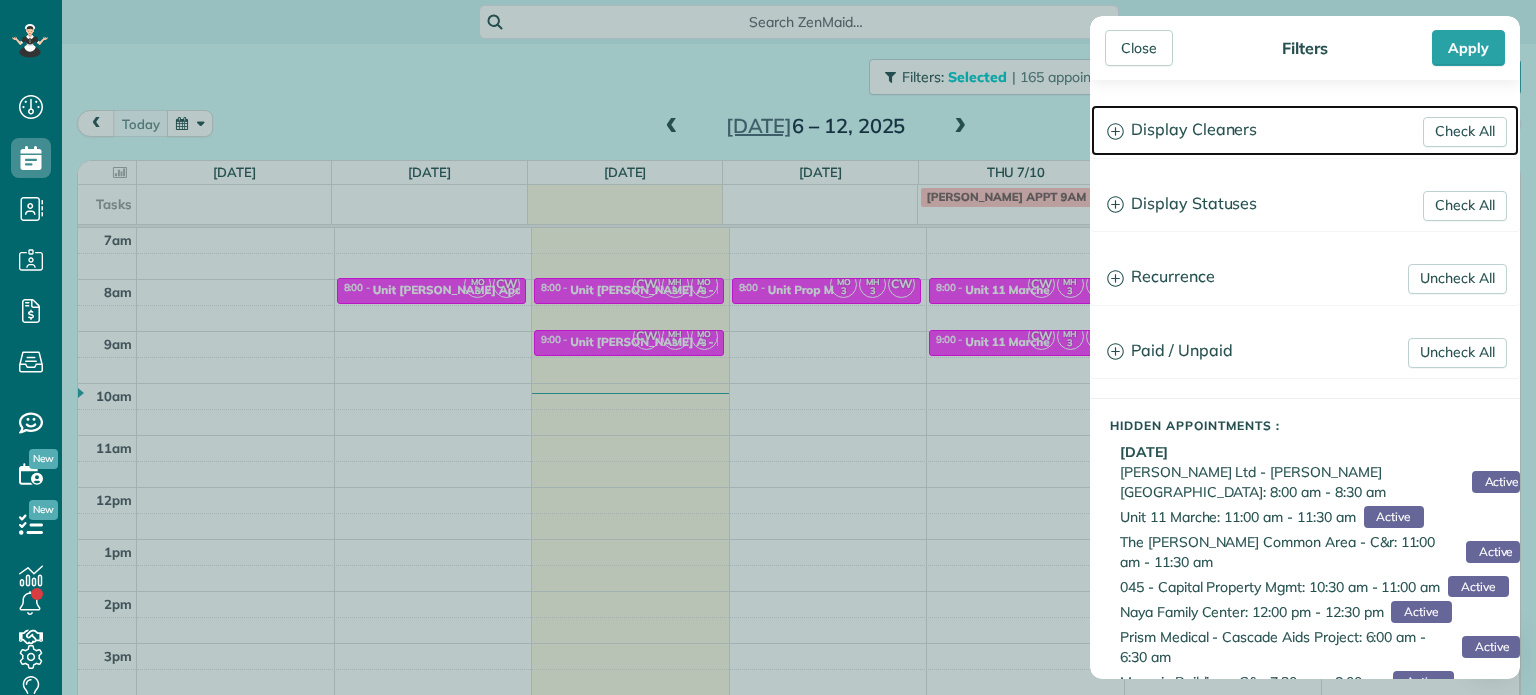 click on "Display Cleaners" at bounding box center [1305, 130] 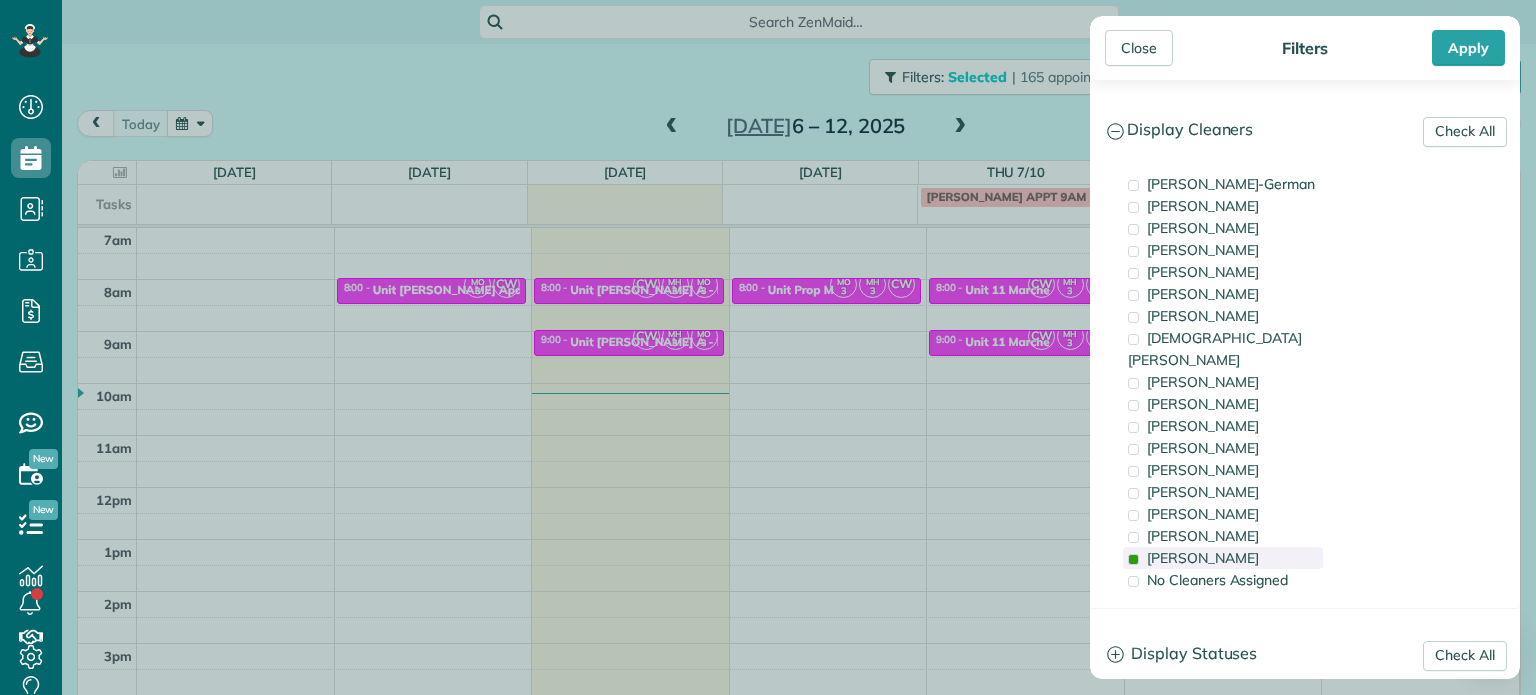 click on "[PERSON_NAME]" at bounding box center [1203, 558] 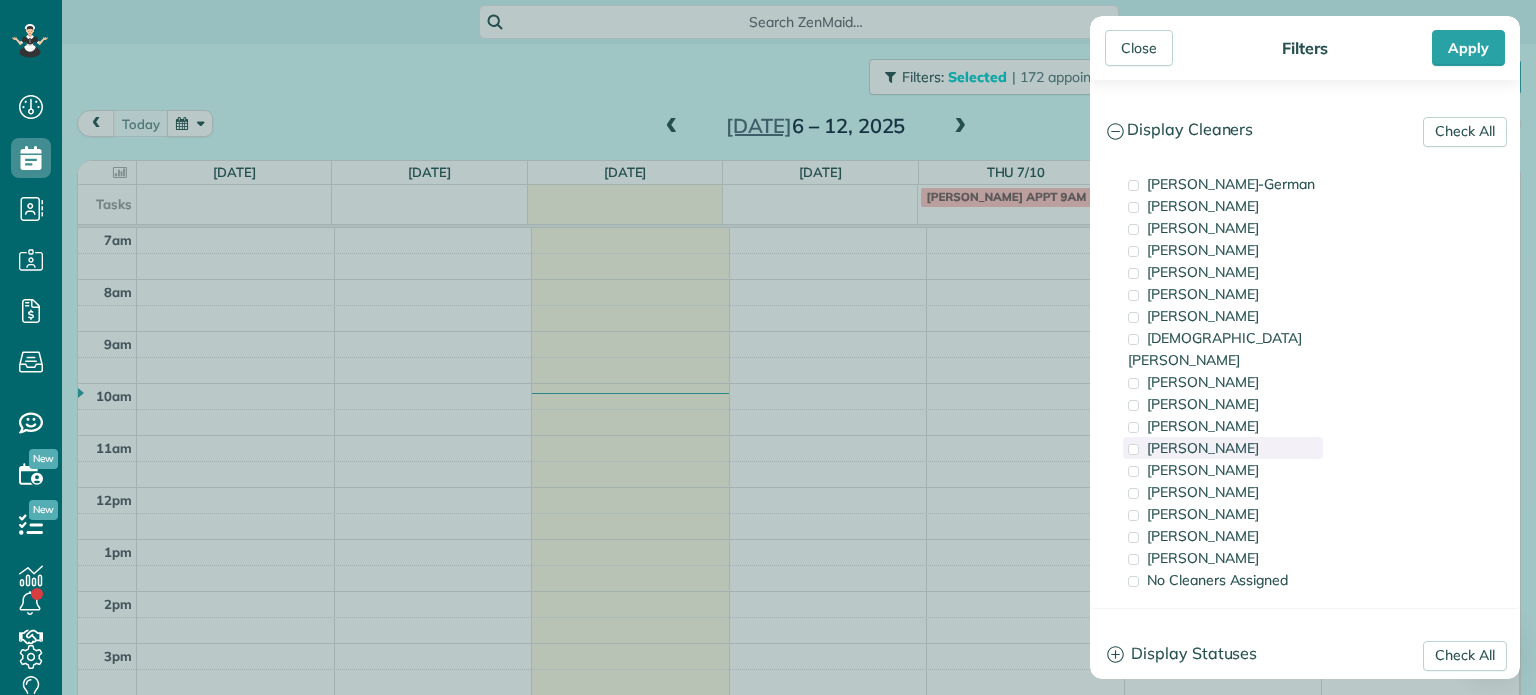 click on "[PERSON_NAME]" at bounding box center (1223, 448) 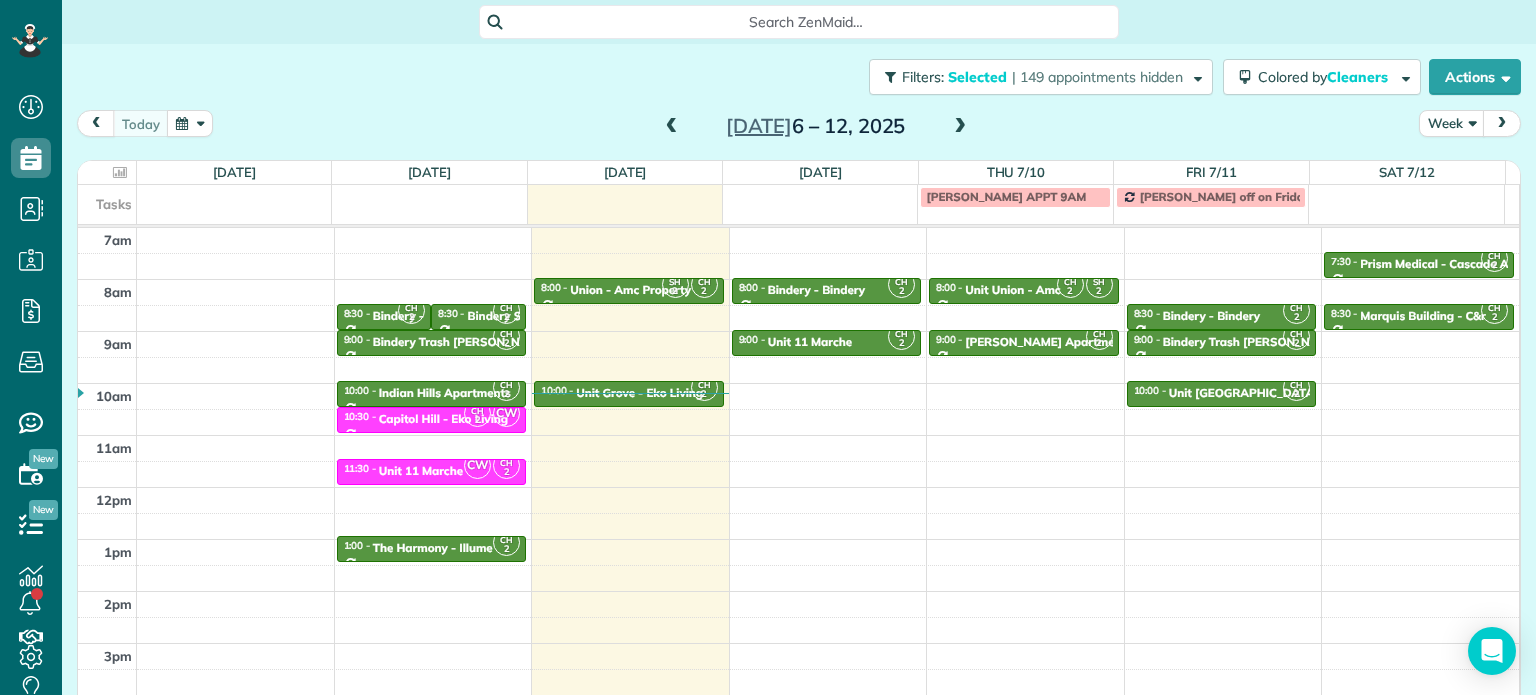 click on "Close
Filters
Apply
Check All
Display Cleaners
[PERSON_NAME]-German
[PERSON_NAME]
[PERSON_NAME]
[PERSON_NAME]
[PERSON_NAME]
[PERSON_NAME]
[PERSON_NAME]" at bounding box center (768, 347) 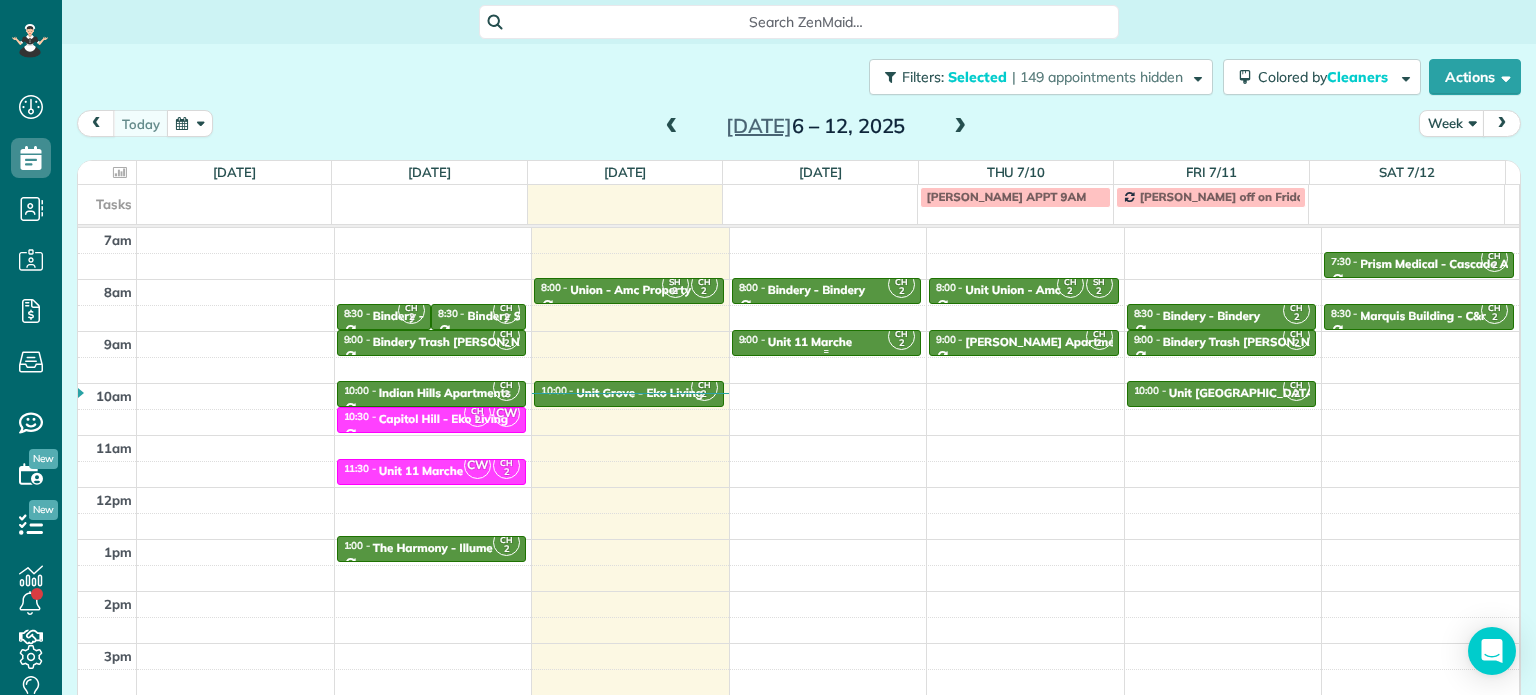 click on "9:00 - 9:30 Unit 11 Marche" at bounding box center [827, 341] 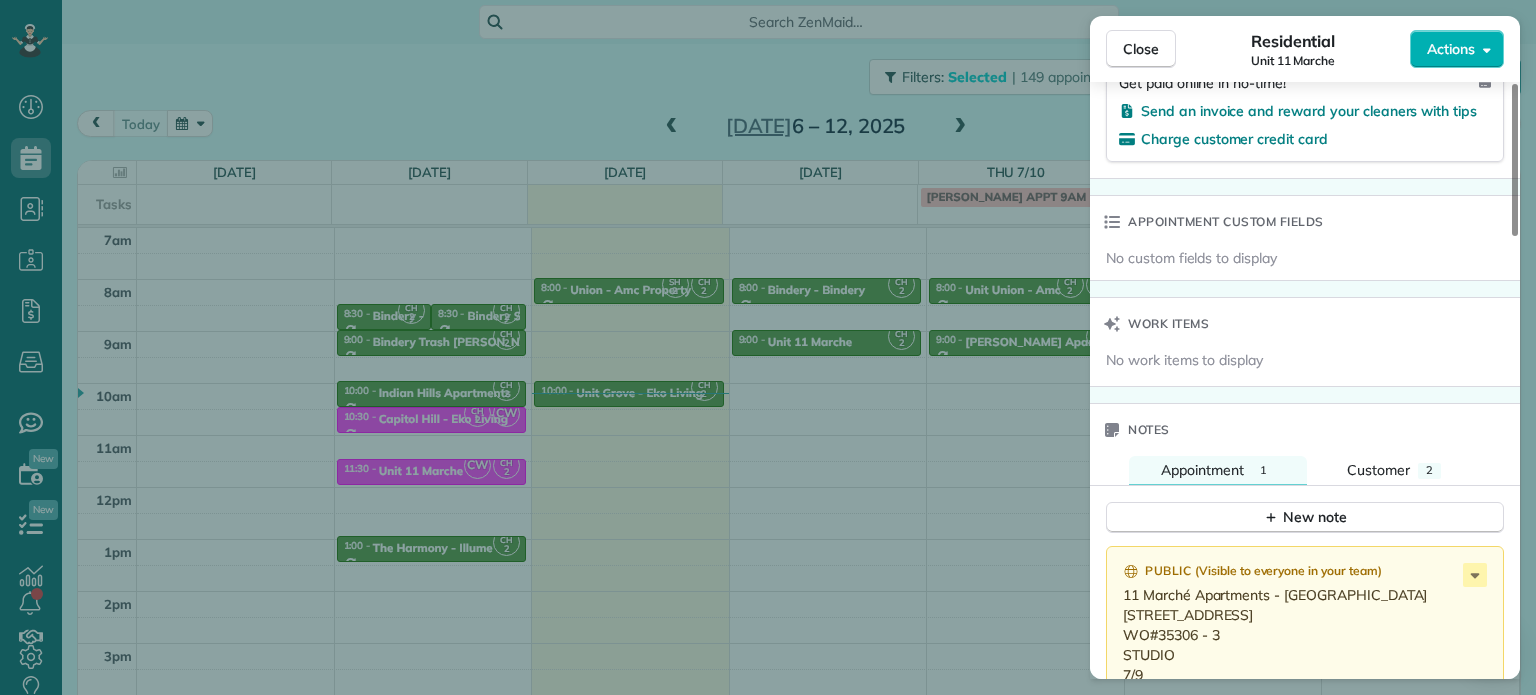 scroll, scrollTop: 1300, scrollLeft: 0, axis: vertical 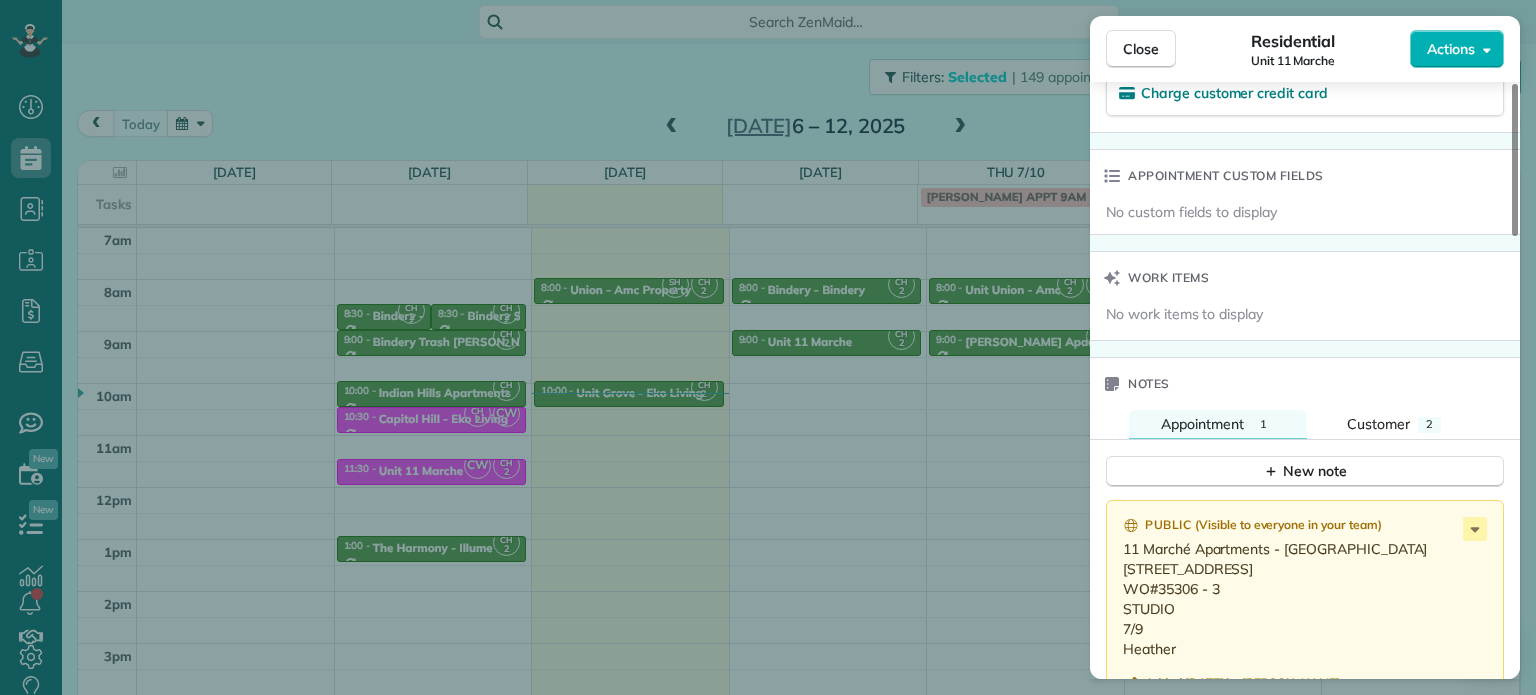 click on "Close Residential Unit 11 Marche Actions Status Active Unit 11 Marche · Open profile No phone number on record Add phone number No email on record Add email View Details Residential Wednesday, July 09, 2025 ( tomorrow ) 9:00 AM 9:30 AM 30 minutes One time 1115 SW Market St Portland OR 97201 Service was not rated yet Setup ratings Cleaners Time in and out Assign Invite Cleaners Cyndi   Holm 9:00 AM 9:30 AM Checklist Try Now Keep this appointment up to your standards. Stay on top of every detail, keep your cleaners organised, and your client happy. Assign a checklist Watch a 5 min demo Billing Billing actions Price $0.00 Overcharge $0.00 Discount $0.00 Coupon discount - Primary tax - Secondary tax - Total appointment price $0.00 Tips collected New feature! $0.00 Mark as paid Total including tip $0.00 Get paid online in no-time! Send an invoice and reward your cleaners with tips Charge customer credit card Appointment custom fields No custom fields to display Work items No work items to display Notes 1 Customer" at bounding box center (768, 347) 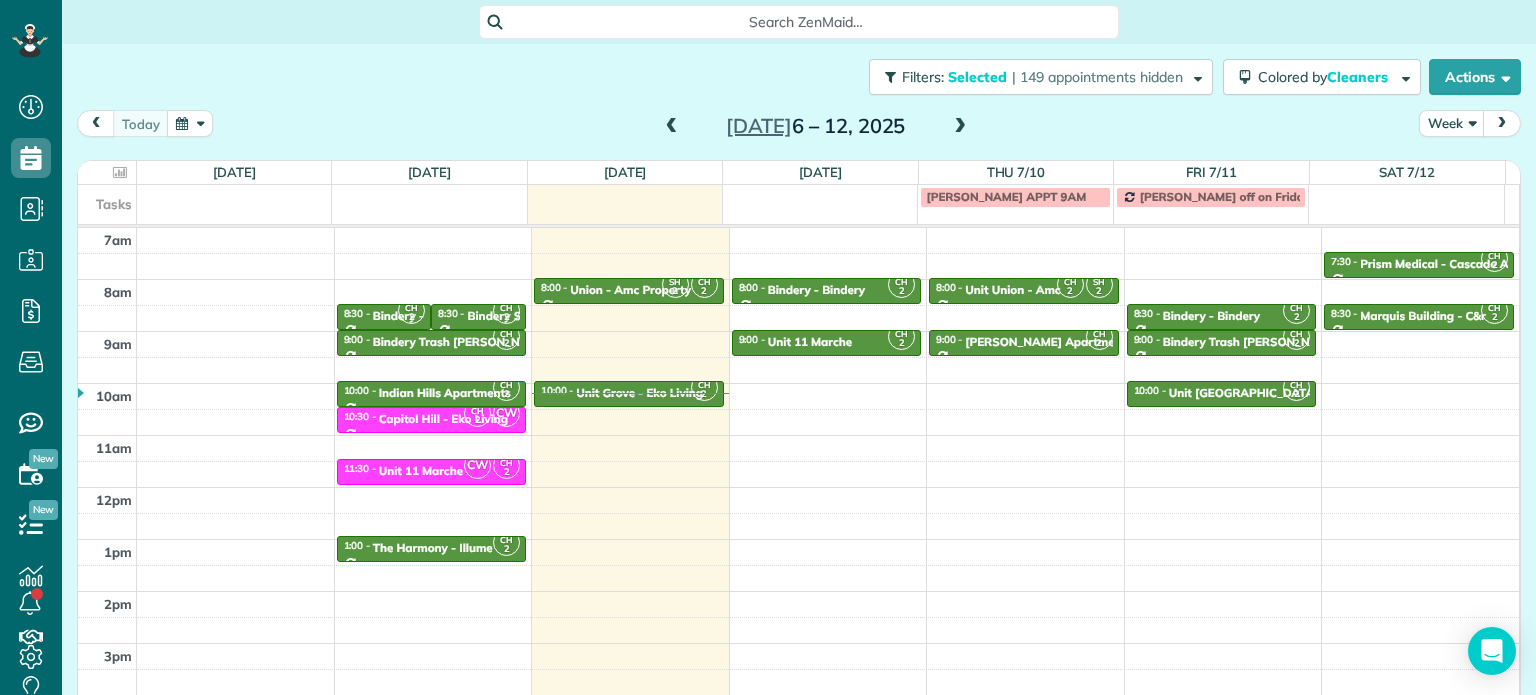 click at bounding box center (960, 127) 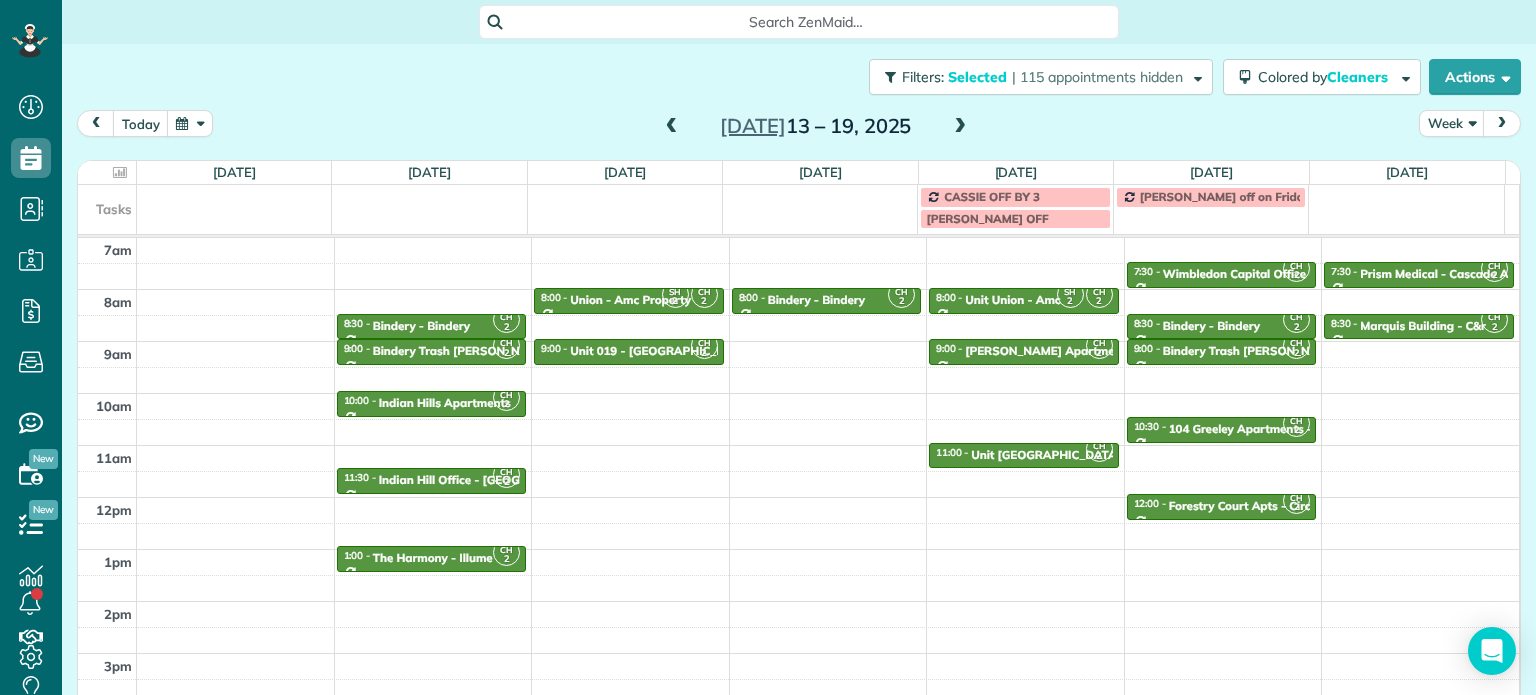 click at bounding box center (672, 127) 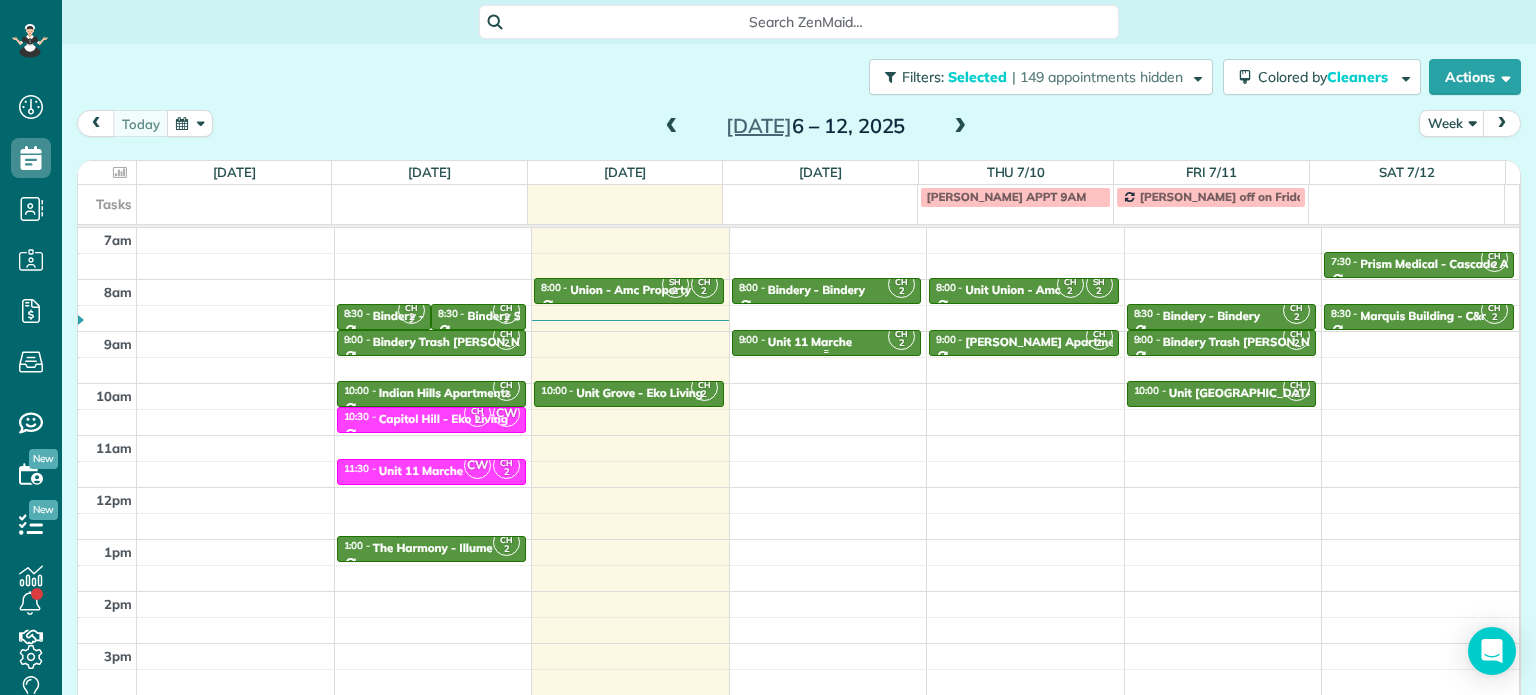 click on "Unit 11 Marche" at bounding box center [810, 342] 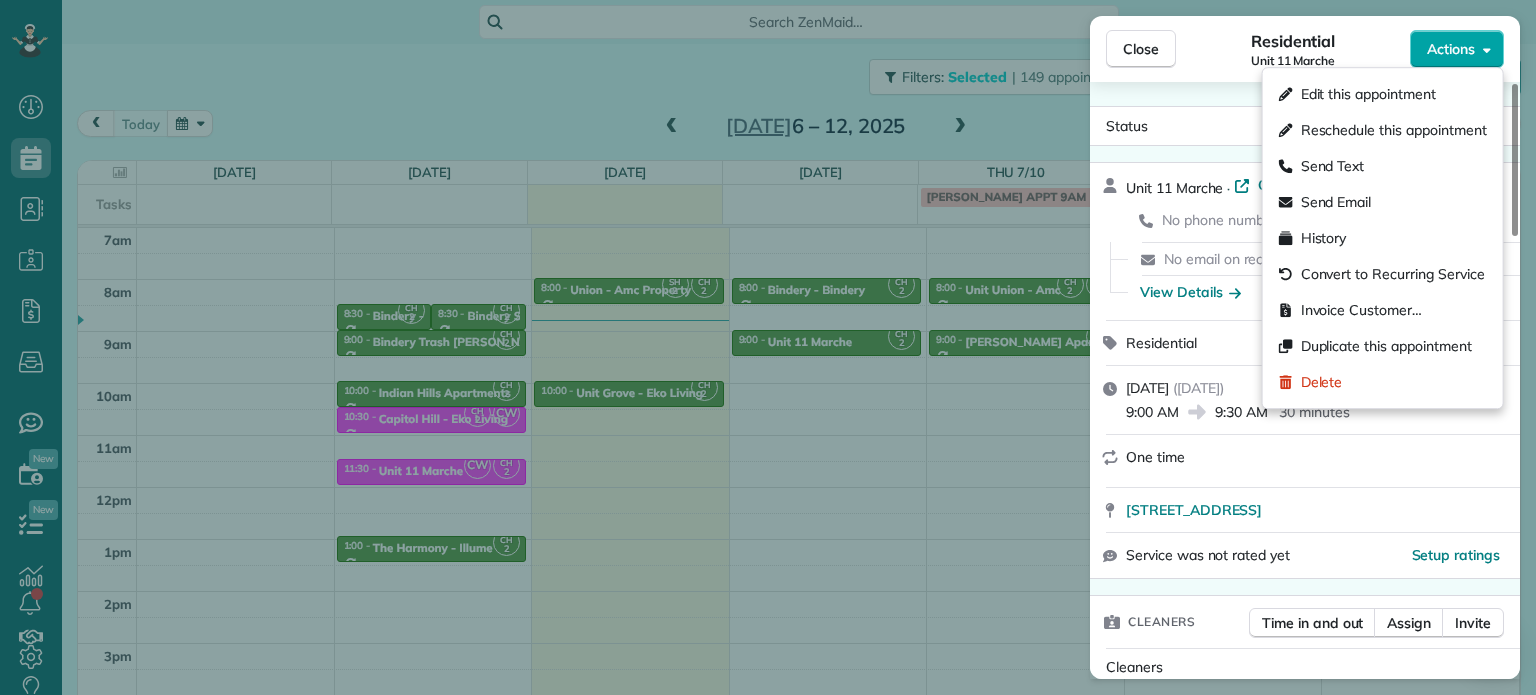 click on "Actions" at bounding box center [1451, 49] 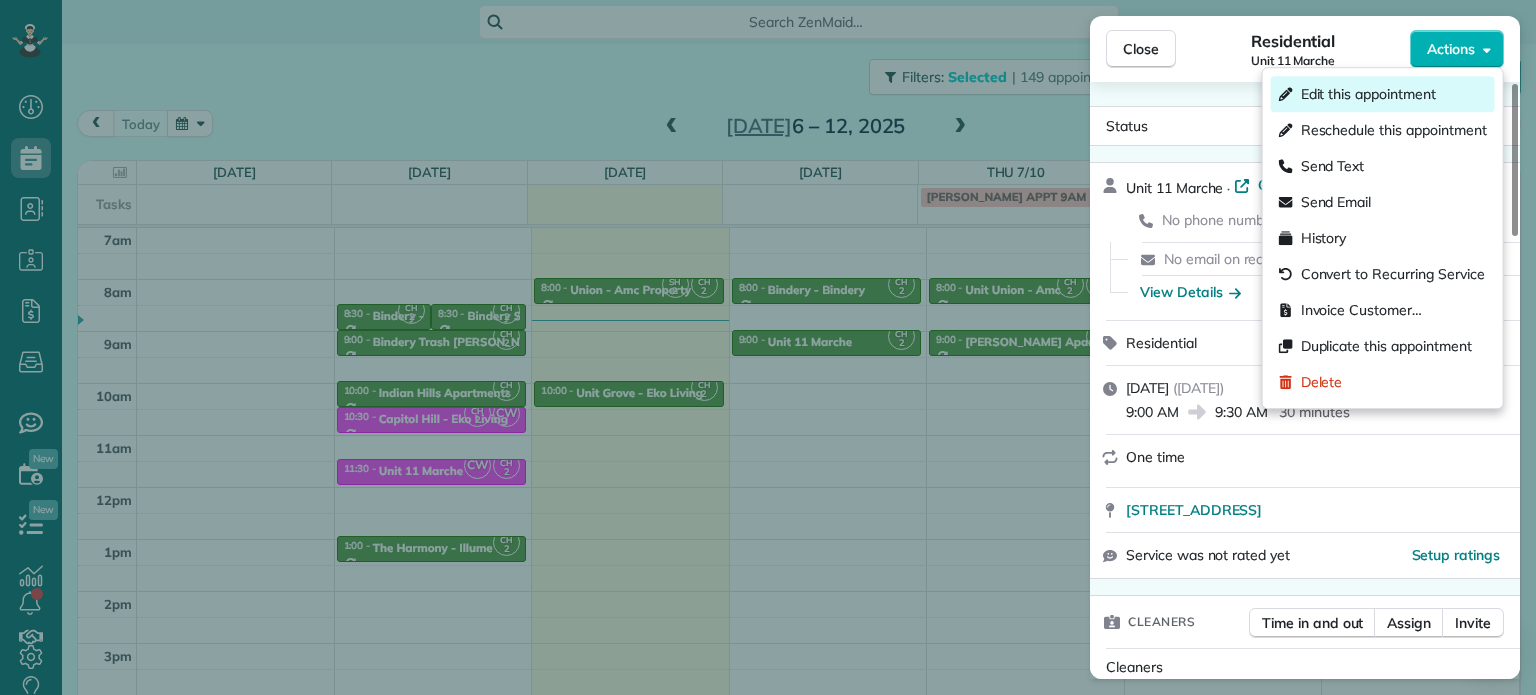 click on "Edit this appointment" at bounding box center (1368, 94) 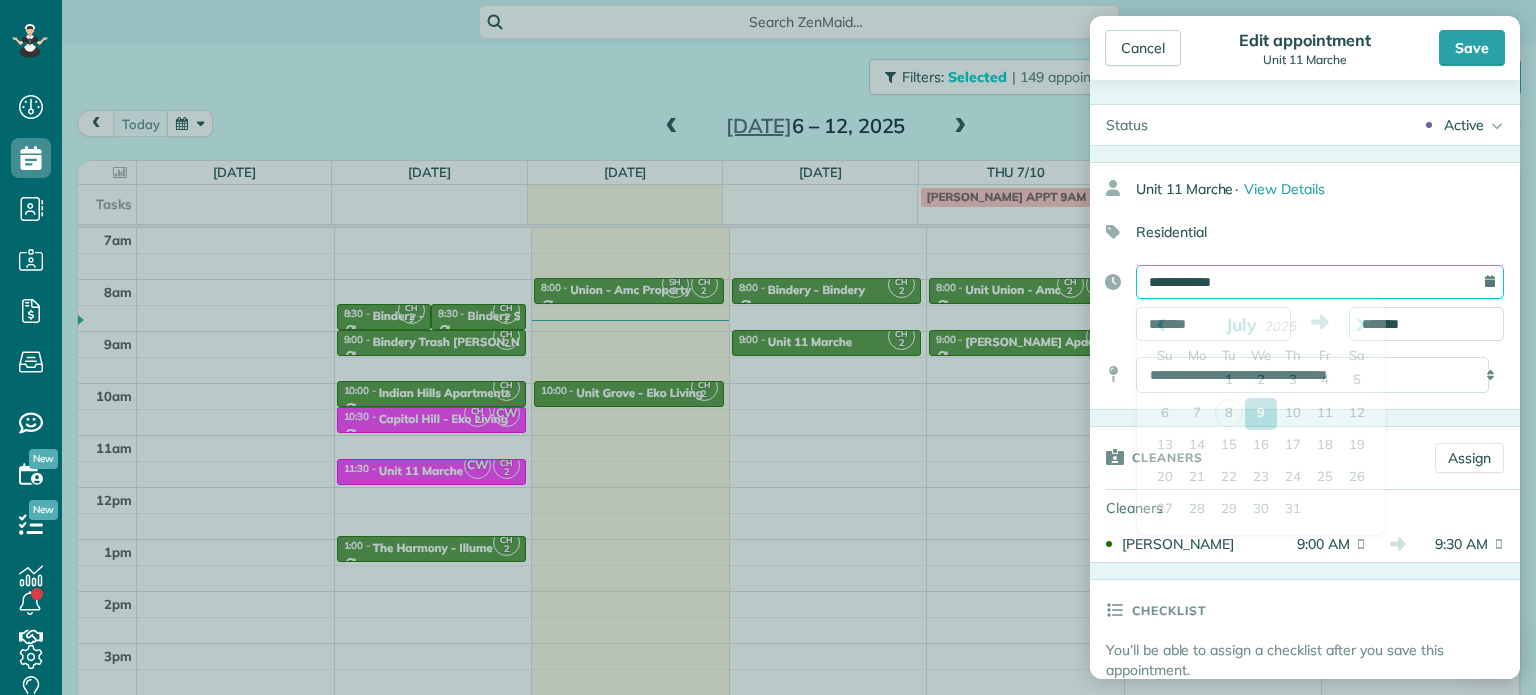 click on "**********" at bounding box center [1320, 282] 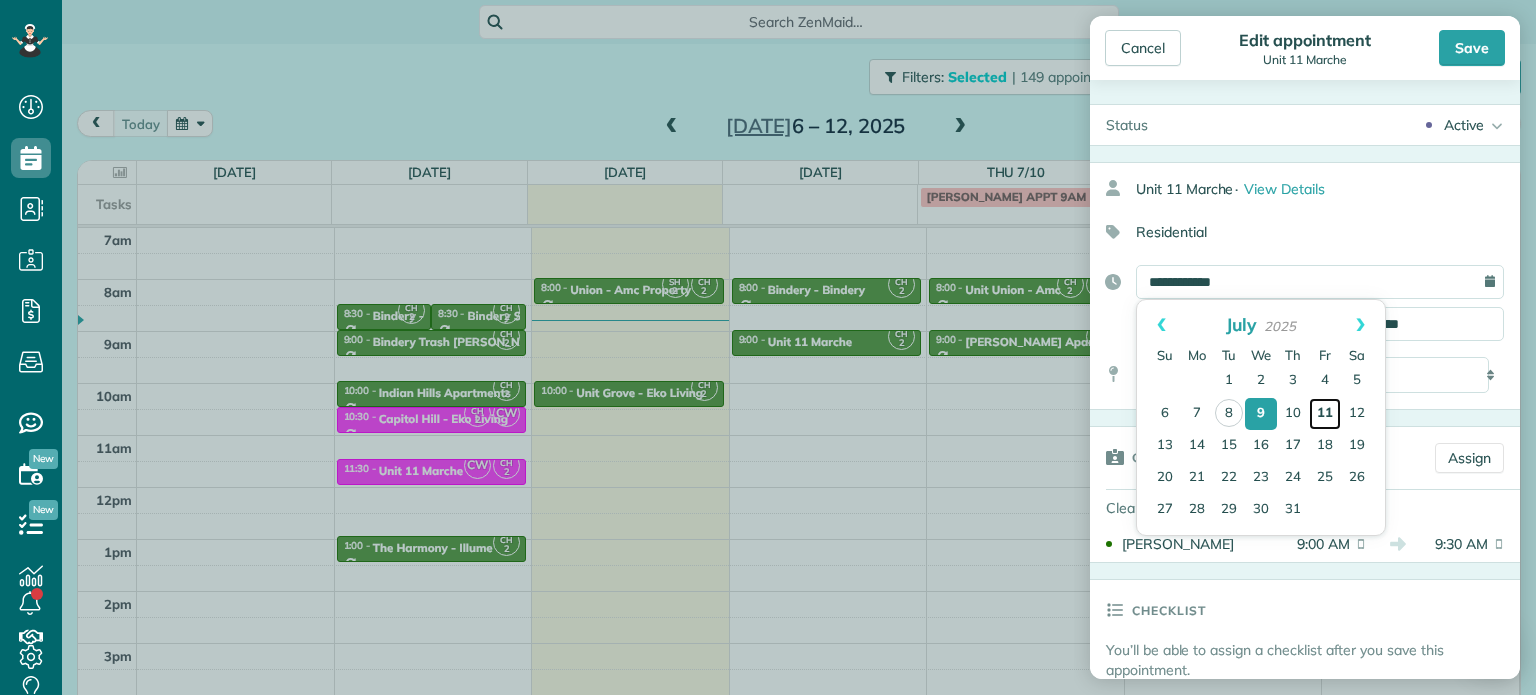 click on "11" at bounding box center [1325, 414] 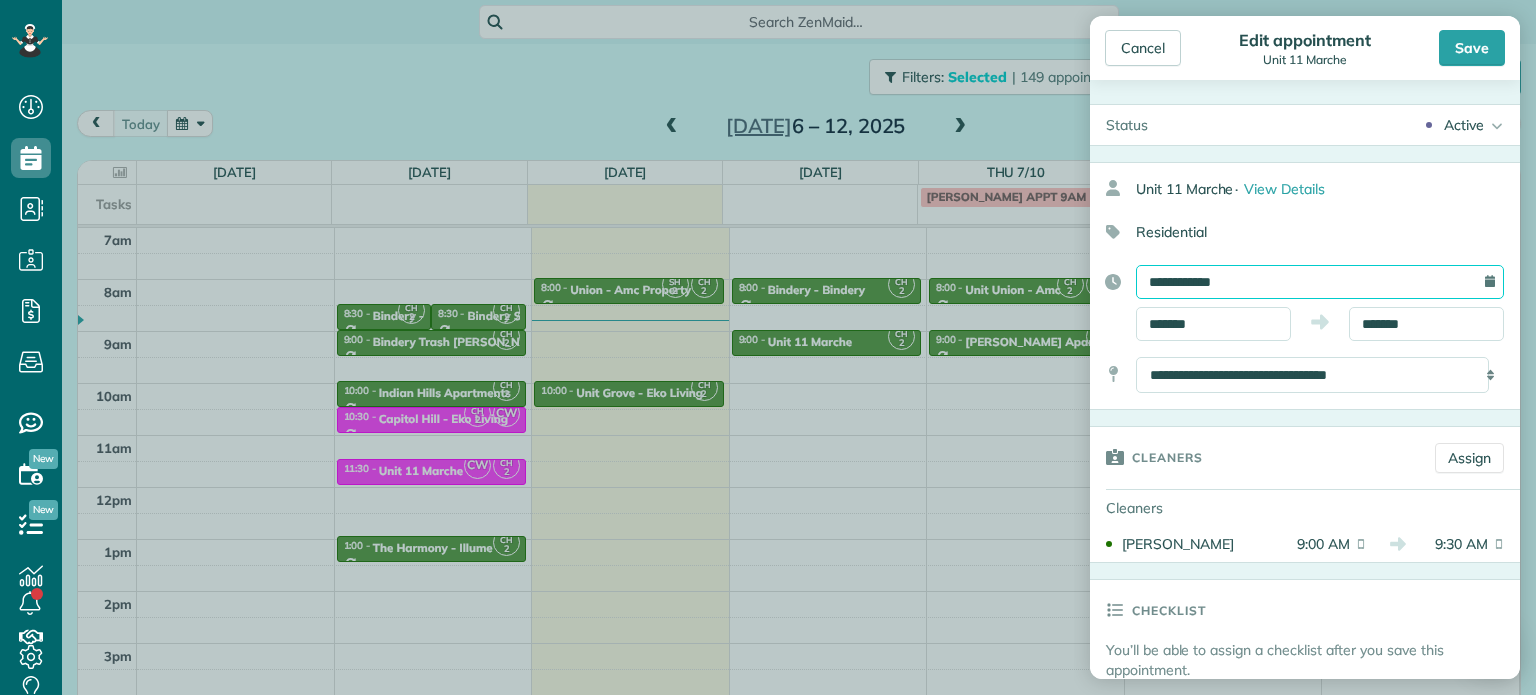 click on "**********" at bounding box center (1320, 282) 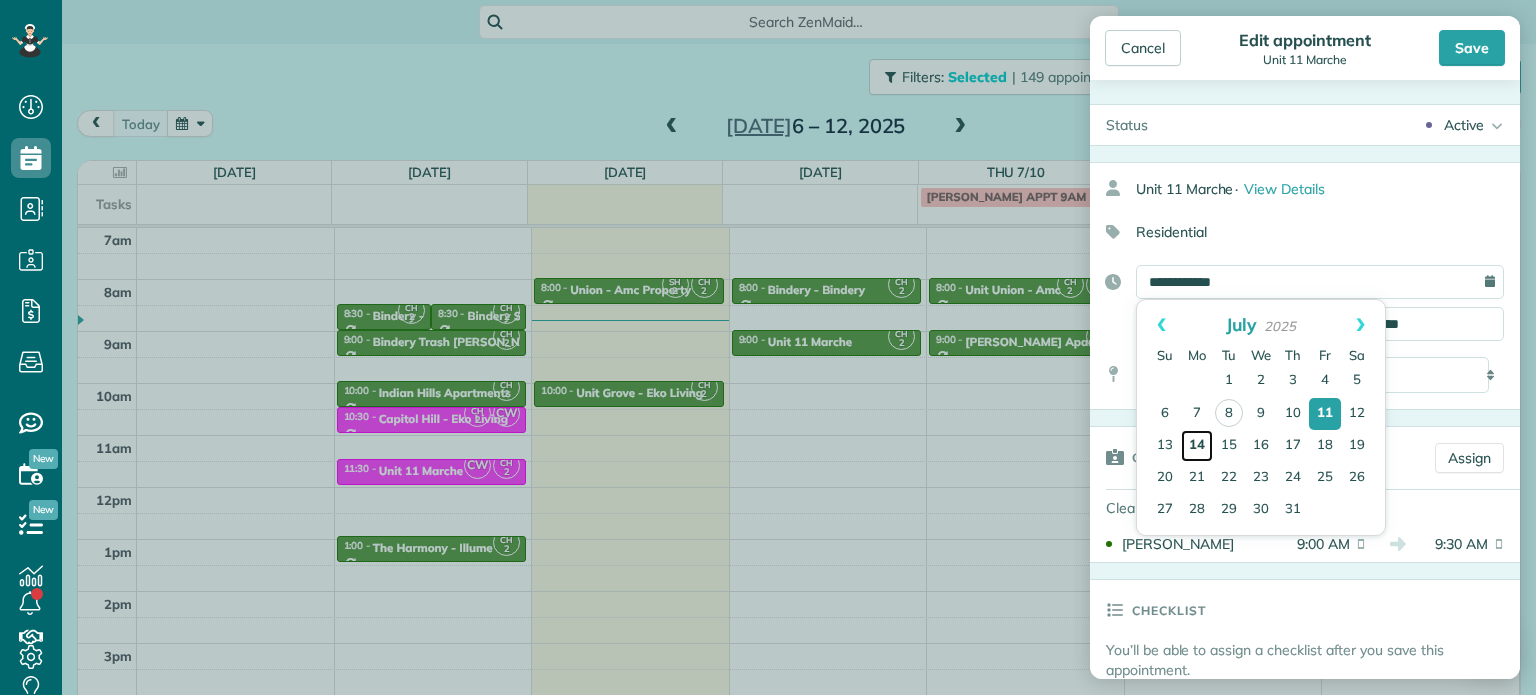 click on "14" at bounding box center [1197, 446] 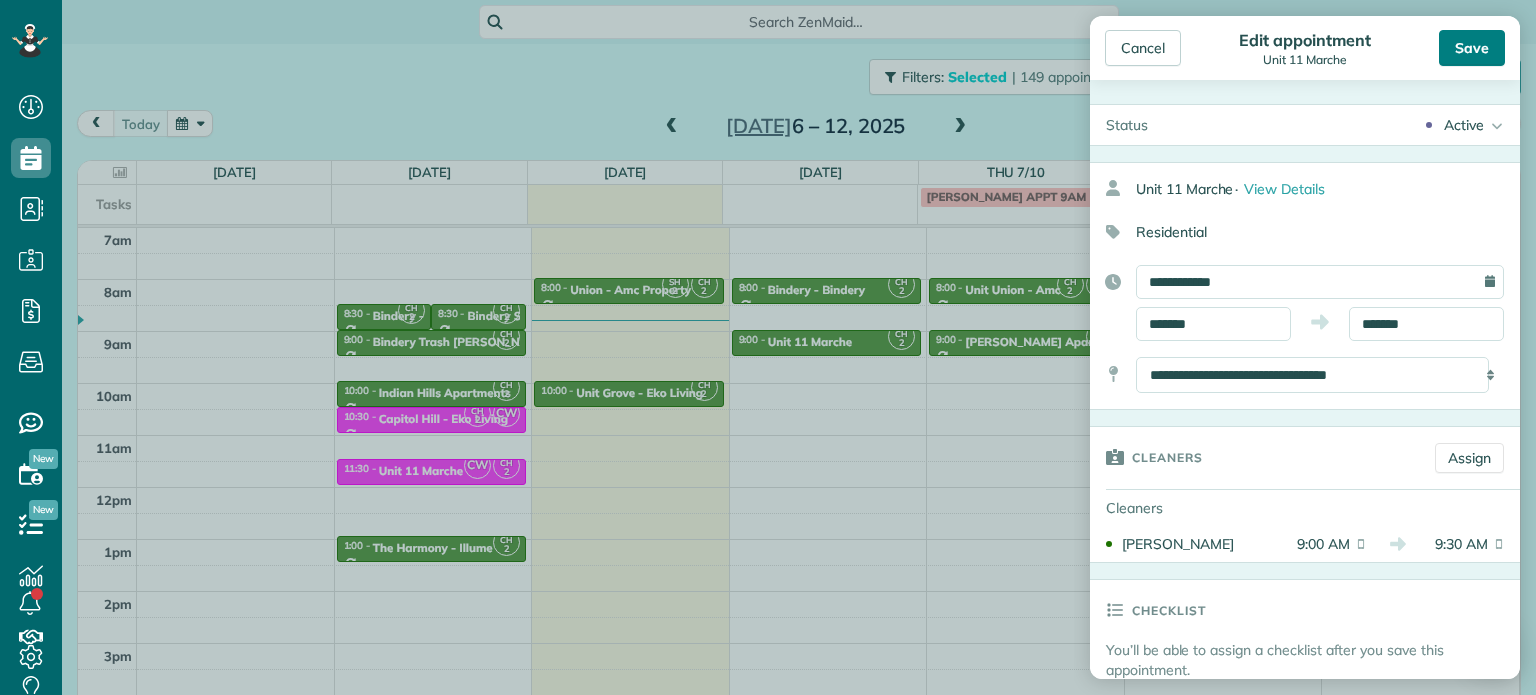 click on "Save" at bounding box center [1472, 48] 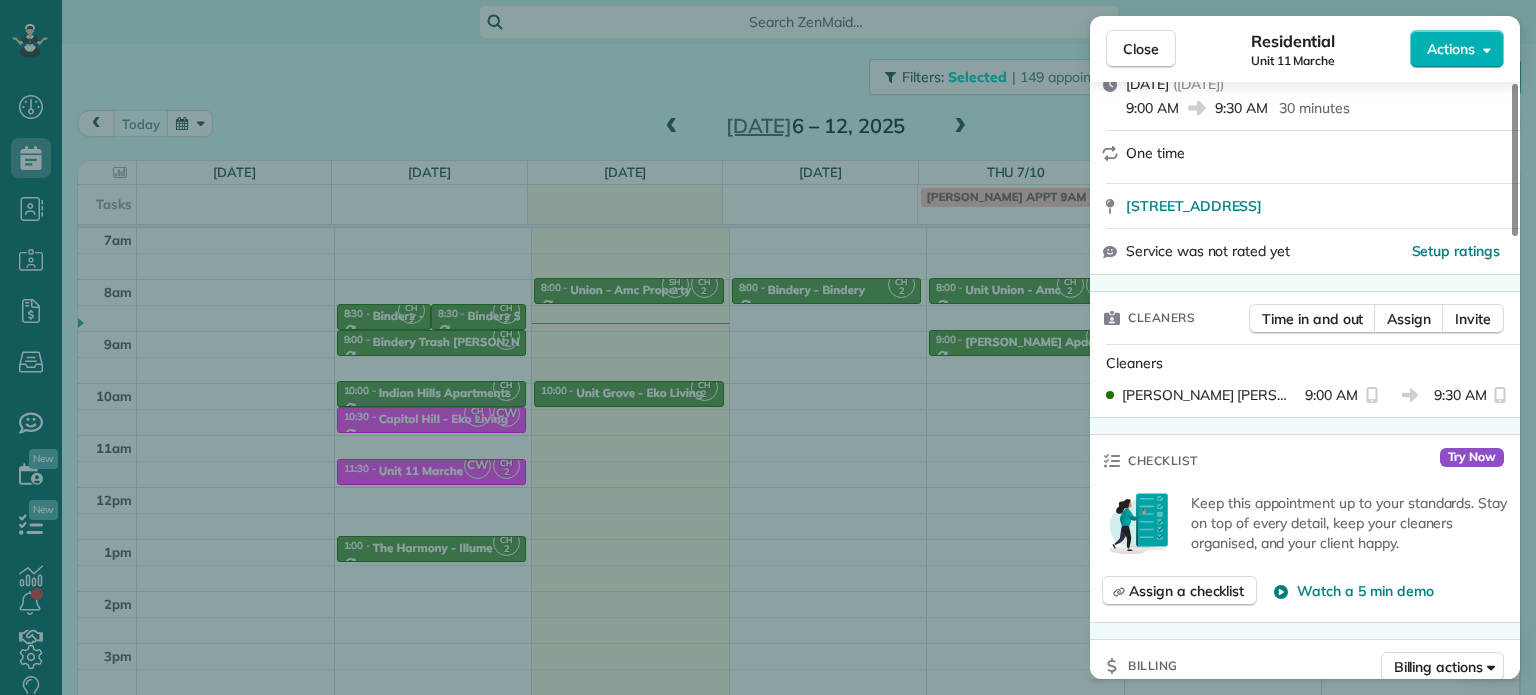 scroll, scrollTop: 300, scrollLeft: 0, axis: vertical 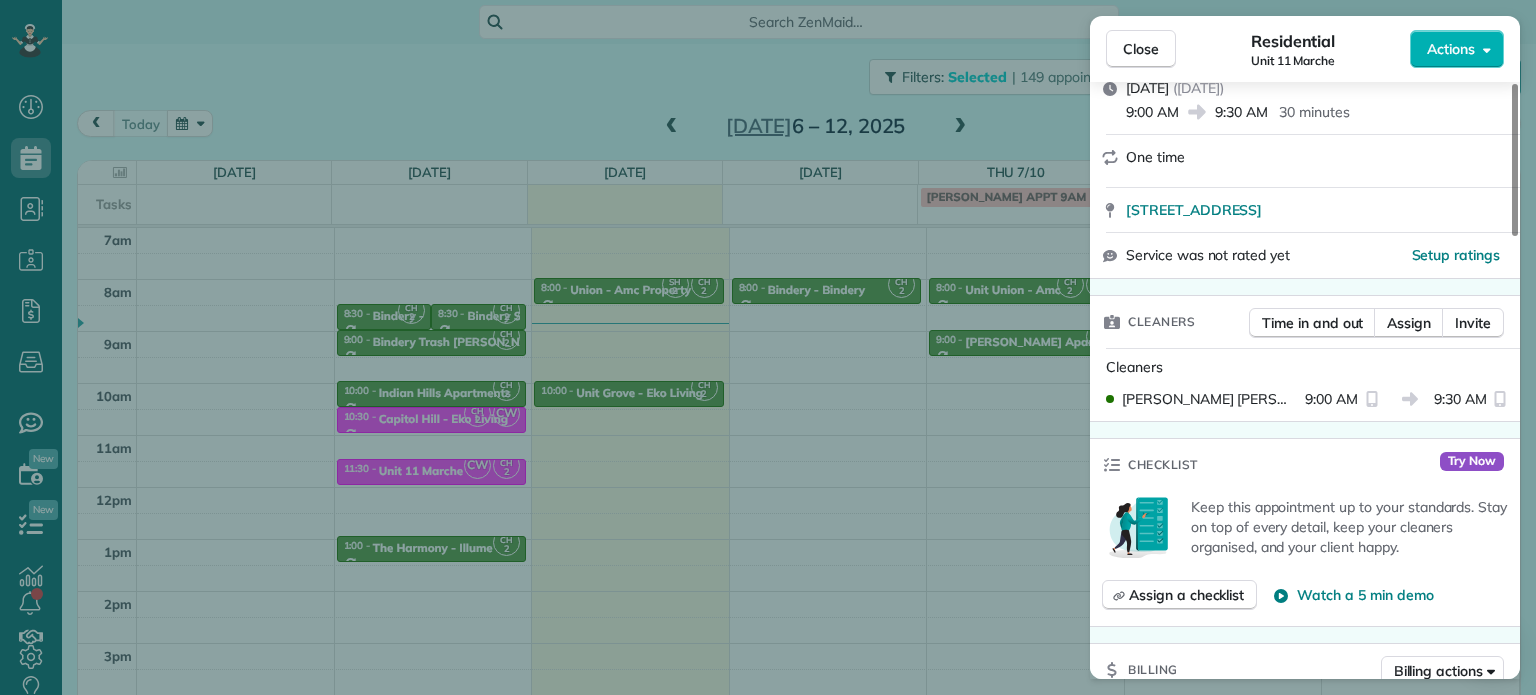 click on "Close Residential Unit 11 Marche Actions Status Active Unit 11 Marche · Open profile No phone number on record Add phone number No email on record Add email View Details Residential Wednesday, July 09, 2025 ( tomorrow ) 9:00 AM 9:30 AM 30 minutes One time 1115 SW Market St Portland OR 97201 Service was not rated yet Setup ratings Cleaners Time in and out Assign Invite Cleaners Cyndi   Holm 9:00 AM 9:30 AM Checklist Try Now Keep this appointment up to your standards. Stay on top of every detail, keep your cleaners organised, and your client happy. Assign a checklist Watch a 5 min demo Billing Billing actions Price $0.00 Overcharge $0.00 Discount $0.00 Coupon discount - Primary tax - Secondary tax - Total appointment price $0.00 Tips collected New feature! $0.00 Mark as paid Total including tip $0.00 Get paid online in no-time! Send an invoice and reward your cleaners with tips Charge customer credit card Appointment custom fields No custom fields to display Work items No work items to display Notes 1 Customer" at bounding box center (768, 347) 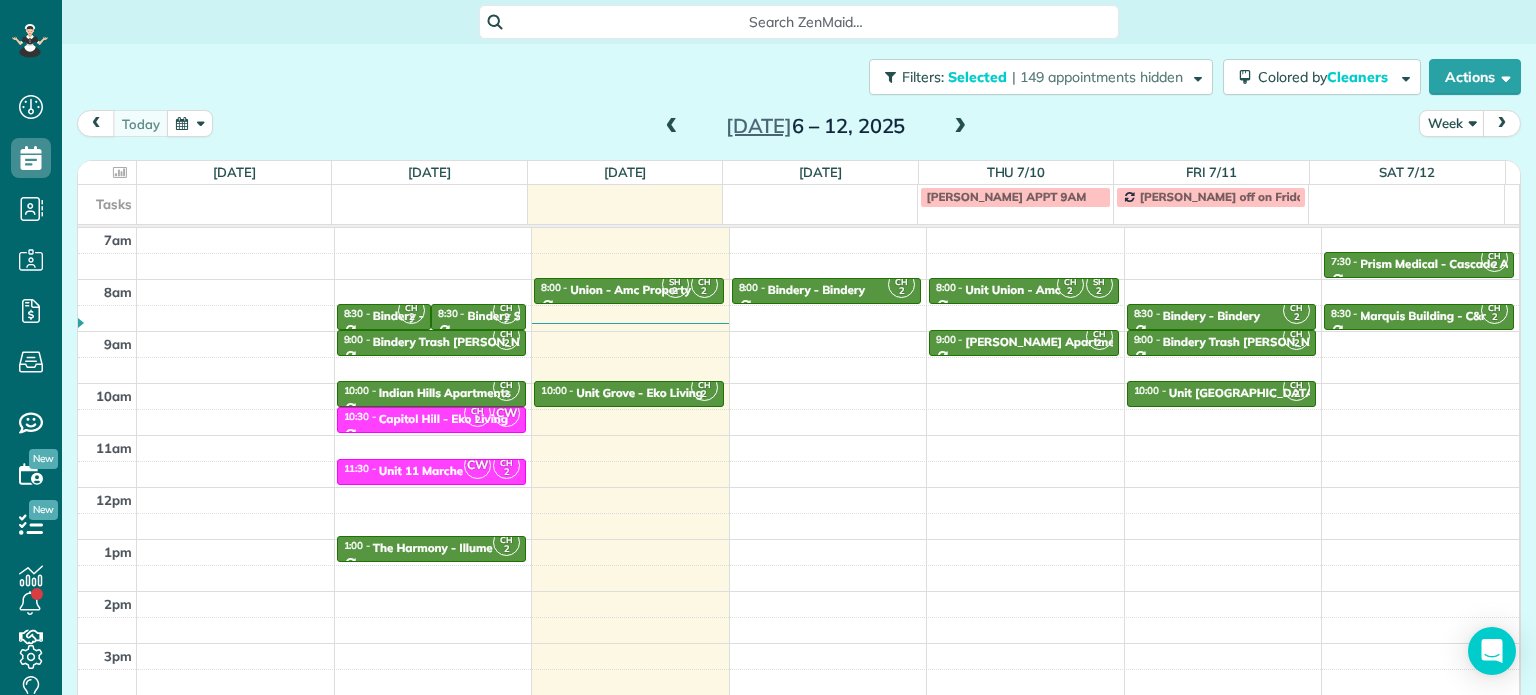 click at bounding box center (960, 127) 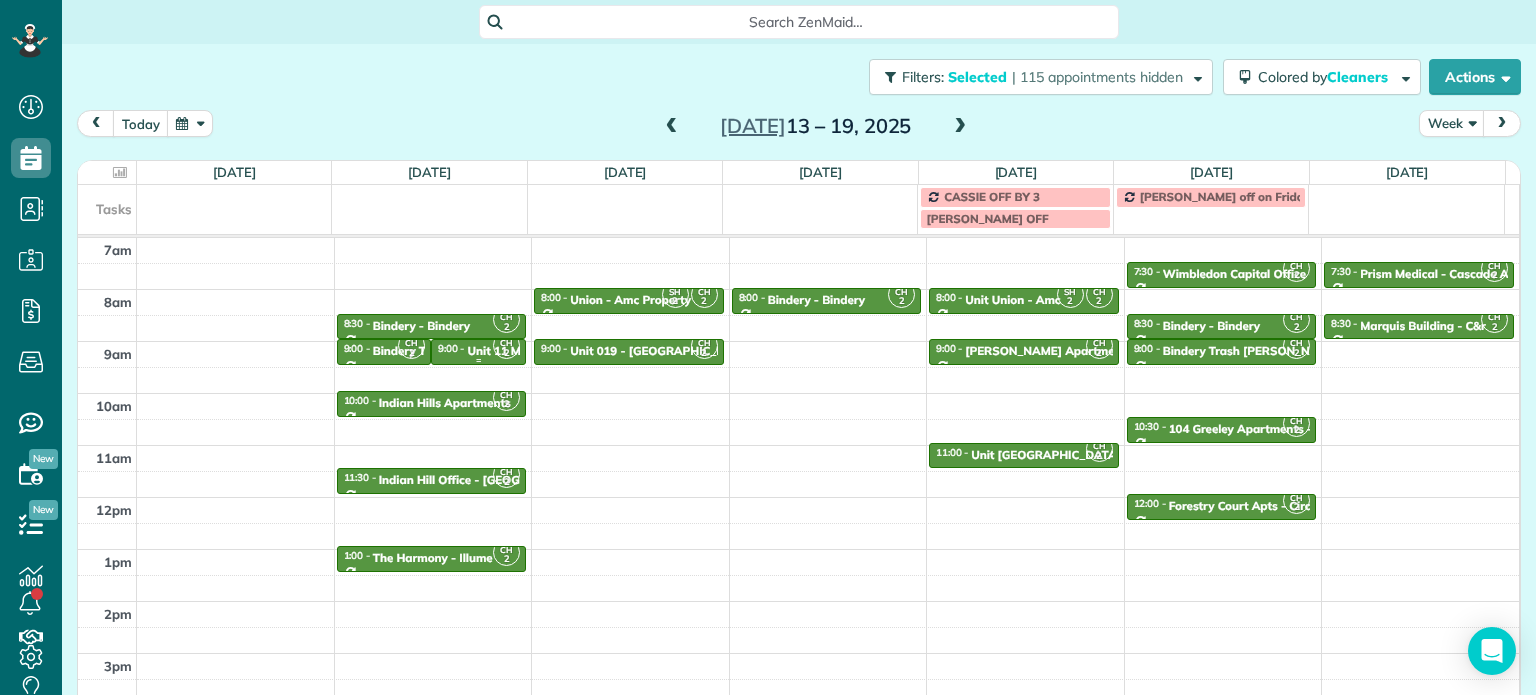 click on "Unit 11 Marche" at bounding box center (510, 351) 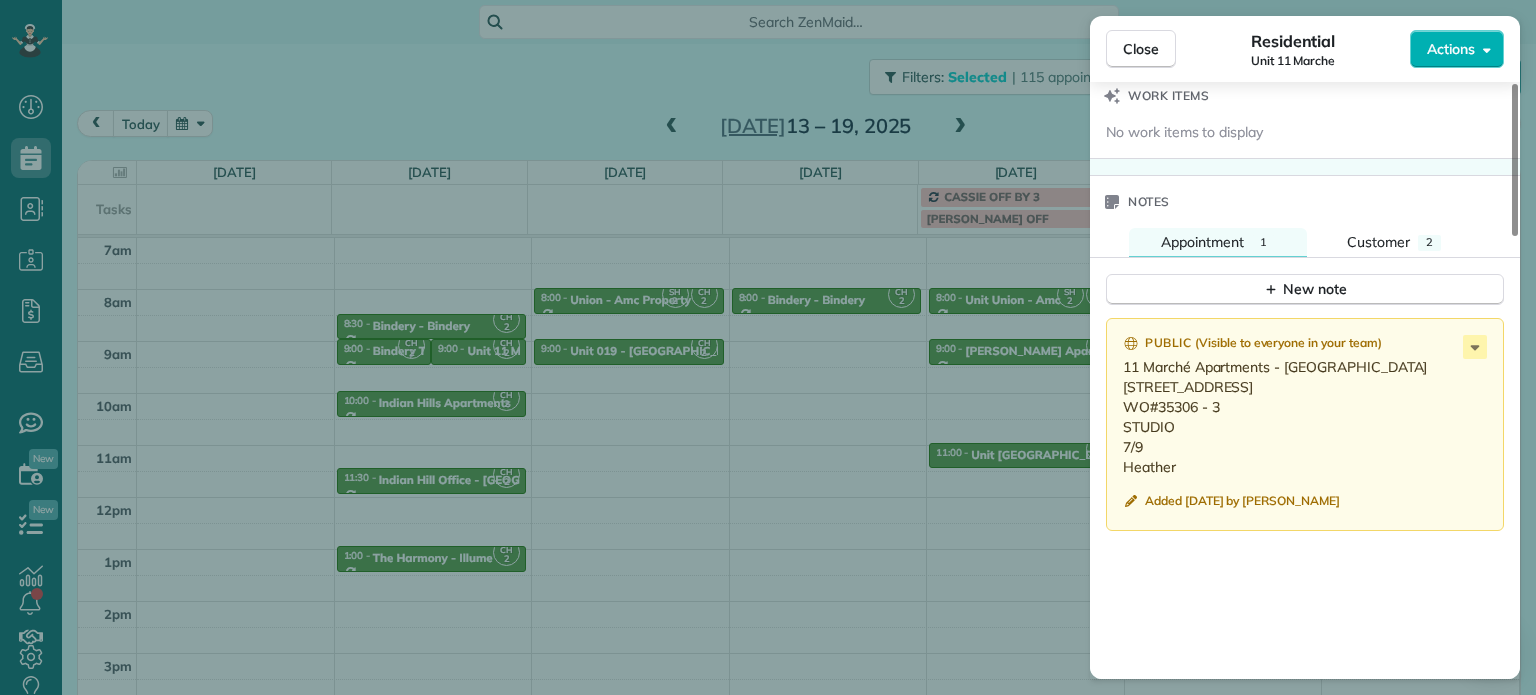 scroll, scrollTop: 1500, scrollLeft: 0, axis: vertical 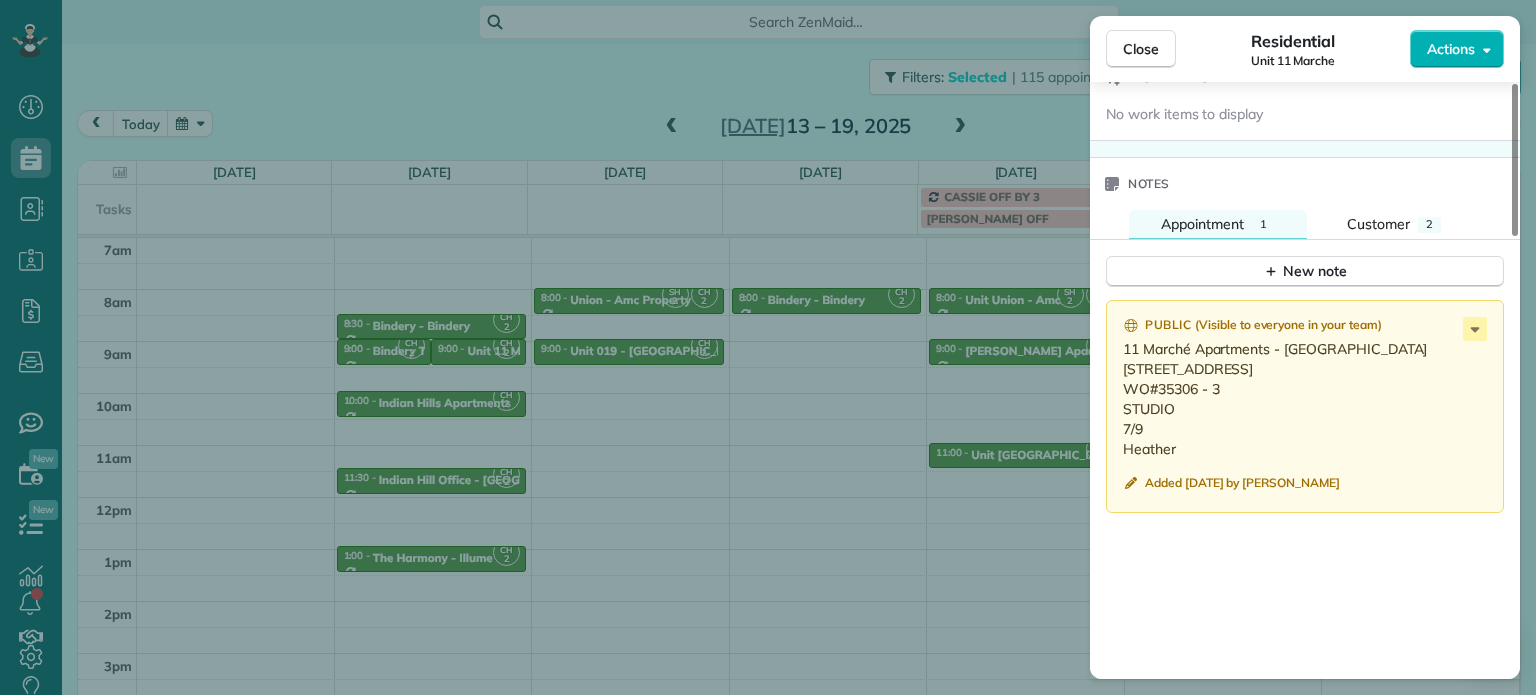 click on "Close Residential Unit 11 Marche Actions Status Active Unit 11 Marche · Open profile No phone number on record Add phone number No email on record Add email View Details Residential Monday, July 14, 2025 ( next week ) 9:00 AM 9:30 AM 30 minutes One time 1115 SW Market St Portland OR 97201 Service was not rated yet Setup ratings Cleaners Time in and out Assign Invite Cleaners Cyndi   Holm 9:00 AM 9:30 AM Checklist Try Now Keep this appointment up to your standards. Stay on top of every detail, keep your cleaners organised, and your client happy. Assign a checklist Watch a 5 min demo Billing Billing actions Price $0.00 Overcharge $0.00 Discount $0.00 Coupon discount - Primary tax - Secondary tax - Total appointment price $0.00 Tips collected New feature! $0.00 Mark as paid Total including tip $0.00 Get paid online in no-time! Send an invoice and reward your cleaners with tips Charge customer credit card Appointment custom fields No custom fields to display Work items No work items to display Notes Appointment" at bounding box center [768, 347] 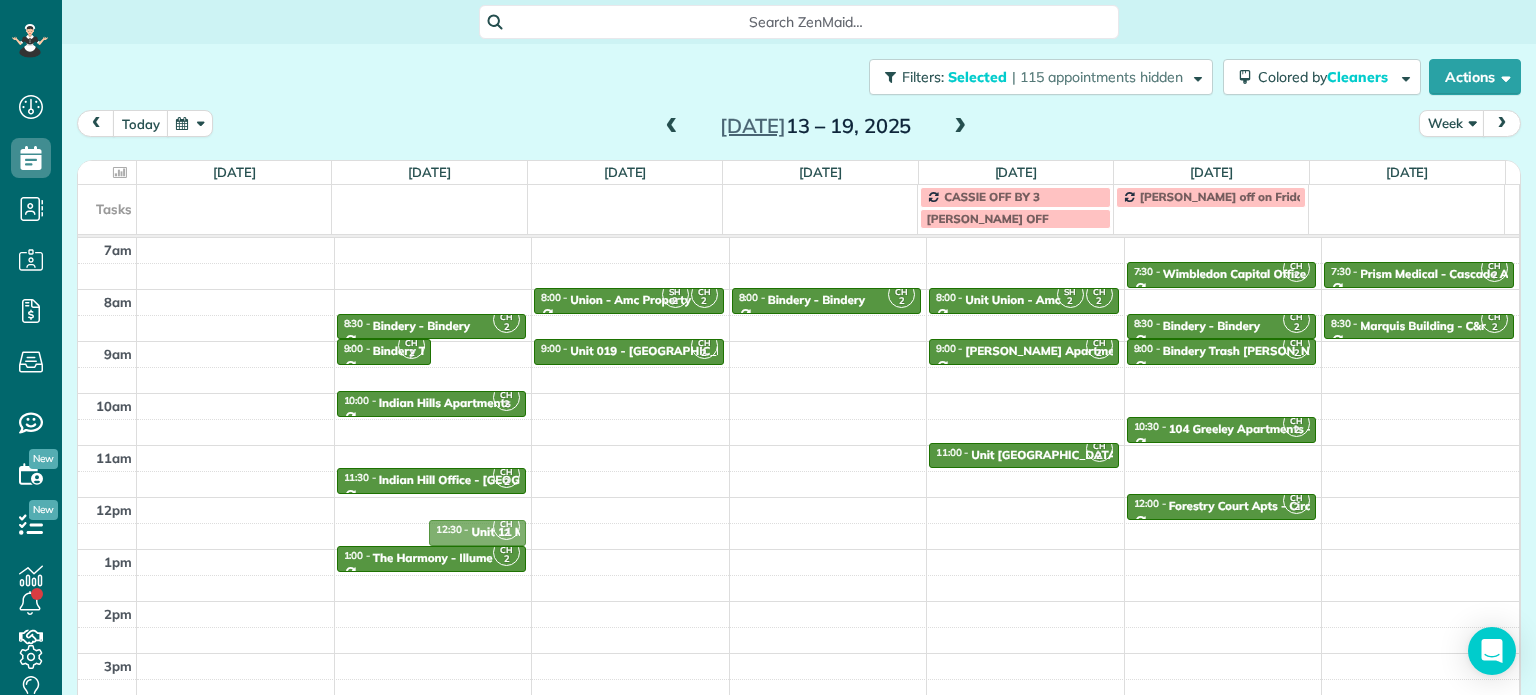 drag, startPoint x: 474, startPoint y: 352, endPoint x: 487, endPoint y: 527, distance: 175.4822 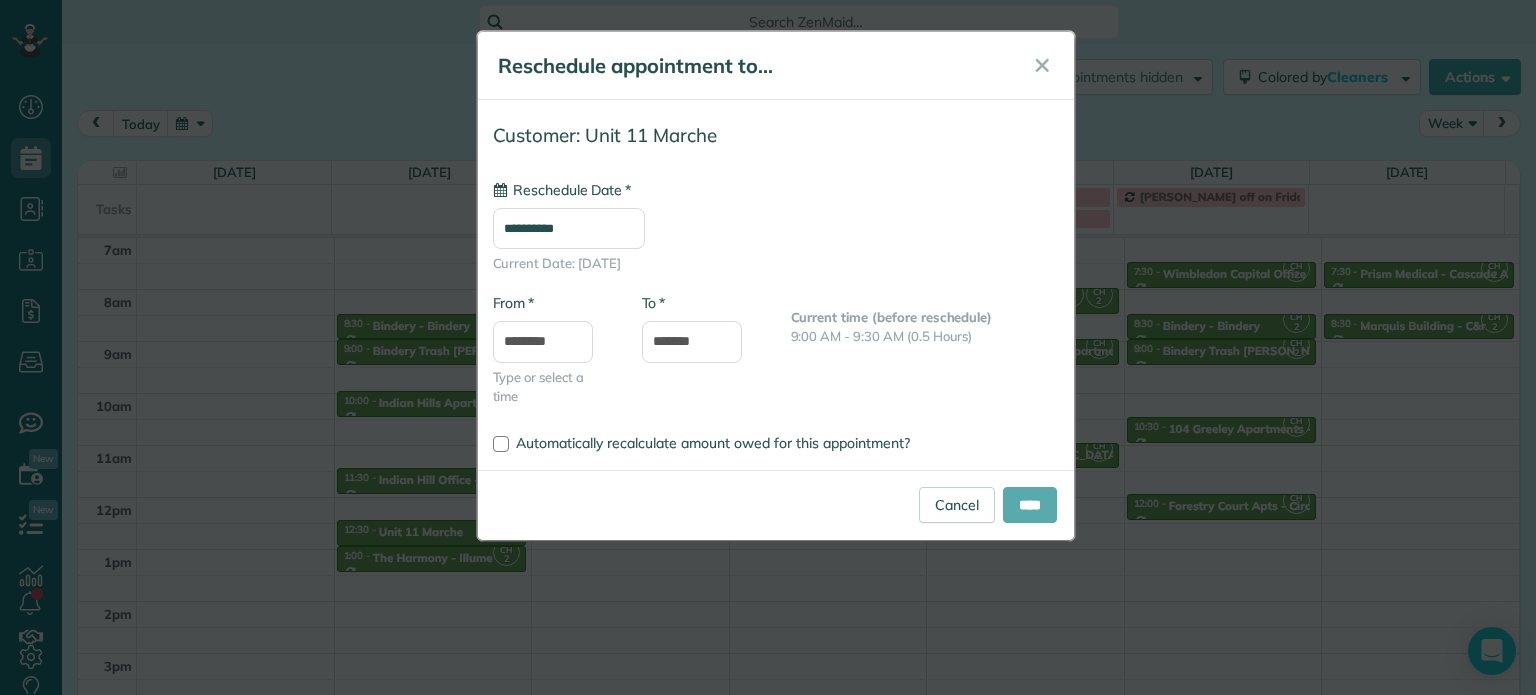 type on "**********" 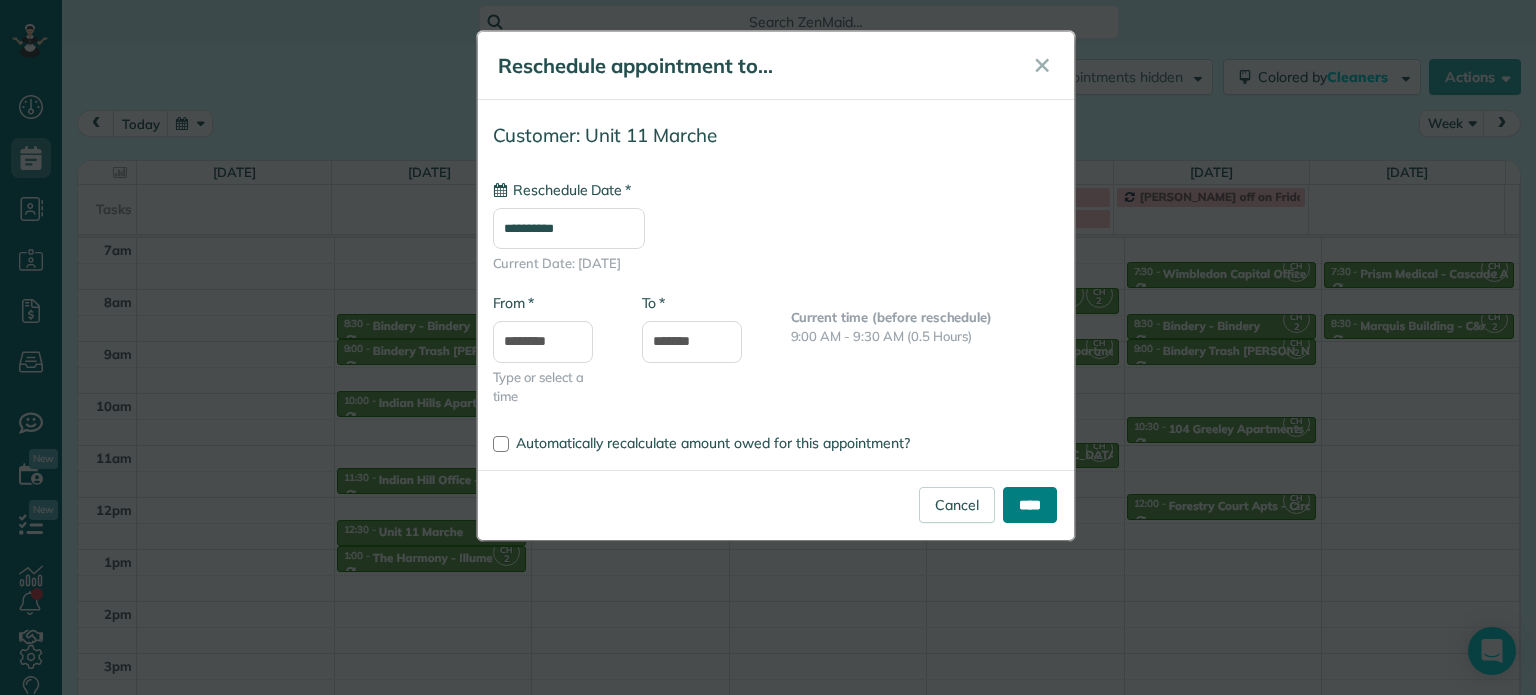 click on "****" at bounding box center (1030, 505) 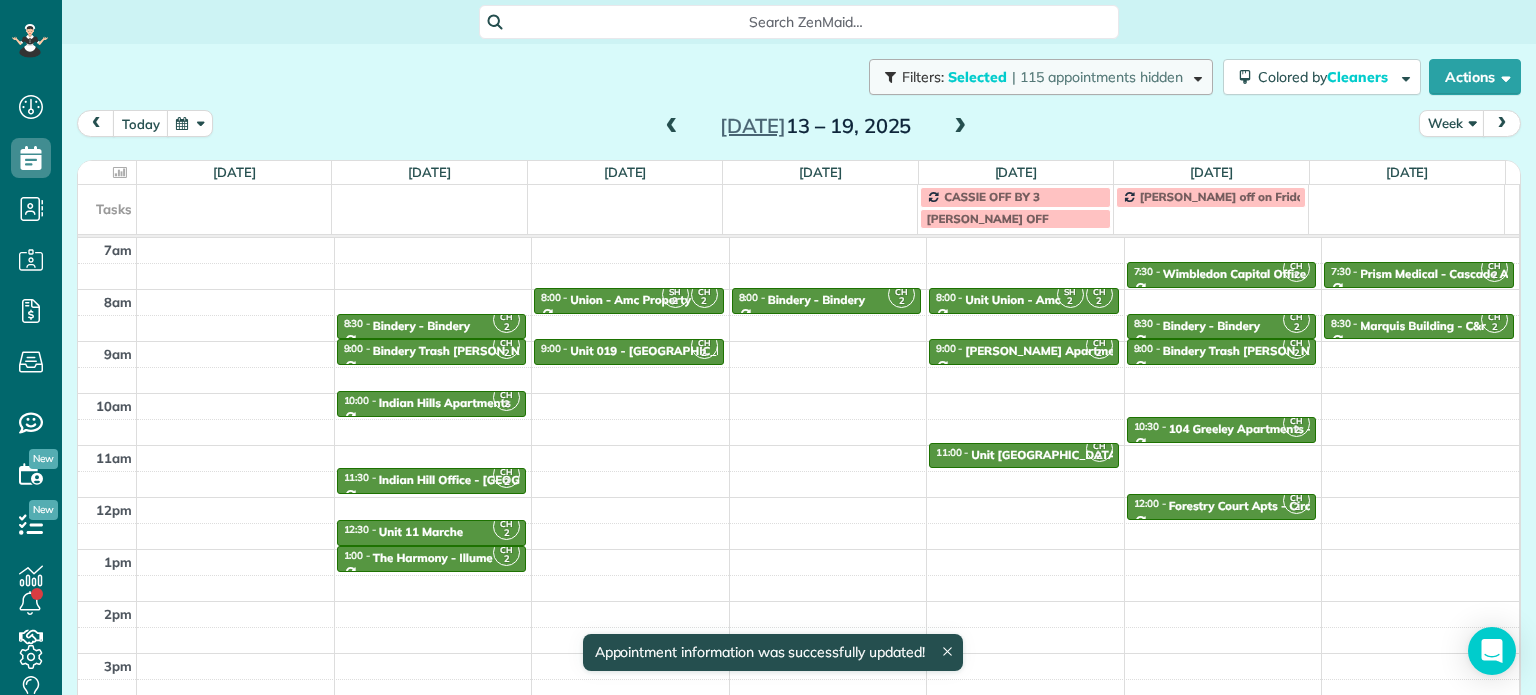 click on "|  115 appointments hidden" at bounding box center [1097, 77] 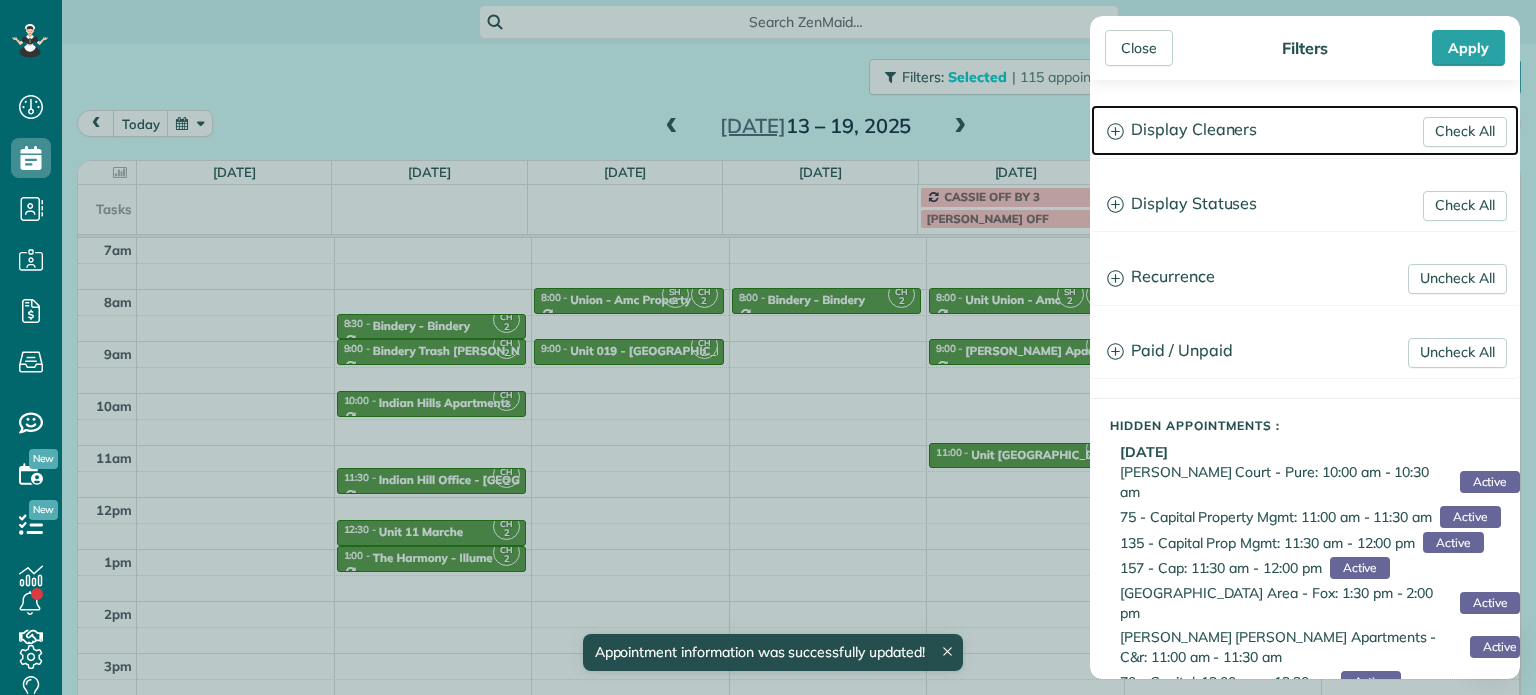 click on "Display Cleaners" at bounding box center [1305, 130] 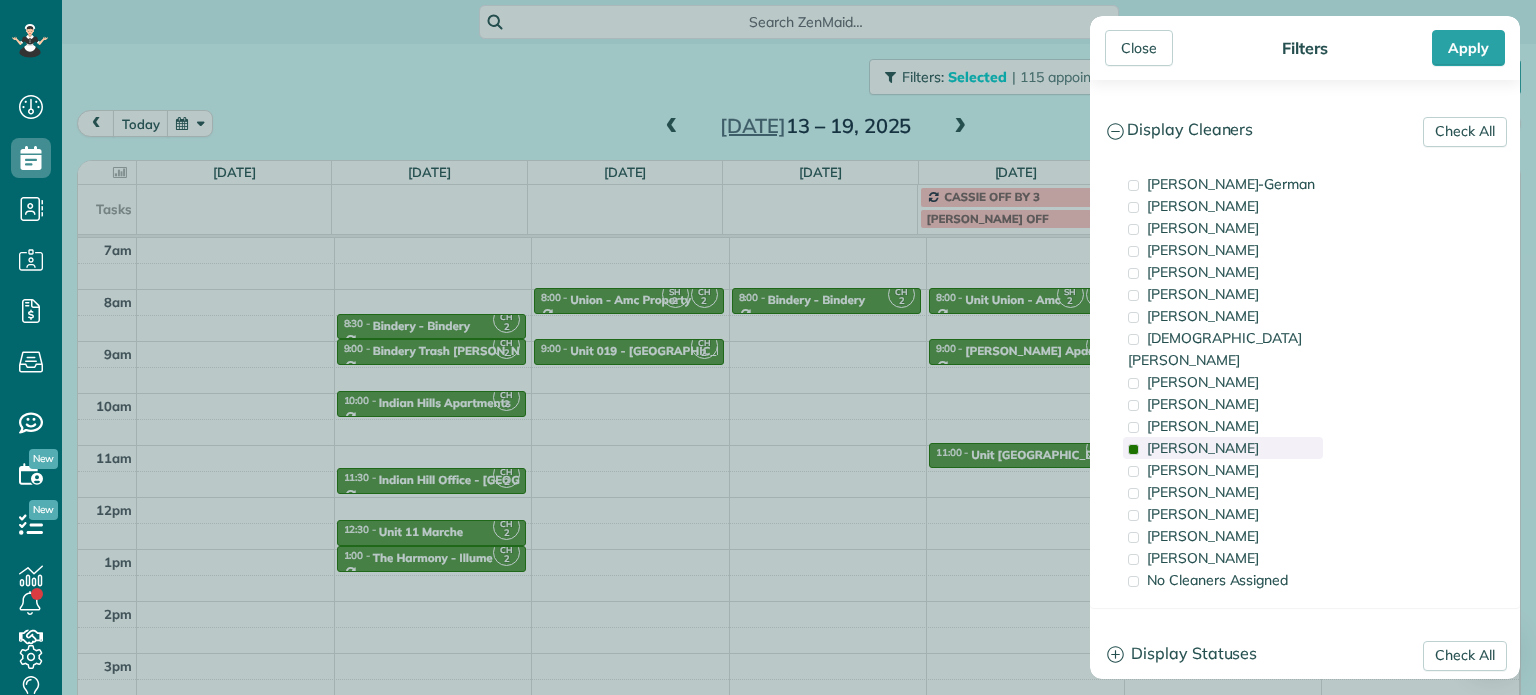click on "[PERSON_NAME]" at bounding box center [1203, 448] 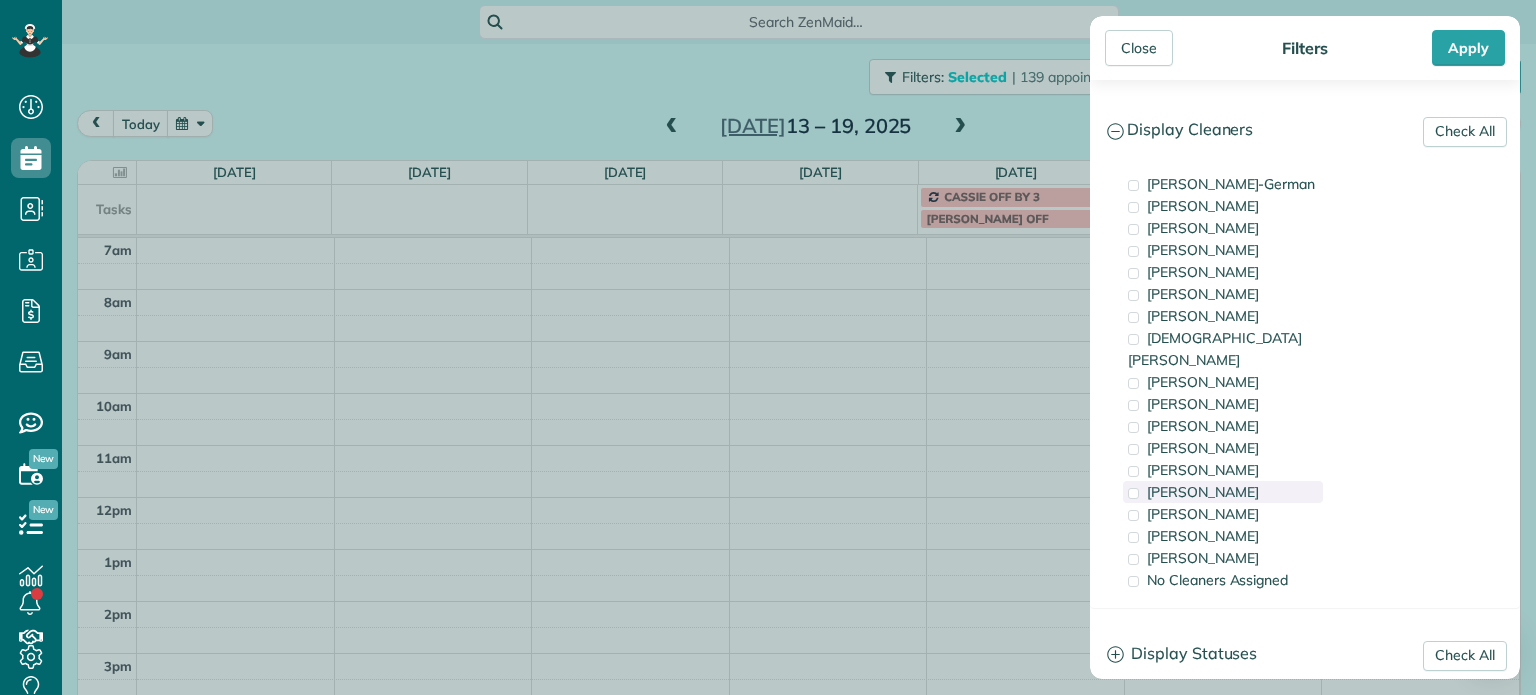 click on "[PERSON_NAME]" at bounding box center [1223, 492] 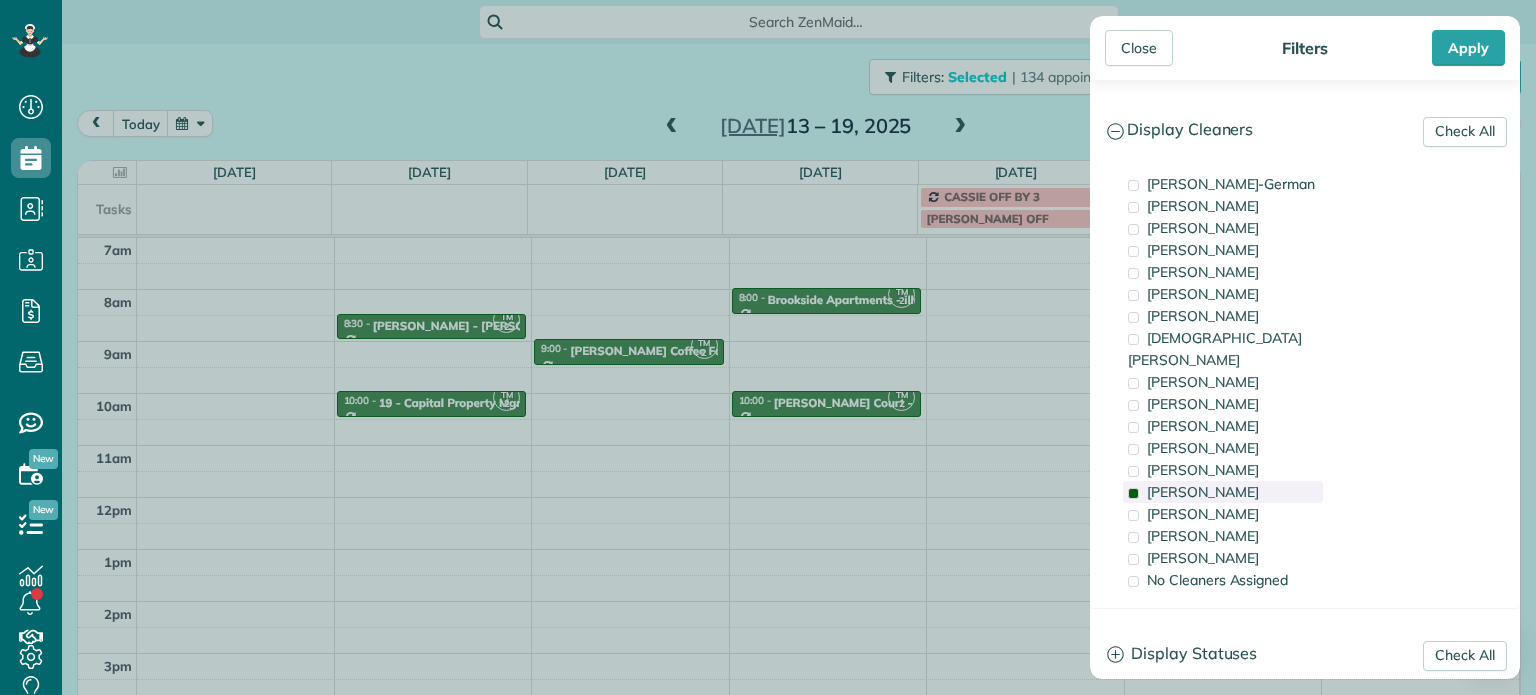 click on "[PERSON_NAME]" at bounding box center (1223, 492) 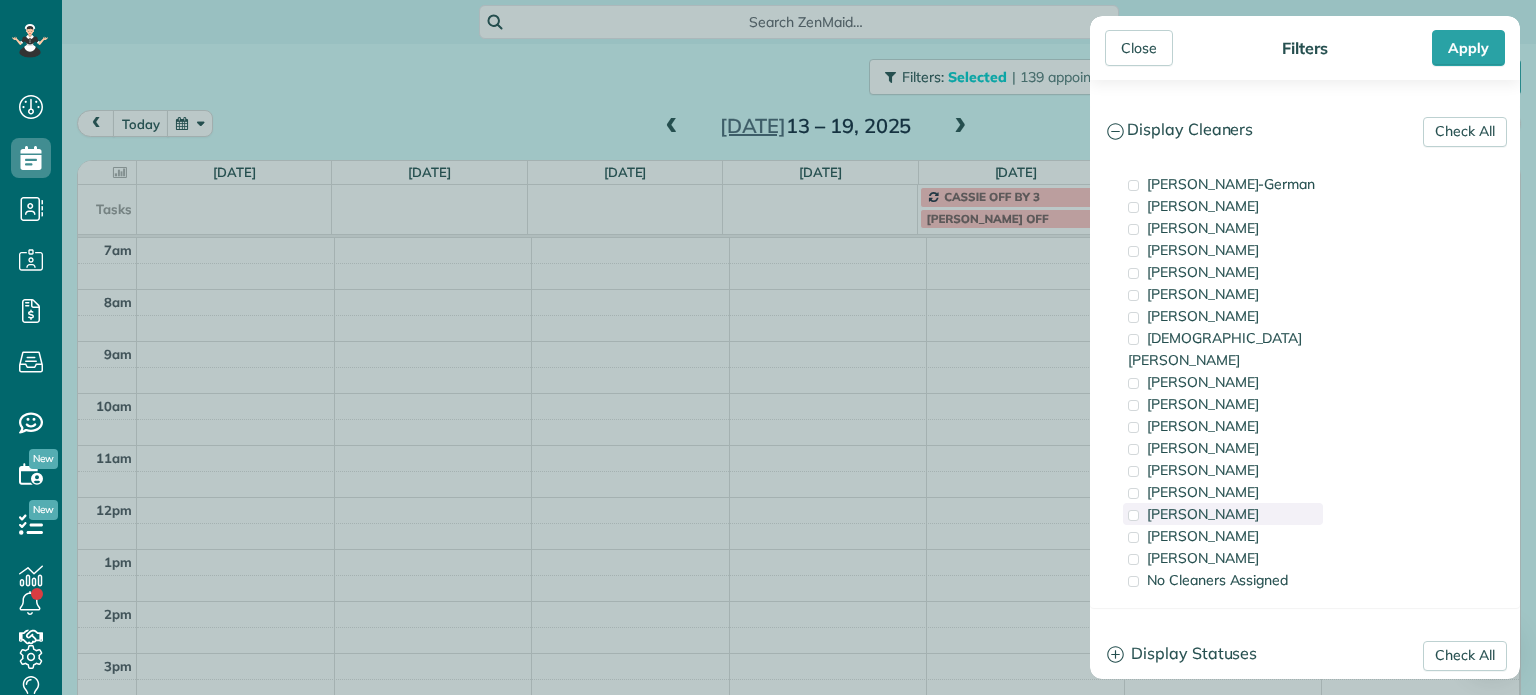 click on "[PERSON_NAME]" at bounding box center [1223, 514] 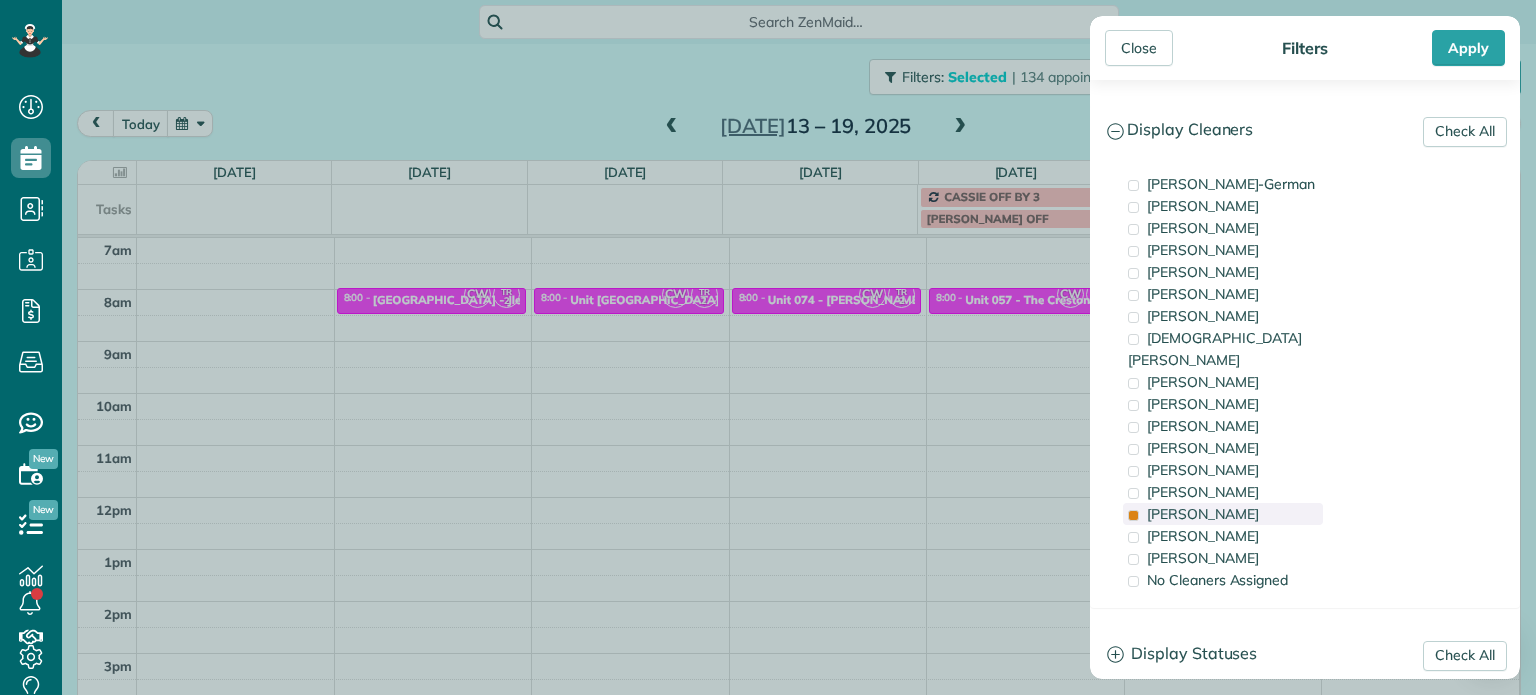 click on "[PERSON_NAME]" at bounding box center [1223, 514] 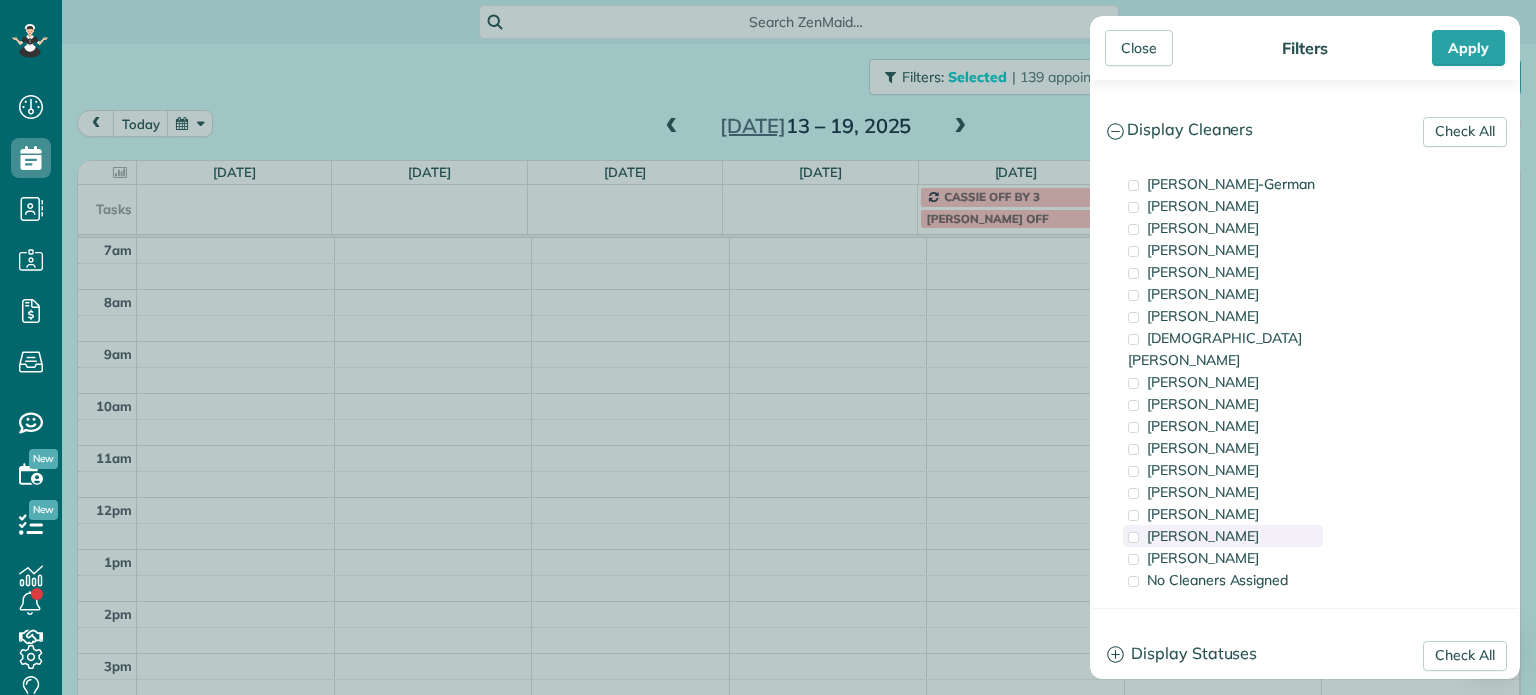 click on "[PERSON_NAME]" at bounding box center (1203, 536) 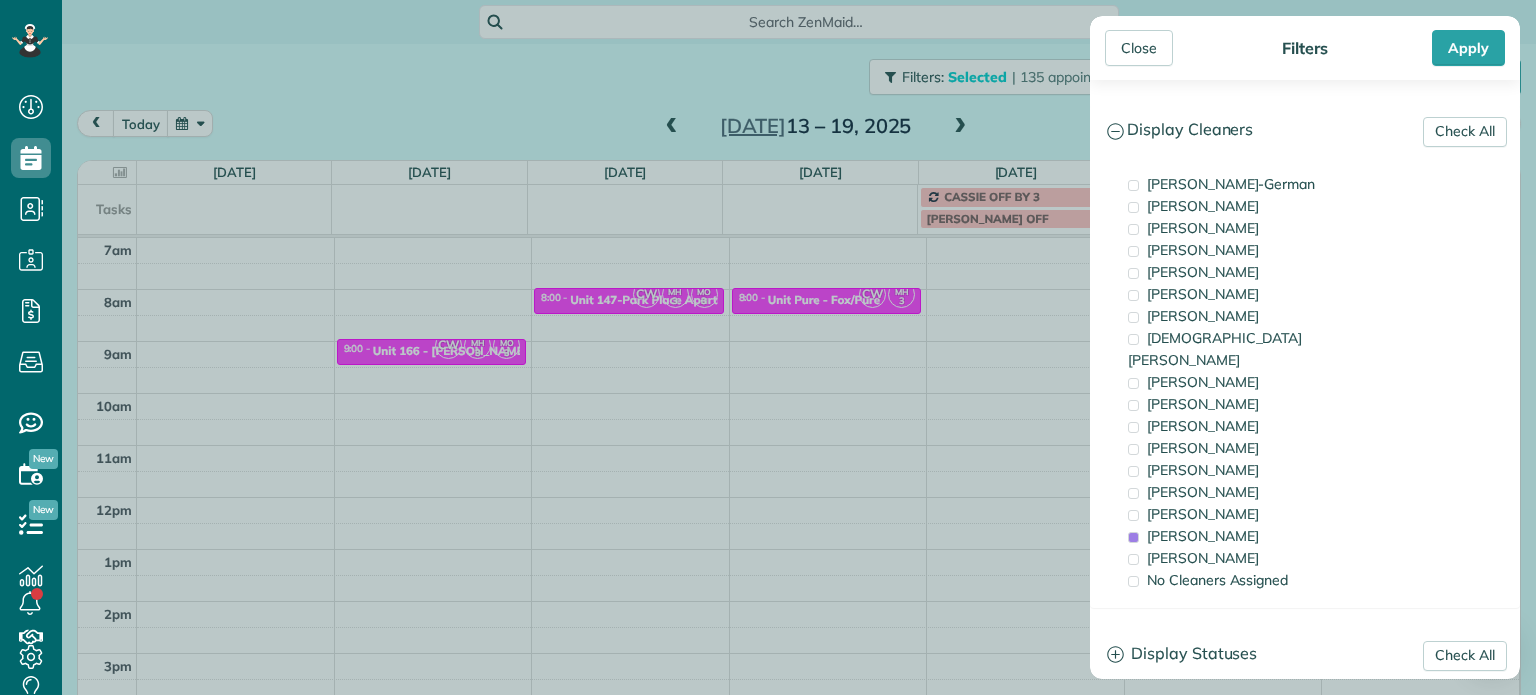 click on "Close
Filters
Apply
Check All
Display Cleaners
[PERSON_NAME]-German
[PERSON_NAME]
[PERSON_NAME]
[PERSON_NAME]
[PERSON_NAME]
[PERSON_NAME]
[PERSON_NAME]" at bounding box center [768, 347] 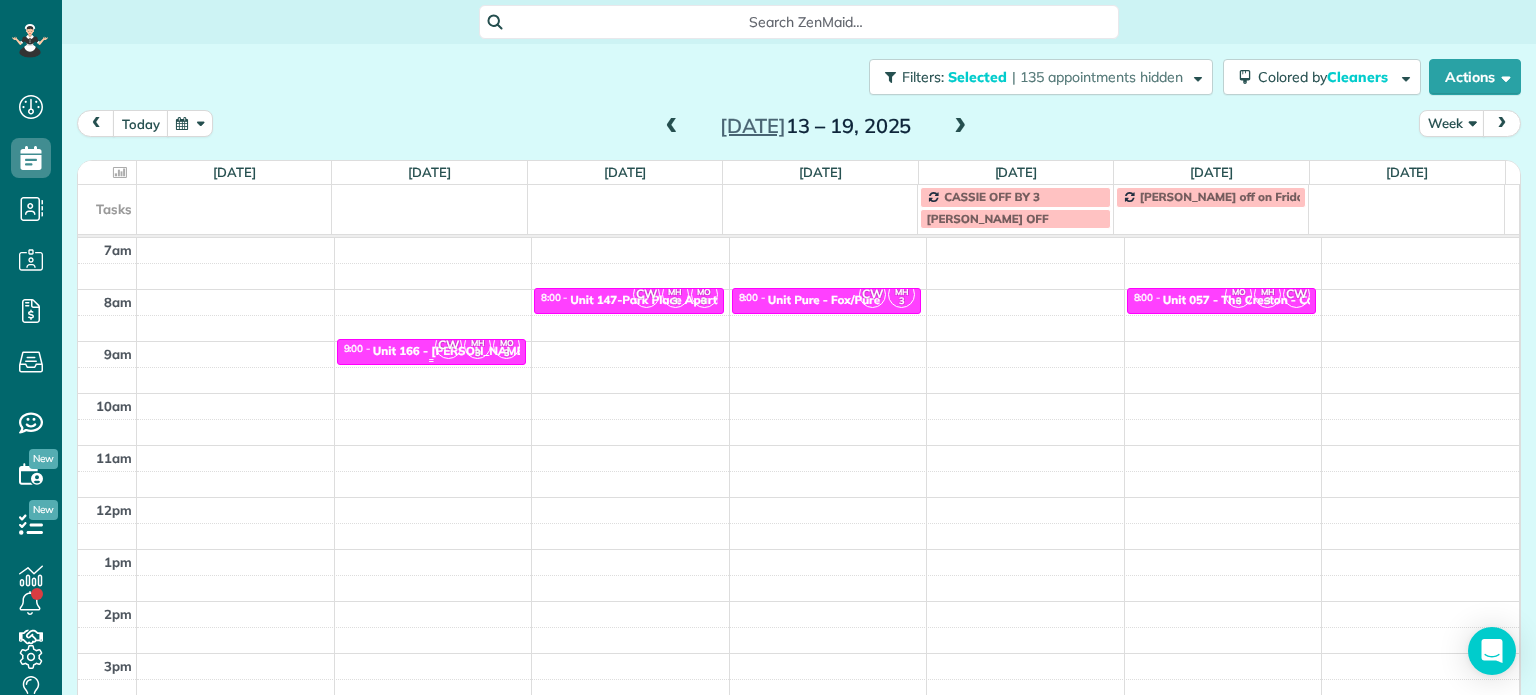click on "CW" at bounding box center [448, 345] 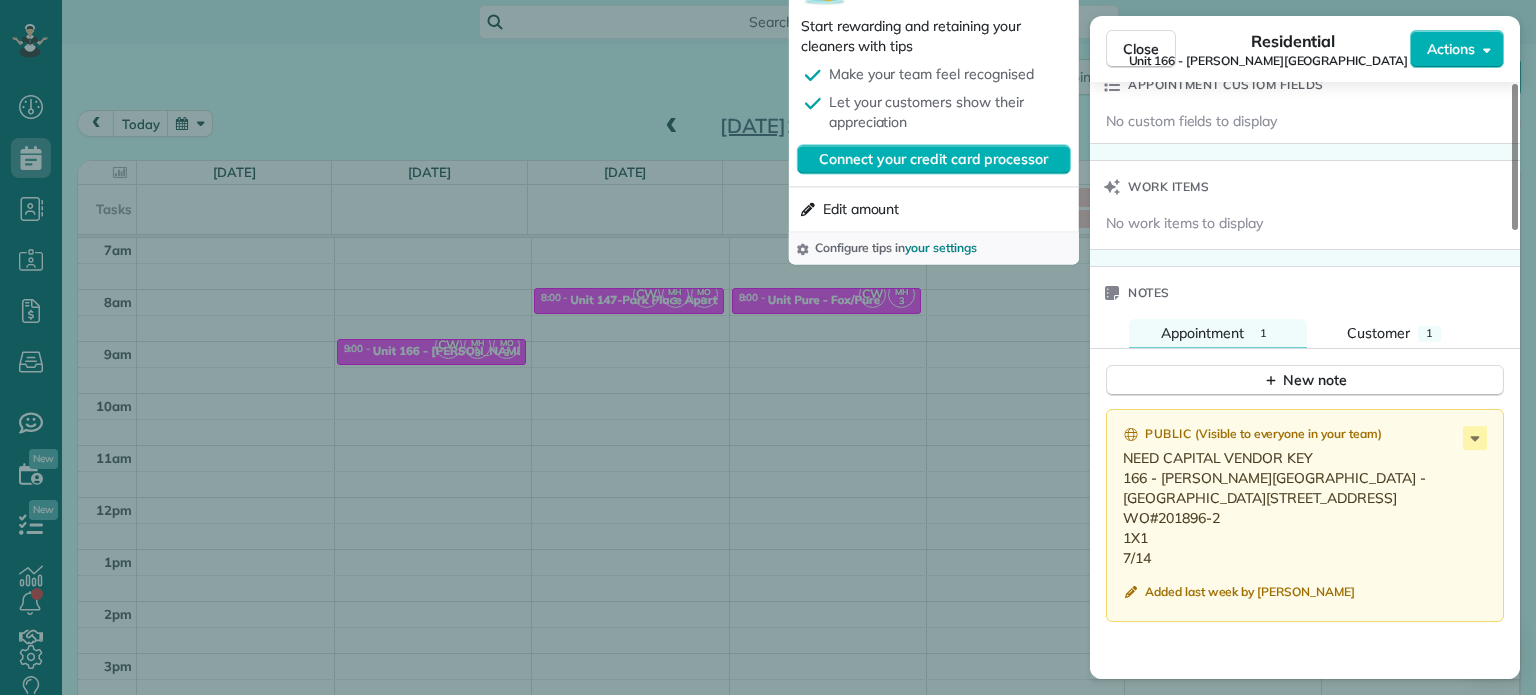 scroll, scrollTop: 1600, scrollLeft: 0, axis: vertical 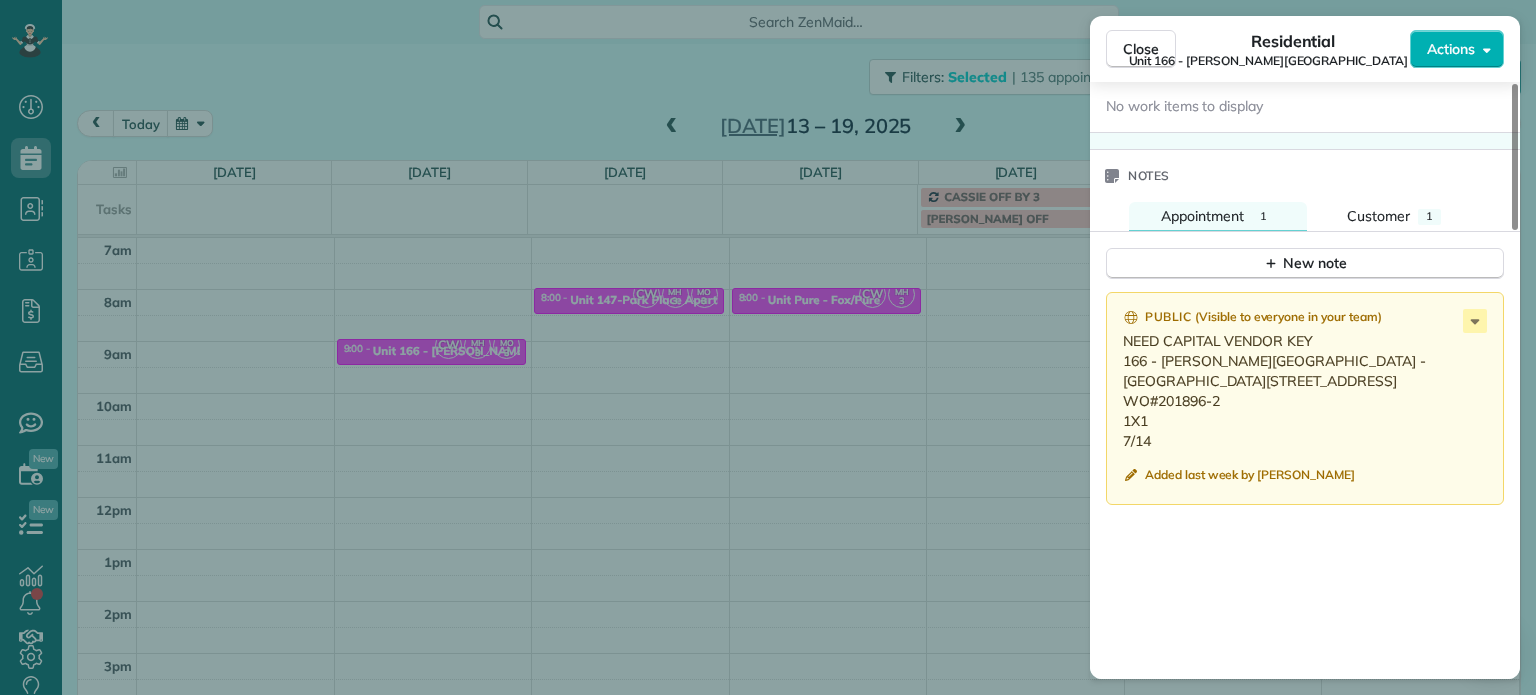 click on "Close Residential Unit 166 - Overton Place (Capital) Actions Status Active Unit 166 - Overton Place (Capital) · Open profile No phone number on record Add phone number No email on record Add email View Details Residential Monday, July 14, 2025 ( next week ) 9:00 AM 9:30 AM 30 minutes One time 1230 Northwest 21st Avenue Portland OR 97209 Service was not rated yet Setup ratings Cleaners Time in and out Assign Invite Cleaners Marina   Ostertag 9:00 AM 9:30 AM Meralda   Harris 9:00 AM 9:30 AM Christina   Wright-German 9:00 AM 9:30 AM Checklist Try Now Keep this appointment up to your standards. Stay on top of every detail, keep your cleaners organised, and your client happy. Assign a checklist Watch a 5 min demo Billing Billing actions Price $0.00 Overcharge $0.00 Discount $0.00 Coupon discount - Primary tax - Secondary tax - Total appointment price $0.00 Tips collected New feature! $0.00 Mark as paid Total including tip $0.00 Get paid online in no-time! Send an invoice and reward your cleaners with tips Notes 1" at bounding box center (768, 347) 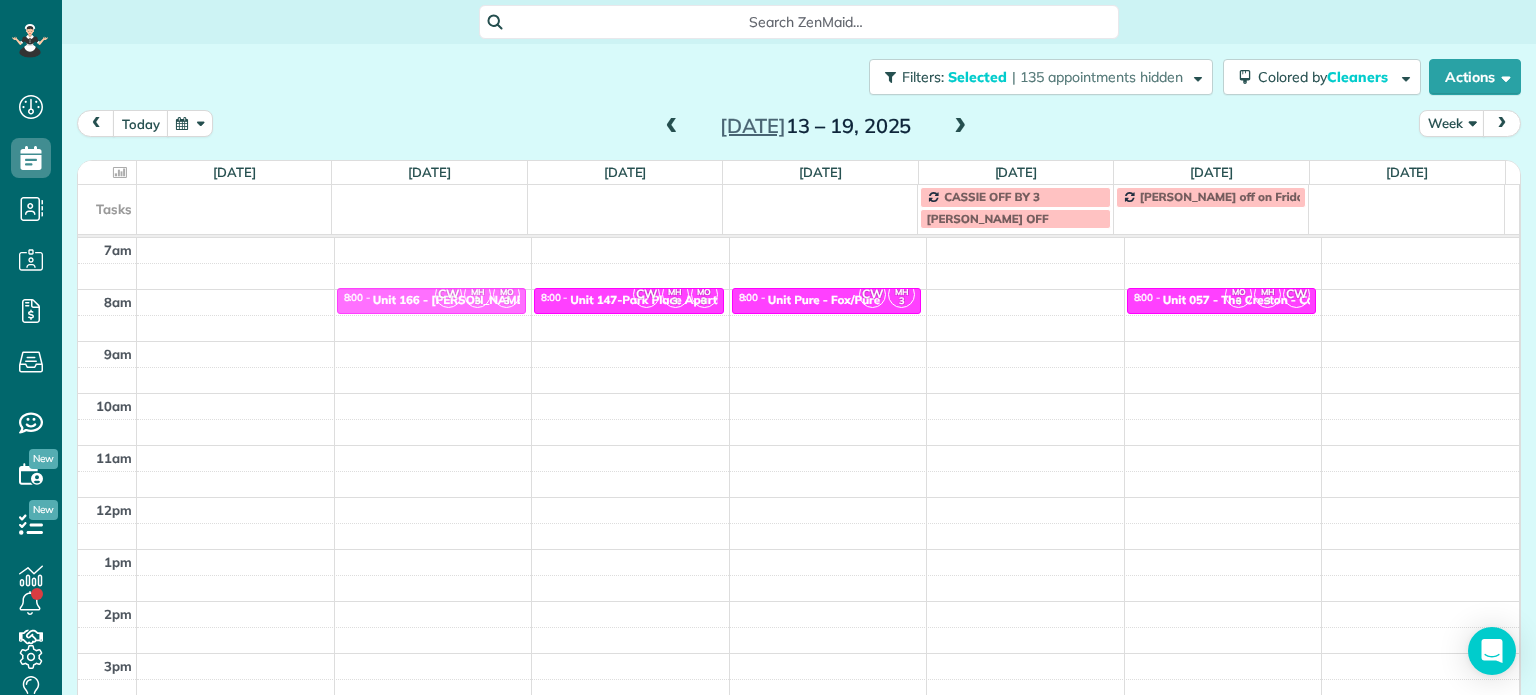 drag, startPoint x: 468, startPoint y: 354, endPoint x: 473, endPoint y: 307, distance: 47.26521 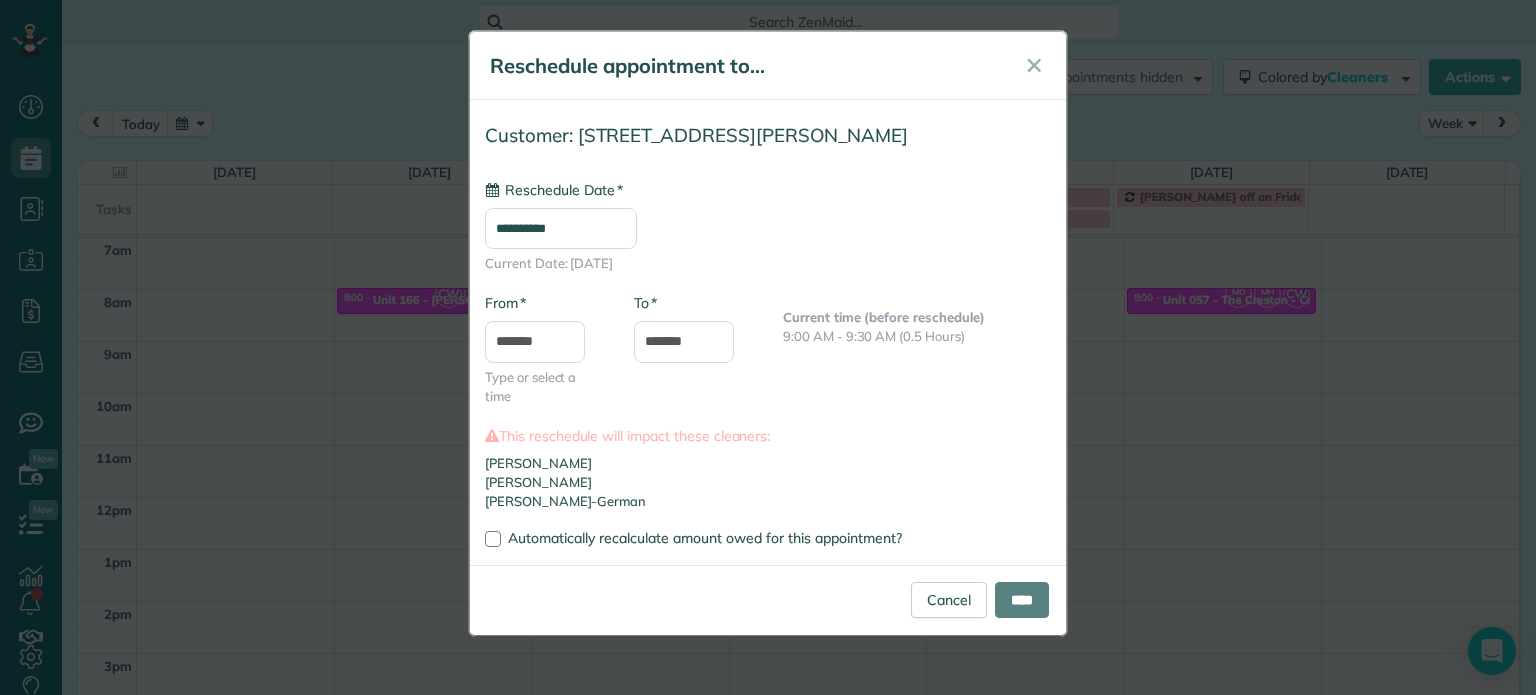 type on "**********" 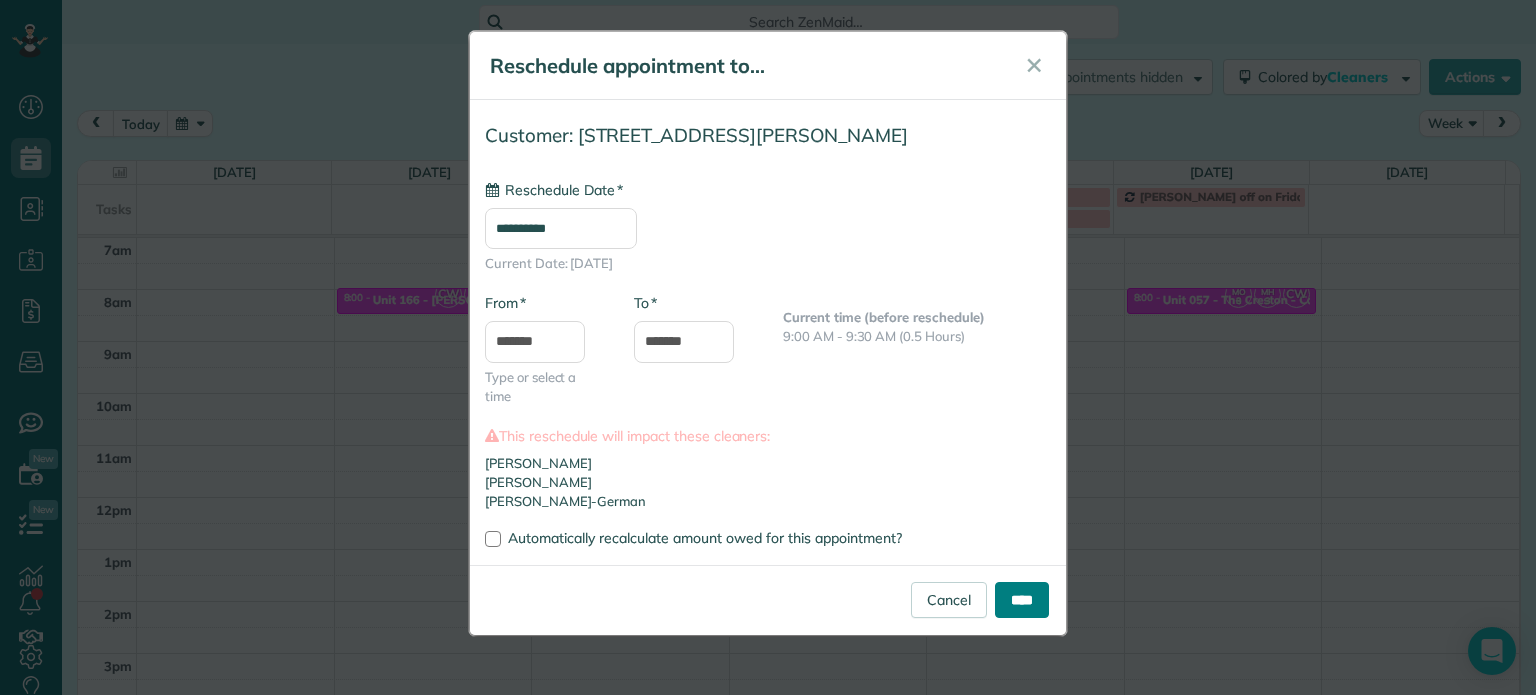 click on "****" at bounding box center [1022, 600] 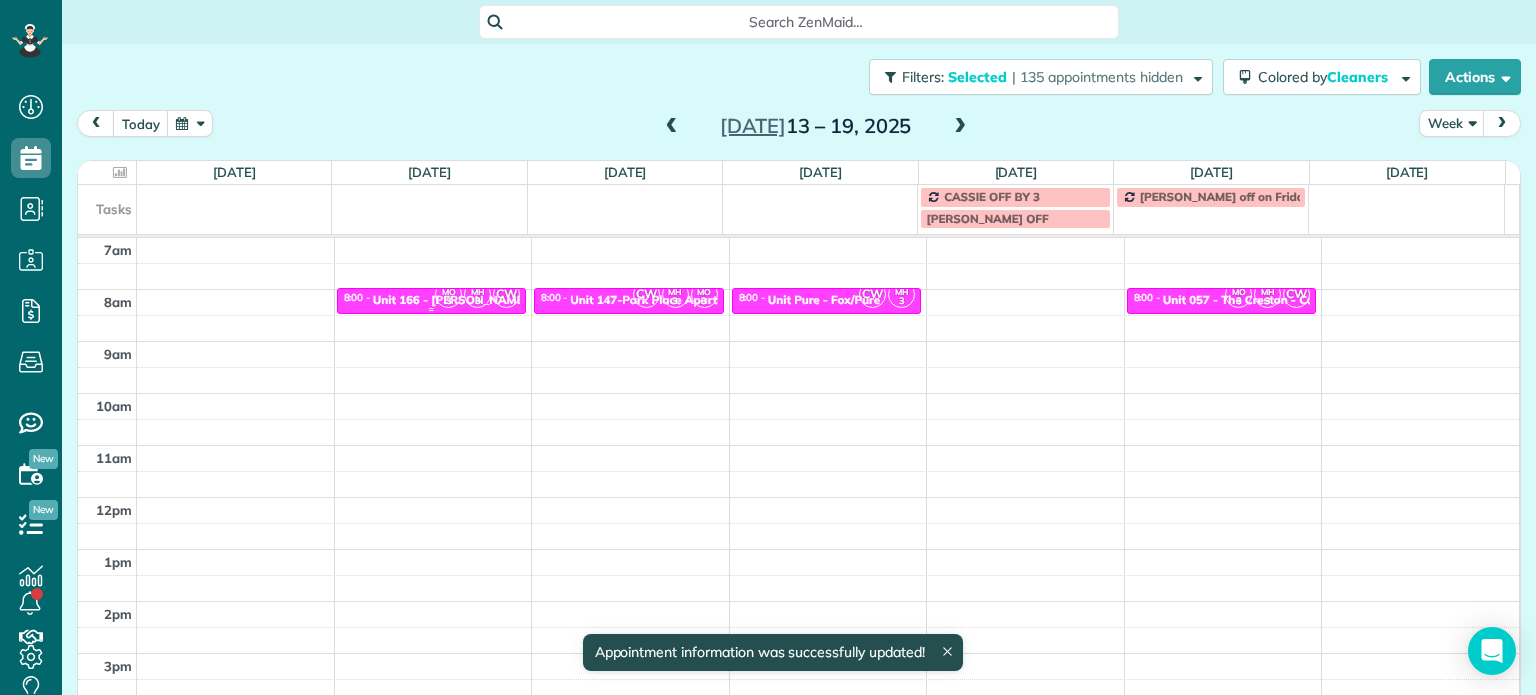 click on "3" at bounding box center (448, 301) 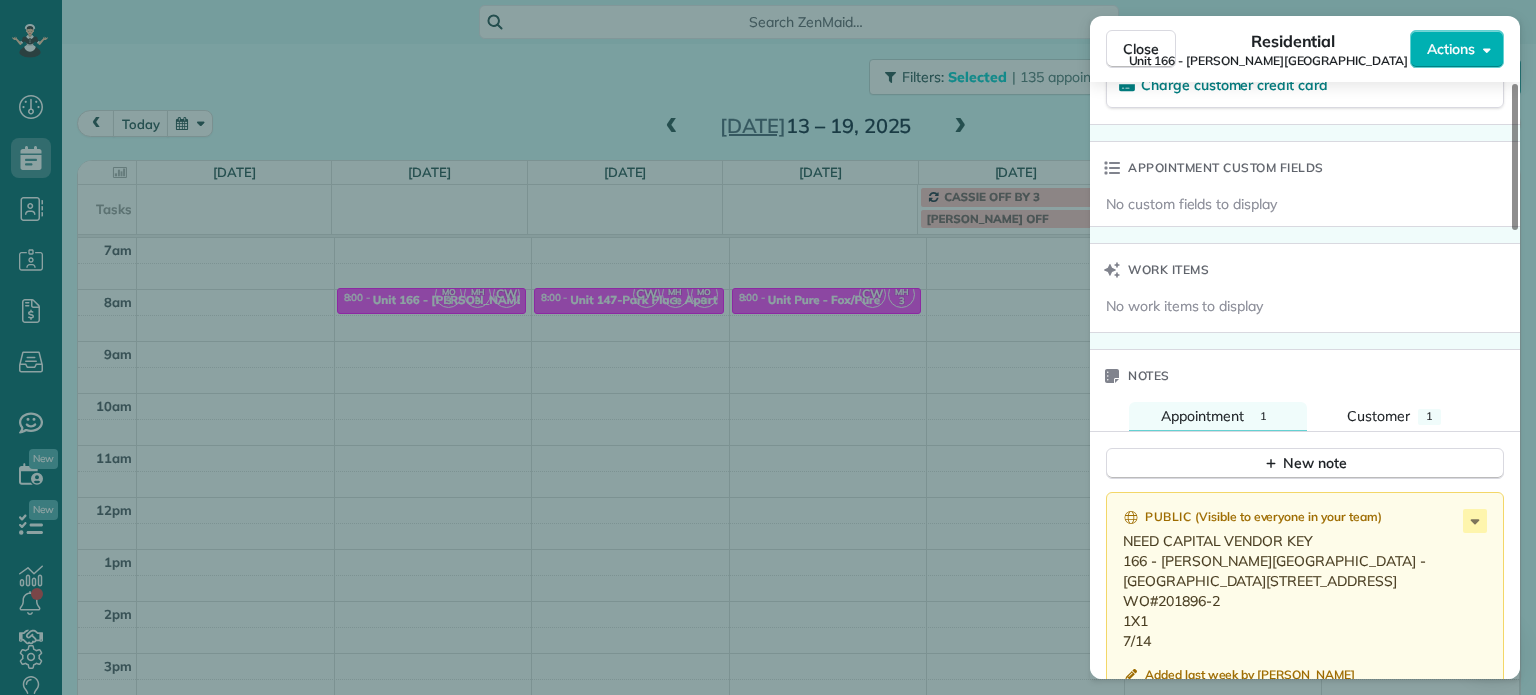 scroll, scrollTop: 1600, scrollLeft: 0, axis: vertical 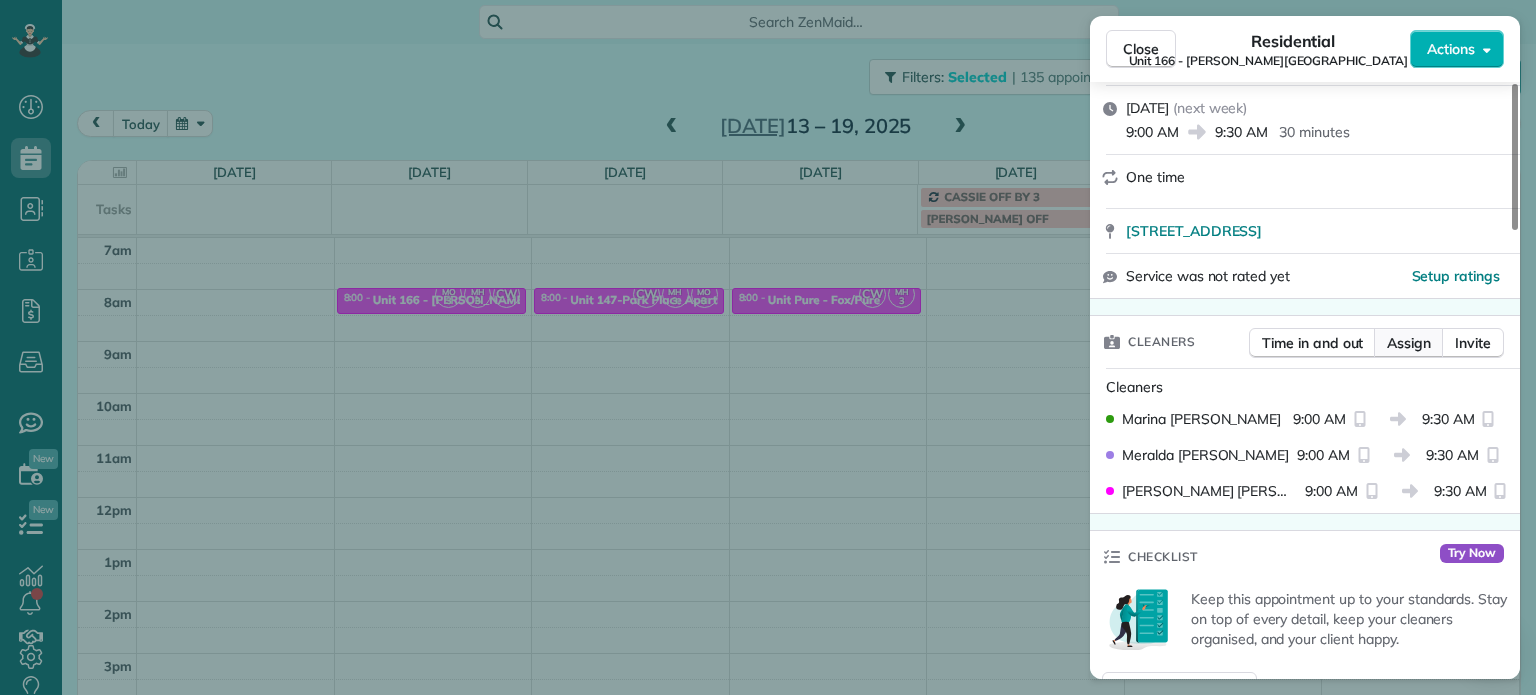 click on "Assign" at bounding box center (1409, 343) 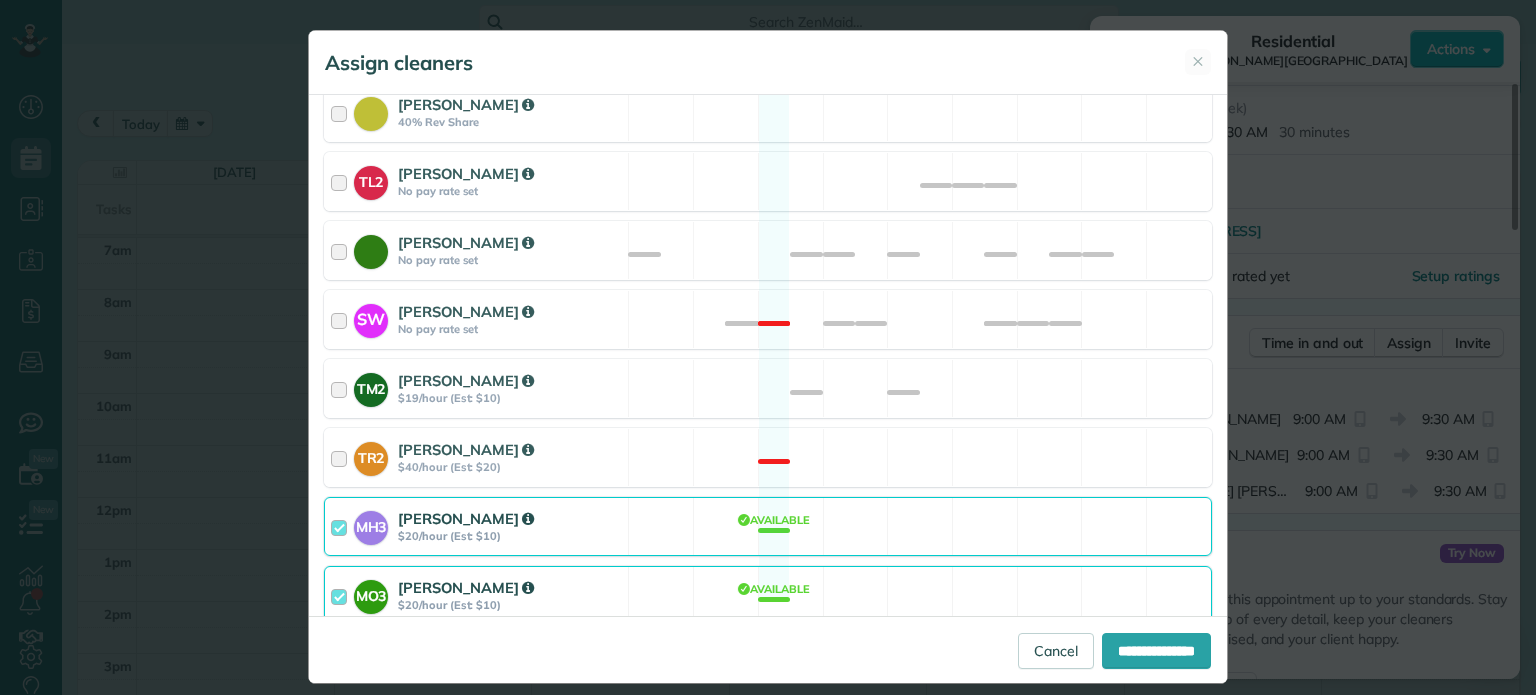 scroll, scrollTop: 852, scrollLeft: 0, axis: vertical 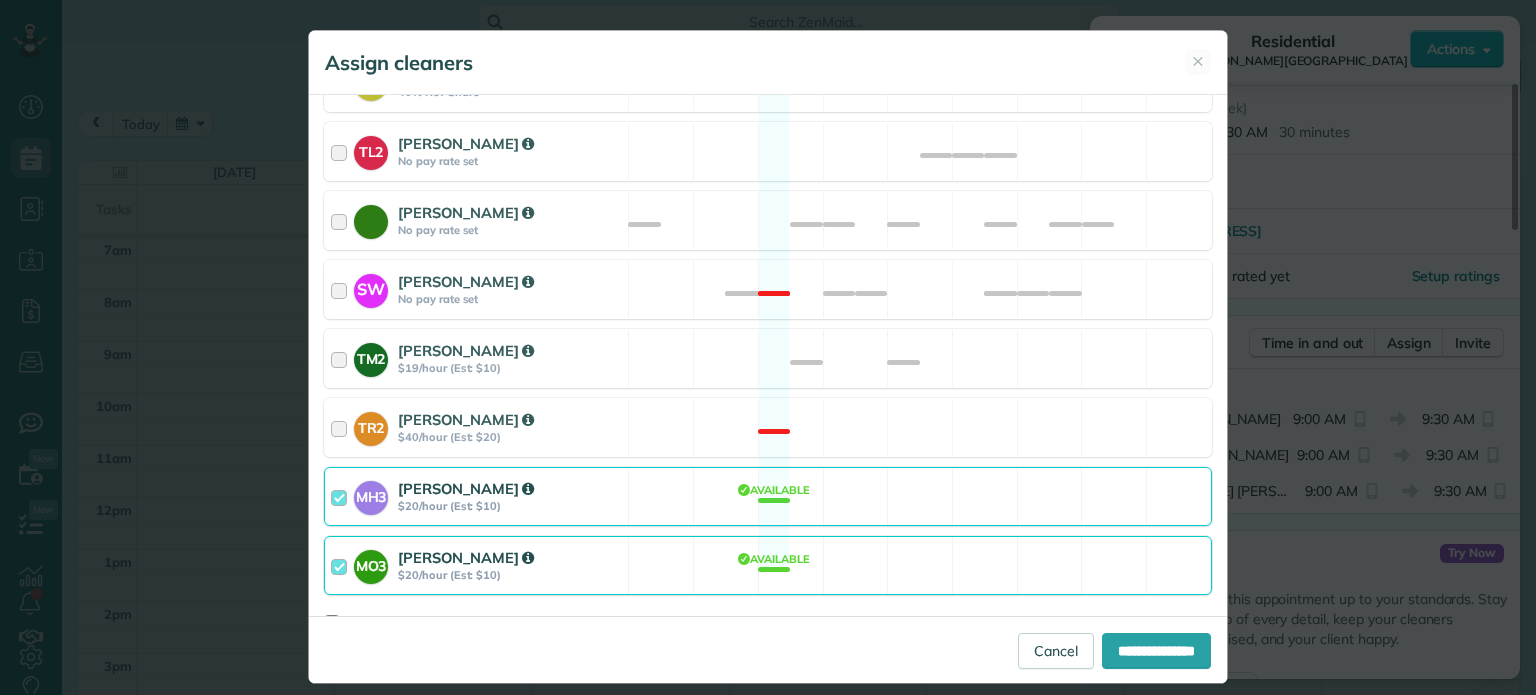 click on "MH3
[PERSON_NAME]
$20/hour (Est: $10)
Available" at bounding box center [768, 496] 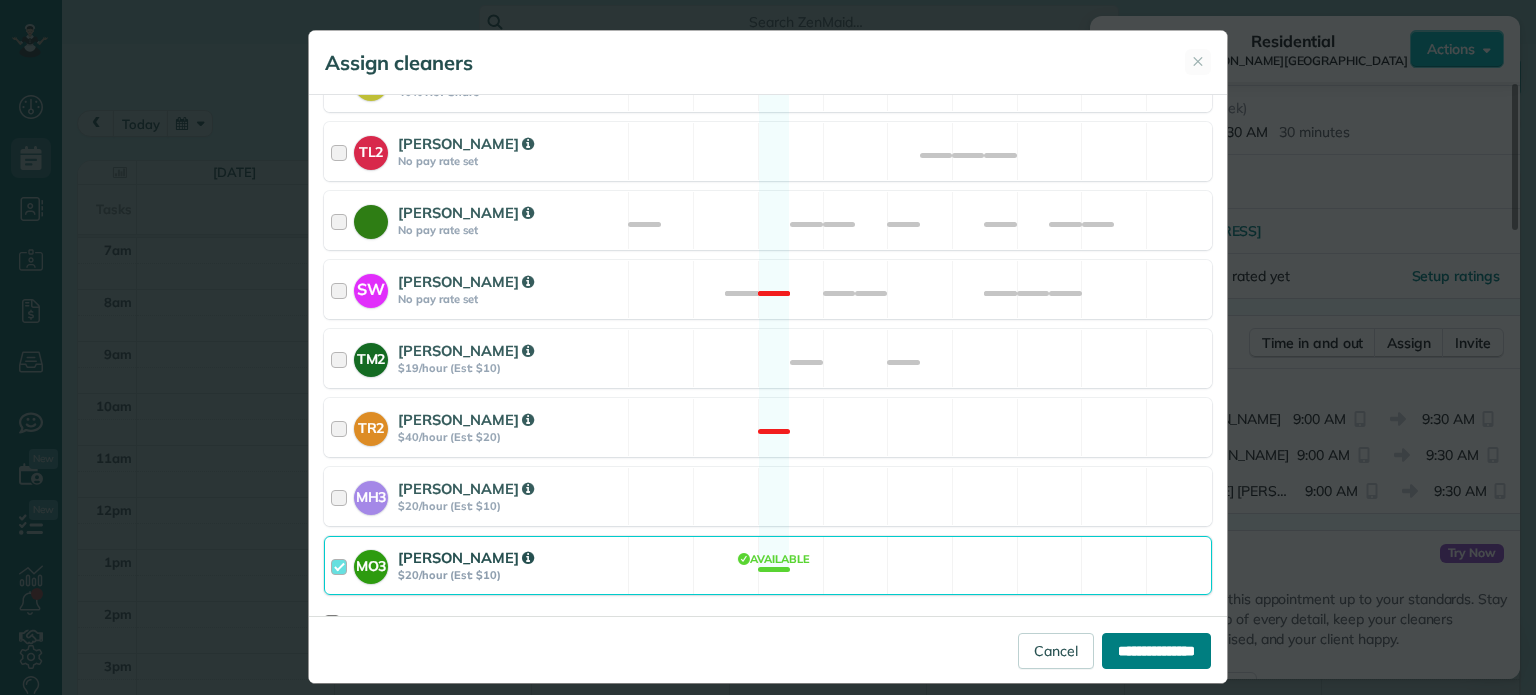 click on "**********" at bounding box center (1156, 651) 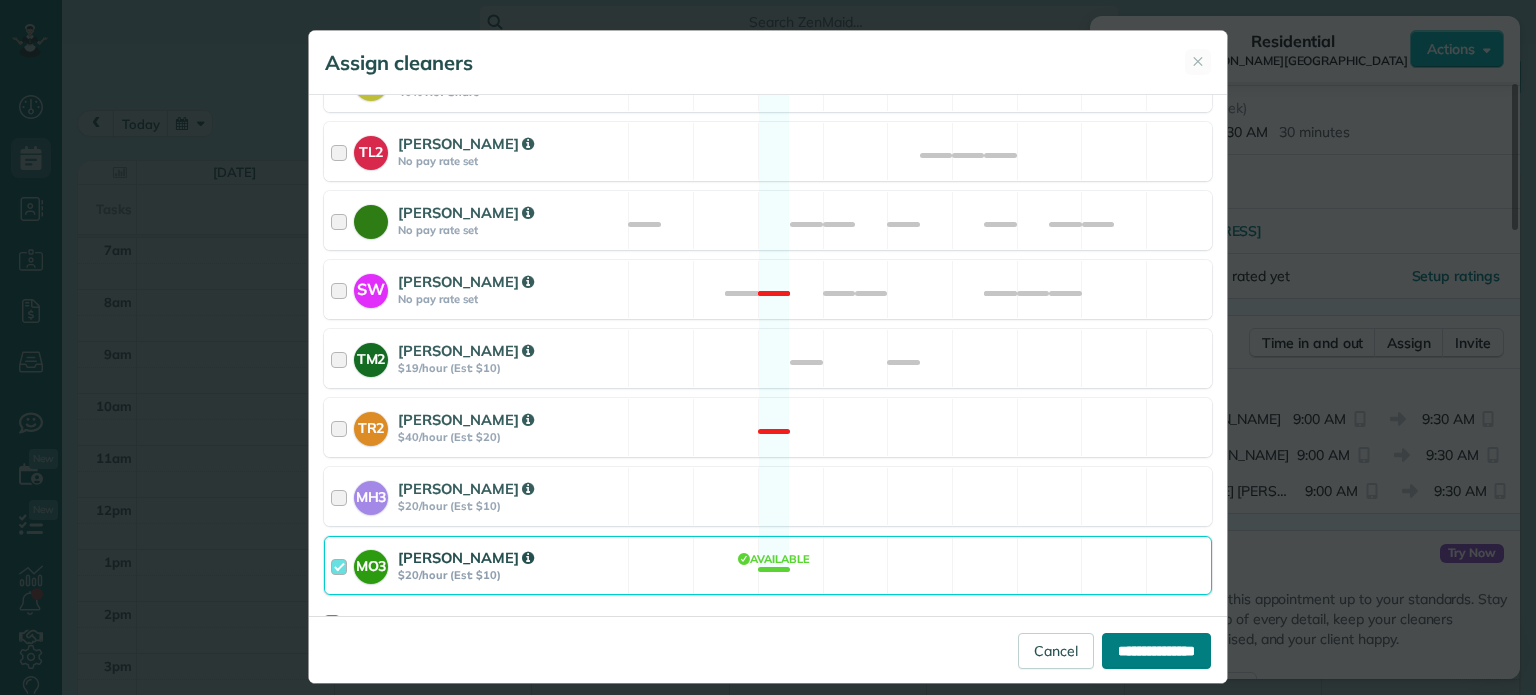 type on "**********" 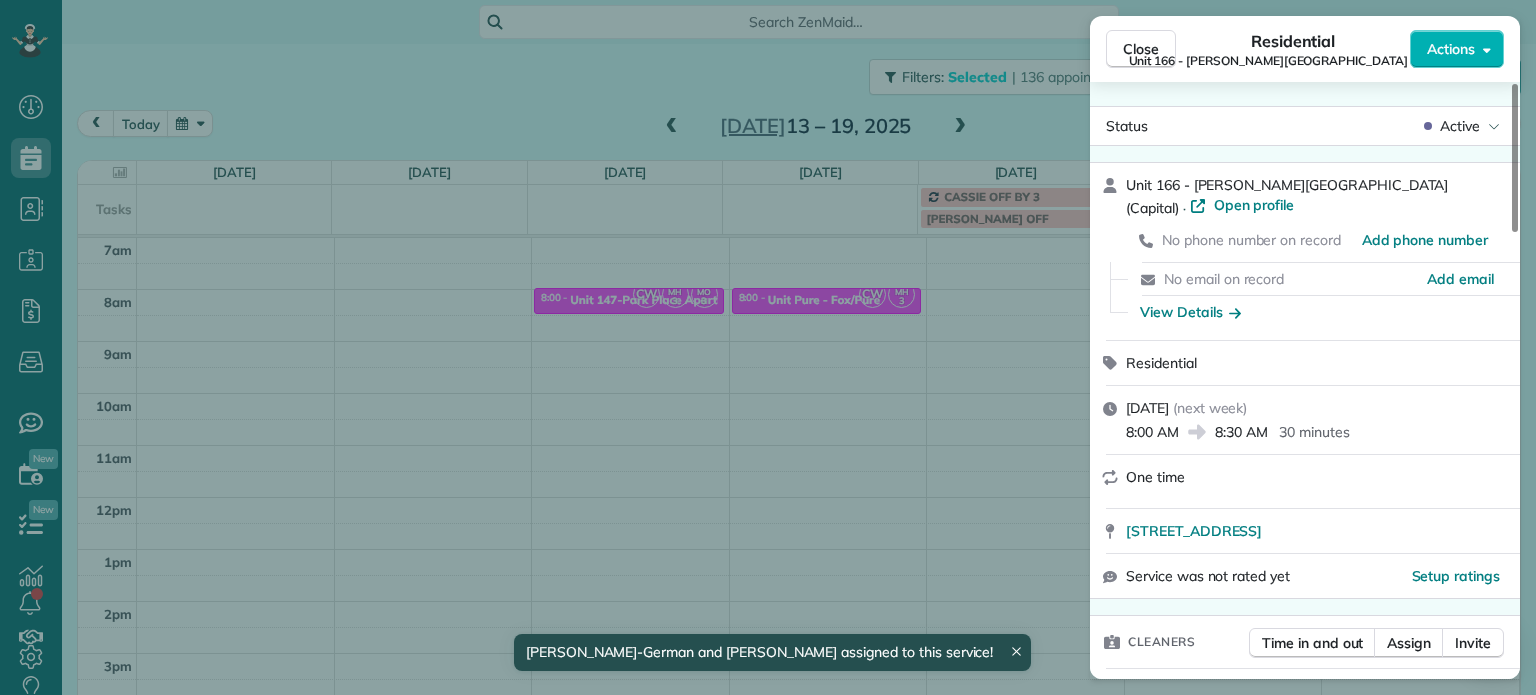 click on "Close Residential Unit 166 - Overton Place (Capital) Actions Status Active Unit 166 - Overton Place (Capital) · Open profile No phone number on record Add phone number No email on record Add email View Details Residential Monday, July 14, 2025 ( next week ) 8:00 AM 8:30 AM 30 minutes One time 1230 Northwest 21st Avenue Portland OR 97209 Service was not rated yet Setup ratings Cleaners Time in and out Assign Invite Cleaners Christina   Wright-German 8:00 AM 8:30 AM Marina   Ostertag 8:00 AM 8:30 AM Checklist Try Now Keep this appointment up to your standards. Stay on top of every detail, keep your cleaners organised, and your client happy. Assign a checklist Watch a 5 min demo Billing Billing actions Price $0.00 Overcharge $0.00 Discount $0.00 Coupon discount - Primary tax - Secondary tax - Total appointment price $0.00 Tips collected New feature! $0.00 Mark as paid Total including tip $0.00 Get paid online in no-time! Send an invoice and reward your cleaners with tips Charge customer credit card Work items 1" at bounding box center [768, 347] 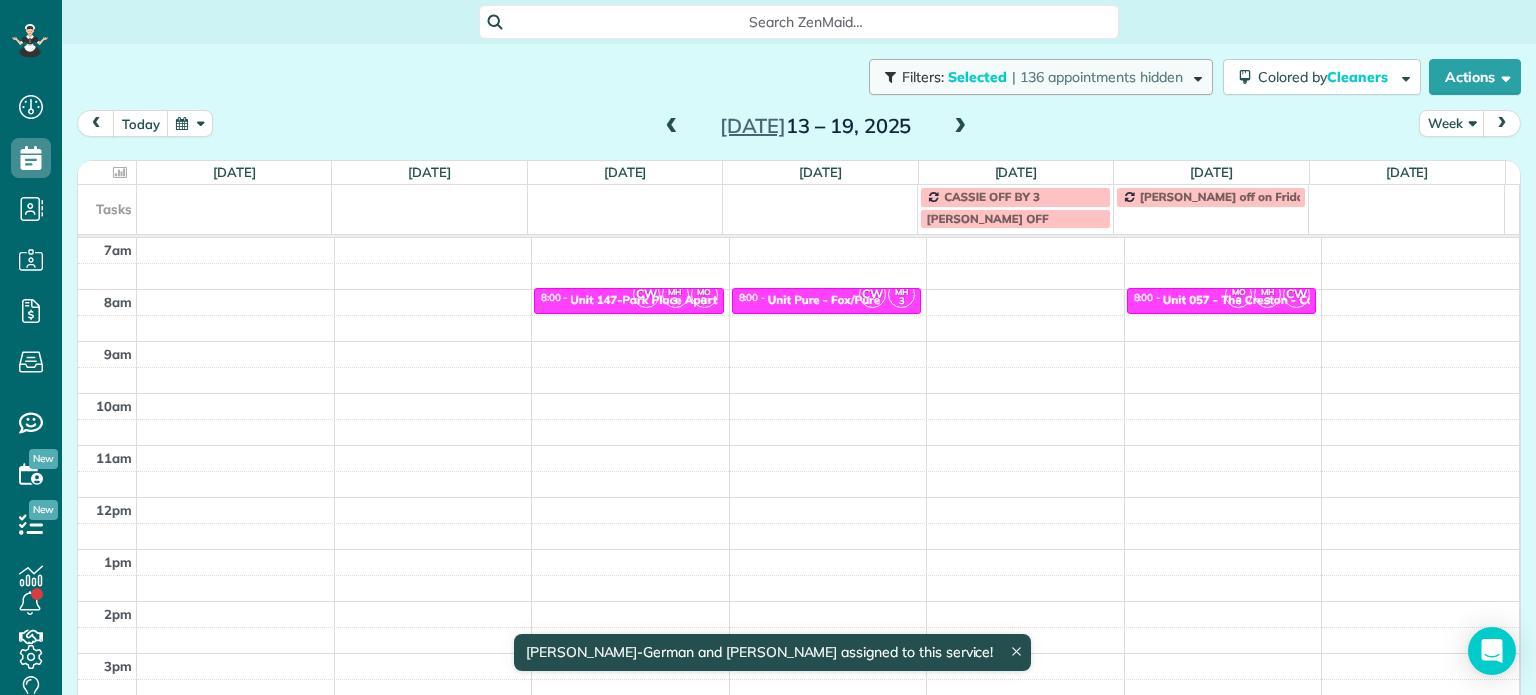 click on "|  136 appointments hidden" at bounding box center (1097, 77) 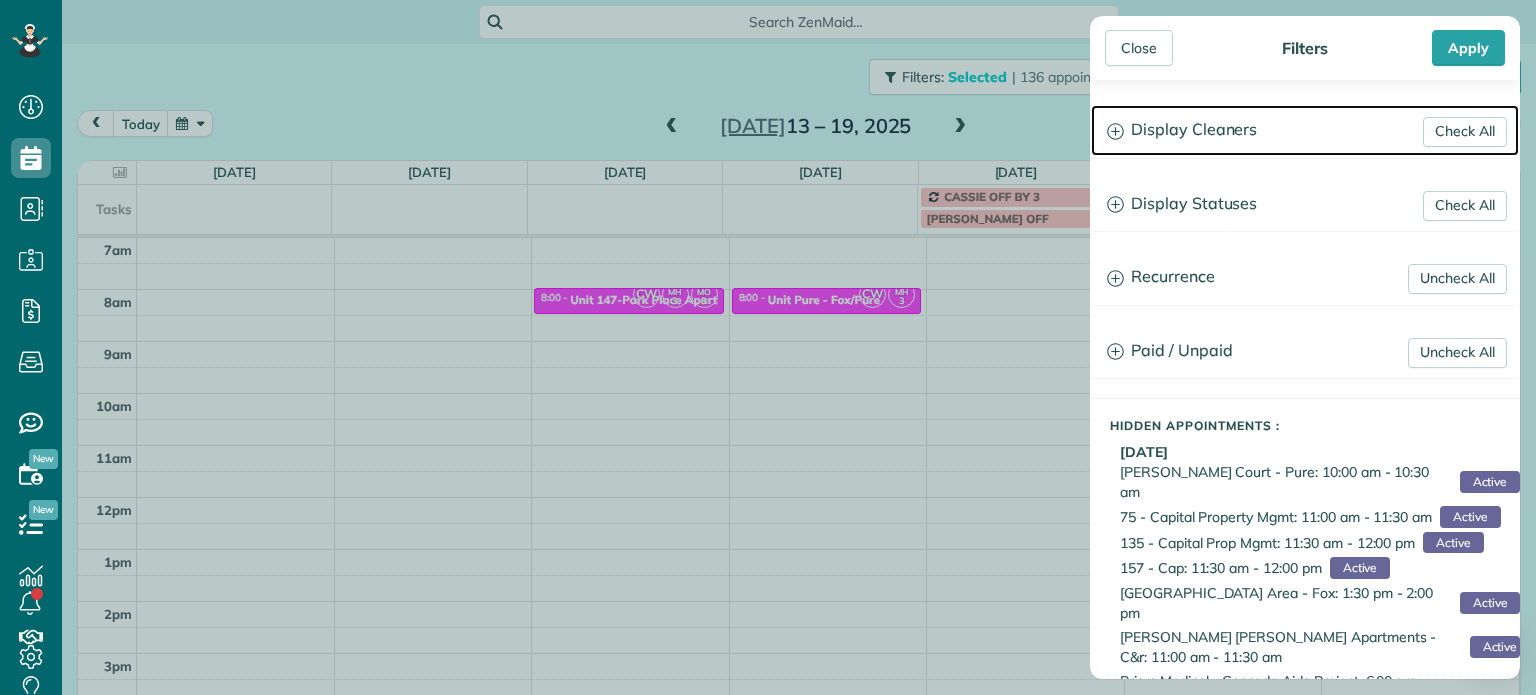 click on "Display Cleaners" at bounding box center (1305, 130) 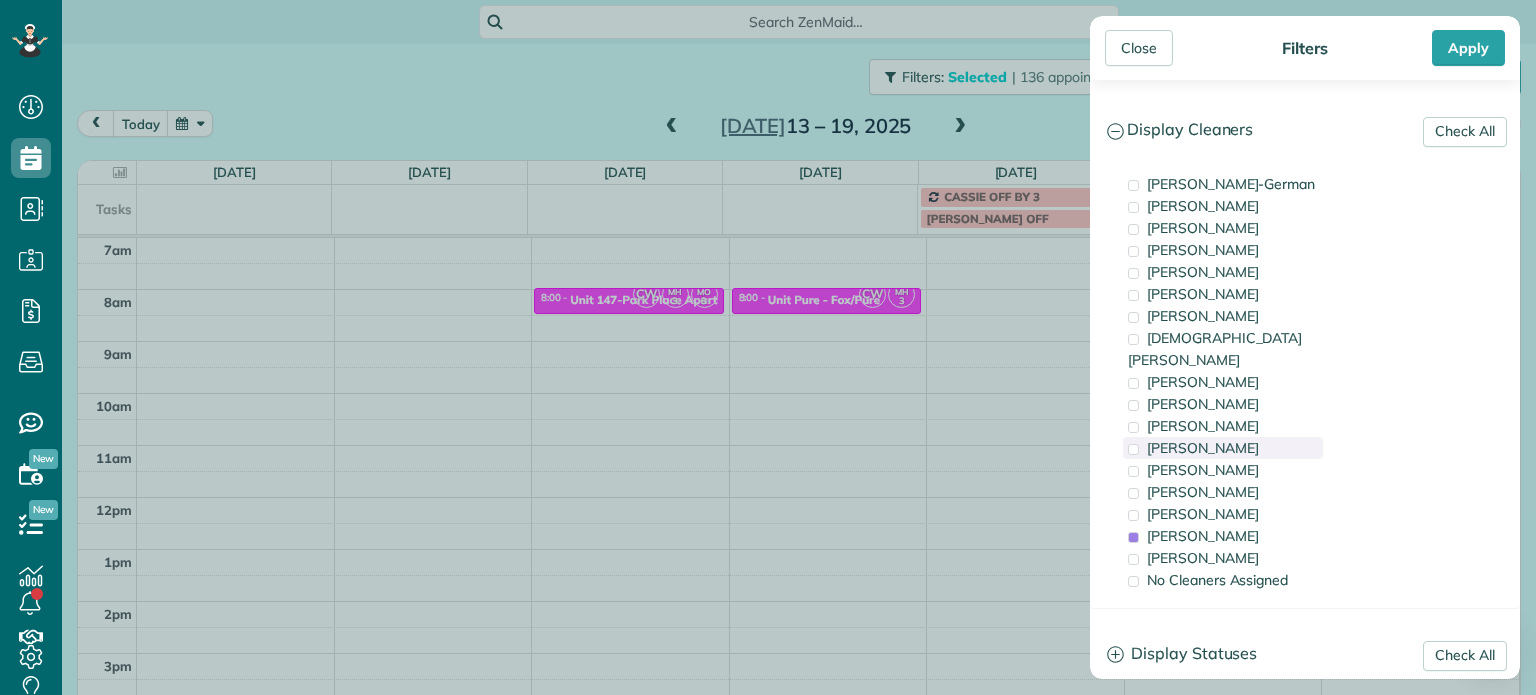 click on "[PERSON_NAME]" at bounding box center [1203, 448] 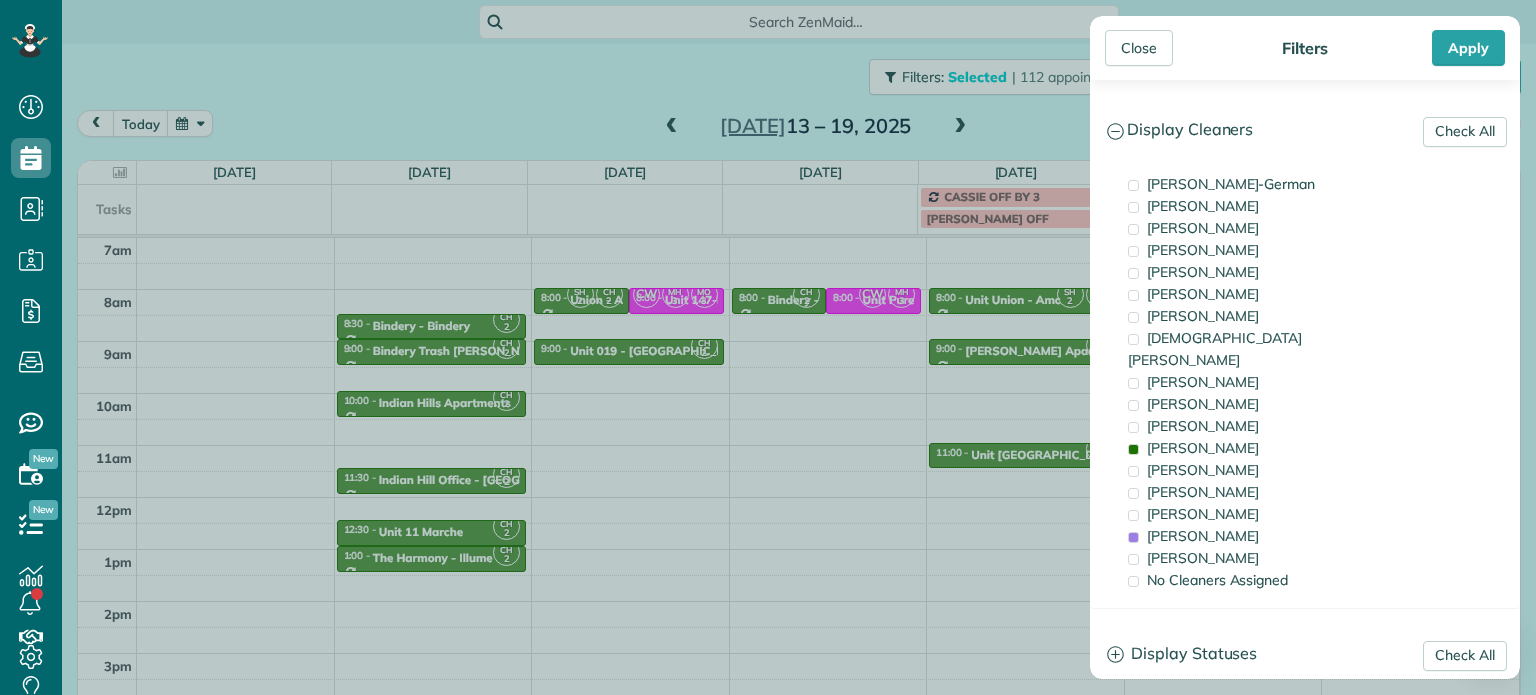 click on "Close
Filters
Apply
Check All
Display Cleaners
[PERSON_NAME]-German
[PERSON_NAME]
[PERSON_NAME]
[PERSON_NAME]
[PERSON_NAME]
[PERSON_NAME]
[PERSON_NAME]" at bounding box center [768, 347] 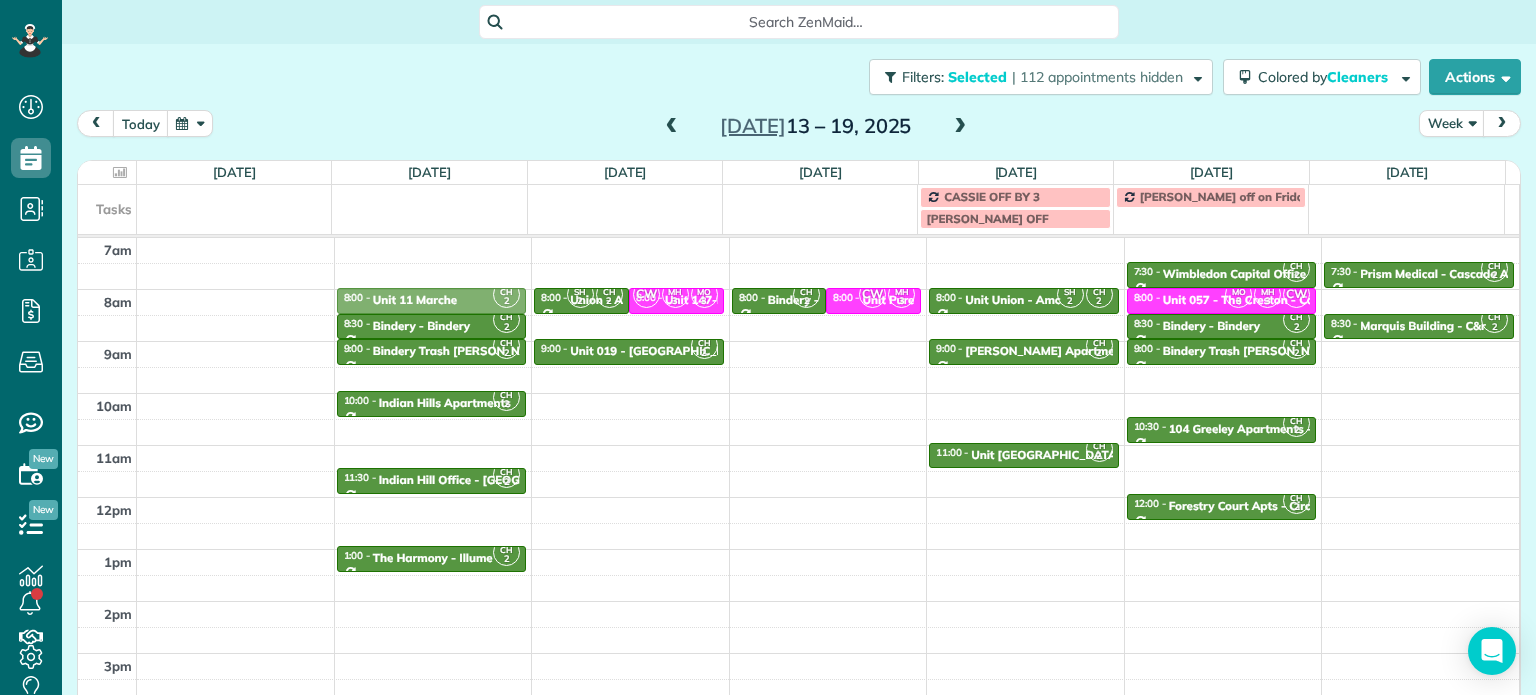 drag, startPoint x: 459, startPoint y: 528, endPoint x: 493, endPoint y: 302, distance: 228.54321 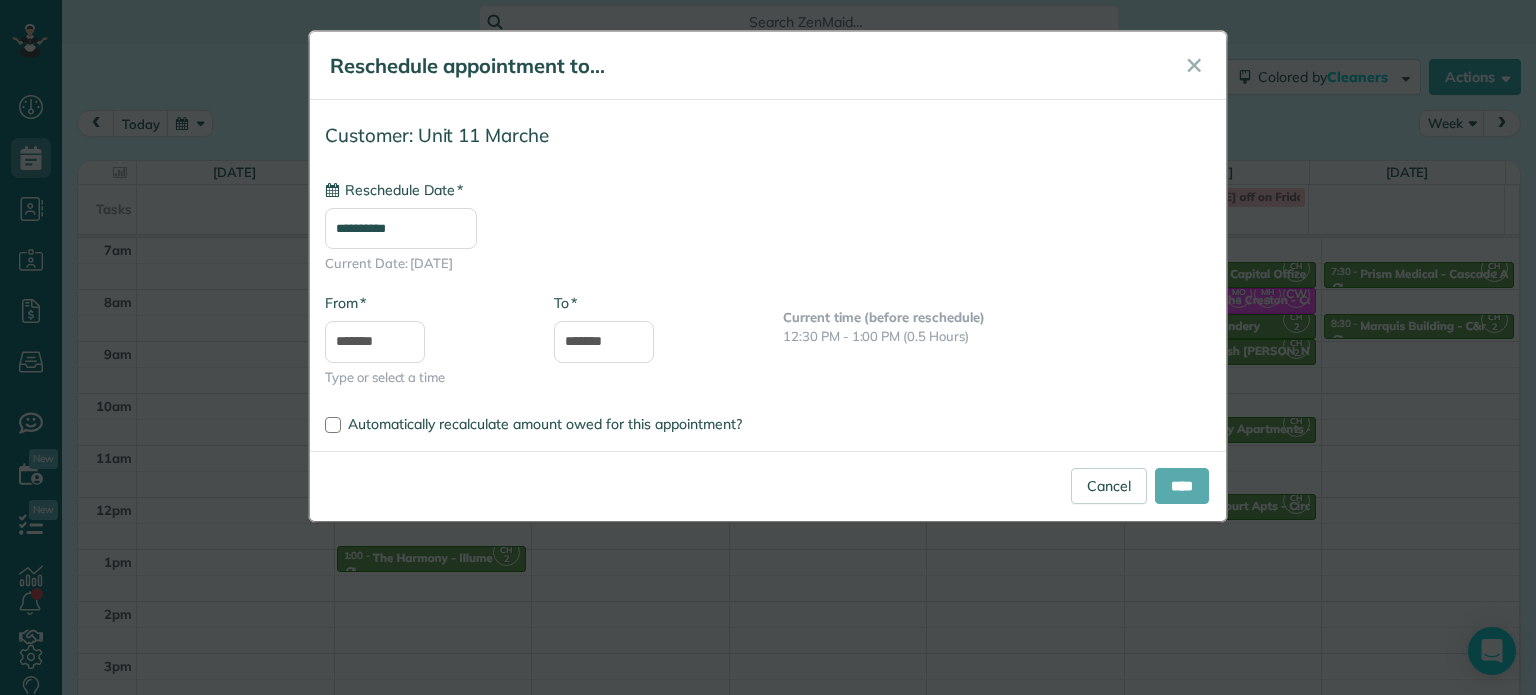 type on "**********" 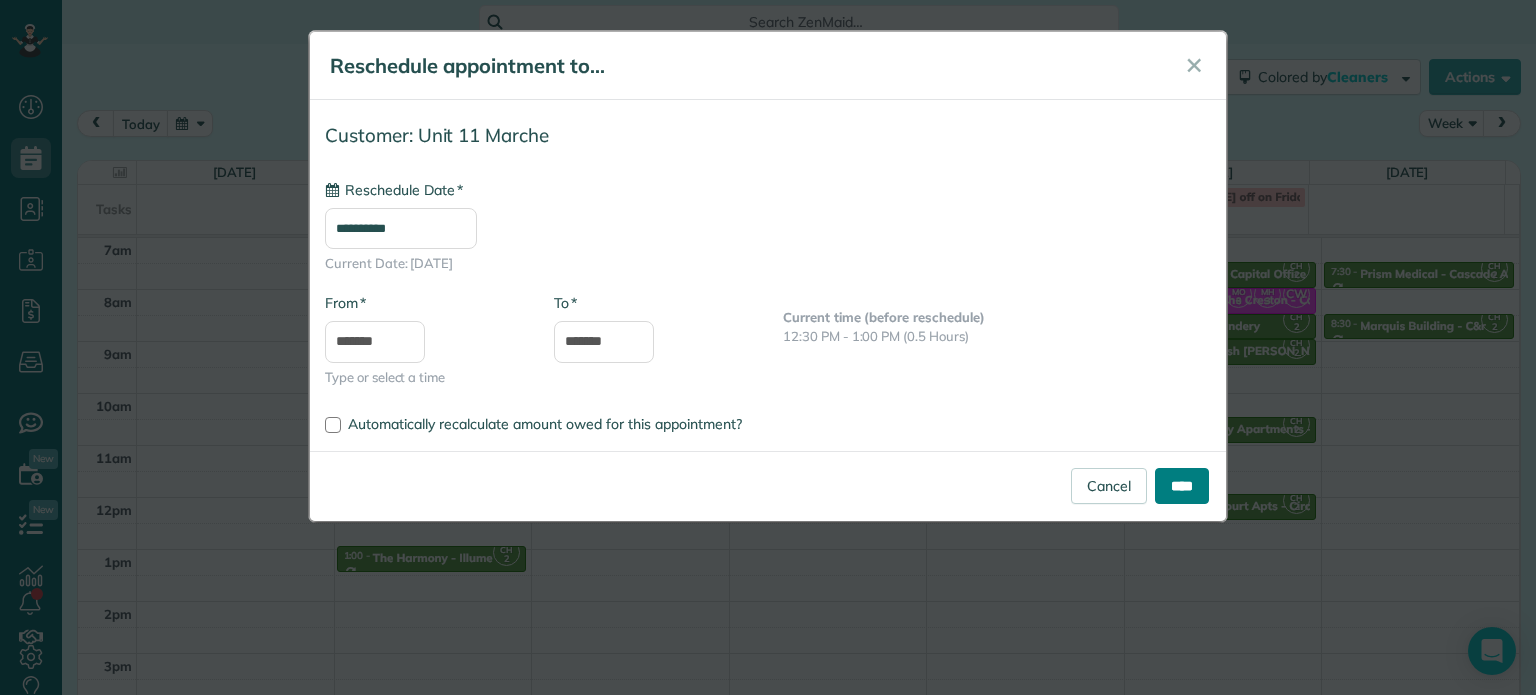 click on "****" at bounding box center (1182, 486) 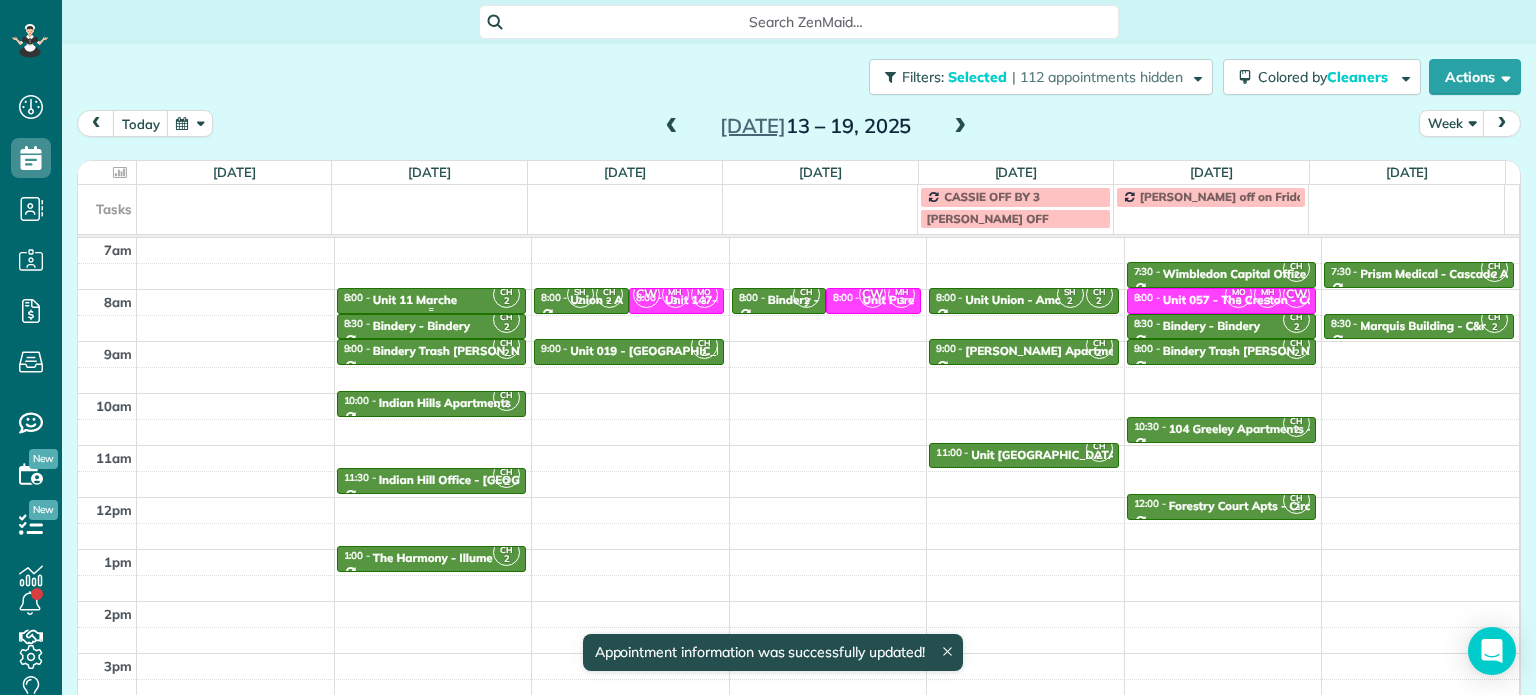click on "8:00 - 8:30 Unit 11 Marche" at bounding box center [432, 299] 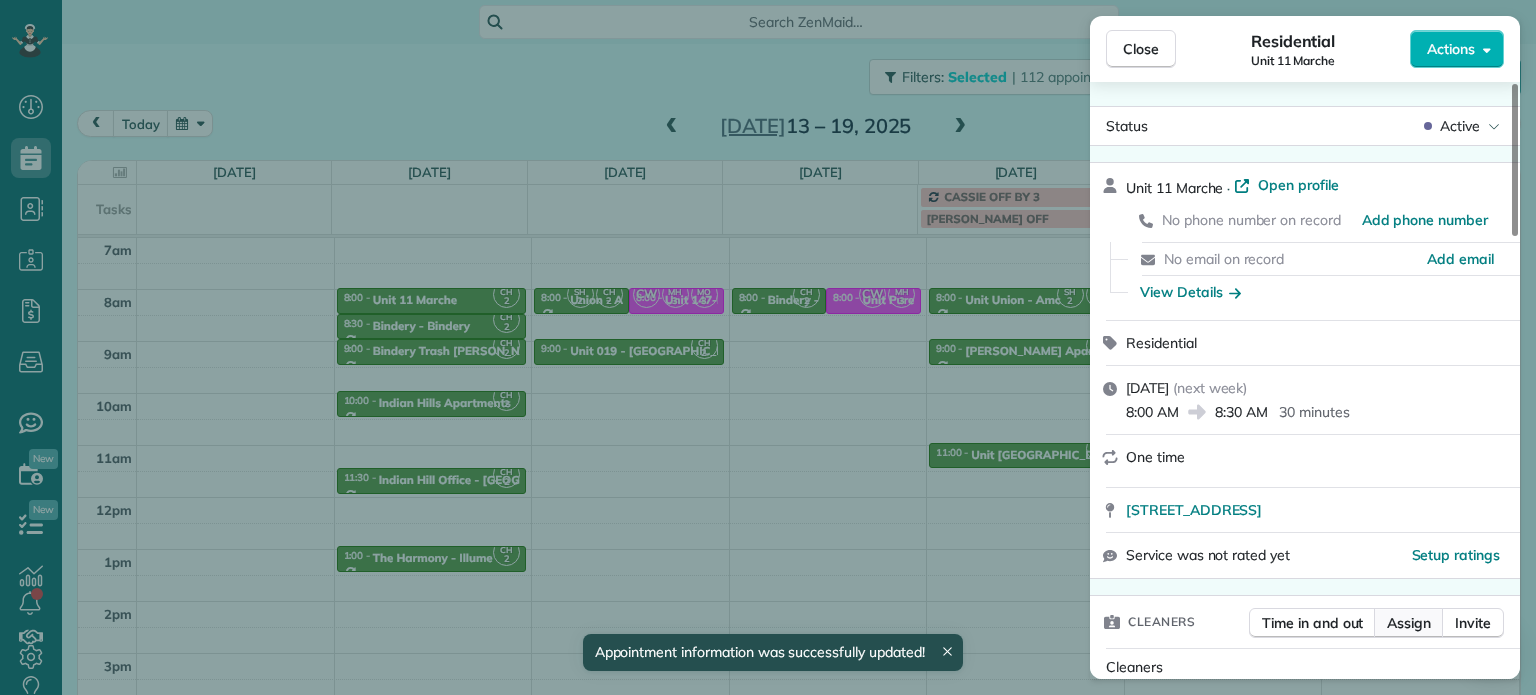 click on "Assign" at bounding box center [1409, 623] 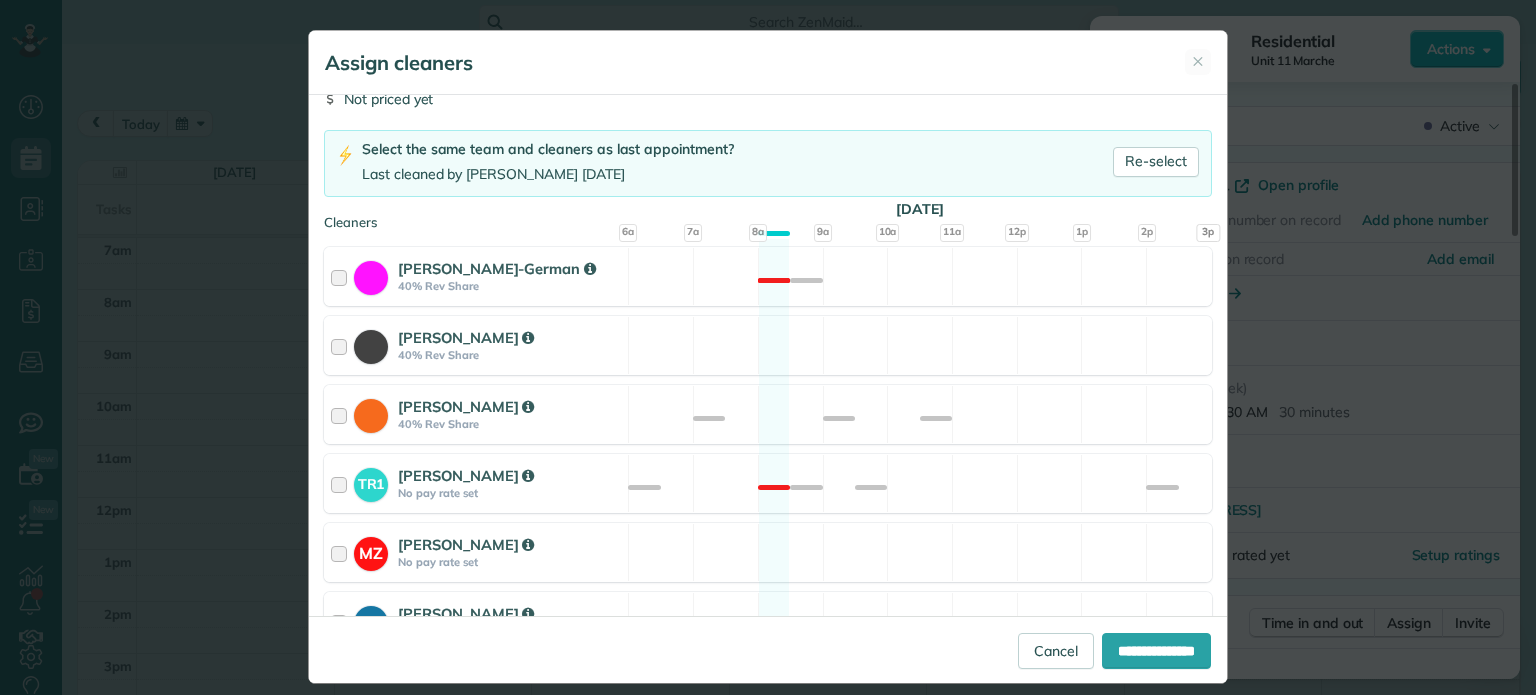 scroll, scrollTop: 200, scrollLeft: 0, axis: vertical 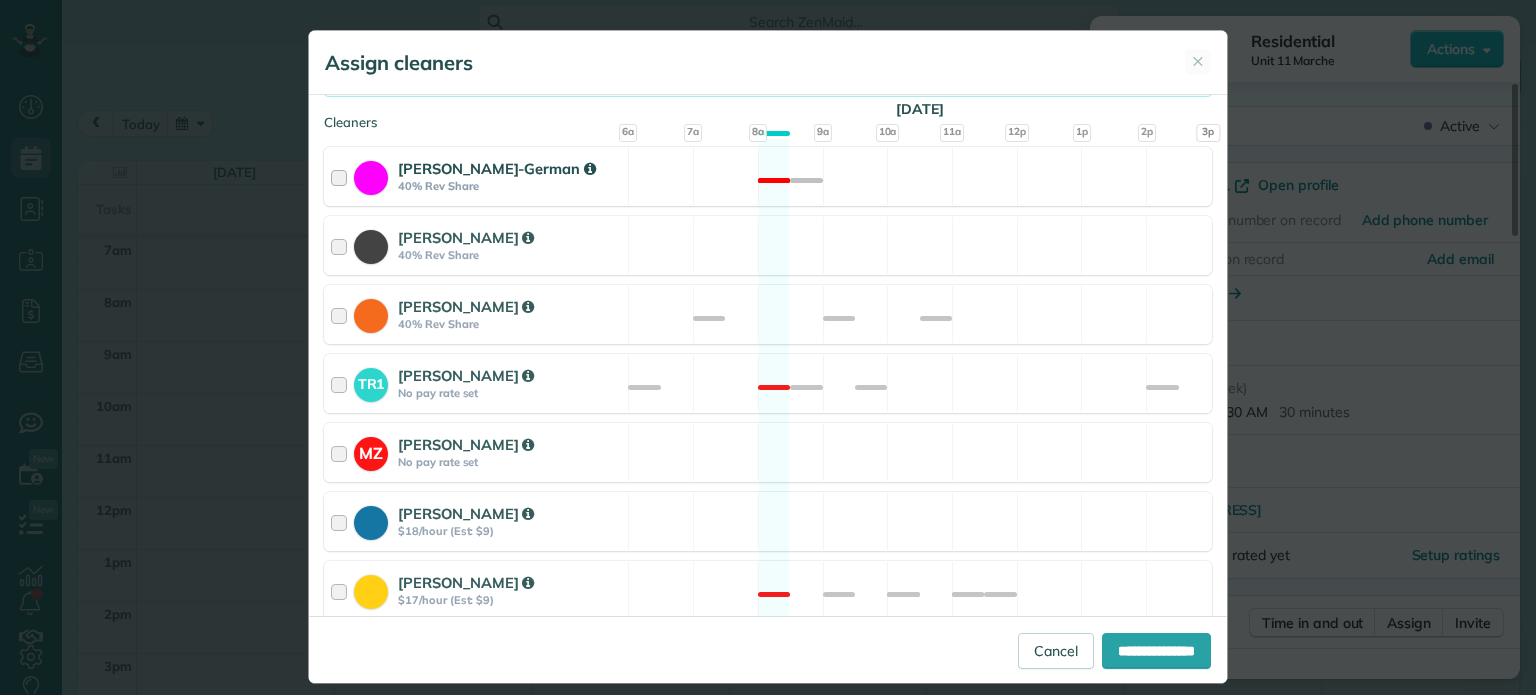 click on "[PERSON_NAME]-German
40% Rev Share
Not available" at bounding box center (768, 176) 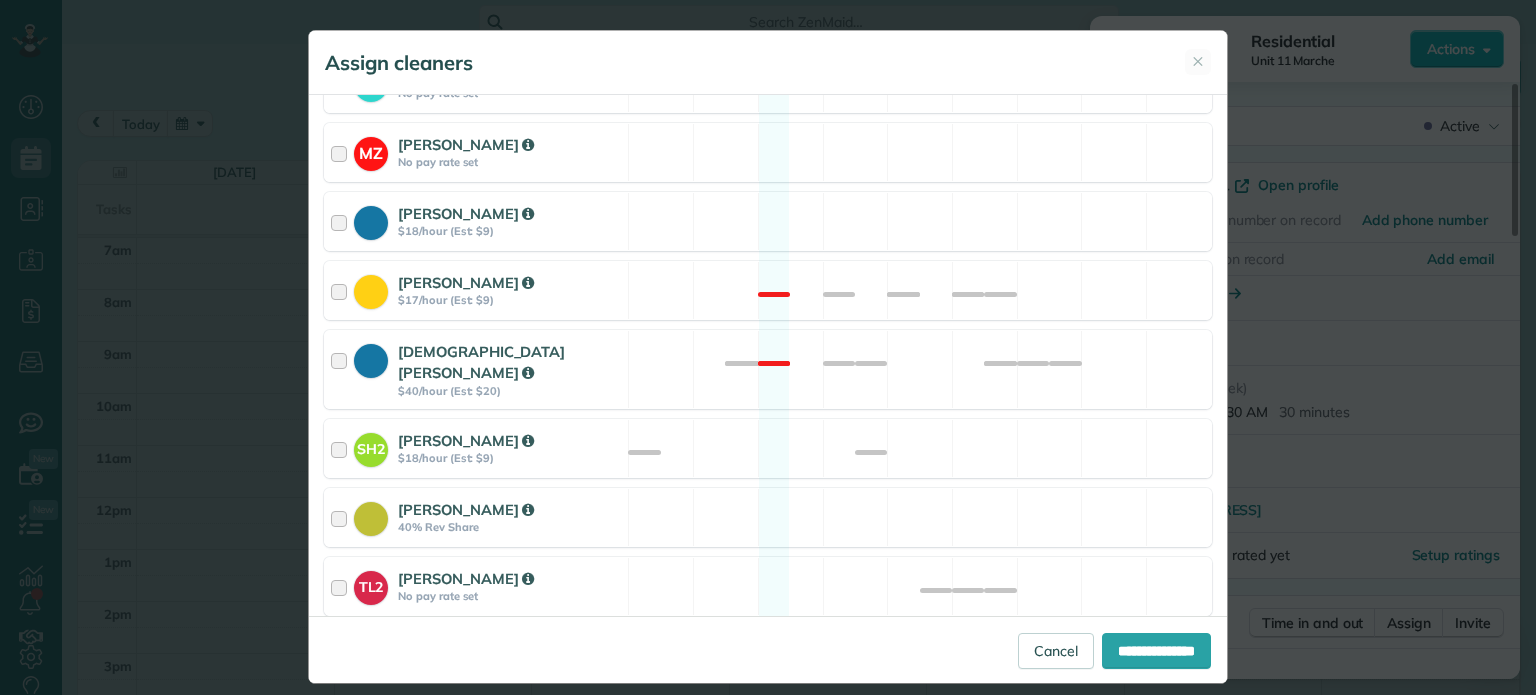 scroll, scrollTop: 935, scrollLeft: 0, axis: vertical 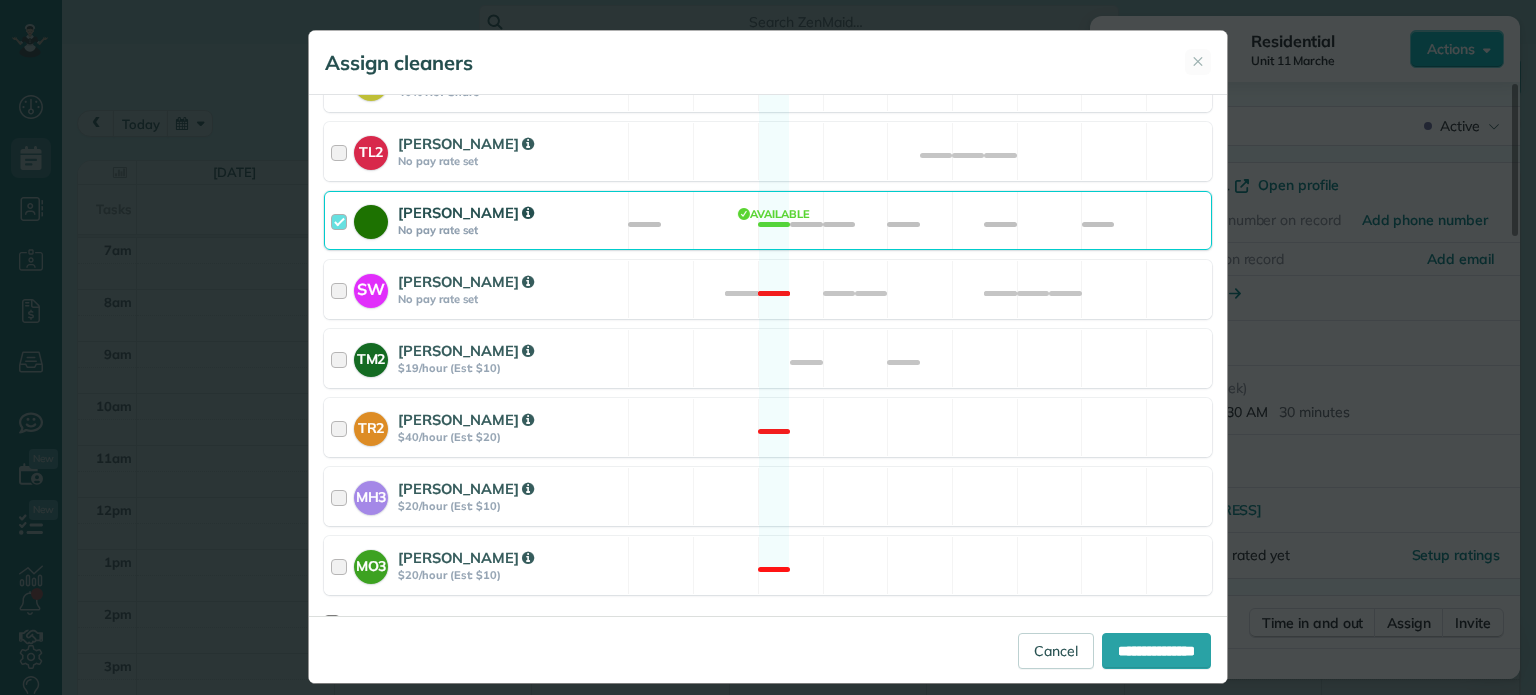 click on "Cyndi Holm
No pay rate set
Available" at bounding box center [768, 220] 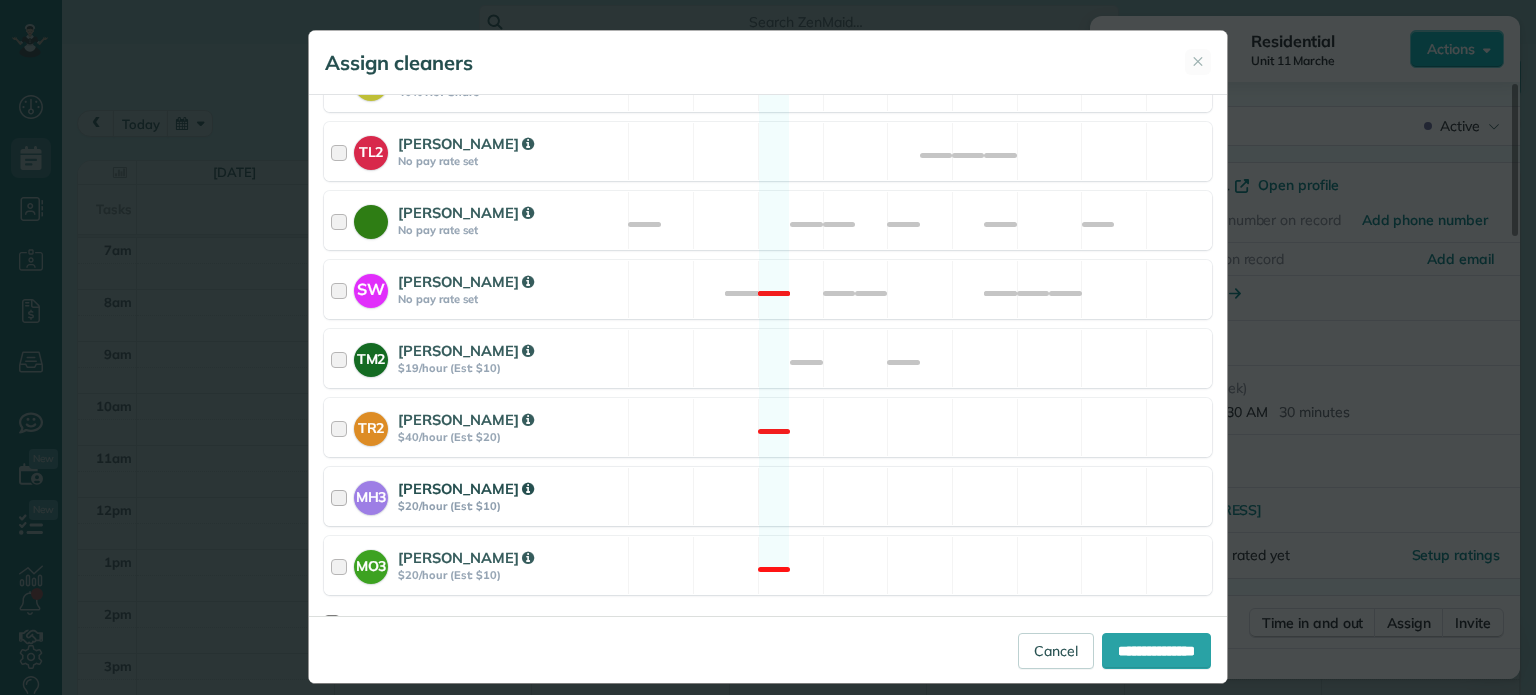 click on "MH3
[PERSON_NAME]
$20/hour (Est: $10)
Available" at bounding box center [768, 496] 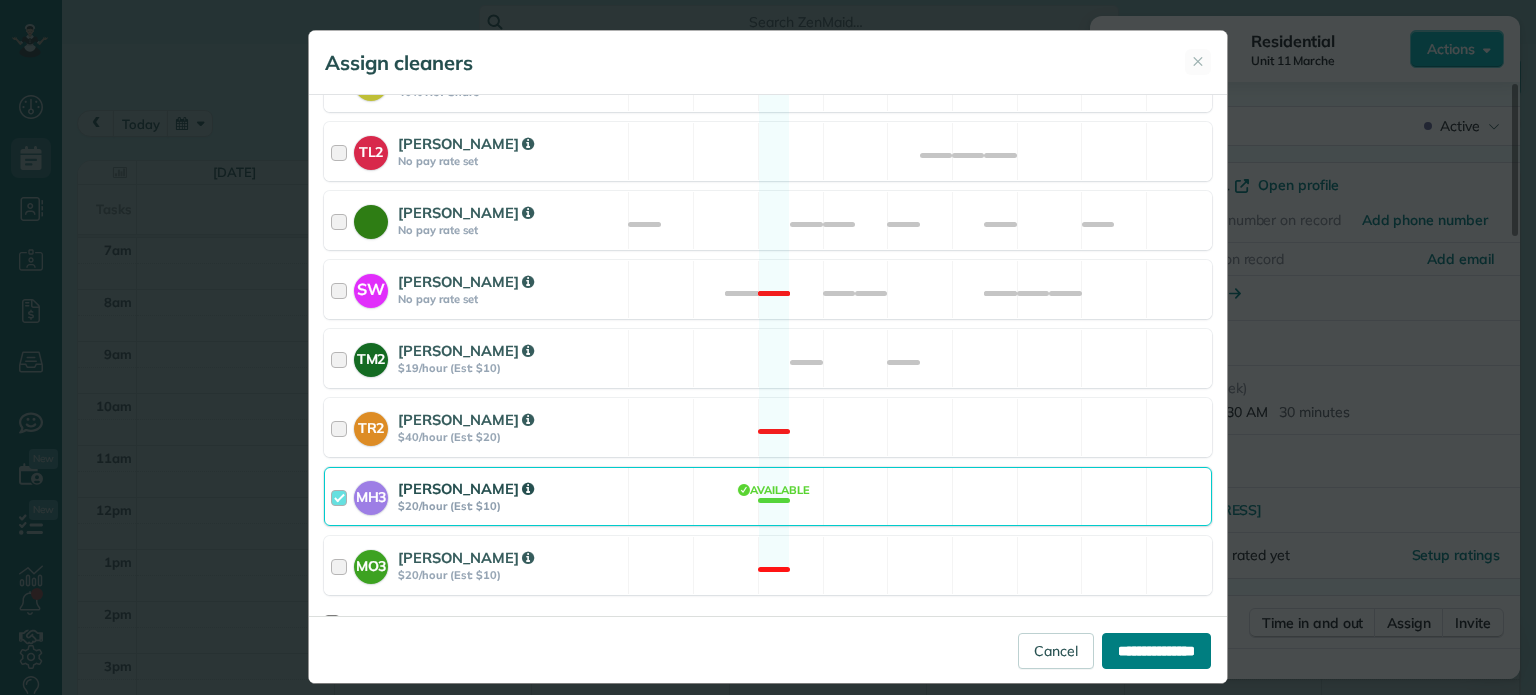 click on "**********" at bounding box center (1156, 651) 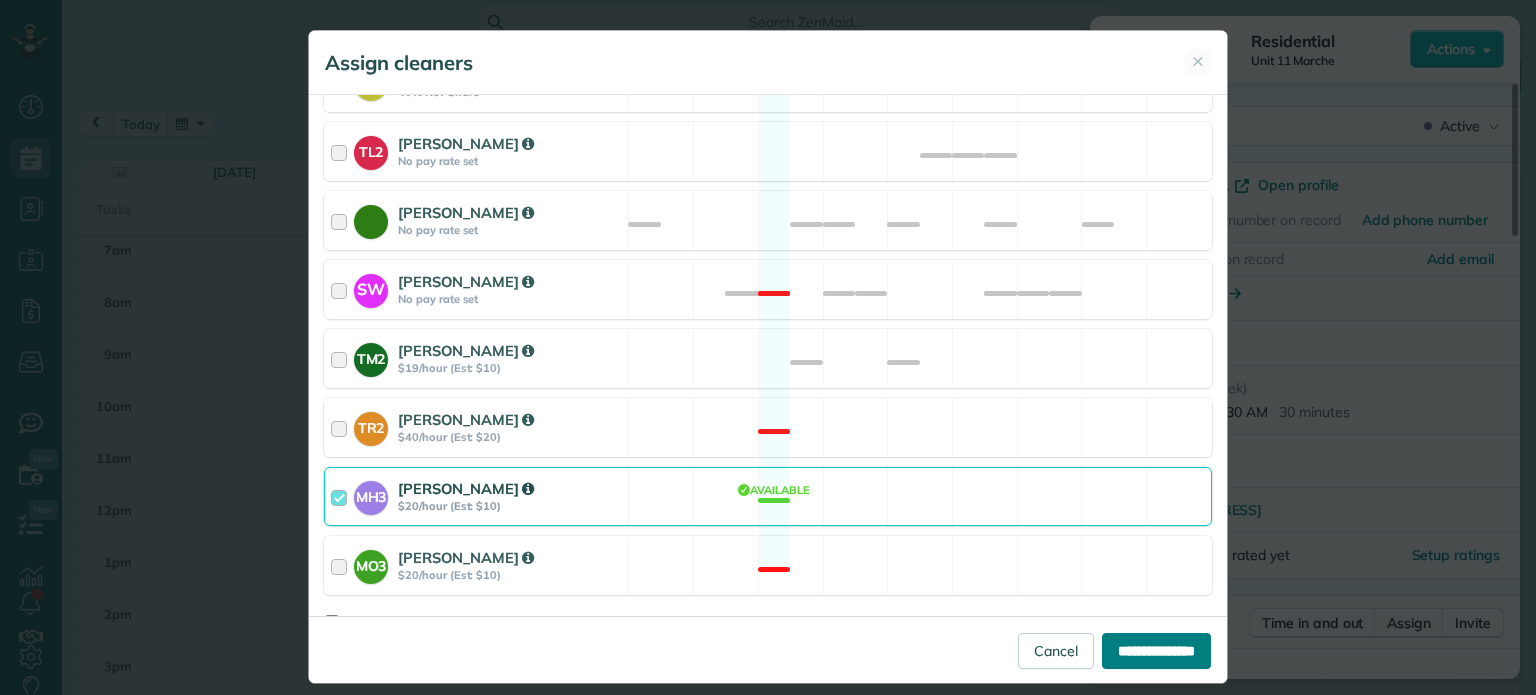 type on "**********" 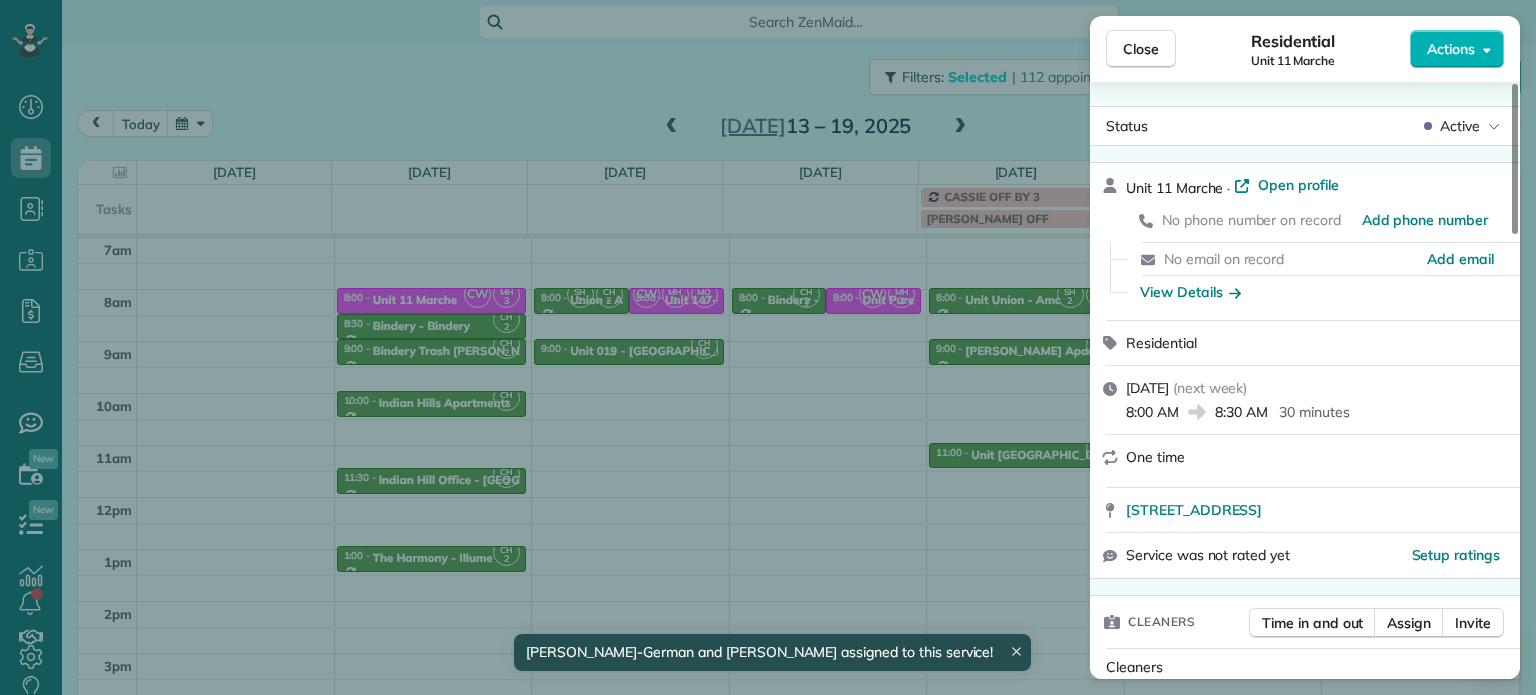 click on "Close Residential Unit 11 Marche Actions Status Active Unit 11 Marche · Open profile No phone number on record Add phone number No email on record Add email View Details Residential Monday, July 14, 2025 ( next week ) 8:00 AM 8:30 AM 30 minutes One time 1115 SW Market St Portland OR 97201 Service was not rated yet Setup ratings Cleaners Time in and out Assign Invite Cleaners Meralda   Harris 8:00 AM 8:30 AM Christina   Wright-German 8:00 AM 8:30 AM Checklist Try Now Keep this appointment up to your standards. Stay on top of every detail, keep your cleaners organised, and your client happy. Assign a checklist Watch a 5 min demo Billing Billing actions Price $0.00 Overcharge $0.00 Discount $0.00 Coupon discount - Primary tax - Secondary tax - Total appointment price $0.00 Tips collected New feature! $0.00 Mark as paid Total including tip $0.00 Get paid online in no-time! Send an invoice and reward your cleaners with tips Charge customer credit card Appointment custom fields No custom fields to display Notes 1" at bounding box center [768, 347] 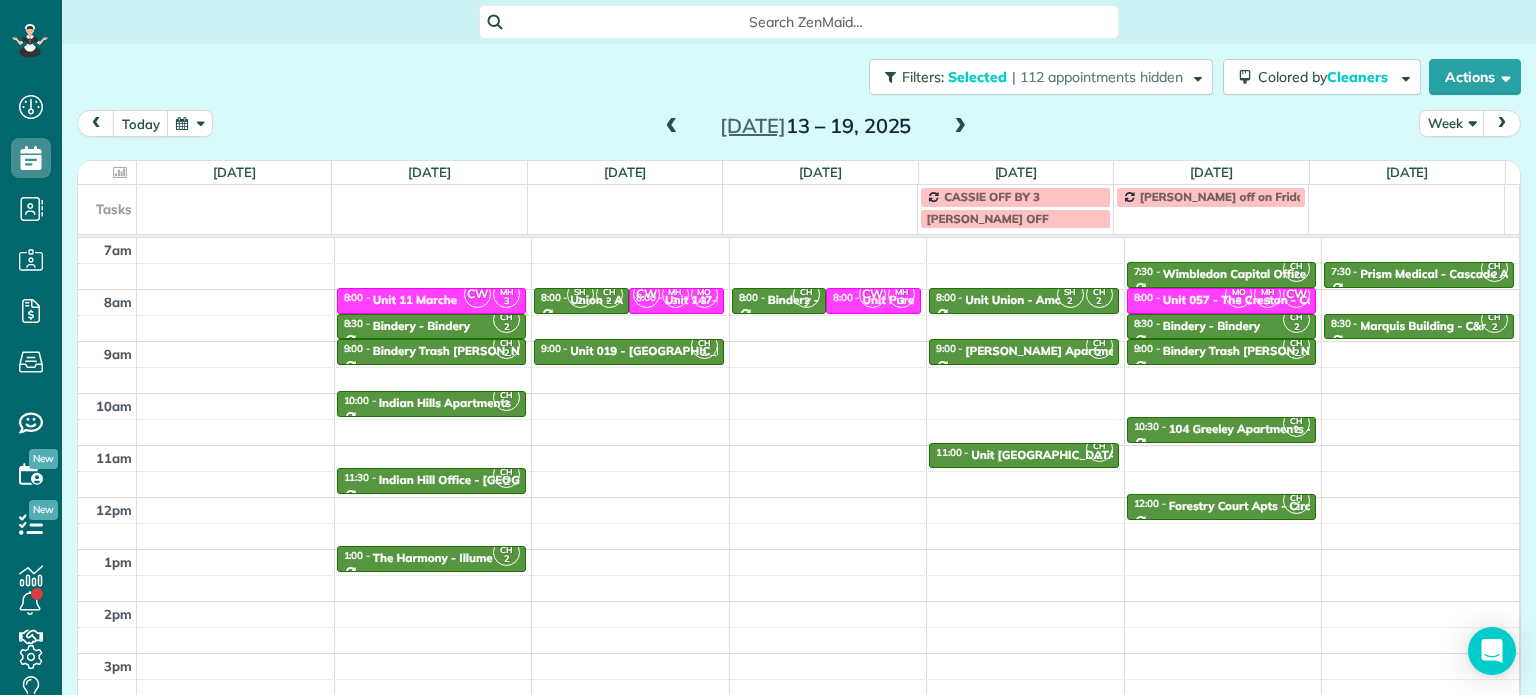 click at bounding box center (672, 127) 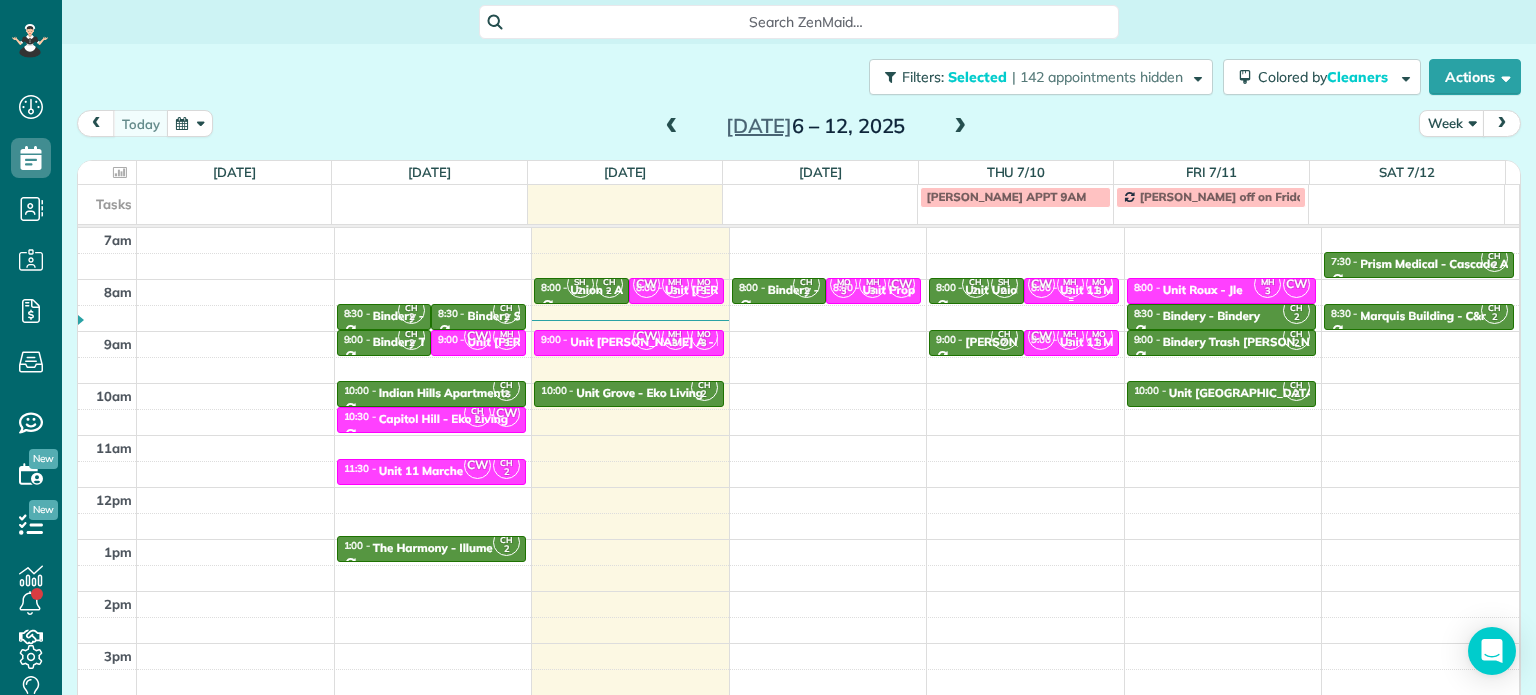 click on "3" at bounding box center [1099, 291] 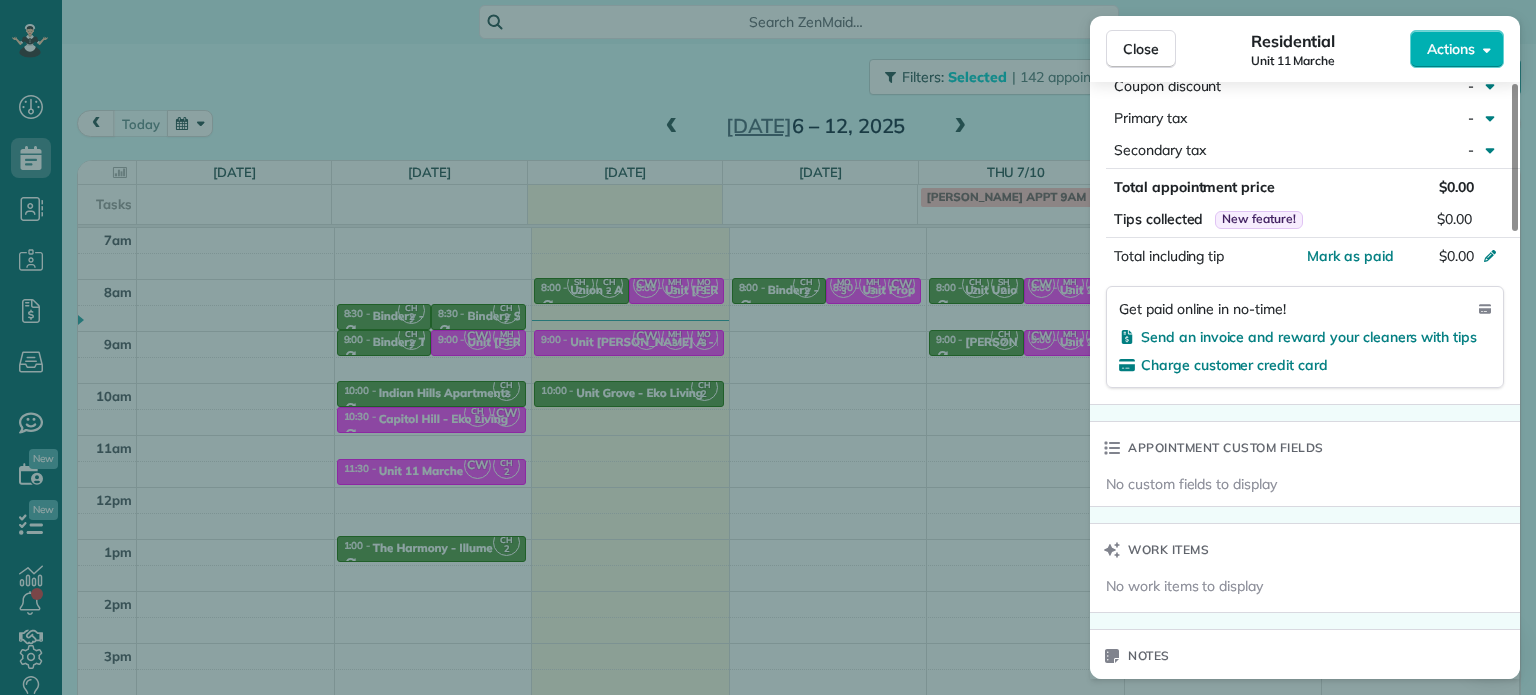 scroll, scrollTop: 1500, scrollLeft: 0, axis: vertical 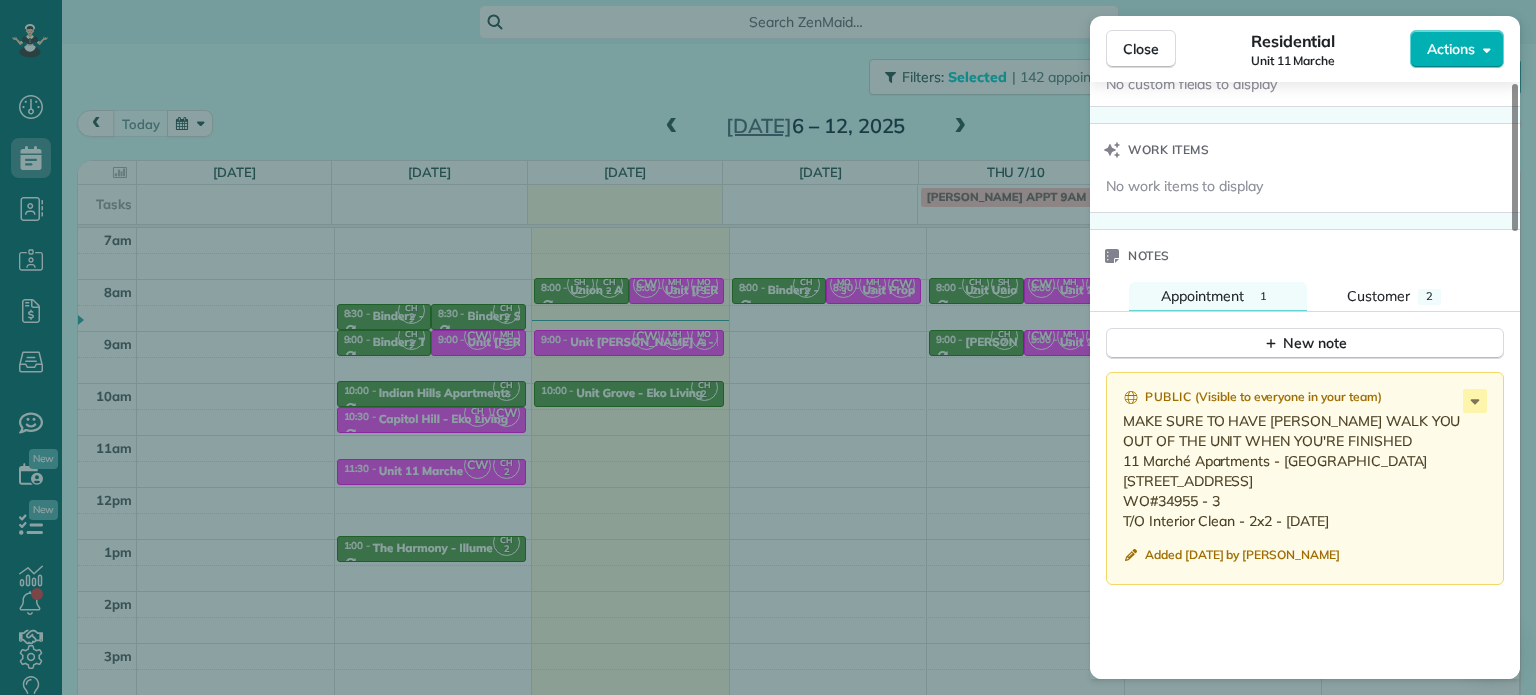 click on "Close Residential Unit 11 Marche Actions Status Active Unit 11 Marche · Open profile No phone number on record Add phone number No email on record Add email View Details Residential [DATE] ( [DATE] ) 8:00 AM 8:30 AM 30 minutes One time [STREET_ADDRESS] Service was not rated yet Setup ratings Cleaners Time in and out Assign Invite Cleaners [PERSON_NAME] 8:00 AM 8:30 AM [PERSON_NAME] 8:00 AM 8:30 AM [PERSON_NAME]-German 8:00 AM 8:30 AM Checklist Try Now Keep this appointment up to your standards. Stay on top of every detail, keep your cleaners organised, and your client happy. Assign a checklist Watch a 5 min demo Billing Billing actions Price $0.00 Overcharge $0.00 Discount $0.00 Coupon discount - Primary tax - Secondary tax - Total appointment price $0.00 Tips collected New feature! $0.00 [PERSON_NAME] as paid Total including tip $0.00 Get paid online in no-time! Send an invoice and reward your cleaners with tips Charge customer credit card Appointment custom fields" at bounding box center [768, 347] 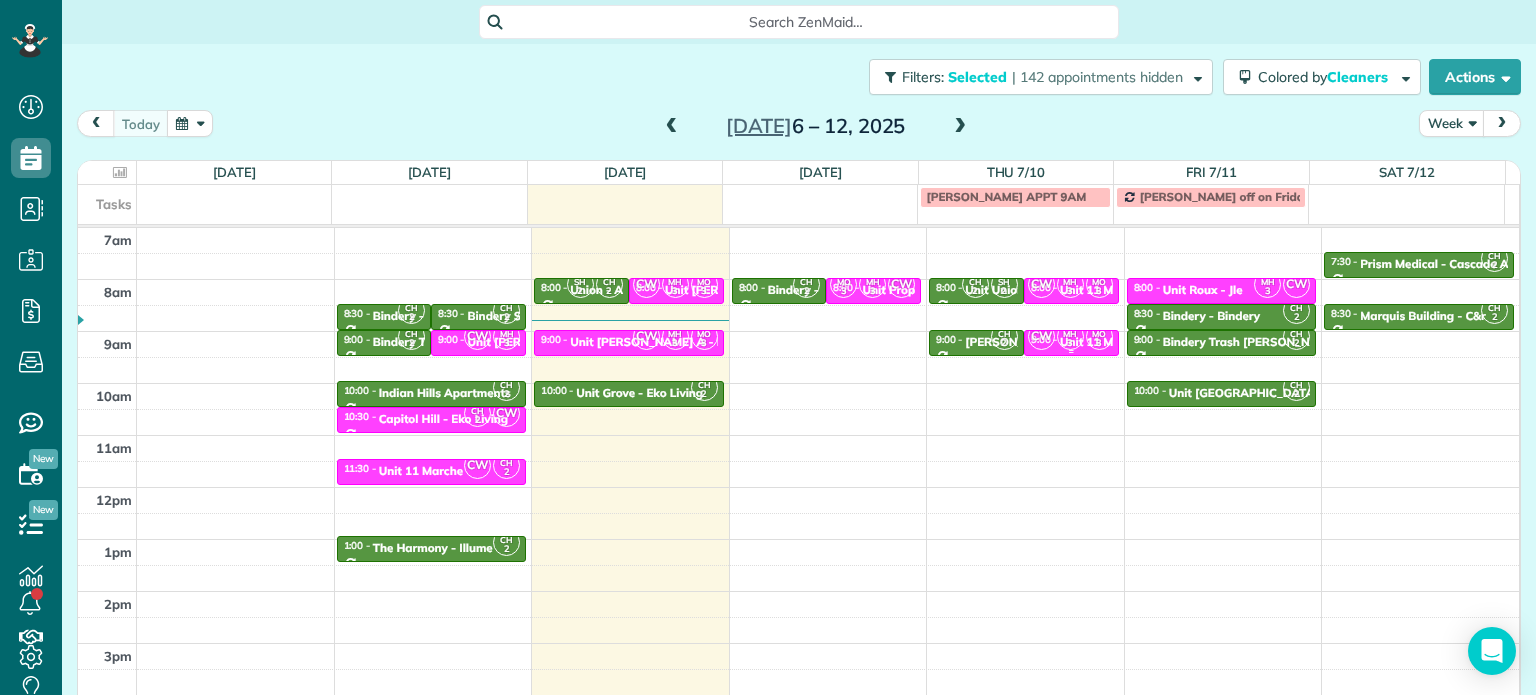 click on "3" at bounding box center (1099, 343) 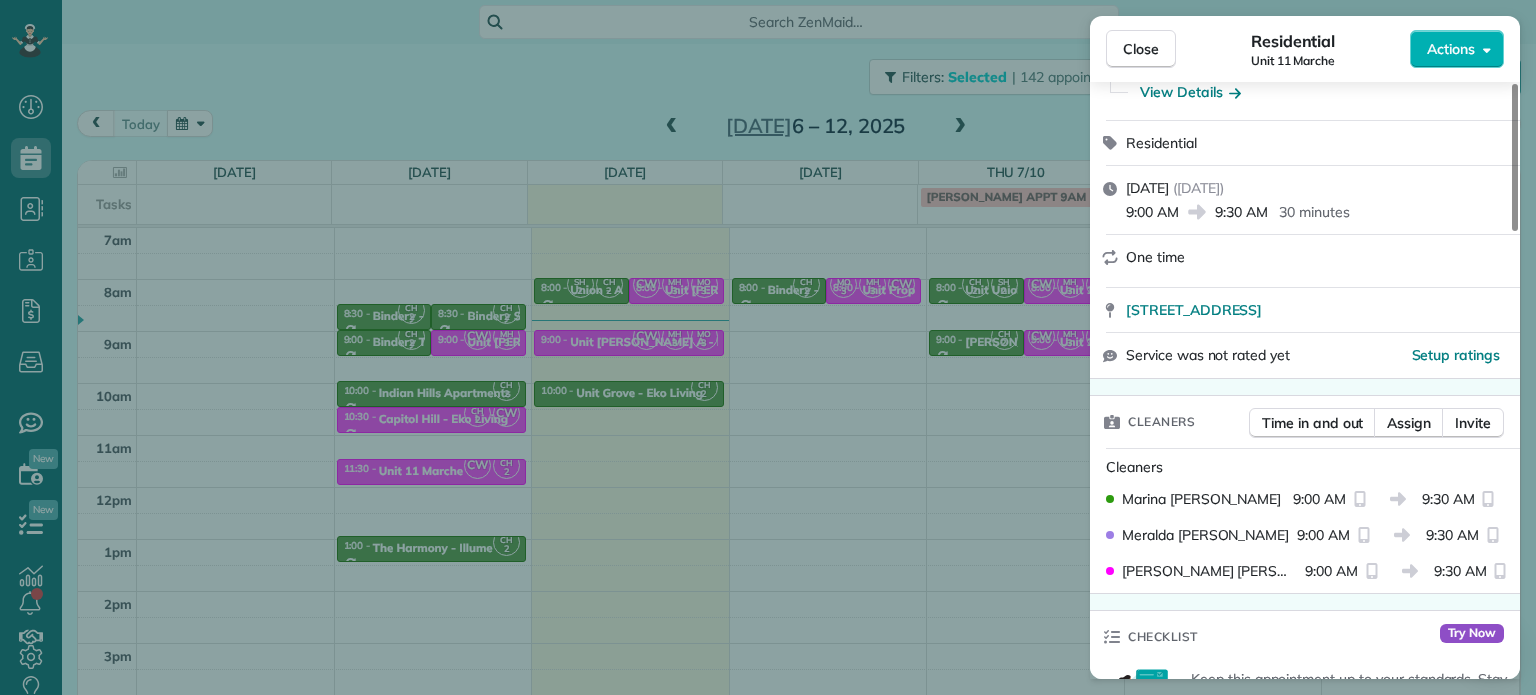 scroll, scrollTop: 0, scrollLeft: 0, axis: both 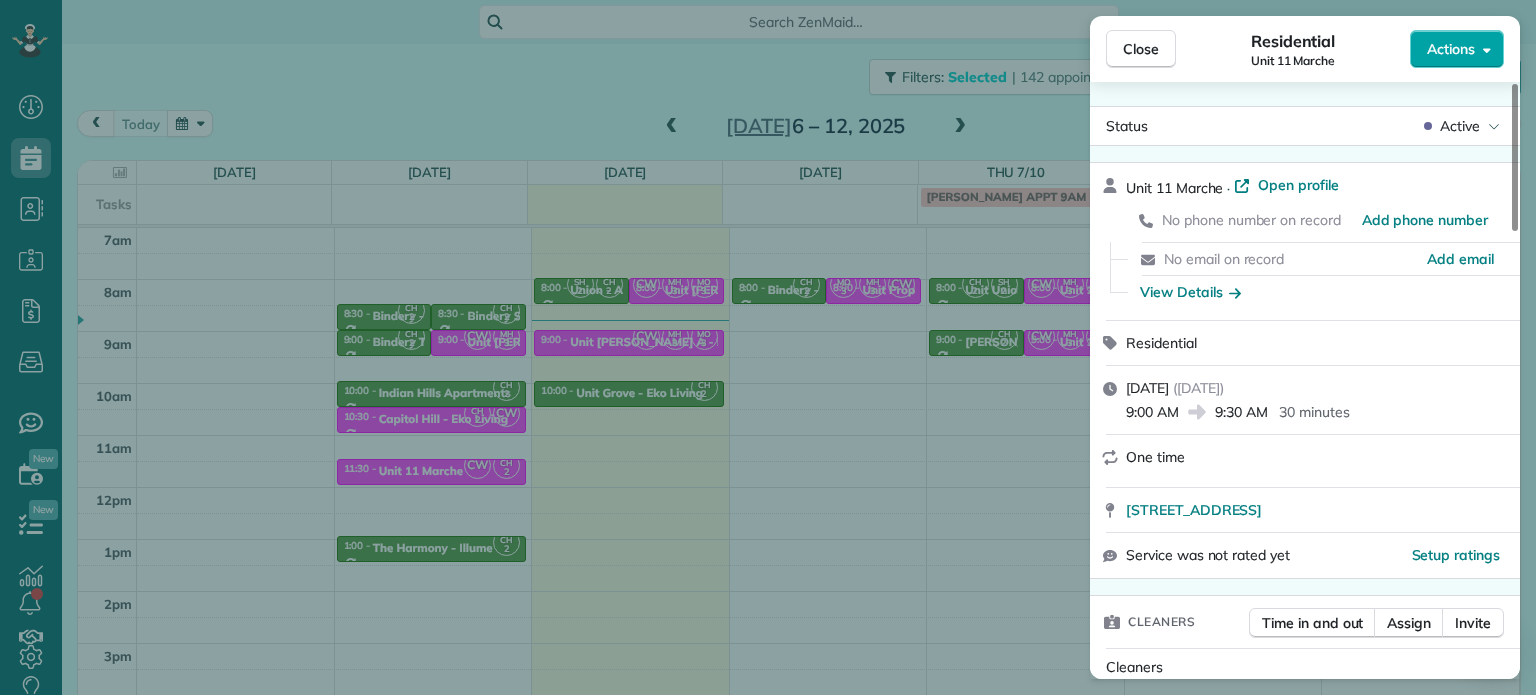 click on "Actions" at bounding box center (1451, 49) 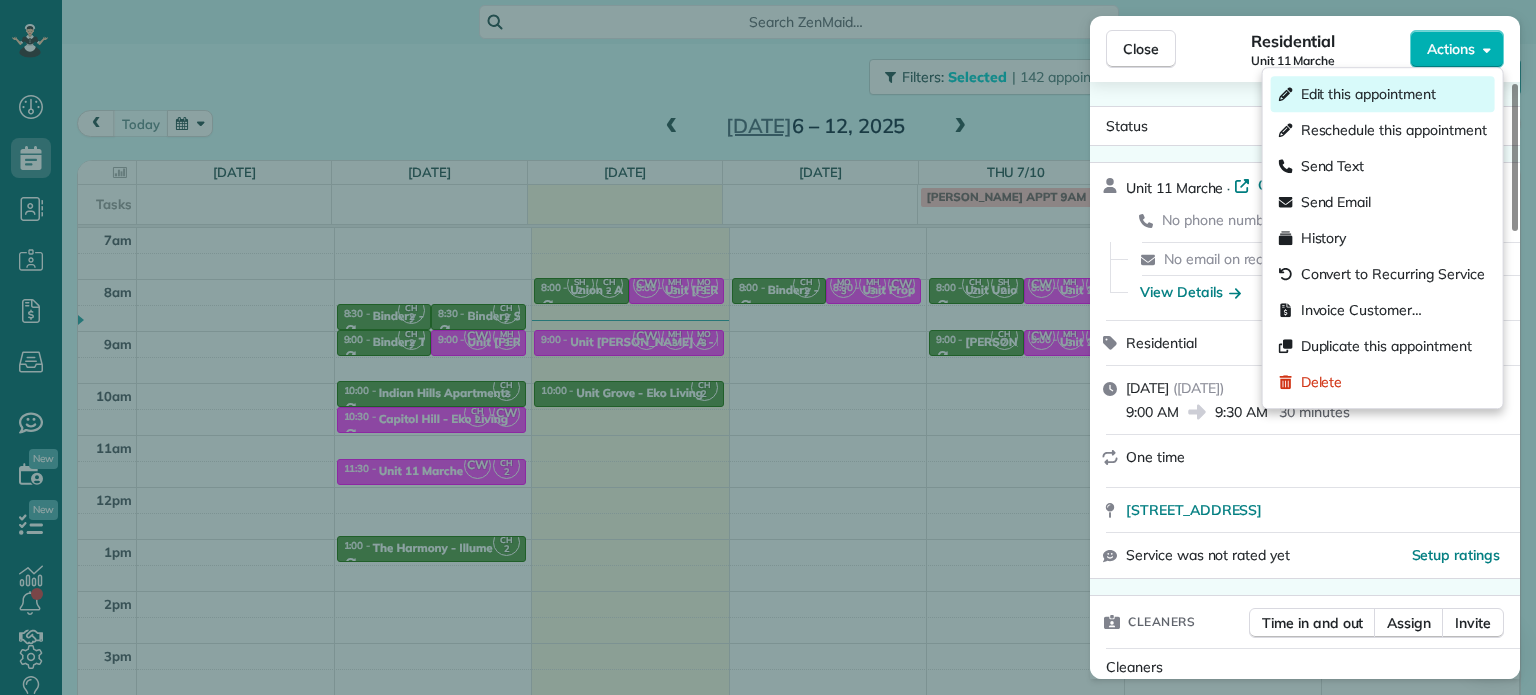 click on "Edit this appointment" at bounding box center [1383, 94] 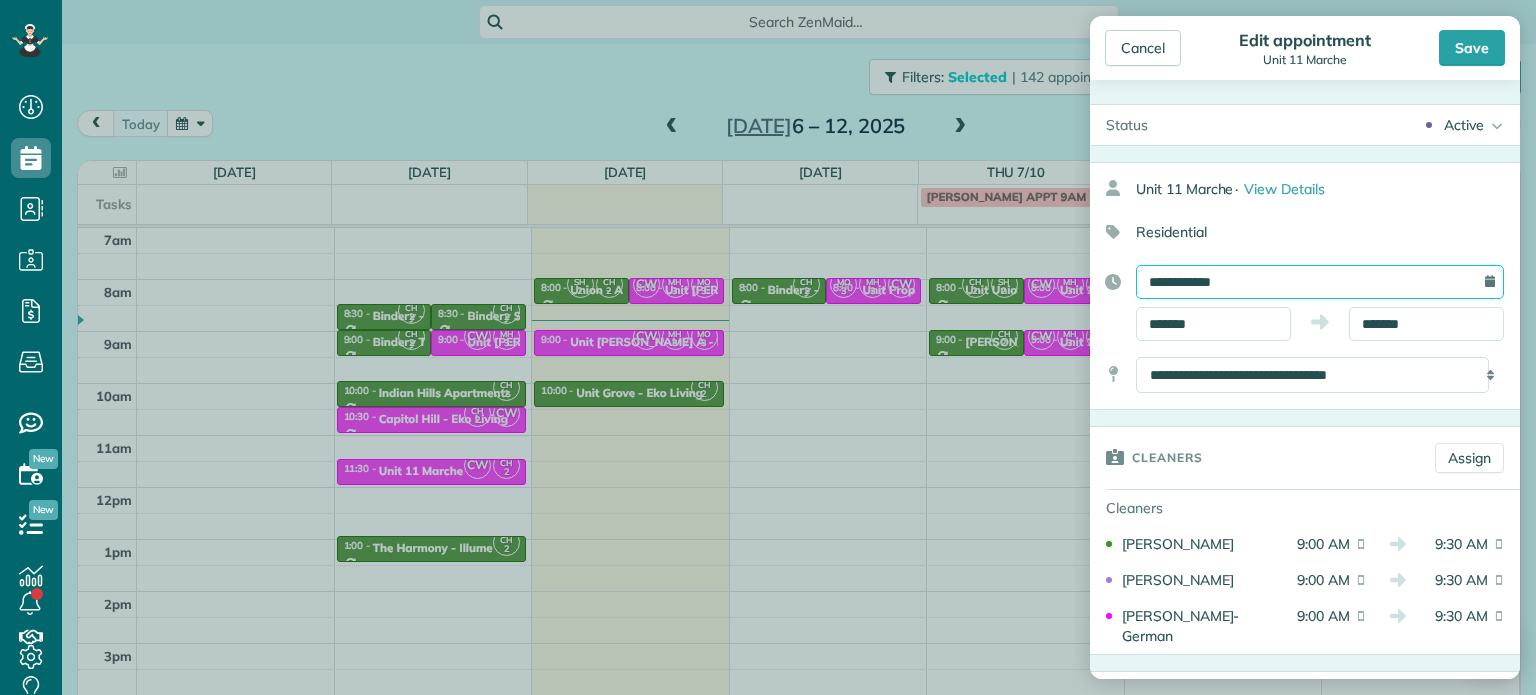 click on "**********" at bounding box center (1320, 282) 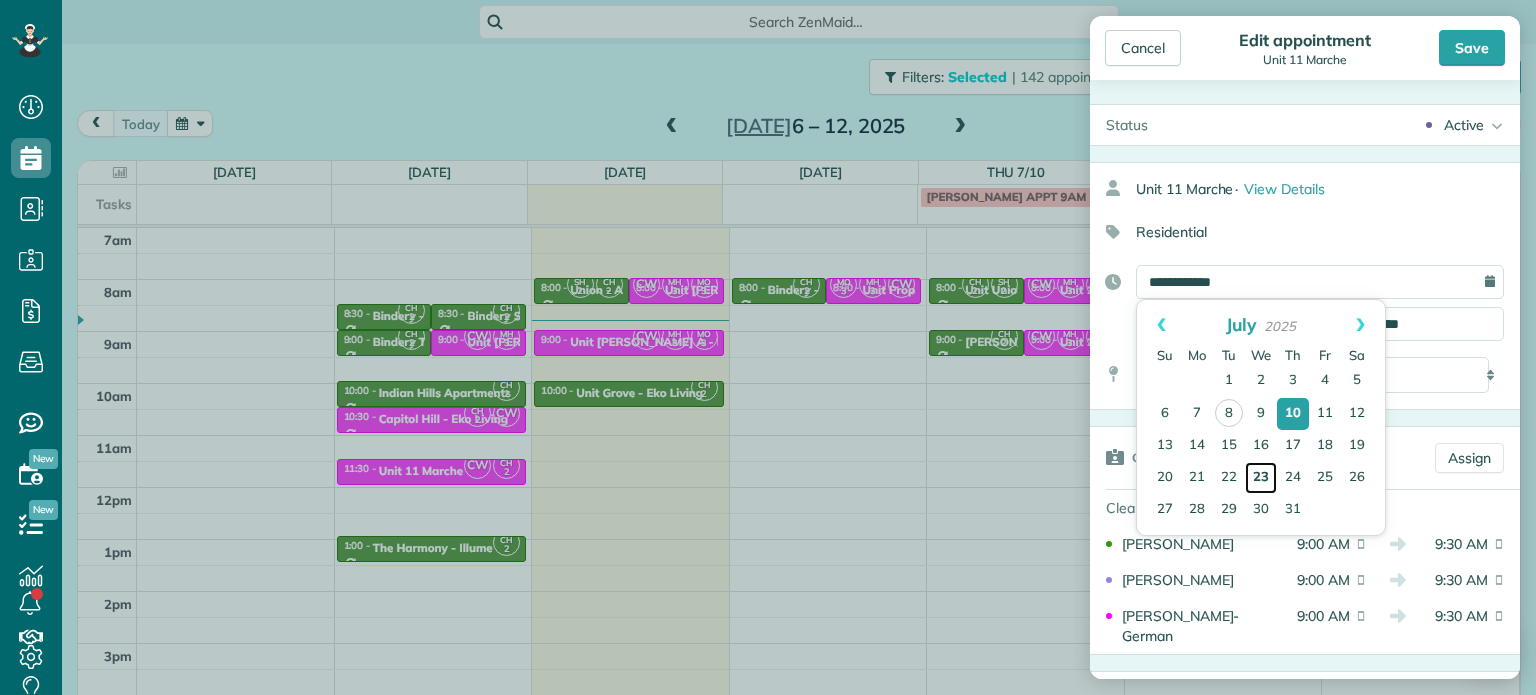 click on "23" at bounding box center [1261, 478] 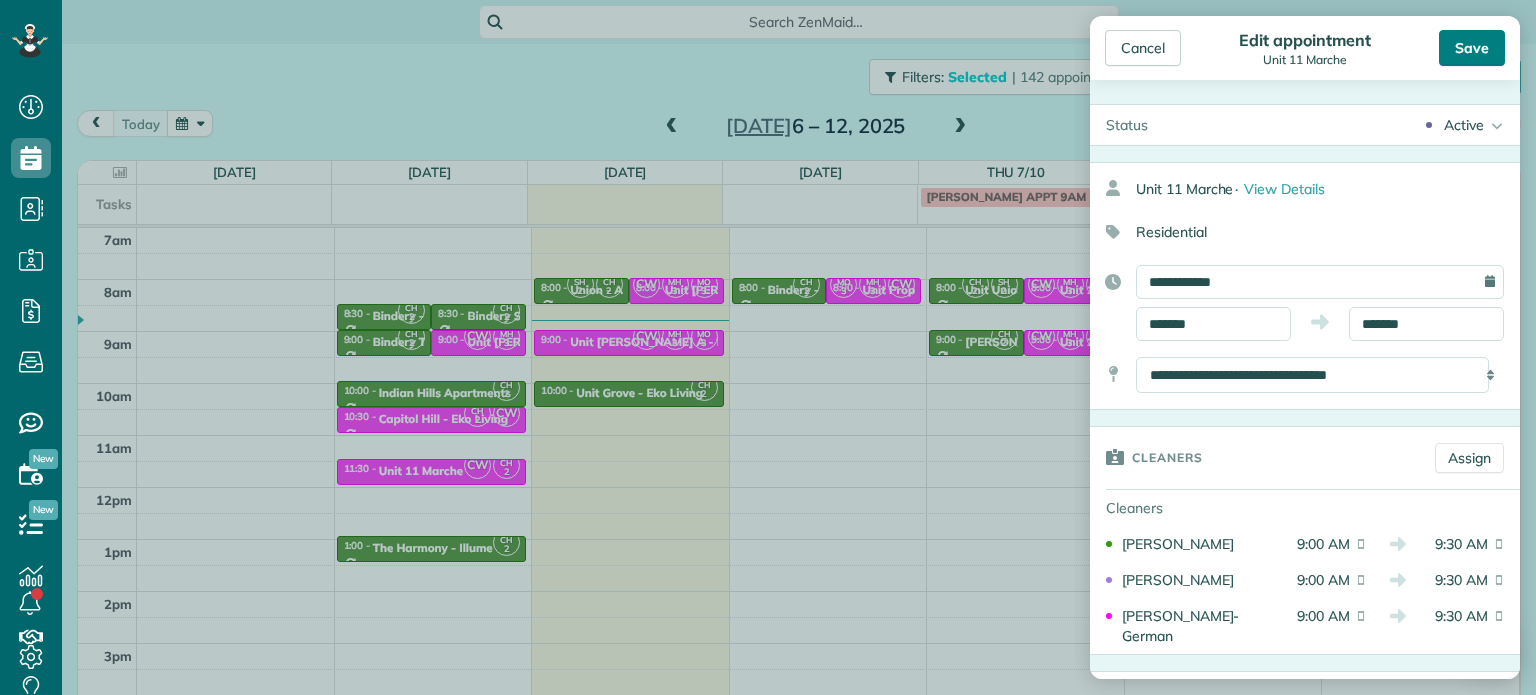click on "Save" at bounding box center (1472, 48) 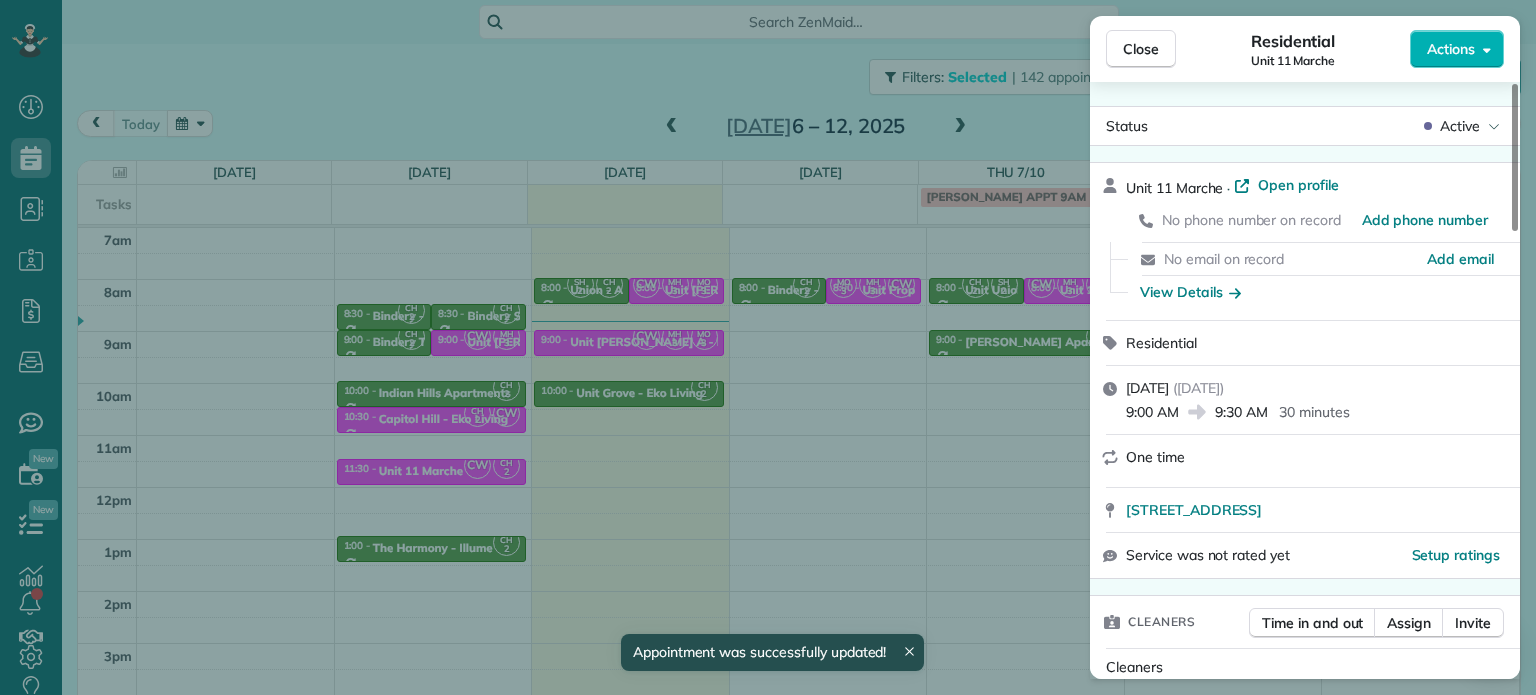 click on "Close Residential Unit 11 Marche Actions Status Active Unit 11 Marche · Open profile No phone number on record Add phone number No email on record Add email View Details Residential Thursday, July 10, 2025 ( in 2 days ) 9:00 AM 9:30 AM 30 minutes One time 1115 SW Market St Portland OR 97201 Service was not rated yet Setup ratings Cleaners Time in and out Assign Invite Cleaners Marina   Ostertag 9:00 AM 9:30 AM Meralda   Harris 9:00 AM 9:30 AM Christina   Wright-German 9:00 AM 9:30 AM Checklist Try Now Keep this appointment up to your standards. Stay on top of every detail, keep your cleaners organised, and your client happy. Assign a checklist Watch a 5 min demo Billing Billing actions Price $0.00 Overcharge $0.00 Discount $0.00 Coupon discount - Primary tax - Secondary tax - Total appointment price $0.00 Tips collected New feature! $0.00 Mark as paid Total including tip $0.00 Get paid online in no-time! Send an invoice and reward your cleaners with tips Charge customer credit card Appointment custom fields" at bounding box center (768, 347) 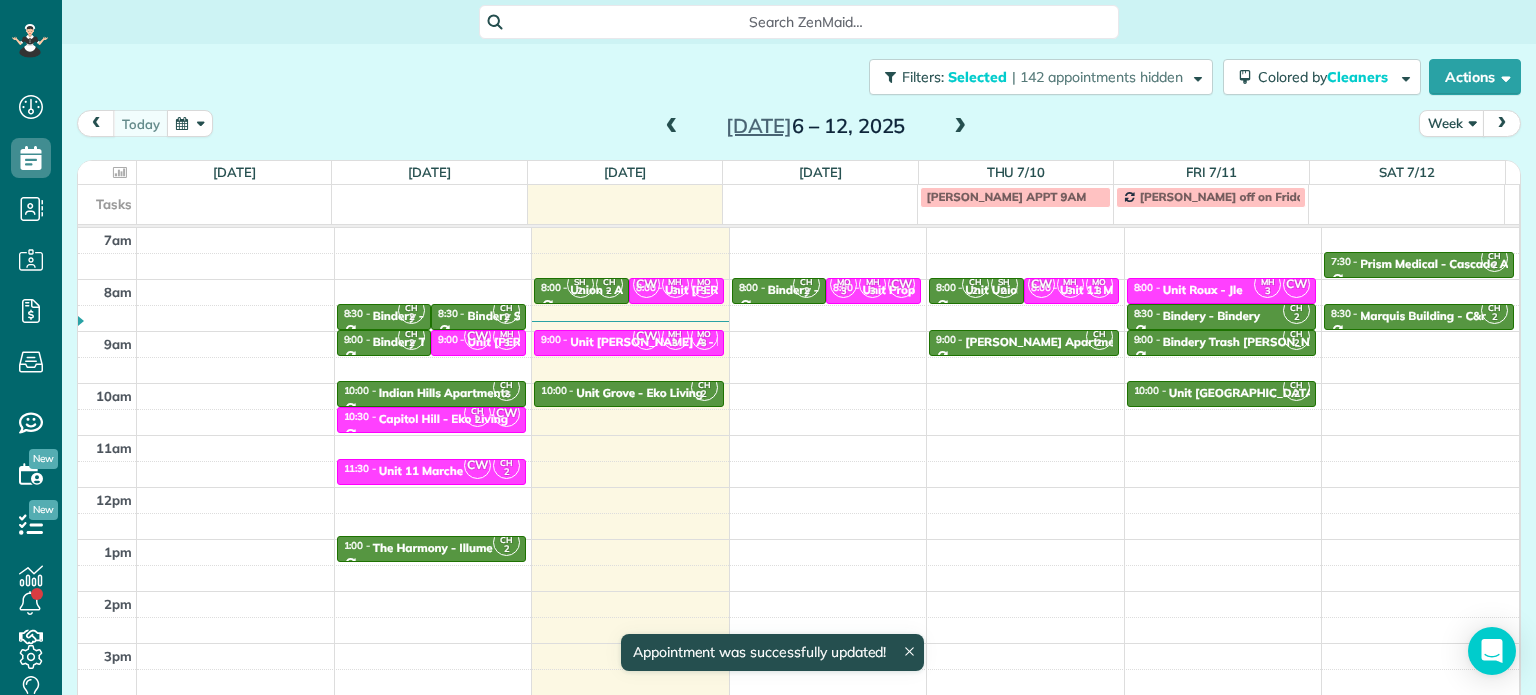 click at bounding box center (960, 127) 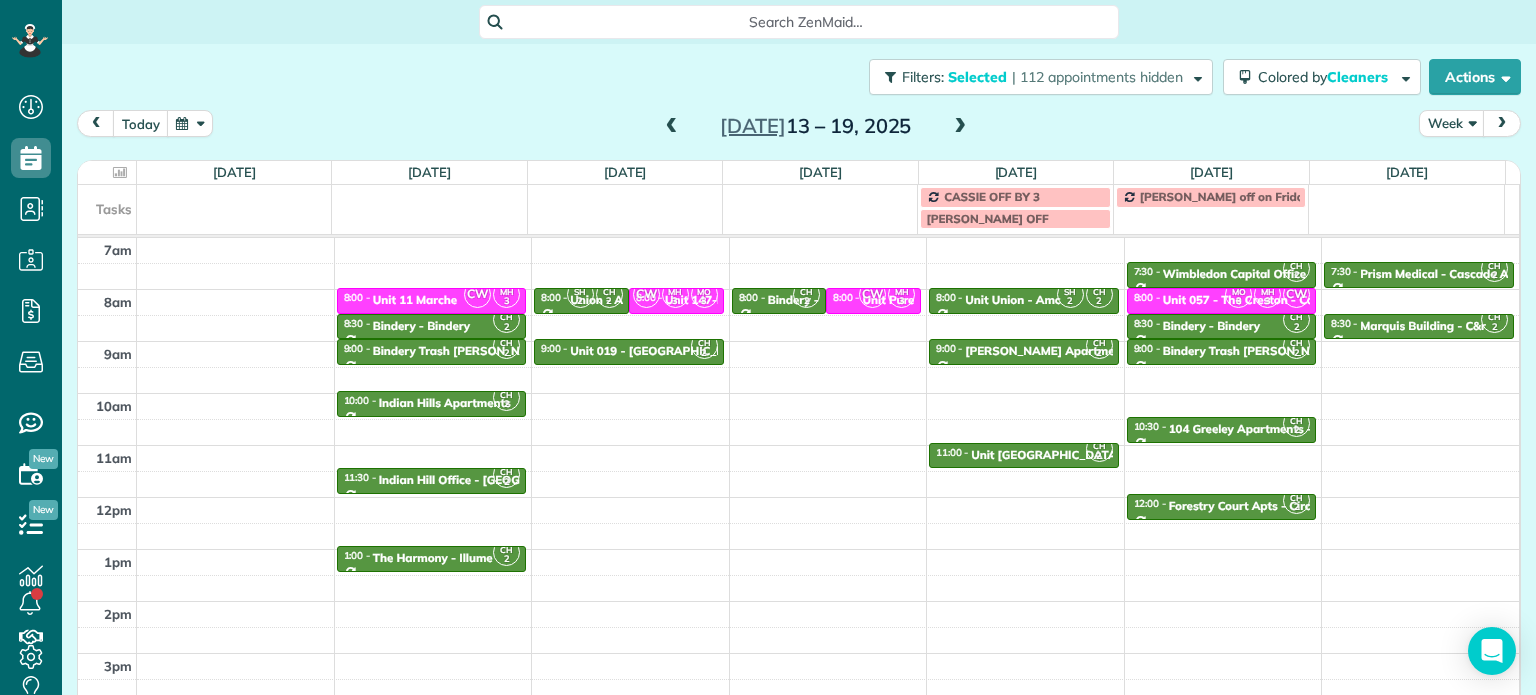 click at bounding box center (960, 127) 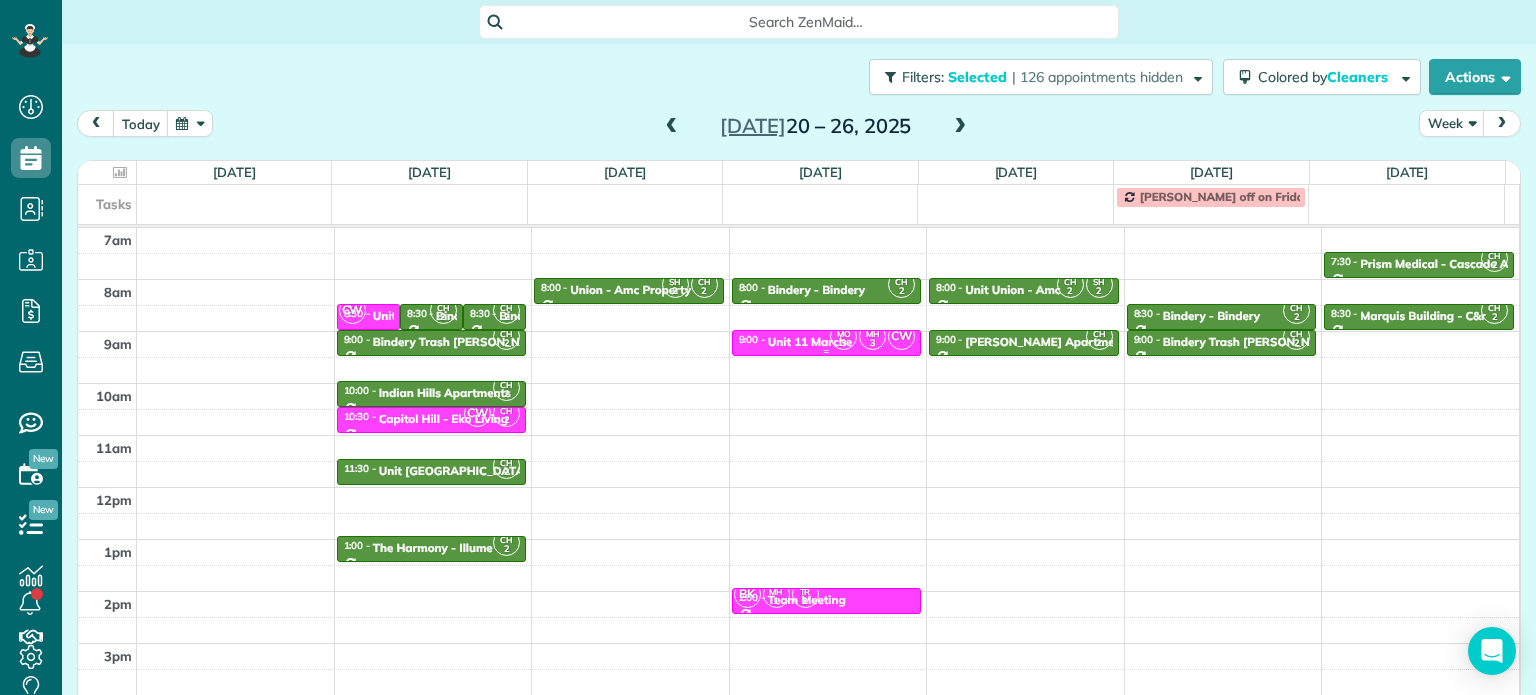 click on "3" at bounding box center [872, 343] 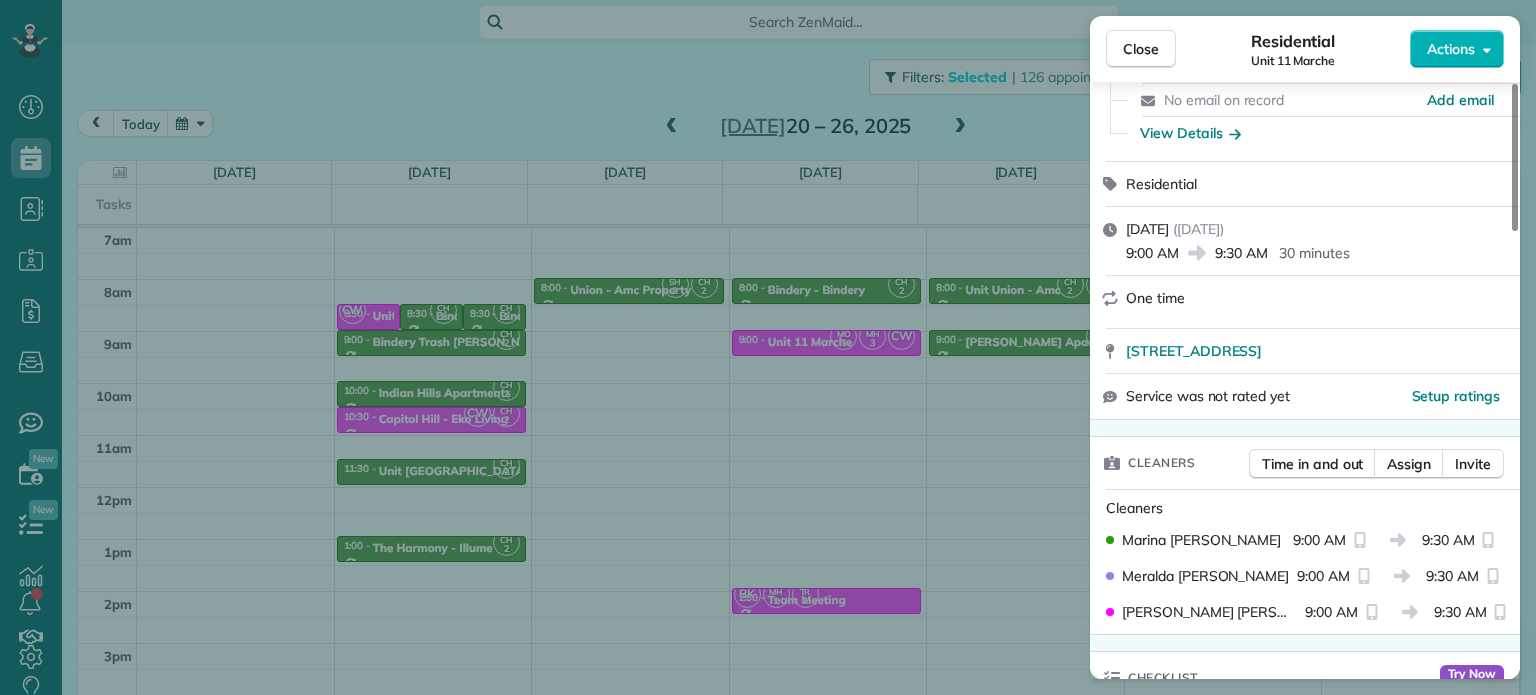 scroll, scrollTop: 200, scrollLeft: 0, axis: vertical 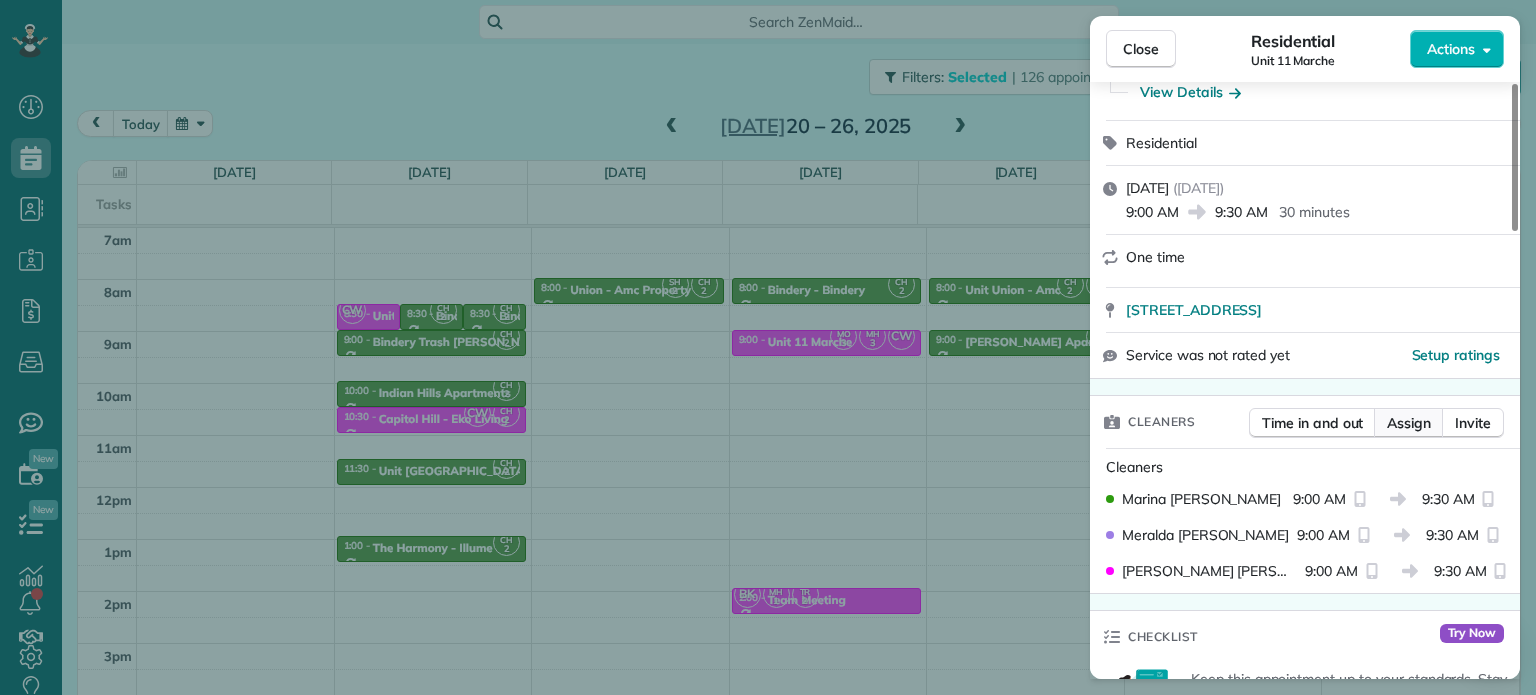 click on "Assign" at bounding box center [1409, 423] 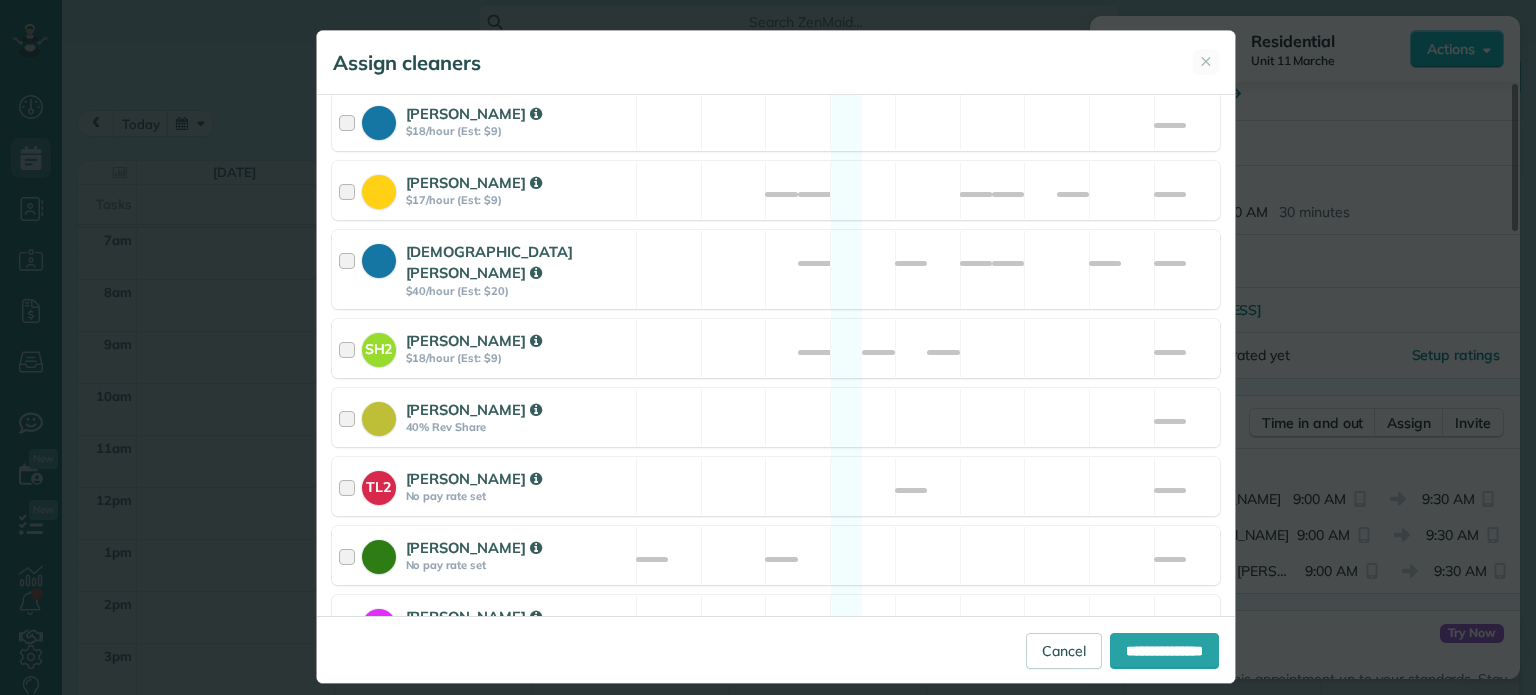 scroll, scrollTop: 700, scrollLeft: 0, axis: vertical 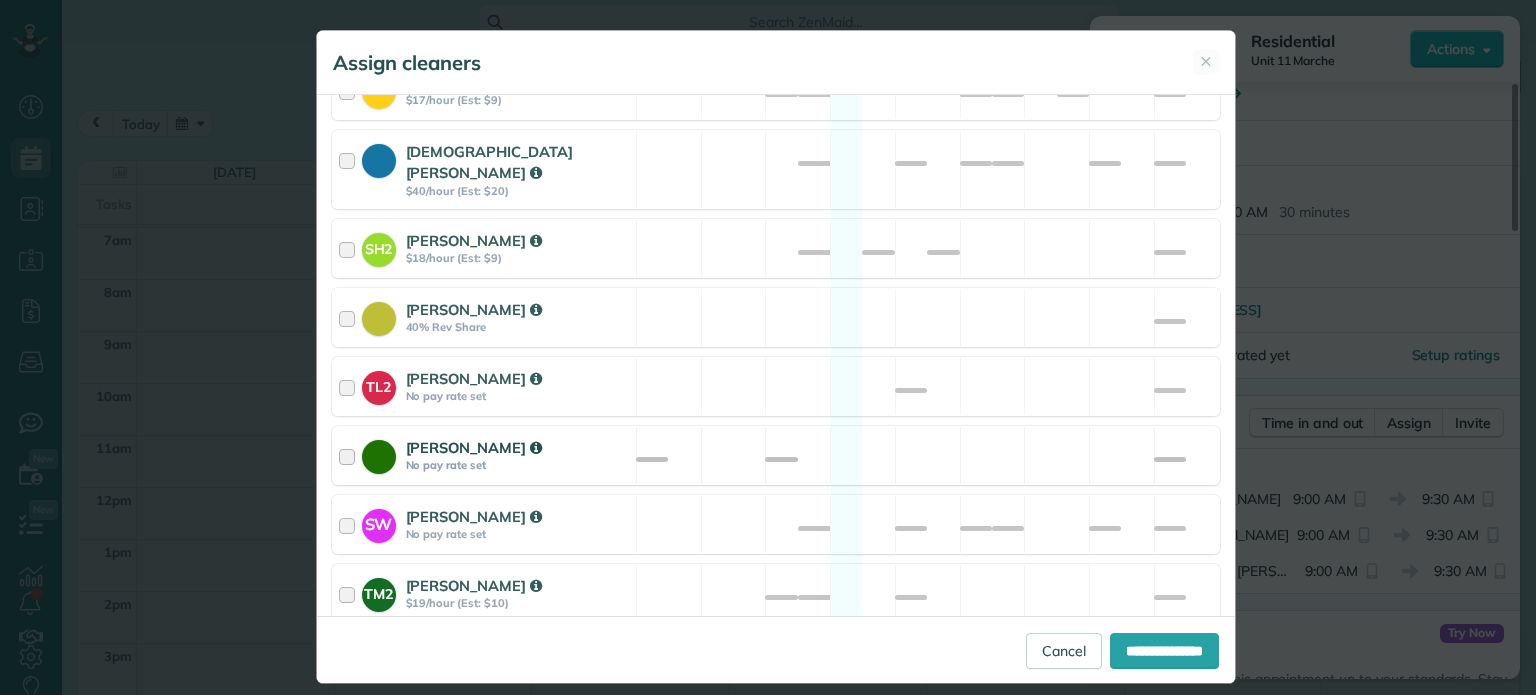 click on "Cyndi Holm
No pay rate set
Available" at bounding box center (776, 455) 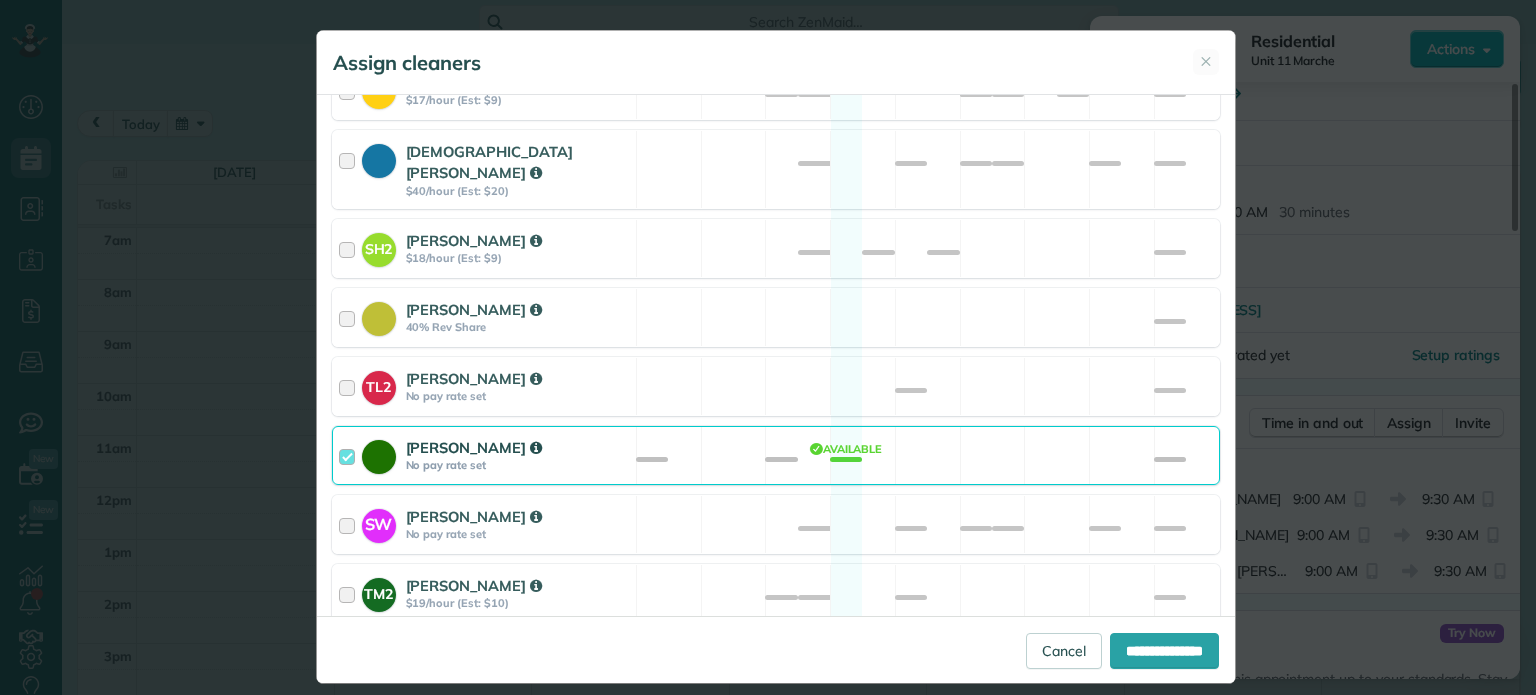 scroll, scrollTop: 935, scrollLeft: 0, axis: vertical 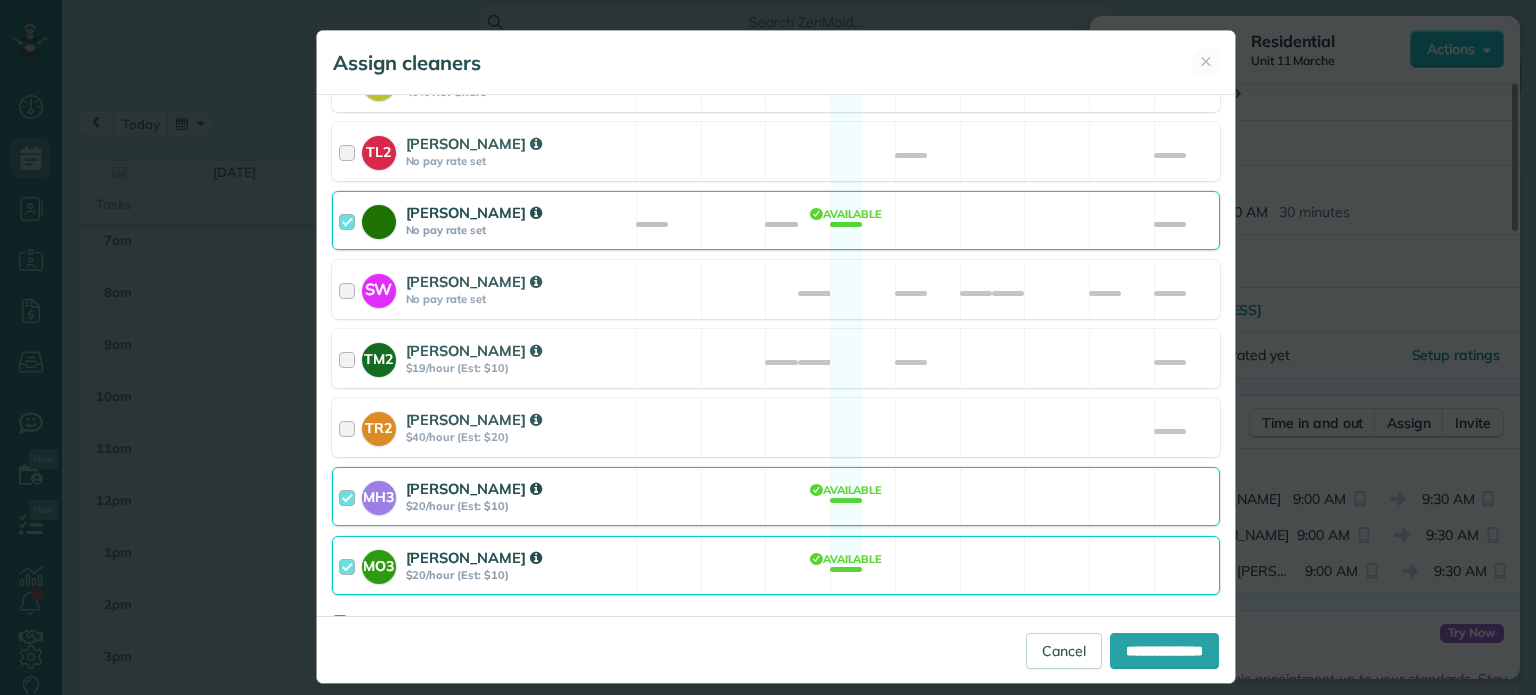 click on "MH3
[PERSON_NAME]
$20/hour (Est: $10)
Available" at bounding box center (776, 496) 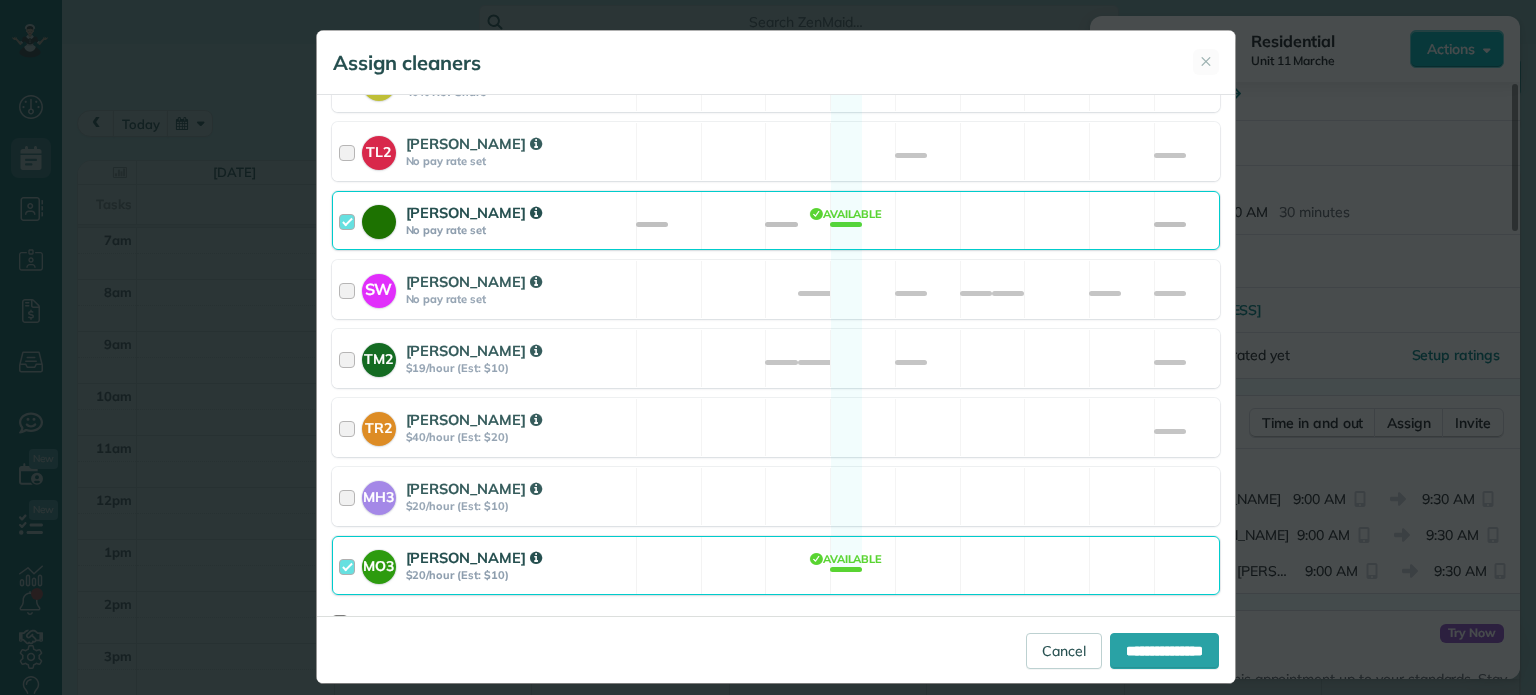 click on "MO3
[PERSON_NAME]
$20/hour (Est: $10)
Available" at bounding box center (776, 565) 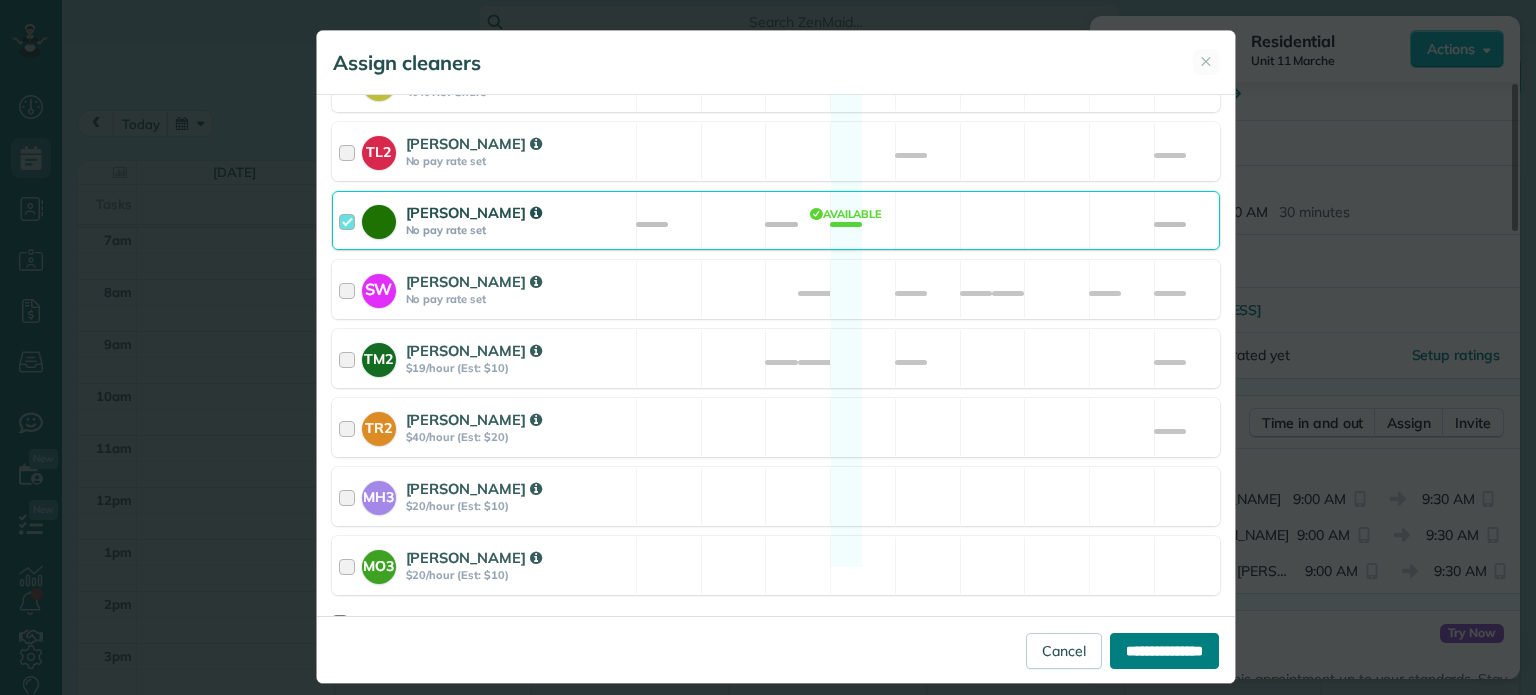 click on "**********" at bounding box center [1164, 651] 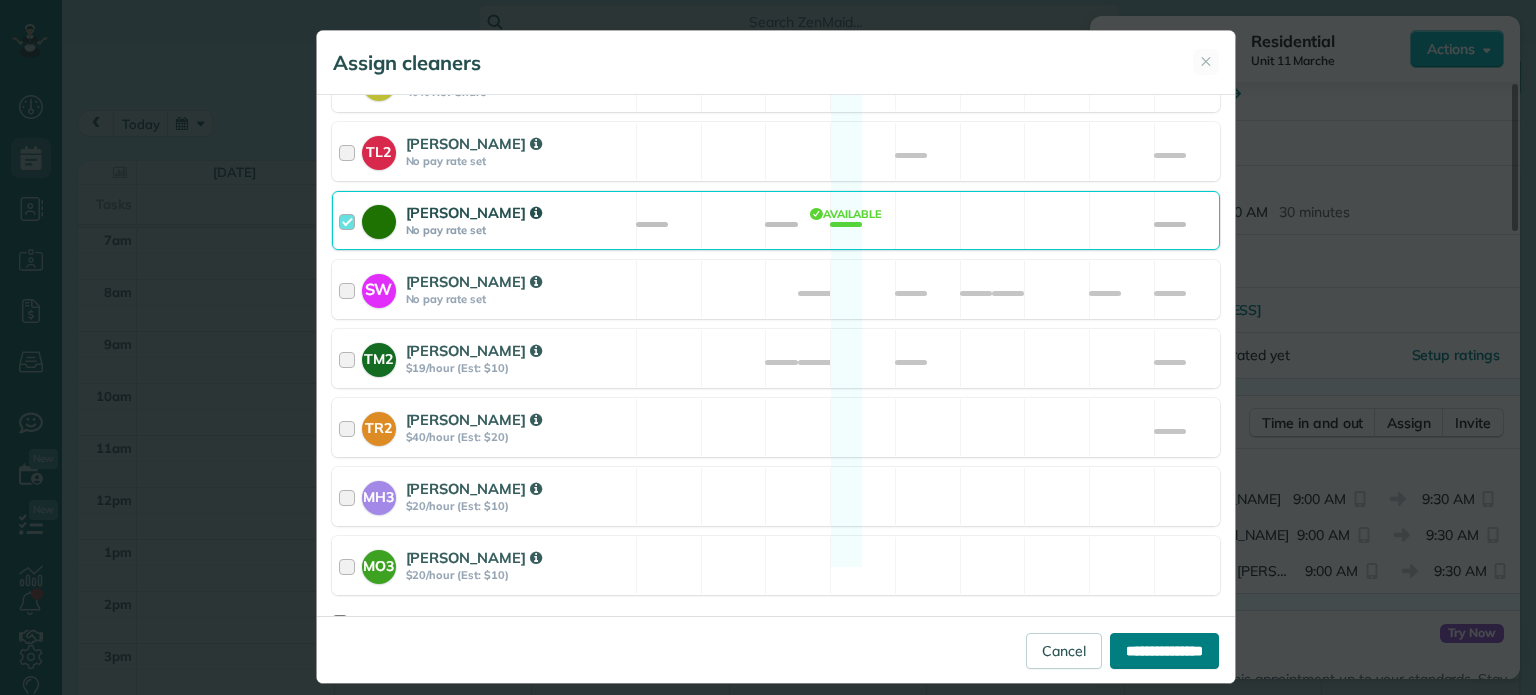 type on "**********" 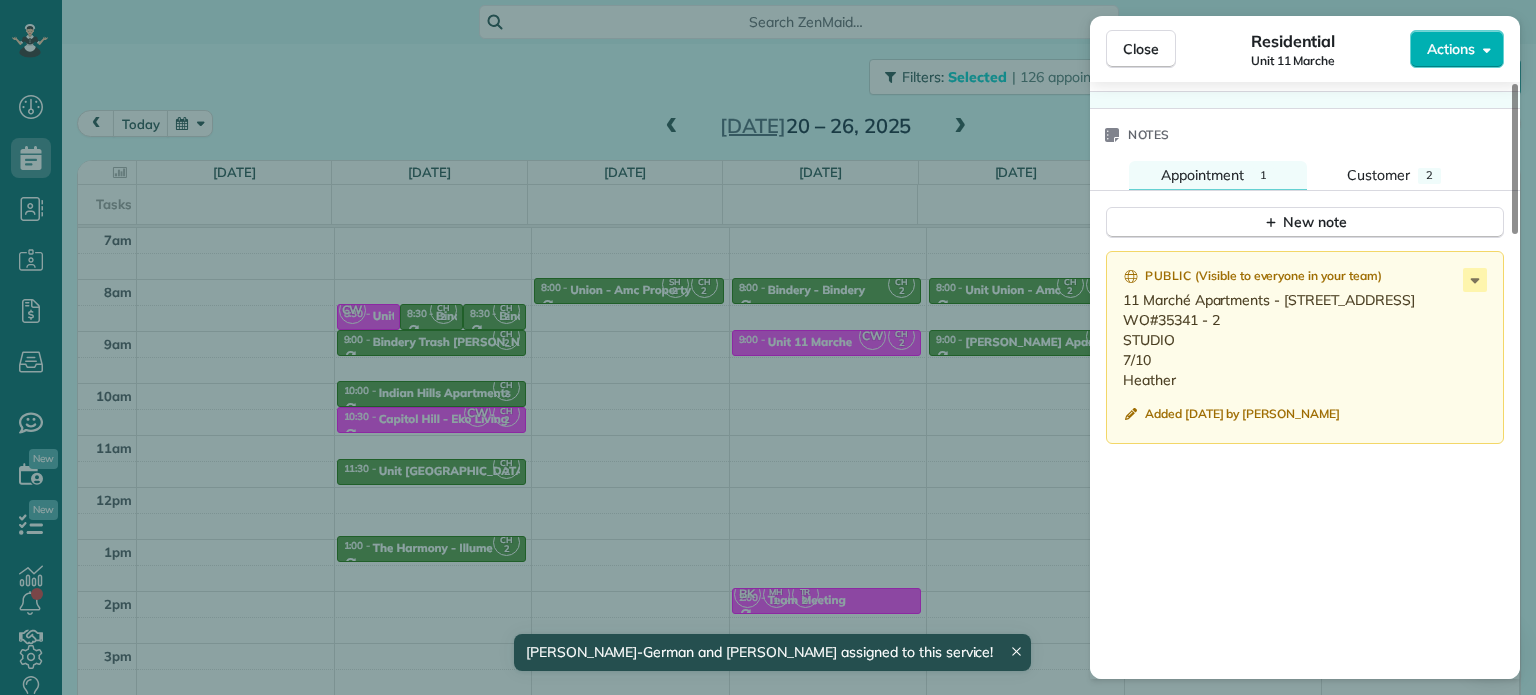 scroll, scrollTop: 1600, scrollLeft: 0, axis: vertical 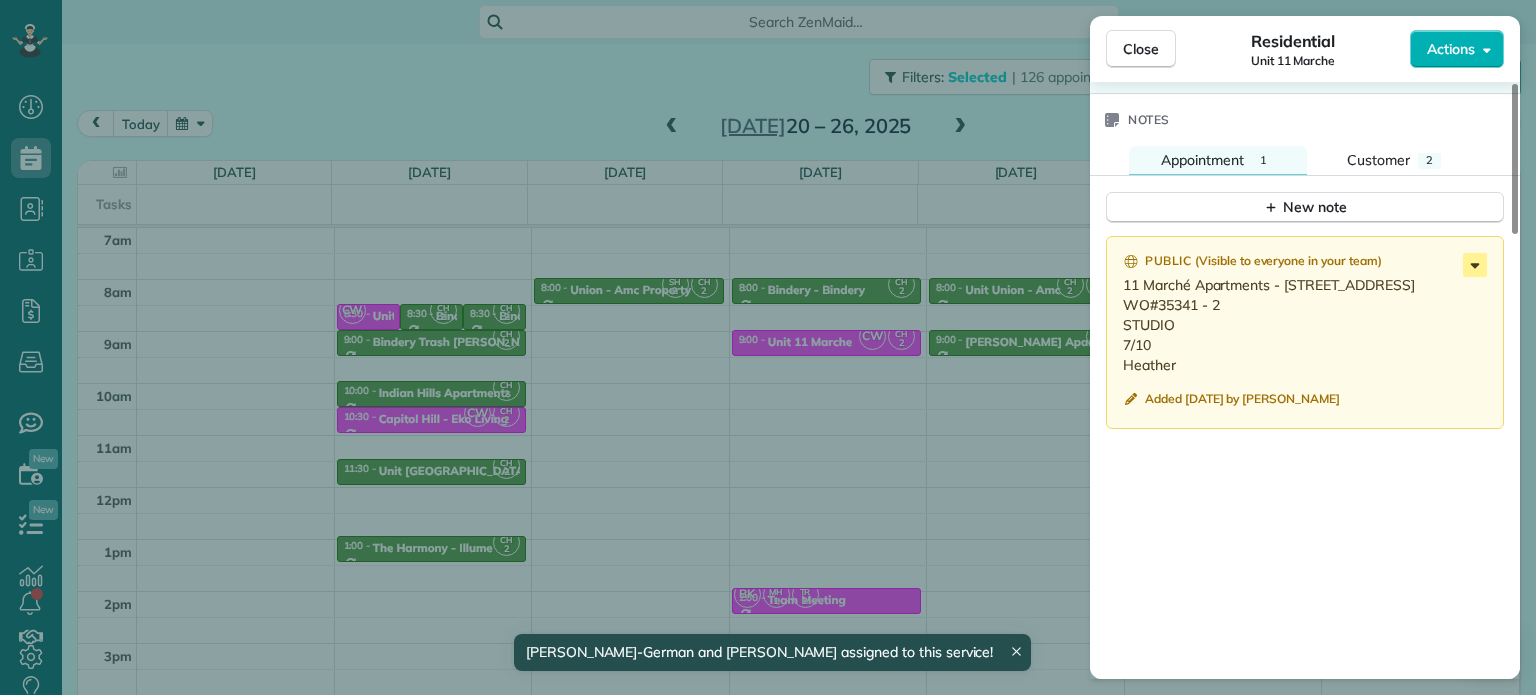 click 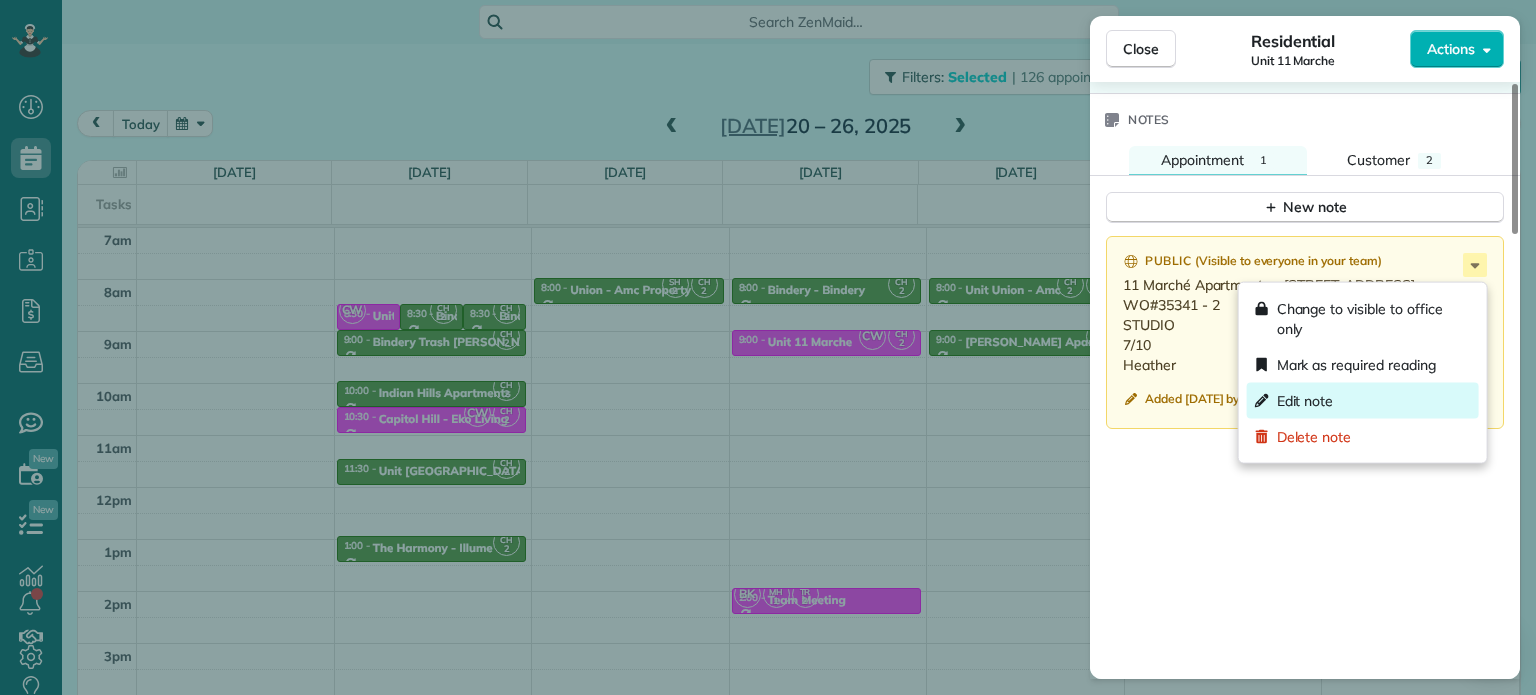 click on "Edit note" at bounding box center [1363, 401] 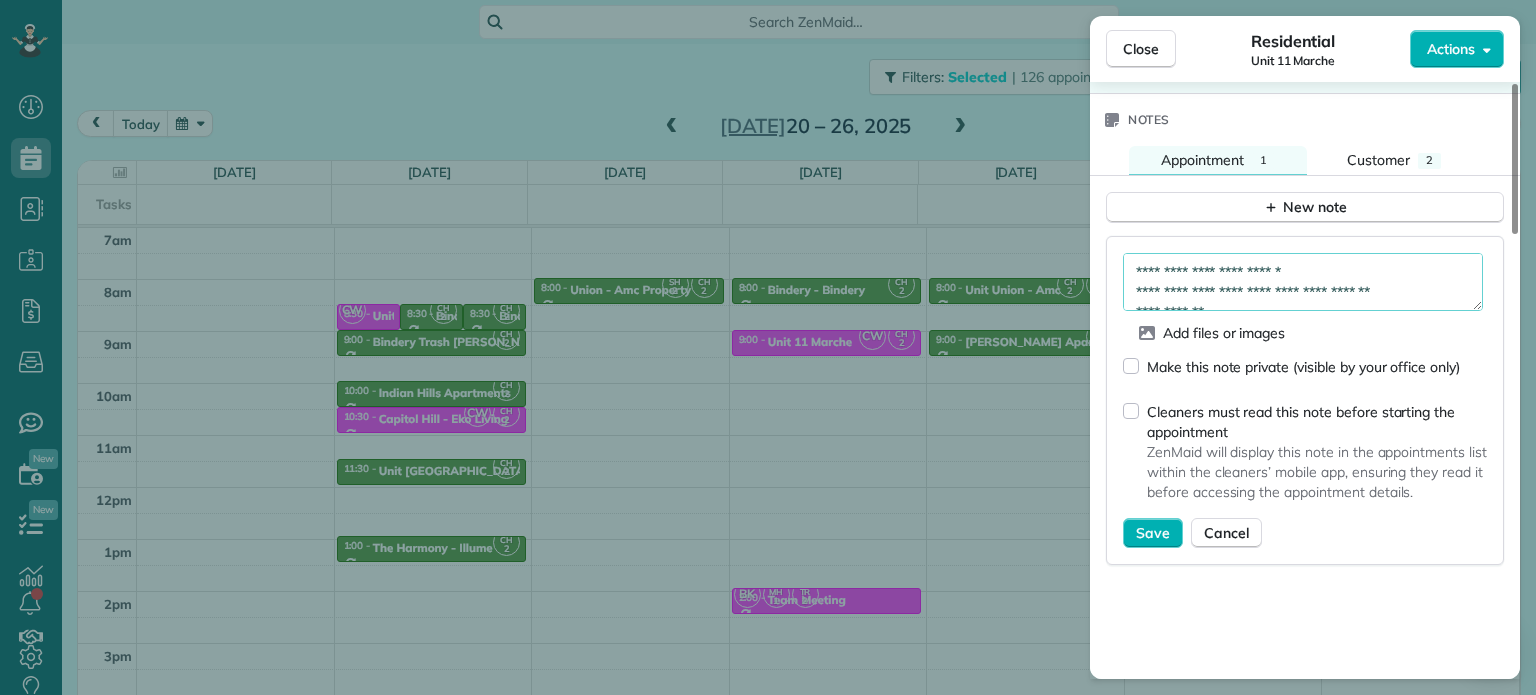 click on "**********" at bounding box center [1303, 282] 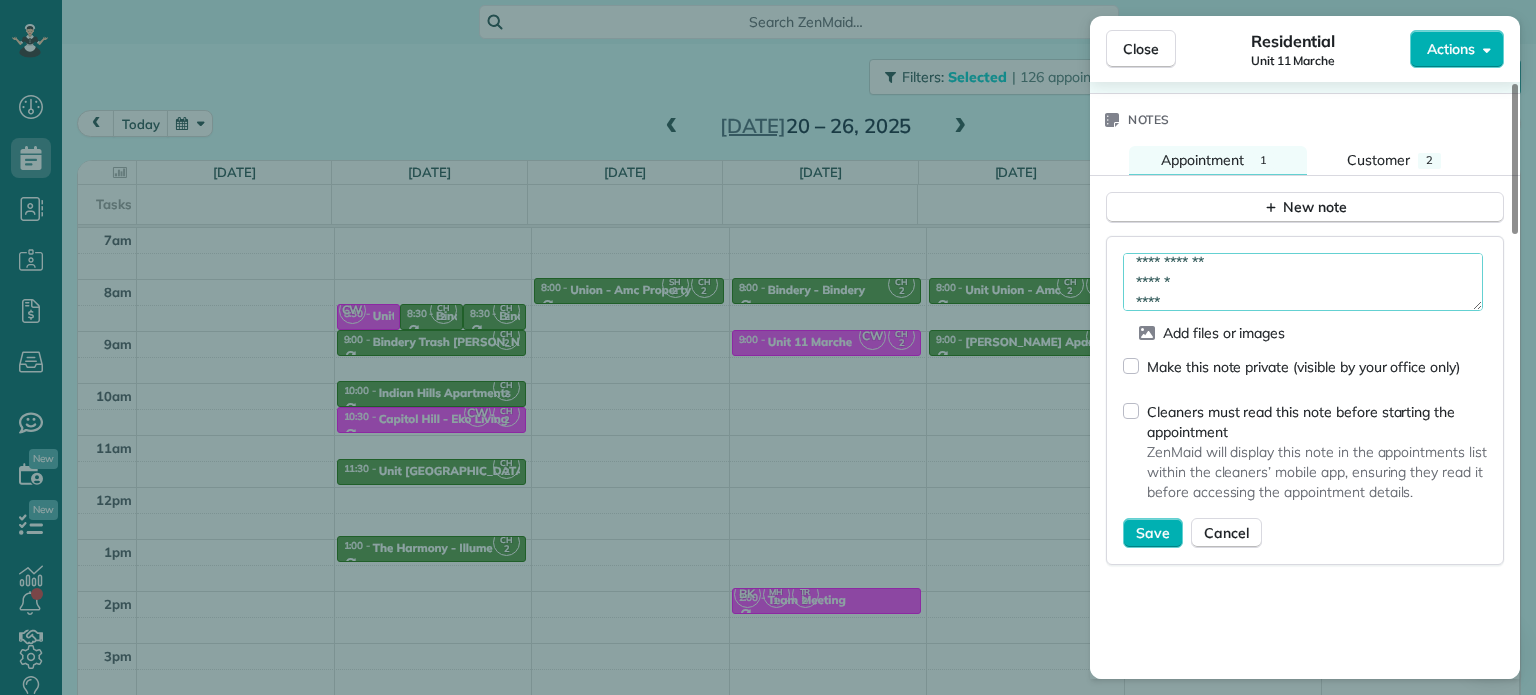 scroll, scrollTop: 70, scrollLeft: 0, axis: vertical 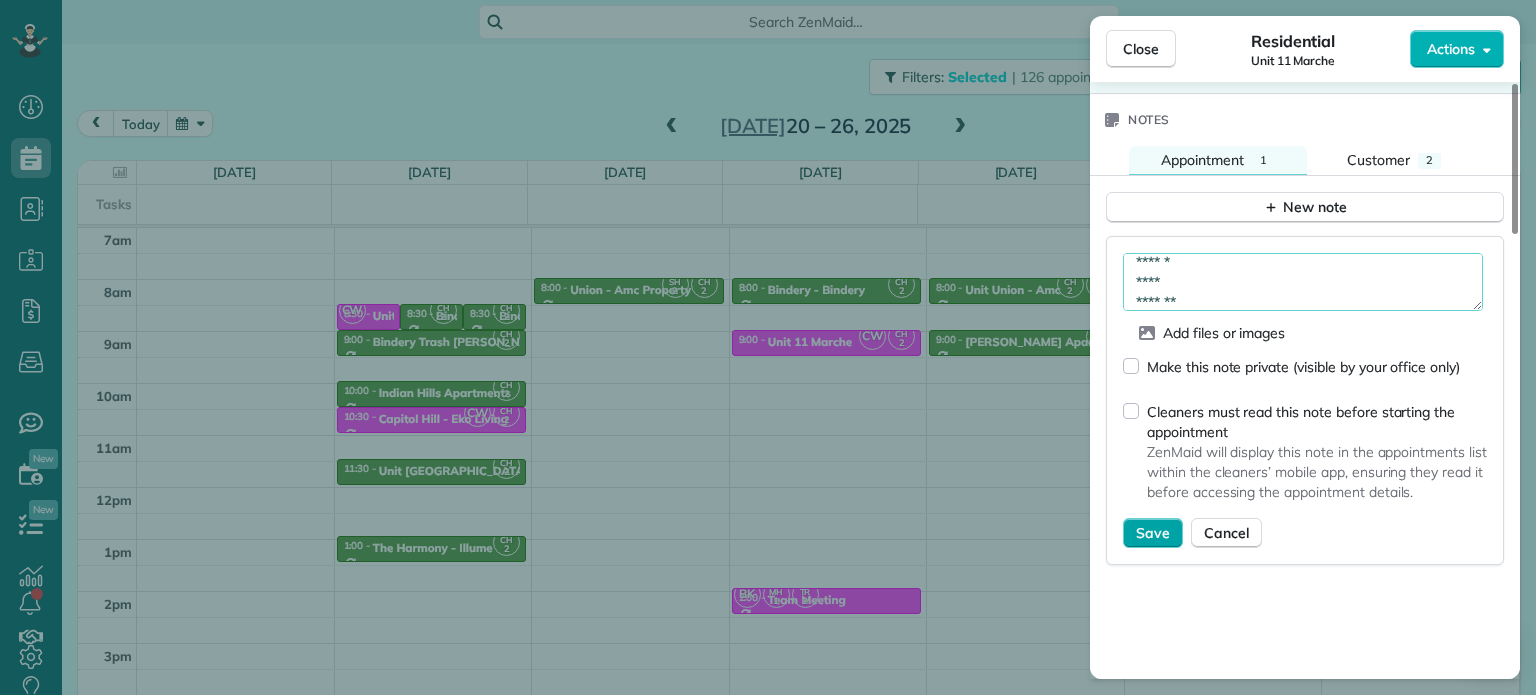type on "**********" 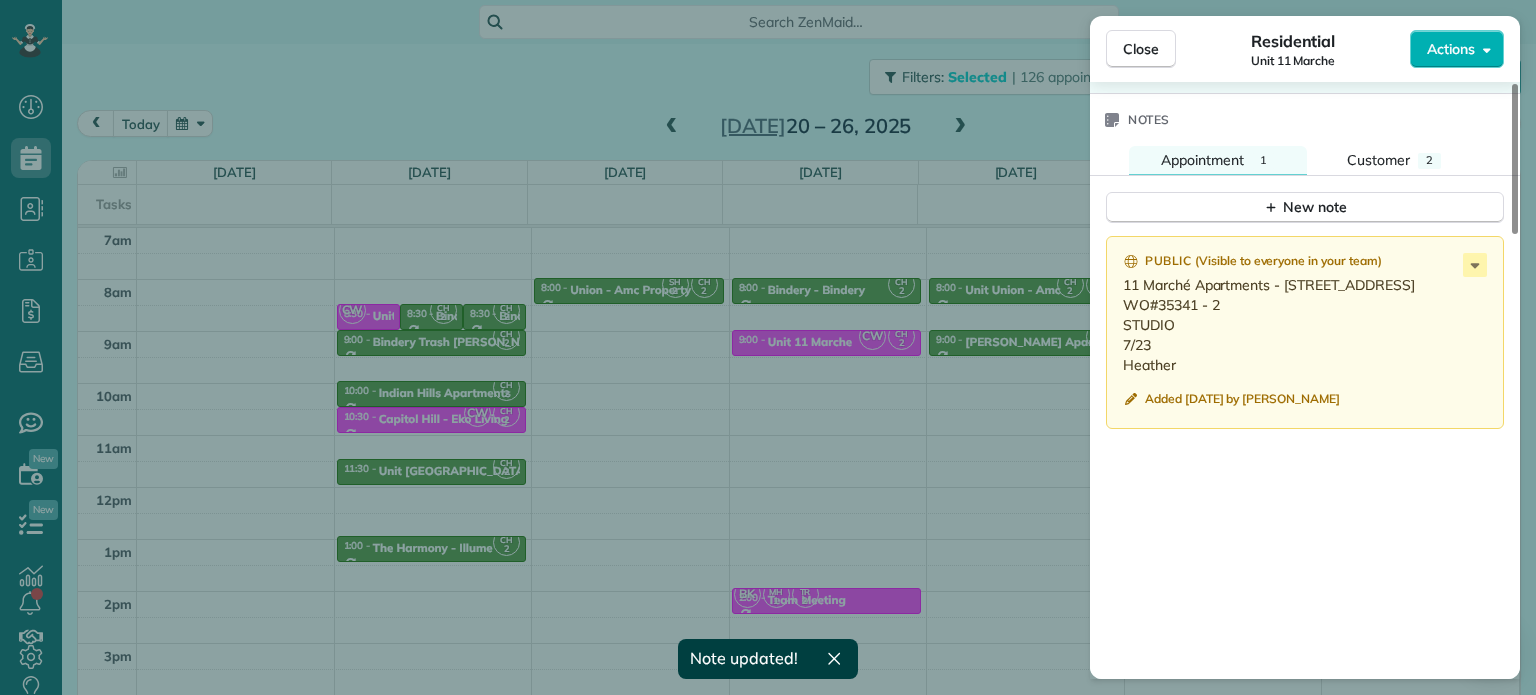 click on "Close Residential Unit 11 Marche Actions Status Active Unit 11 Marche · Open profile No phone number on record Add phone number No email on record Add email View Details Residential Wednesday, July 23, 2025 9:00 AM 9:30 AM 30 minutes One time 1115 SW Market St Portland OR 97201 Service was not rated yet Setup ratings Cleaners Time in and out Assign Invite Cleaners Cyndi   Holm 9:00 AM 9:30 AM Christina   Wright-German 9:00 AM 9:30 AM Checklist Try Now Keep this appointment up to your standards. Stay on top of every detail, keep your cleaners organised, and your client happy. Assign a checklist Watch a 5 min demo Billing Billing actions Price $0.00 Overcharge $0.00 Discount $0.00 Coupon discount - Primary tax - Secondary tax - Total appointment price $0.00 Tips collected New feature! $0.00 Mark as paid Total including tip $0.00 Get paid online in no-time! Send an invoice and reward your cleaners with tips Charge customer credit card Appointment custom fields No custom fields to display Work items Notes 1 2 (" at bounding box center (768, 347) 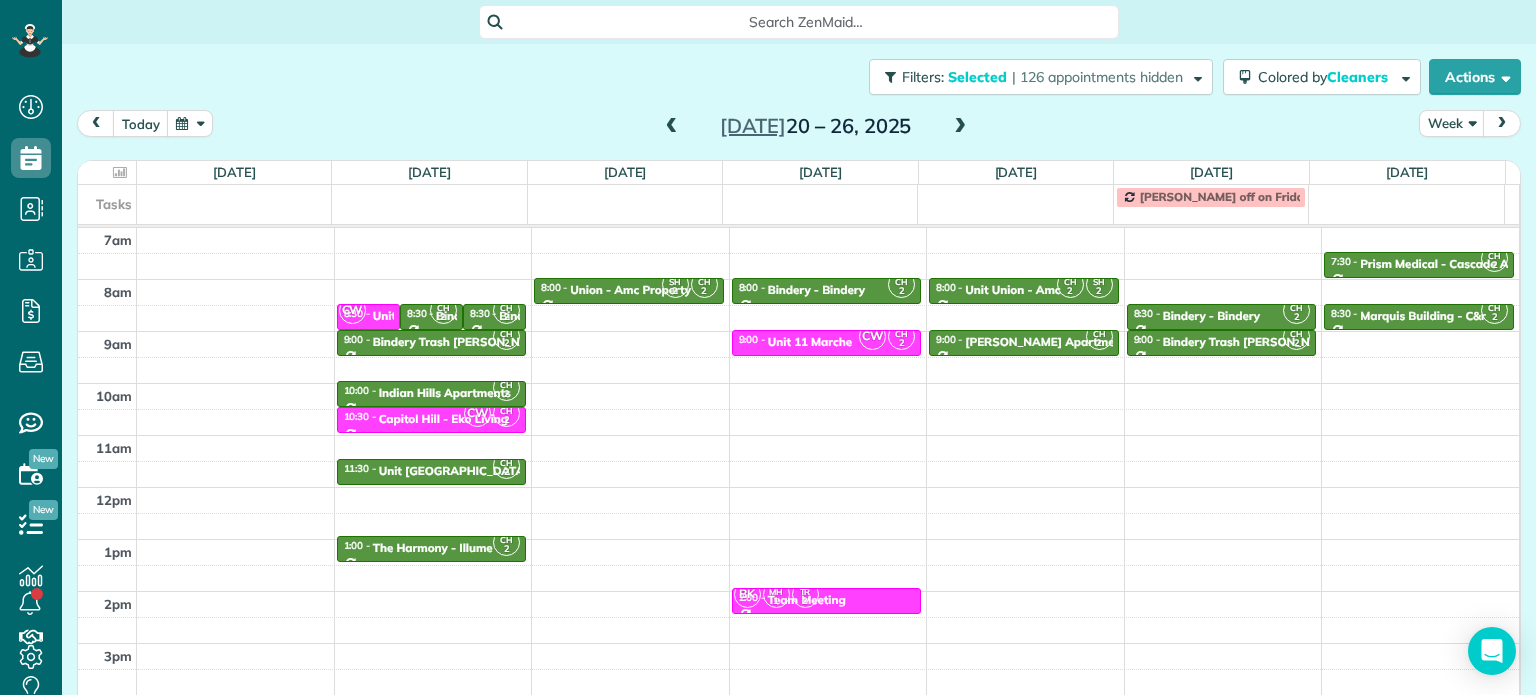 click at bounding box center [672, 127] 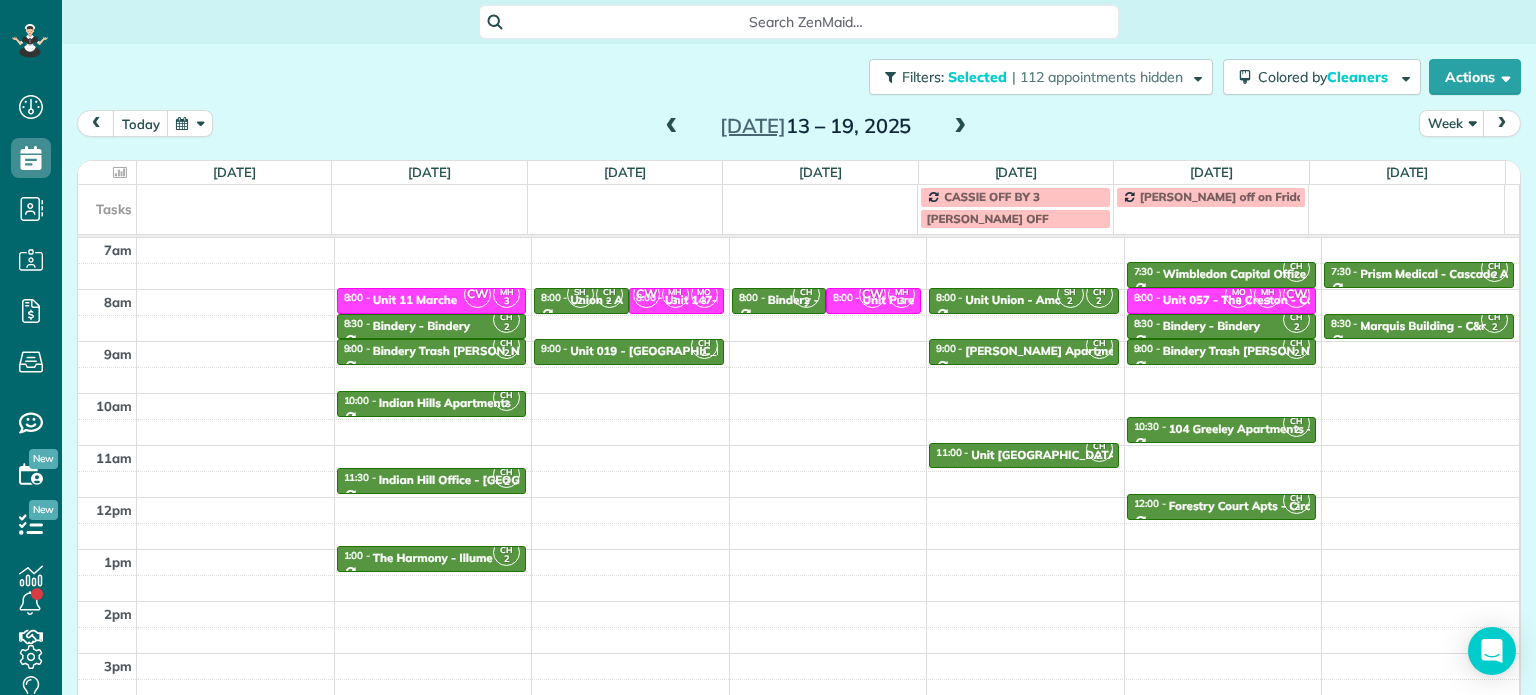 click at bounding box center [672, 127] 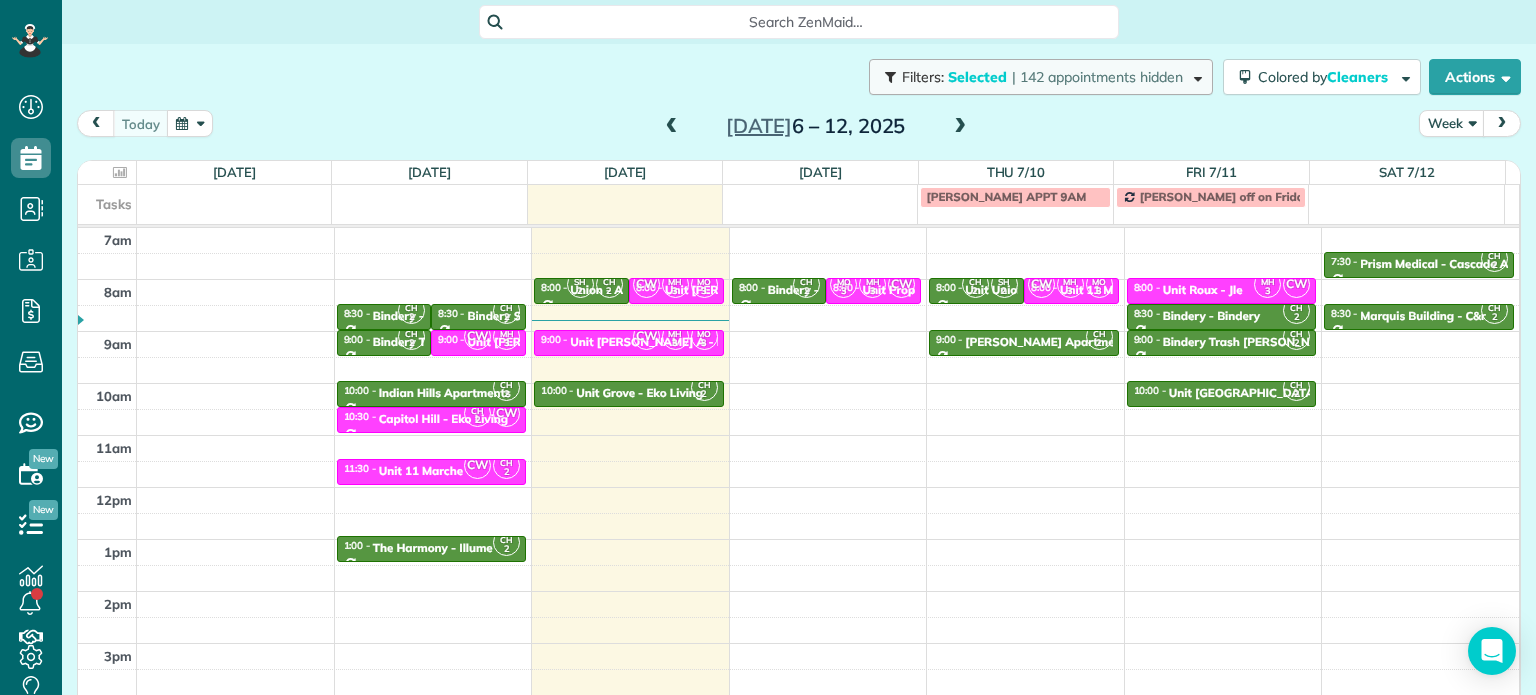 click on "Filters:   Selected
|  142 appointments hidden" at bounding box center [1041, 77] 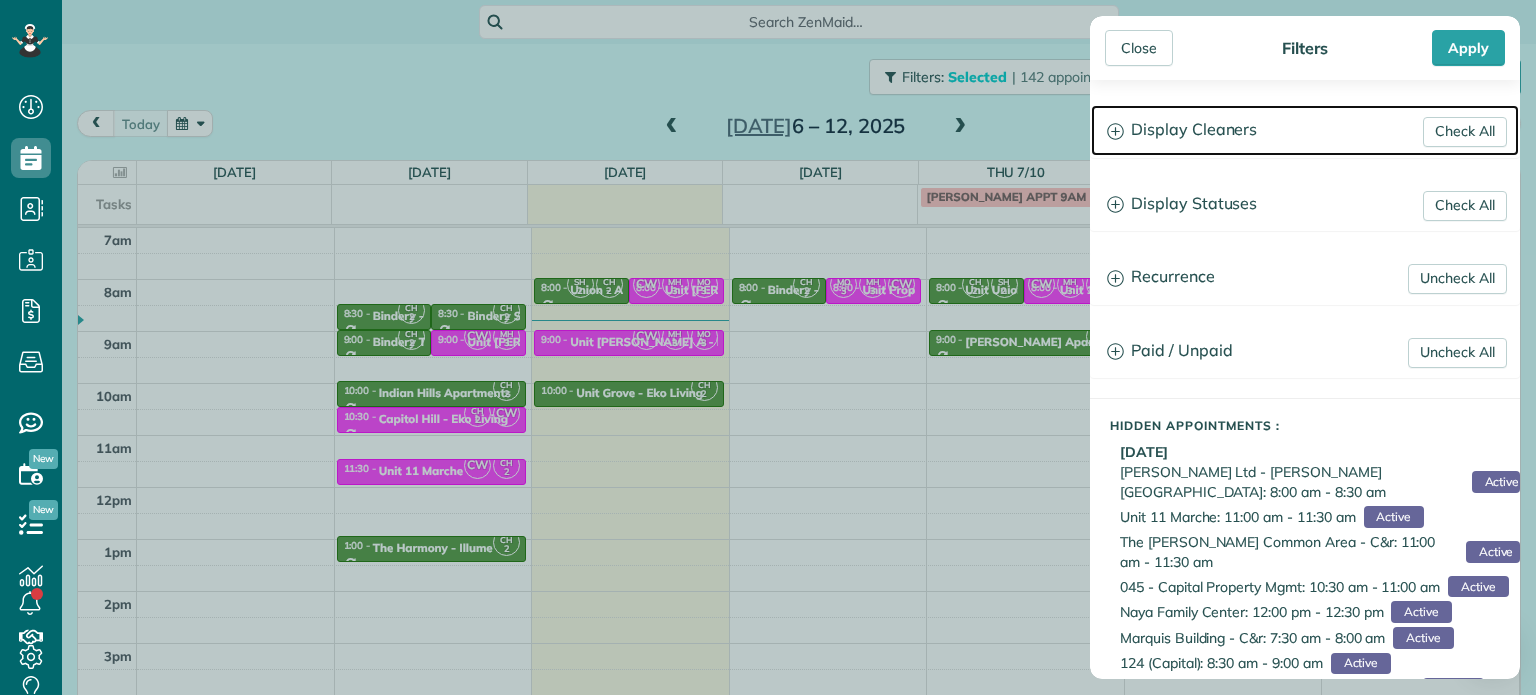 click on "Display Cleaners" at bounding box center [1305, 130] 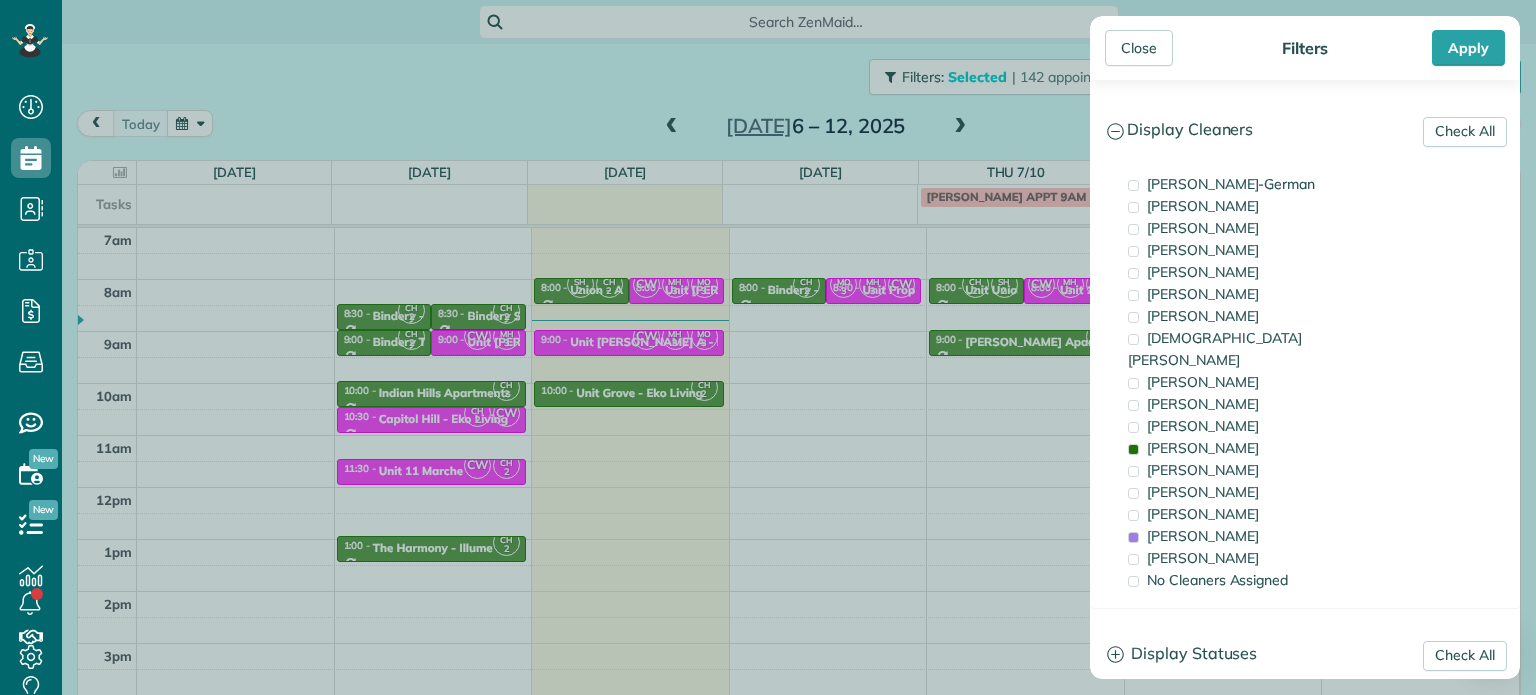 click on "Close
Filters
Apply
Check All
Display Cleaners
[PERSON_NAME]-German
[PERSON_NAME]
[PERSON_NAME]
[PERSON_NAME]
[PERSON_NAME]
[PERSON_NAME]
[PERSON_NAME]" at bounding box center [768, 347] 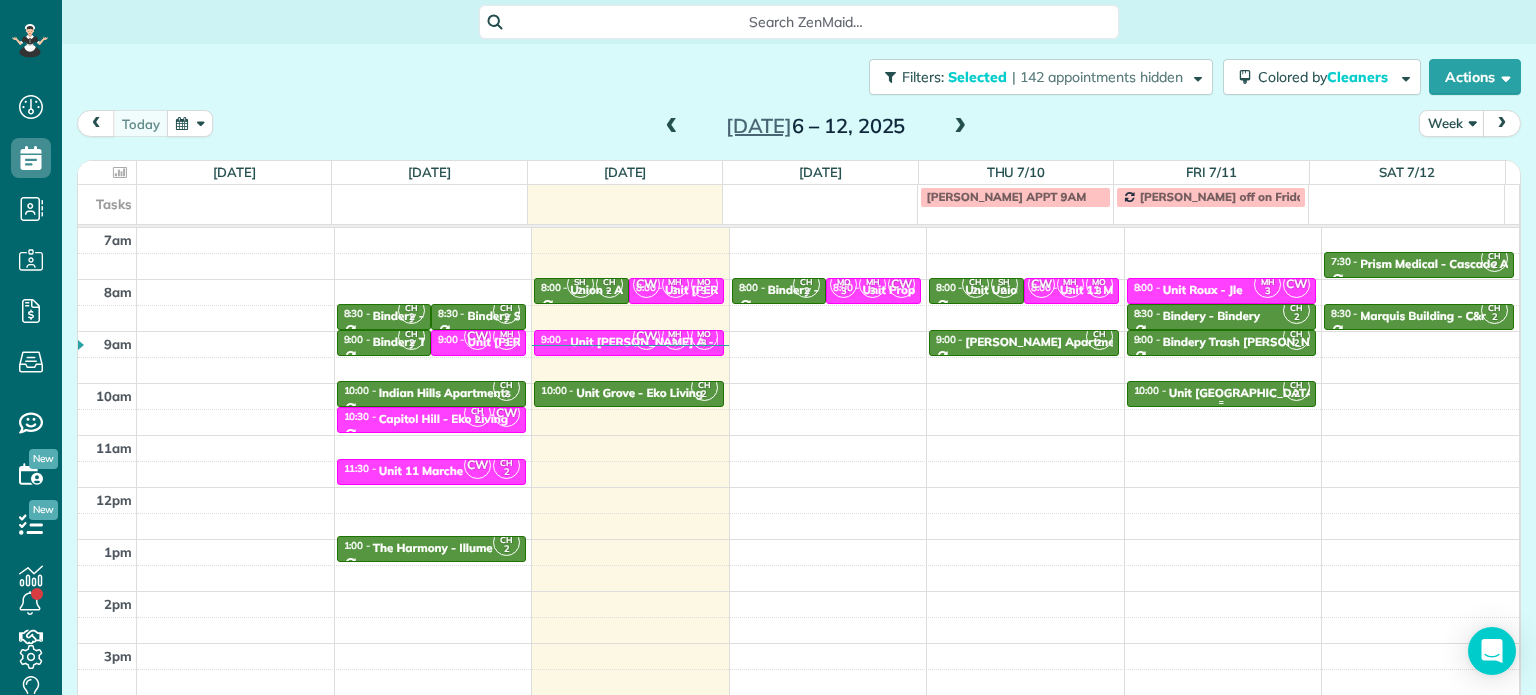 click on "Unit [GEOGRAPHIC_DATA] - [GEOGRAPHIC_DATA]" at bounding box center (1311, 393) 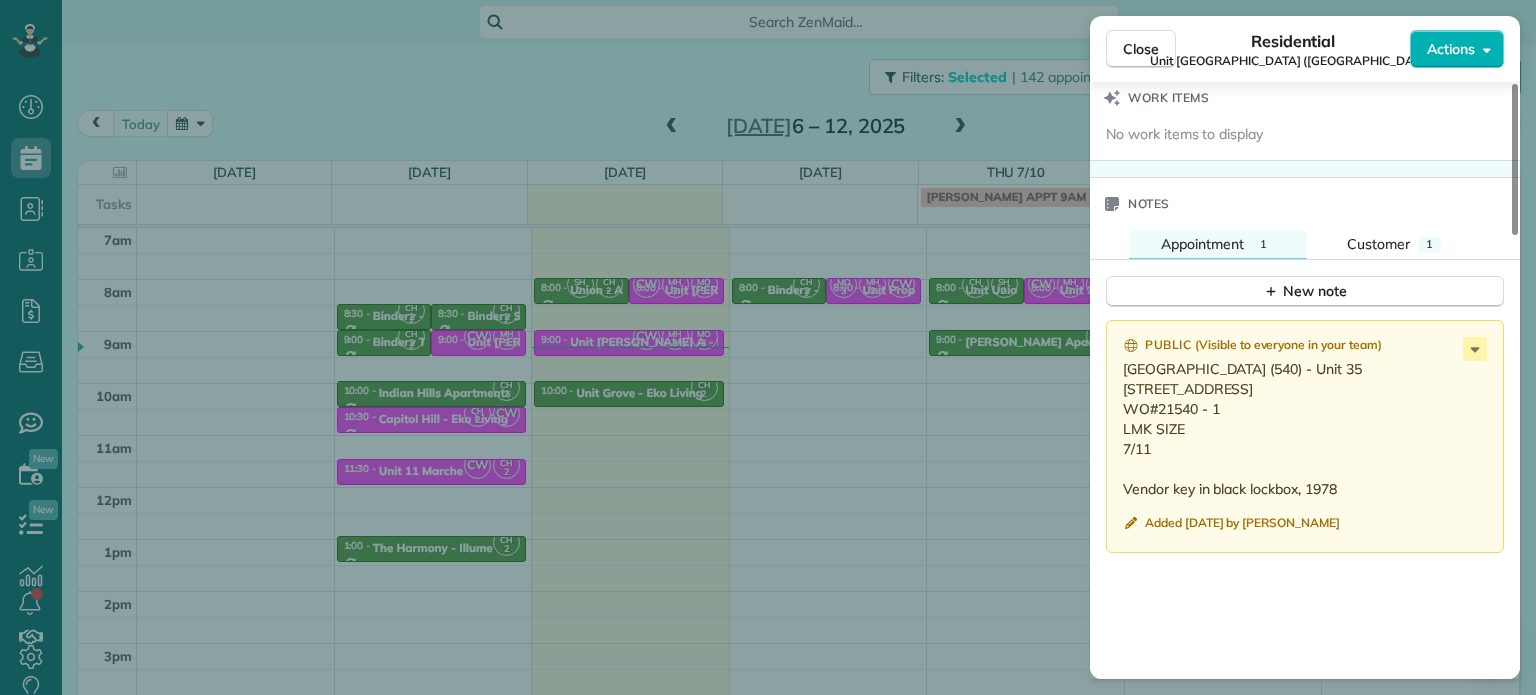 scroll, scrollTop: 1600, scrollLeft: 0, axis: vertical 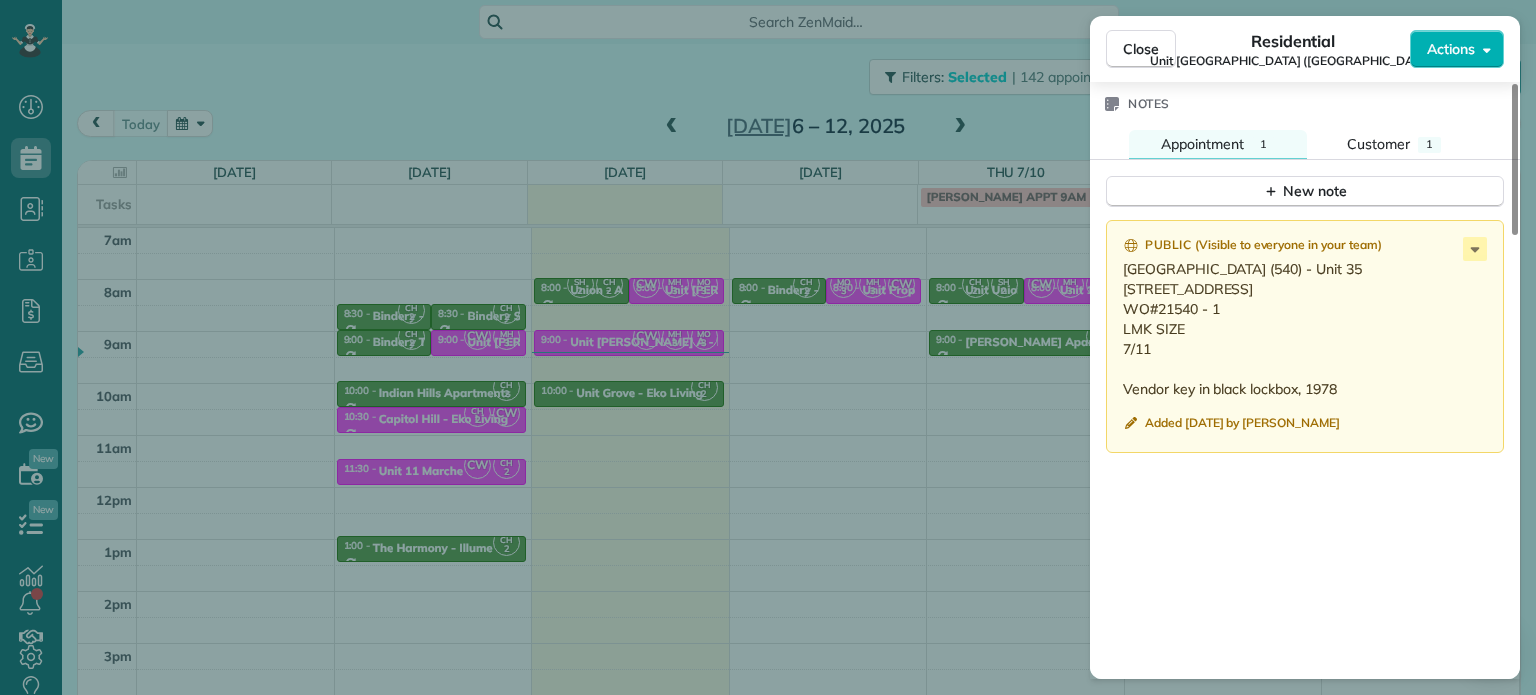 click on "Close Residential Unit Indian Hills (Illume) Actions Status Active Unit Indian Hills (Illume) · Open profile No phone number on record Add phone number No email on record Add email View Details Residential Friday, July 11, 2025 ( in 3 days ) 10:00 AM 10:30 AM 30 minutes One time 9730 Southwest 35th Drive Portland OR 97219 Service was not rated yet Setup ratings Cleaners Time in and out Assign Invite Cleaners Cyndi   Holm 10:00 AM 10:30 AM Checklist Try Now Keep this appointment up to your standards. Stay on top of every detail, keep your cleaners organised, and your client happy. Assign a checklist Watch a 5 min demo Billing Billing actions Price $0.00 Overcharge $0.00 Discount $0.00 Coupon discount - Primary tax - Secondary tax - Total appointment price $0.00 Tips collected New feature! $0.00 Mark as paid Total including tip $0.00 Get paid online in no-time! Send an invoice and reward your cleaners with tips Charge customer credit card Appointment custom fields No custom fields to display Work items Notes 1" at bounding box center [768, 347] 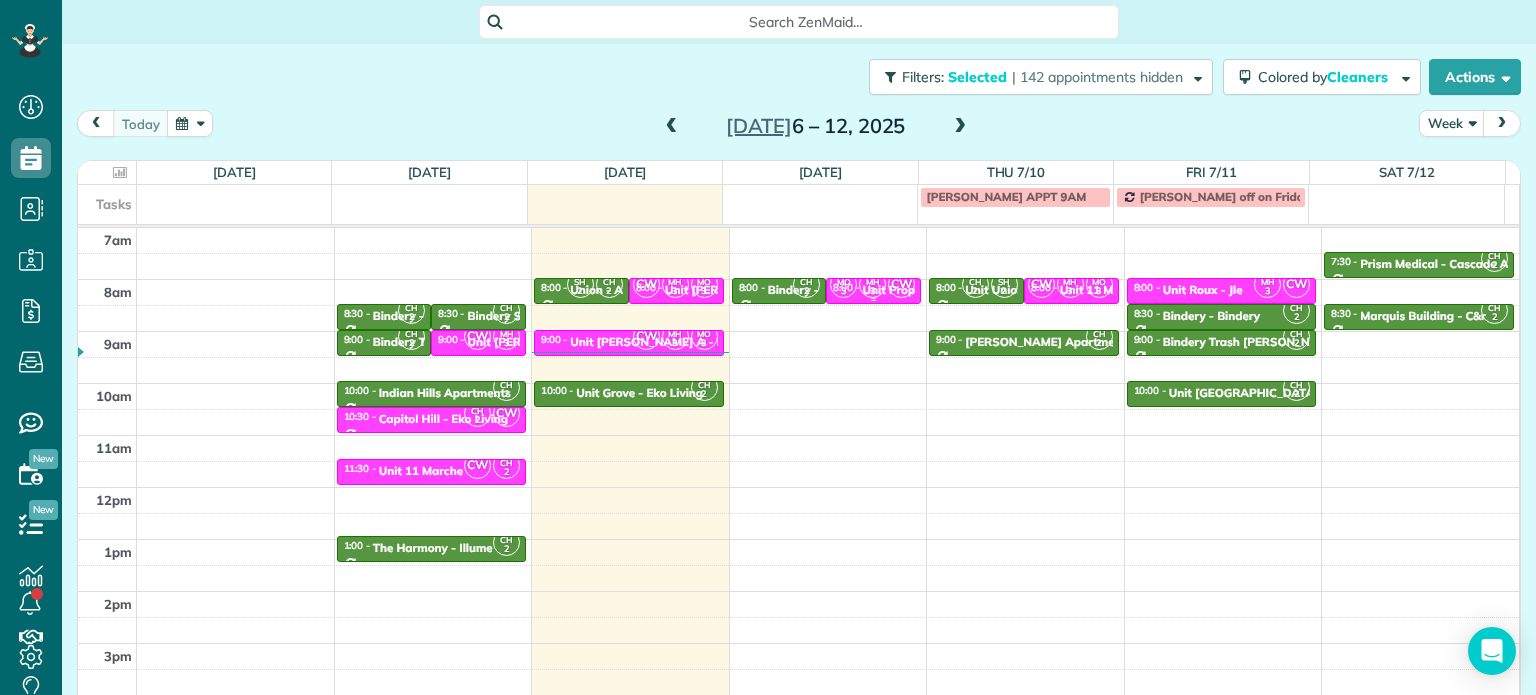 click on "CW" at bounding box center (901, 284) 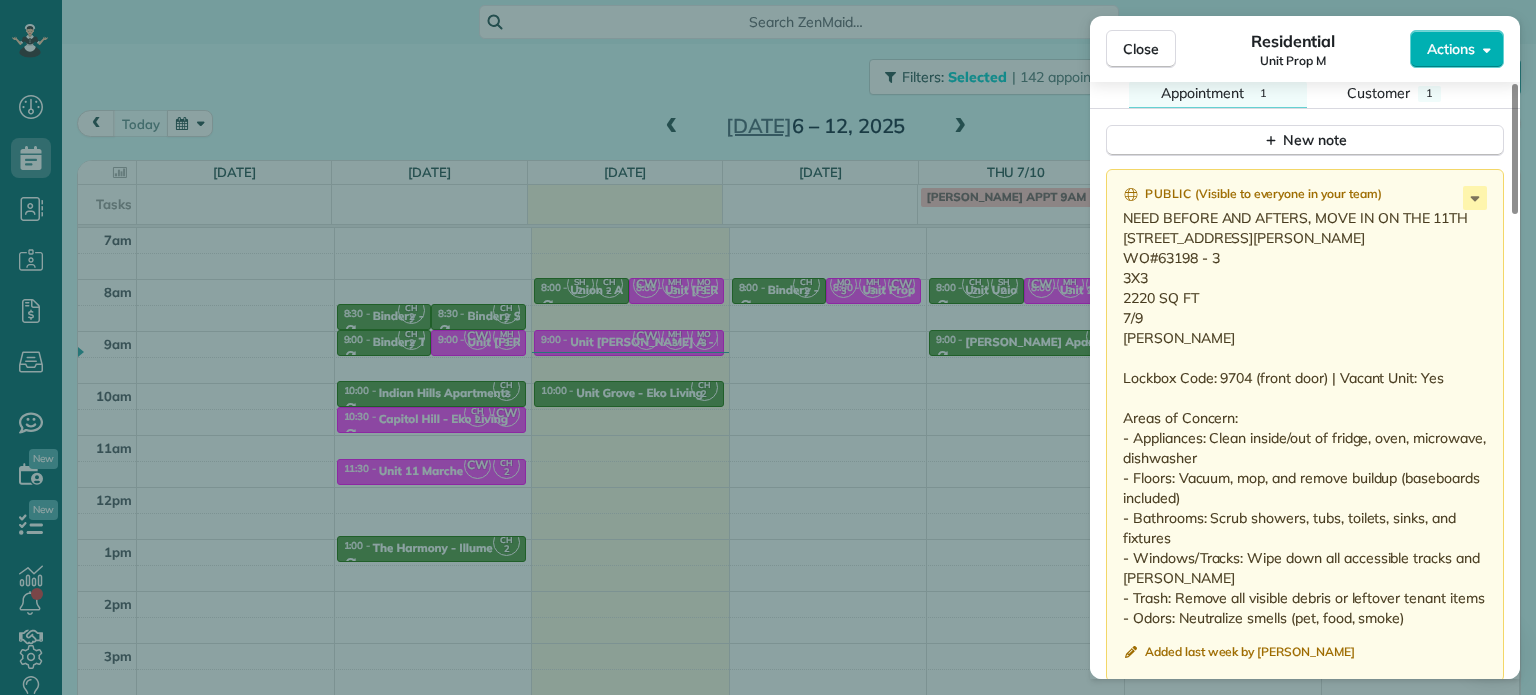 scroll, scrollTop: 1700, scrollLeft: 0, axis: vertical 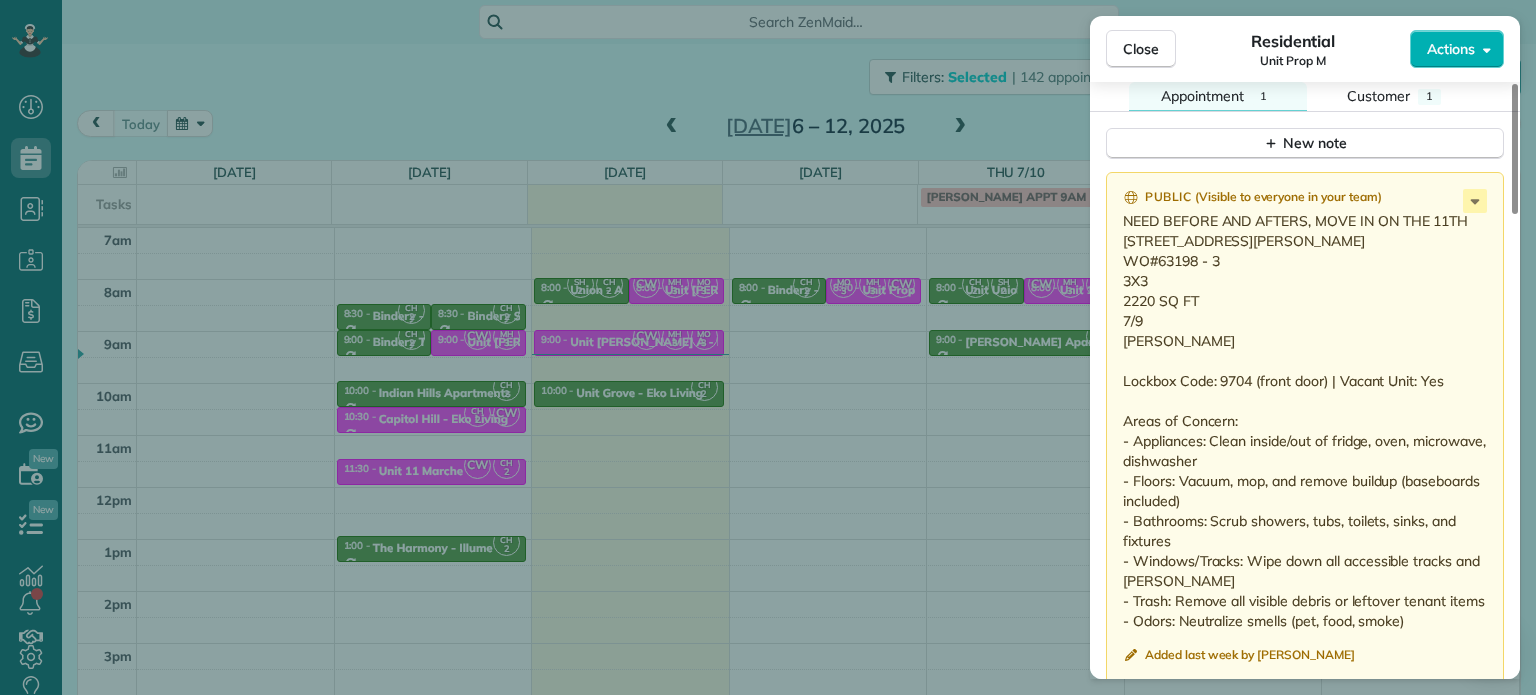 click on "Close Residential Unit Prop M Actions Status Active Unit Prop M · Open profile No phone number on record Add phone number No email on record Add email View Details Residential Wednesday, July 09, 2025 ( tomorrow ) 8:00 AM 8:30 AM 30 minutes One time 2574 Northwest Parnell Terrace Portland OR 97229 Service was not rated yet Setup ratings Cleaners Time in and out Assign Invite Cleaners Christina   Wright-German 8:00 AM 8:30 AM Meralda   Harris 8:00 AM 8:30 AM Marina   Ostertag 8:00 AM 8:30 AM Checklist Try Now Keep this appointment up to your standards. Stay on top of every detail, keep your cleaners organised, and your client happy. Assign a checklist Watch a 5 min demo Billing Billing actions Price $0.00 Overcharge $0.00 Discount $0.00 Coupon discount - Primary tax - Secondary tax - Total appointment price $0.00 Tips collected New feature! $0.00 Mark as paid Total including tip $0.00 Get paid online in no-time! Send an invoice and reward your cleaners with tips Charge customer credit card Work items Notes 1" at bounding box center (768, 347) 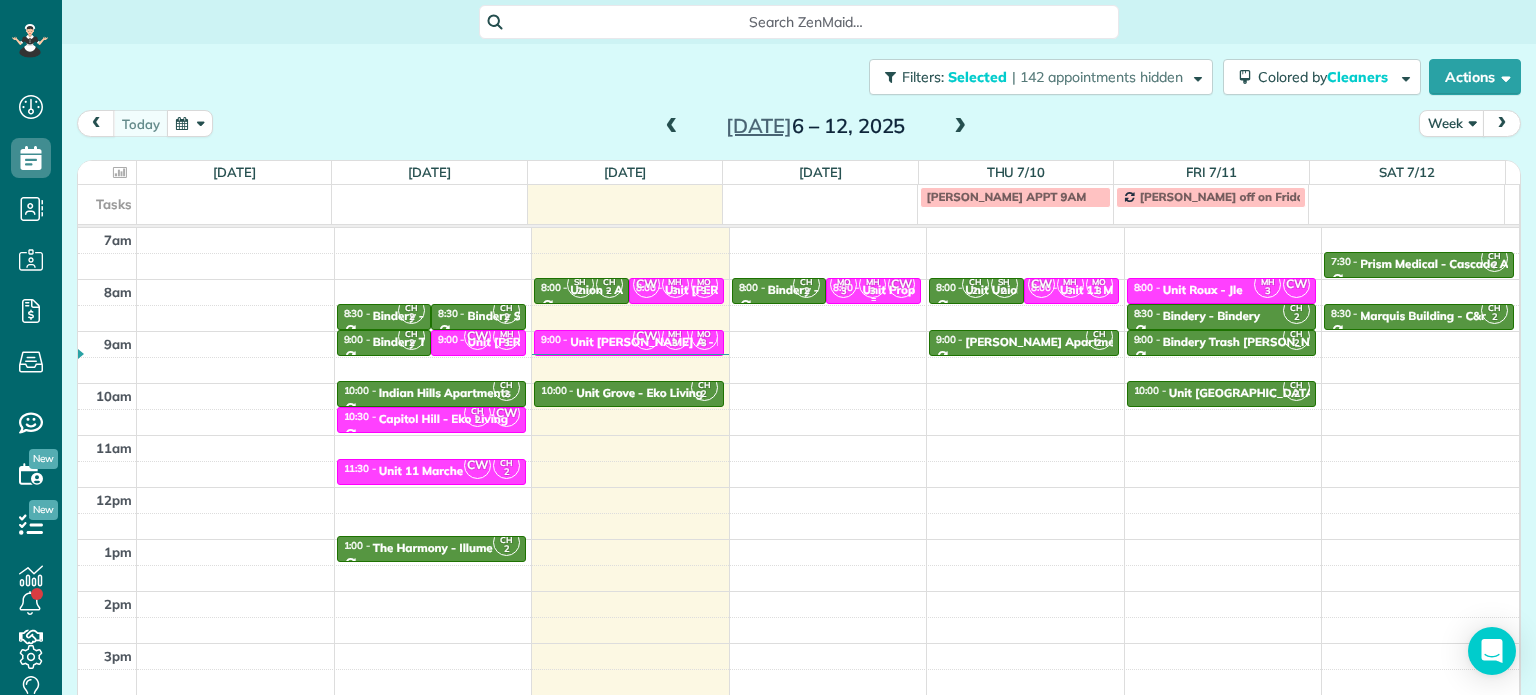 click on "3" at bounding box center (872, 291) 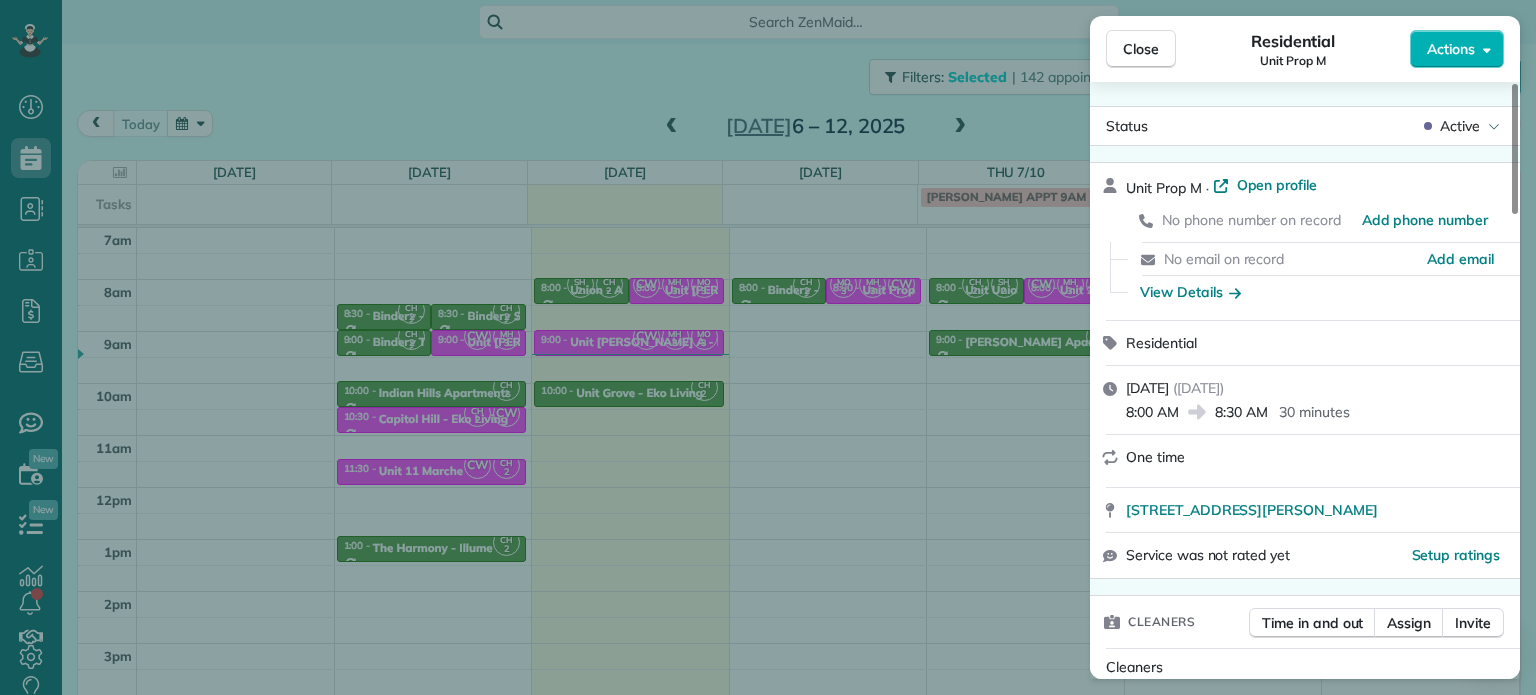 click on "Close Residential Unit Prop M Actions Status Active Unit Prop M · Open profile No phone number on record Add phone number No email on record Add email View Details Residential Wednesday, July 09, 2025 ( tomorrow ) 8:00 AM 8:30 AM 30 minutes One time 2574 Northwest Parnell Terrace Portland OR 97229 Service was not rated yet Setup ratings Cleaners Time in and out Assign Invite Cleaners Christina   Wright-German 8:00 AM 8:30 AM Meralda   Harris 8:00 AM 8:30 AM Marina   Ostertag 8:00 AM 8:30 AM Checklist Try Now Keep this appointment up to your standards. Stay on top of every detail, keep your cleaners organised, and your client happy. Assign a checklist Watch a 5 min demo Billing Billing actions Price $0.00 Overcharge $0.00 Discount $0.00 Coupon discount - Primary tax - Secondary tax - Total appointment price $0.00 Tips collected New feature! $0.00 Mark as paid Total including tip $0.00 Get paid online in no-time! Send an invoice and reward your cleaners with tips Charge customer credit card Work items Notes 1" at bounding box center [768, 347] 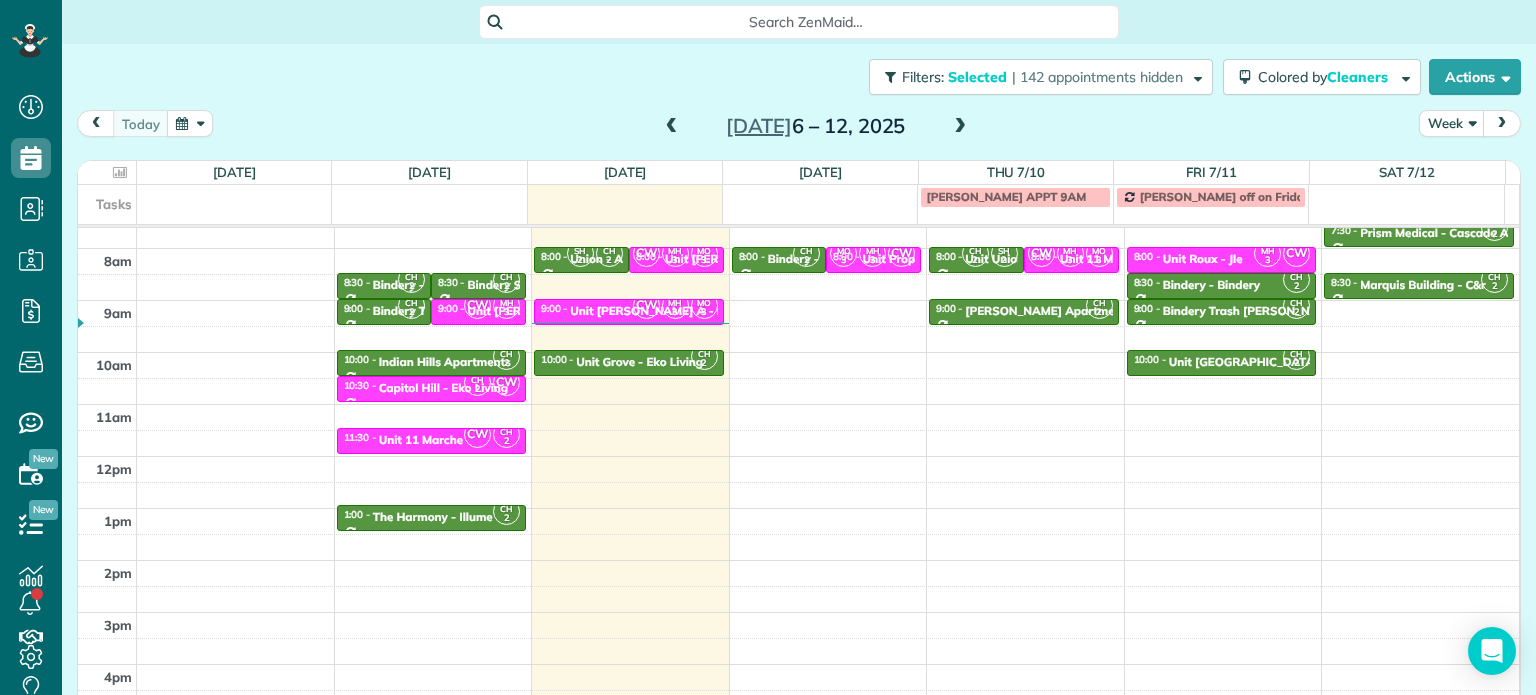 scroll, scrollTop: 200, scrollLeft: 0, axis: vertical 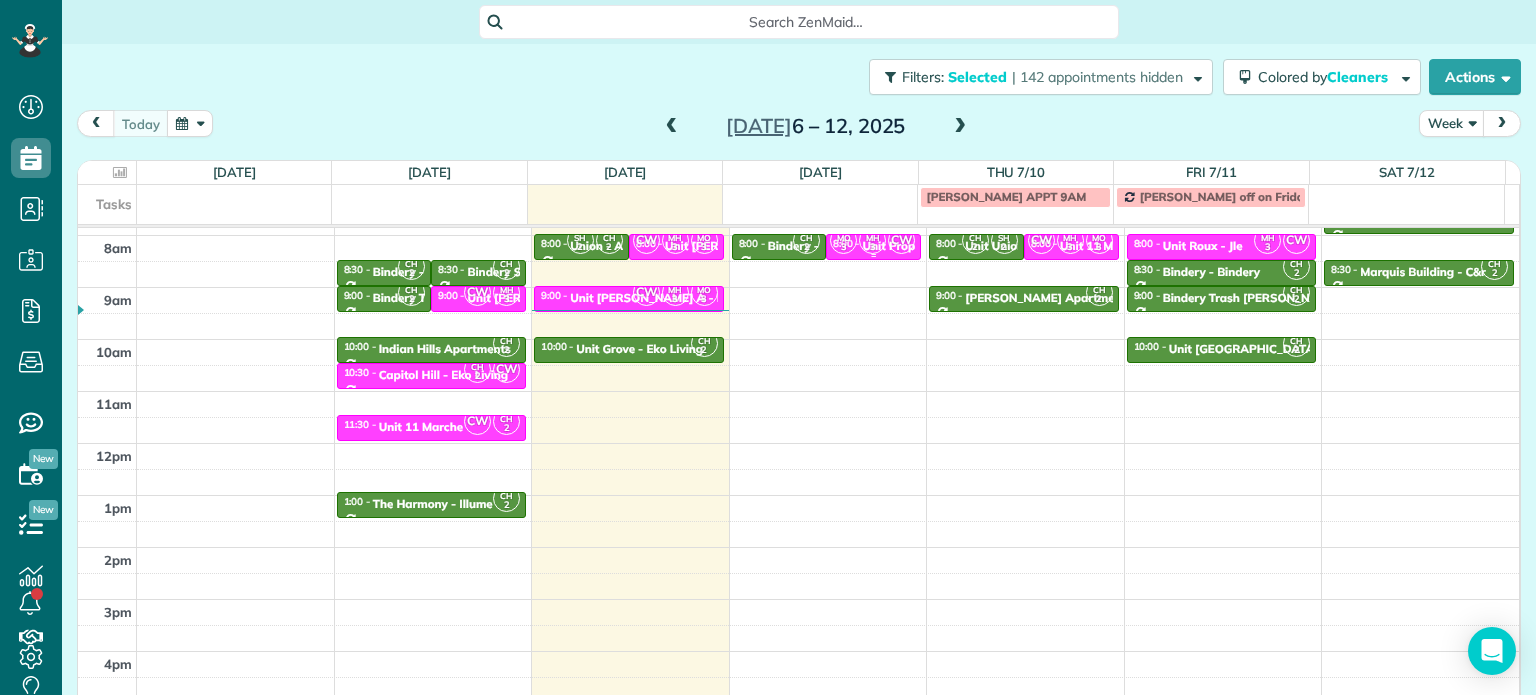 click on "3" at bounding box center (872, 247) 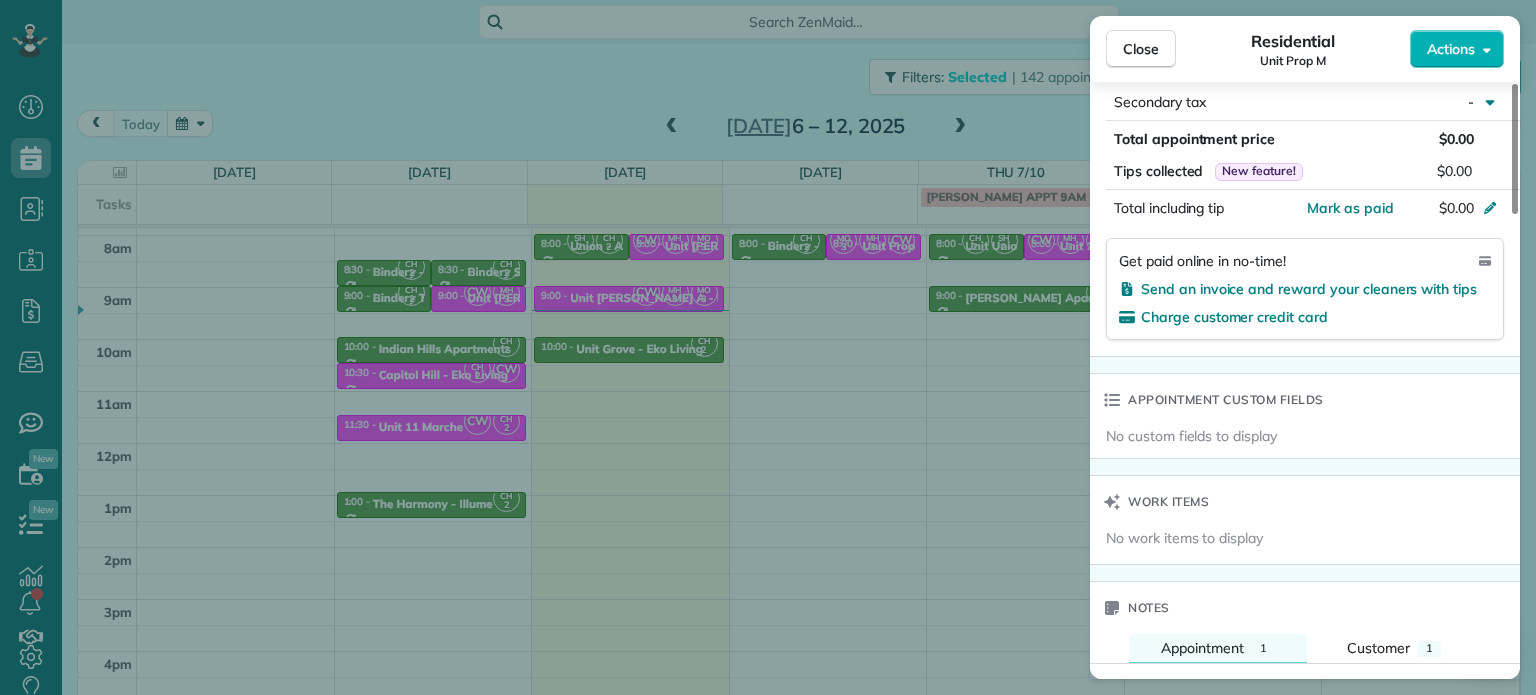 scroll, scrollTop: 1400, scrollLeft: 0, axis: vertical 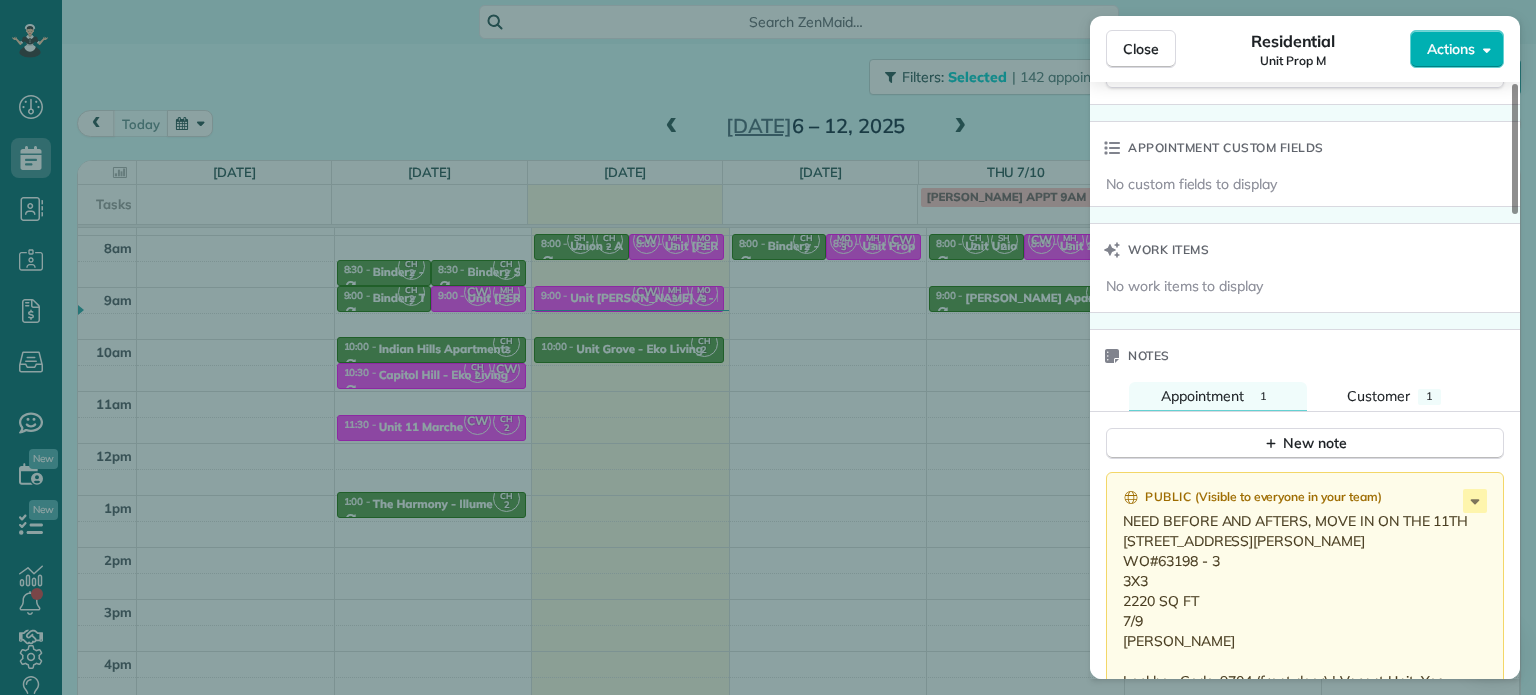 click on "Close Residential Unit Prop M Actions Status Active Unit Prop M · Open profile No phone number on record Add phone number No email on record Add email View Details Residential Wednesday, July 09, 2025 ( tomorrow ) 8:00 AM 8:30 AM 30 minutes One time 2574 Northwest Parnell Terrace Portland OR 97229 Service was not rated yet Setup ratings Cleaners Time in and out Assign Invite Cleaners Christina   Wright-German 8:00 AM 8:30 AM Meralda   Harris 8:00 AM 8:30 AM Marina   Ostertag 8:00 AM 8:30 AM Checklist Try Now Keep this appointment up to your standards. Stay on top of every detail, keep your cleaners organised, and your client happy. Assign a checklist Watch a 5 min demo Billing Billing actions Price $0.00 Overcharge $0.00 Discount $0.00 Coupon discount - Primary tax - Secondary tax - Total appointment price $0.00 Tips collected New feature! $0.00 Mark as paid Total including tip $0.00 Get paid online in no-time! Send an invoice and reward your cleaners with tips Charge customer credit card Work items Notes 1" at bounding box center (768, 347) 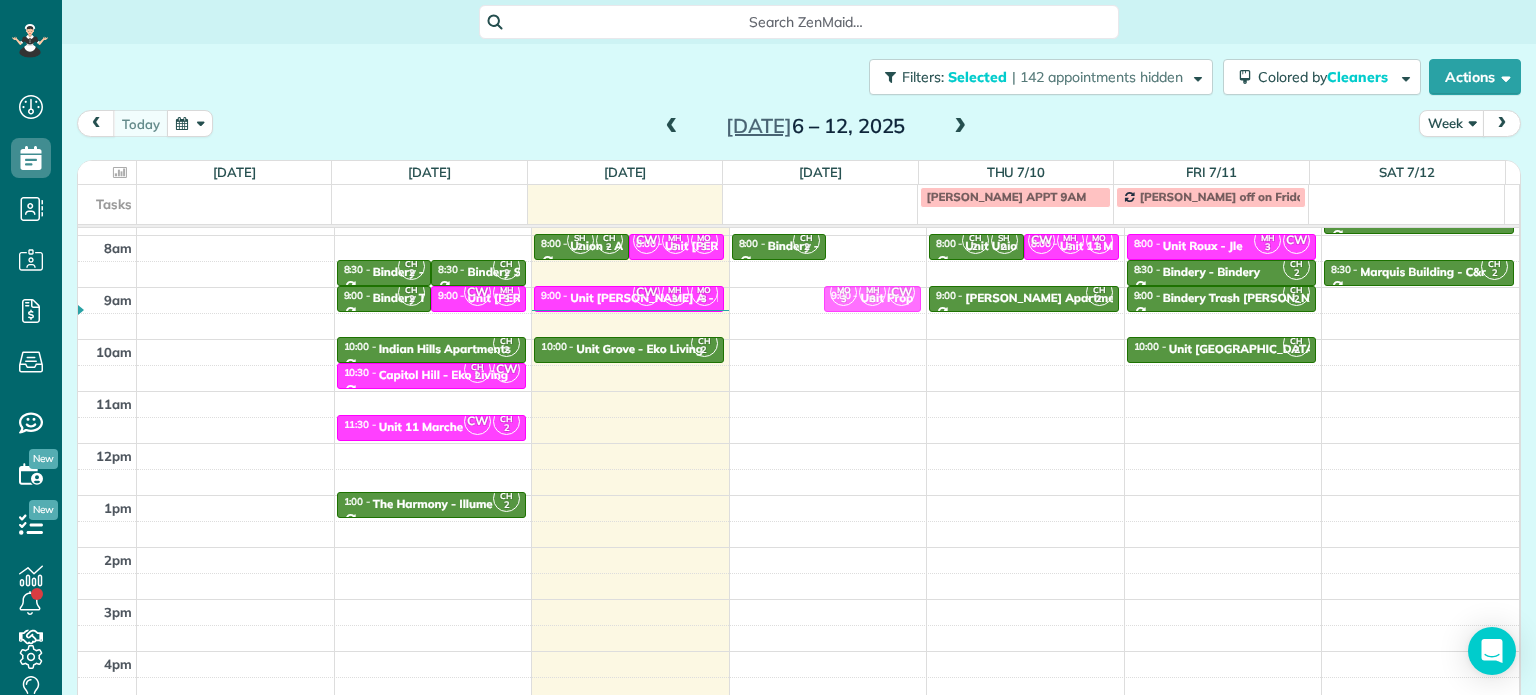 drag, startPoint x: 863, startPoint y: 245, endPoint x: 863, endPoint y: 303, distance: 58 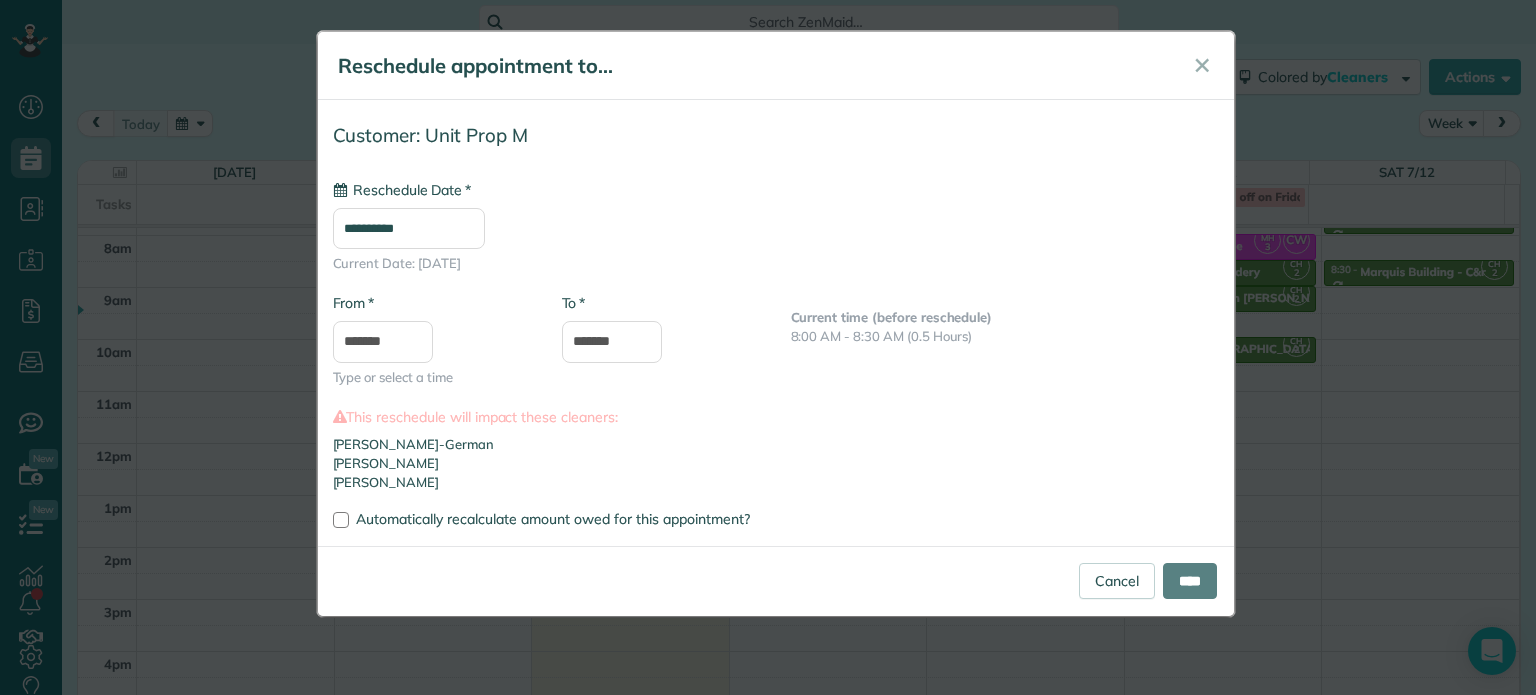 type on "**********" 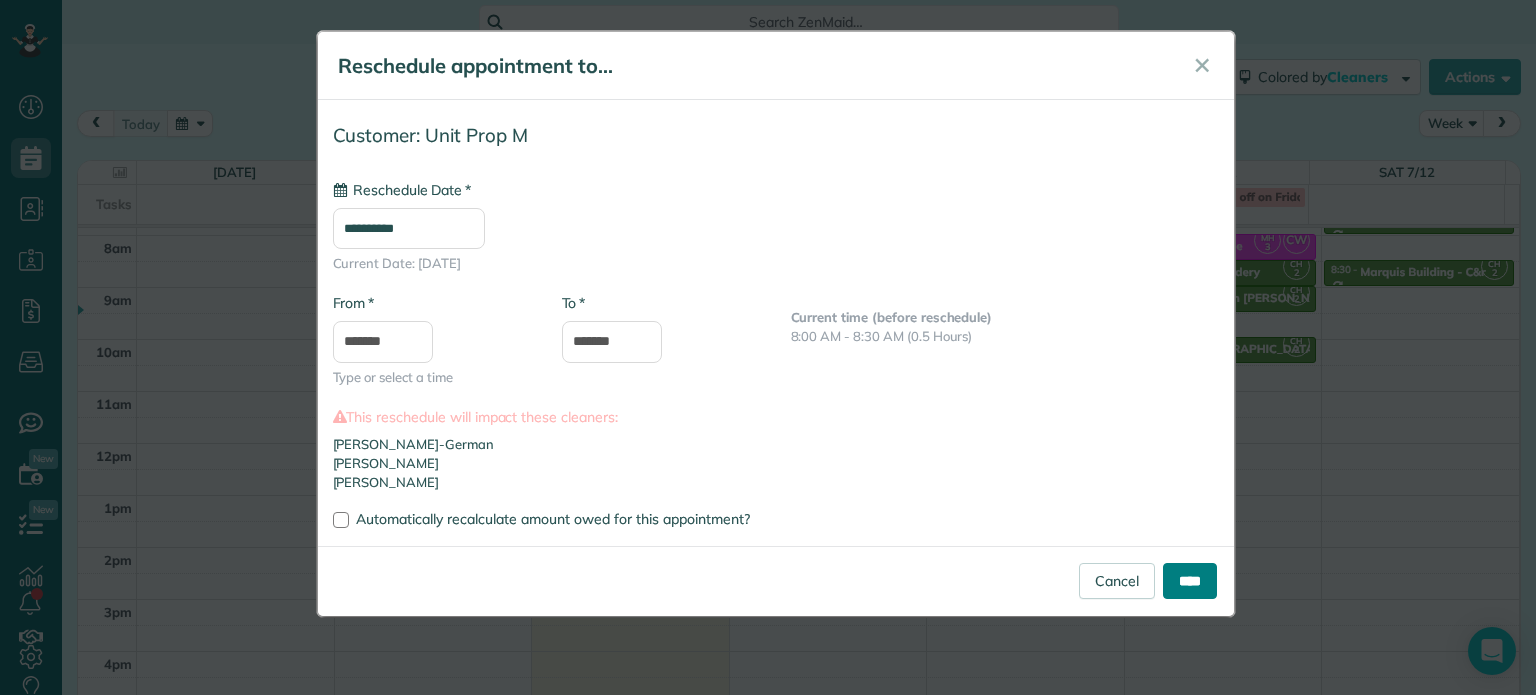 click on "****" at bounding box center (1190, 581) 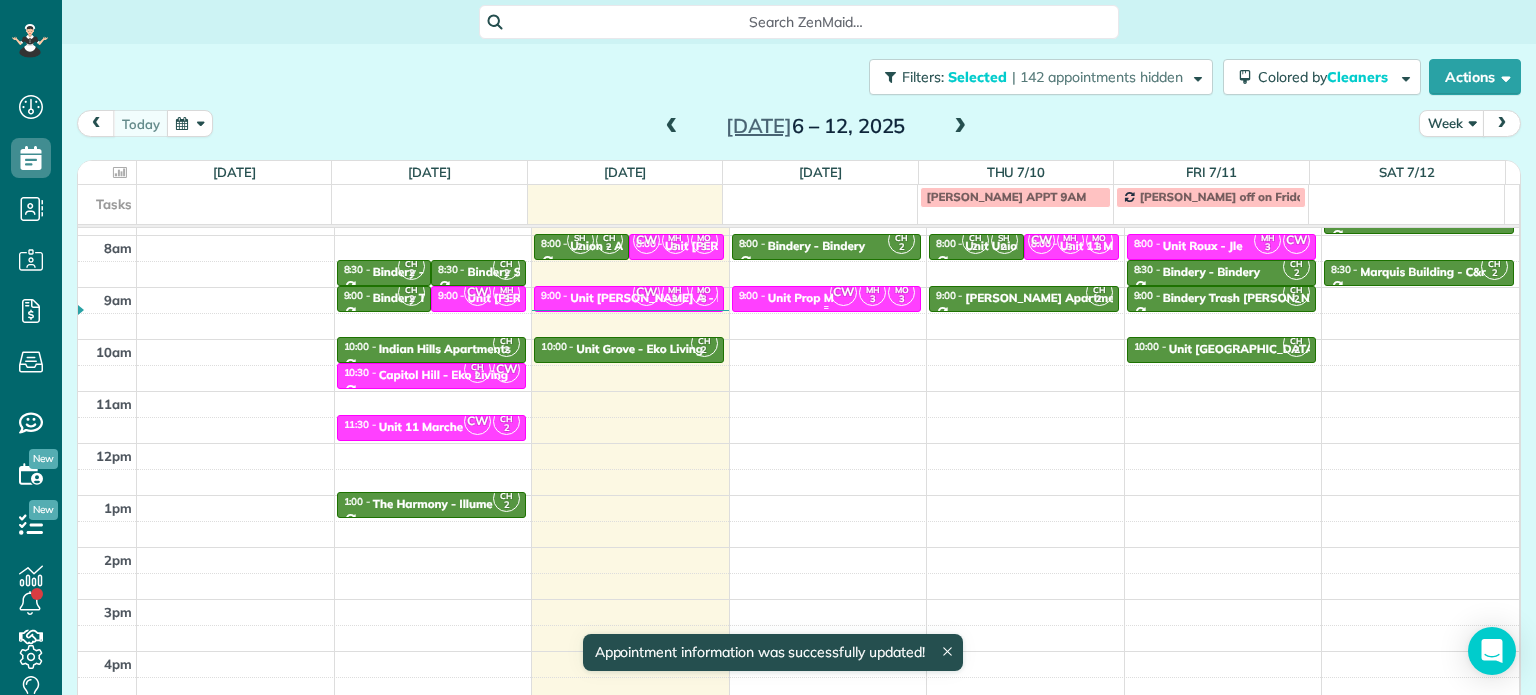 click on "CW" at bounding box center (843, 292) 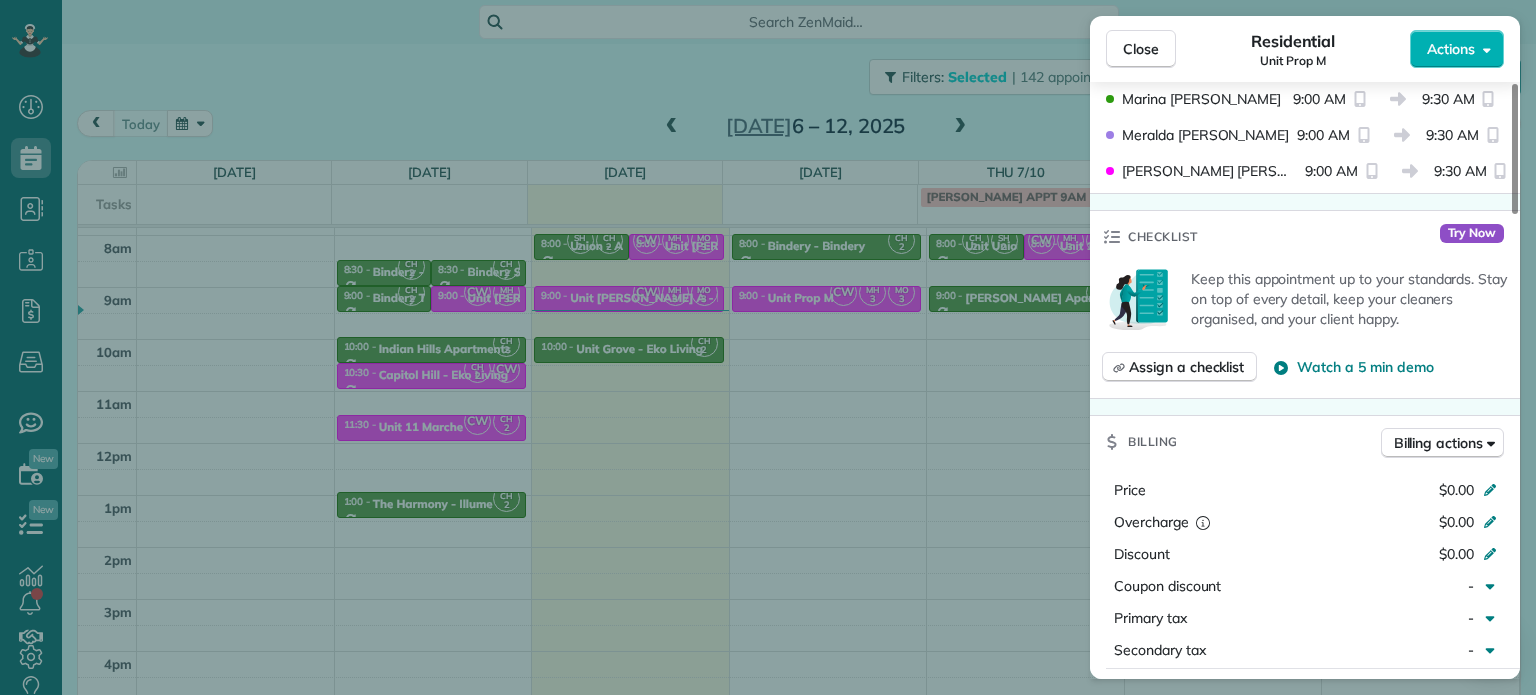 scroll, scrollTop: 500, scrollLeft: 0, axis: vertical 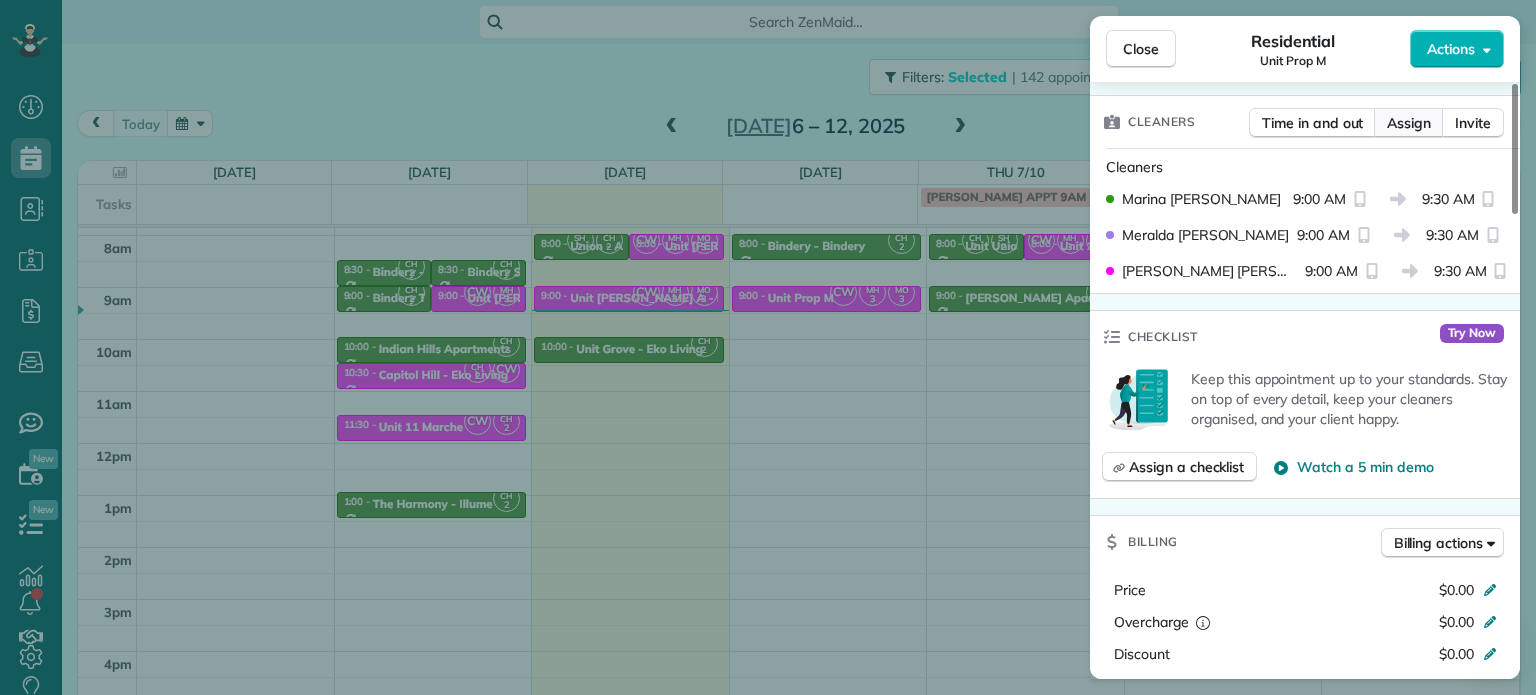 click on "Assign" at bounding box center (1409, 123) 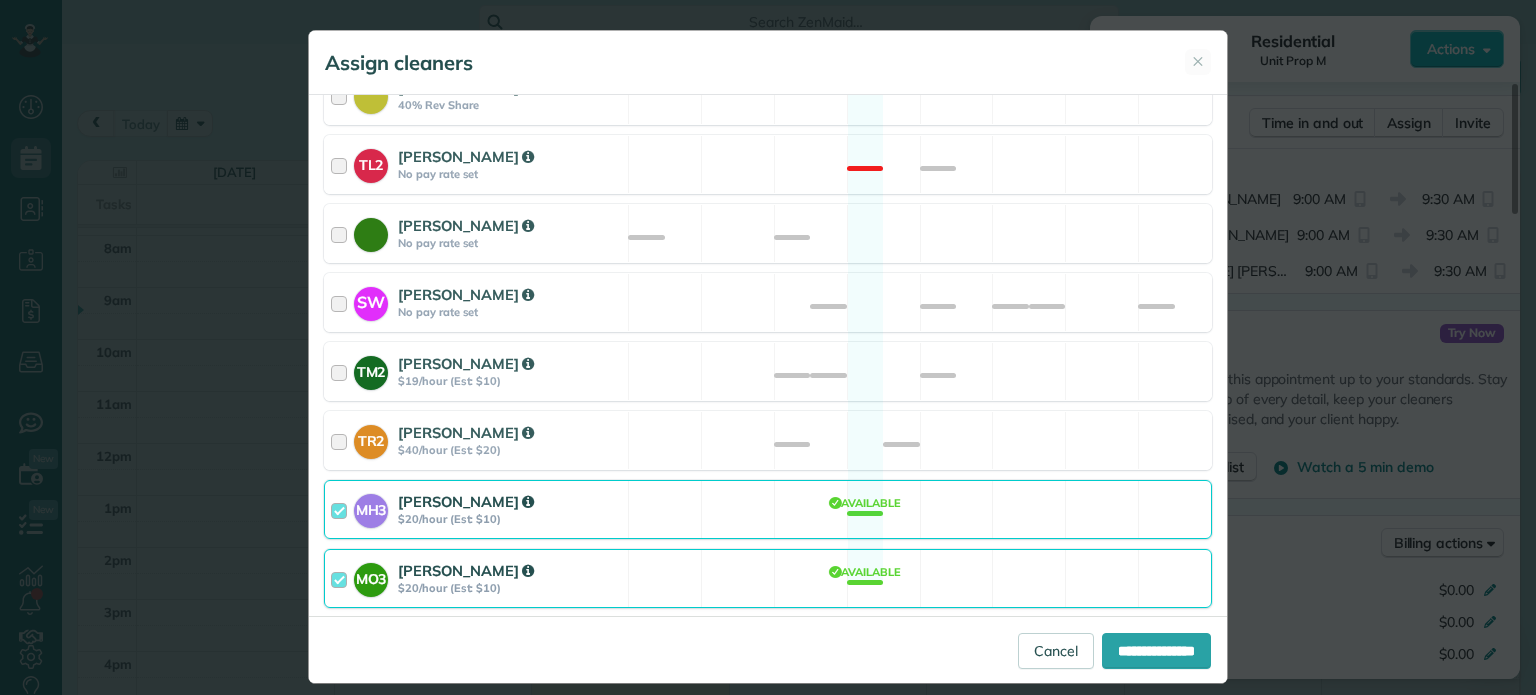 scroll, scrollTop: 935, scrollLeft: 0, axis: vertical 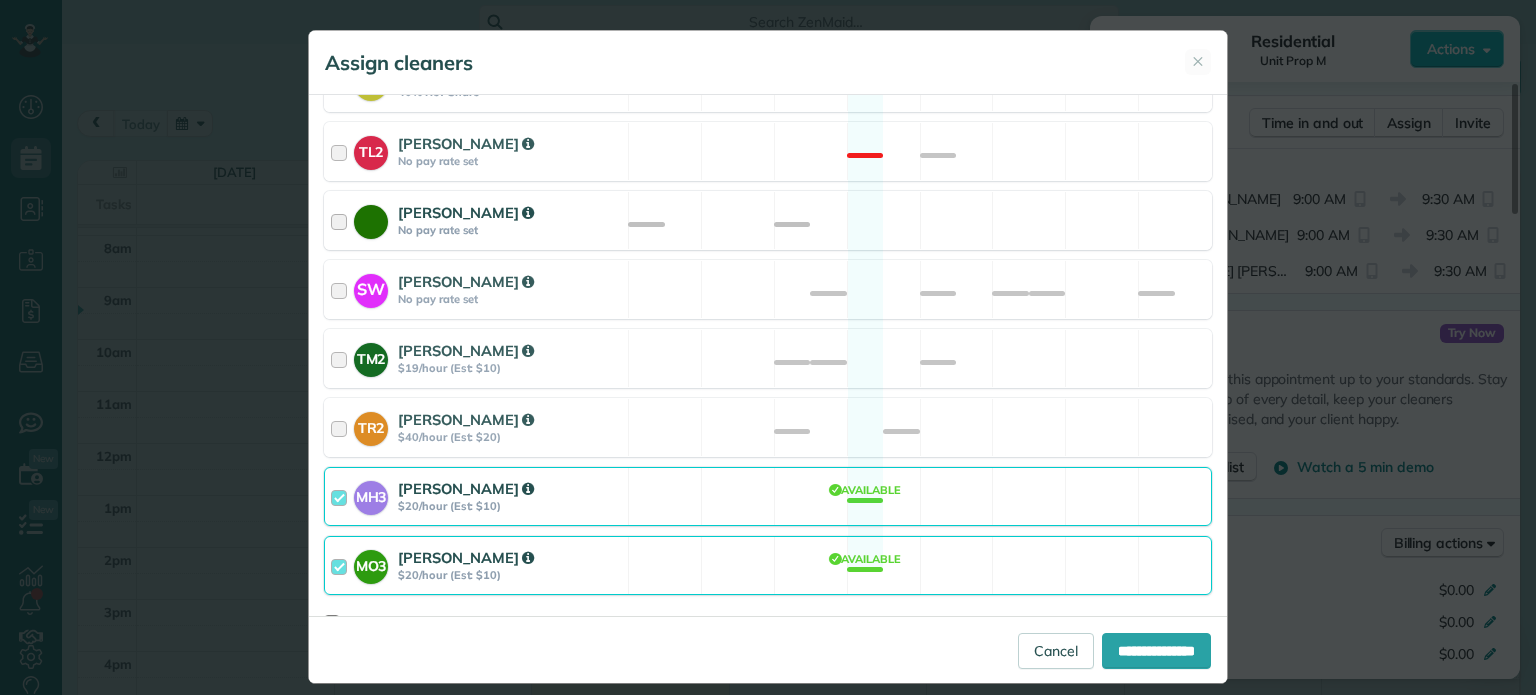 click on "Cyndi Holm
No pay rate set
Available" at bounding box center (768, 220) 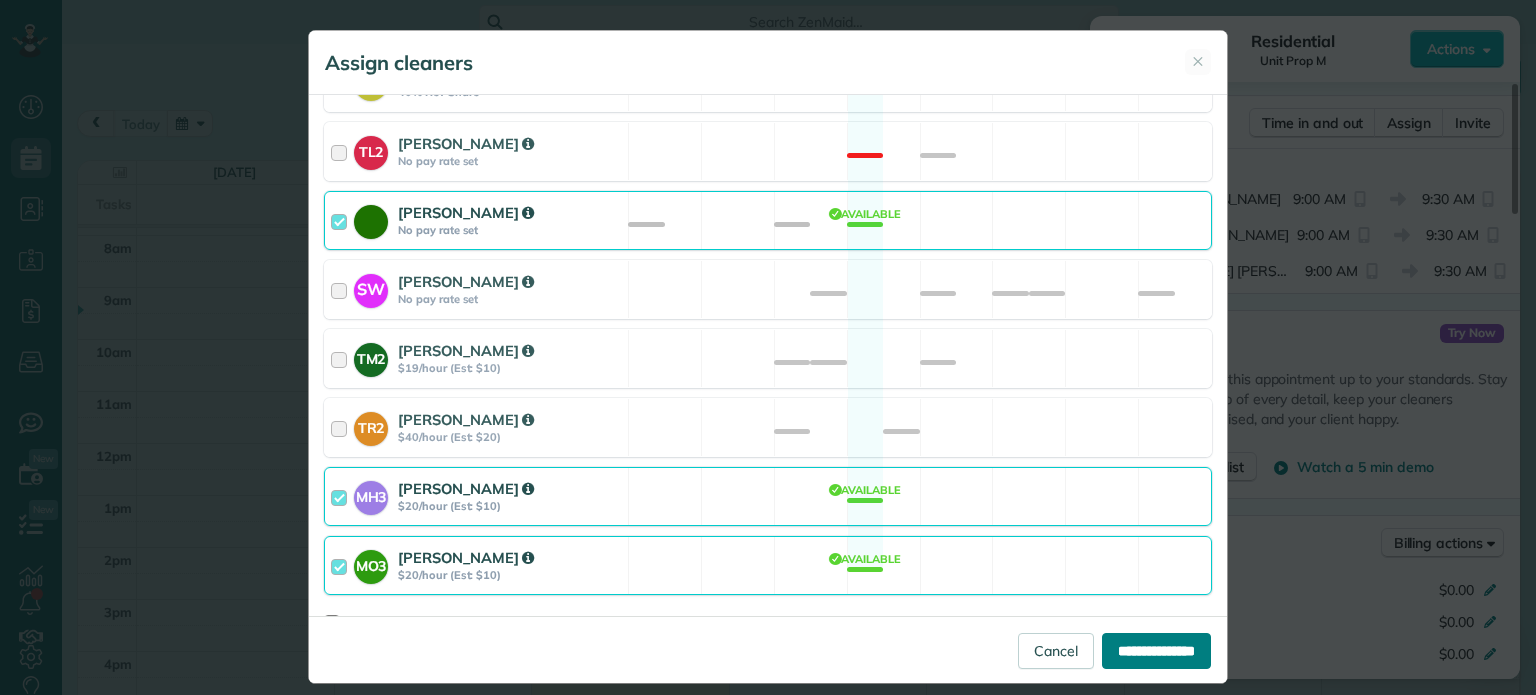 click on "**********" at bounding box center [1156, 651] 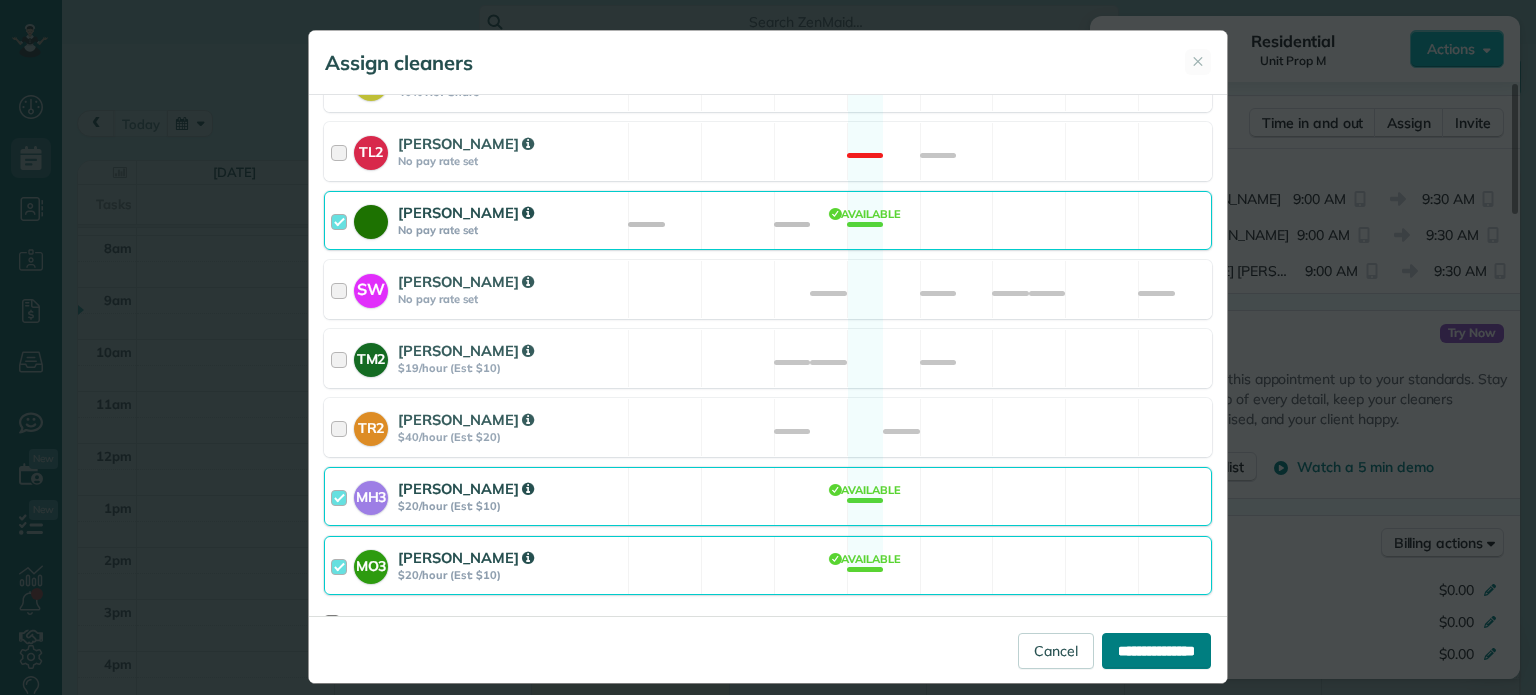 type on "**********" 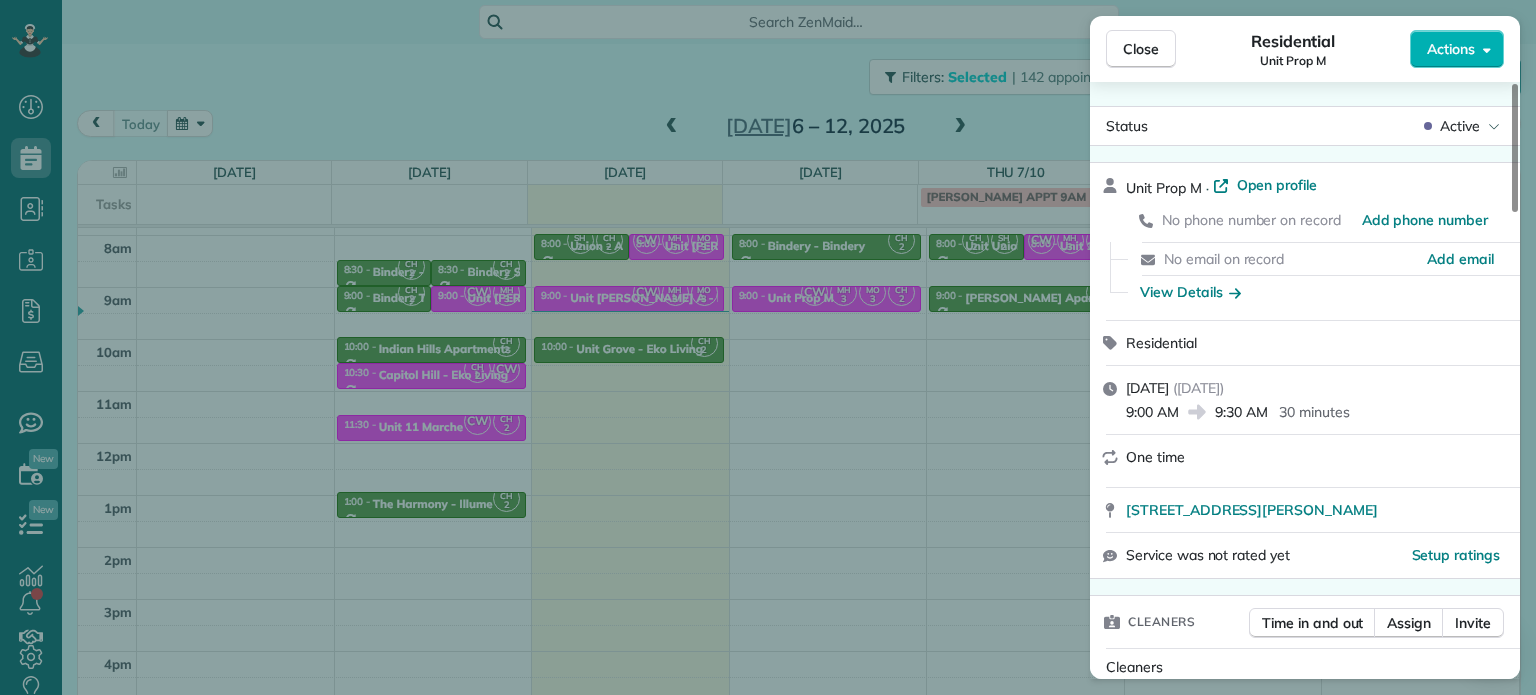 click on "Close Residential Unit Prop M Actions Status Active Unit Prop M · Open profile No phone number on record Add phone number No email on record Add email View Details Residential Wednesday, July 09, 2025 ( tomorrow ) 9:00 AM 9:30 AM 30 minutes One time 2574 Northwest Parnell Terrace Portland OR 97229 Service was not rated yet Setup ratings Cleaners Time in and out Assign Invite Cleaners Cyndi   Holm 9:00 AM 9:30 AM Marina   Ostertag 9:00 AM 9:30 AM Meralda   Harris 9:00 AM 9:30 AM Christina   Wright-German 9:00 AM 9:30 AM Checklist Try Now Keep this appointment up to your standards. Stay on top of every detail, keep your cleaners organised, and your client happy. Assign a checklist Watch a 5 min demo Billing Billing actions Price $0.00 Overcharge $0.00 Discount $0.00 Coupon discount - Primary tax - Secondary tax - Total appointment price $0.00 Tips collected New feature! $0.00 Mark as paid Total including tip $0.00 Get paid online in no-time! Send an invoice and reward your cleaners with tips Work items Notes 1" at bounding box center [768, 347] 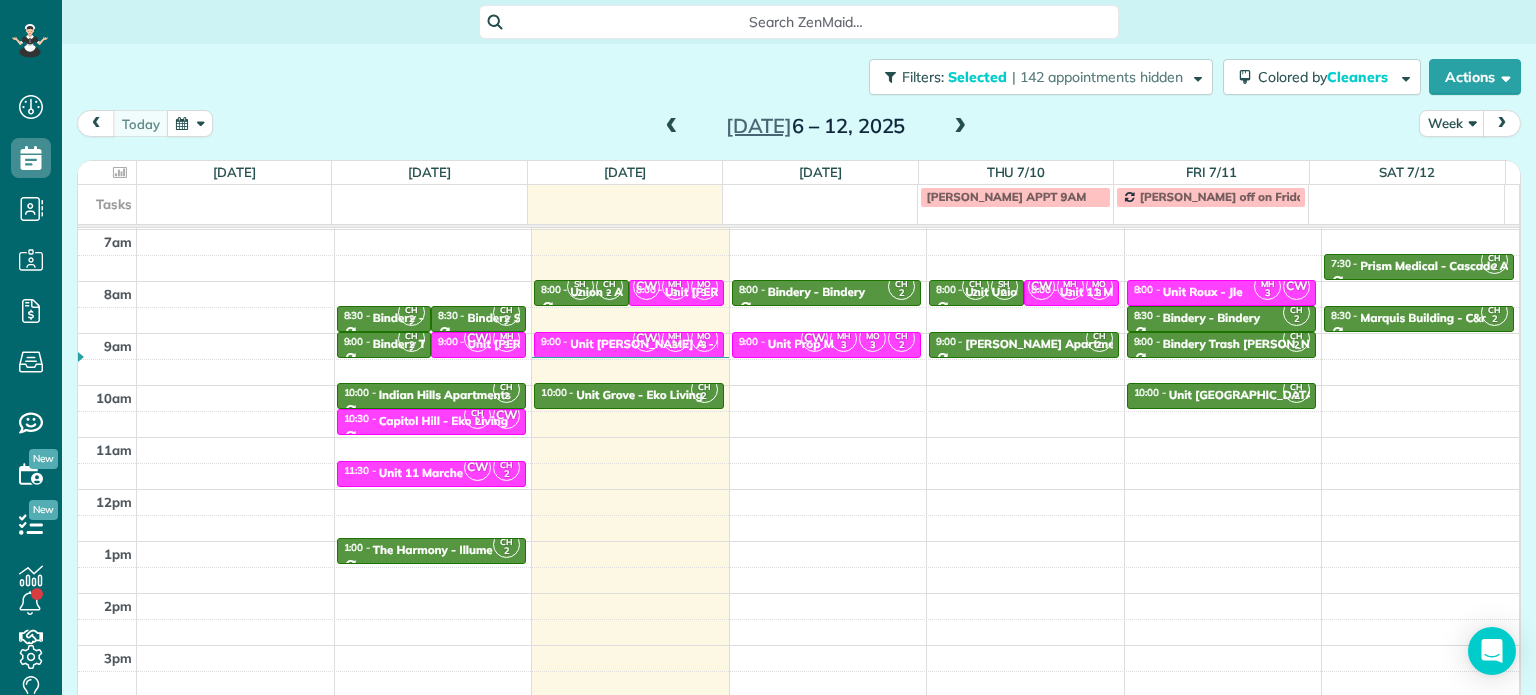 scroll, scrollTop: 200, scrollLeft: 0, axis: vertical 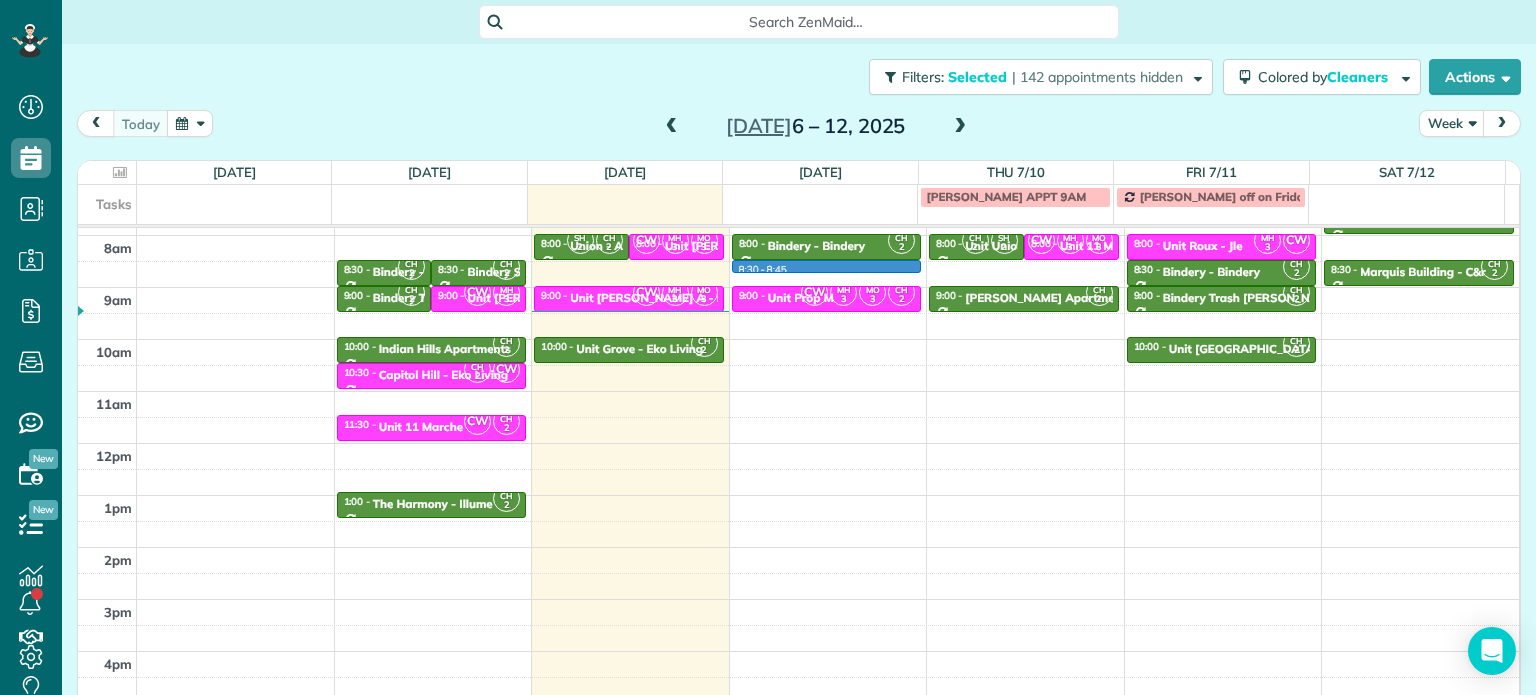 click on "4am 5am 6am 7am 8am 9am 10am 11am 12pm 1pm 2pm 3pm 4pm 5pm CH 2 6:00 - 6:30 Prism Medical - Cascade Aids Project (503) 223-5907 2236 Southeast Belmont Street Portland, OR 97214 CH 2 8:30 - 9:00 Bindery - Bindery (971) 221-5747 1805 NE 2nd Ave Portland, OR 97212 CH 2 8:30 - 9:00 Bindery SE Bathrooms - Bindery Se Bathrooms (503) 288-8864 1809 Northeast 2nd Avenue Portland, OR 97212 CH 2 9:00 - 9:30 Bindery Trash Porter 1805 Northeast 2nd Avenue Portland, OR 97212 CW MH 3 9:00 - 9:30 Unit Rosa A - Eko Living 1655 C Street Vancouver, WA 98663 CH 2 10:00 - 10:30 Indian Hills Apartments 9730 Southwest 35th Drive Portland, OR 97219 CH 2 CW 10:30 - 11:00 Capitol Hill - Eko Living 7980 Southwest Capitol Hill Road Portland, OR 97219 CW CH 2 11:30 - 12:00 Unit 11 Marche 1115 SW Market St Portland, OR 97201 CH 2 1:00 - 1:30 The Harmony - Illume 3525 Southwest 122nd Avenue Beaverton, OR 97005 CH 2 6:00 - 6:30 Prism Medical - Cascade Aids Project (503) 223-5907 2236 Southeast Belmont Street Portland, OR 97214 SH 2 CH 2 CW" at bounding box center [798, 391] 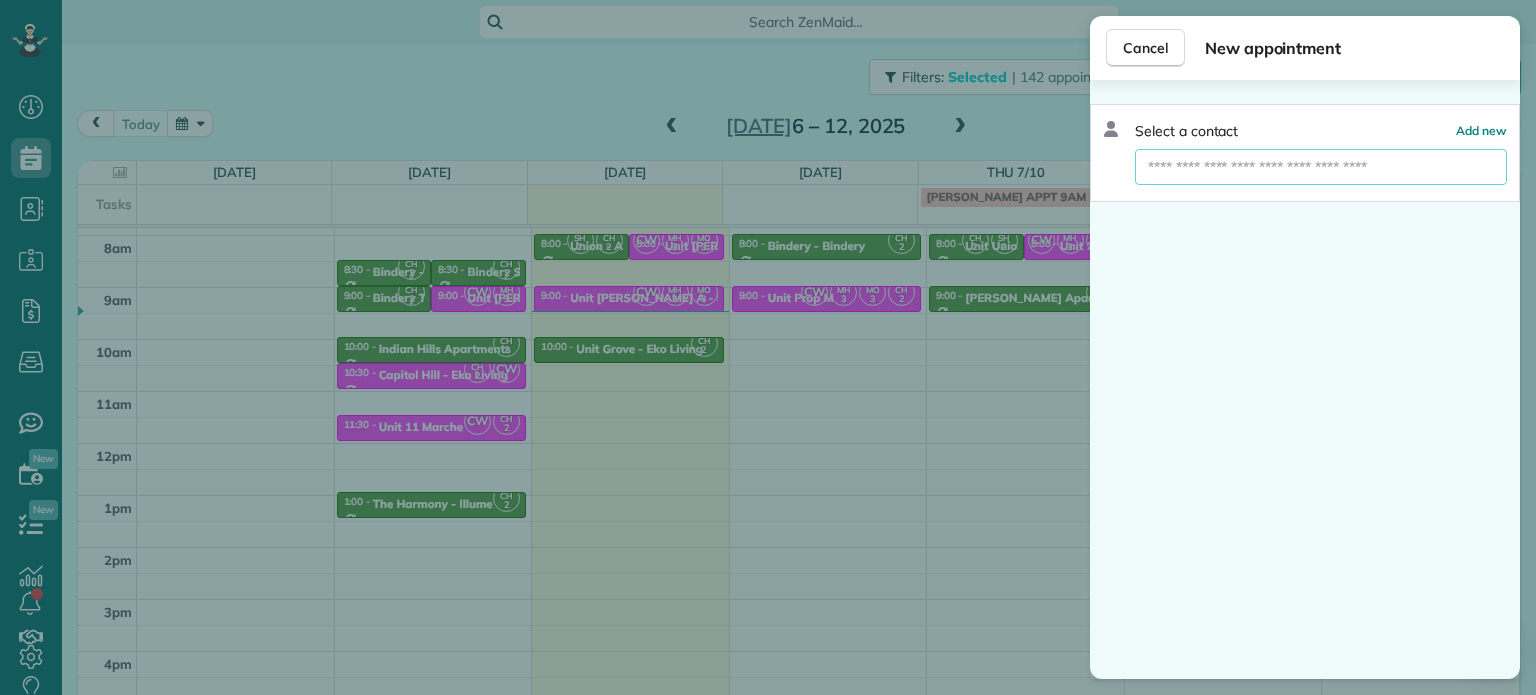 click at bounding box center (1321, 167) 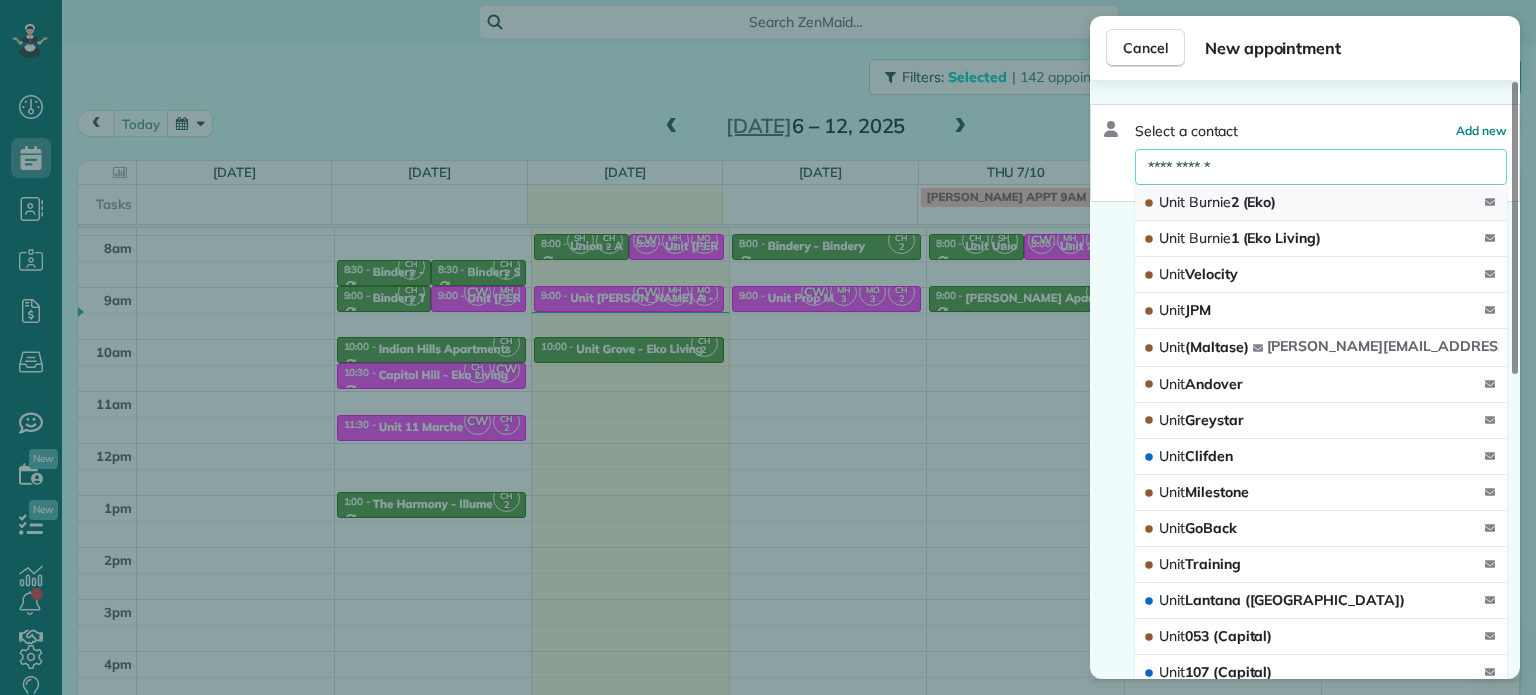 type on "**********" 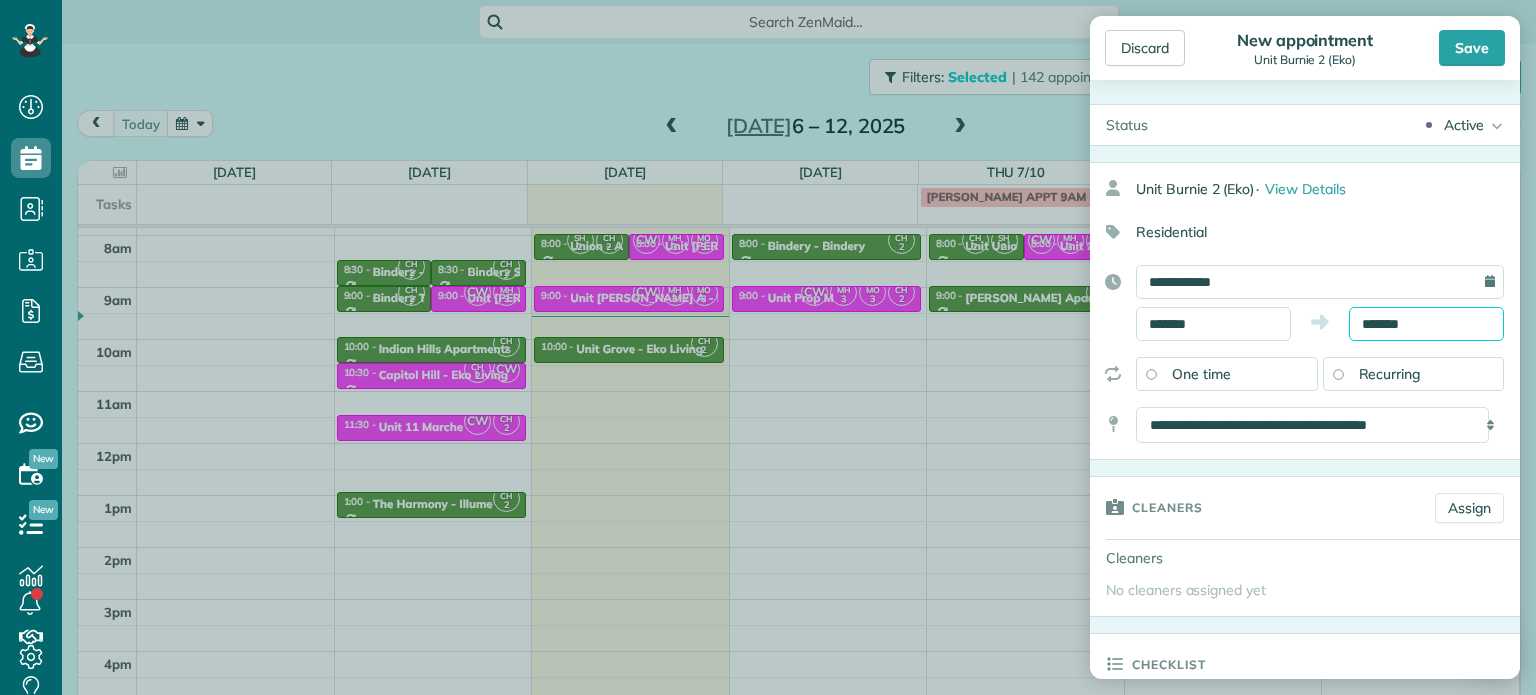 click on "*******" at bounding box center (1426, 324) 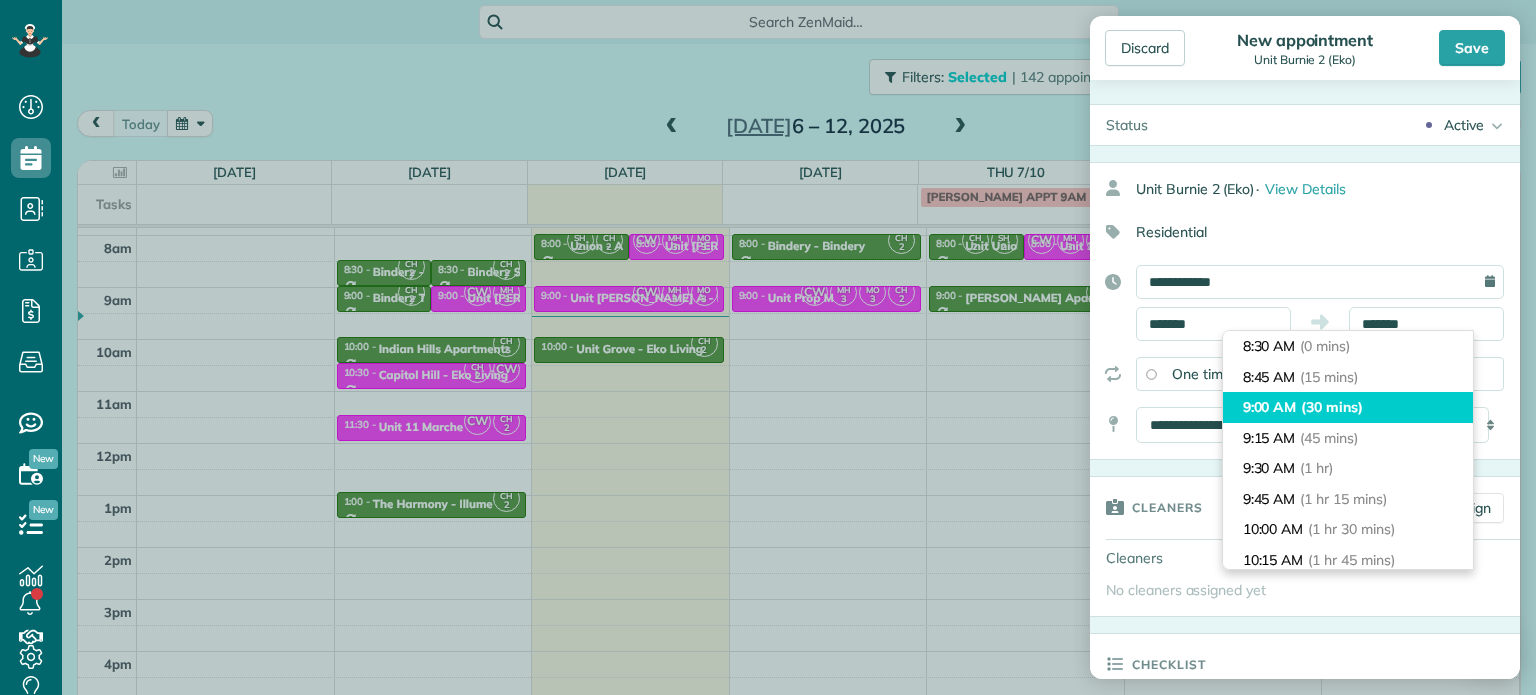 type on "*******" 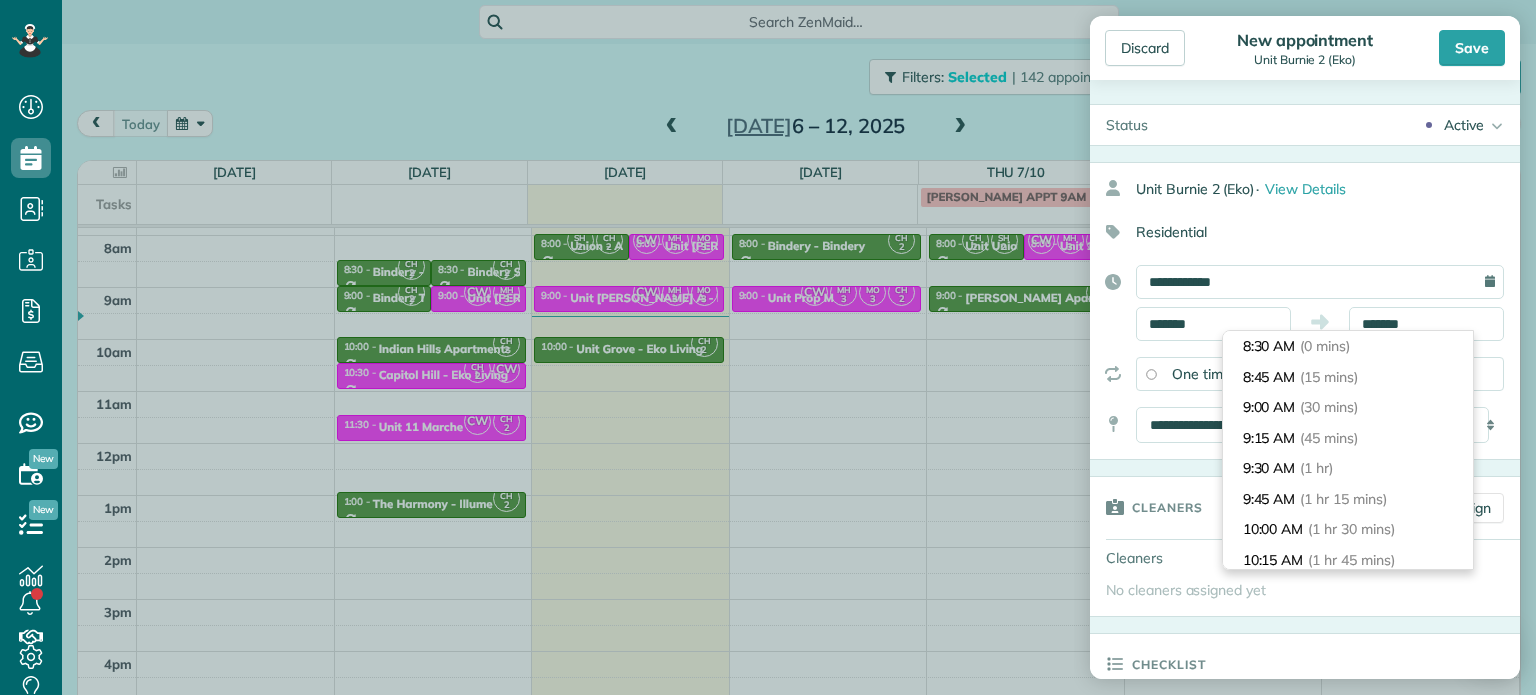 click on "9:00 AM  (30 mins)" at bounding box center [1348, 407] 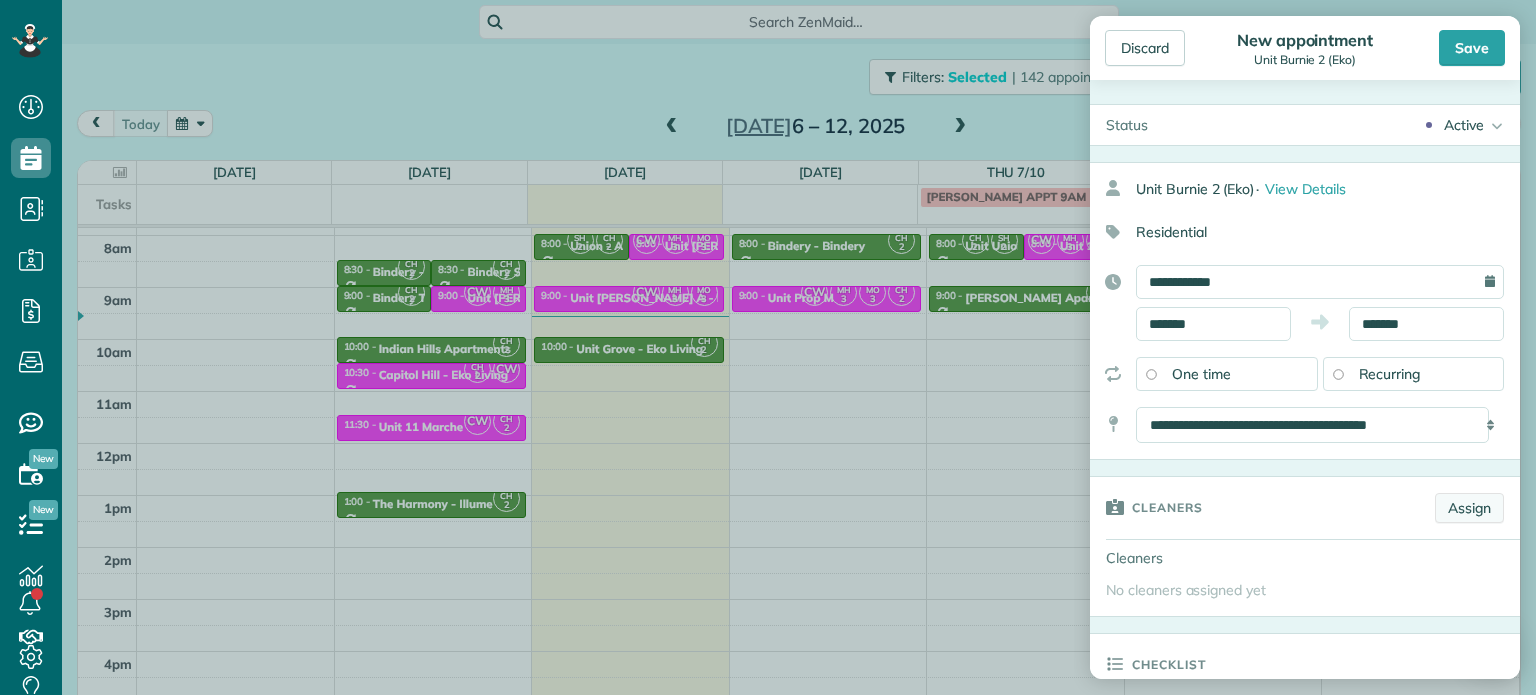 click on "Assign" at bounding box center (1469, 508) 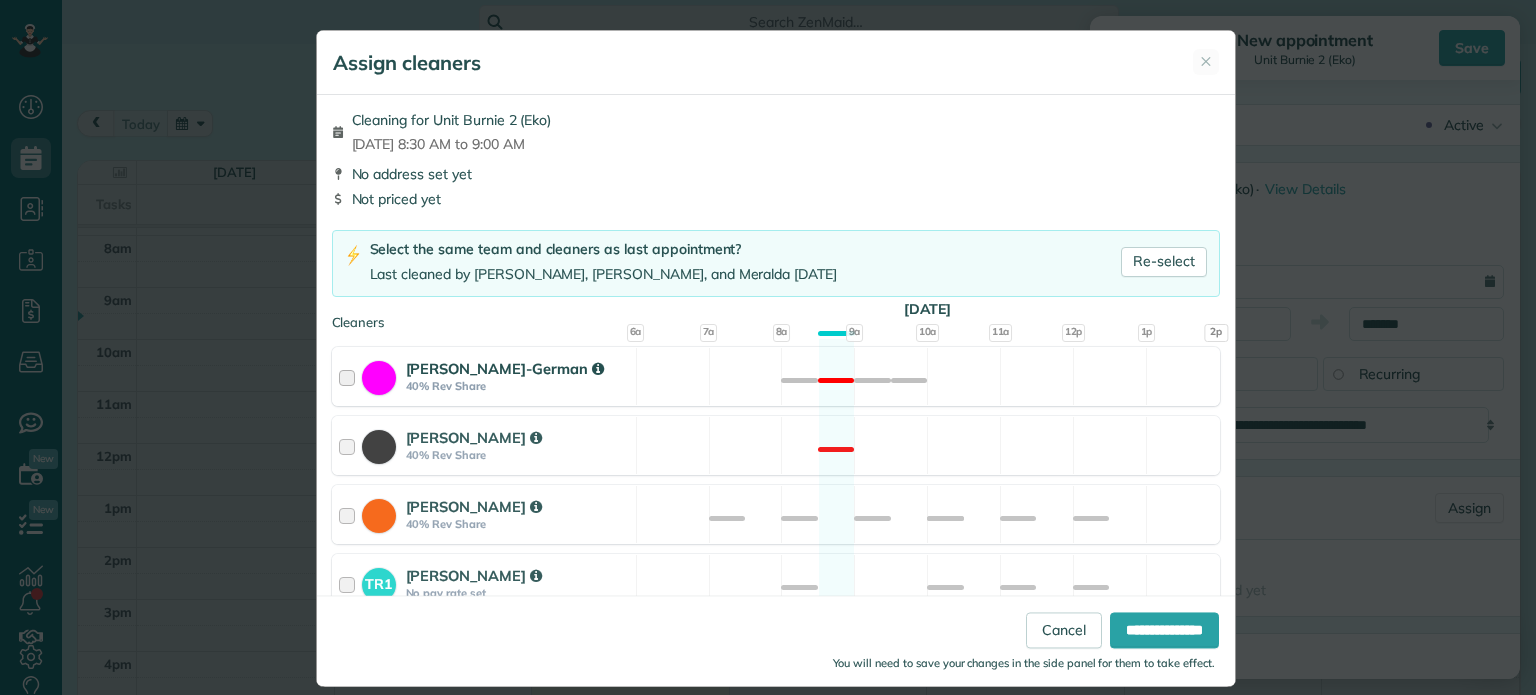 click on "Christina Wright-German
40% Rev Share
Not available" at bounding box center [776, 376] 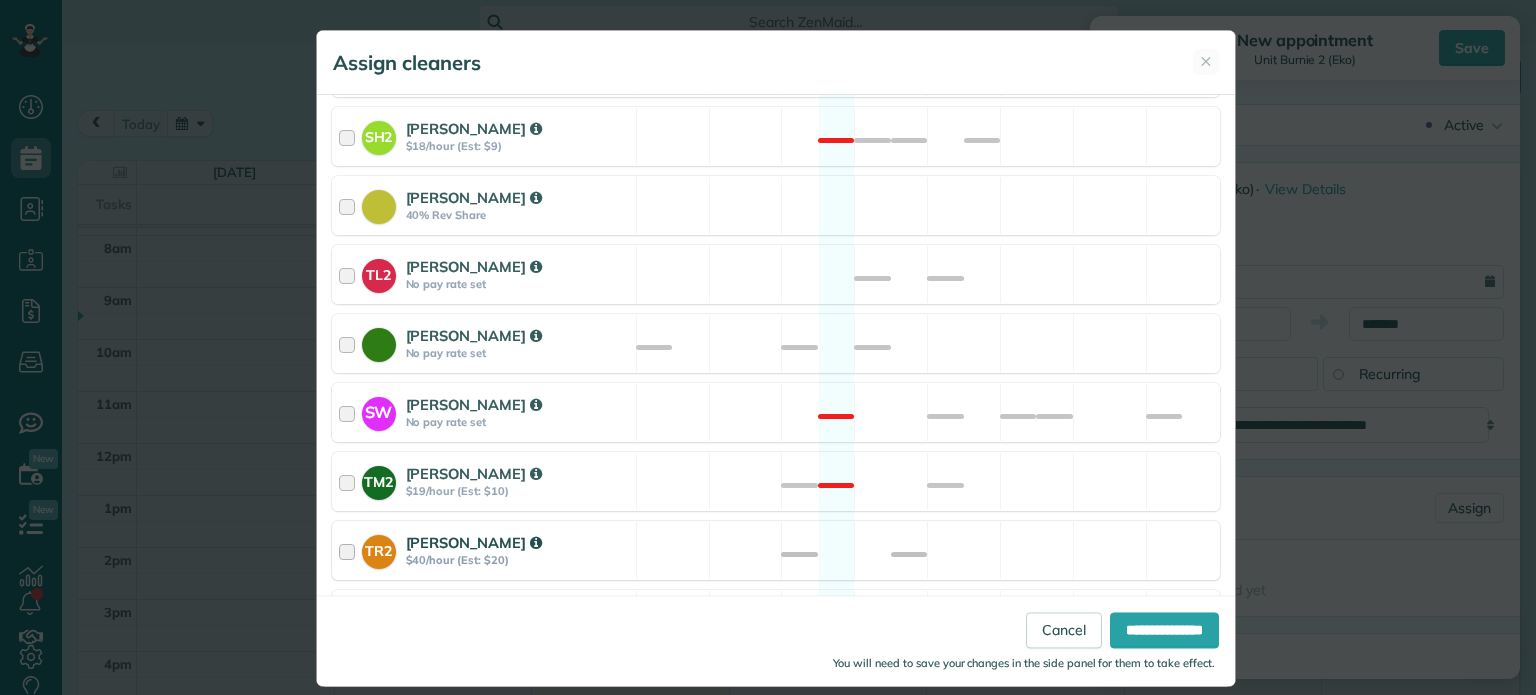 scroll, scrollTop: 911, scrollLeft: 0, axis: vertical 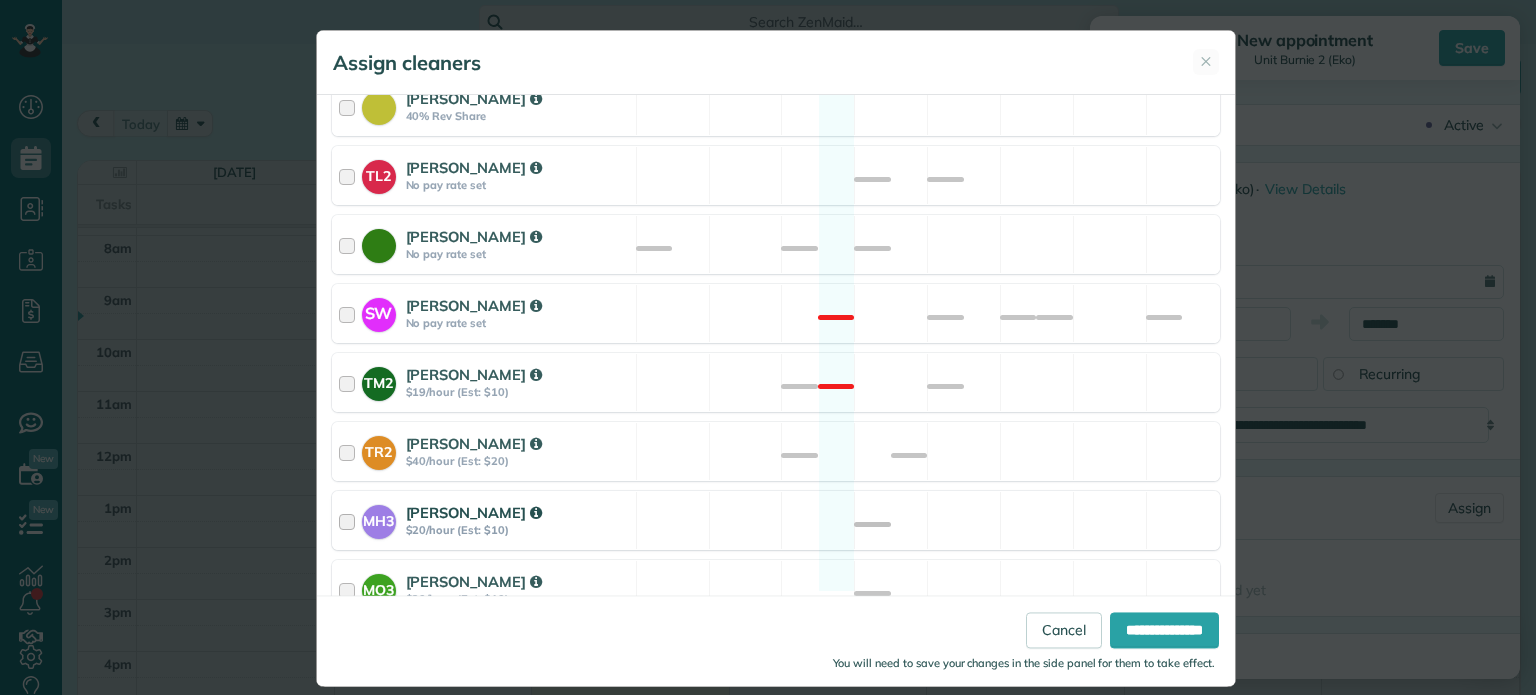 click on "MH3
[PERSON_NAME]
$20/hour (Est: $10)
Available" at bounding box center (776, 520) 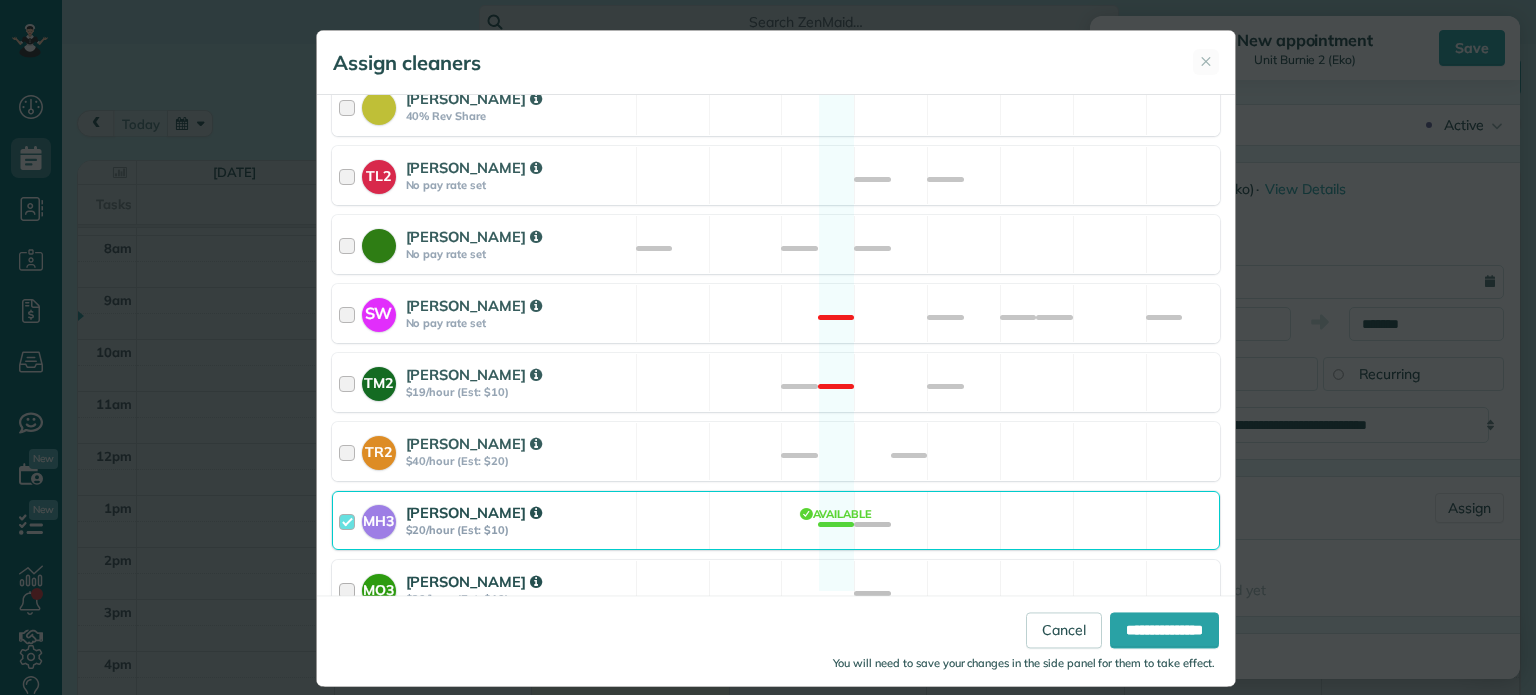 click on "MO3
[PERSON_NAME]
$20/hour (Est: $10)
Available" at bounding box center [776, 589] 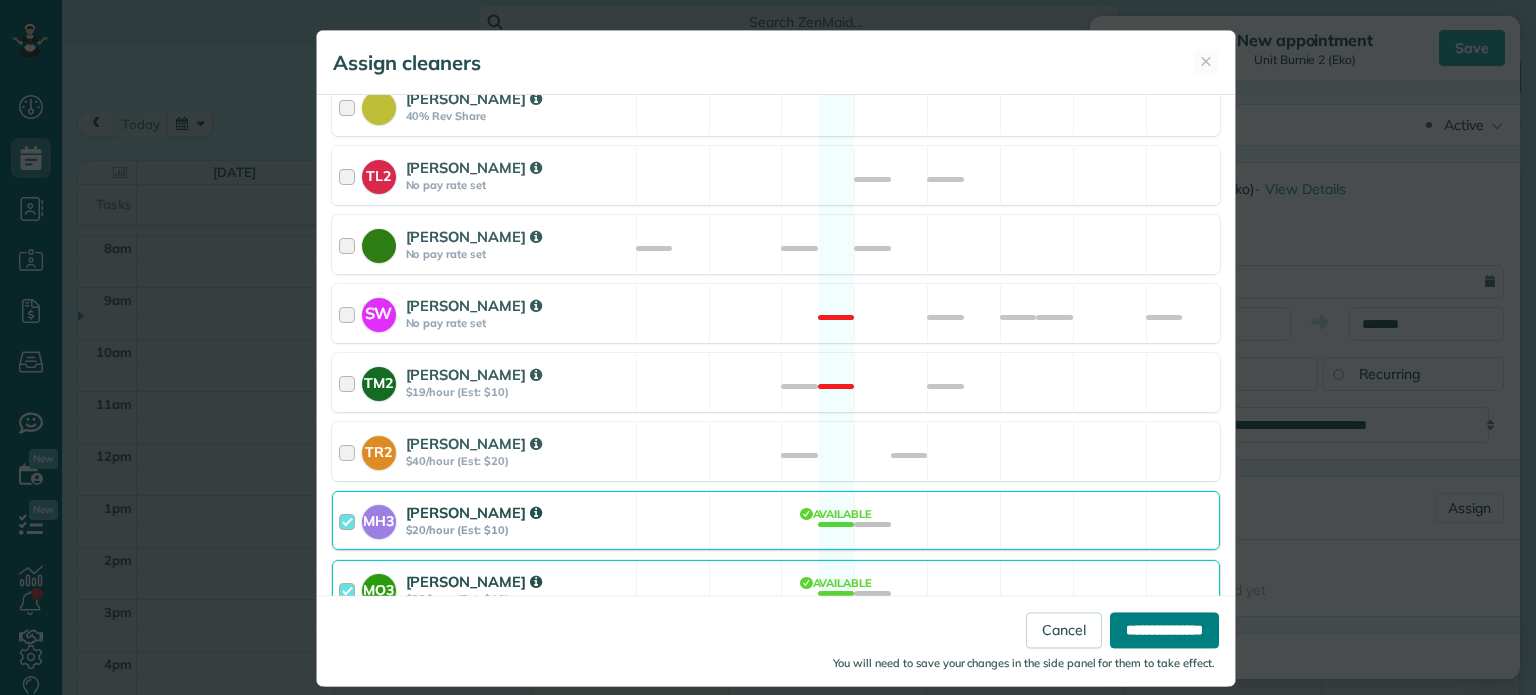 click on "**********" at bounding box center [1164, 631] 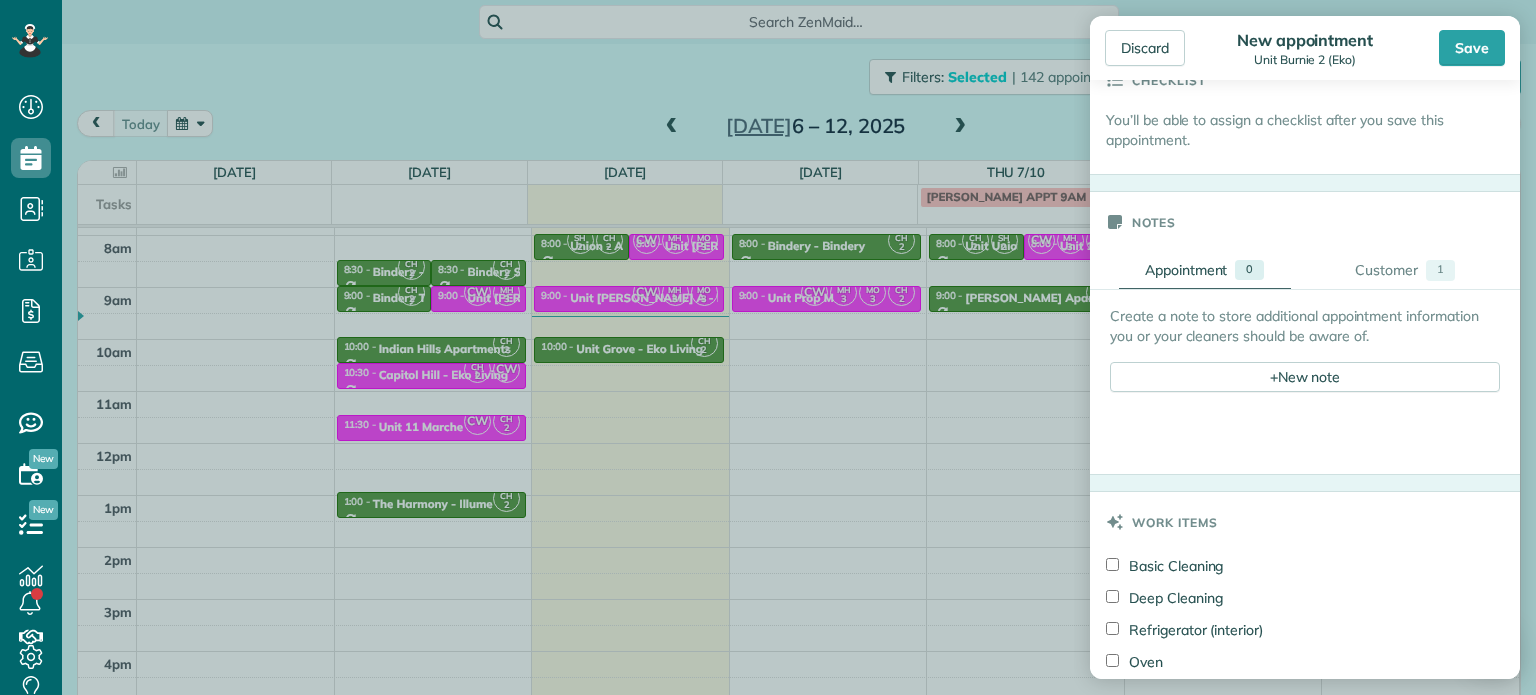 scroll, scrollTop: 800, scrollLeft: 0, axis: vertical 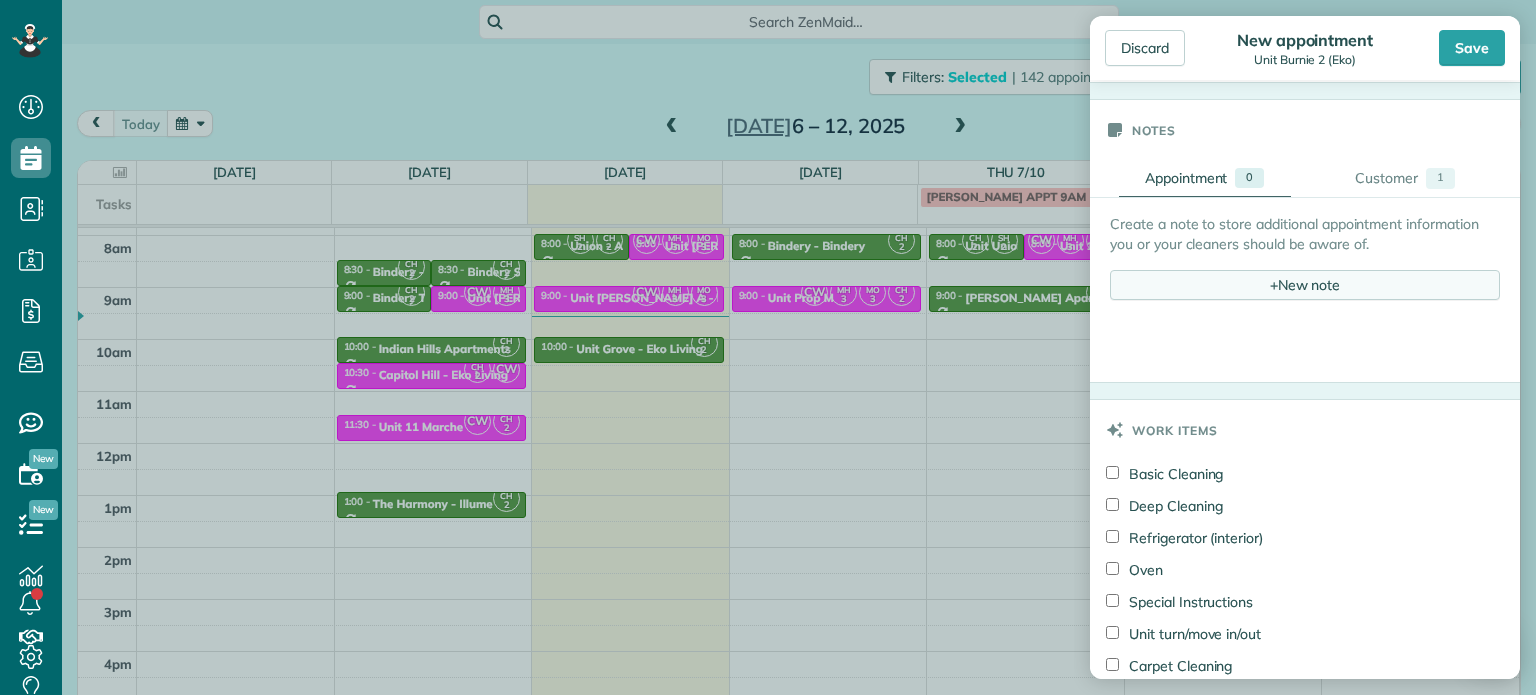 click on "+ New note" at bounding box center [1305, 285] 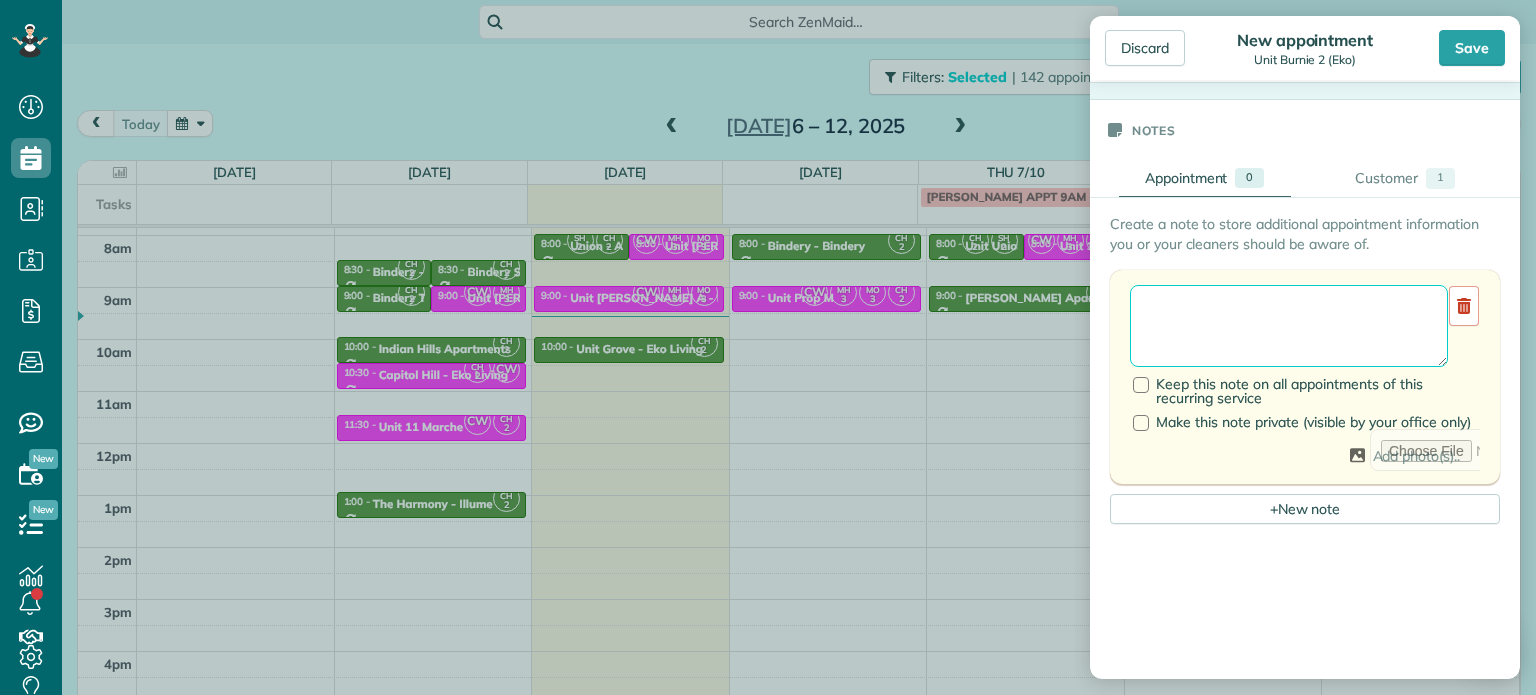 click at bounding box center [1289, 326] 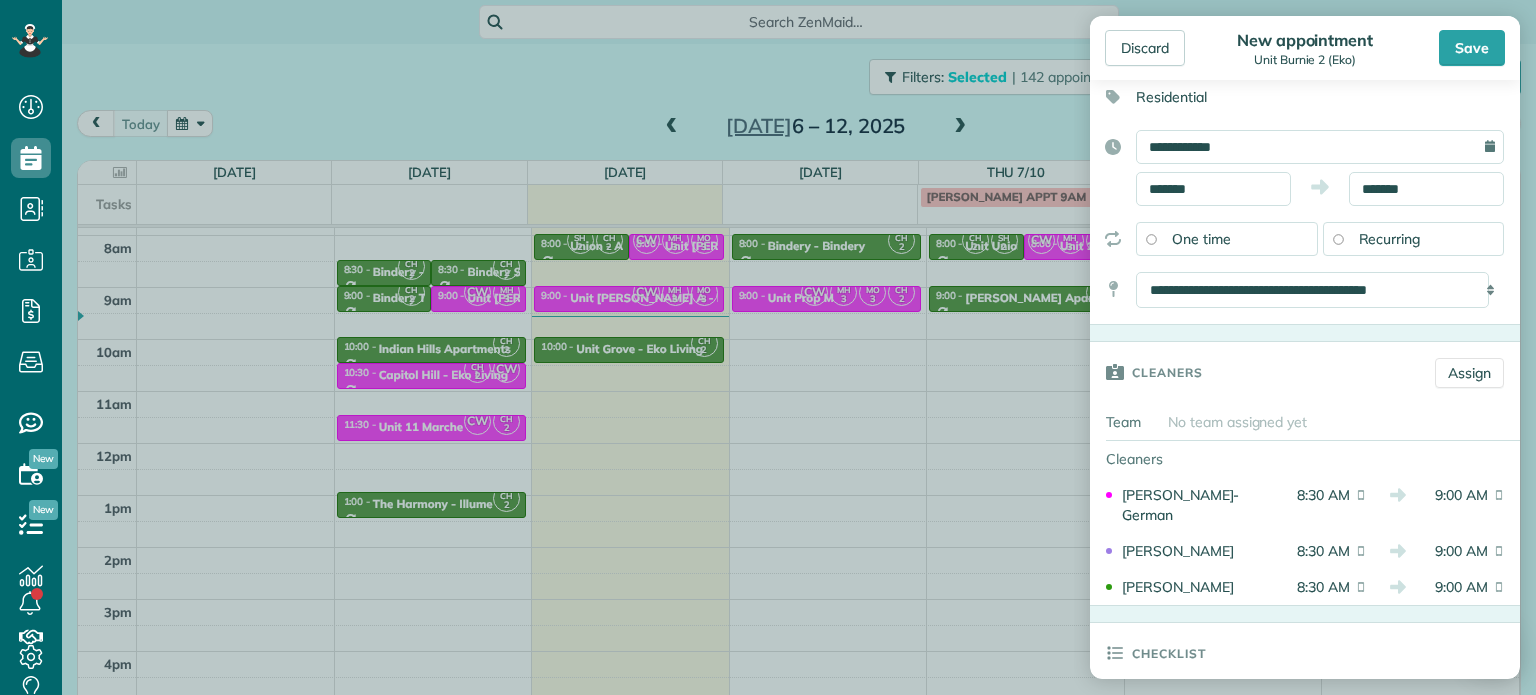 scroll, scrollTop: 100, scrollLeft: 0, axis: vertical 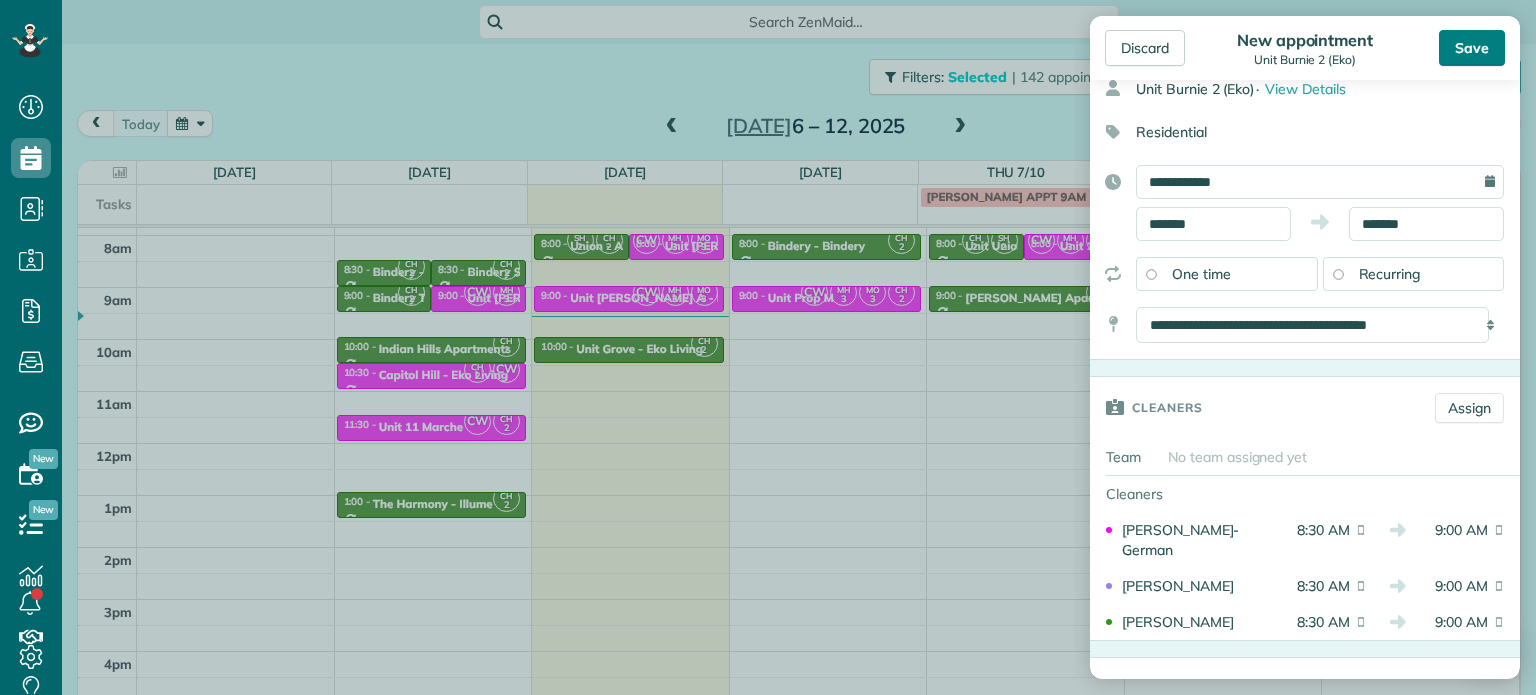 type on "**********" 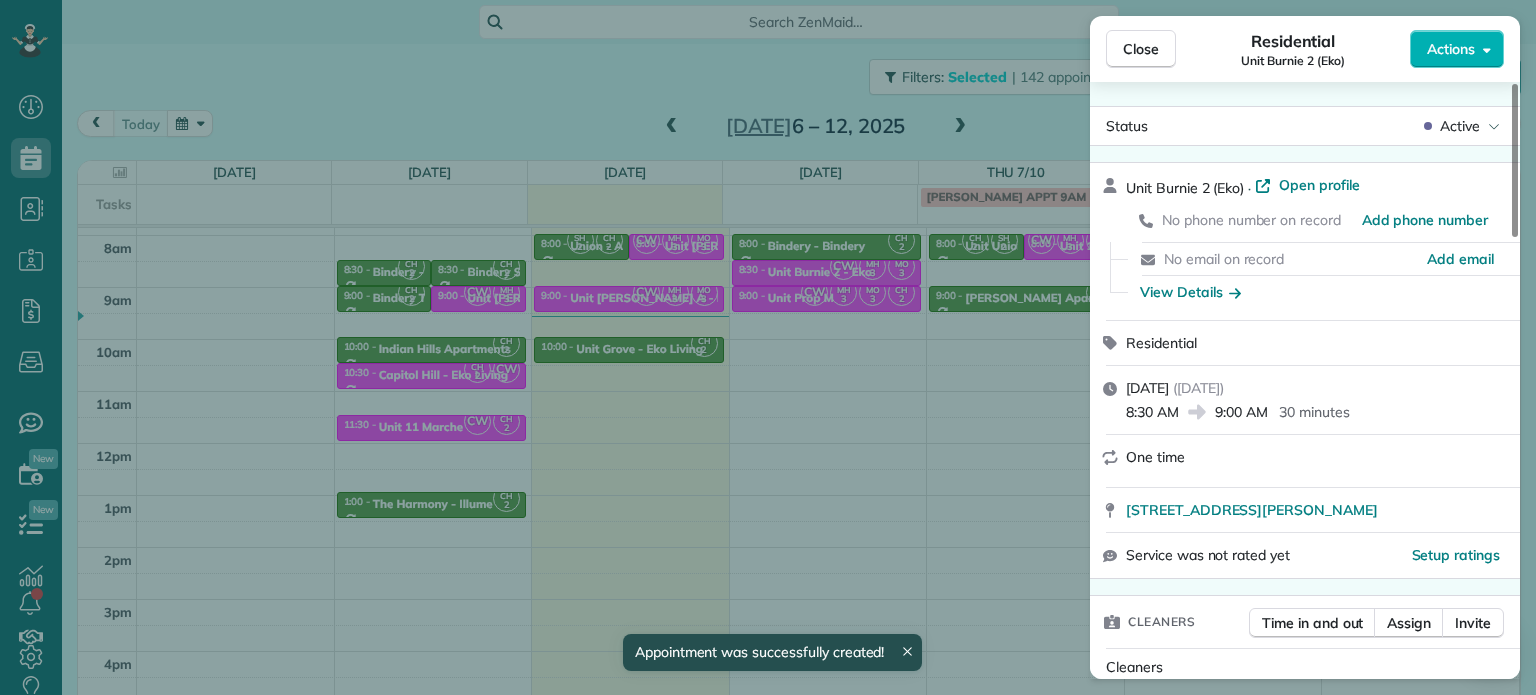 click on "Close Residential Unit Burnie 2 (Eko) Actions Status Active Unit Burnie 2 (Eko) · Open profile No phone number on record Add phone number No email on record Add email View Details Residential Wednesday, July 09, 2025 ( tomorrow ) 8:30 AM 9:00 AM 30 minutes One time 5960 East Burnside Street Portland OR 97215 Service was not rated yet Setup ratings Cleaners Time in and out Assign Invite Cleaners Marina   Ostertag 8:30 AM 9:00 AM Meralda   Harris 8:30 AM 9:00 AM Christina   Wright-German 8:30 AM 9:00 AM Checklist Try Now Keep this appointment up to your standards. Stay on top of every detail, keep your cleaners organised, and your client happy. Assign a checklist Watch a 5 min demo Billing Billing actions Price $0.00 Overcharge $0.00 Discount $0.00 Coupon discount - Primary tax - Secondary tax - Total appointment price $0.00 Tips collected New feature! $0.00 Mark as paid Total including tip $0.00 Get paid online in no-time! Send an invoice and reward your cleaners with tips Charge customer credit card Notes 1" at bounding box center (768, 347) 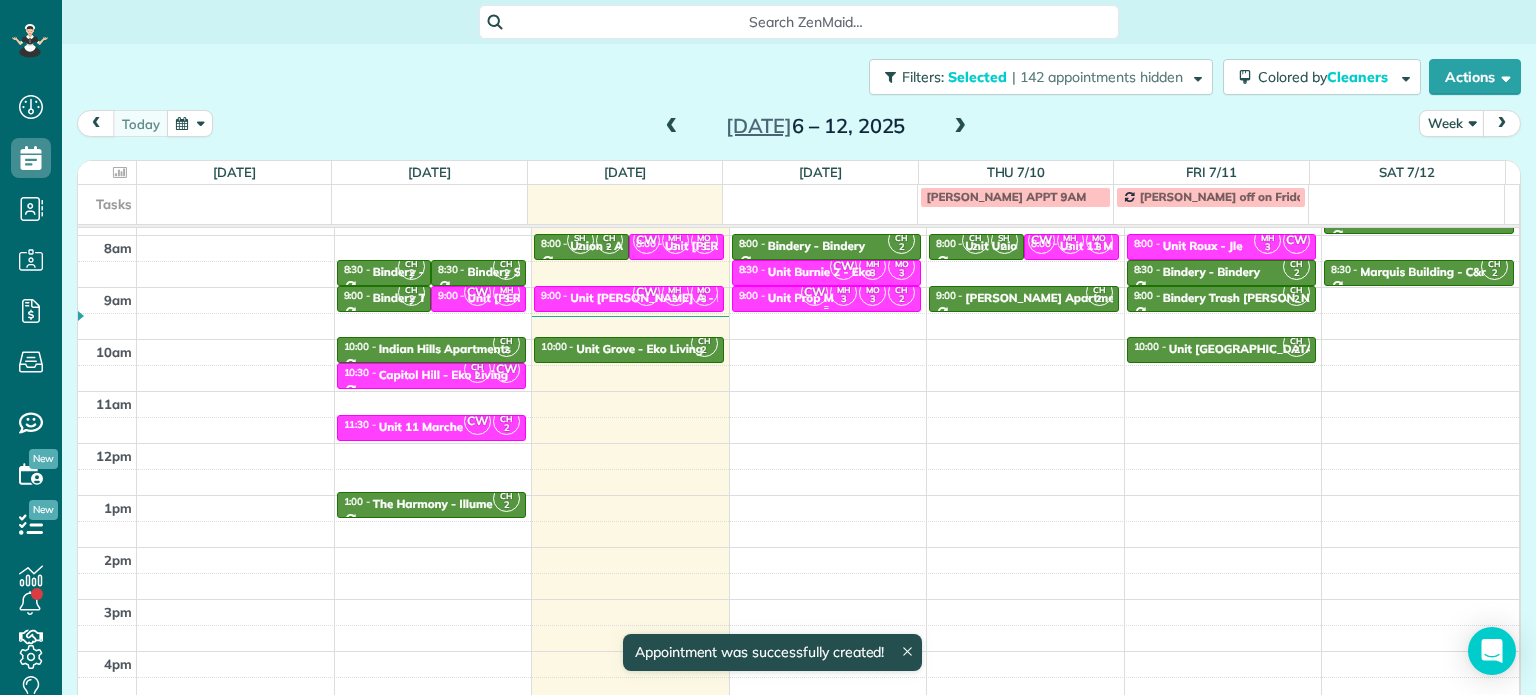 click on "3" at bounding box center (872, 299) 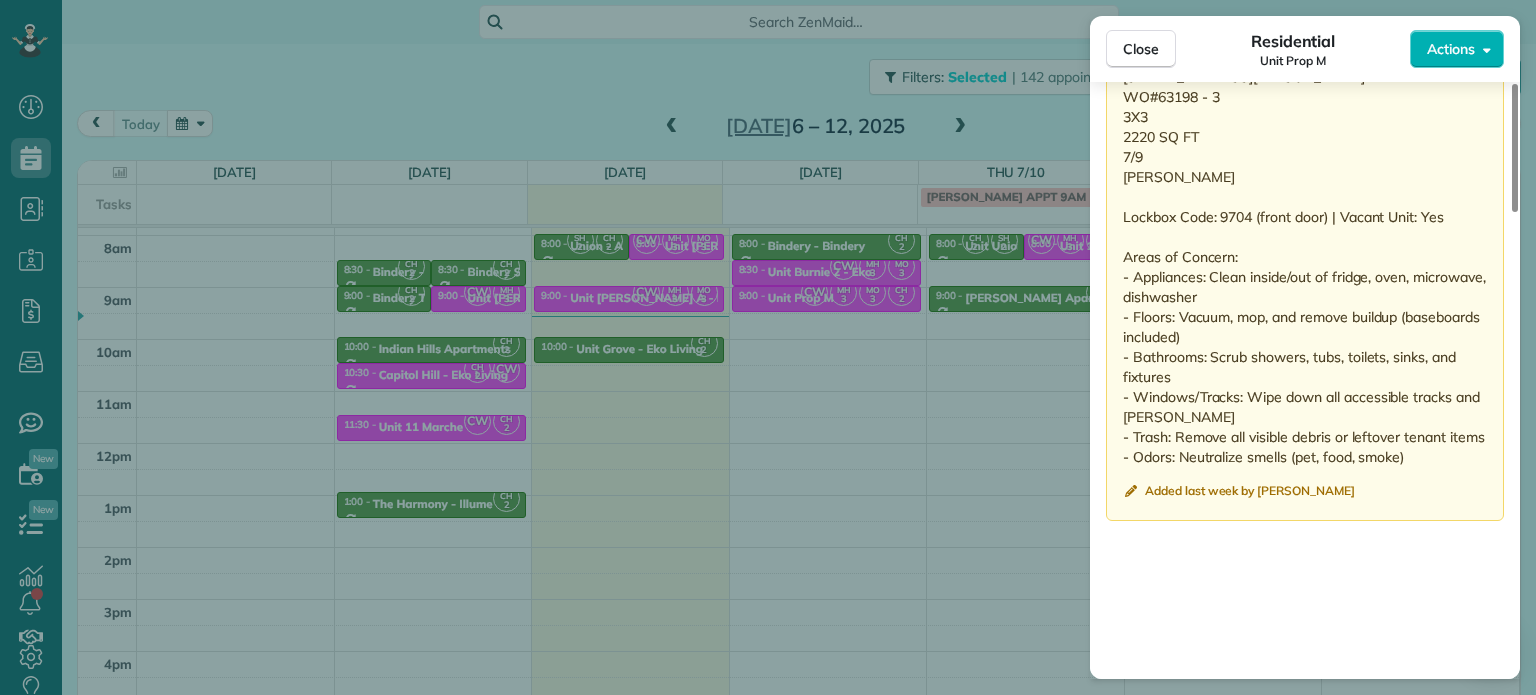 scroll, scrollTop: 1600, scrollLeft: 0, axis: vertical 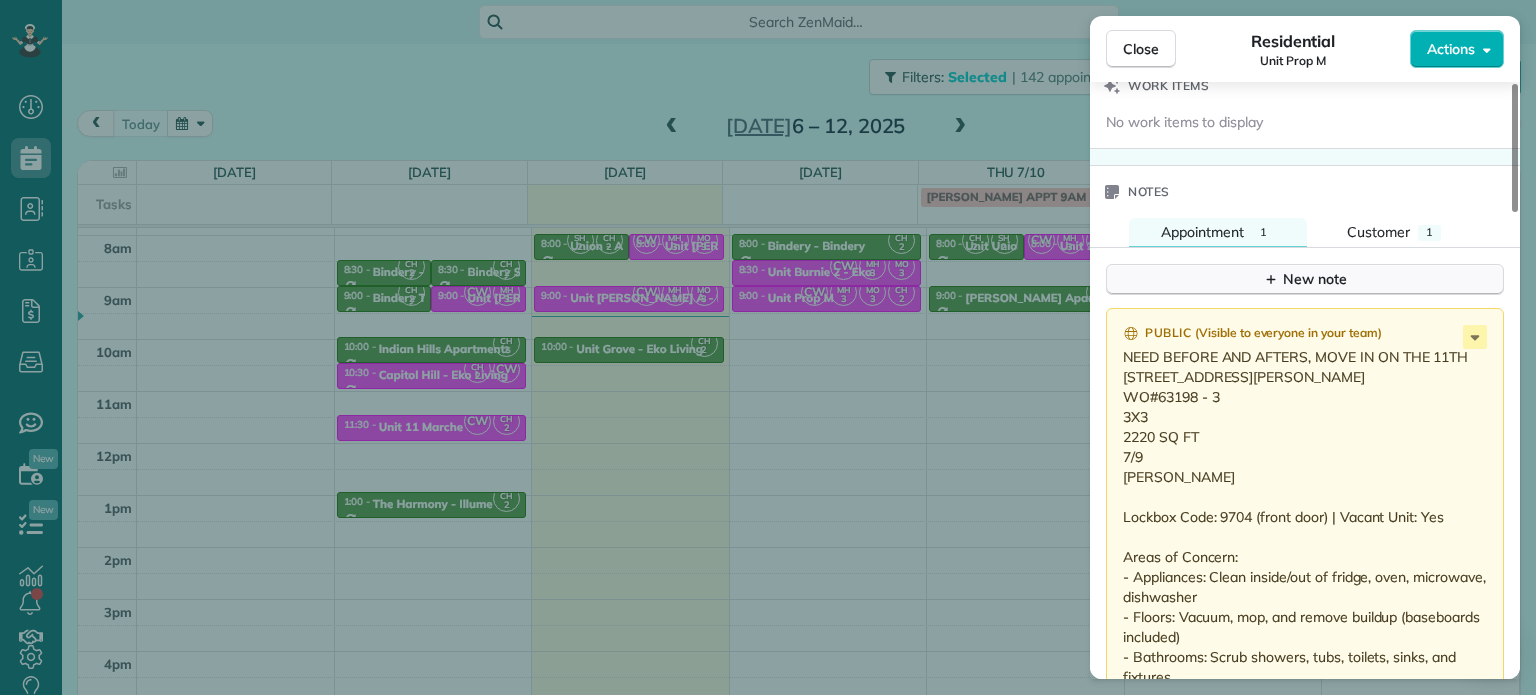 click on "New note" at bounding box center [1305, 279] 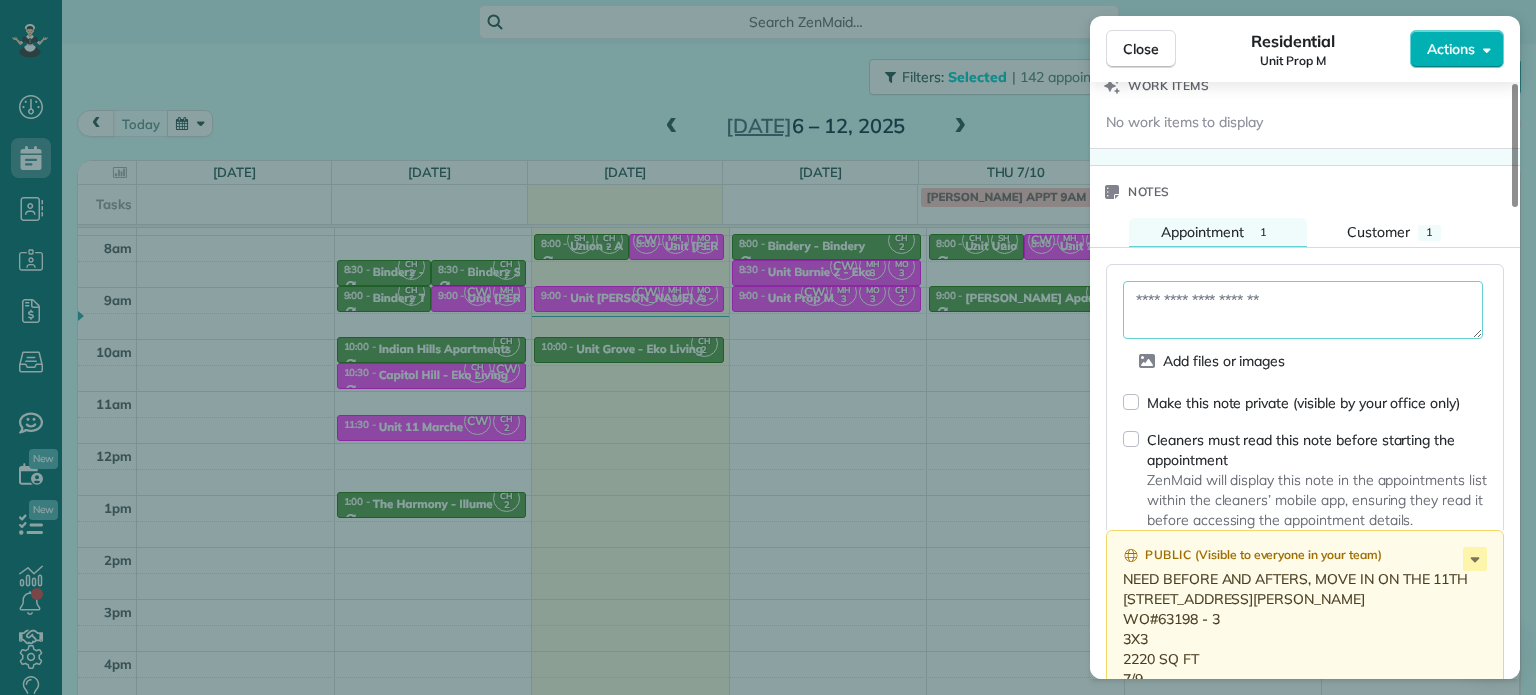 click at bounding box center (1303, 310) 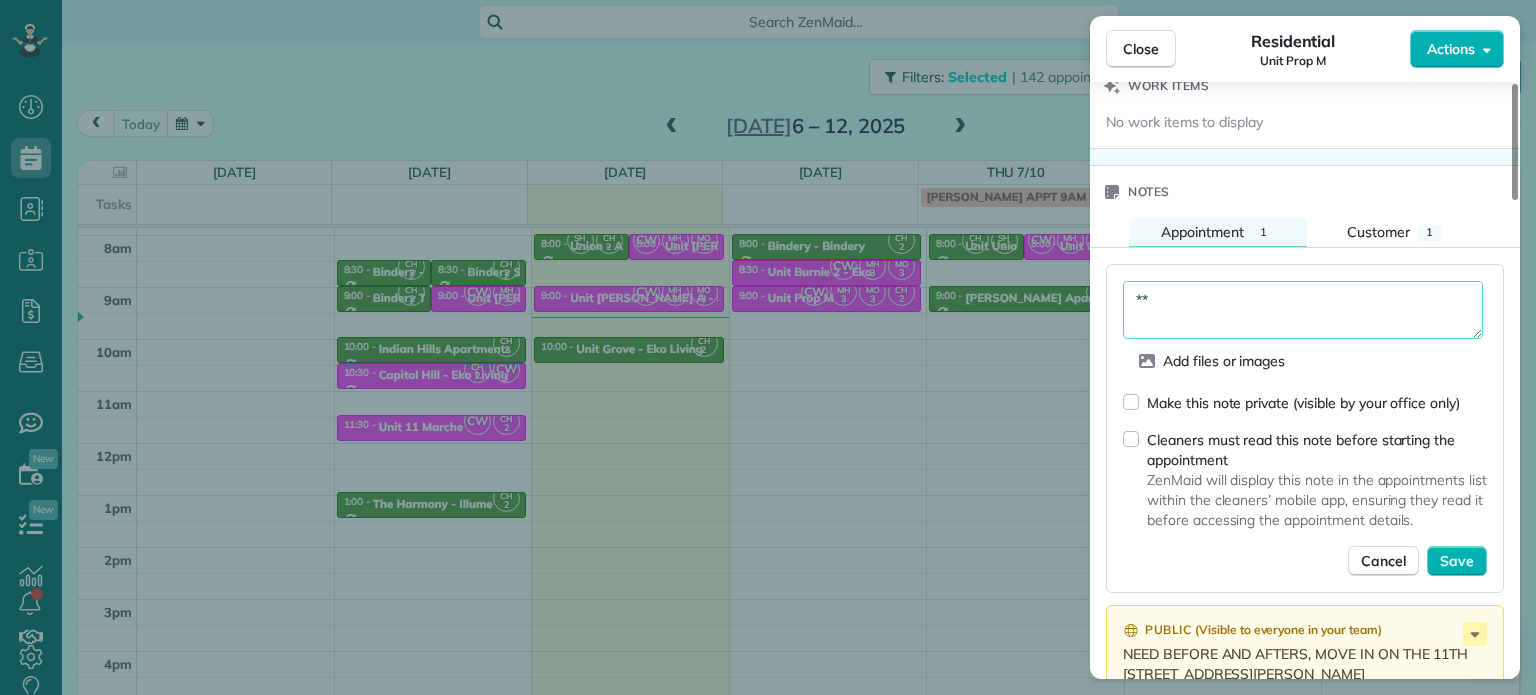 type on "*" 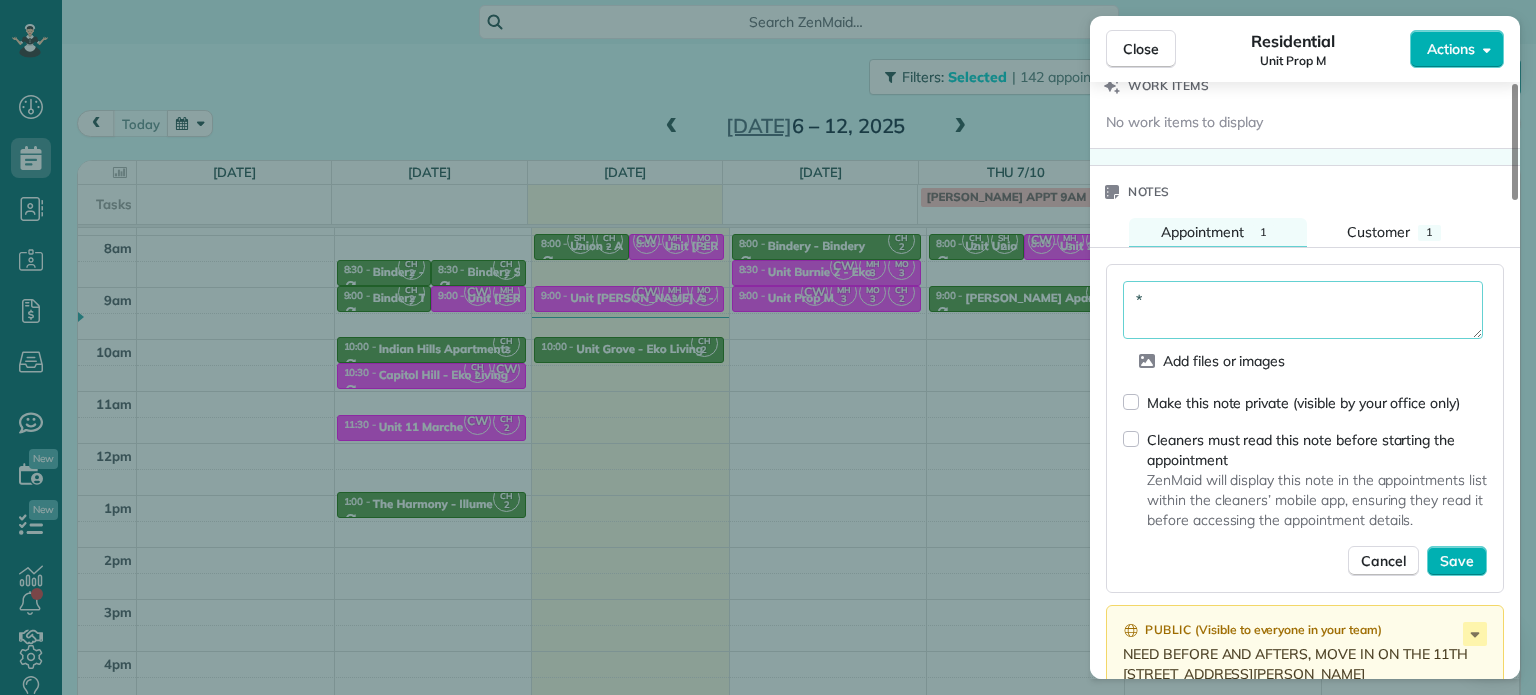 type 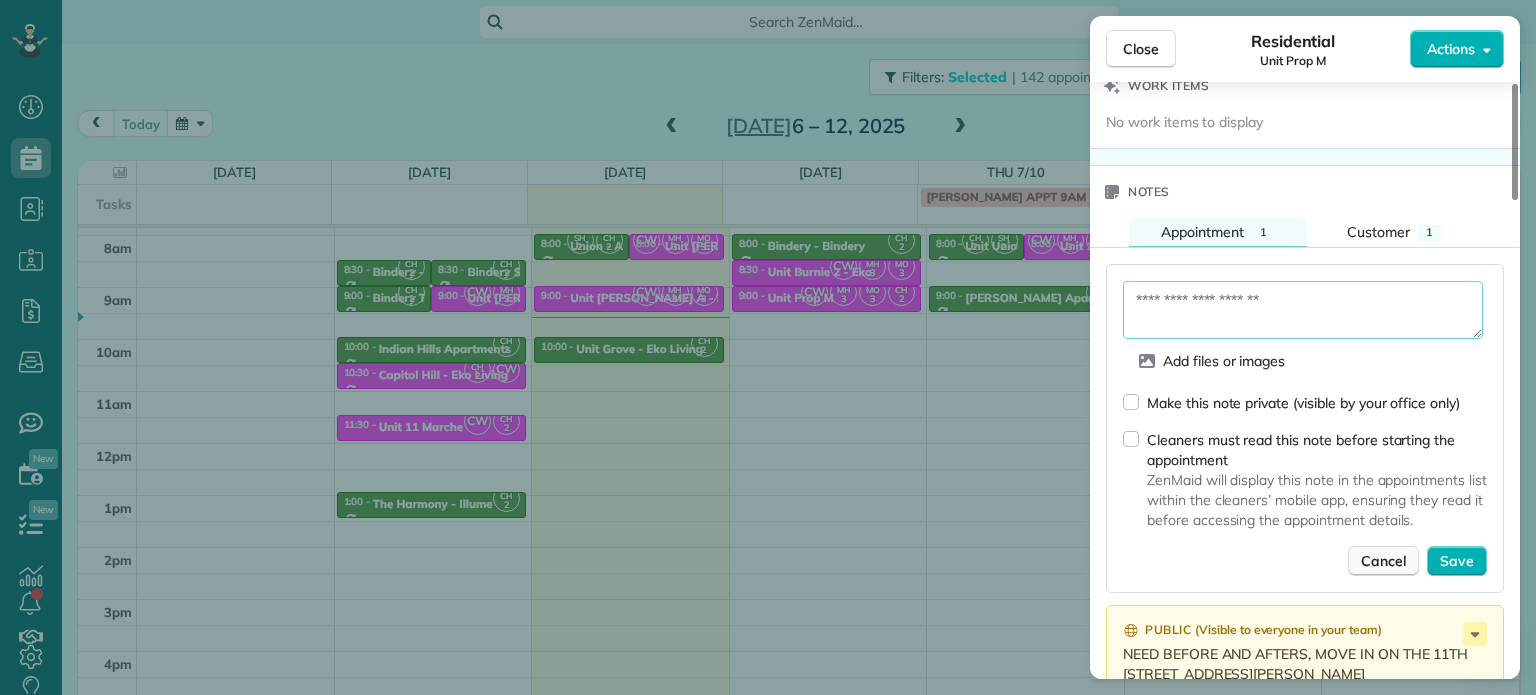 click on "Cancel" at bounding box center (1383, 561) 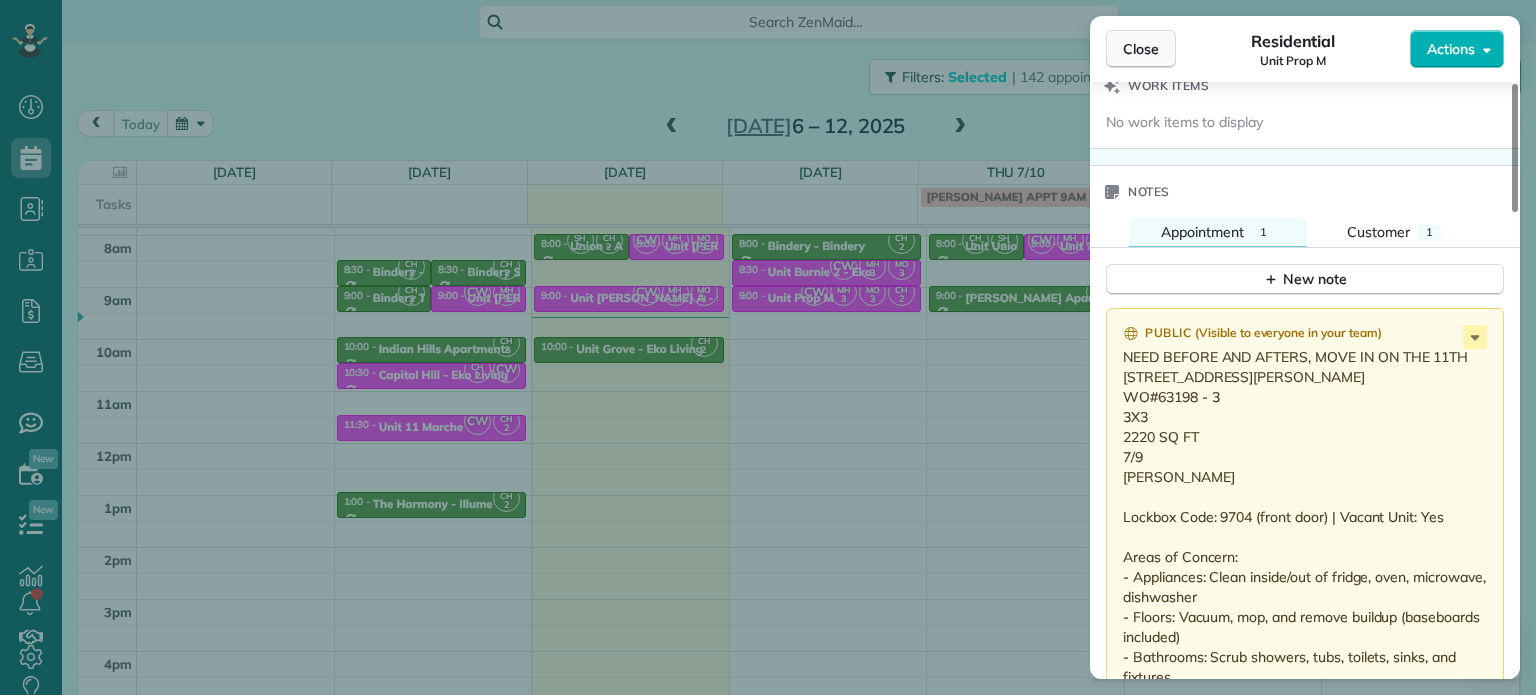 click on "Close" at bounding box center (1141, 49) 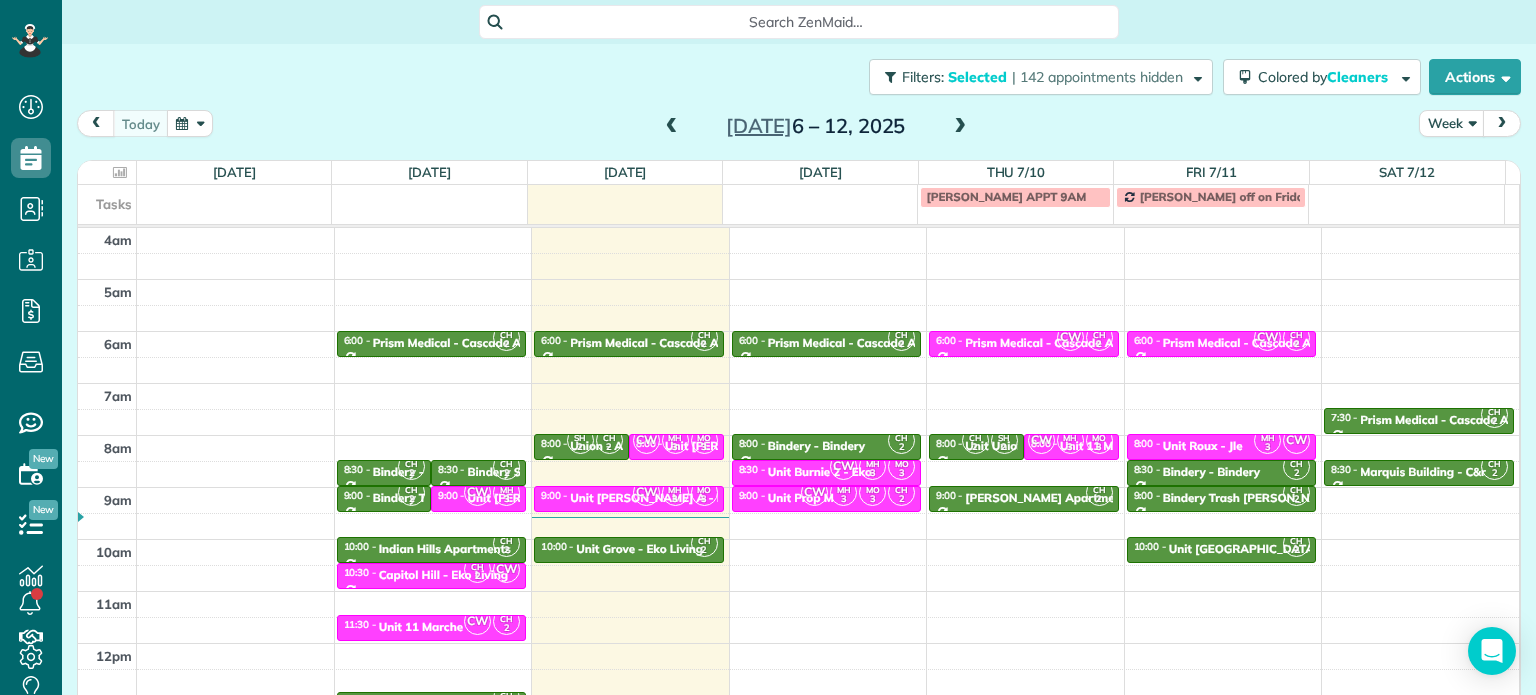 scroll, scrollTop: 100, scrollLeft: 0, axis: vertical 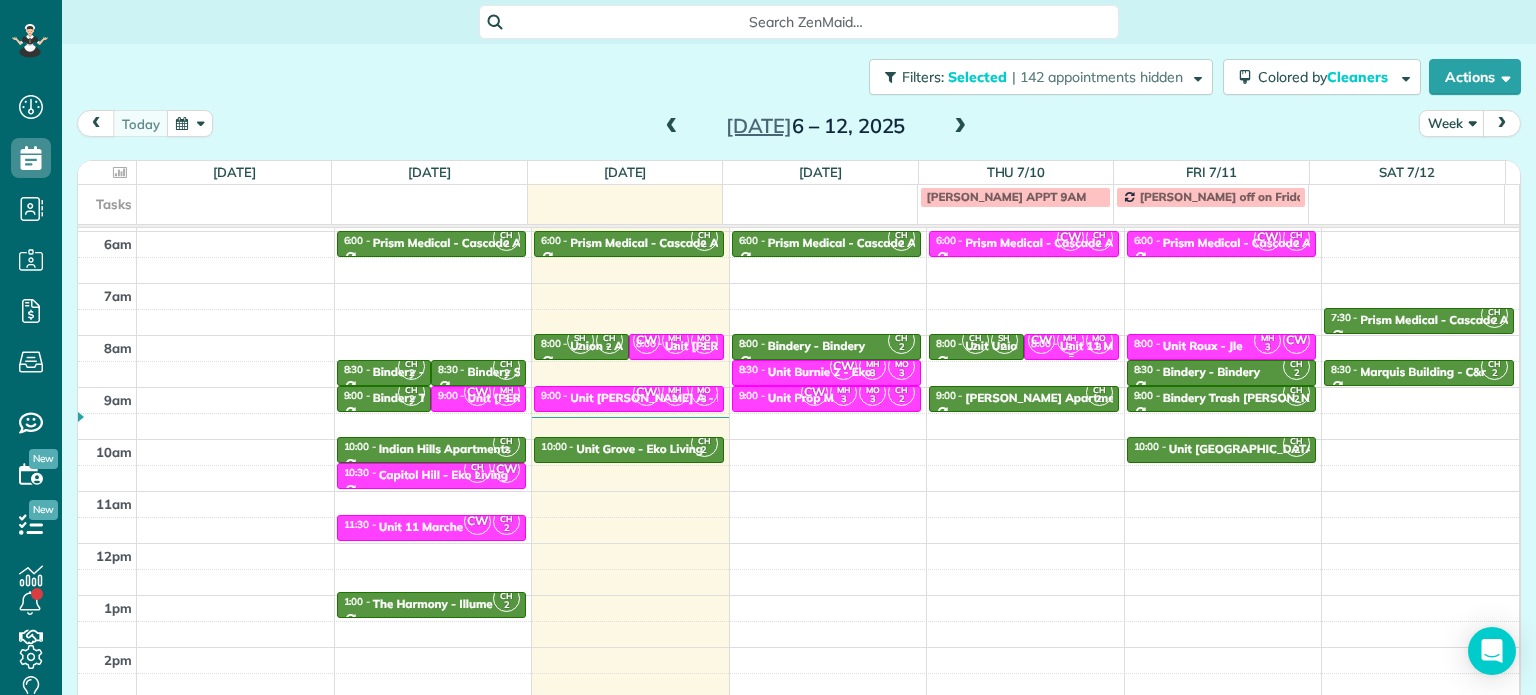 click on "3" at bounding box center [1070, 347] 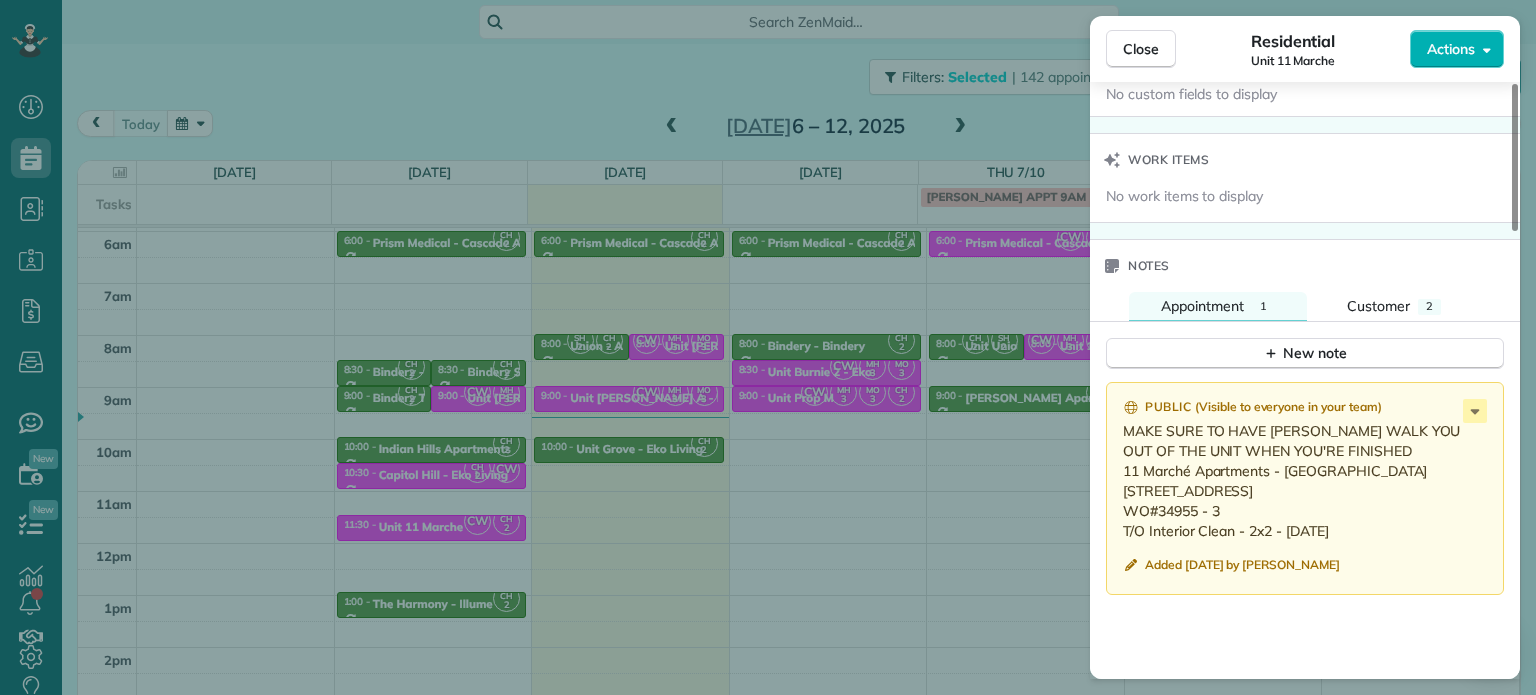 scroll, scrollTop: 1600, scrollLeft: 0, axis: vertical 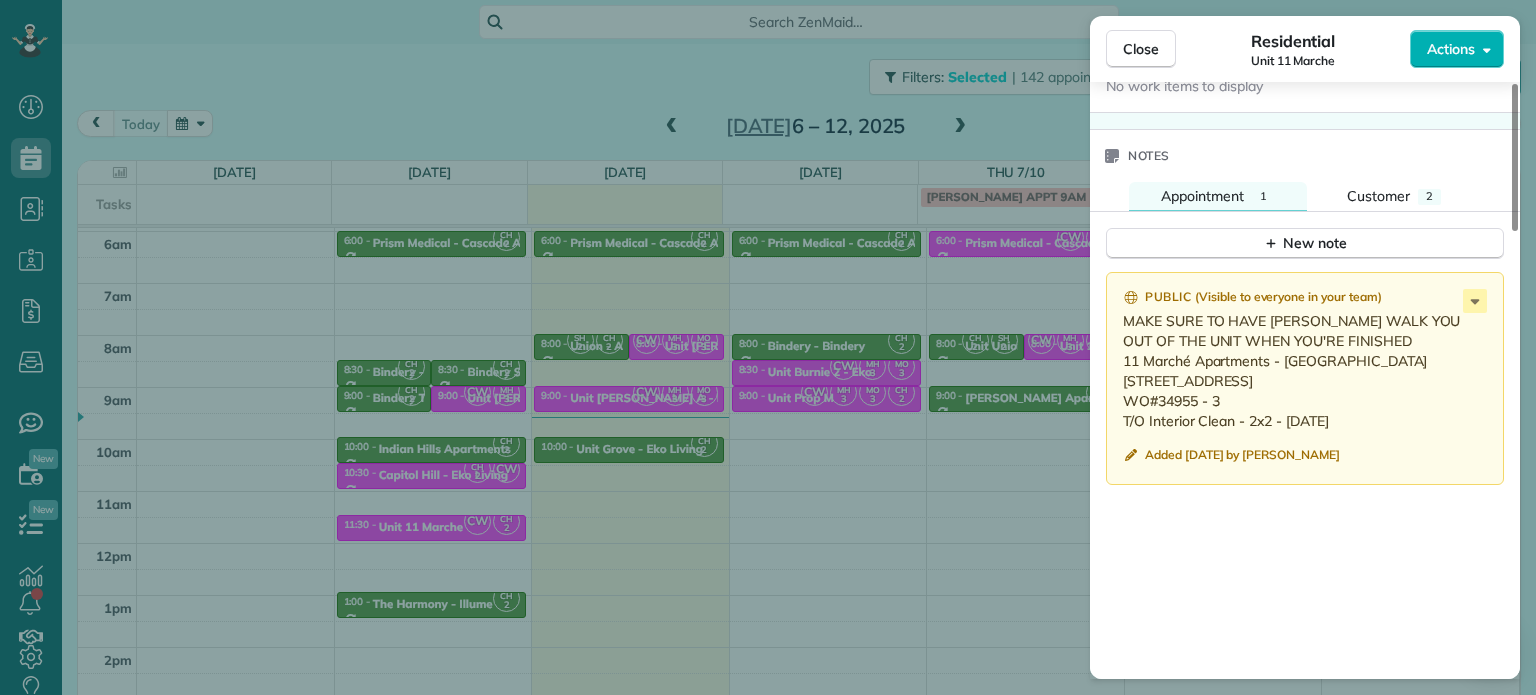 click on "Close Residential Unit 11 Marche Actions Status Active Unit 11 Marche · Open profile No phone number on record Add phone number No email on record Add email View Details Residential [DATE] ( [DATE] ) 8:00 AM 8:30 AM 30 minutes One time [STREET_ADDRESS] Service was not rated yet Setup ratings Cleaners Time in and out Assign Invite Cleaners [PERSON_NAME] 8:00 AM 8:30 AM [PERSON_NAME] 8:00 AM 8:30 AM [PERSON_NAME]-German 8:00 AM 8:30 AM Checklist Try Now Keep this appointment up to your standards. Stay on top of every detail, keep your cleaners organised, and your client happy. Assign a checklist Watch a 5 min demo Billing Billing actions Price $0.00 Overcharge $0.00 Discount $0.00 Coupon discount - Primary tax - Secondary tax - Total appointment price $0.00 Tips collected New feature! $0.00 [PERSON_NAME] as paid Total including tip $0.00 Get paid online in no-time! Send an invoice and reward your cleaners with tips Charge customer credit card Appointment custom fields" at bounding box center (768, 347) 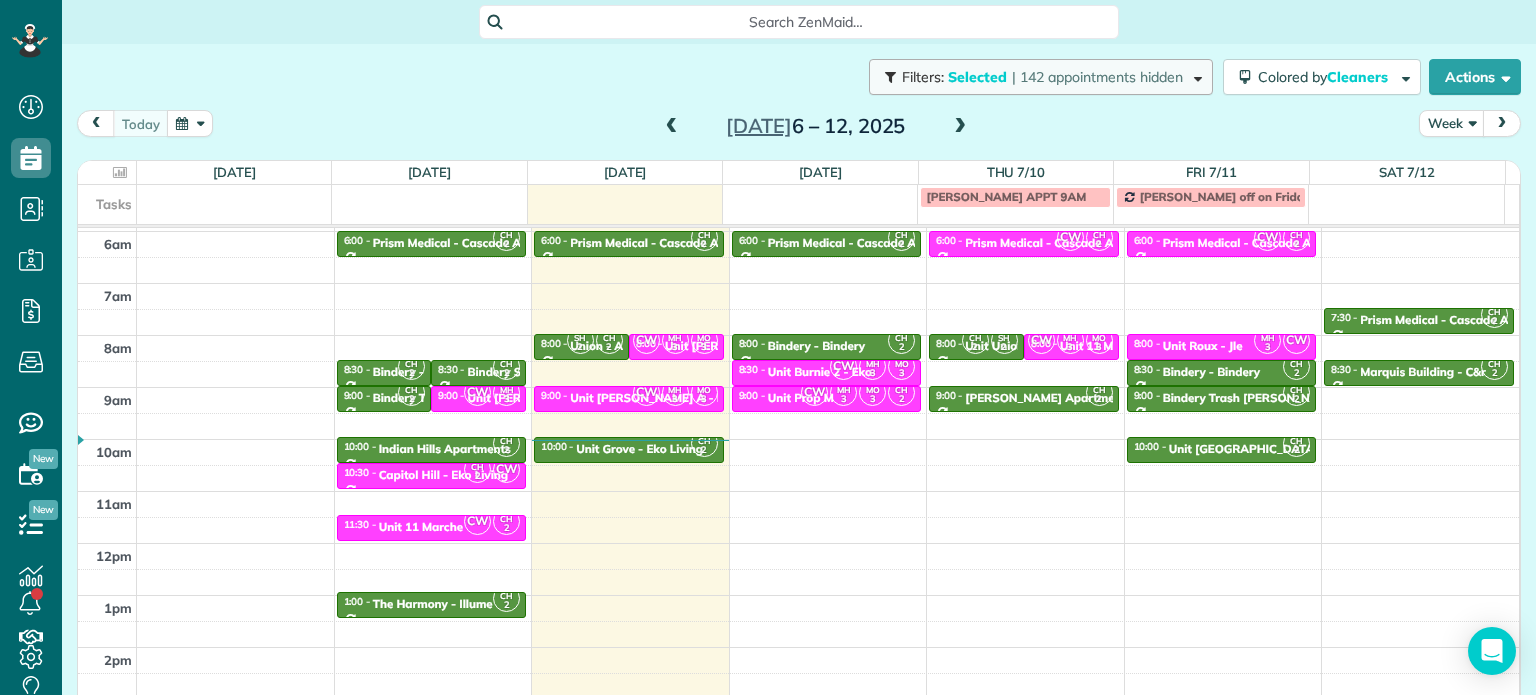 click on "|  142 appointments hidden" at bounding box center (1097, 77) 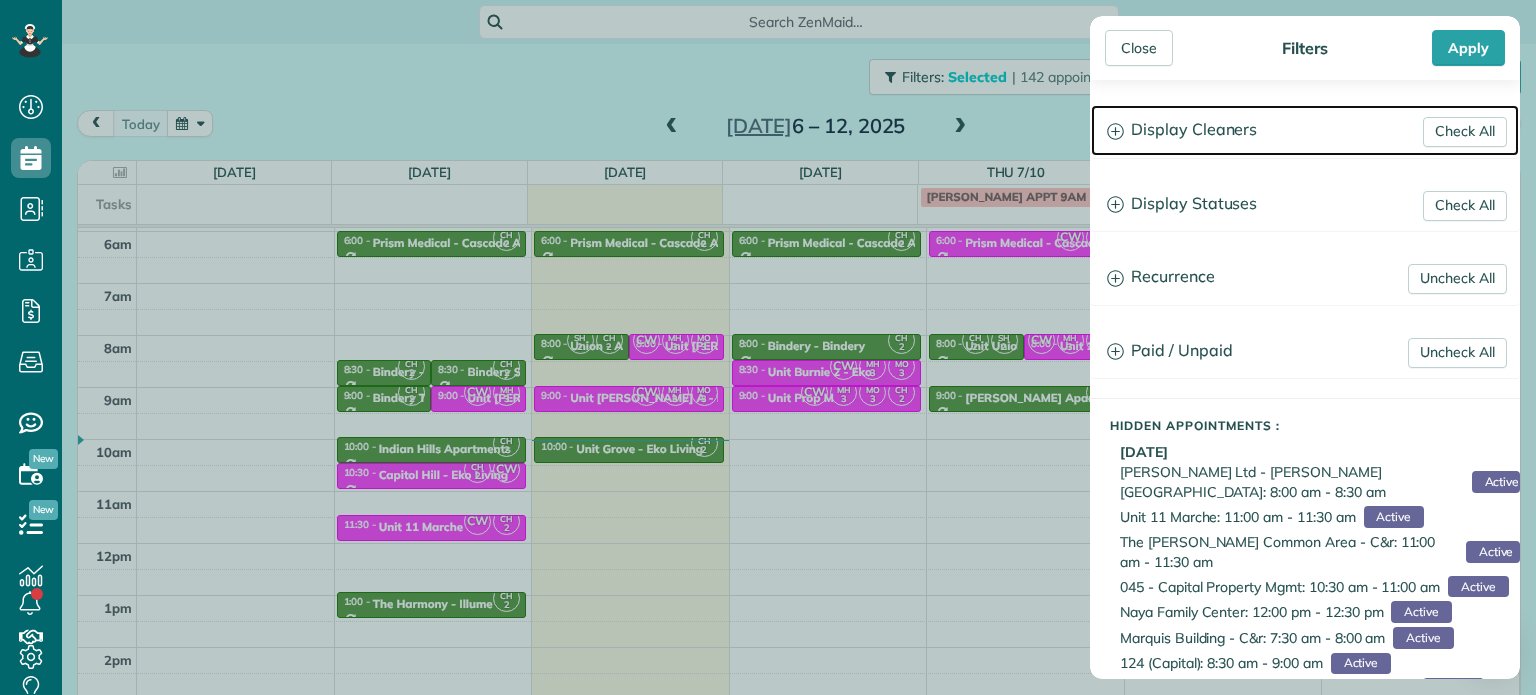 click on "Display Cleaners" at bounding box center [1305, 130] 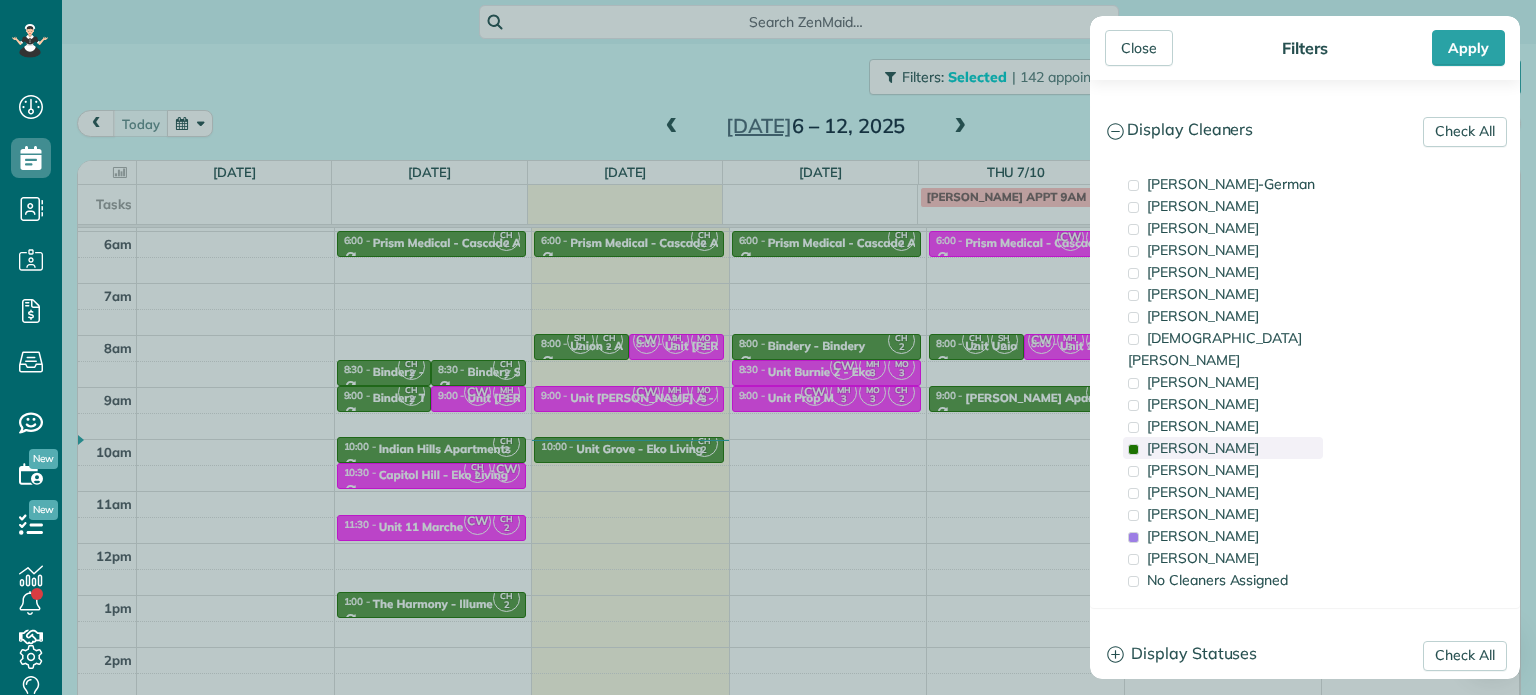 click on "[PERSON_NAME]" at bounding box center [1223, 448] 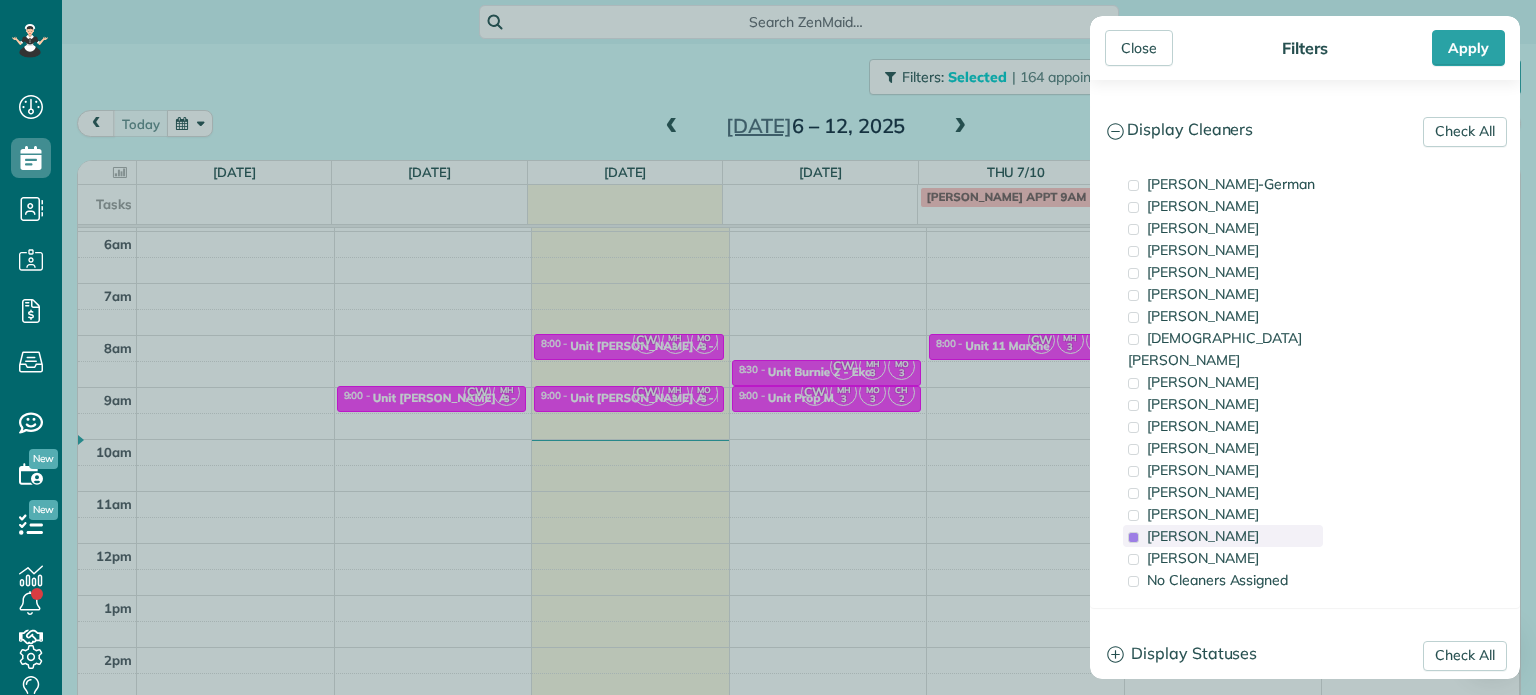 click on "[PERSON_NAME]" at bounding box center [1203, 536] 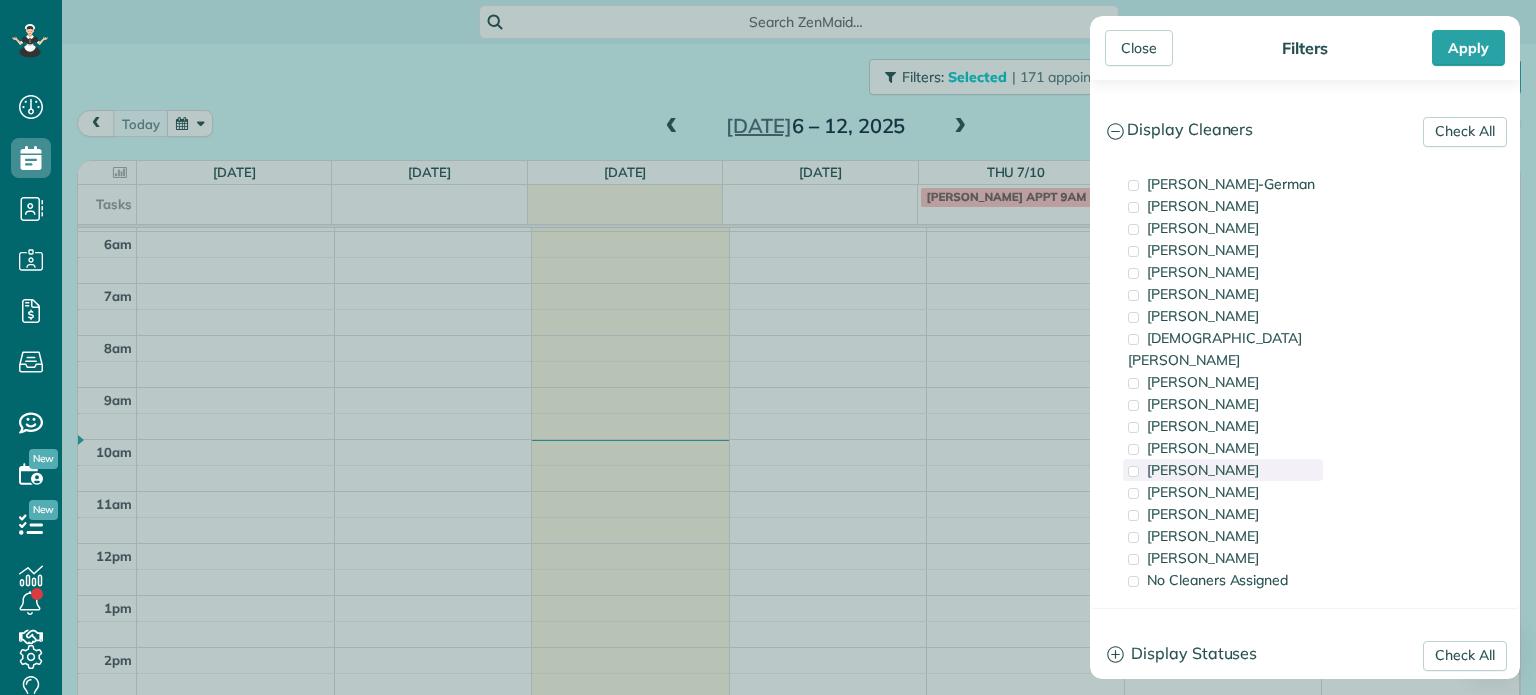 click on "[PERSON_NAME]" at bounding box center [1203, 470] 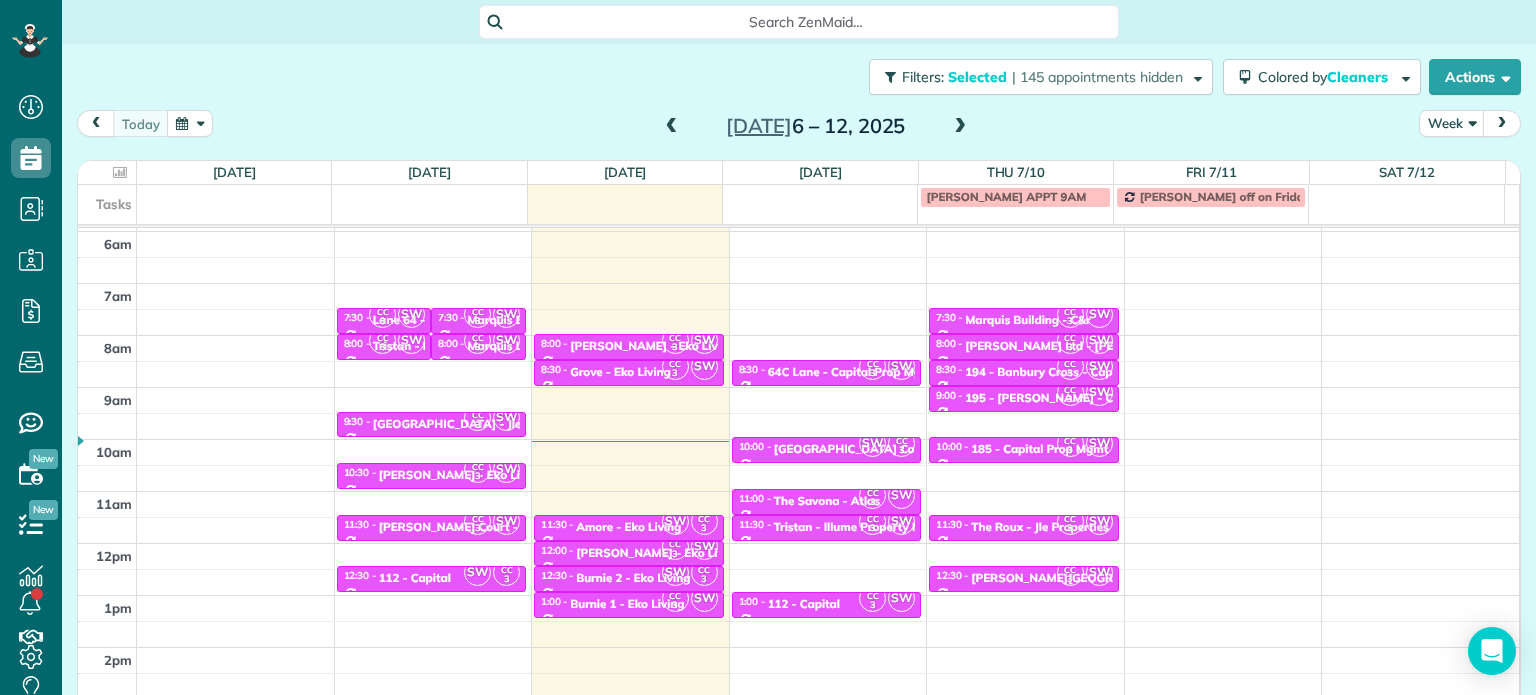click on "Close
Filters
Apply
Check All
Display Cleaners
[PERSON_NAME]-German
[PERSON_NAME]
[PERSON_NAME]
[PERSON_NAME]
[PERSON_NAME]
[PERSON_NAME]
[PERSON_NAME]" at bounding box center [768, 347] 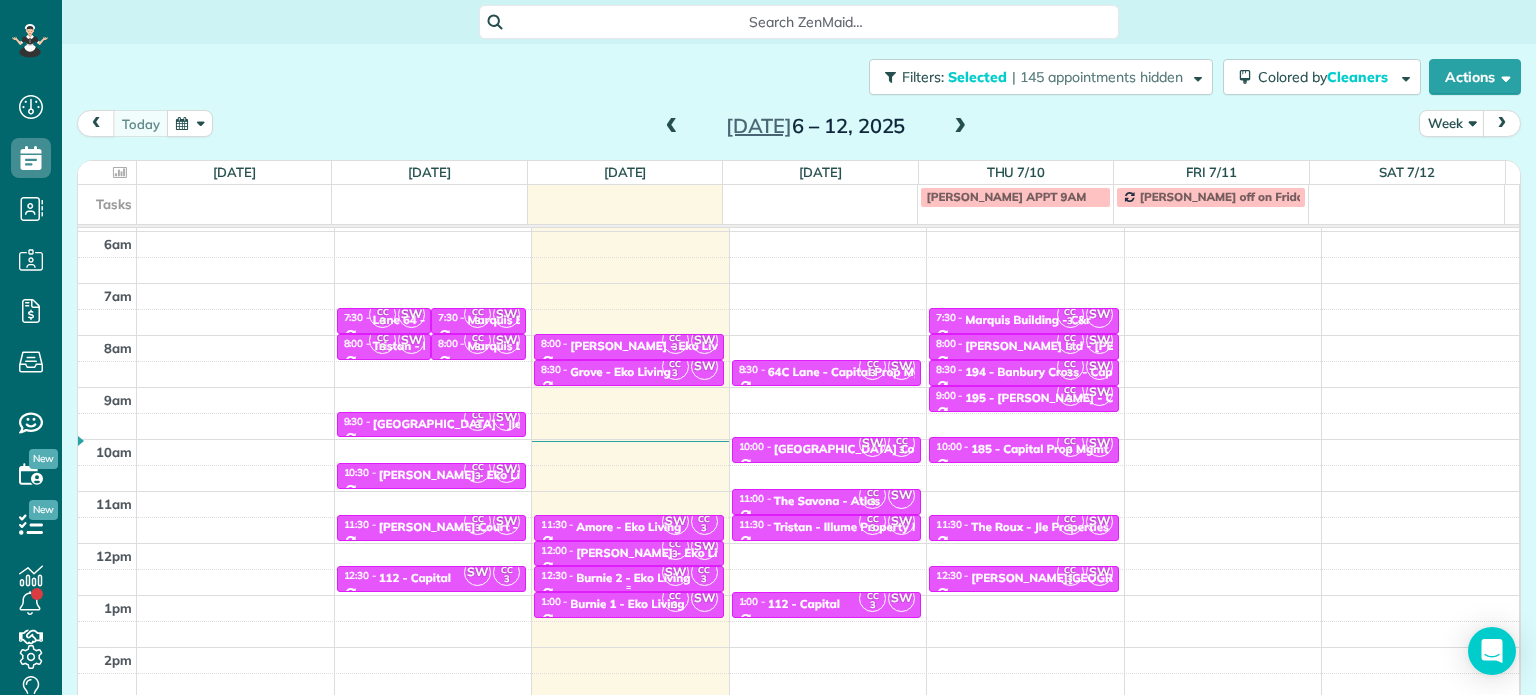 click on "Burnie 2 - Eko Living" at bounding box center [633, 578] 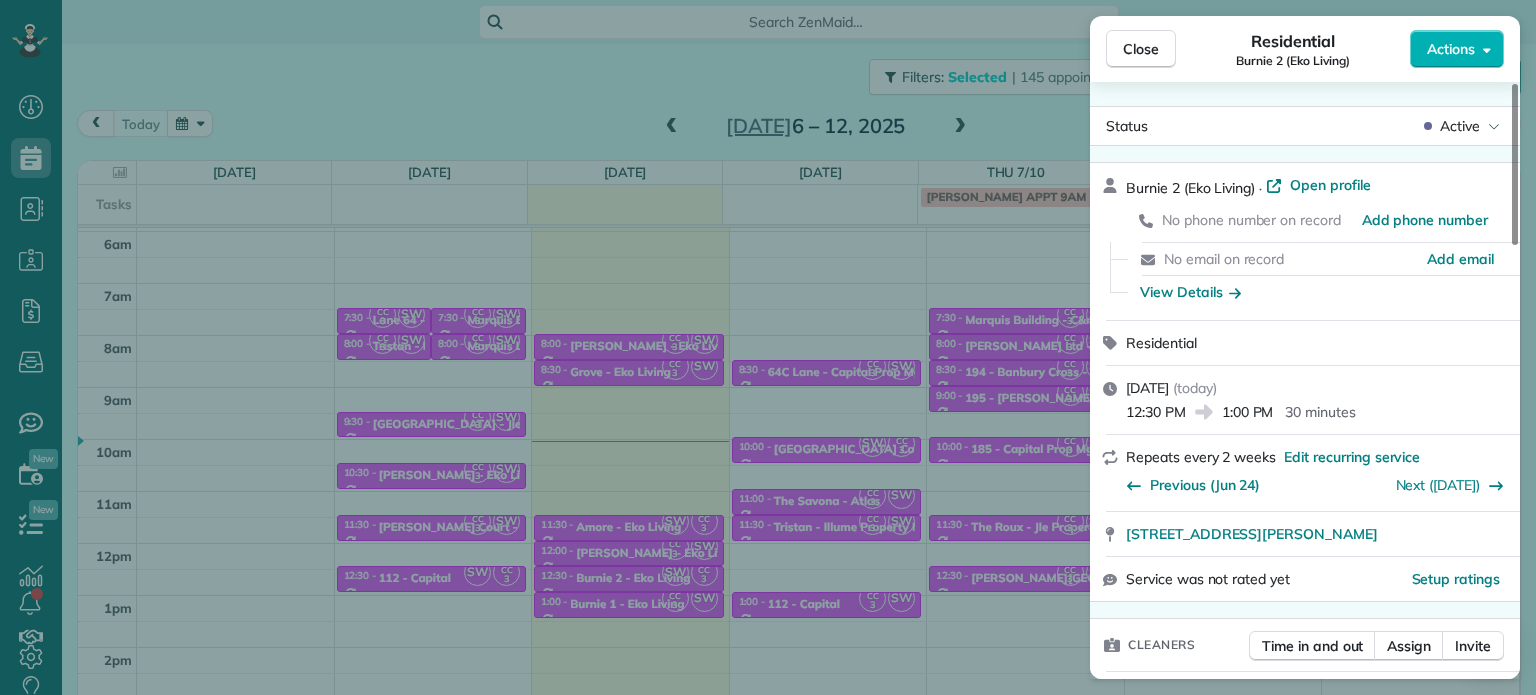 drag, startPoint x: 1380, startPoint y: 464, endPoint x: 1452, endPoint y: 359, distance: 127.31457 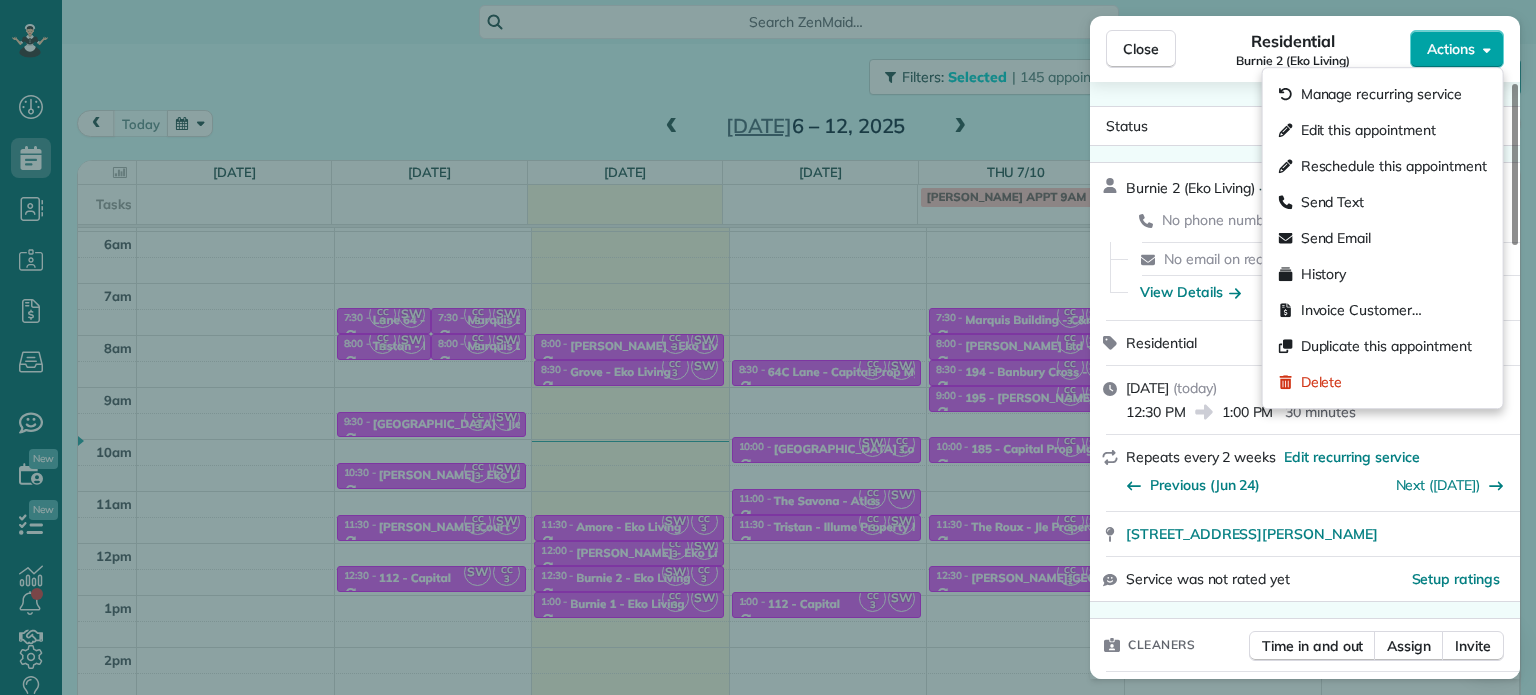 click on "Actions" at bounding box center (1451, 49) 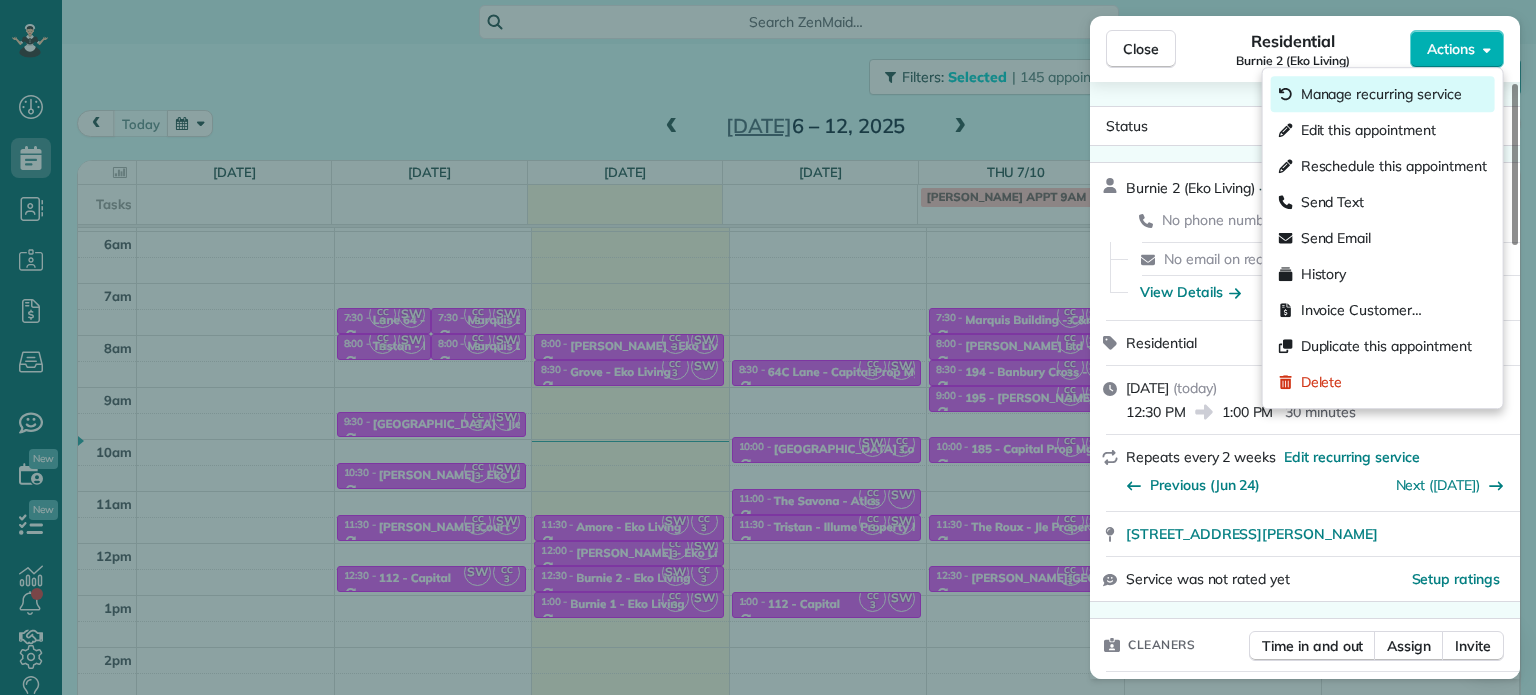 click on "Manage recurring service" at bounding box center (1381, 94) 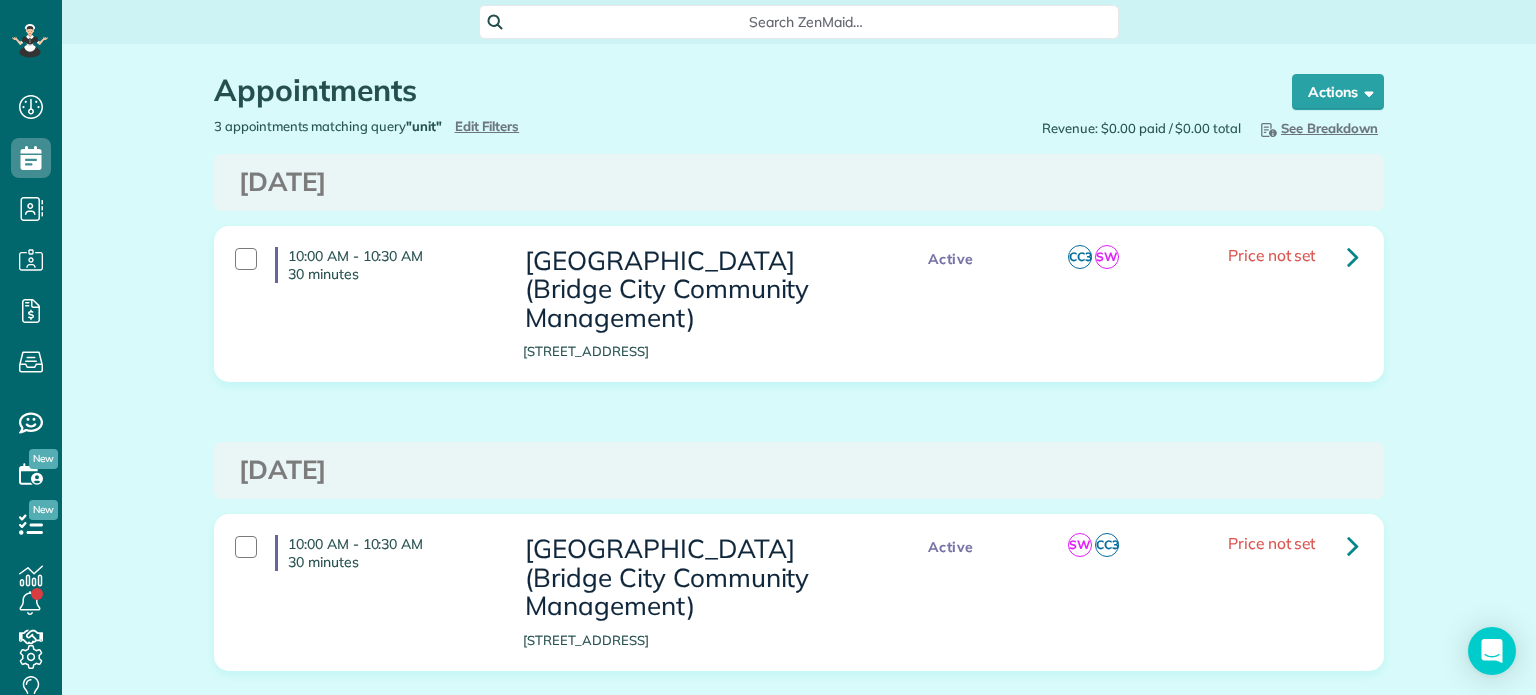 scroll, scrollTop: 0, scrollLeft: 0, axis: both 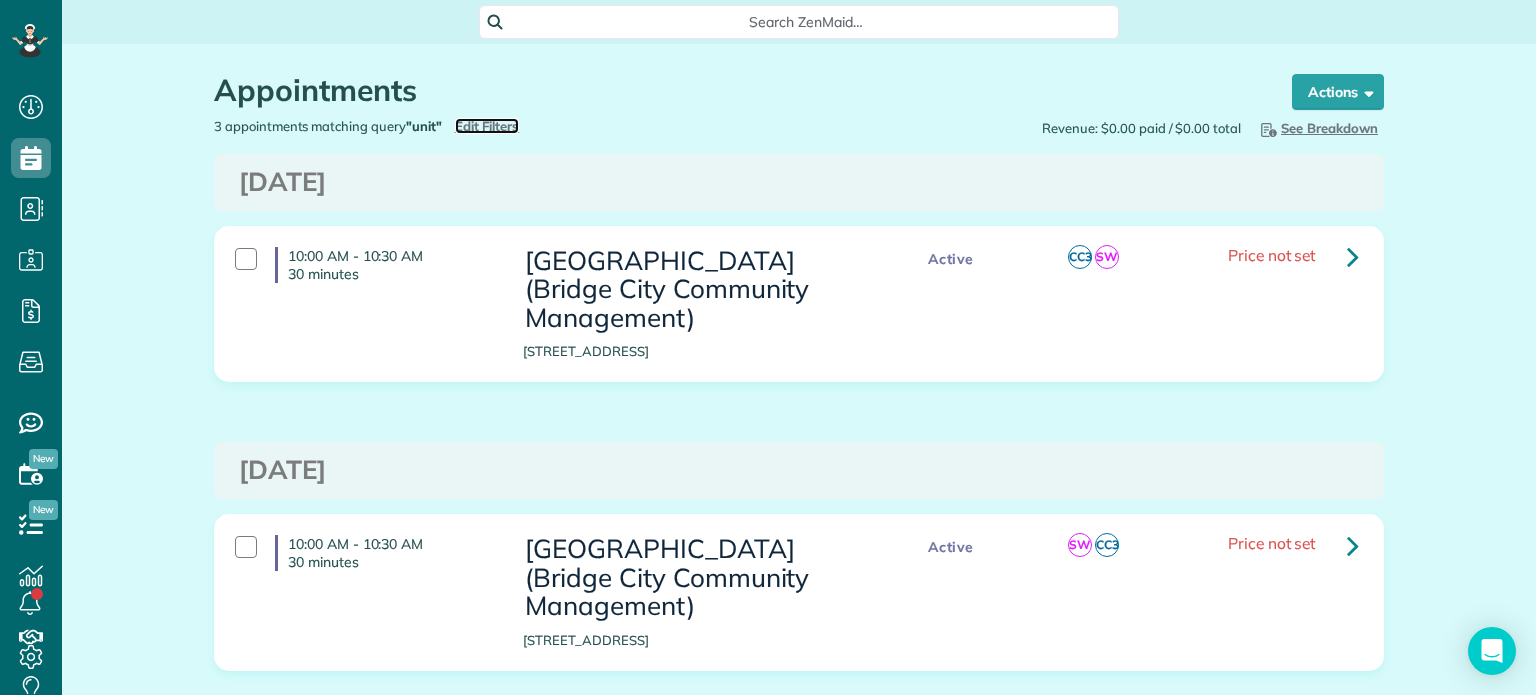 click on "Edit Filters" at bounding box center (487, 126) 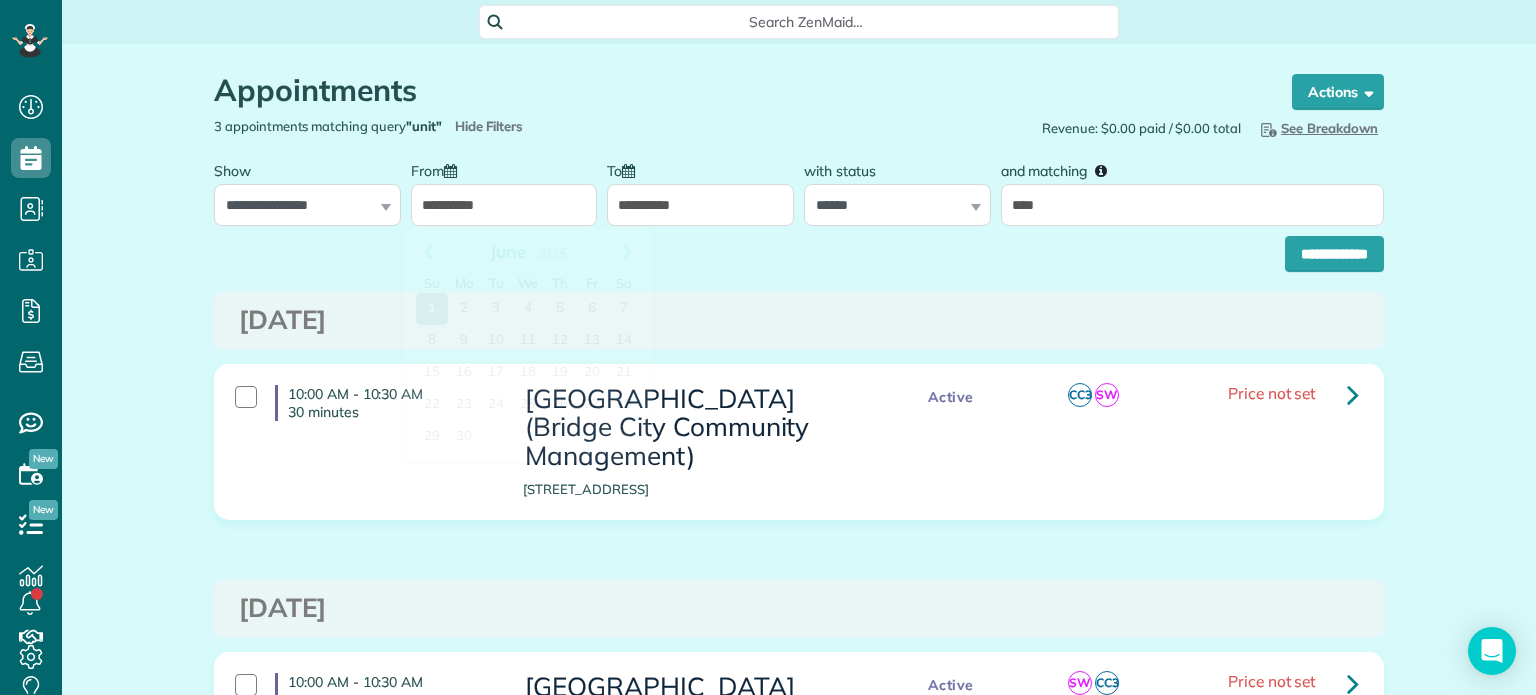 click on "**********" at bounding box center [504, 205] 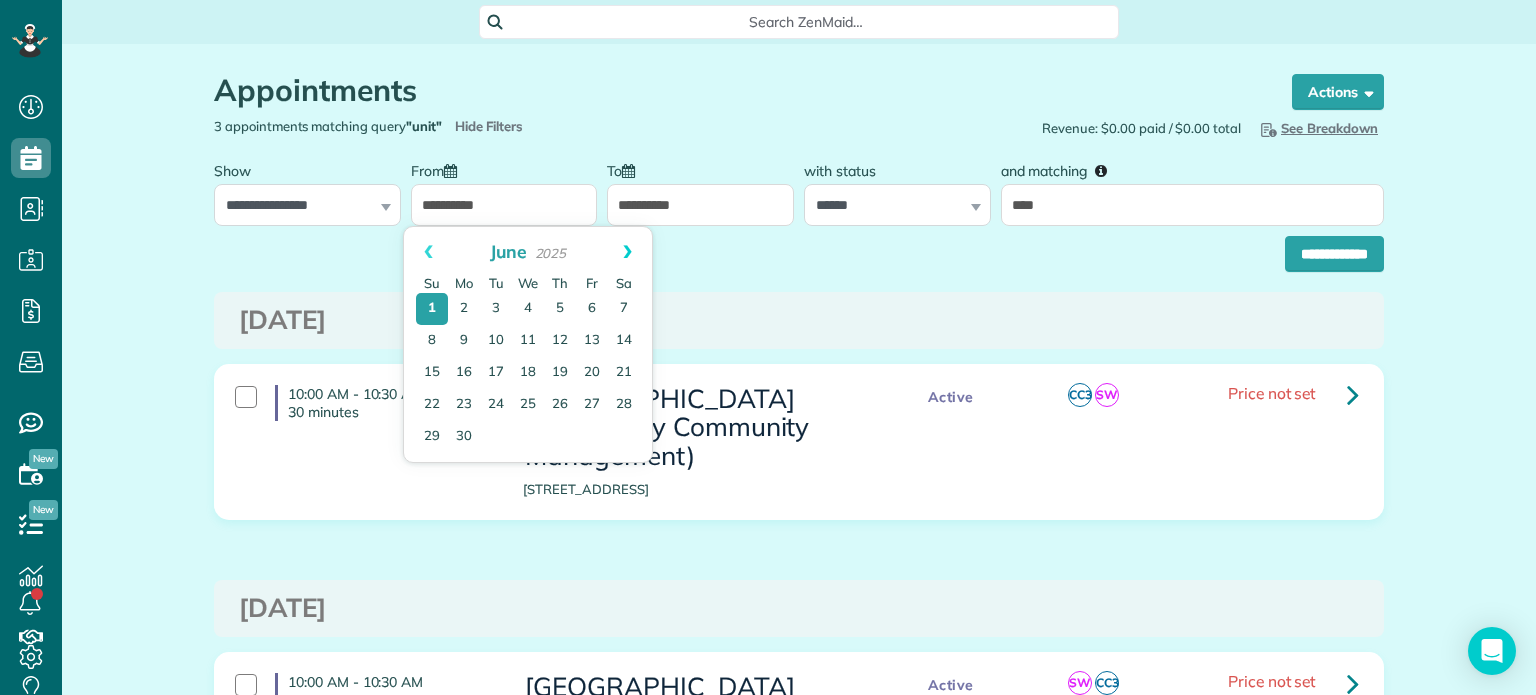 click on "Next" at bounding box center [627, 252] 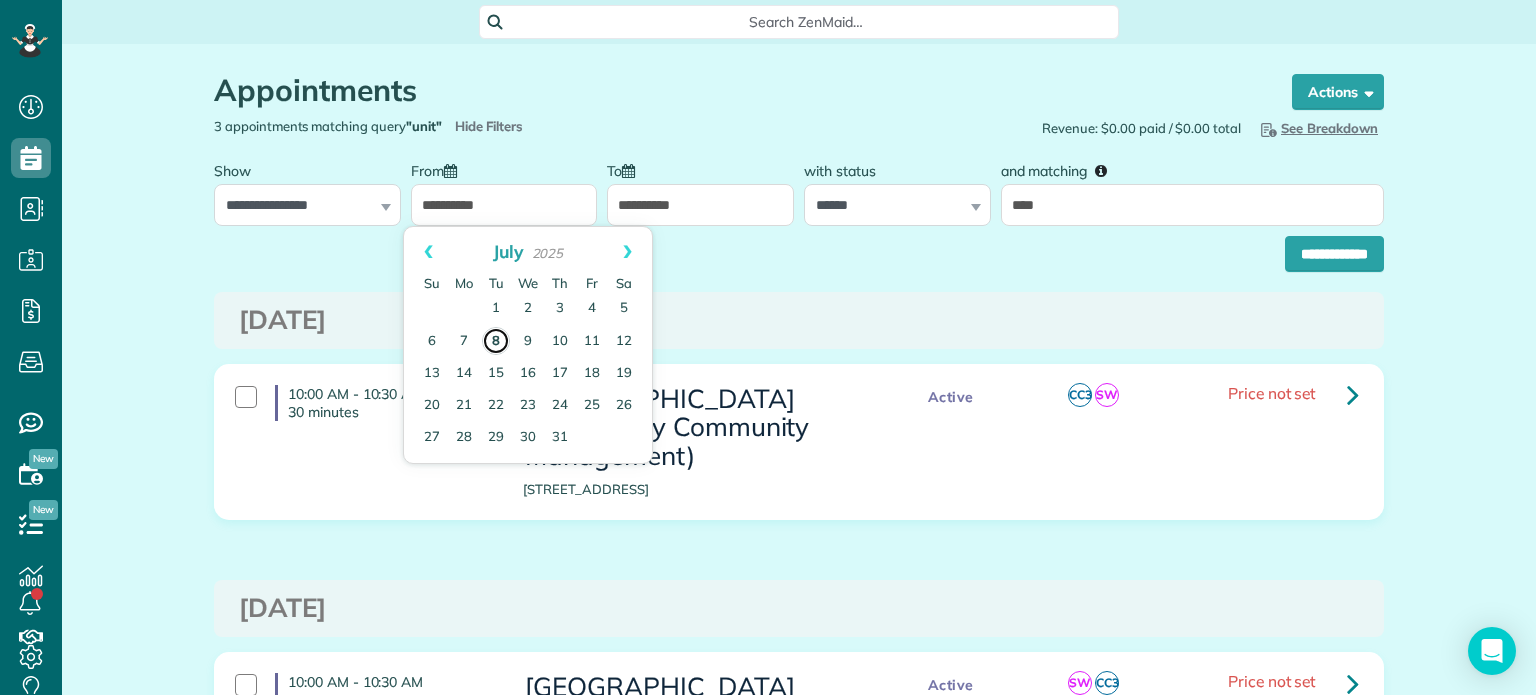 click on "8" at bounding box center (496, 341) 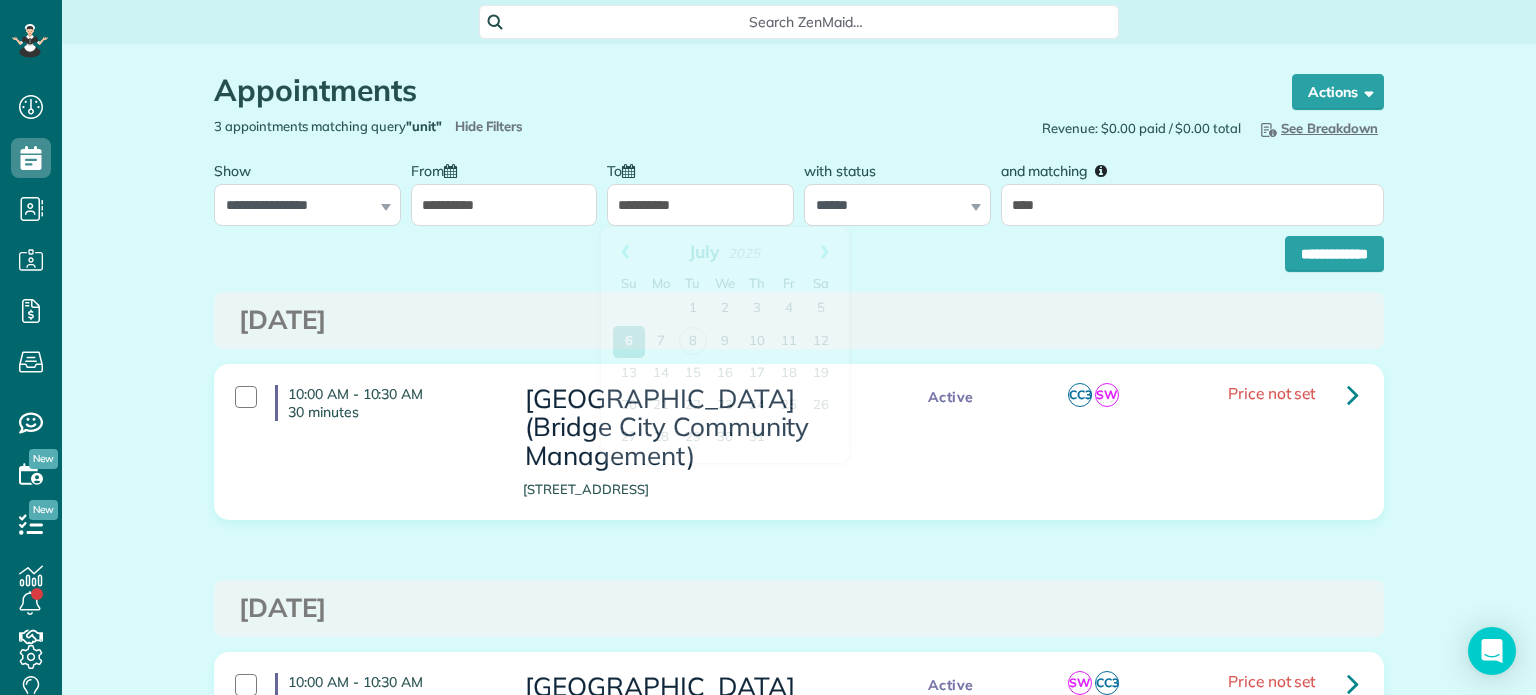 click on "**********" at bounding box center (700, 205) 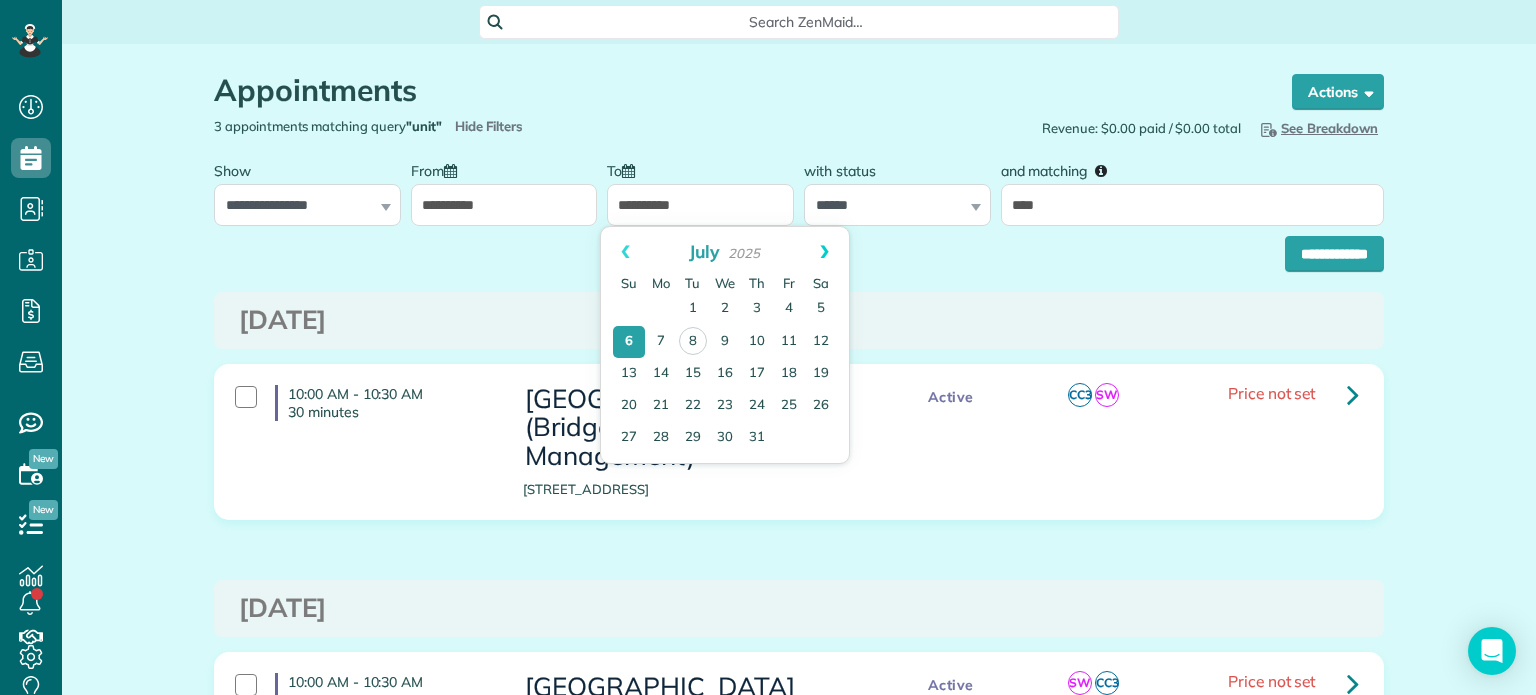 click on "Next" at bounding box center (824, 252) 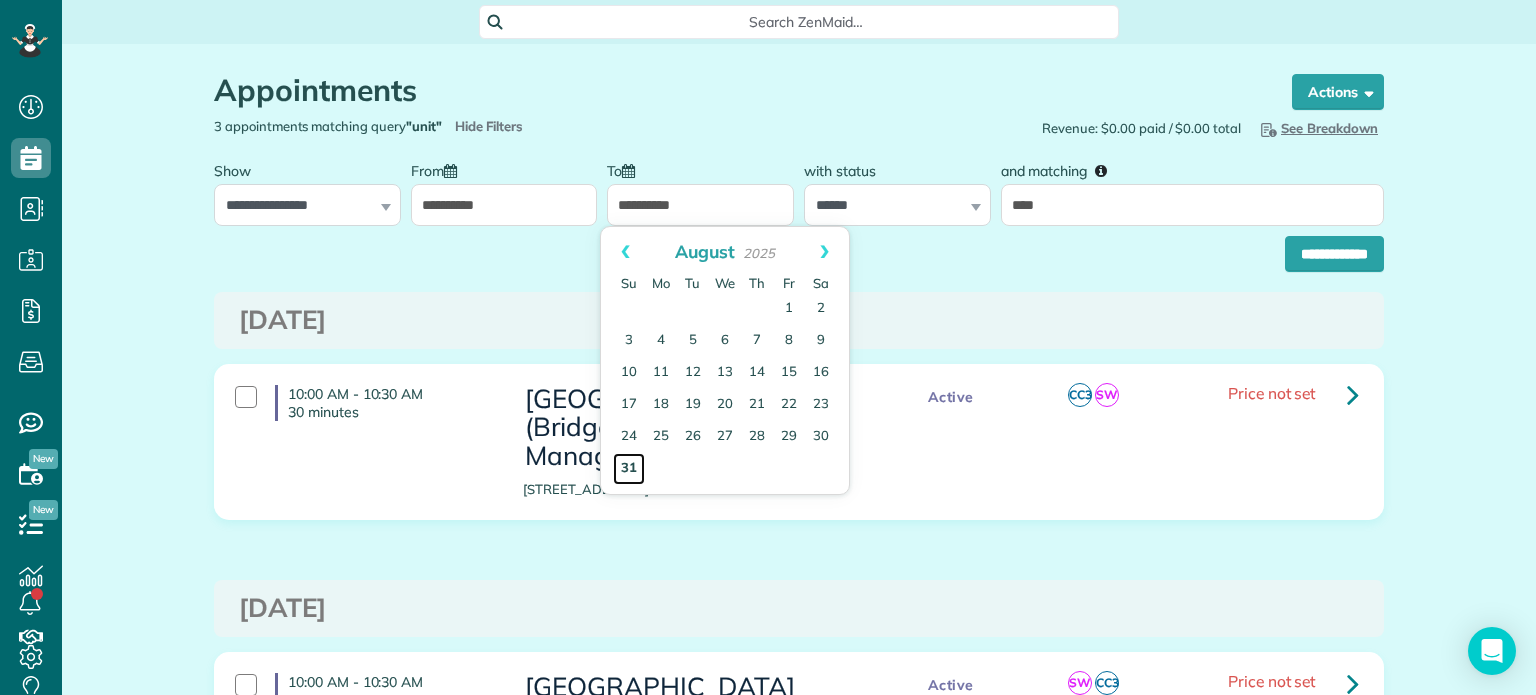 click on "31" at bounding box center (629, 469) 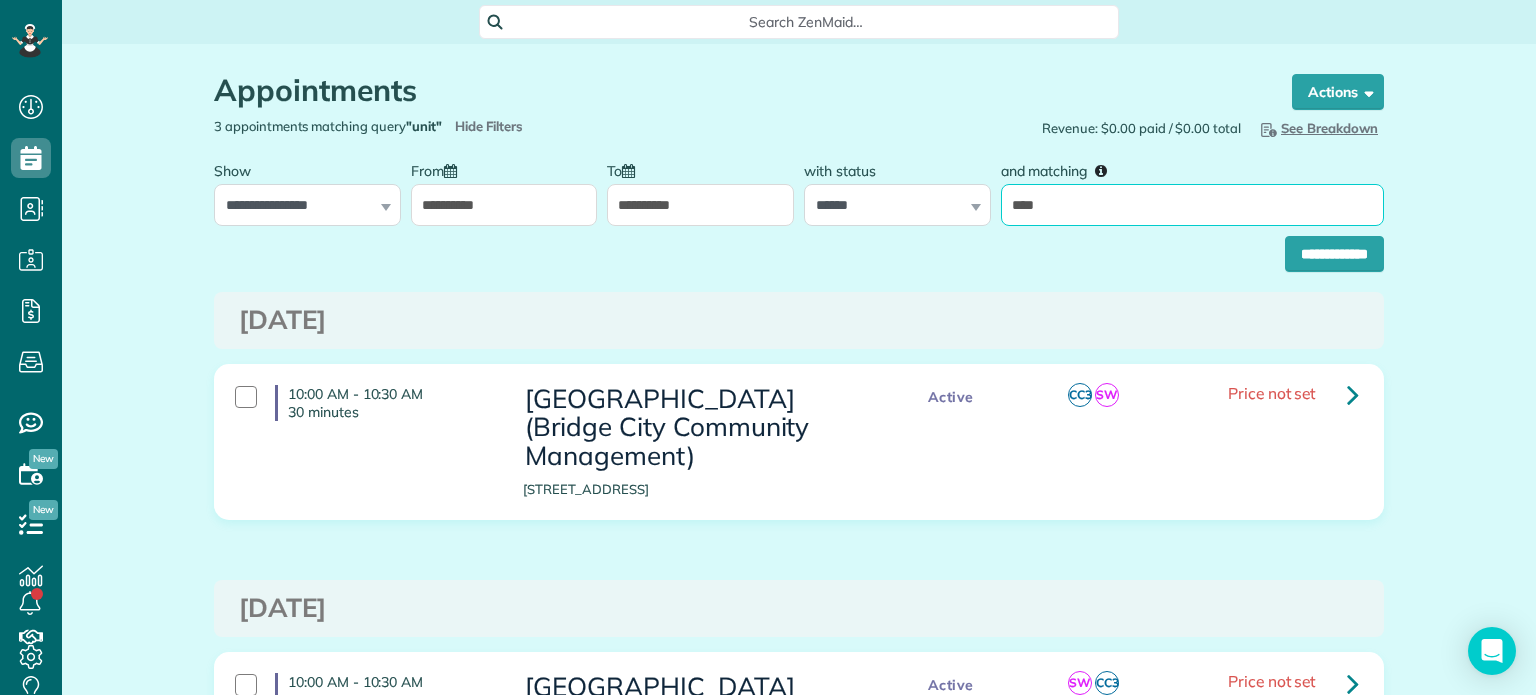 click on "****" at bounding box center (1192, 205) 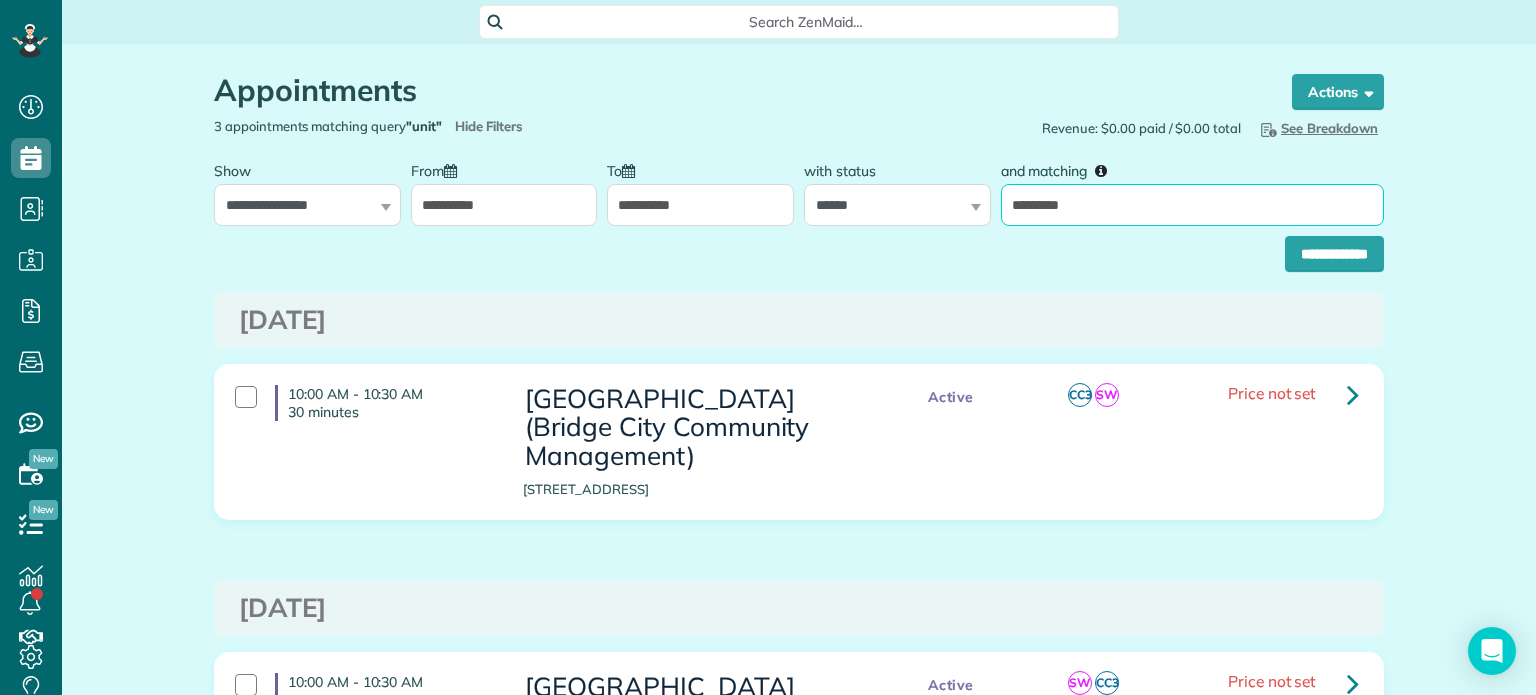type on "**********" 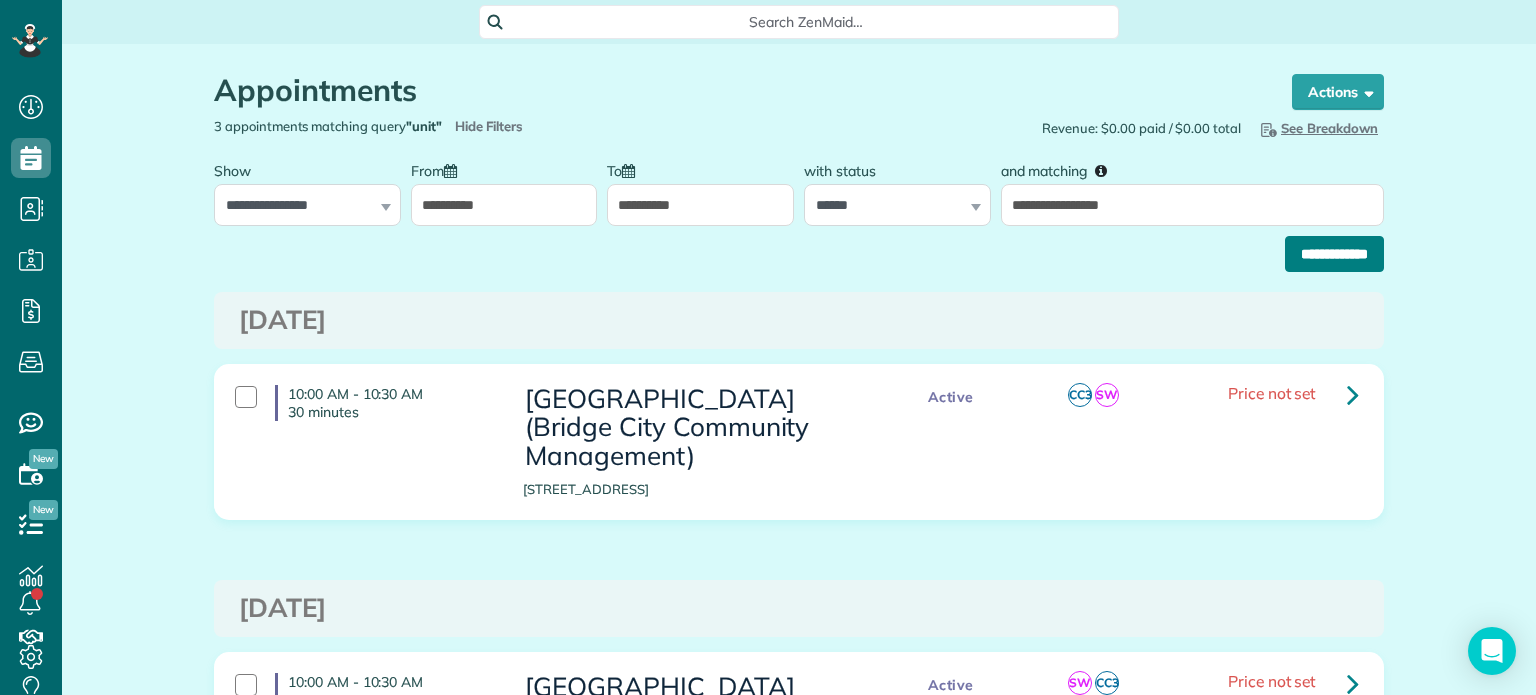 click on "**********" at bounding box center (1334, 254) 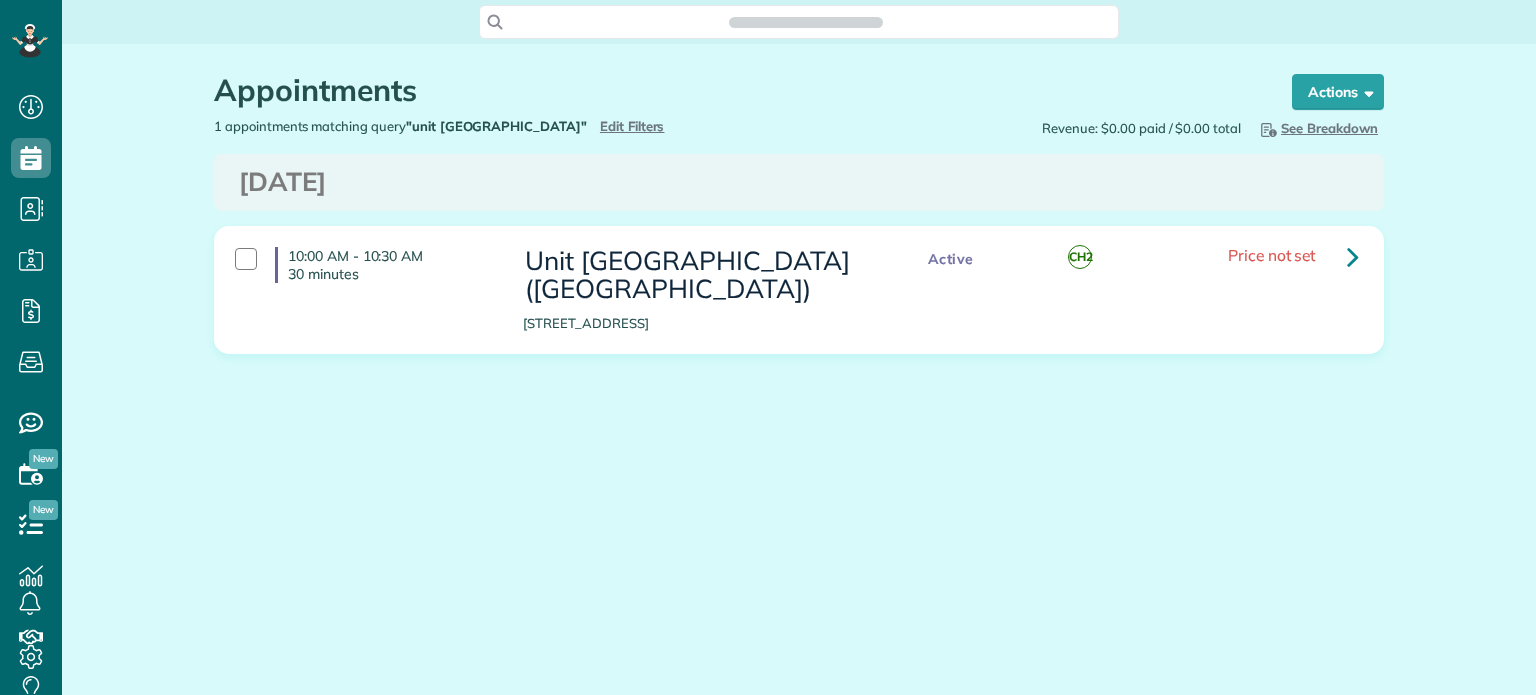 scroll, scrollTop: 0, scrollLeft: 0, axis: both 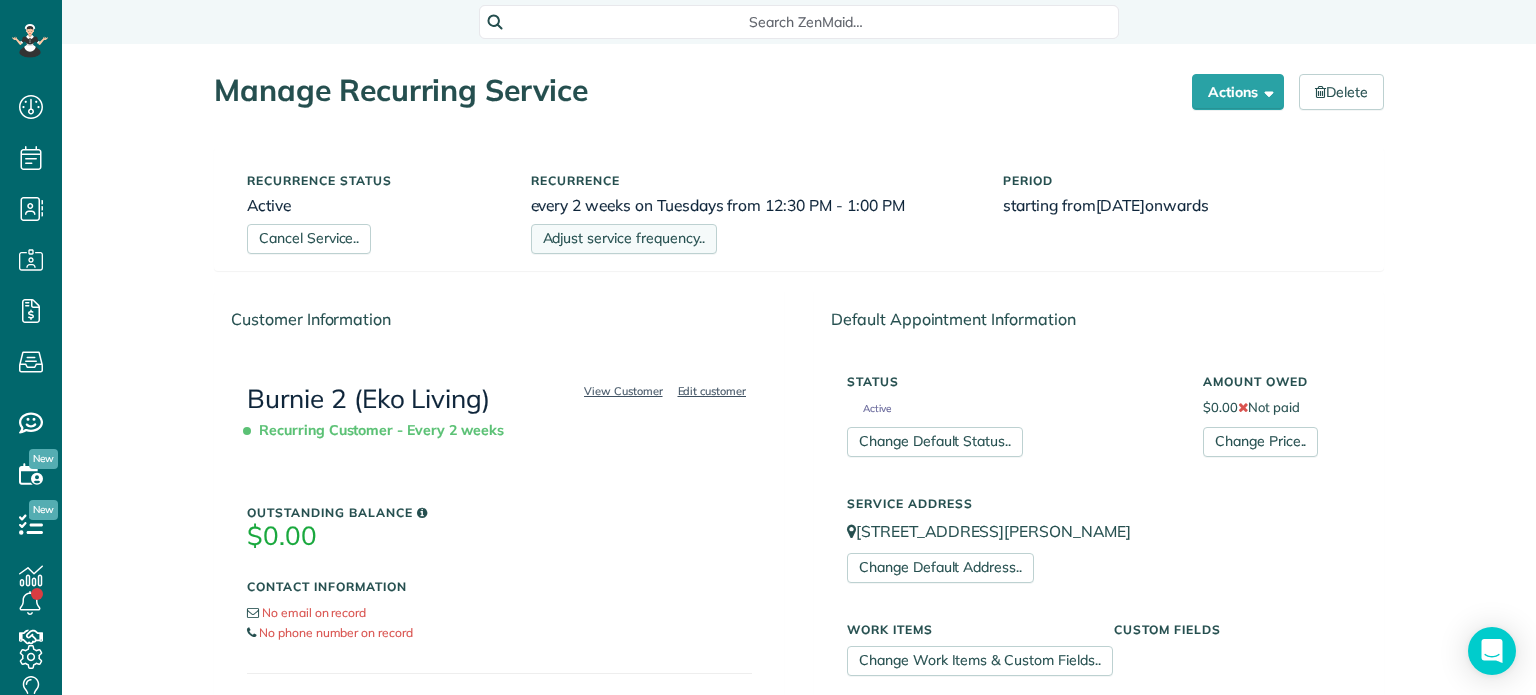 click on "Adjust service frequency.." at bounding box center (624, 239) 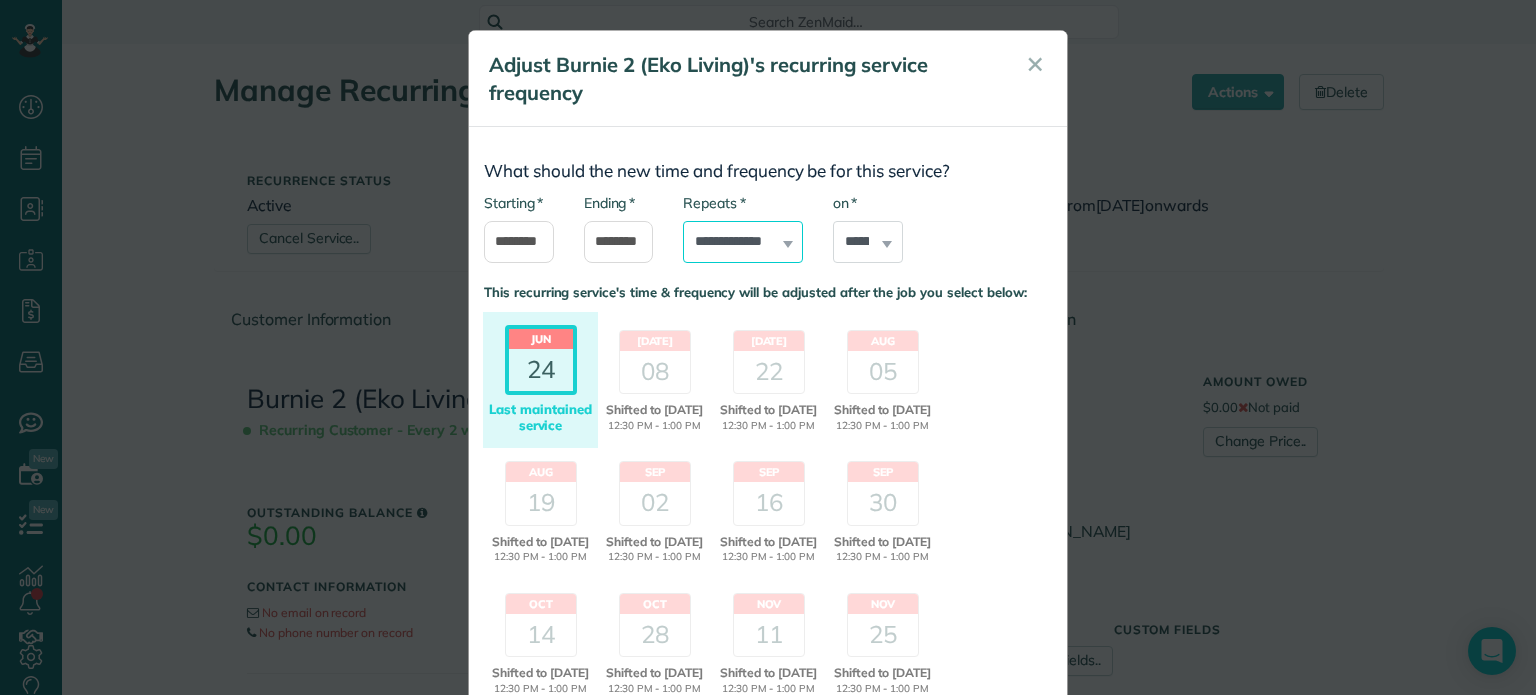 click on "**********" at bounding box center [743, 242] 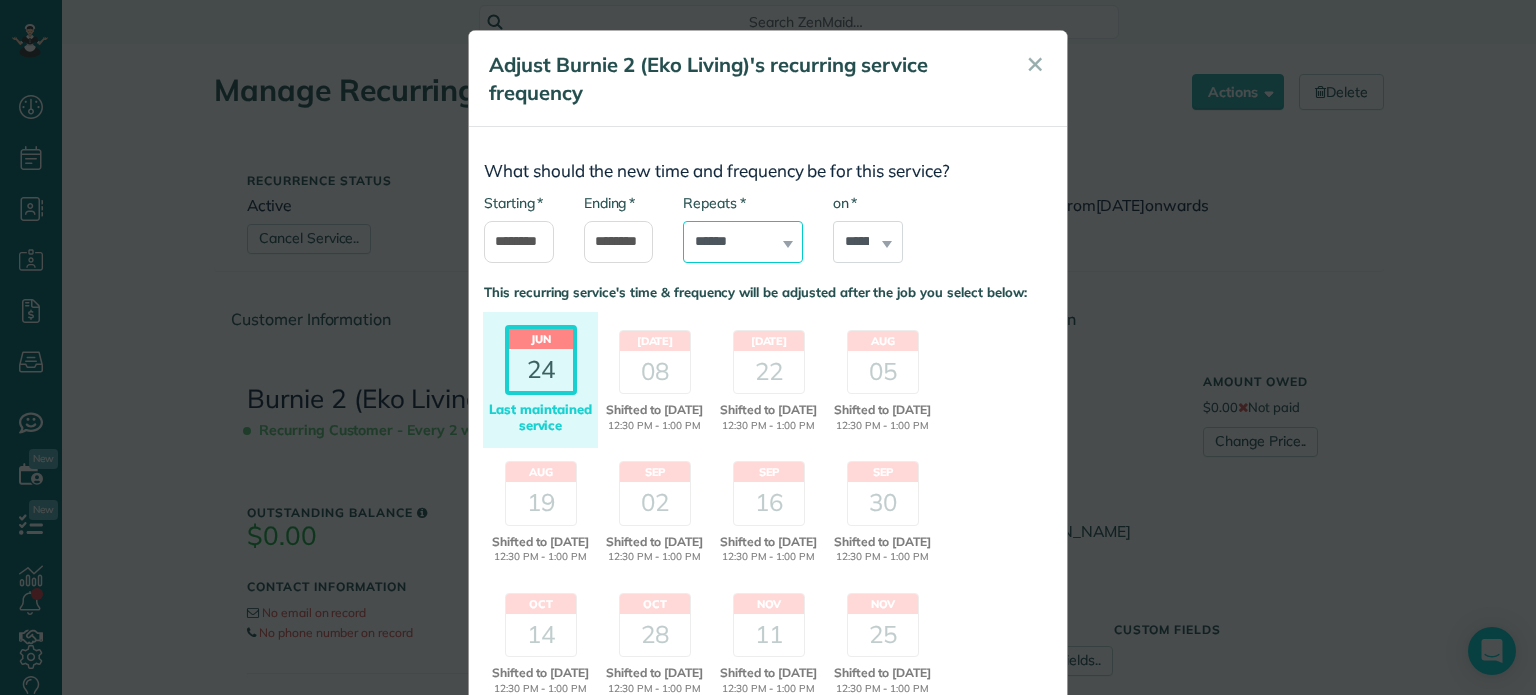 click on "**********" at bounding box center [743, 242] 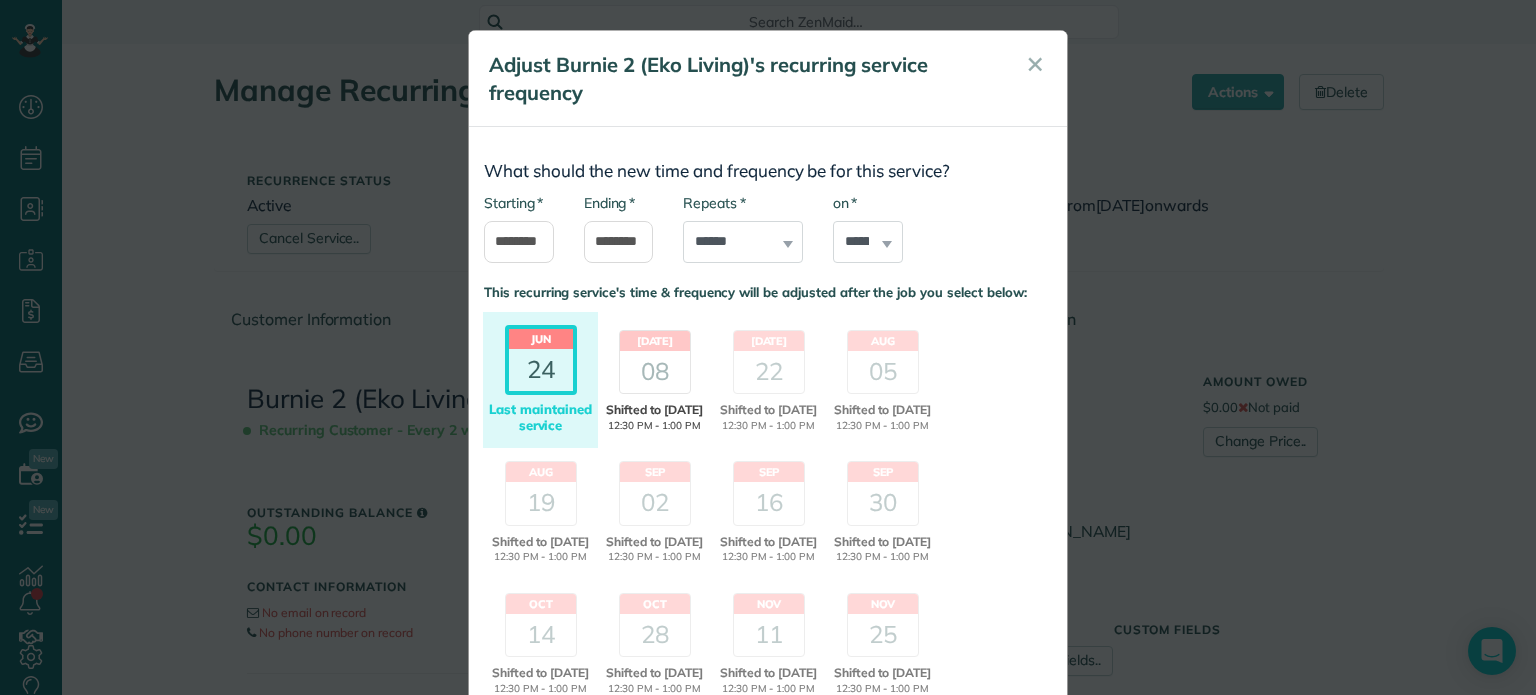 click on "08" at bounding box center (655, 372) 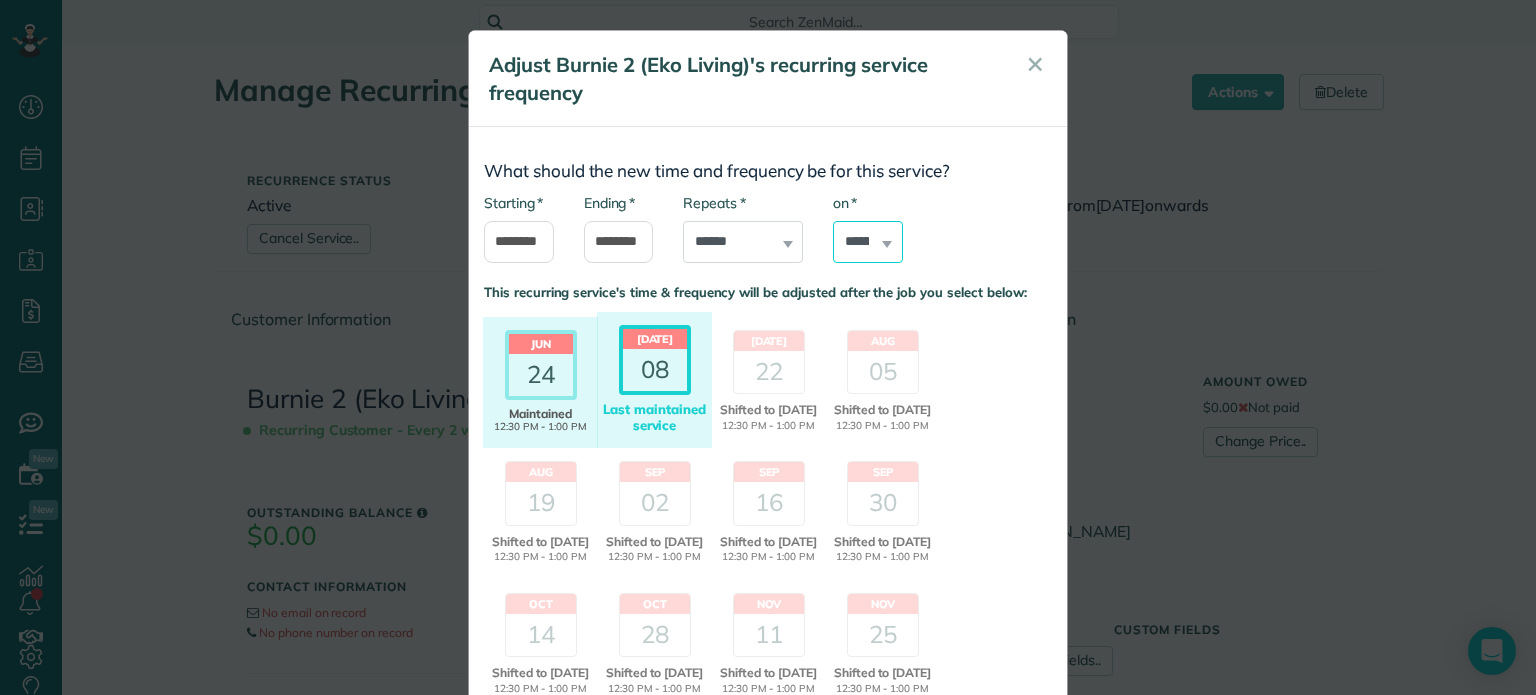 click on "******
******
*******
*********
********
******
********" at bounding box center [868, 242] 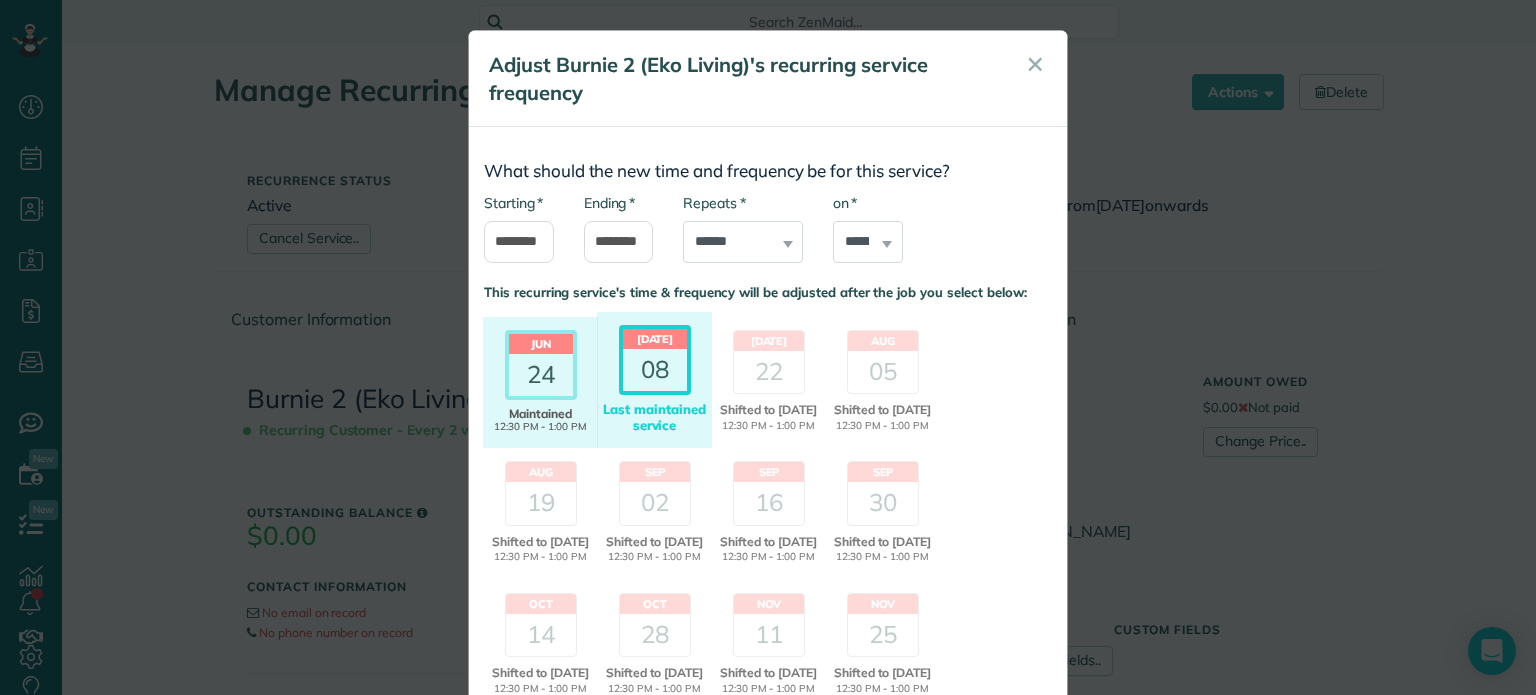 click on "*  on ******
******
*******
*********
********
******
********" at bounding box center [868, 228] 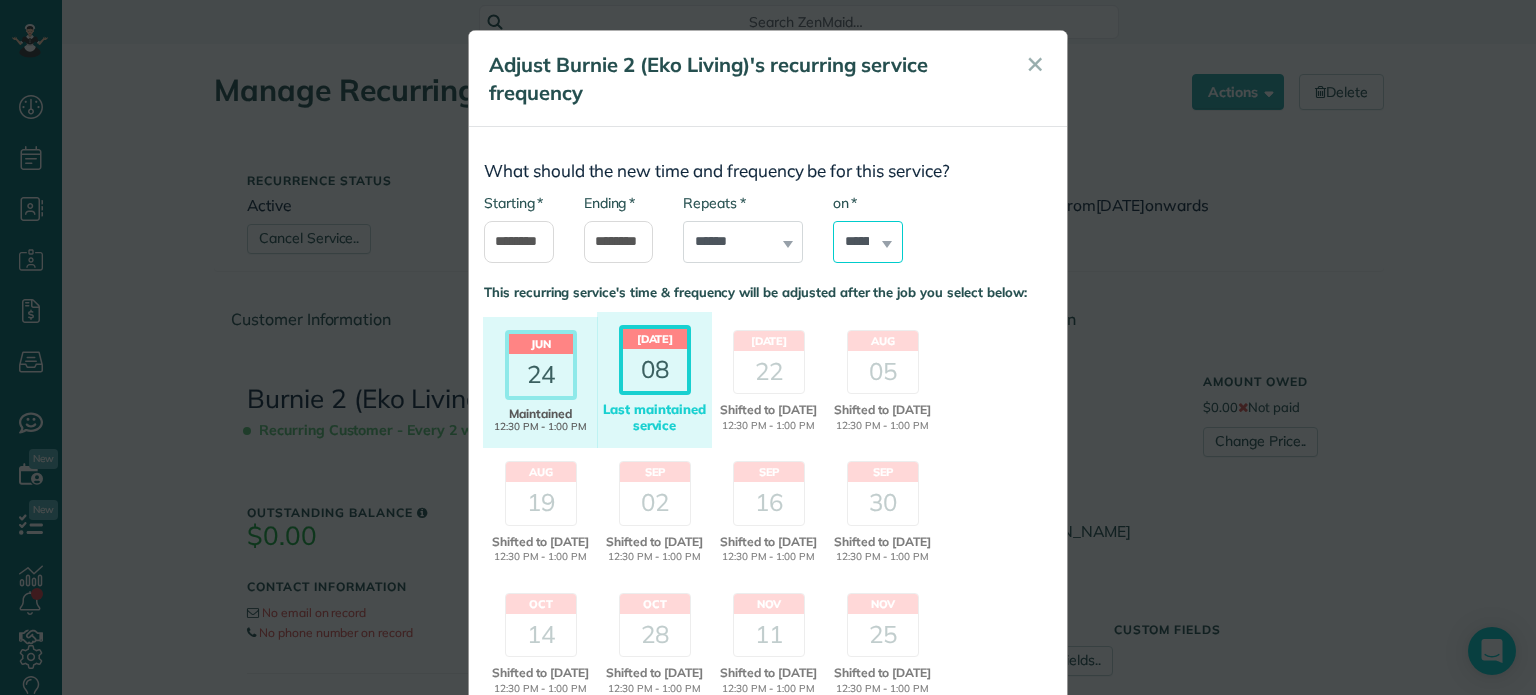 click on "******
******
*******
*********
********
******
********" at bounding box center [868, 242] 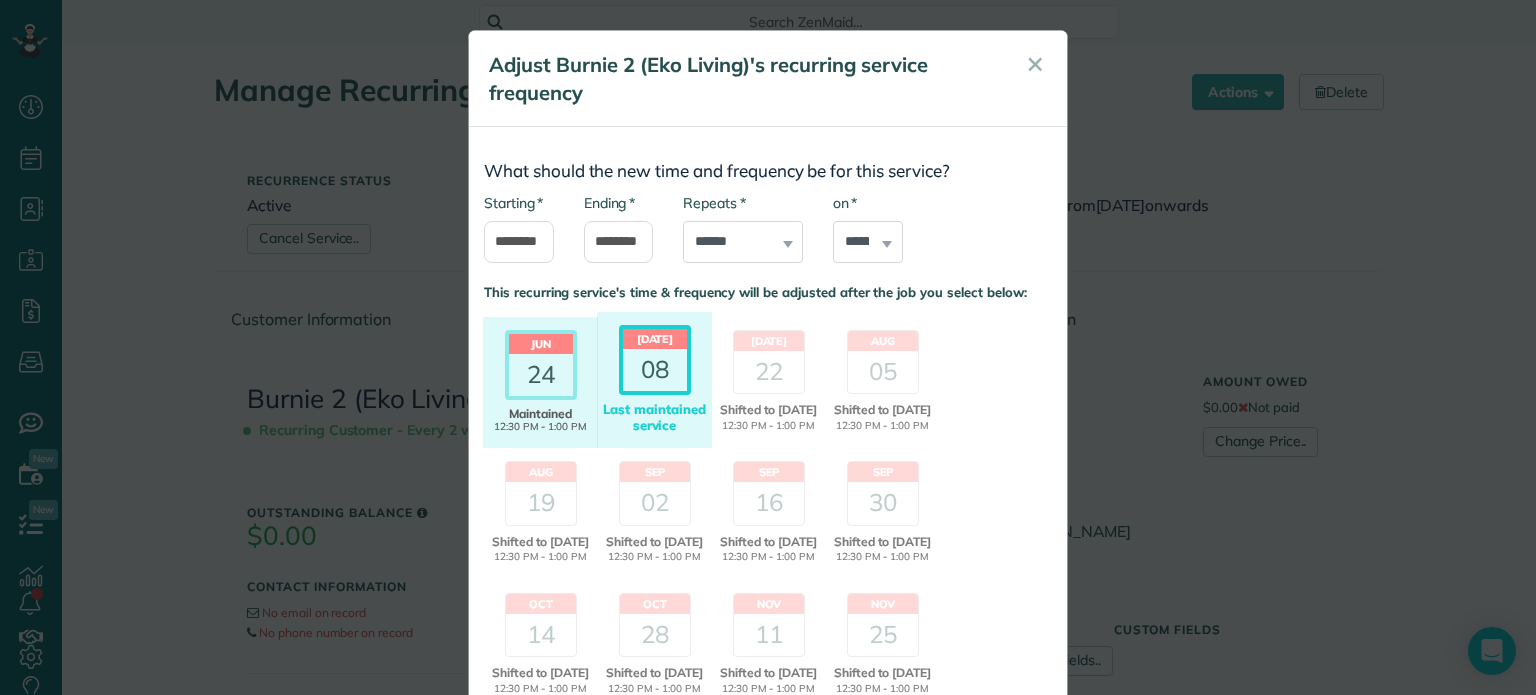 click on "*  on ******
******
*******
*********
********
******
********" at bounding box center (868, 228) 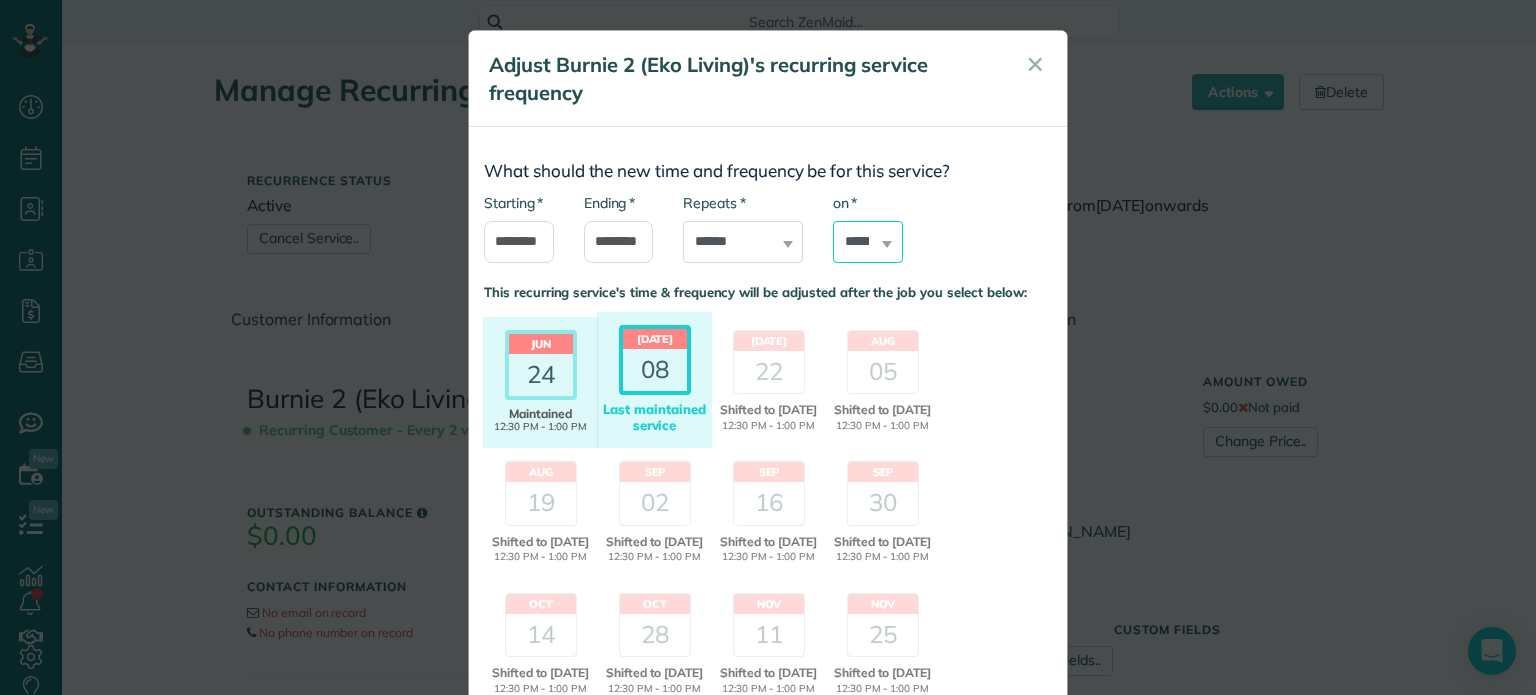 click on "******
******
*******
*********
********
******
********" at bounding box center [868, 242] 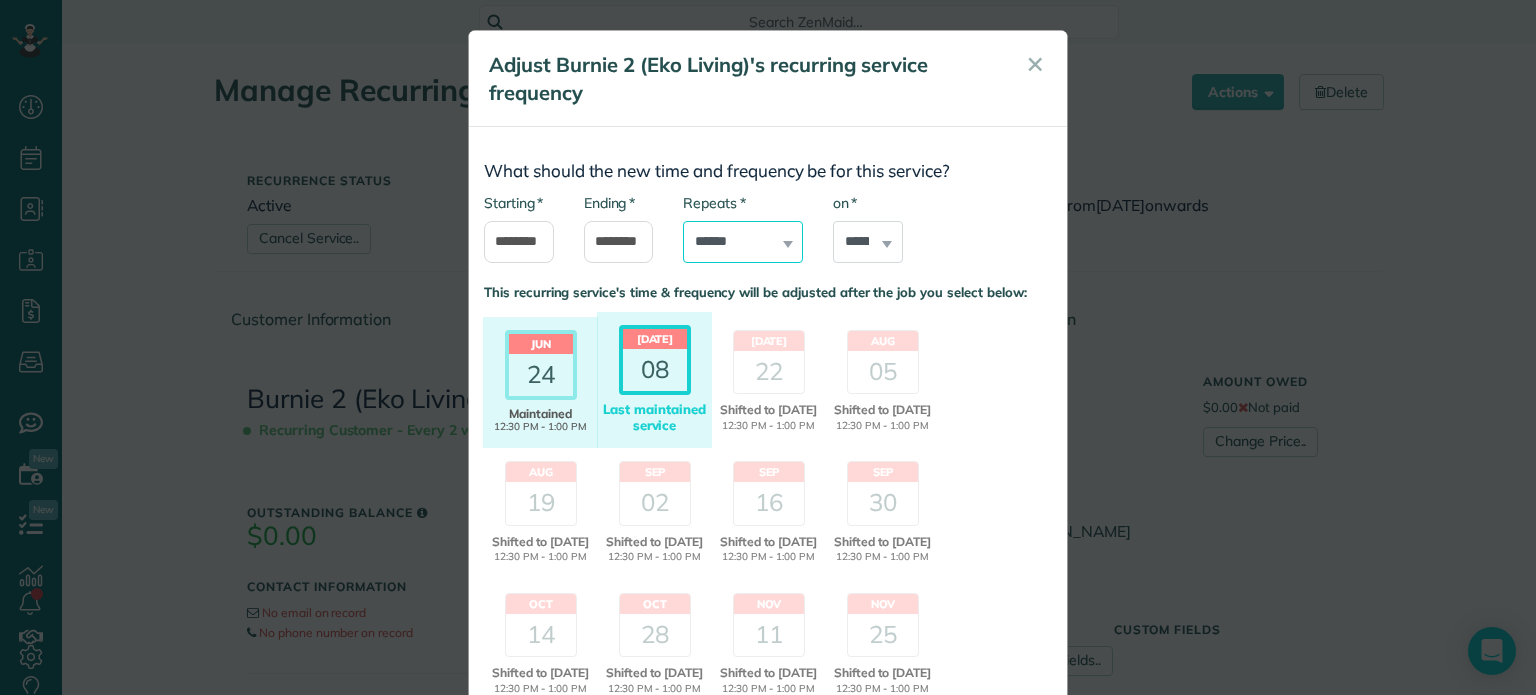 click on "**********" at bounding box center (743, 242) 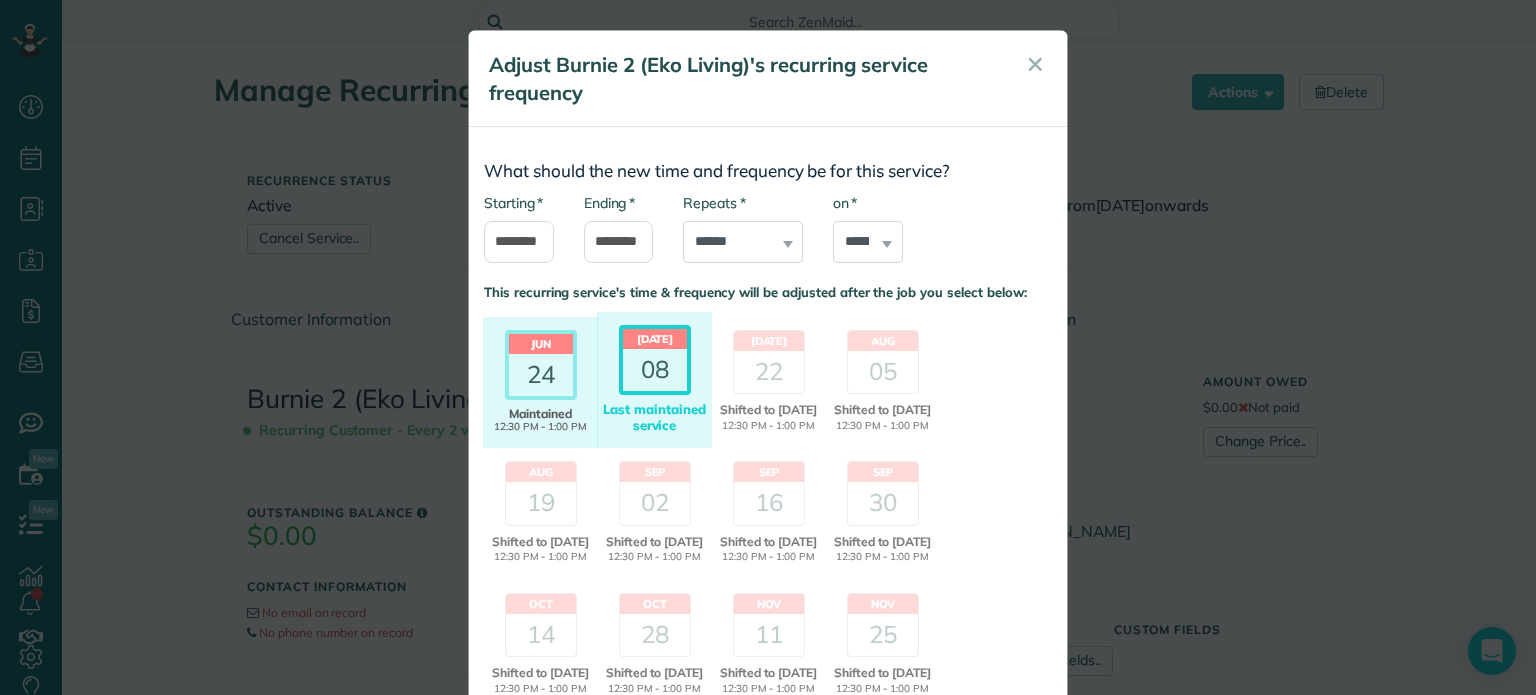 click on "**********" at bounding box center [768, 238] 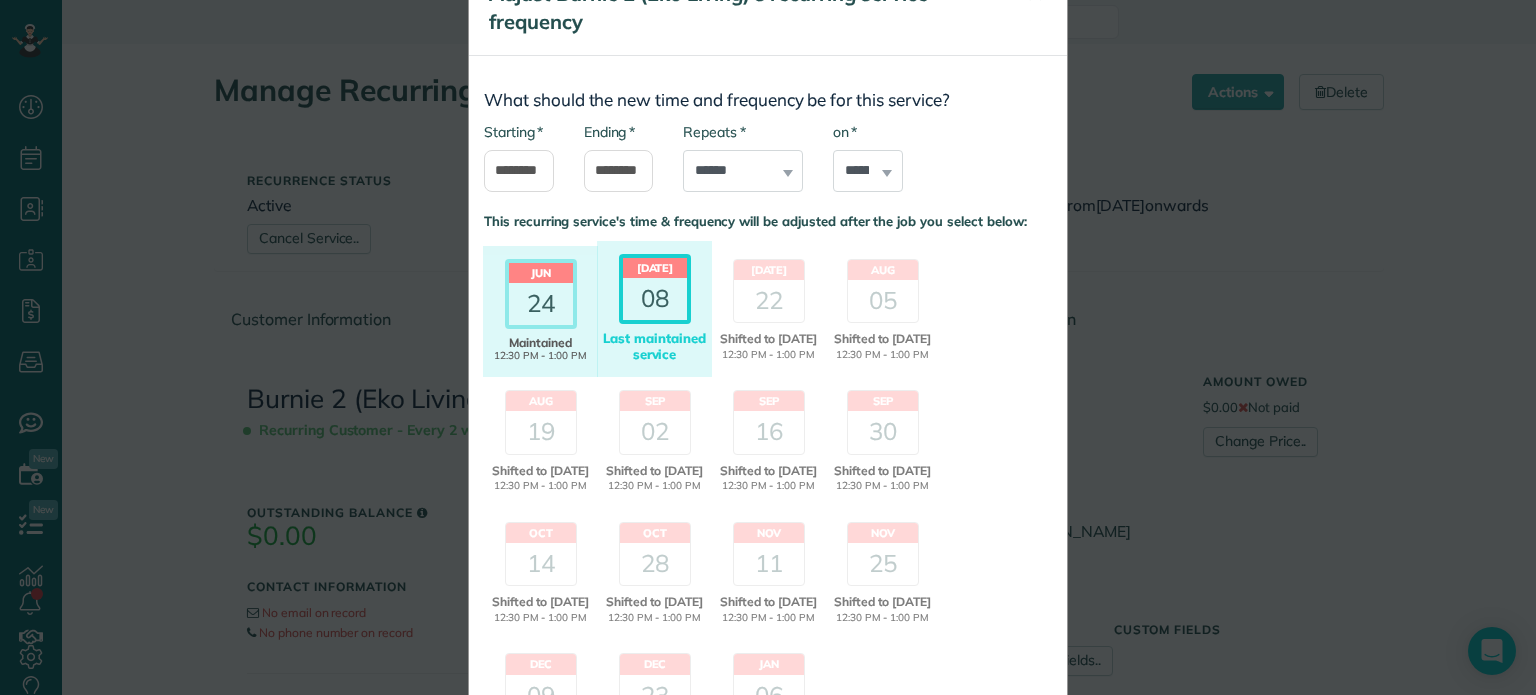 scroll, scrollTop: 100, scrollLeft: 0, axis: vertical 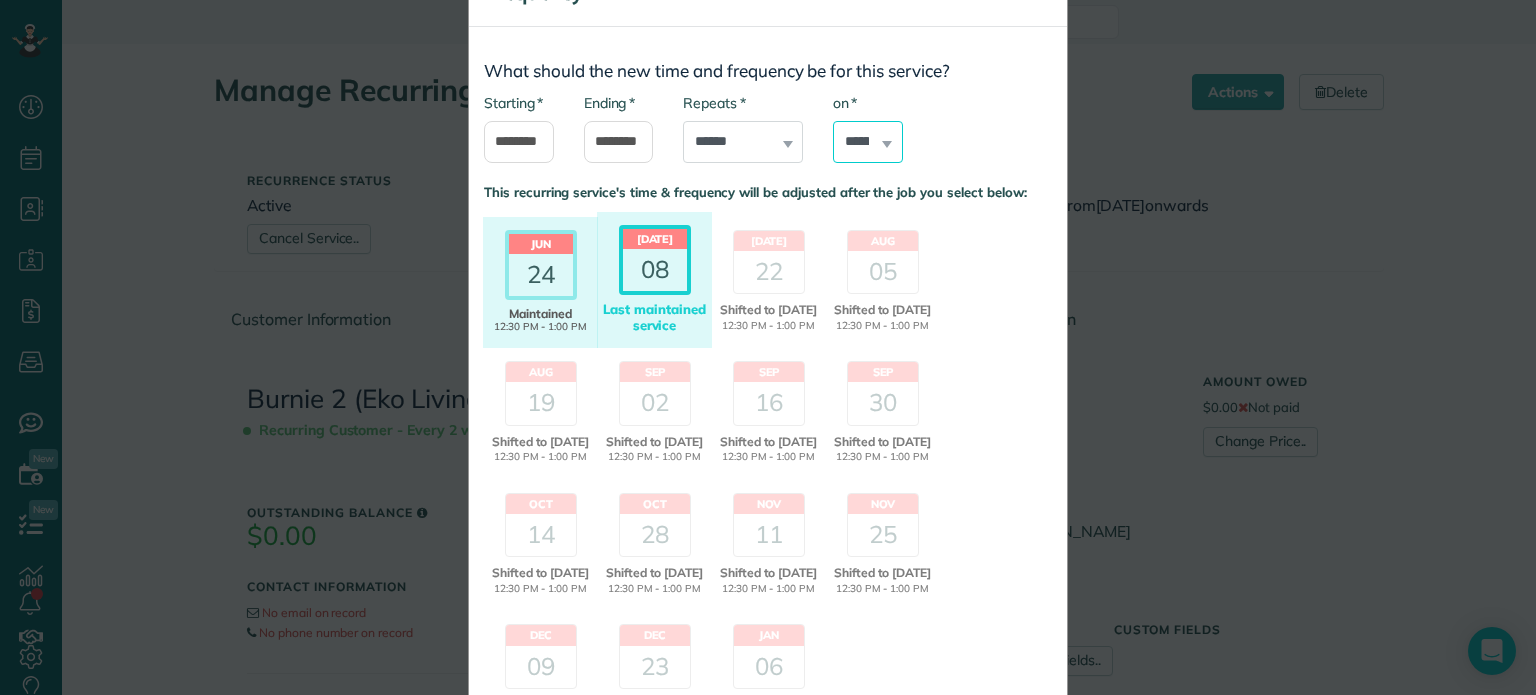 click on "******
******
*******
*********
********
******
********" at bounding box center (868, 142) 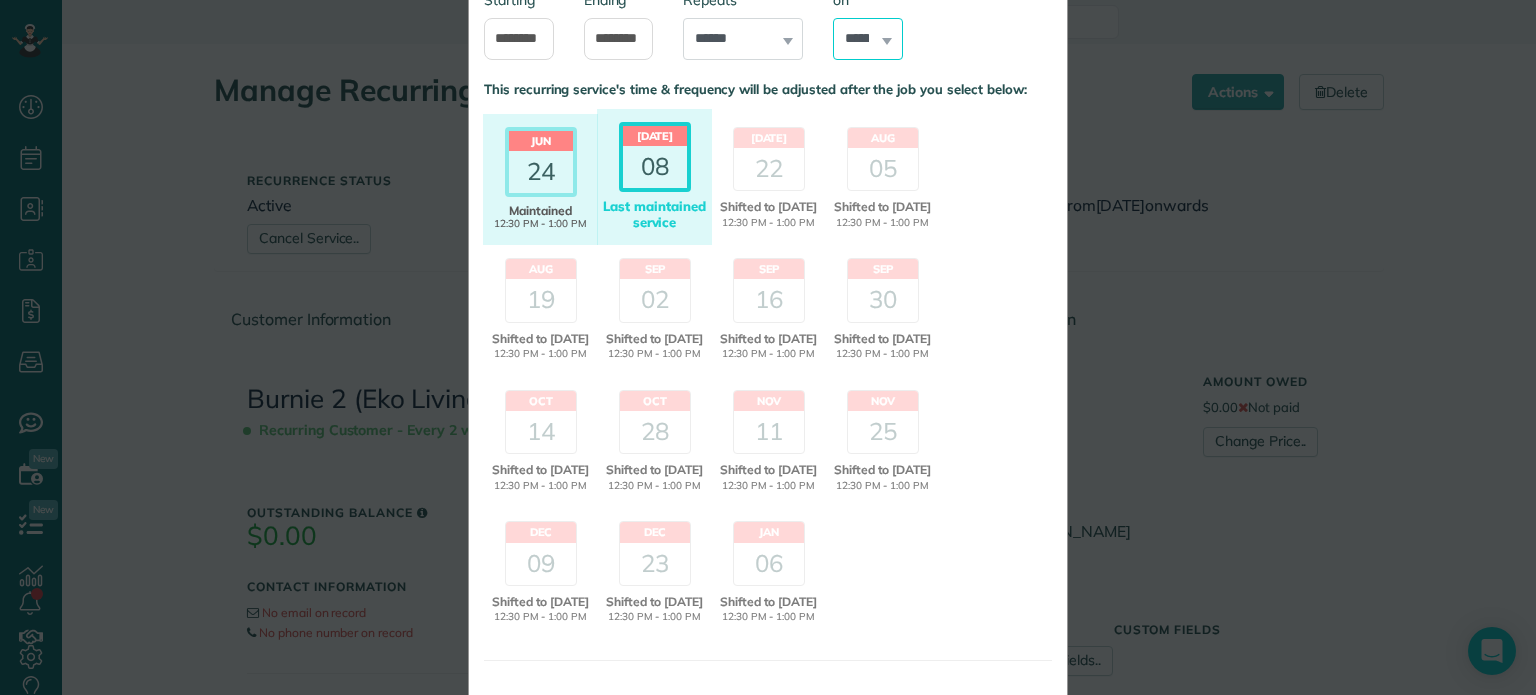 scroll, scrollTop: 303, scrollLeft: 0, axis: vertical 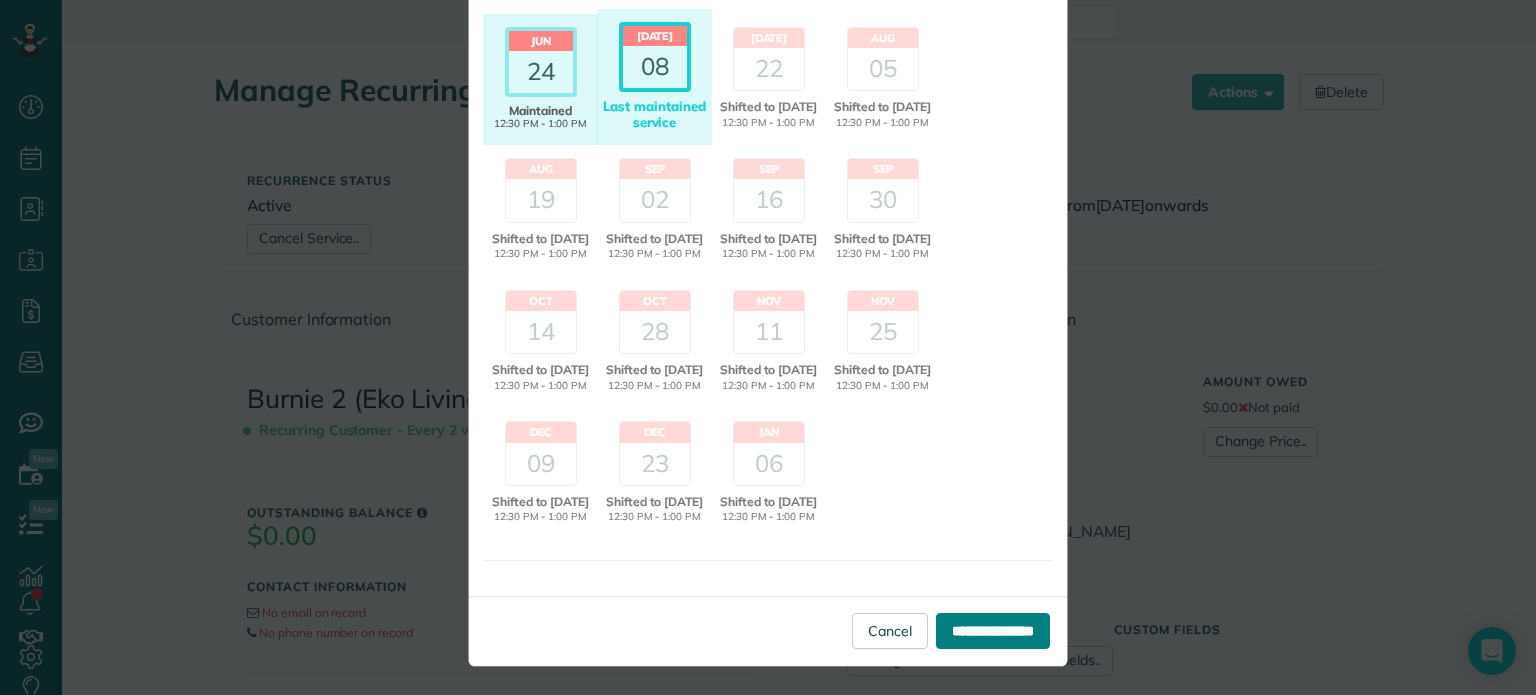 click on "**********" at bounding box center [993, 631] 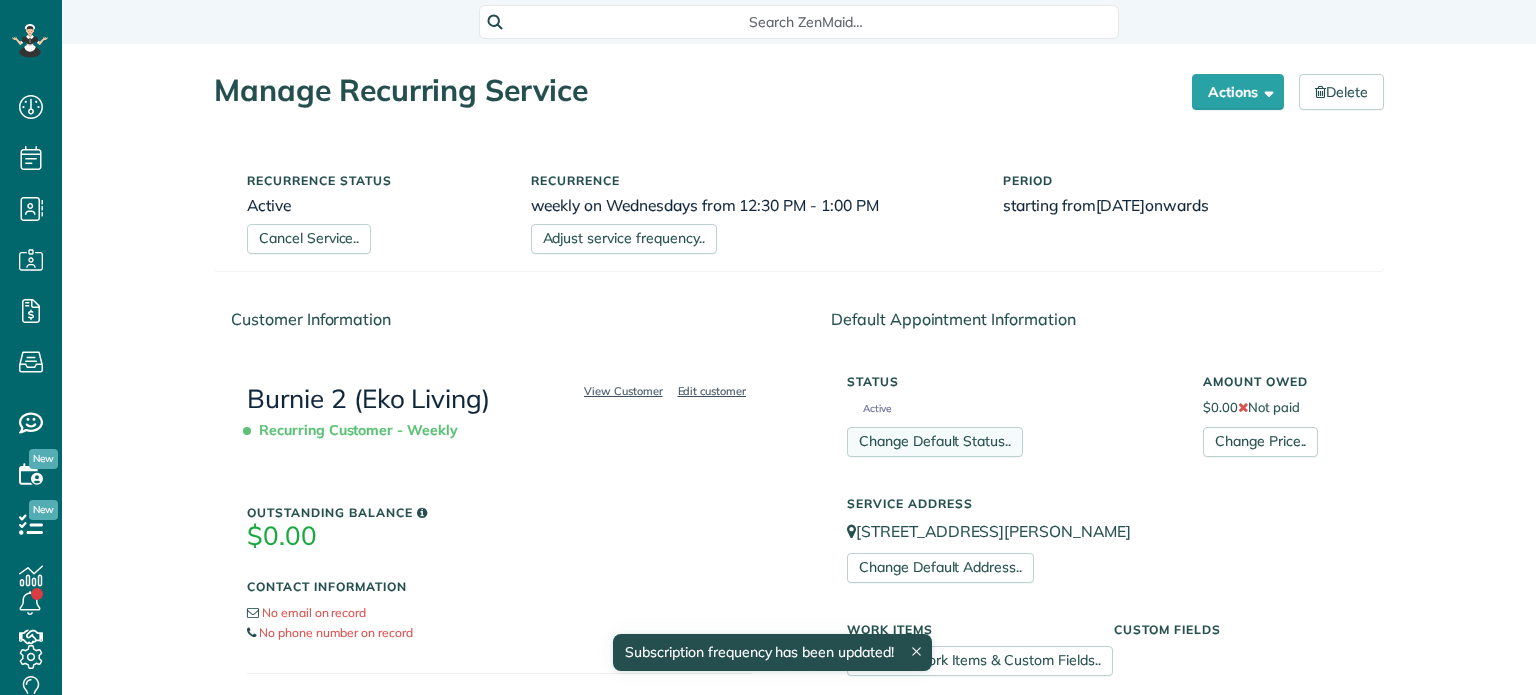 scroll, scrollTop: 0, scrollLeft: 0, axis: both 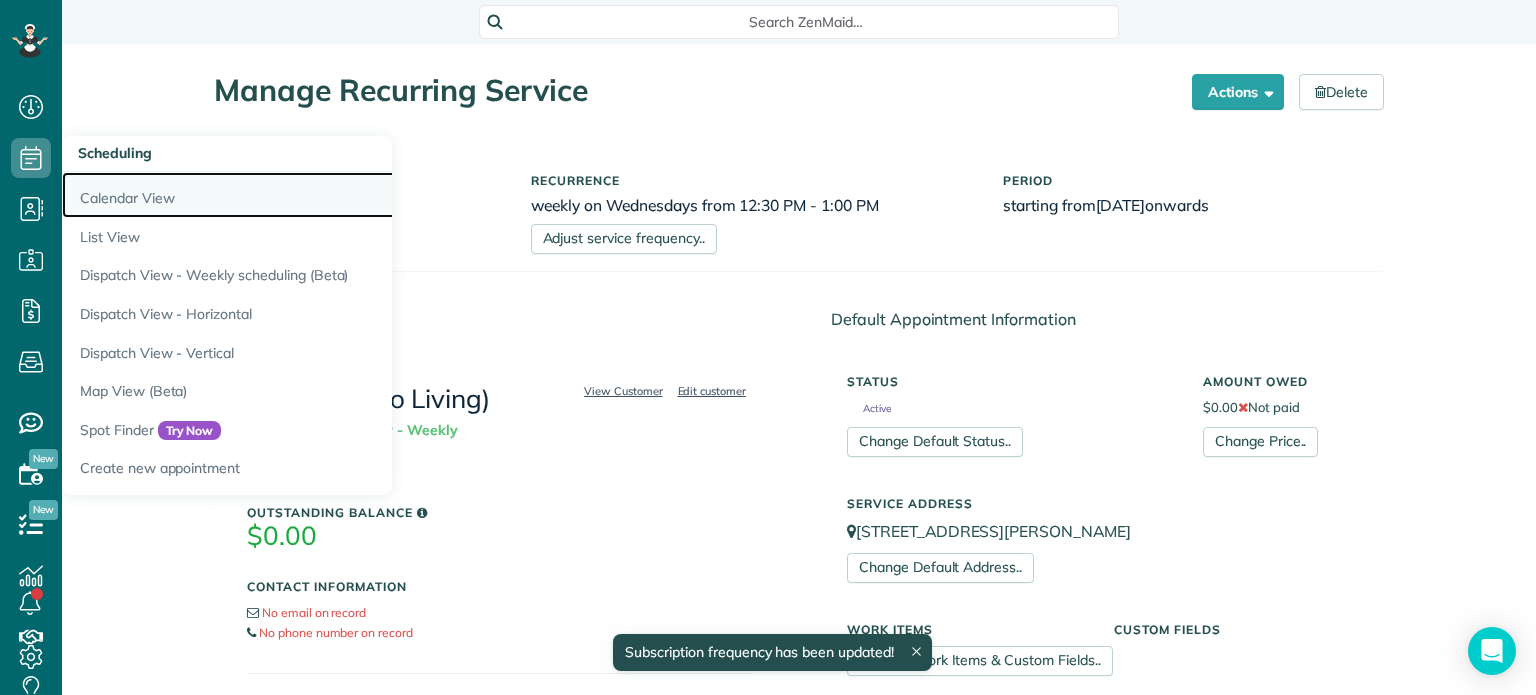 click on "Calendar View" at bounding box center (312, 195) 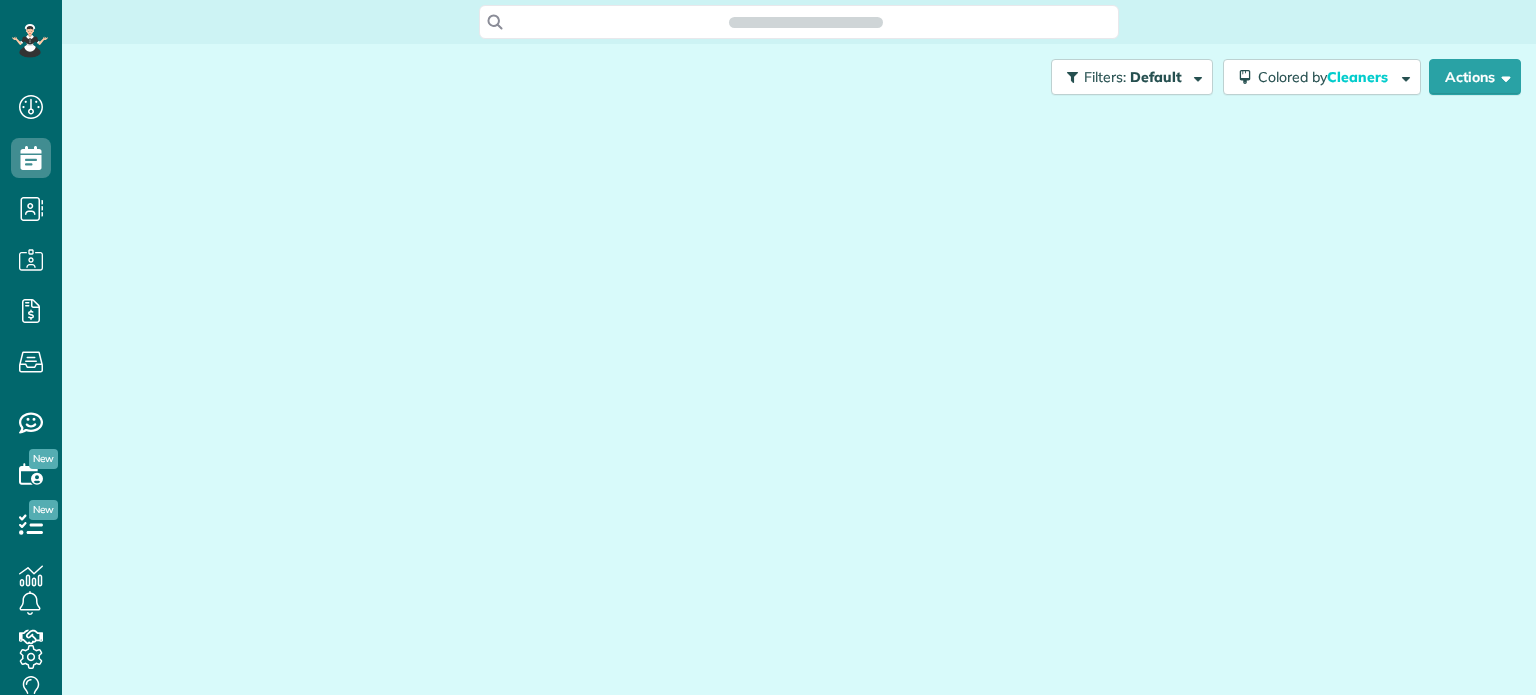 scroll, scrollTop: 0, scrollLeft: 0, axis: both 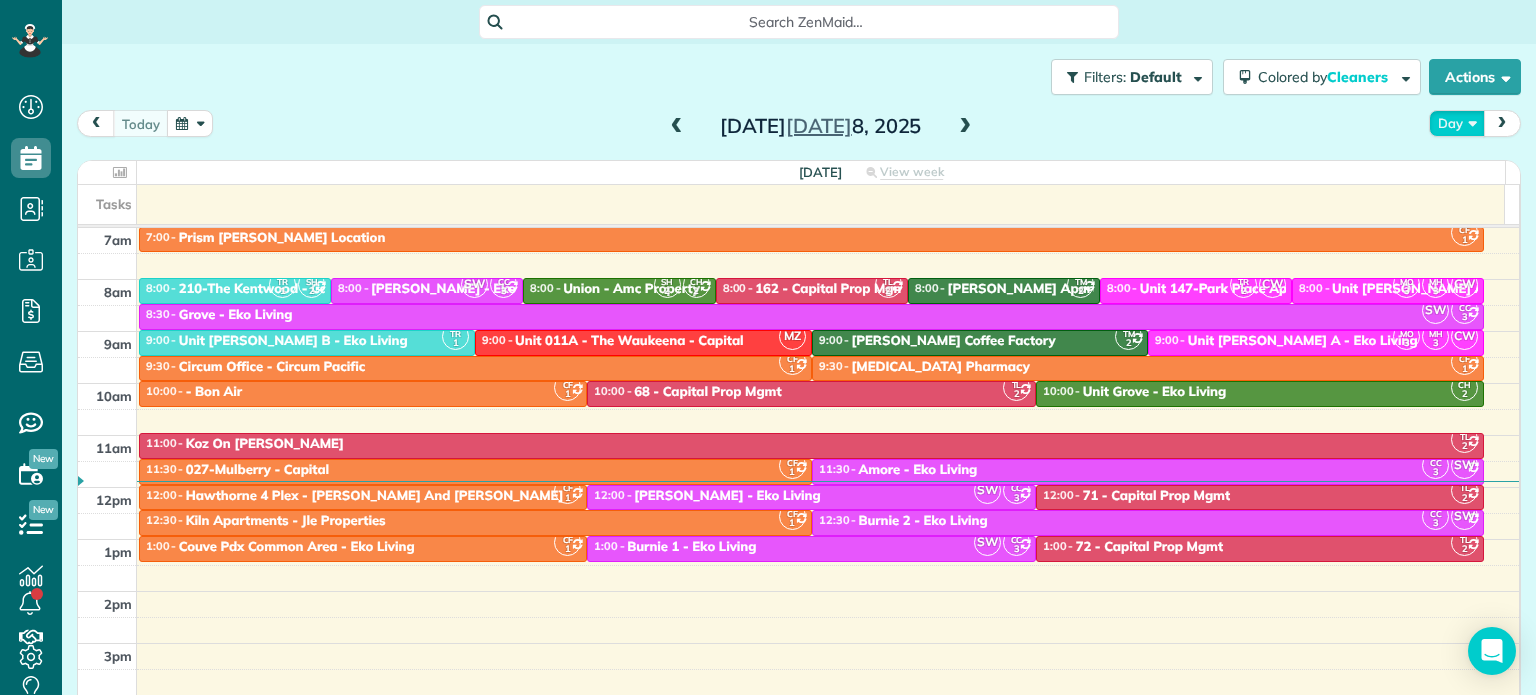 click on "Day" at bounding box center [1457, 123] 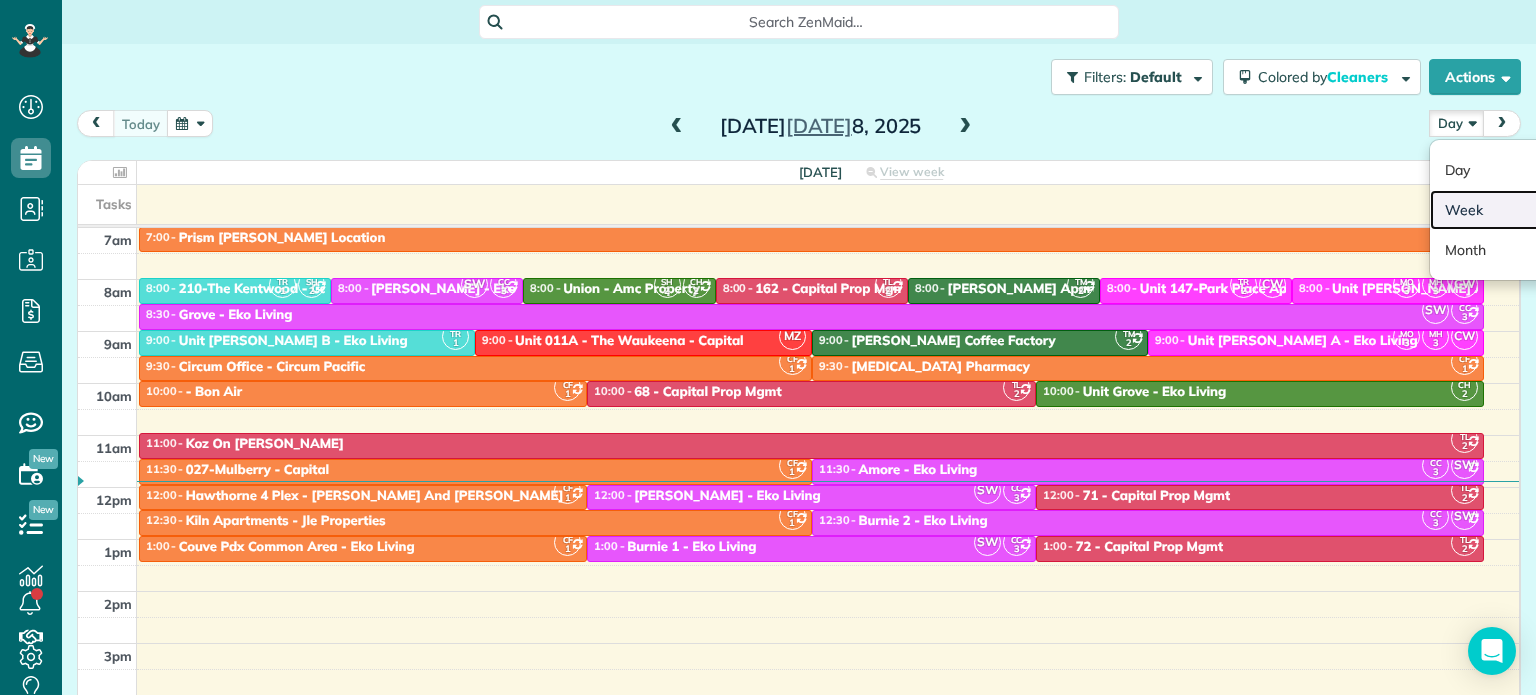click on "Week" at bounding box center (1509, 210) 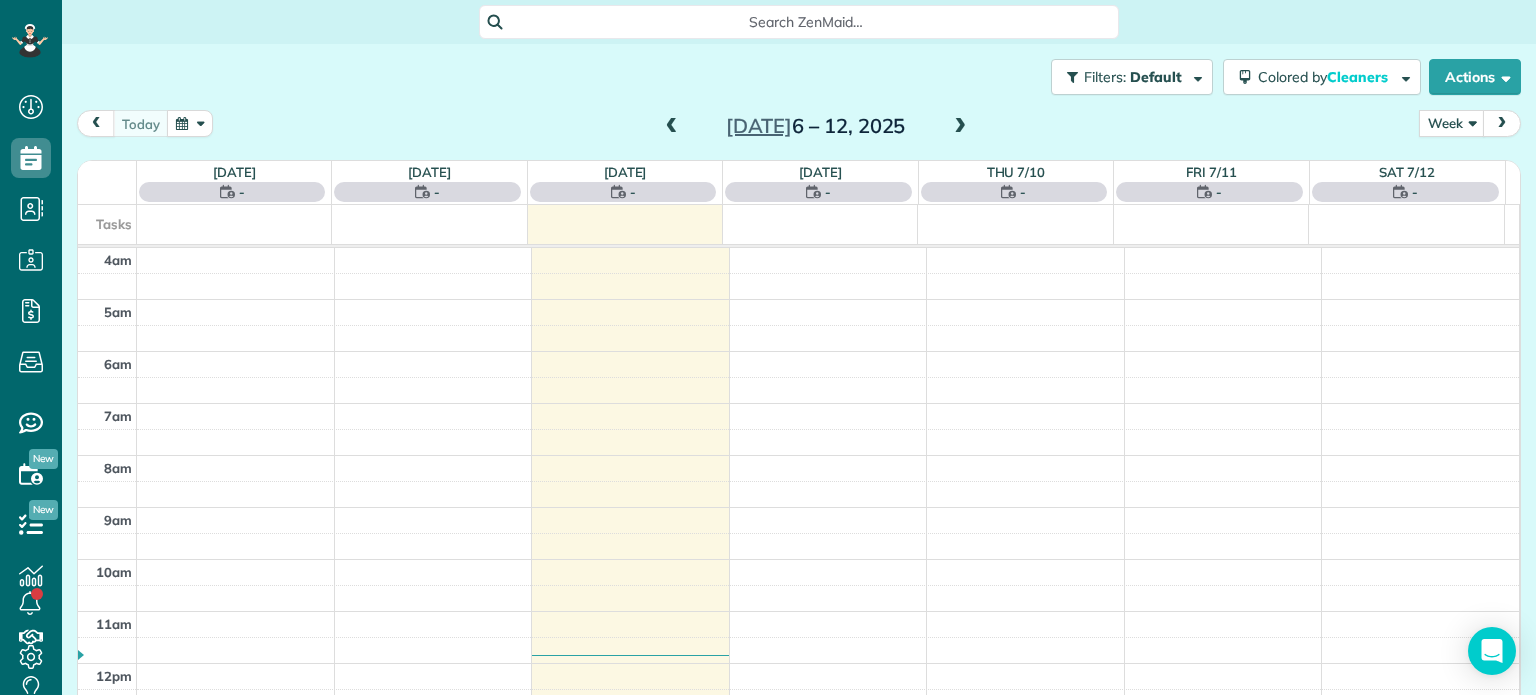 scroll, scrollTop: 156, scrollLeft: 0, axis: vertical 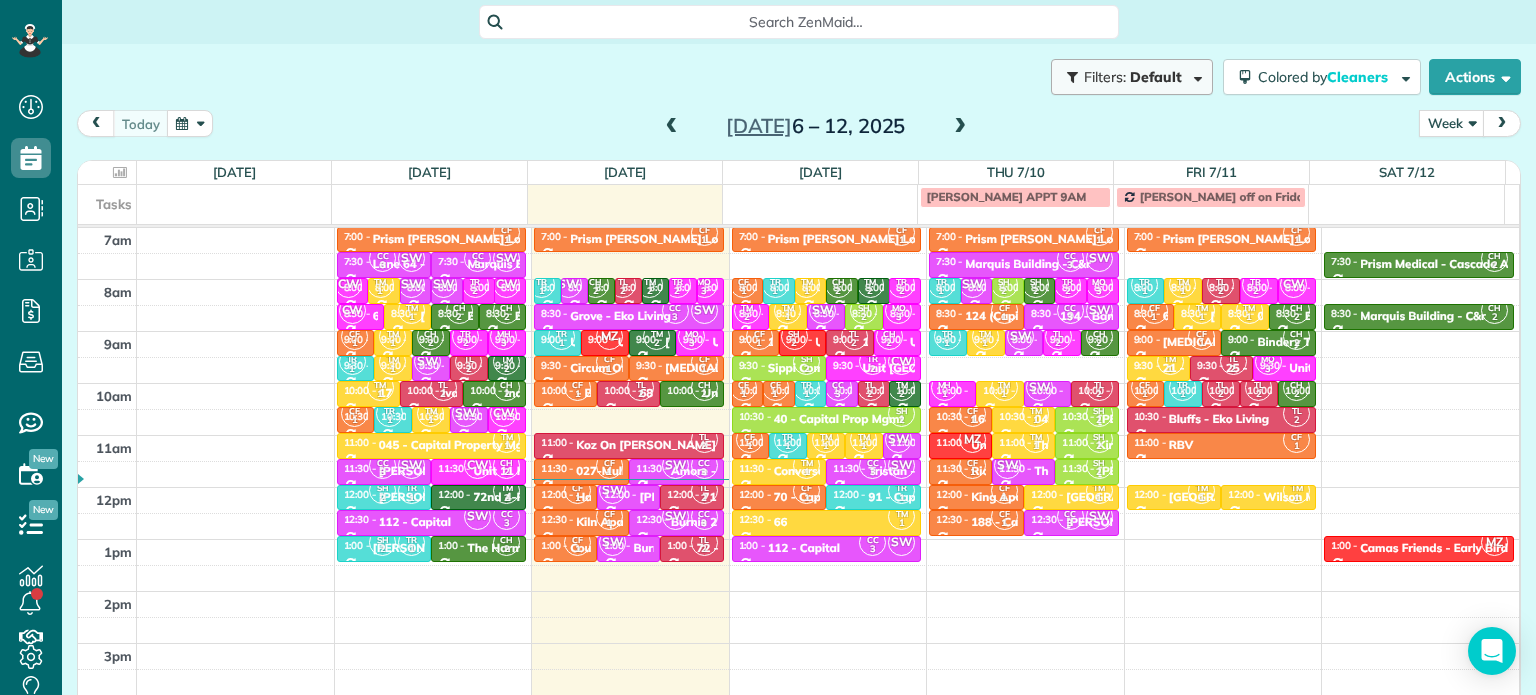 click on "Default" at bounding box center [1156, 77] 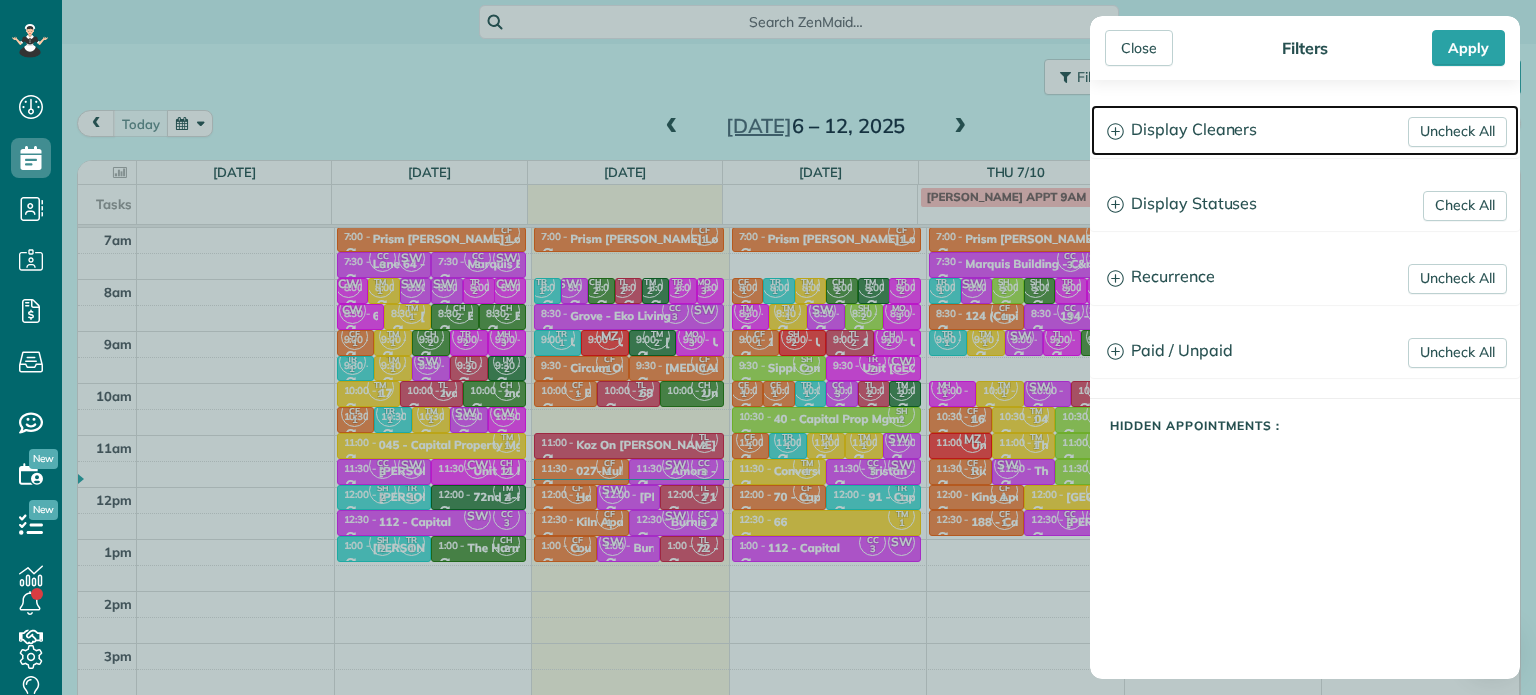 click on "Display Cleaners" at bounding box center (1305, 130) 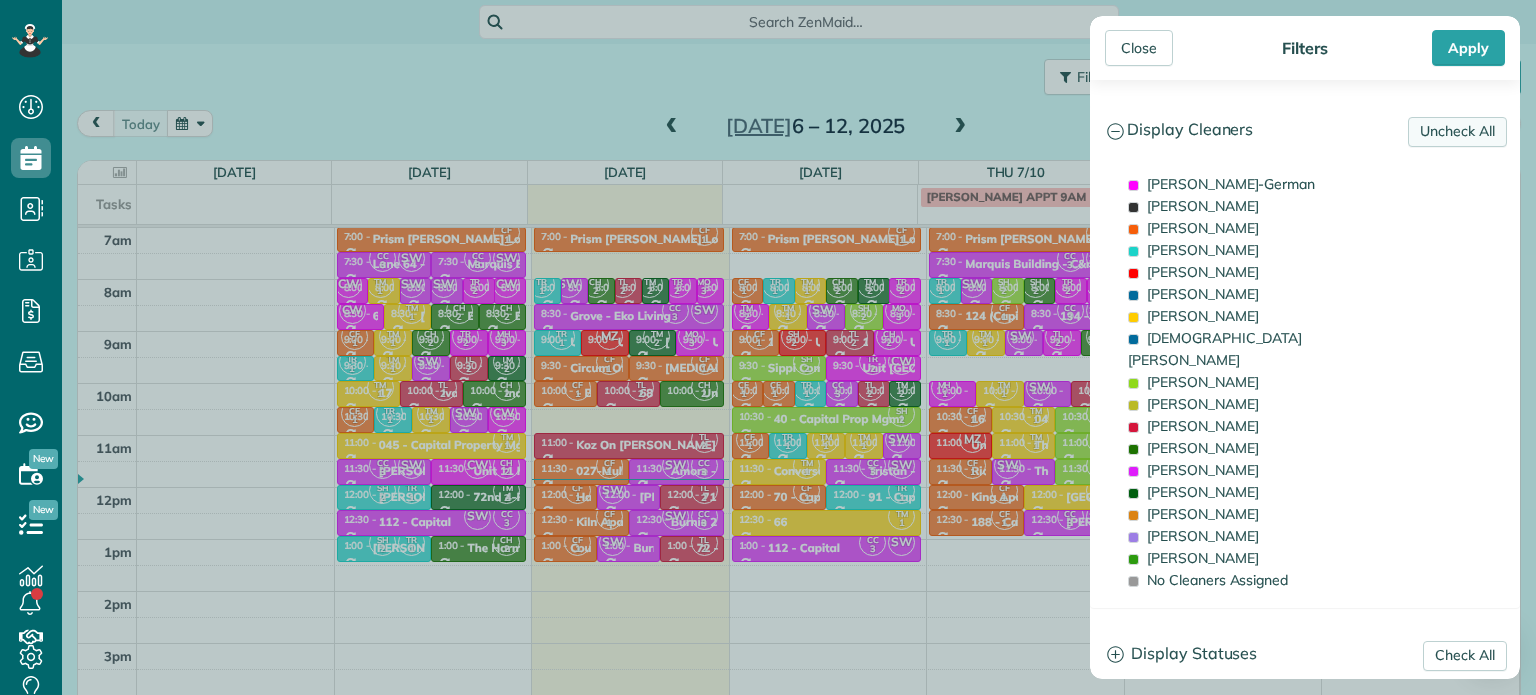 click on "Uncheck All" at bounding box center [1457, 132] 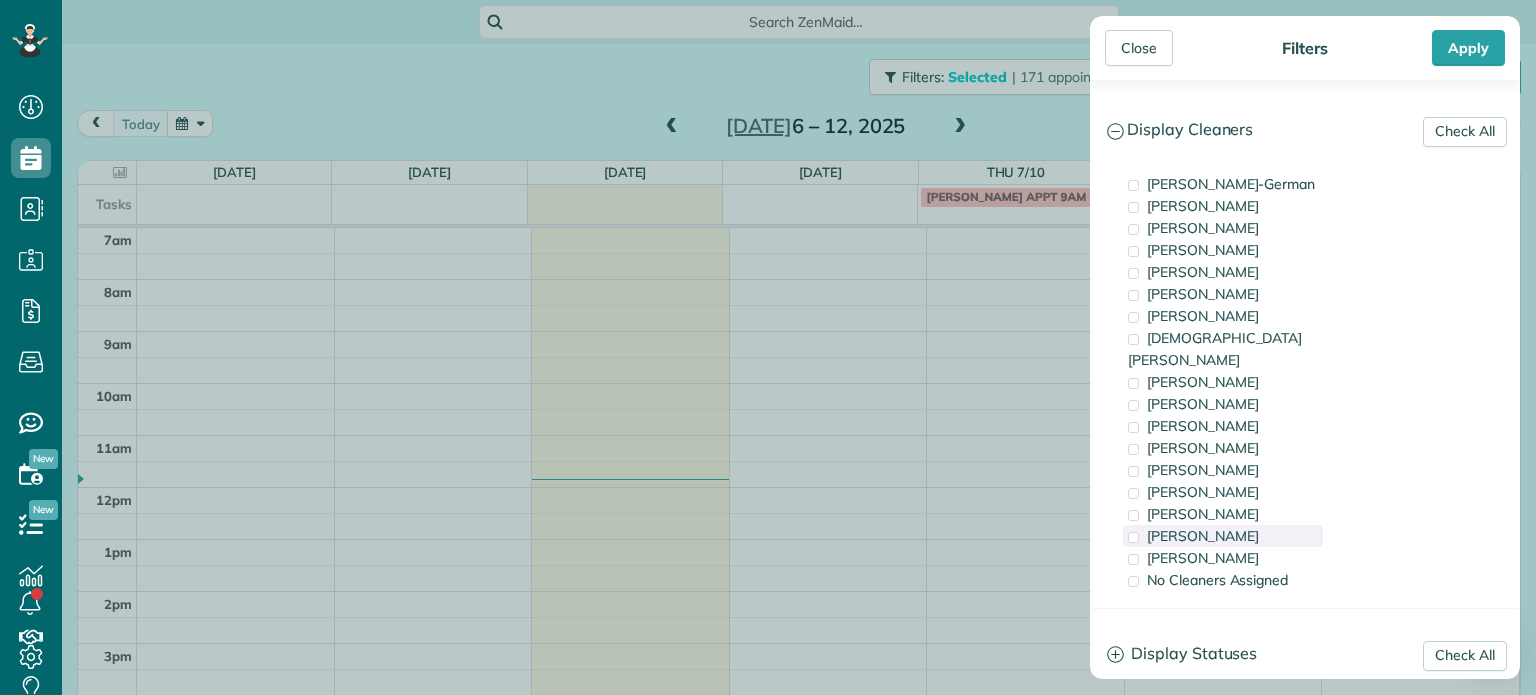 click on "[PERSON_NAME]" at bounding box center [1223, 536] 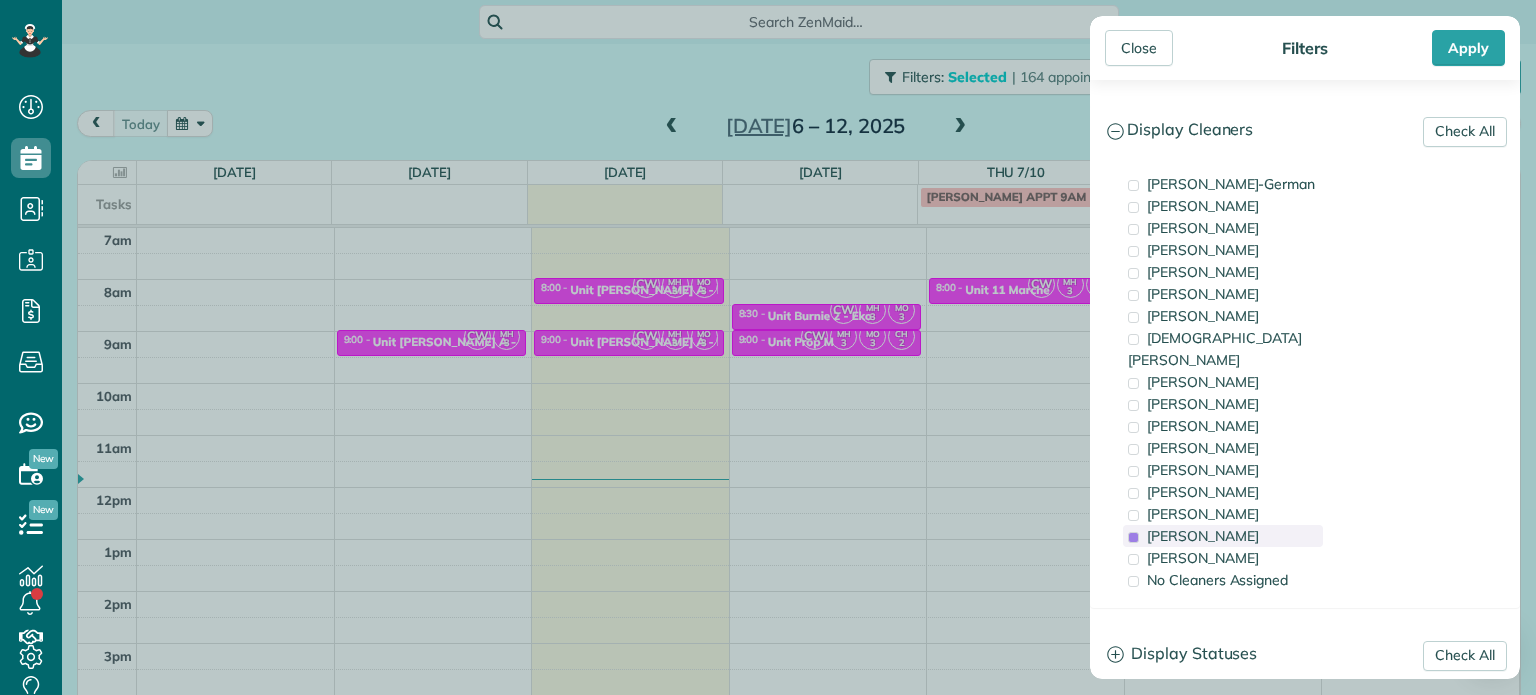 click on "[PERSON_NAME]" at bounding box center (1223, 536) 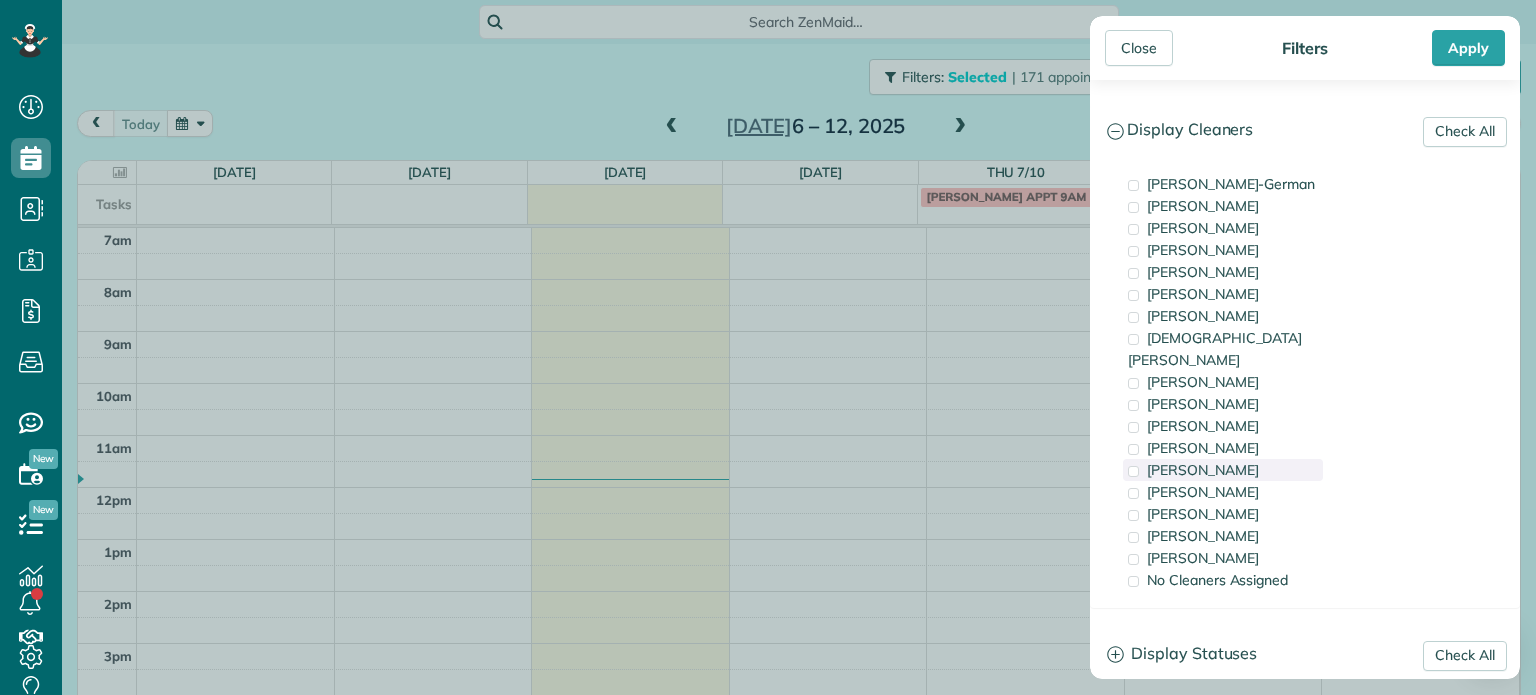 click on "[PERSON_NAME]" at bounding box center [1203, 470] 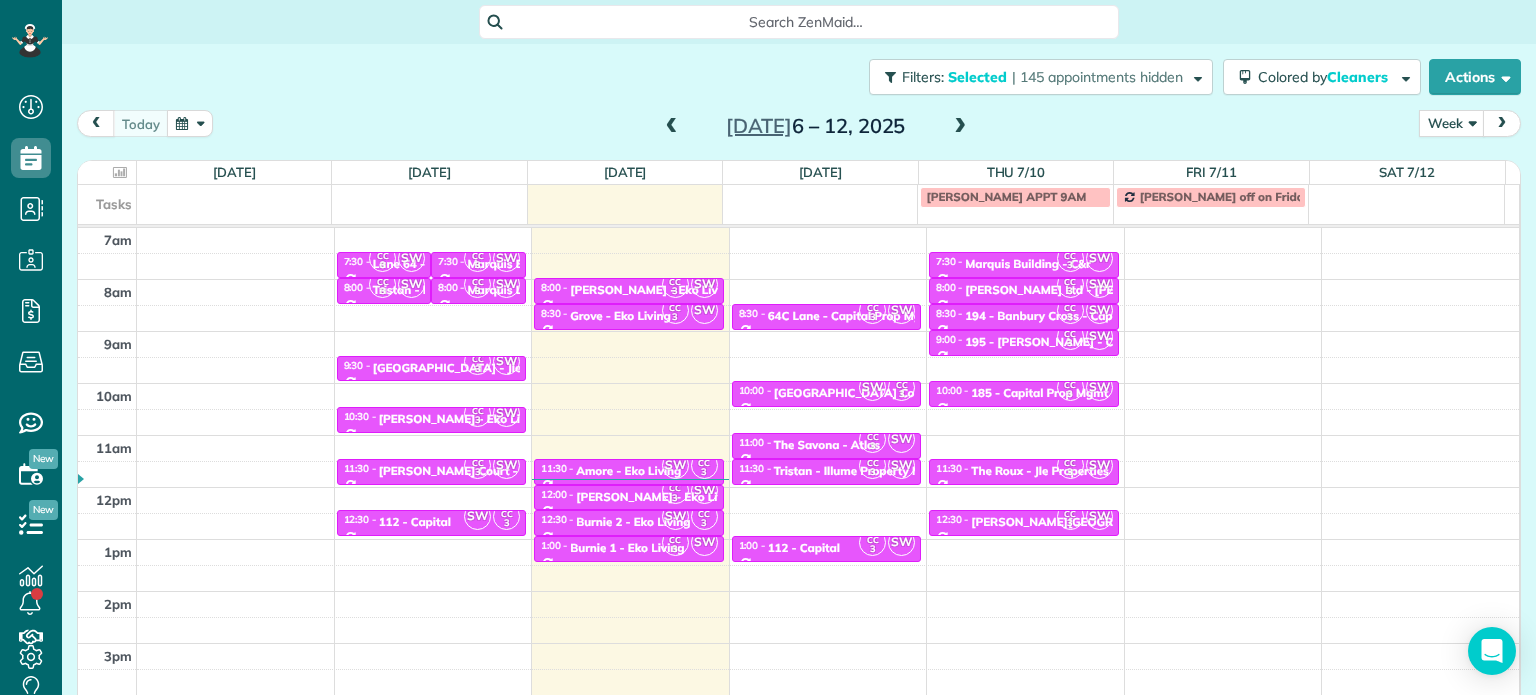 click on "Close
Filters
Apply
Check All
Display Cleaners
[PERSON_NAME]-German
[PERSON_NAME]
[PERSON_NAME]
[PERSON_NAME]
[PERSON_NAME]
[PERSON_NAME]
[PERSON_NAME]" at bounding box center [768, 347] 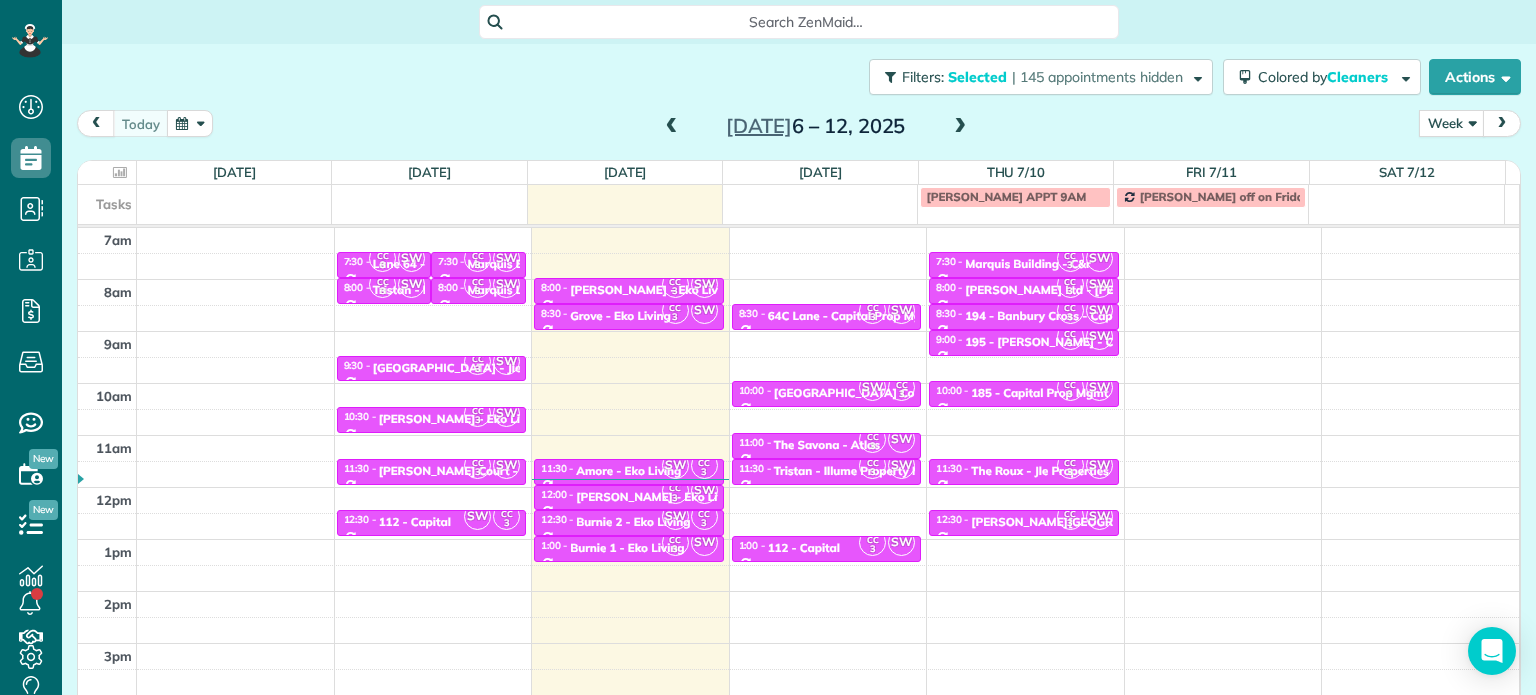 click at bounding box center (960, 127) 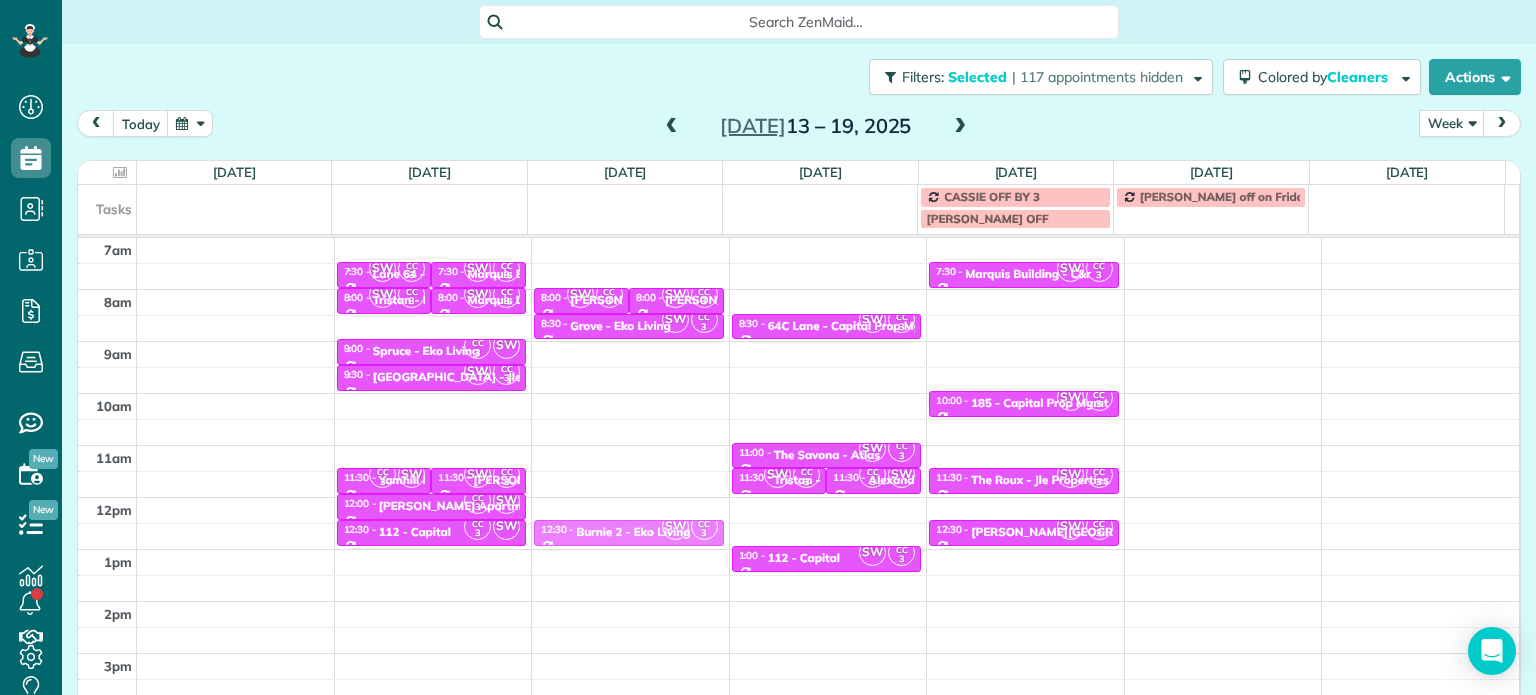 drag, startPoint x: 805, startPoint y: 531, endPoint x: 709, endPoint y: 531, distance: 96 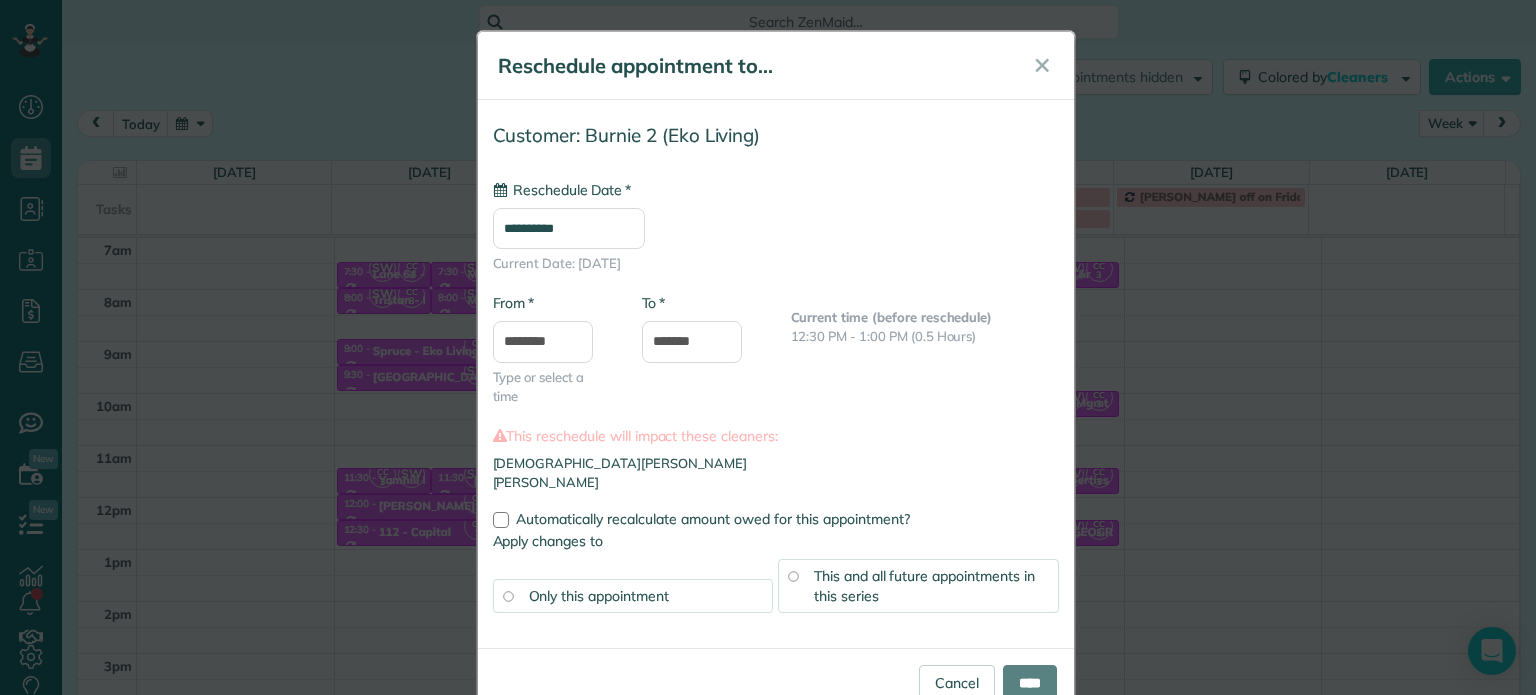 type on "**********" 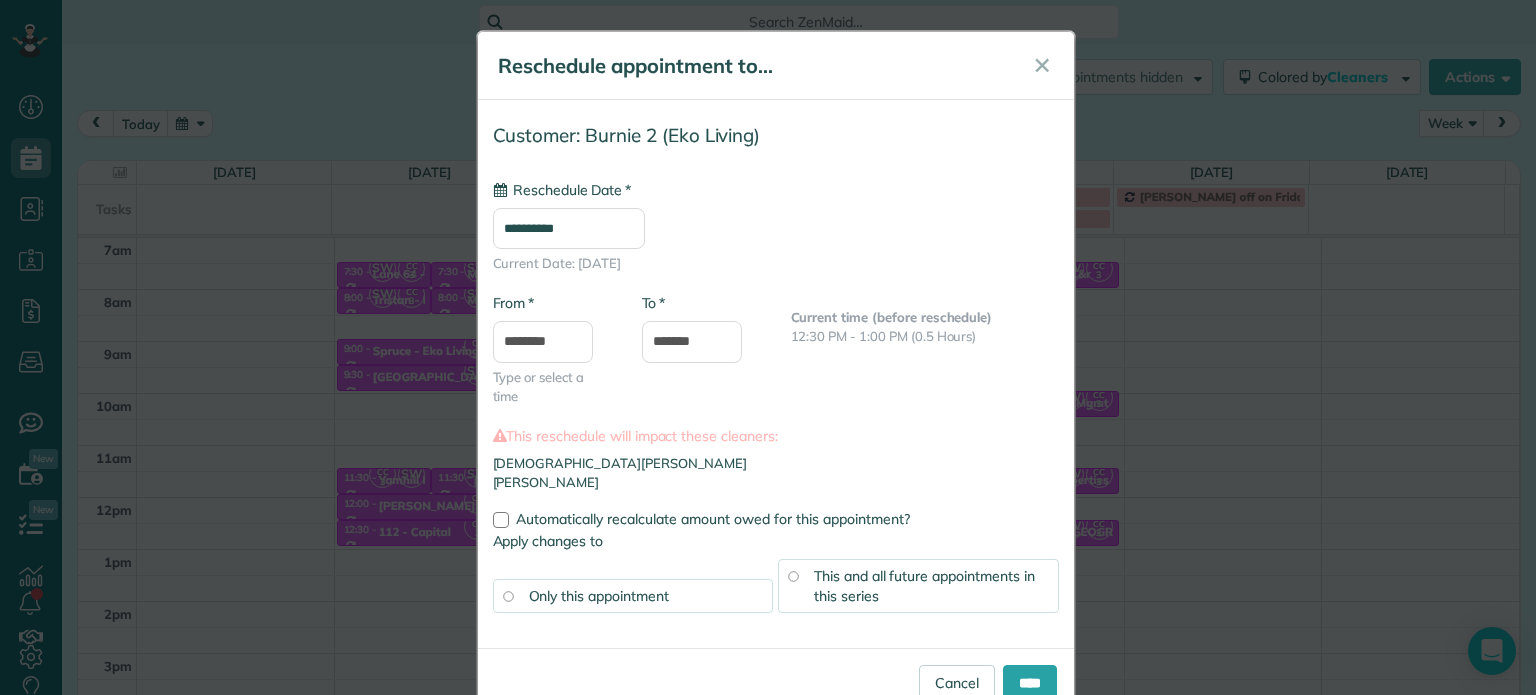 click on "This and all future appointments in this series" at bounding box center [924, 586] 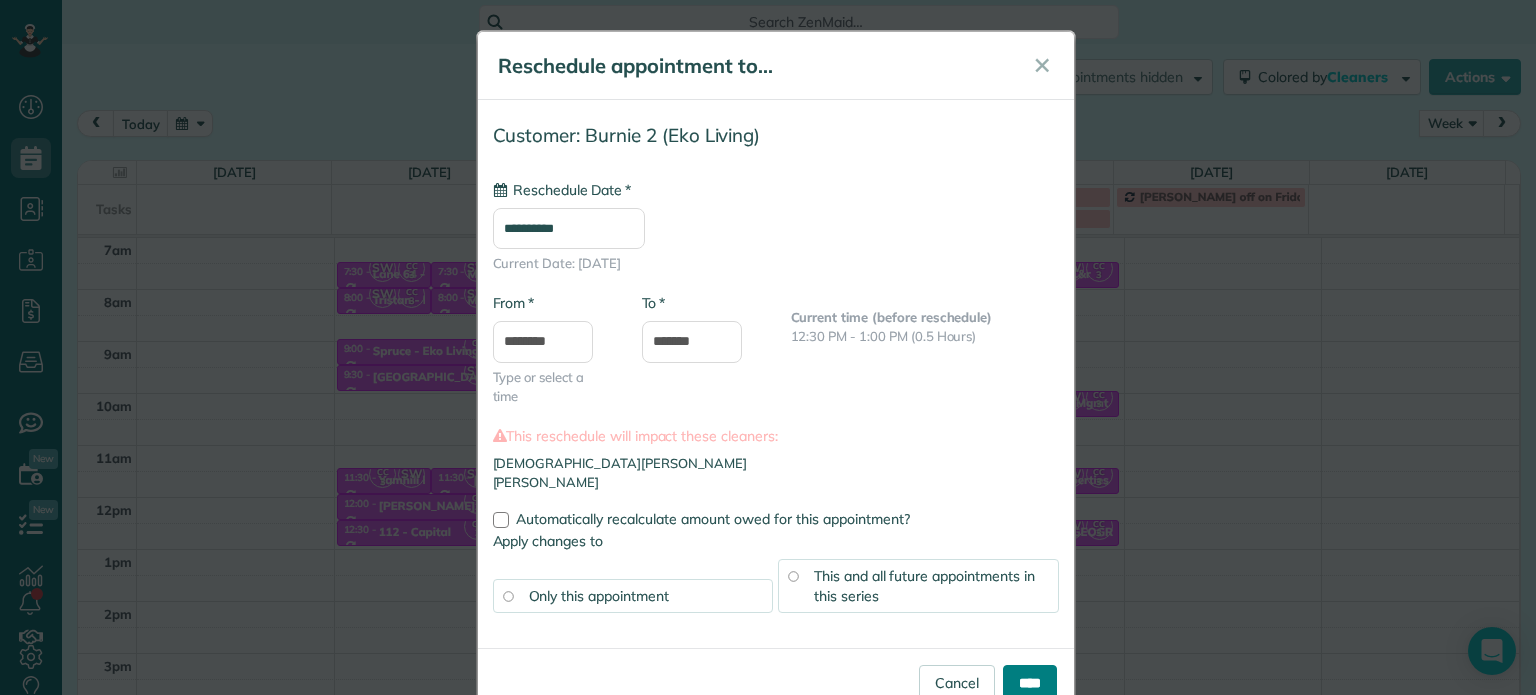 click on "****" at bounding box center (1030, 683) 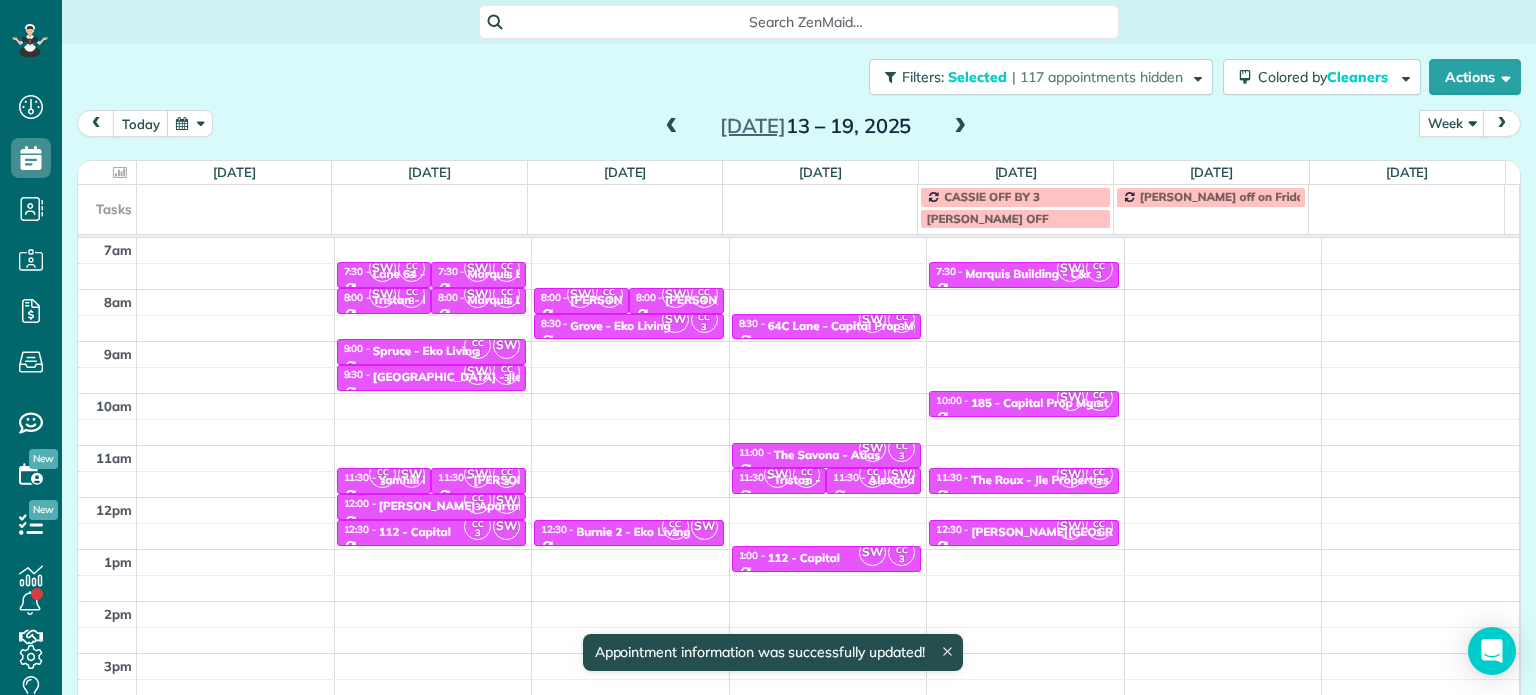 click at bounding box center (960, 127) 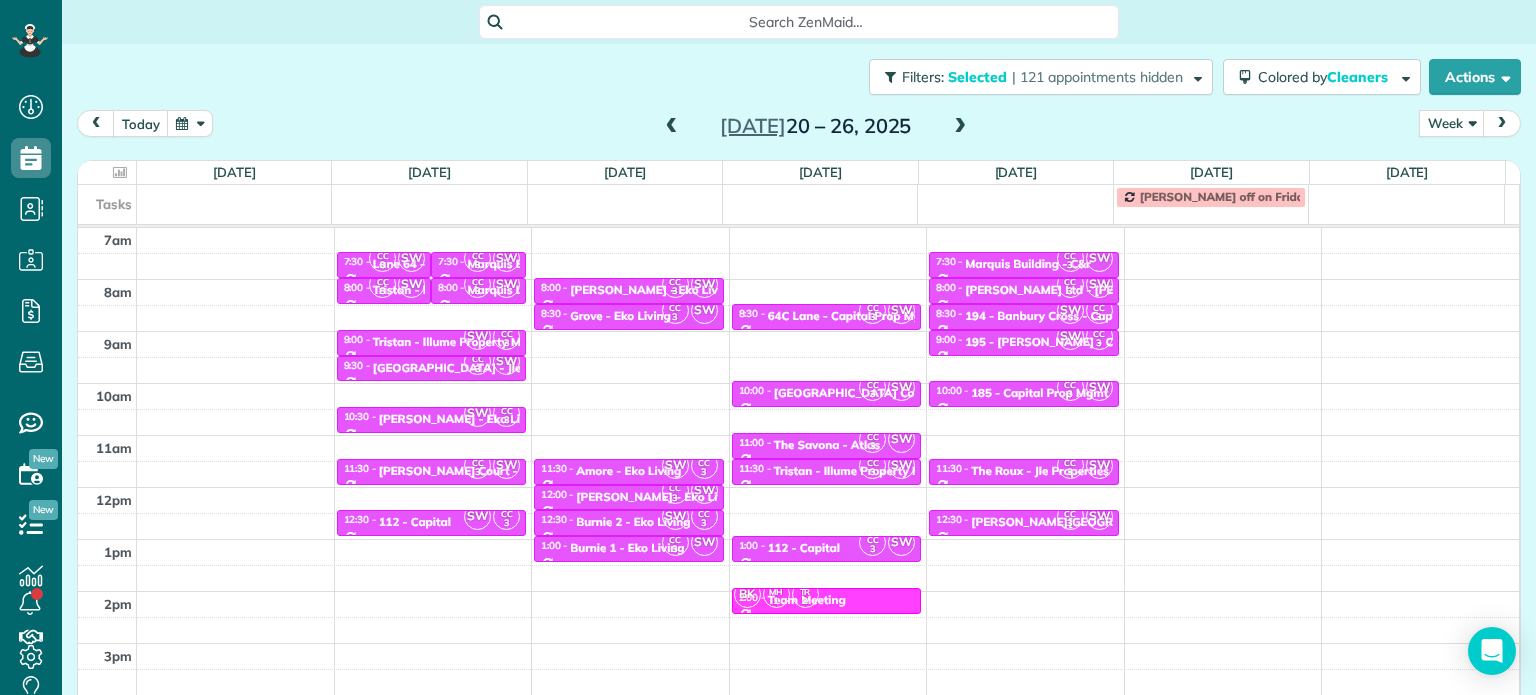 click at bounding box center (960, 127) 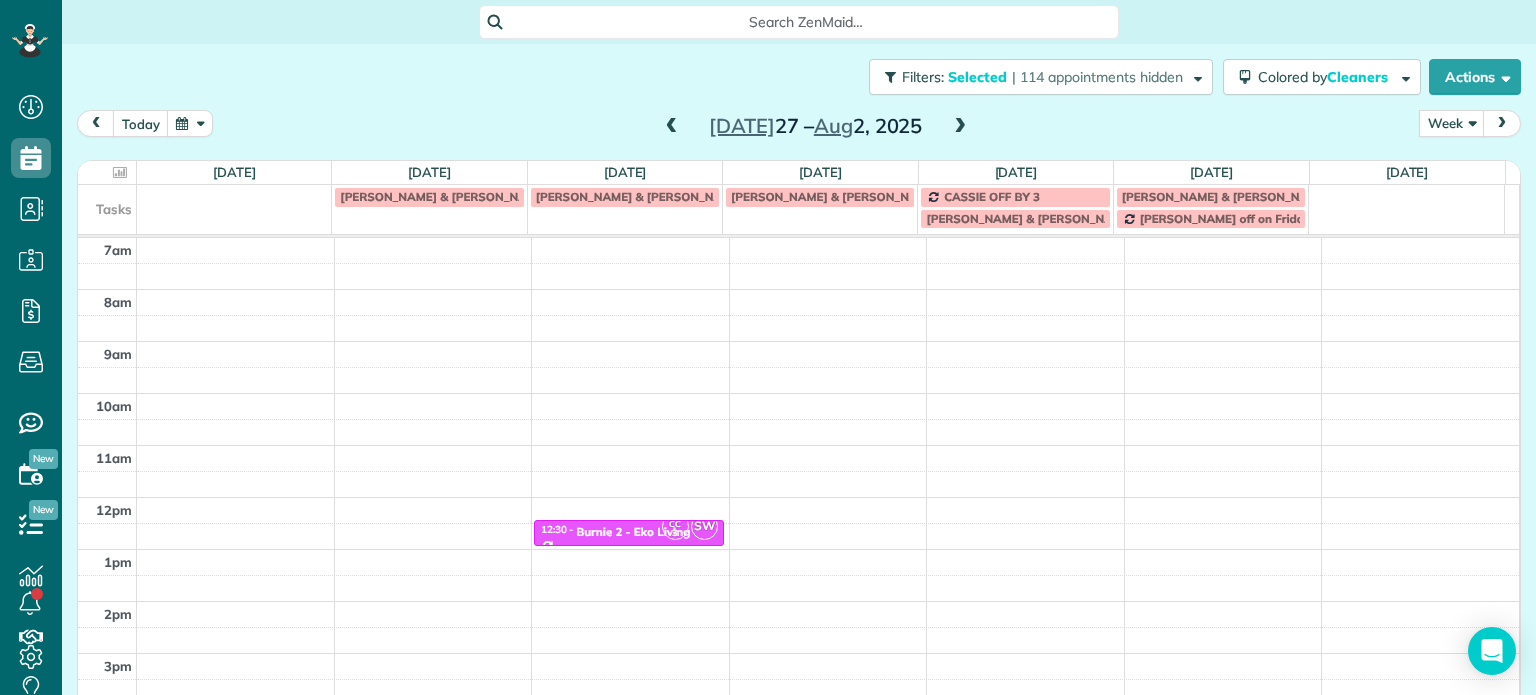 click at bounding box center [672, 127] 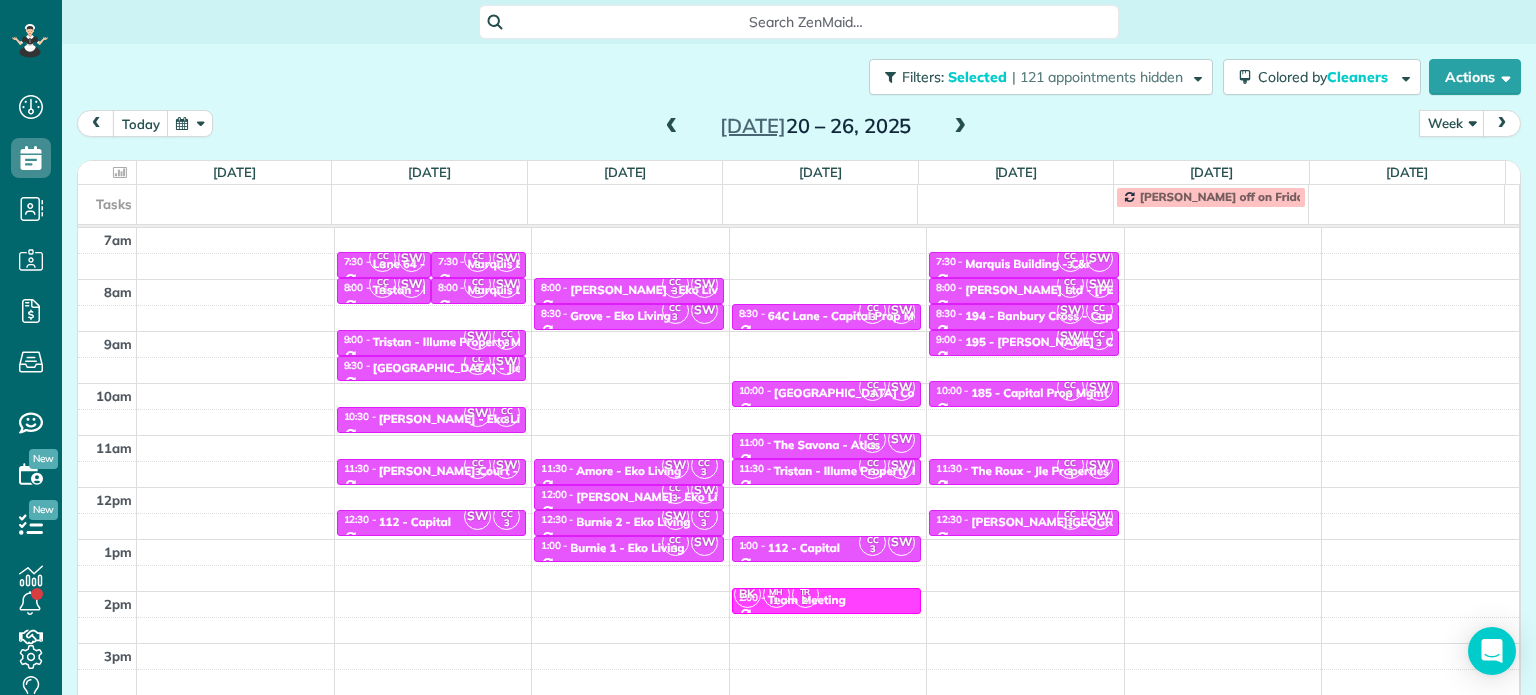 click at bounding box center [672, 127] 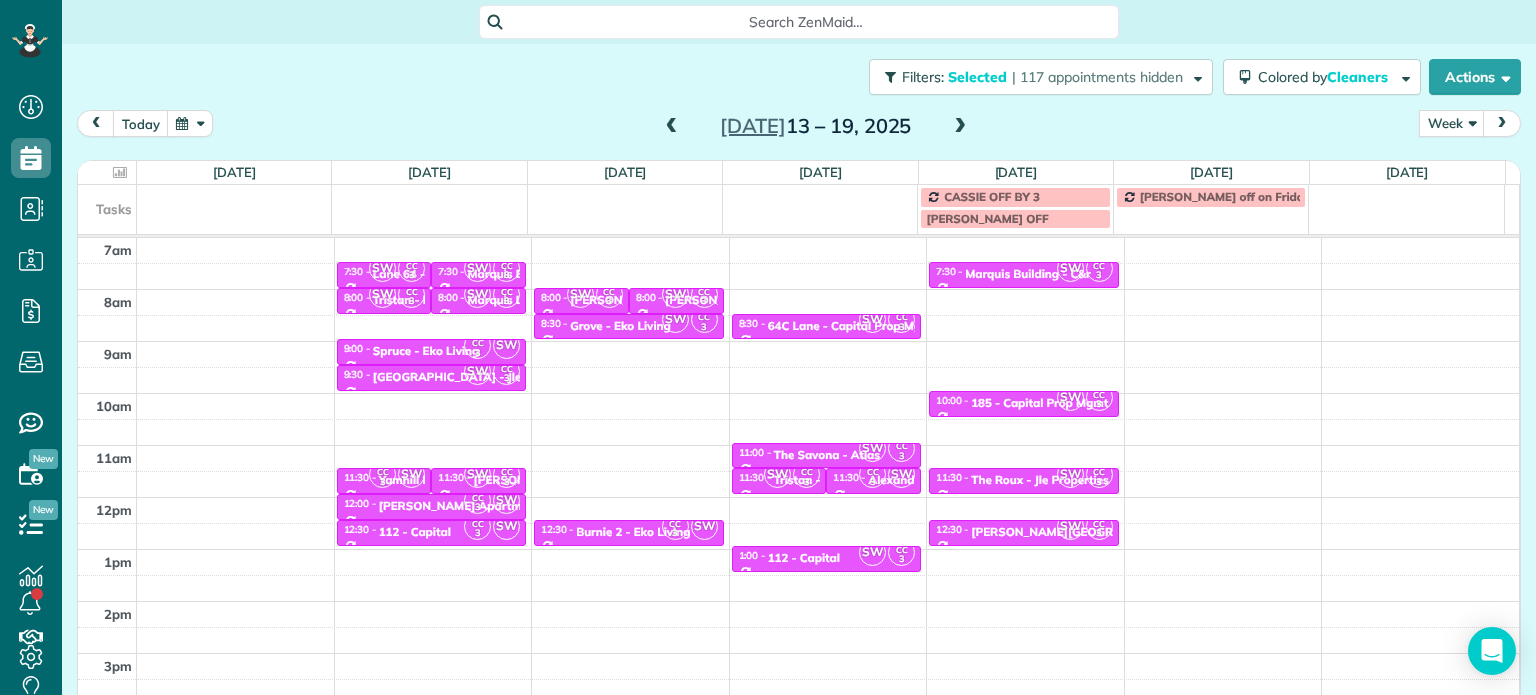 click at bounding box center (672, 127) 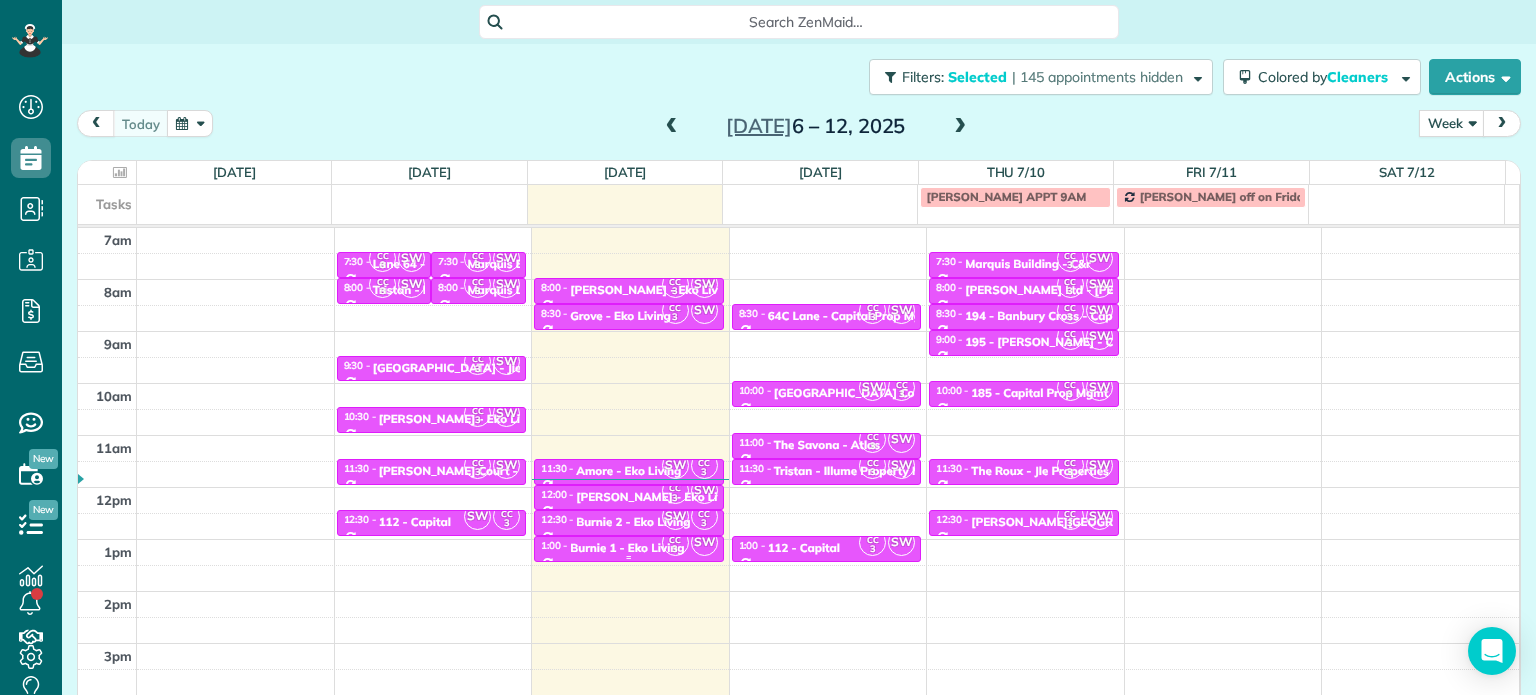 click on "Burnie 1 - Eko Living" at bounding box center [627, 548] 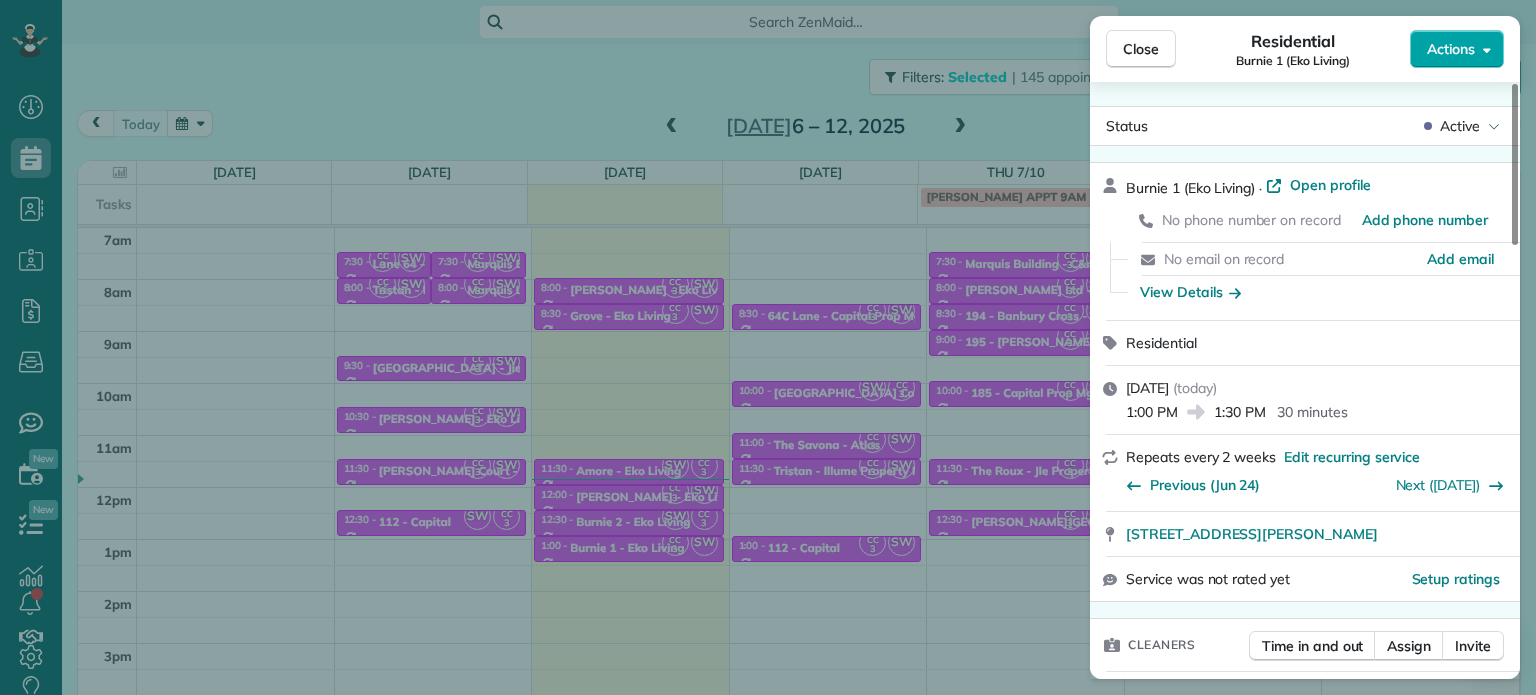 click on "Actions" at bounding box center [1451, 49] 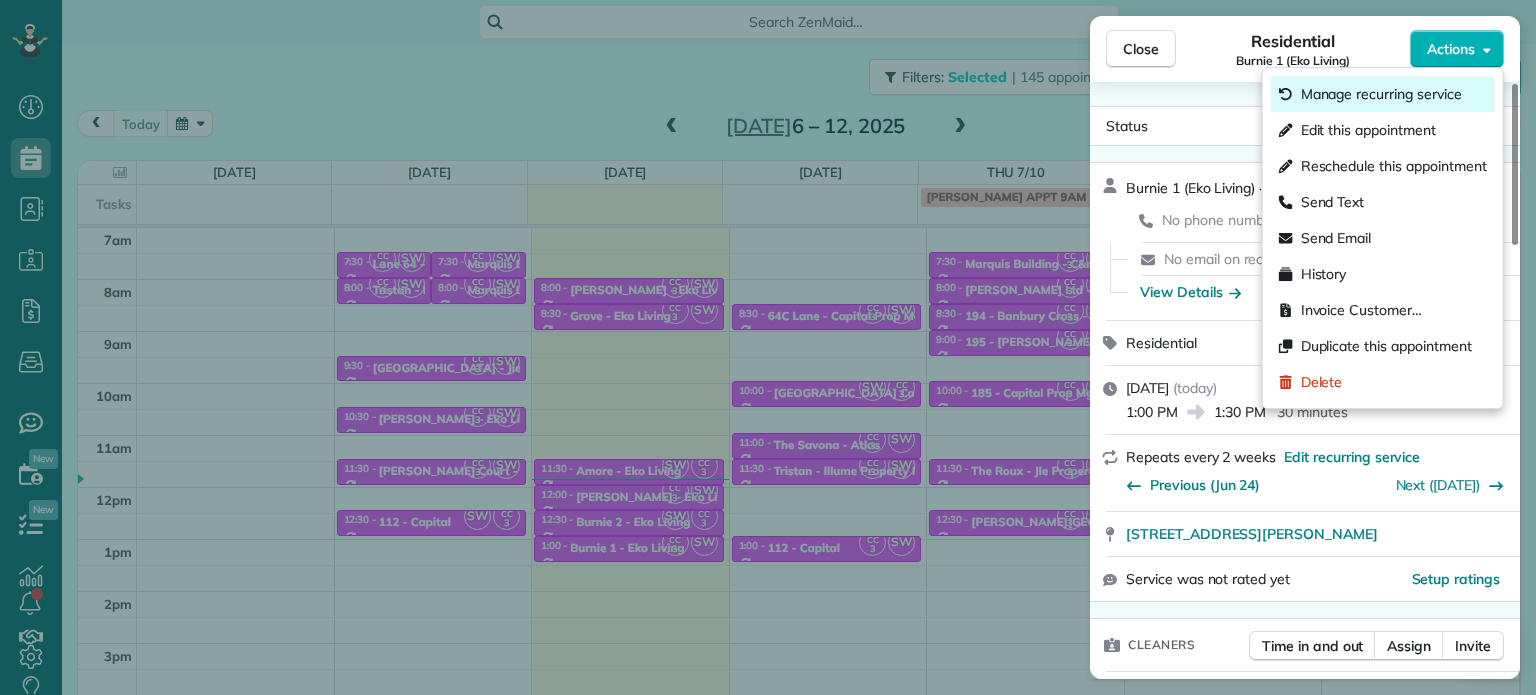 click on "Manage recurring service" at bounding box center (1381, 94) 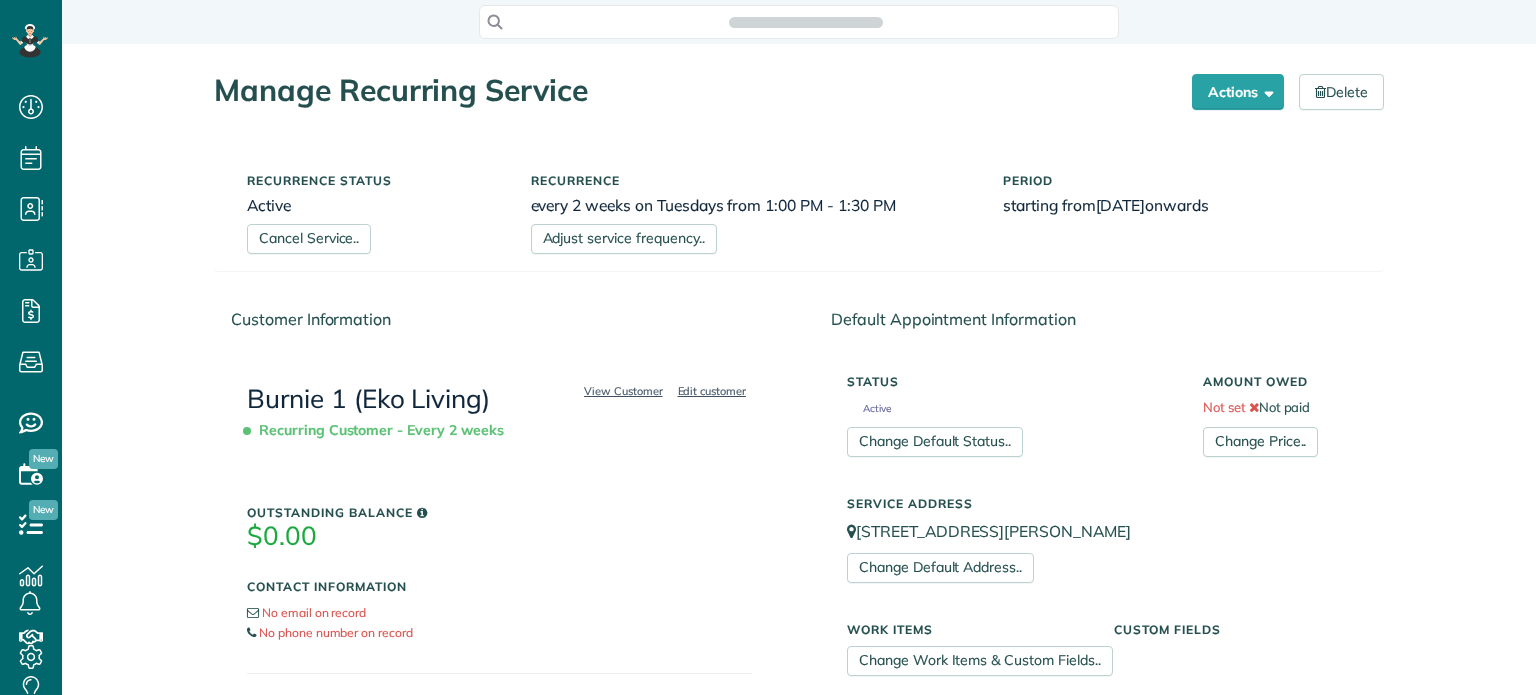 scroll, scrollTop: 0, scrollLeft: 0, axis: both 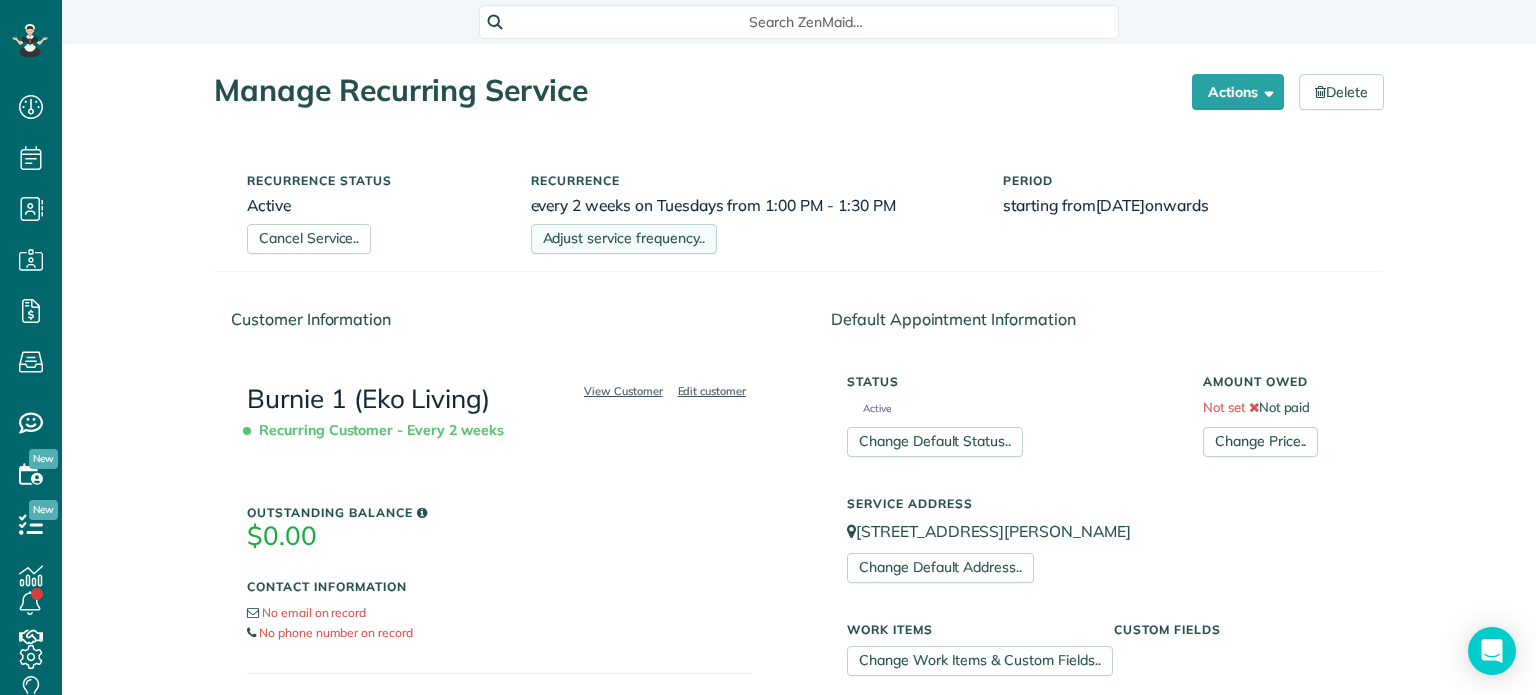 click on "Adjust service frequency.." at bounding box center [624, 239] 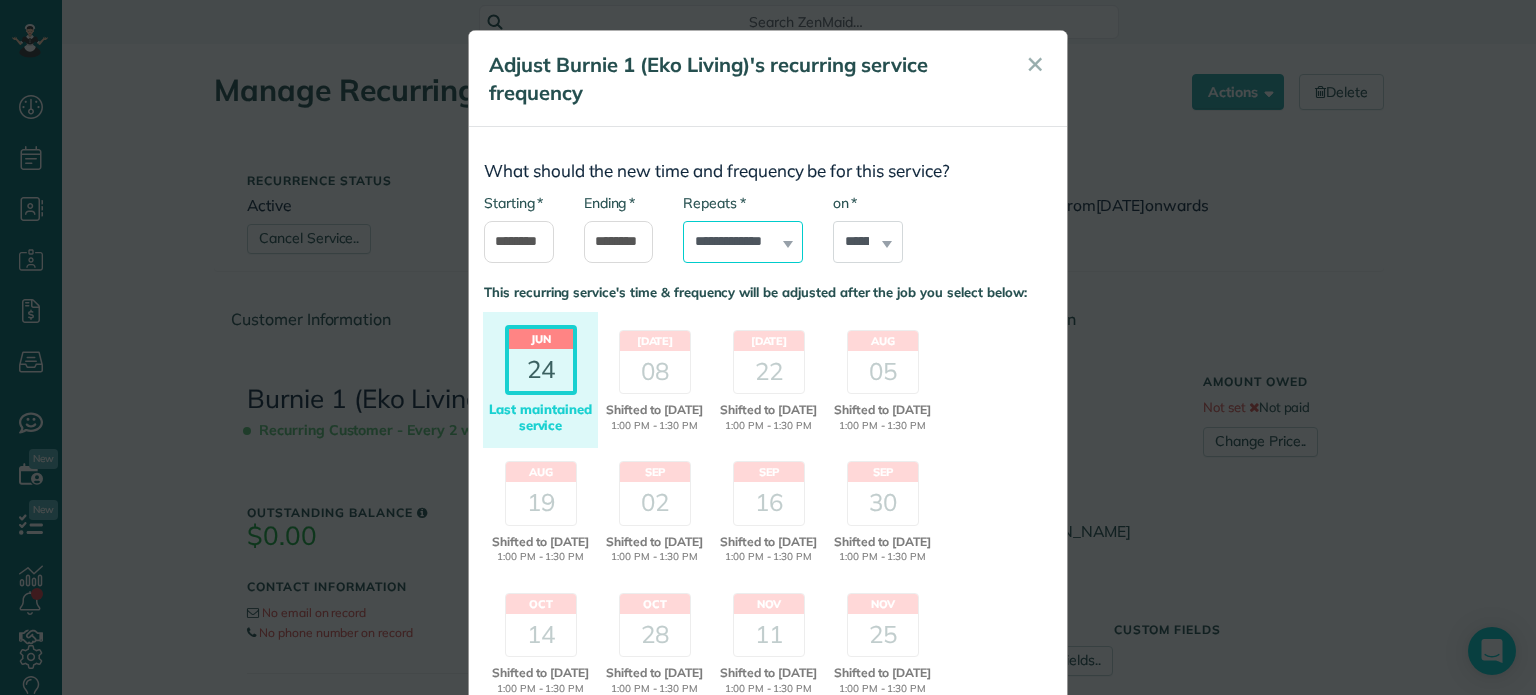 click on "**********" at bounding box center (743, 242) 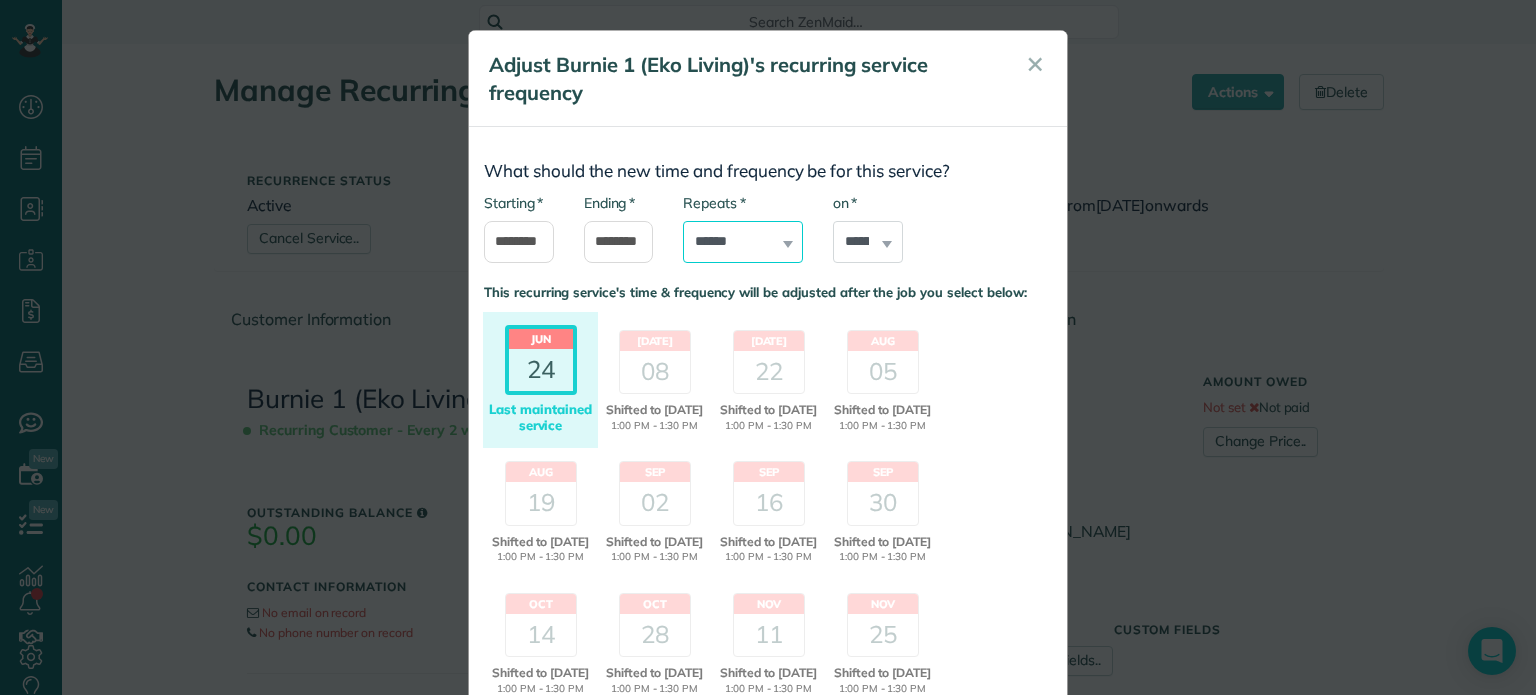 click on "**********" at bounding box center [743, 242] 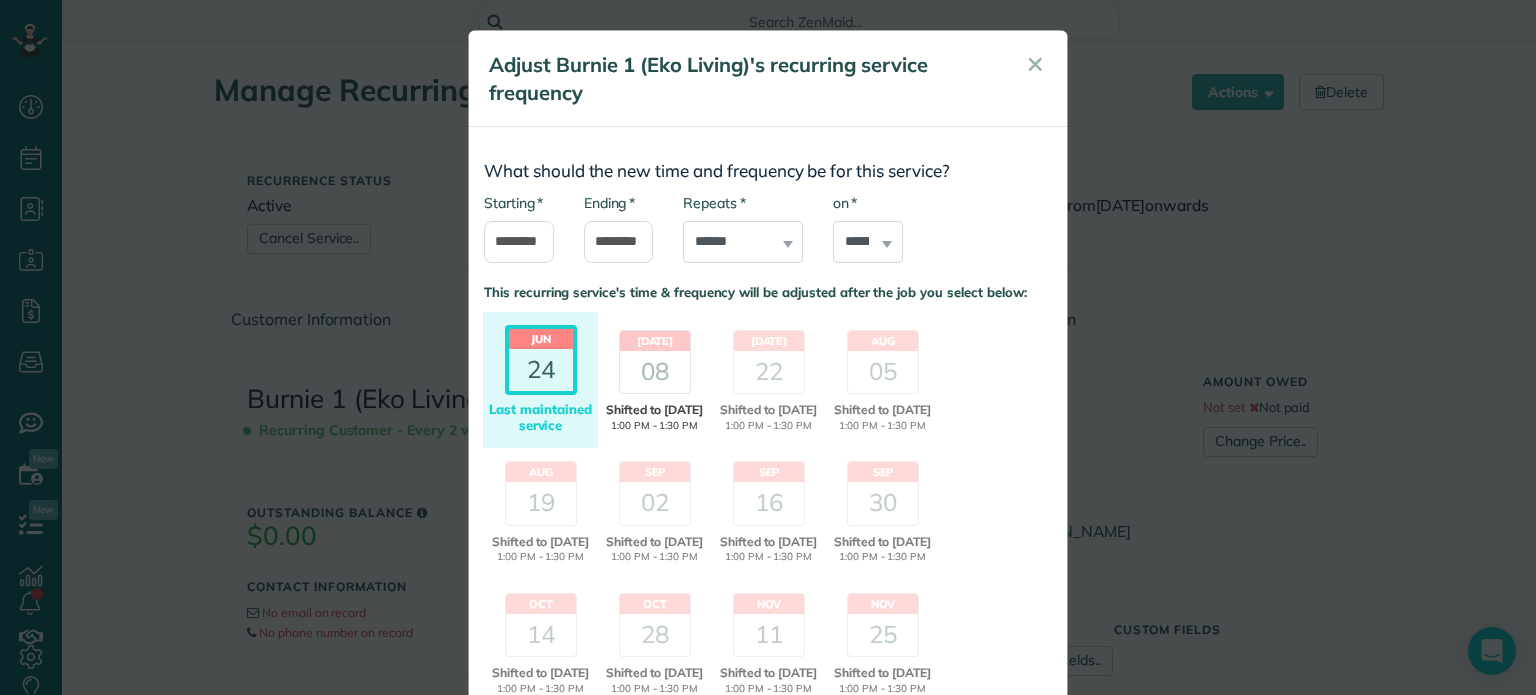 click on "08" at bounding box center (655, 372) 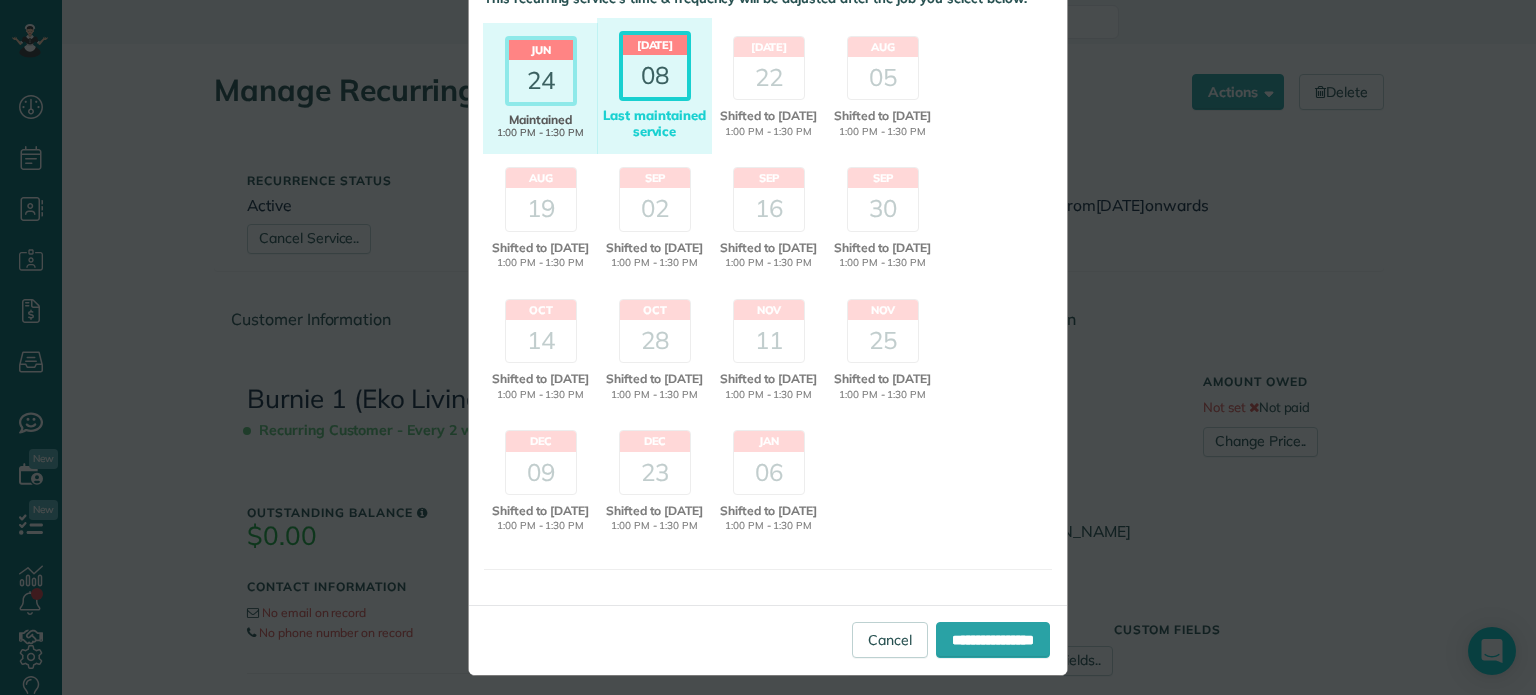 scroll, scrollTop: 303, scrollLeft: 0, axis: vertical 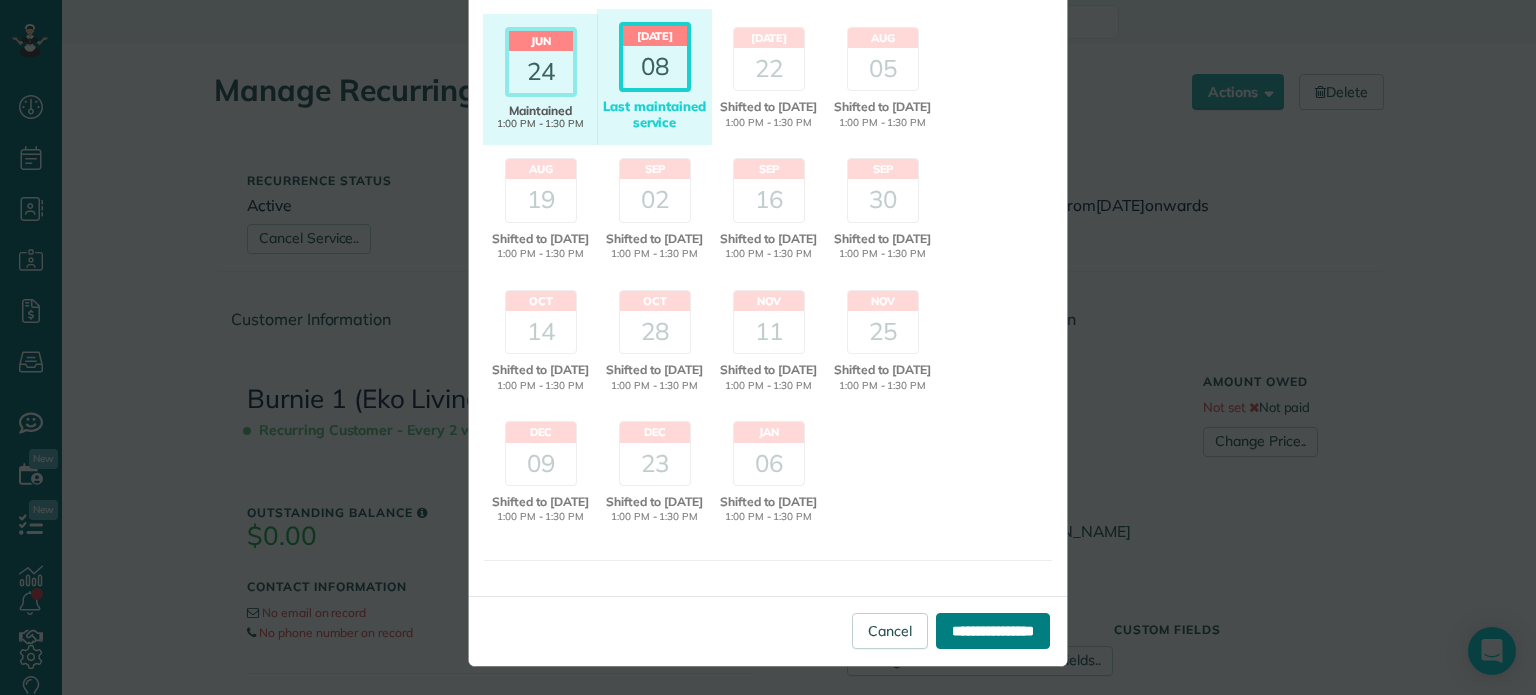 click on "**********" at bounding box center [993, 631] 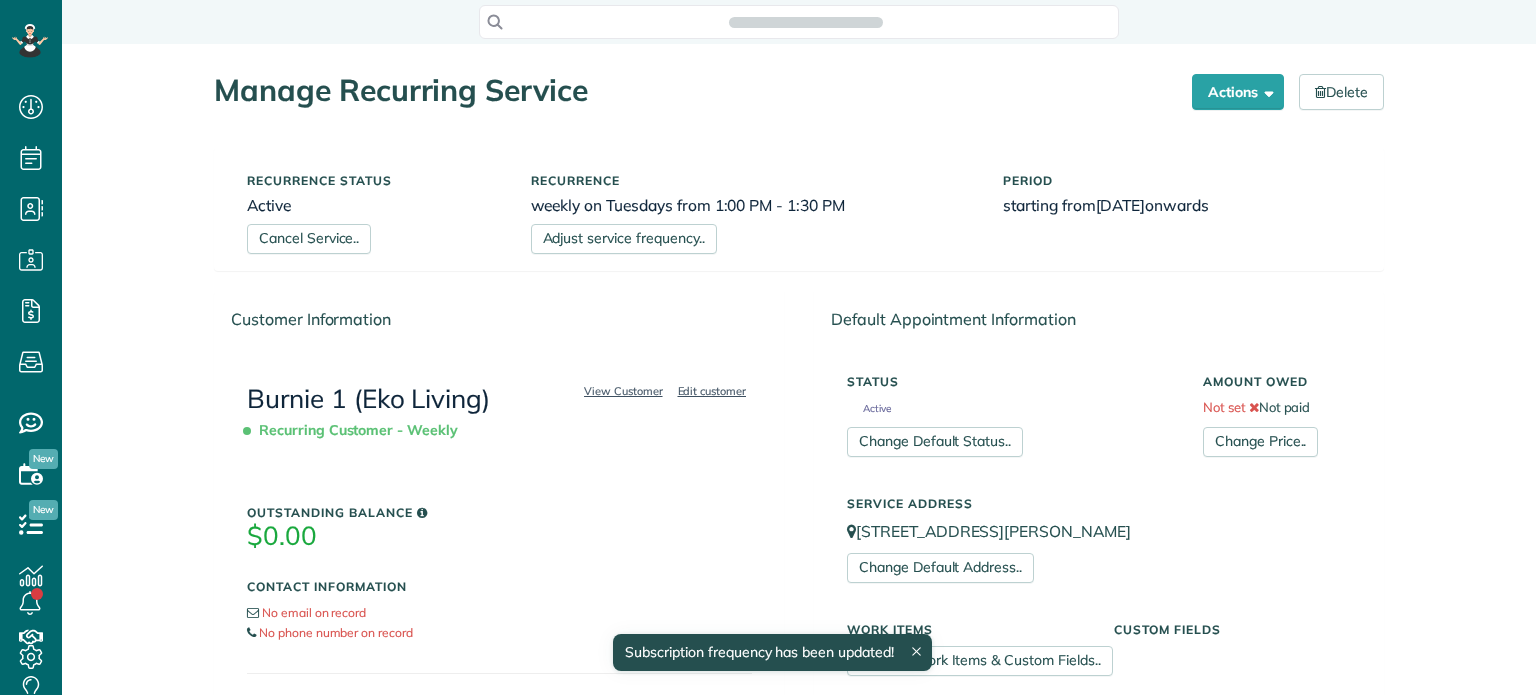 scroll, scrollTop: 0, scrollLeft: 0, axis: both 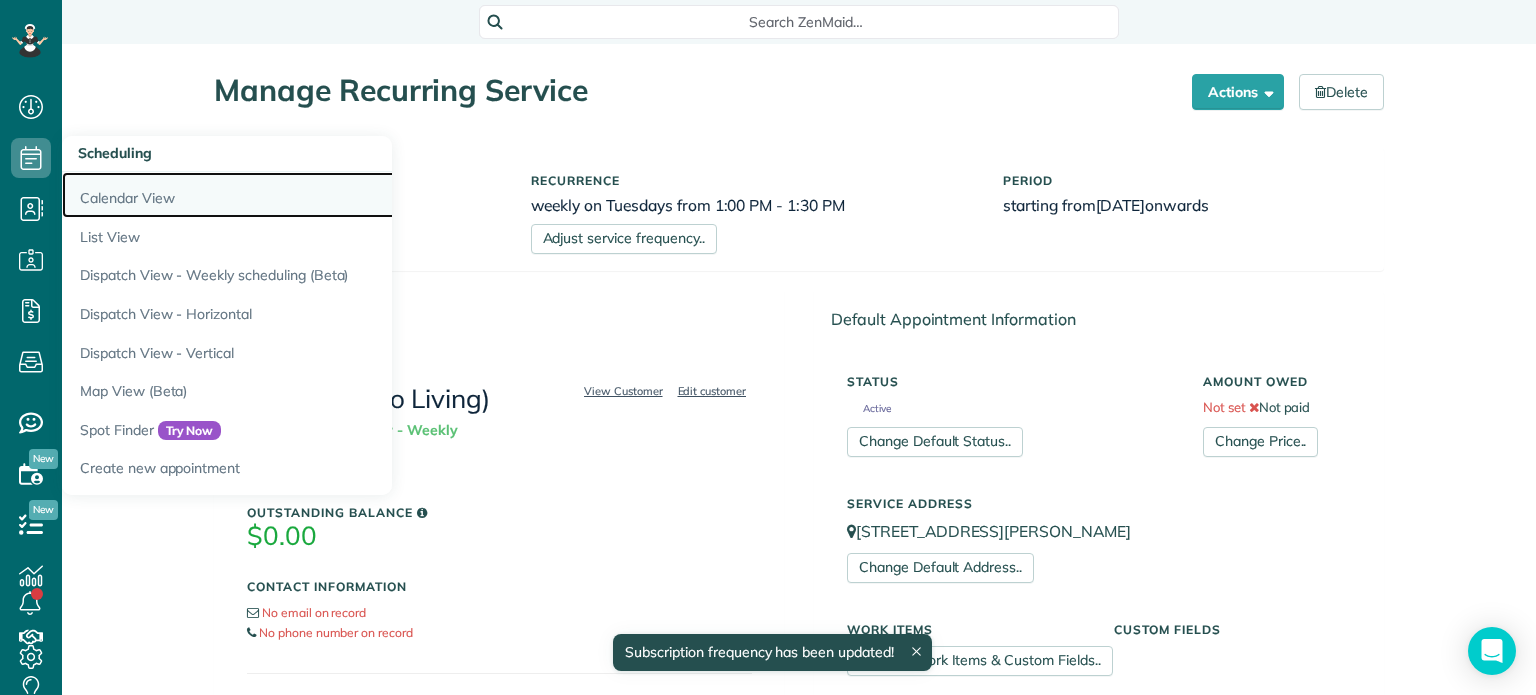 click on "Calendar View" at bounding box center [312, 195] 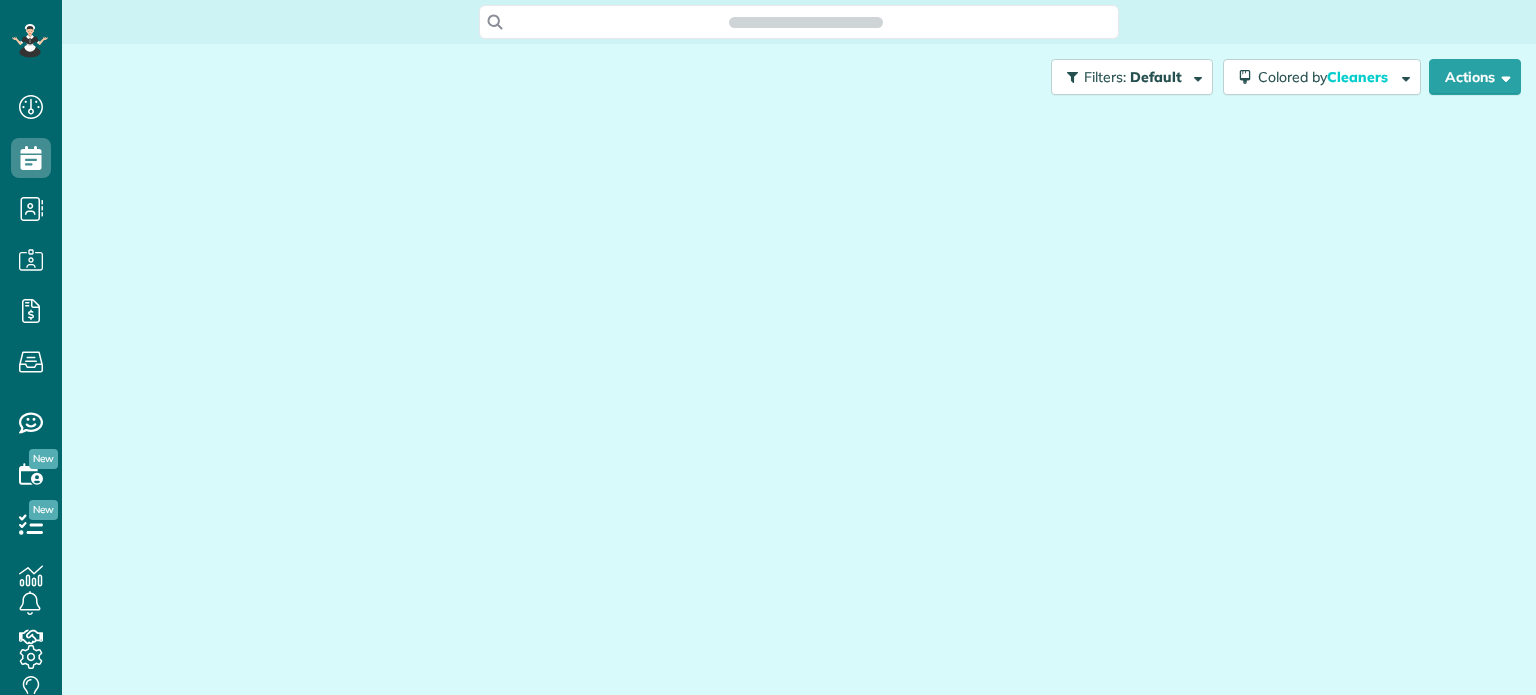 scroll, scrollTop: 0, scrollLeft: 0, axis: both 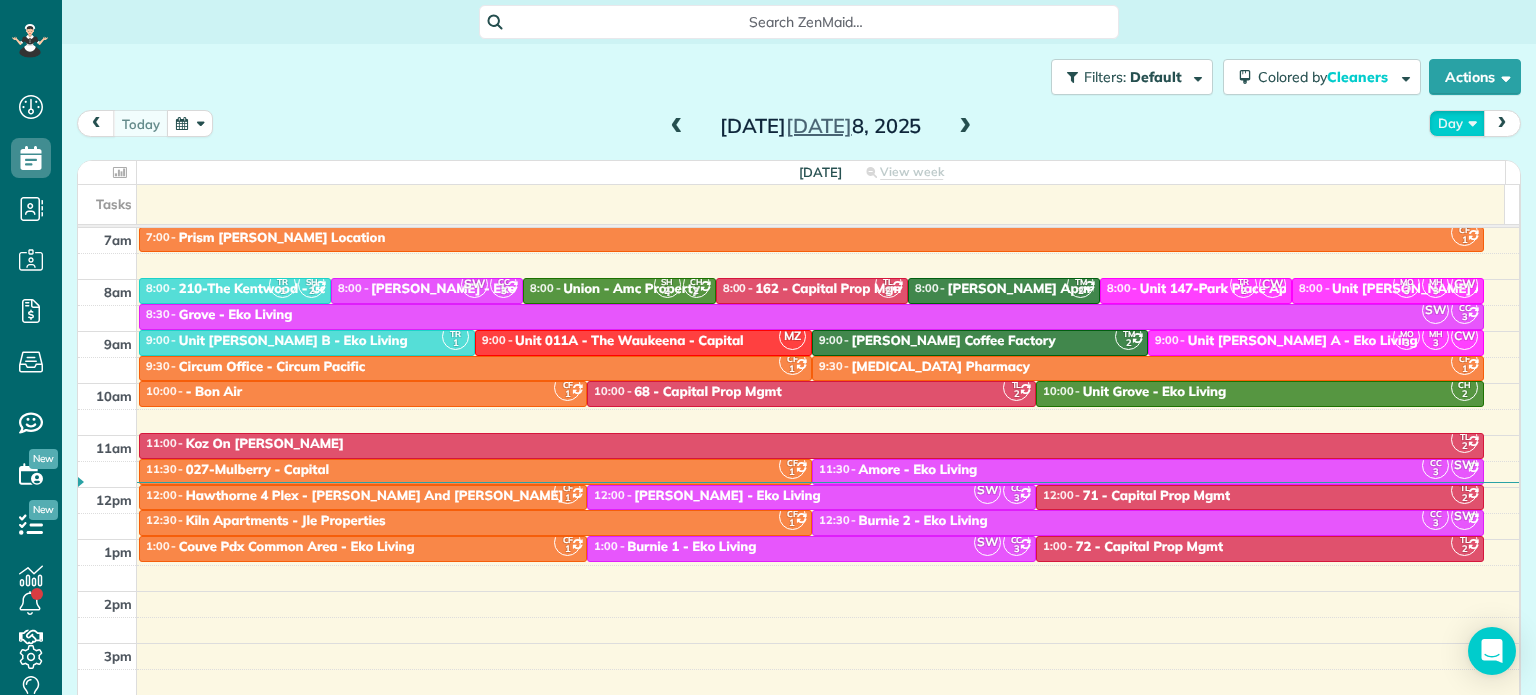 click on "Day" at bounding box center (1457, 123) 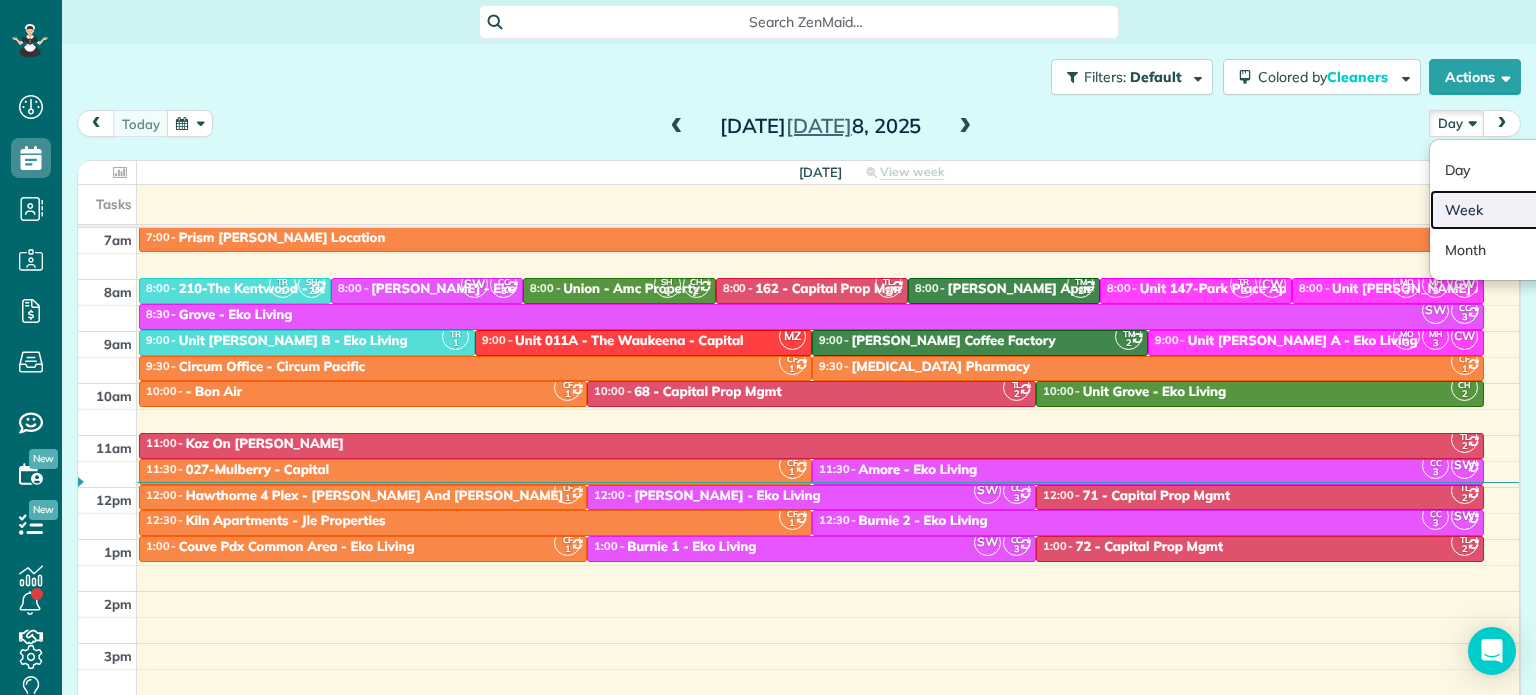 click on "Week" at bounding box center [1509, 210] 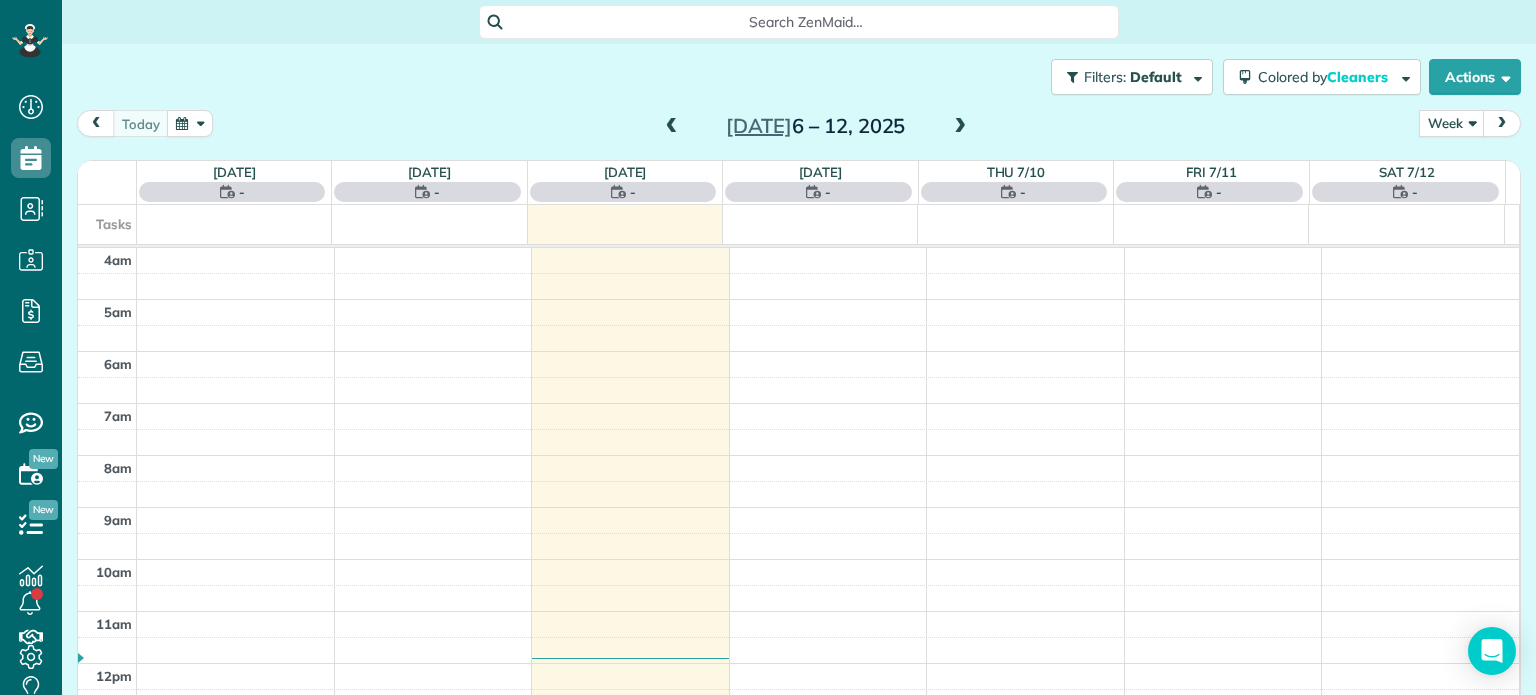 scroll, scrollTop: 156, scrollLeft: 0, axis: vertical 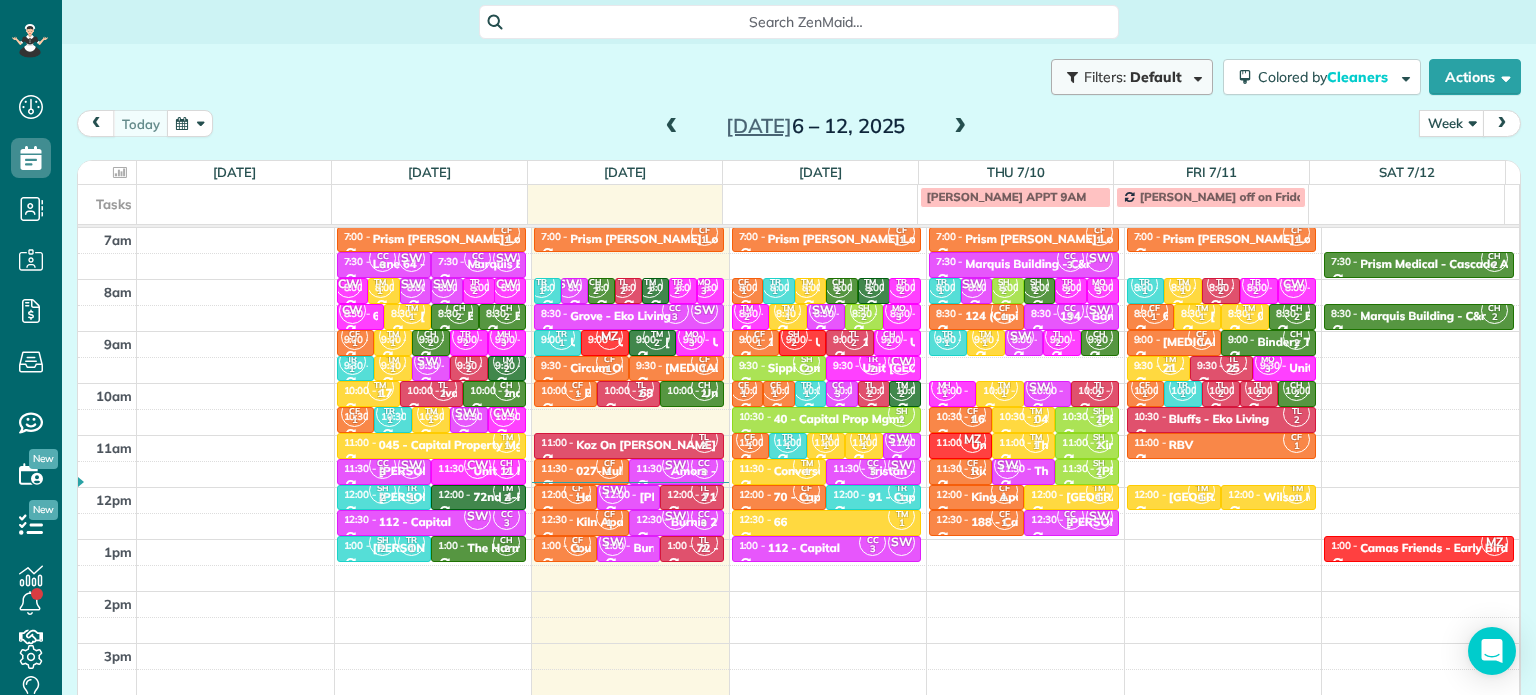 click on "Default" at bounding box center (1156, 77) 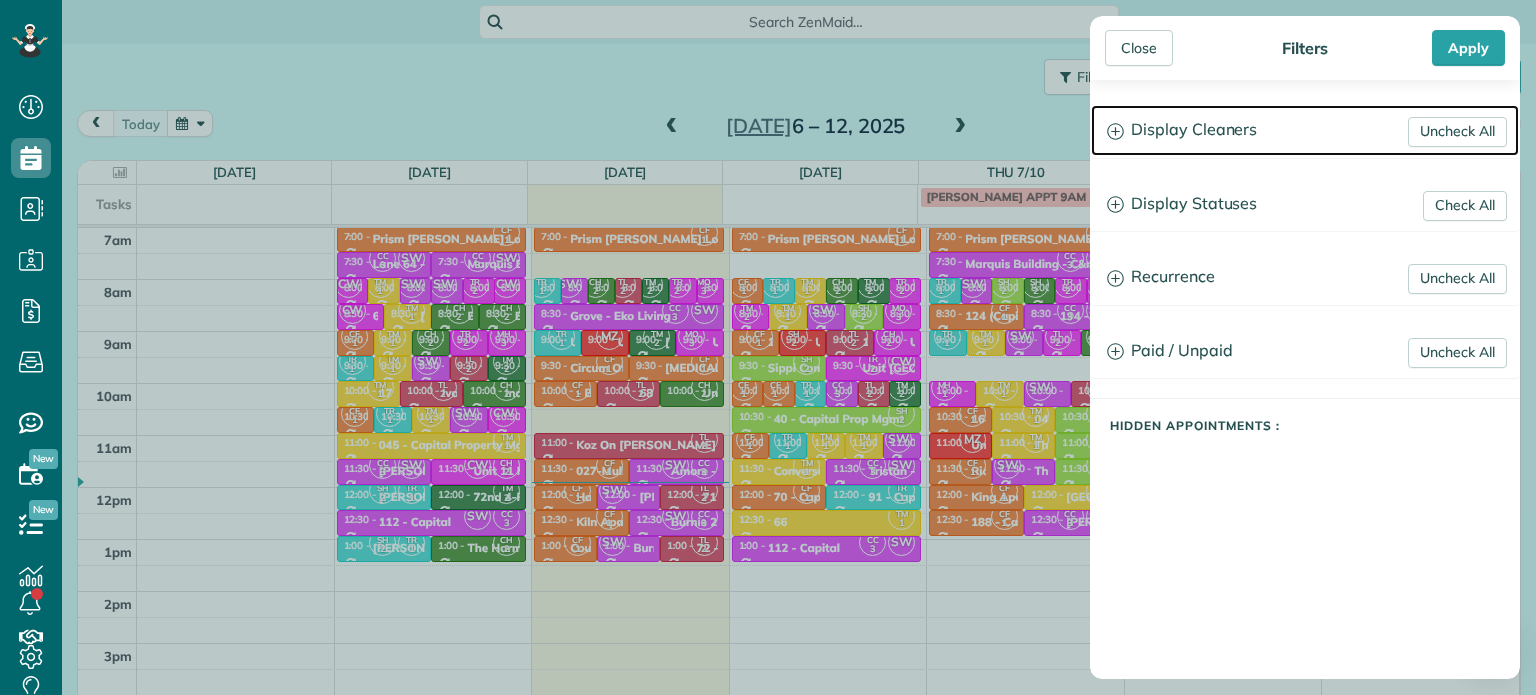 click on "Display Cleaners" at bounding box center [1305, 130] 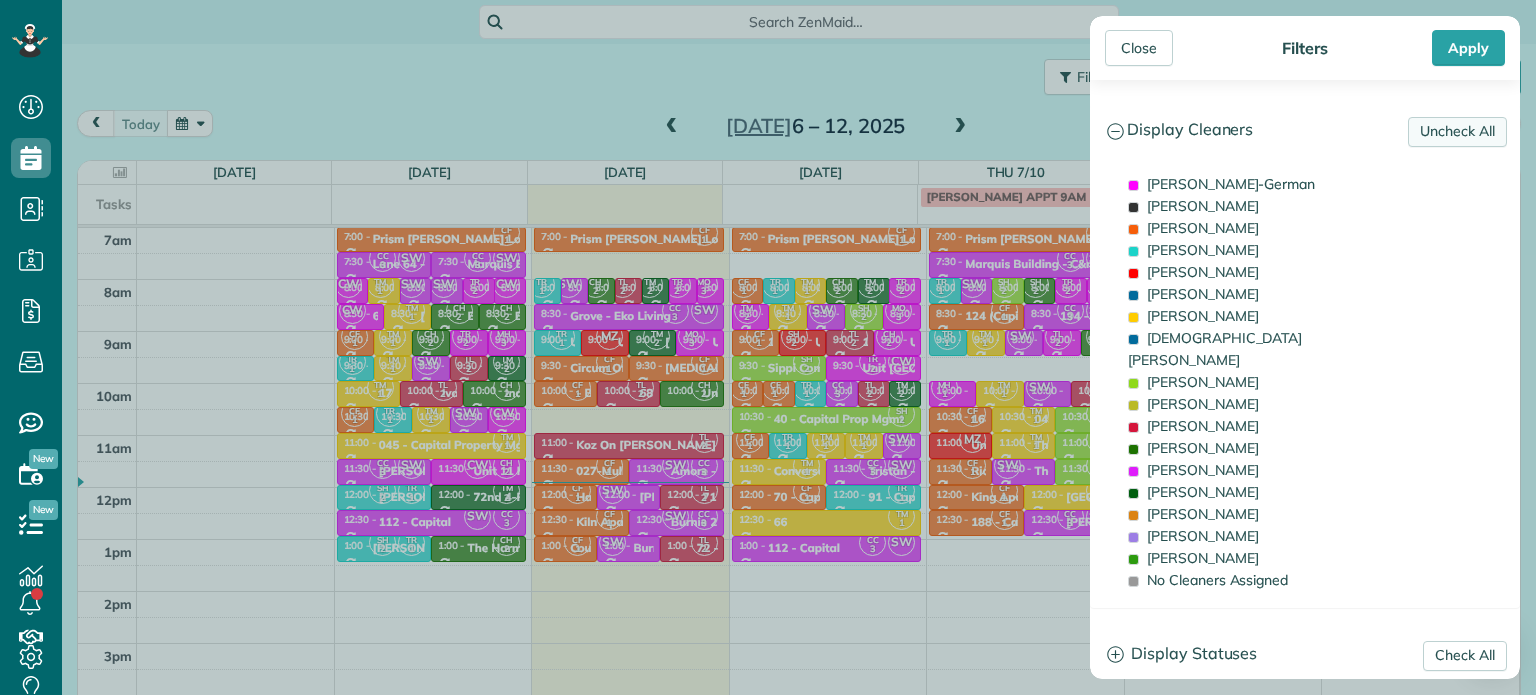click on "Uncheck All" at bounding box center [1457, 132] 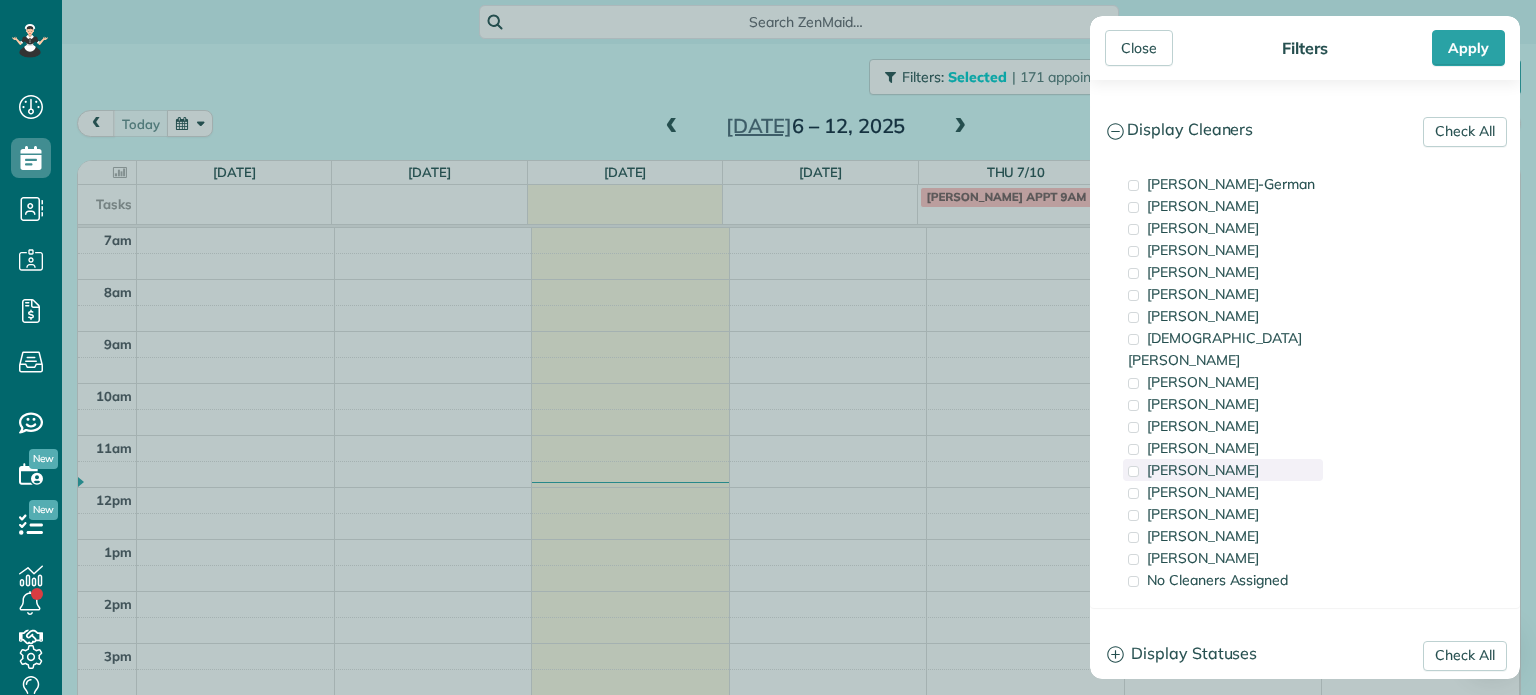 click on "[PERSON_NAME]" at bounding box center [1203, 470] 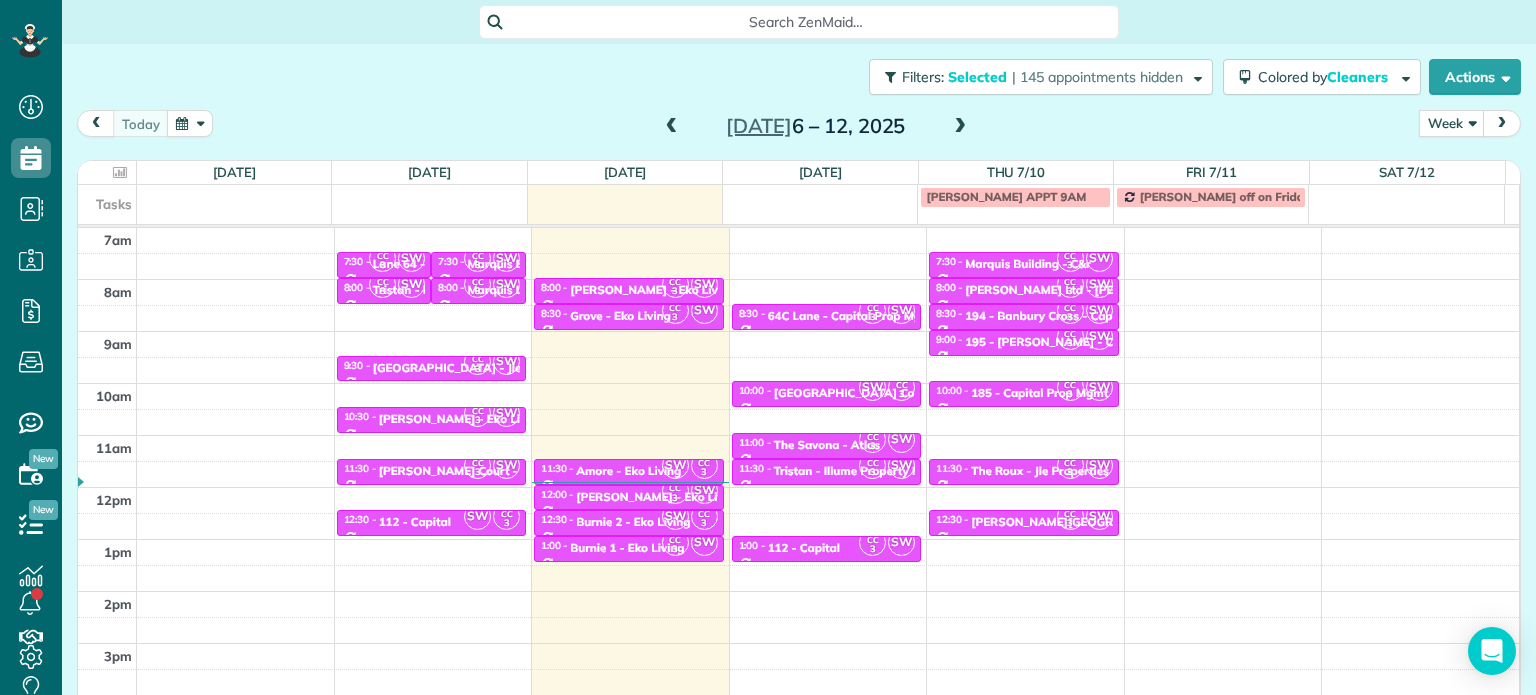 click on "Close
Filters
Apply
Check All
Display Cleaners
[PERSON_NAME]-German
[PERSON_NAME]
[PERSON_NAME]
[PERSON_NAME]
[PERSON_NAME]
[PERSON_NAME]
[PERSON_NAME]" at bounding box center (768, 347) 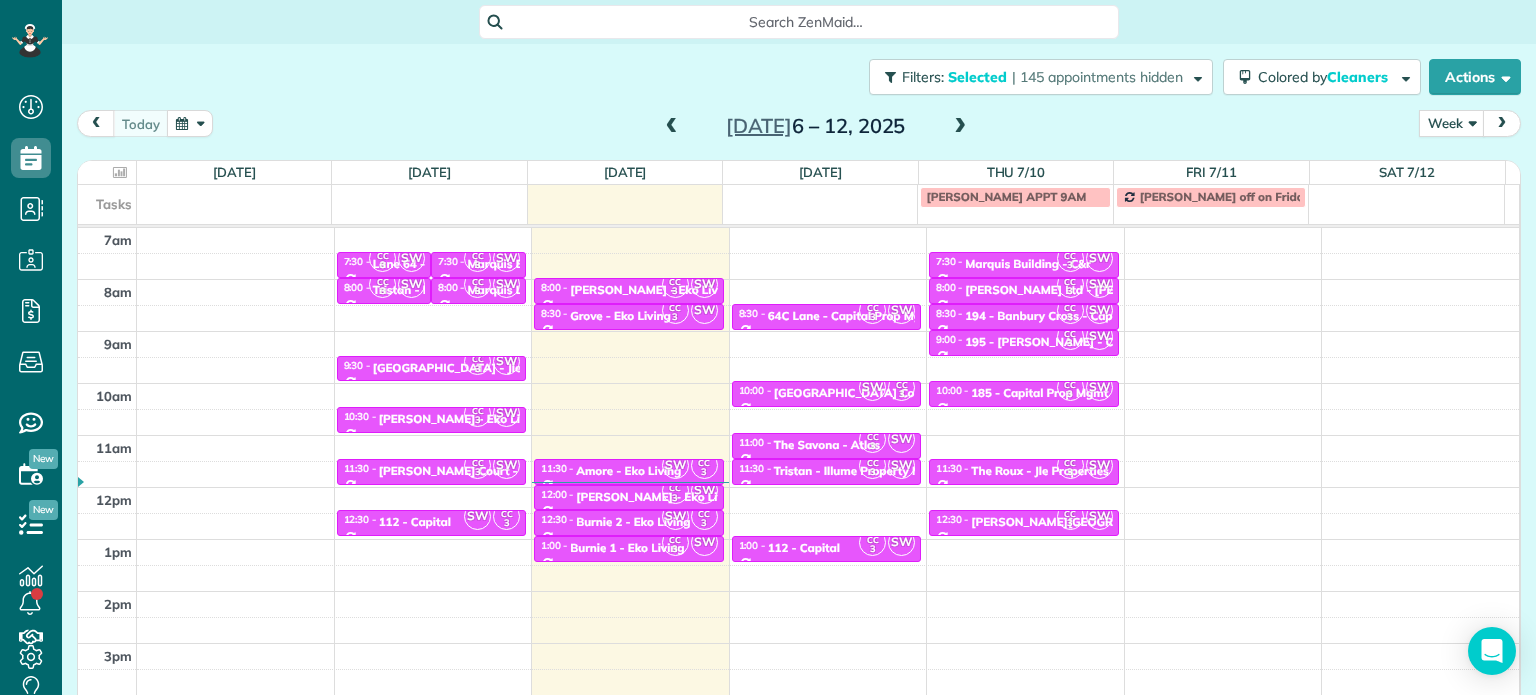 click at bounding box center (960, 127) 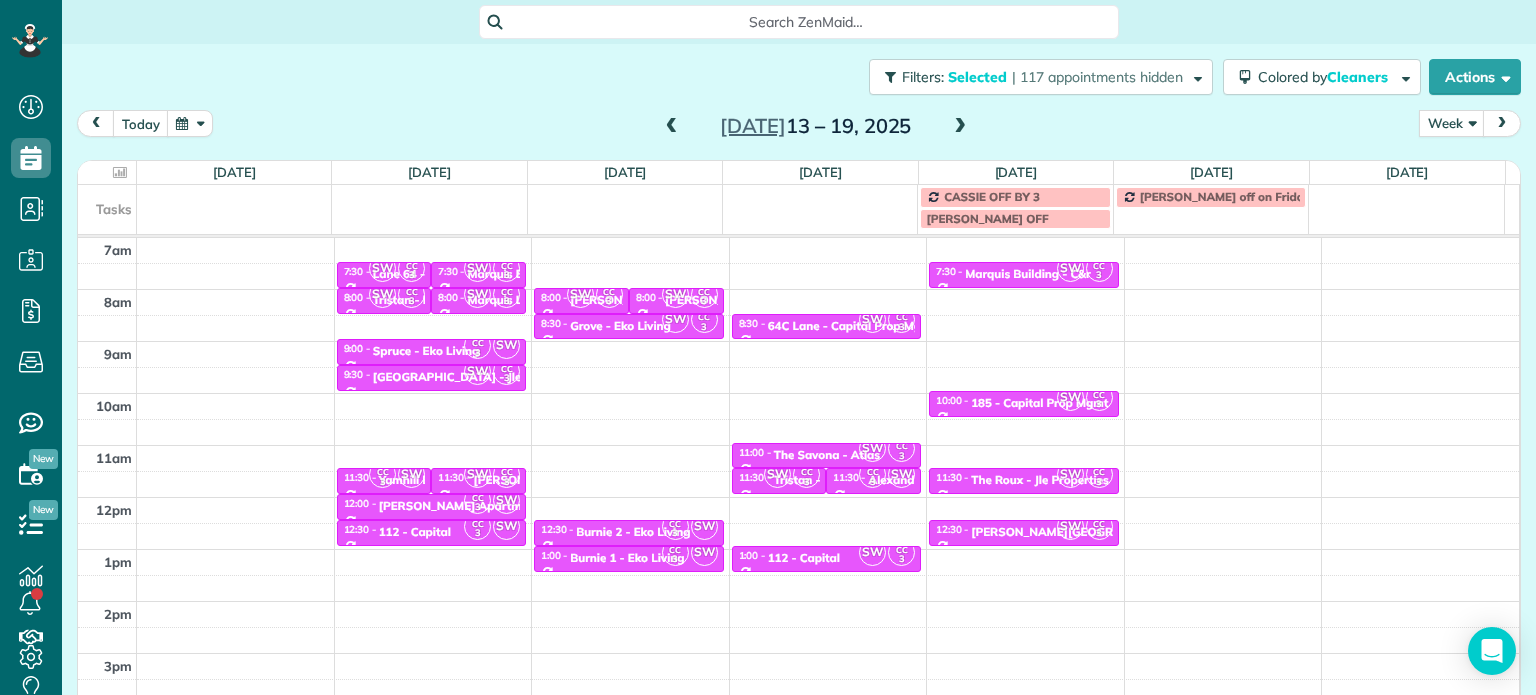 click at bounding box center (960, 127) 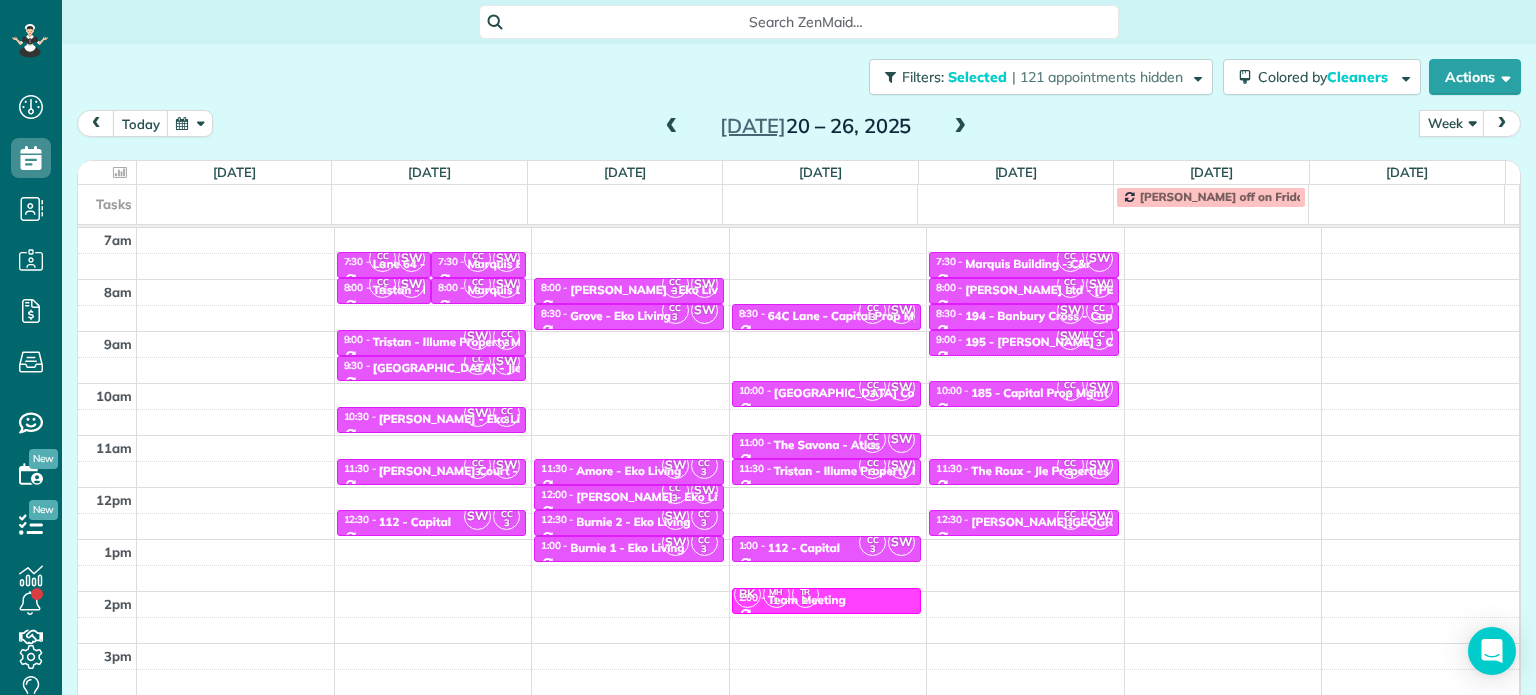 click at bounding box center (960, 127) 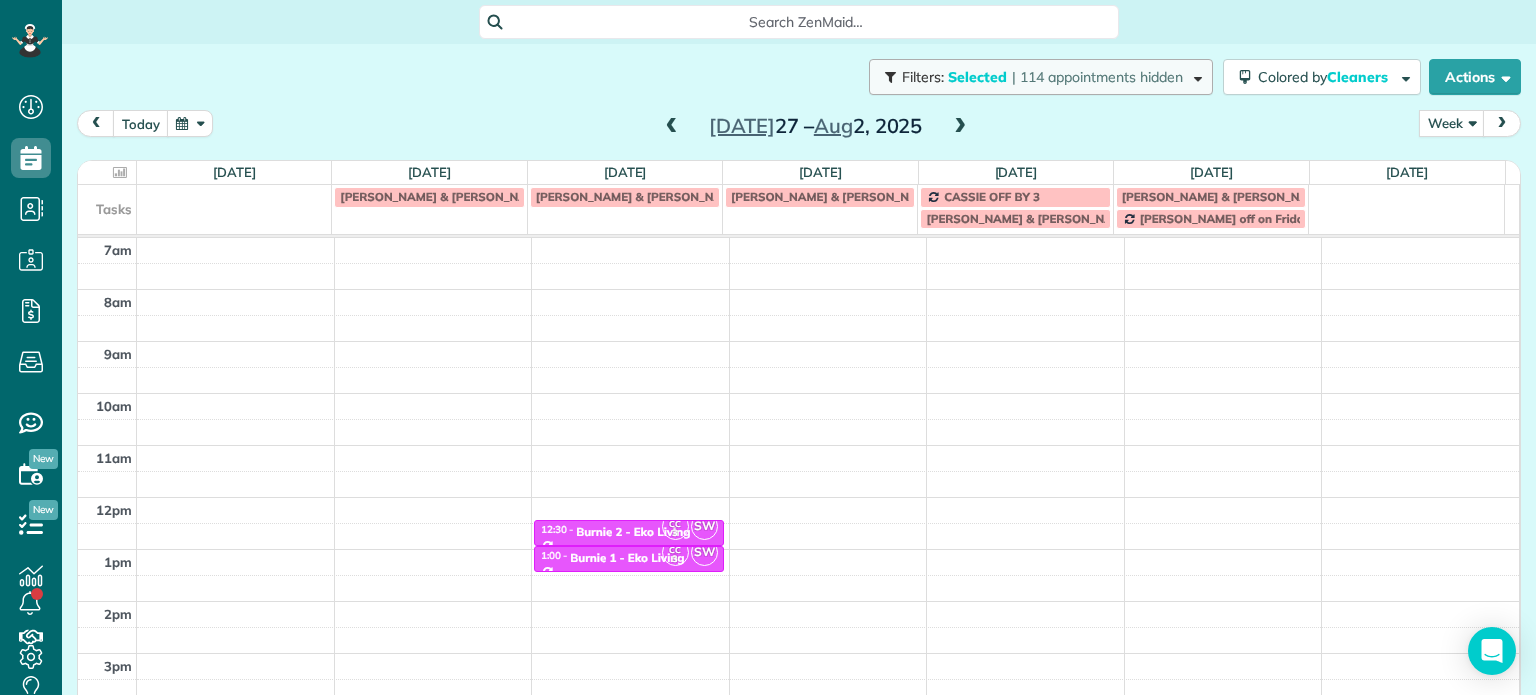 click on "|  114 appointments hidden" at bounding box center [1097, 77] 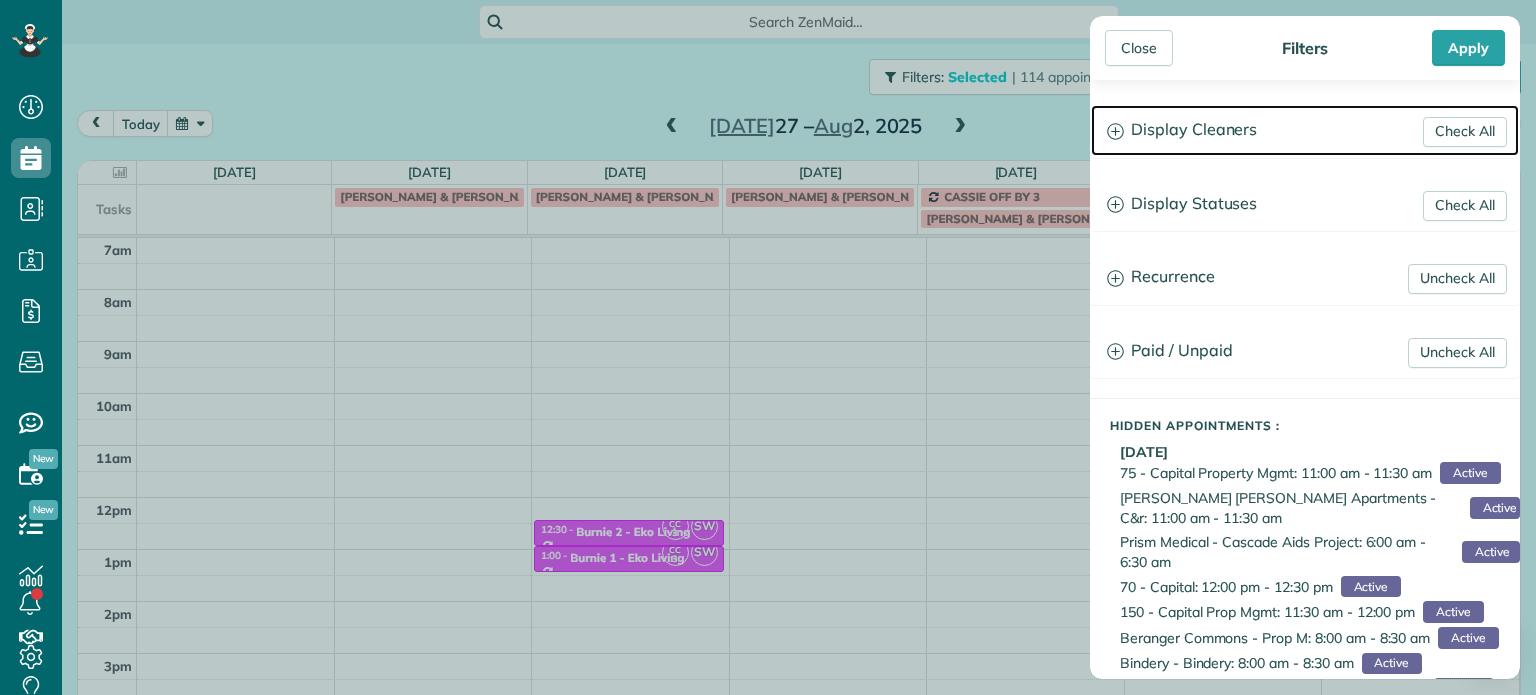 click on "Display Cleaners" at bounding box center [1305, 130] 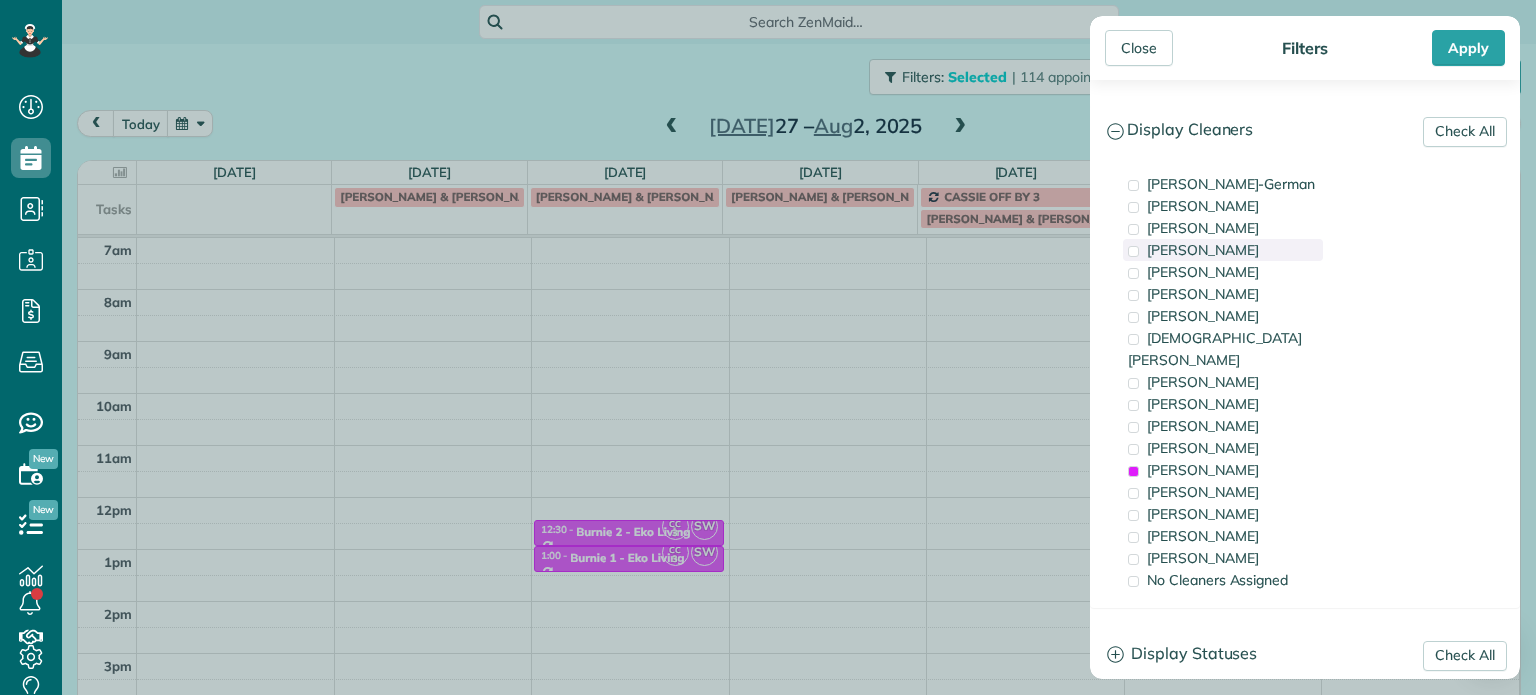 click on "[PERSON_NAME]" at bounding box center [1203, 250] 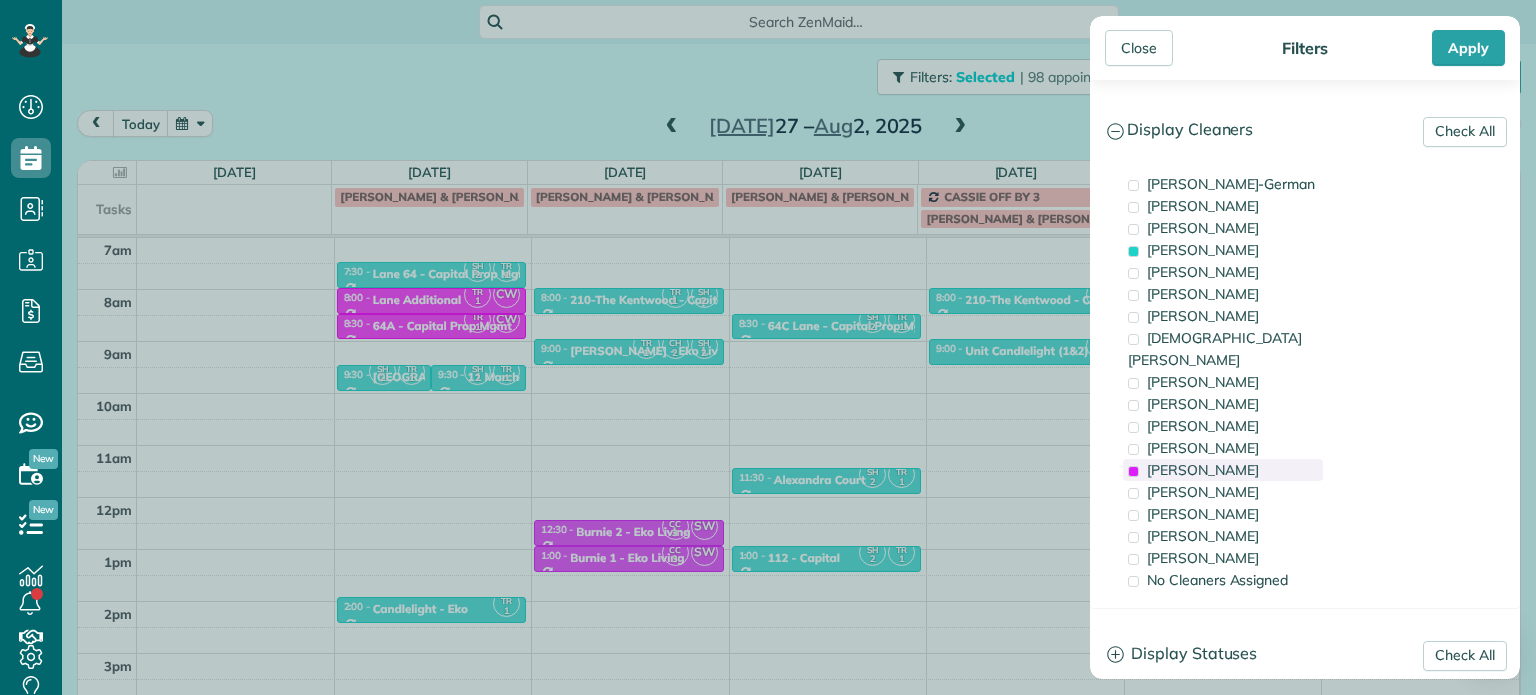 click on "[PERSON_NAME]" at bounding box center [1203, 470] 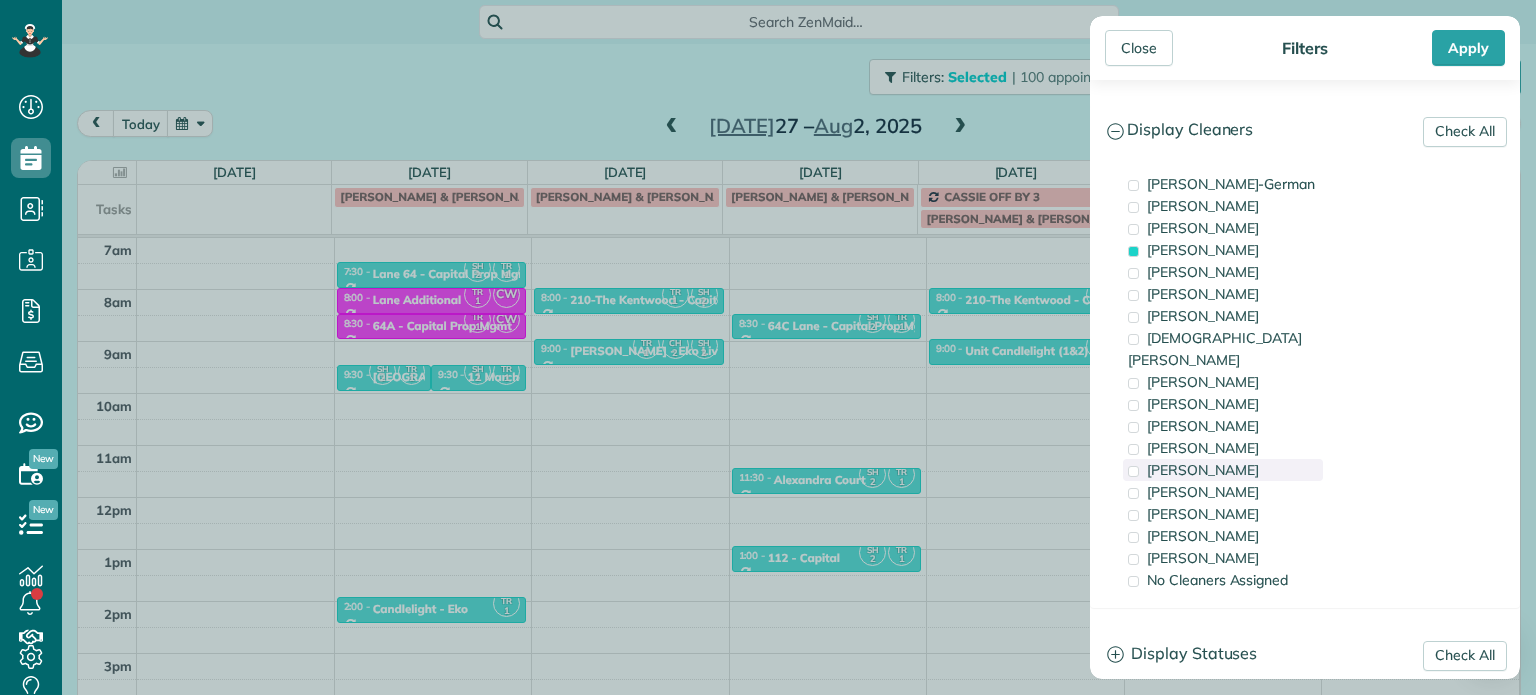 click on "[PERSON_NAME]" at bounding box center (1203, 470) 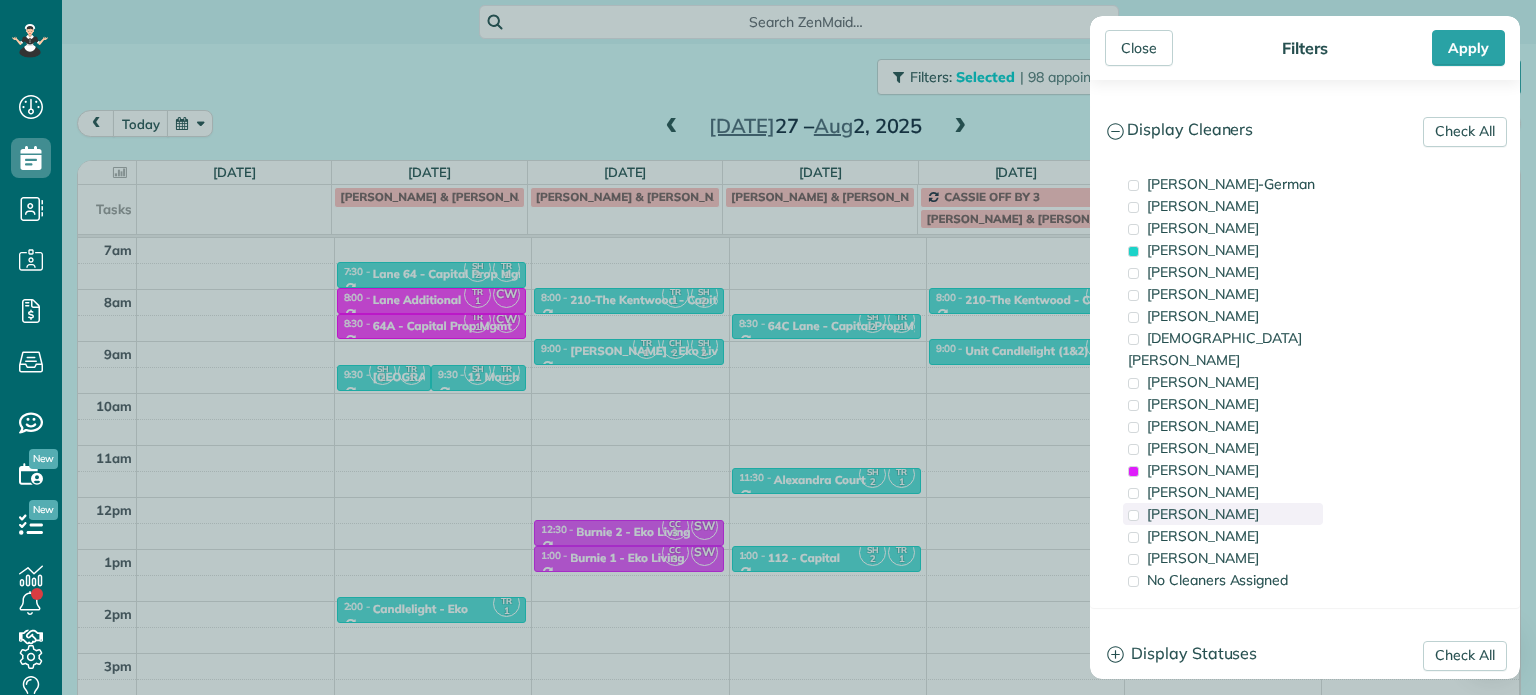 click on "[PERSON_NAME]" at bounding box center (1223, 514) 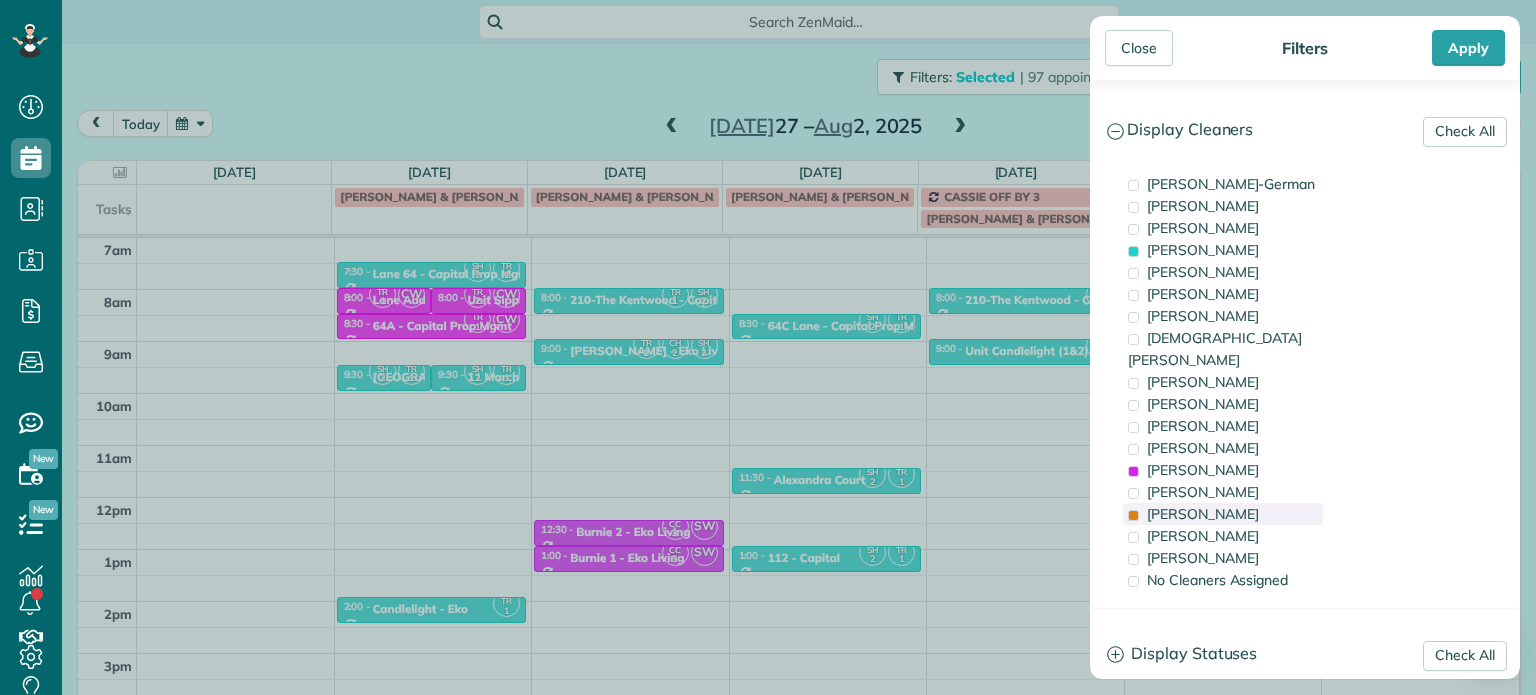 click on "[PERSON_NAME]" at bounding box center (1223, 514) 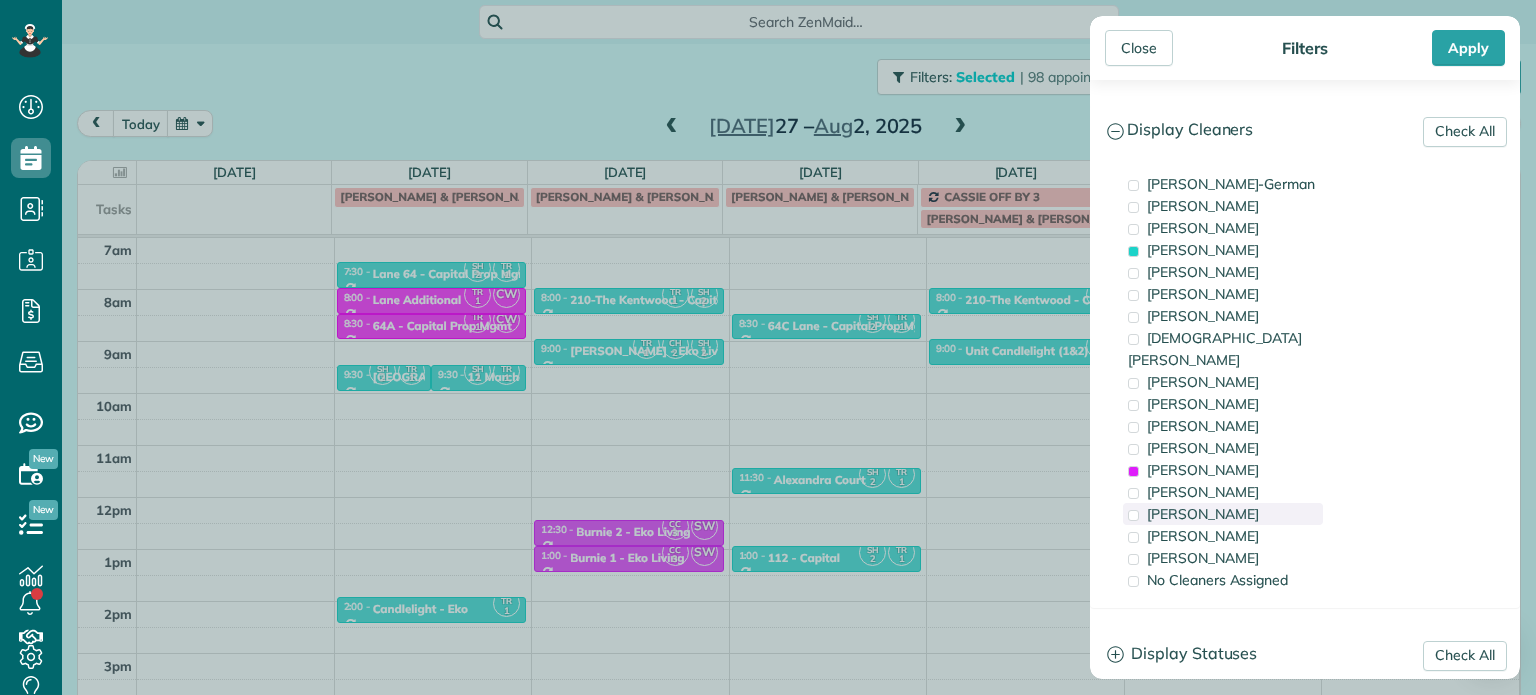 click on "[PERSON_NAME]" at bounding box center (1223, 514) 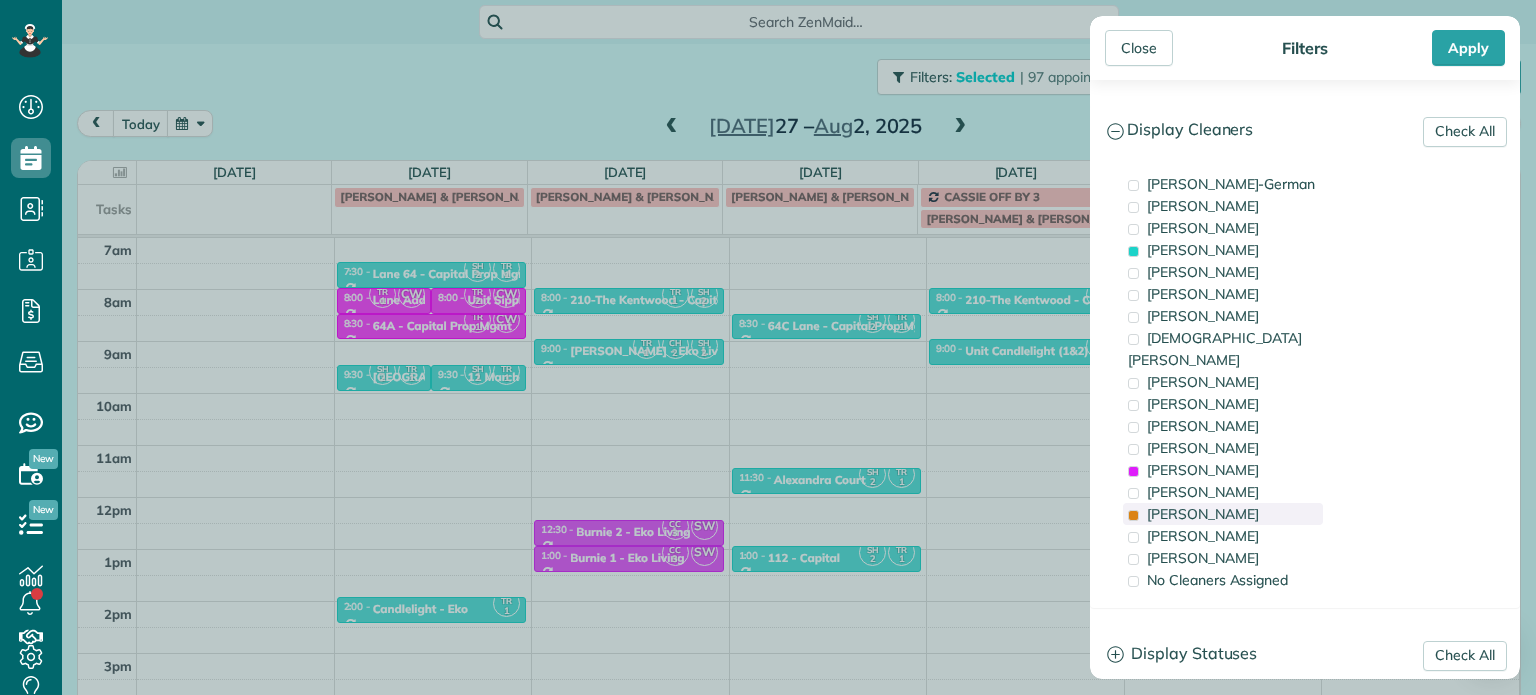 click on "[PERSON_NAME]" at bounding box center [1223, 514] 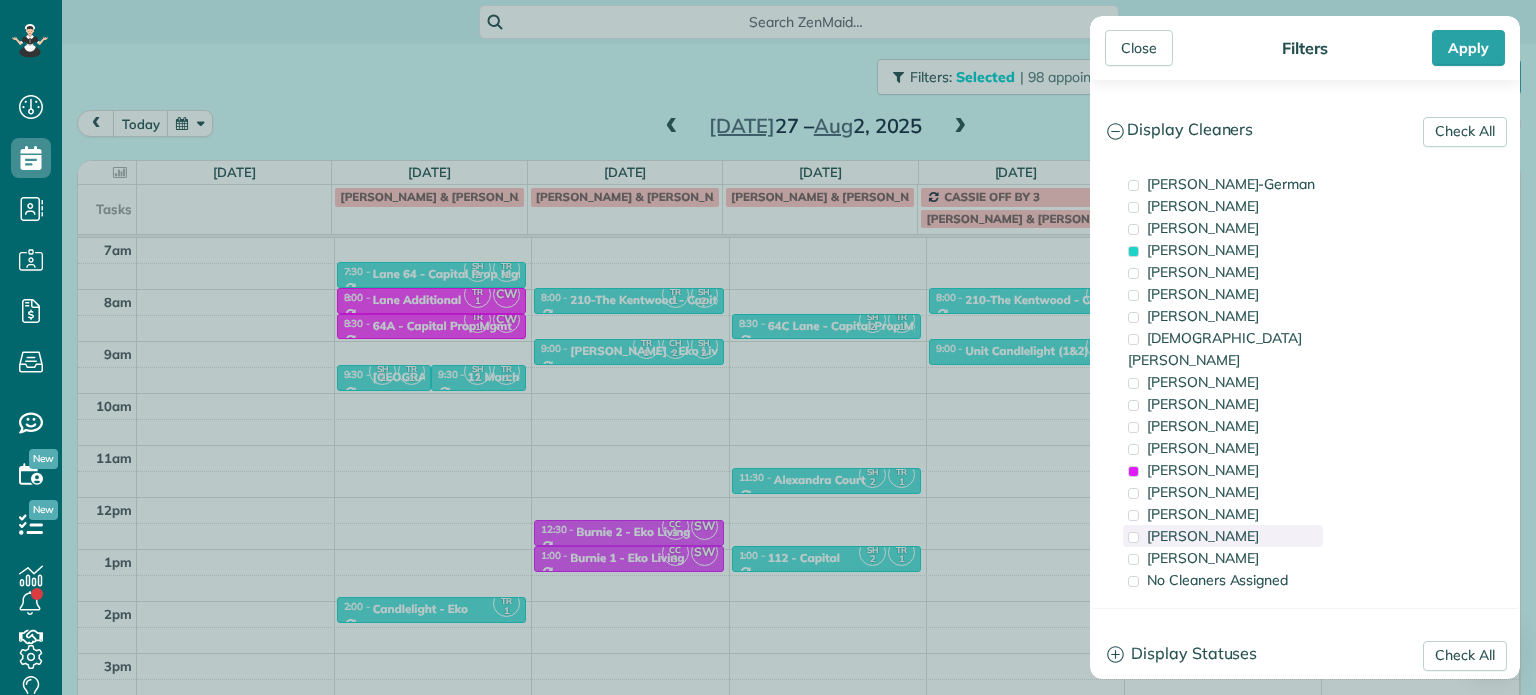 click on "[PERSON_NAME]" at bounding box center (1203, 536) 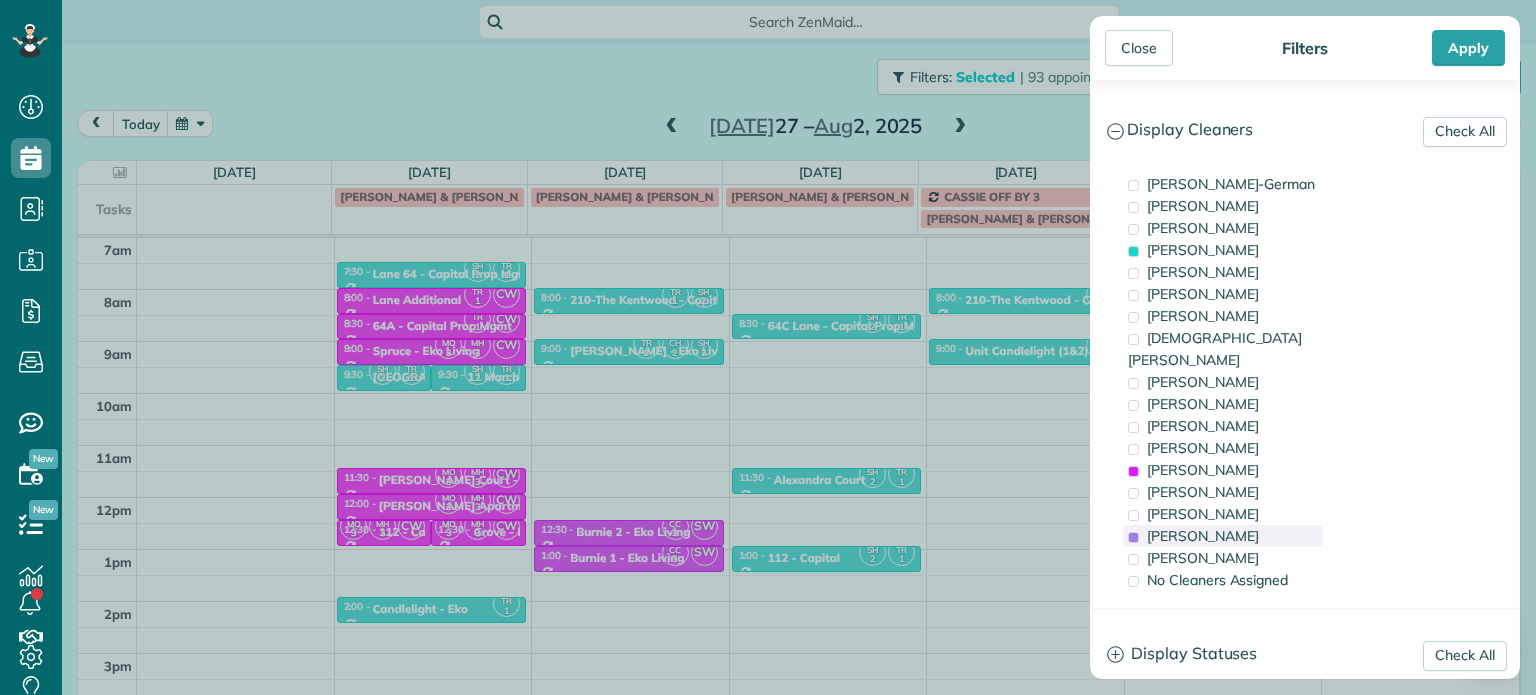 click on "[PERSON_NAME]" at bounding box center (1203, 536) 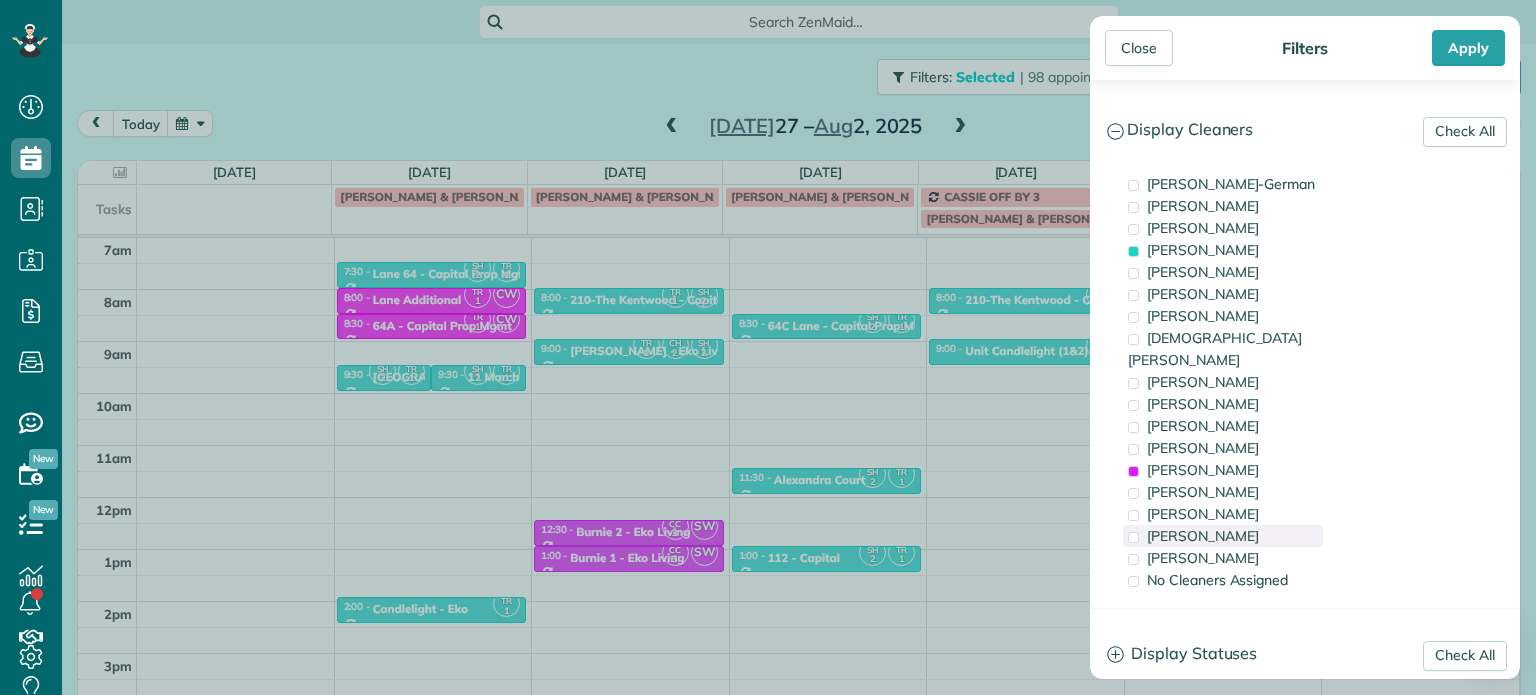 click on "[PERSON_NAME]" at bounding box center (1203, 536) 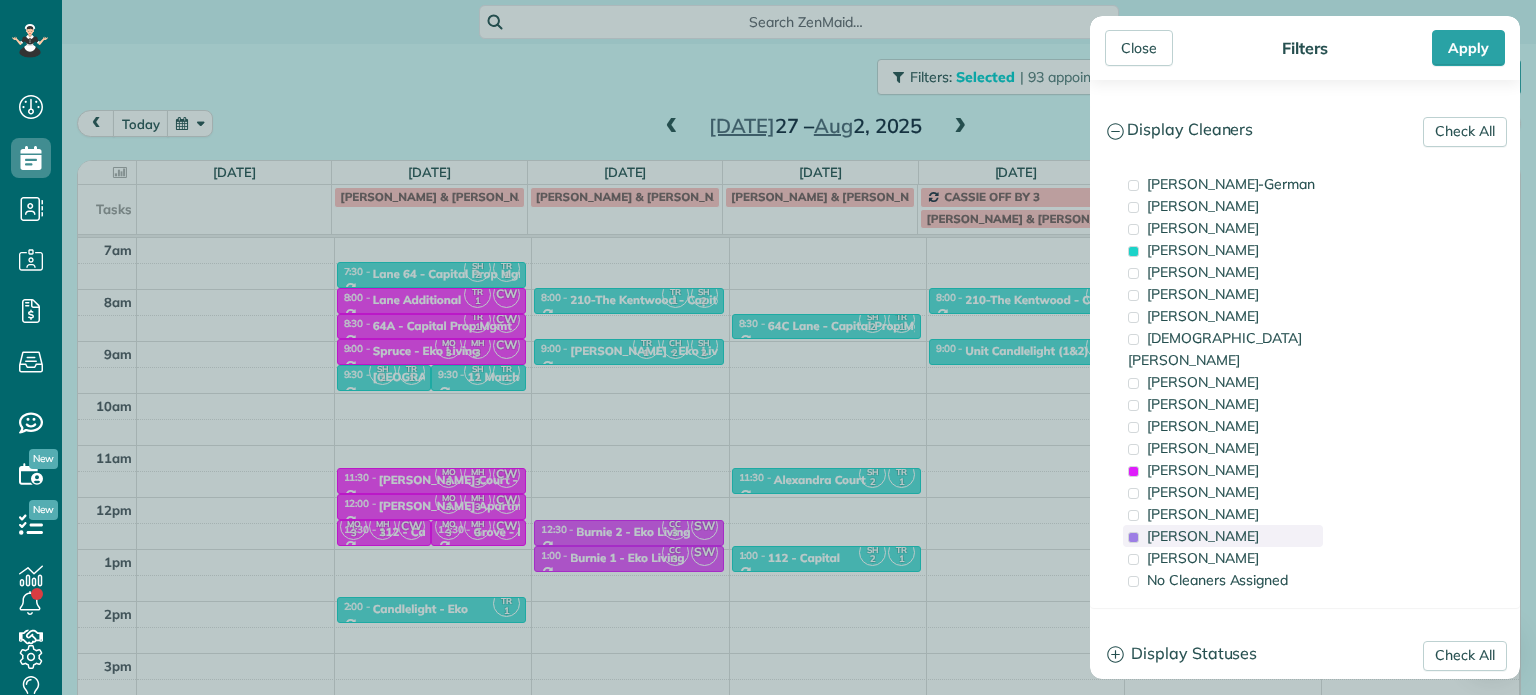 click on "[PERSON_NAME]" at bounding box center (1203, 536) 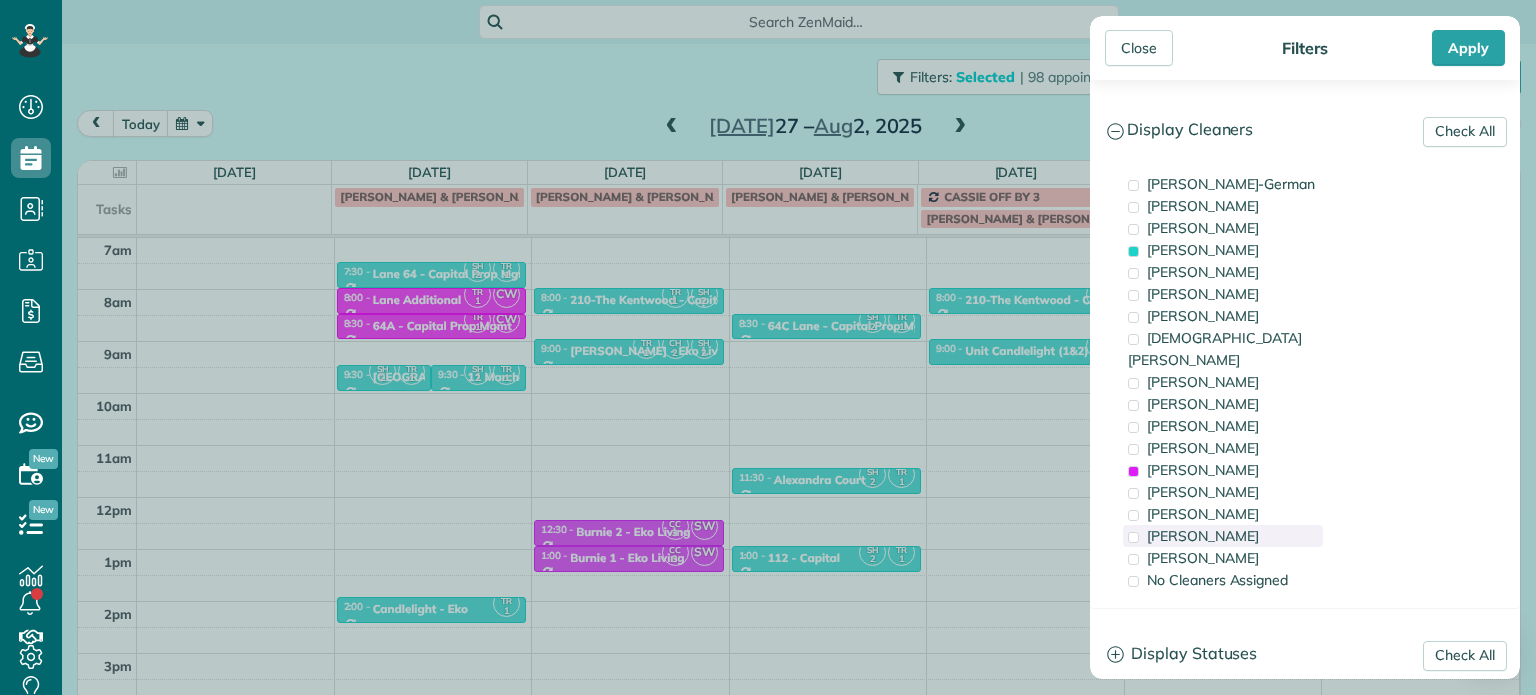 click on "[PERSON_NAME]" at bounding box center [1203, 536] 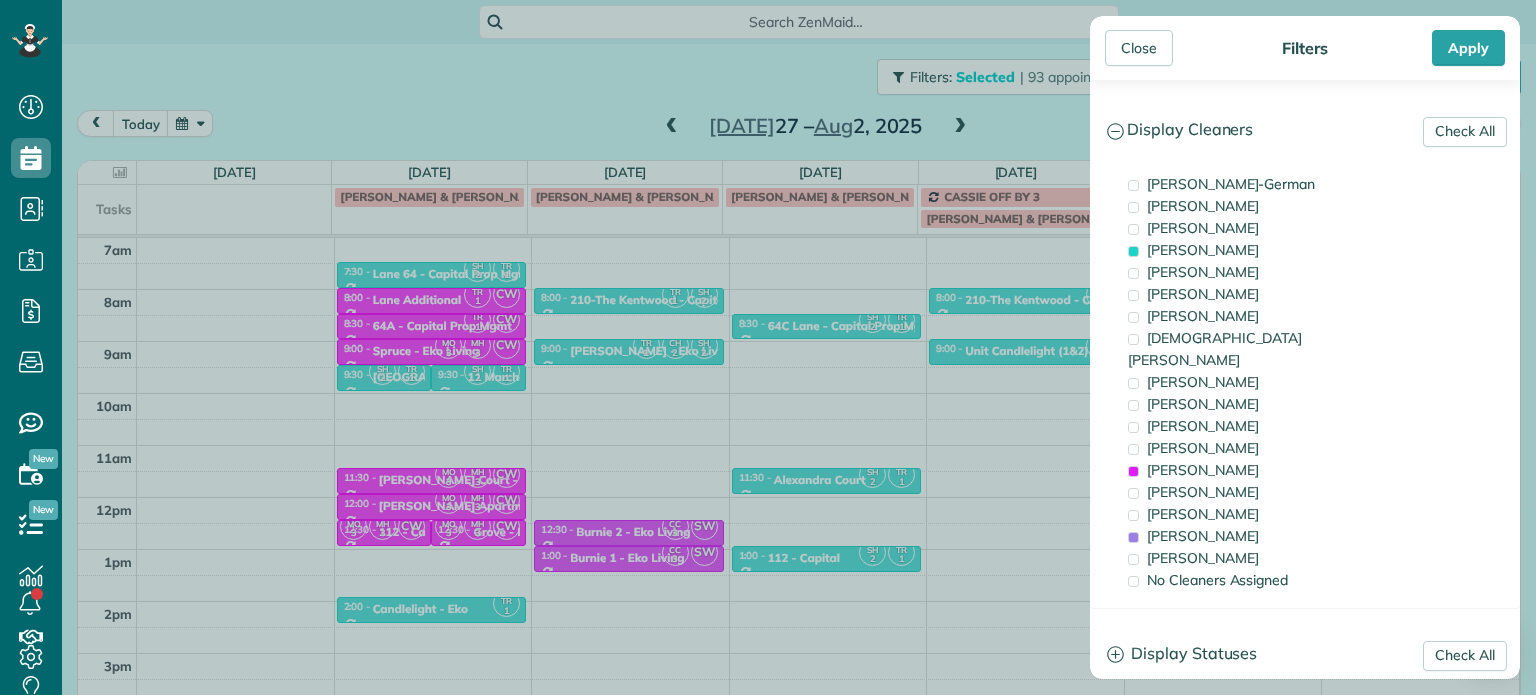 click on "Close
Filters
Apply
Check All
Display Cleaners
[PERSON_NAME]-German
[PERSON_NAME]
[PERSON_NAME]
[PERSON_NAME]
[PERSON_NAME]
[PERSON_NAME]
[PERSON_NAME]" at bounding box center (768, 347) 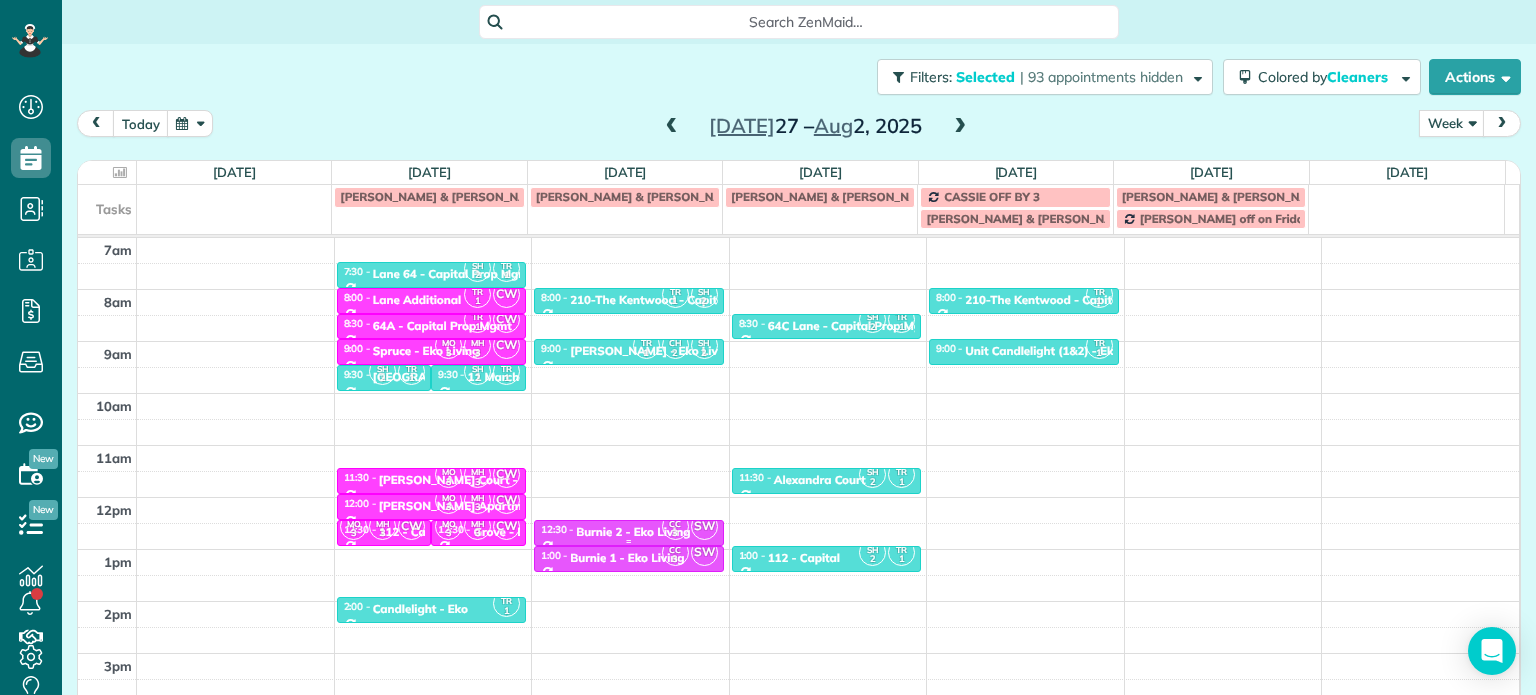 click on "Burnie 2 - Eko Living" at bounding box center [633, 532] 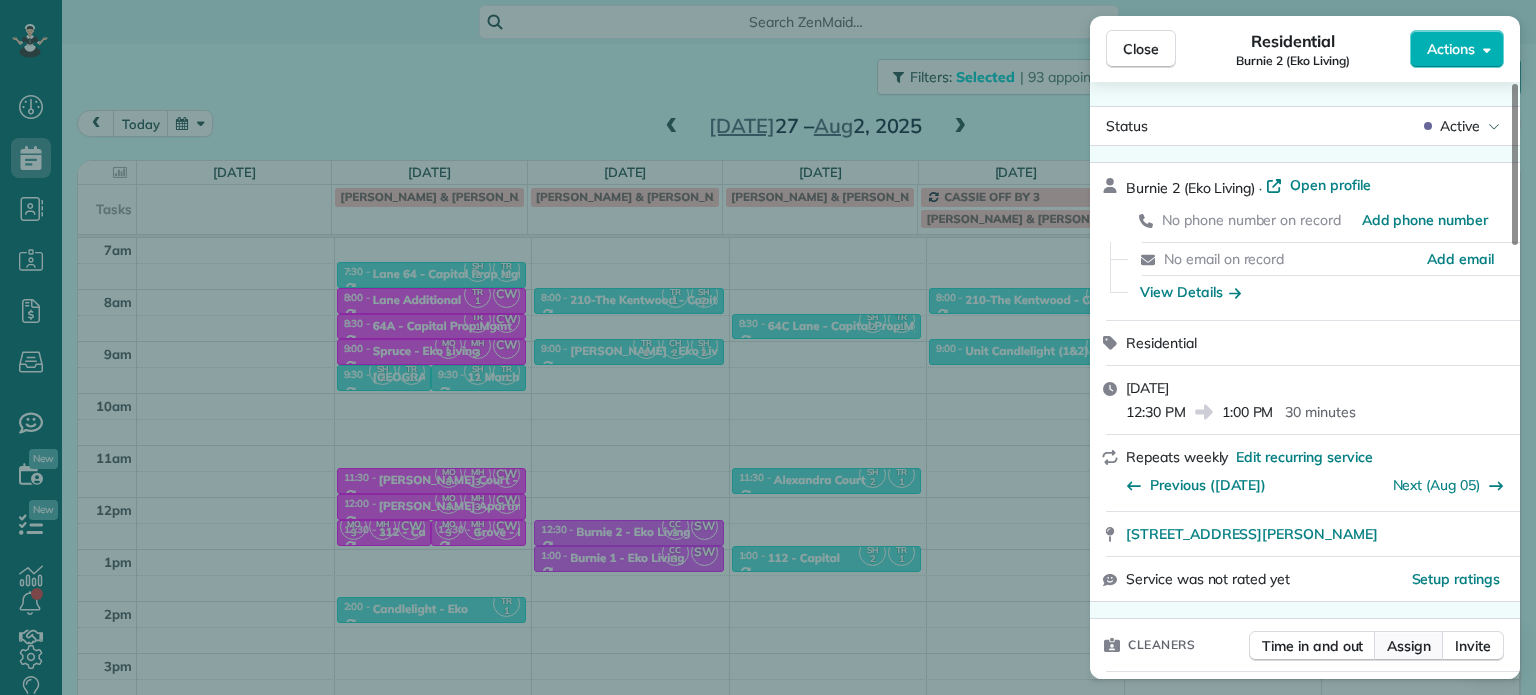 click on "Assign" at bounding box center [1409, 646] 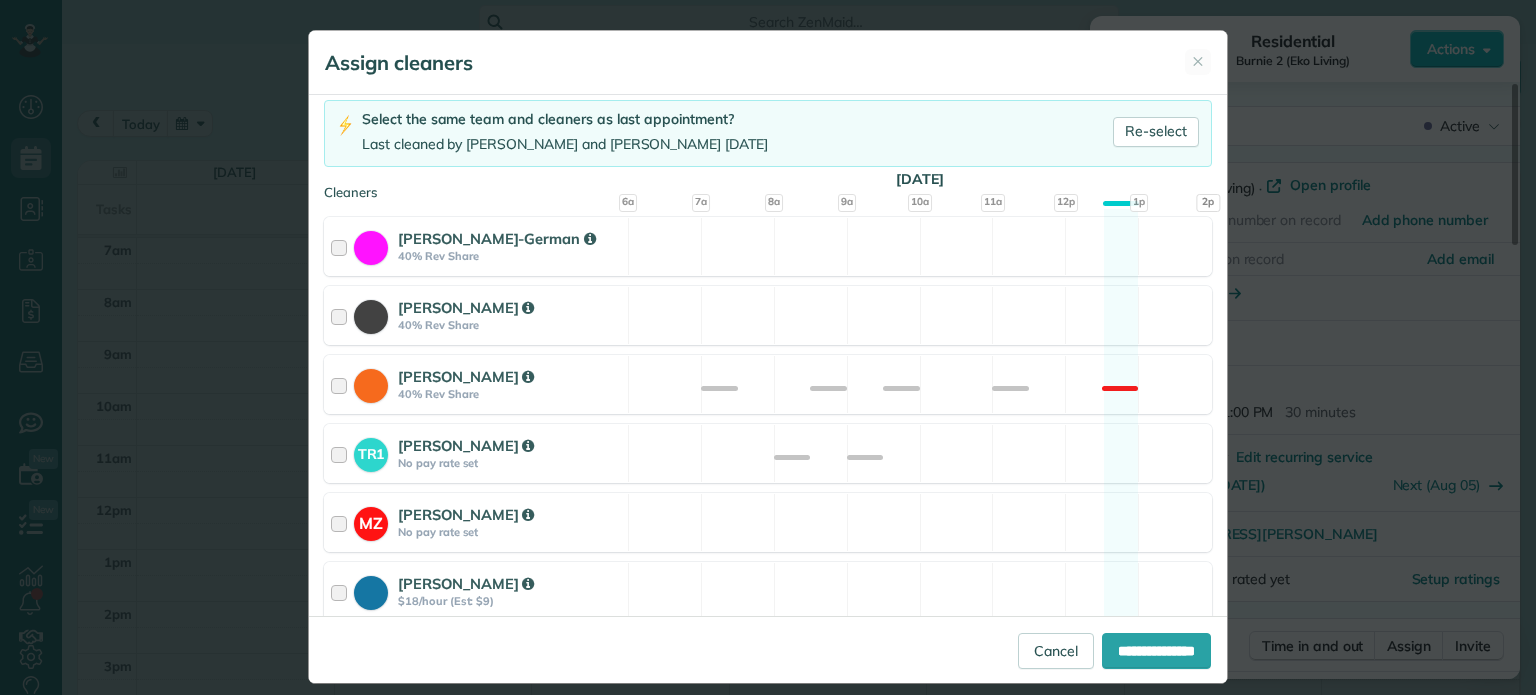 scroll, scrollTop: 100, scrollLeft: 0, axis: vertical 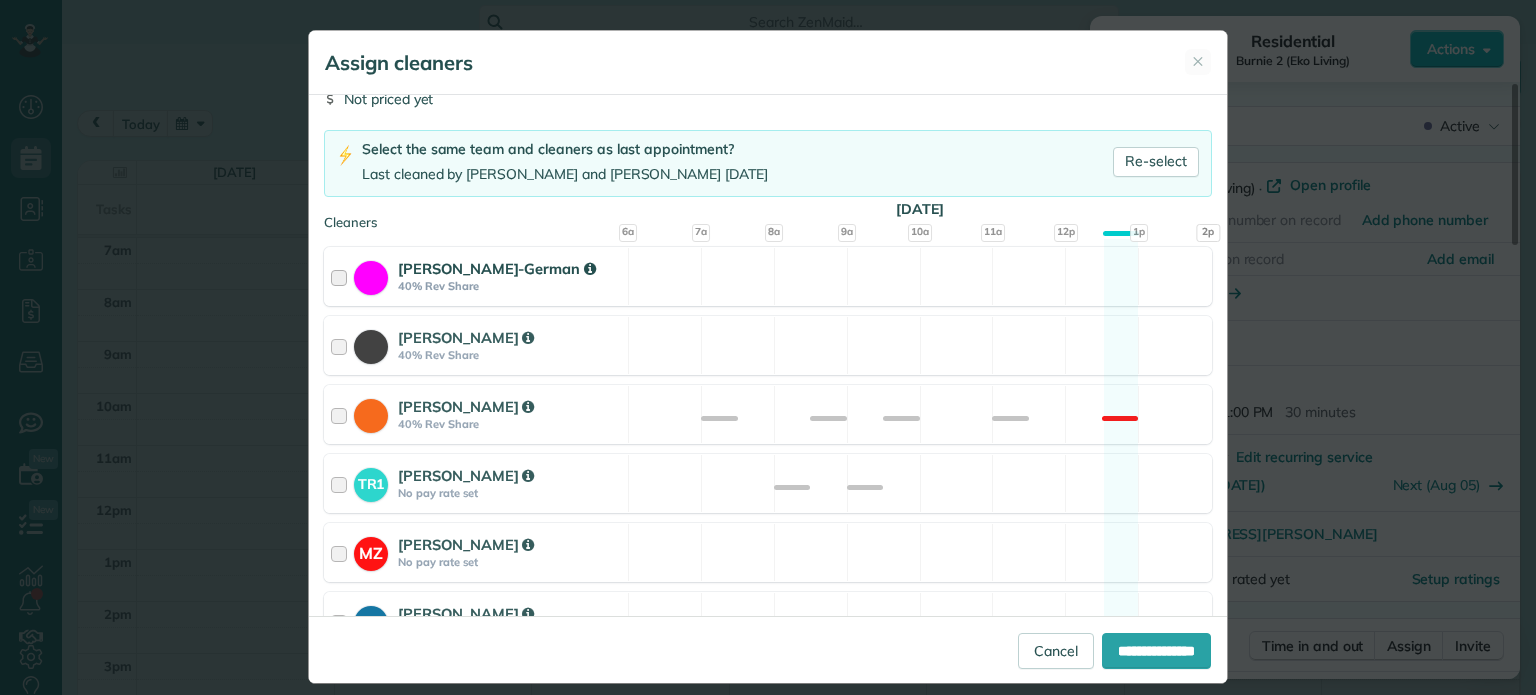 click on "[PERSON_NAME]-German
40% Rev Share
Available" at bounding box center (768, 276) 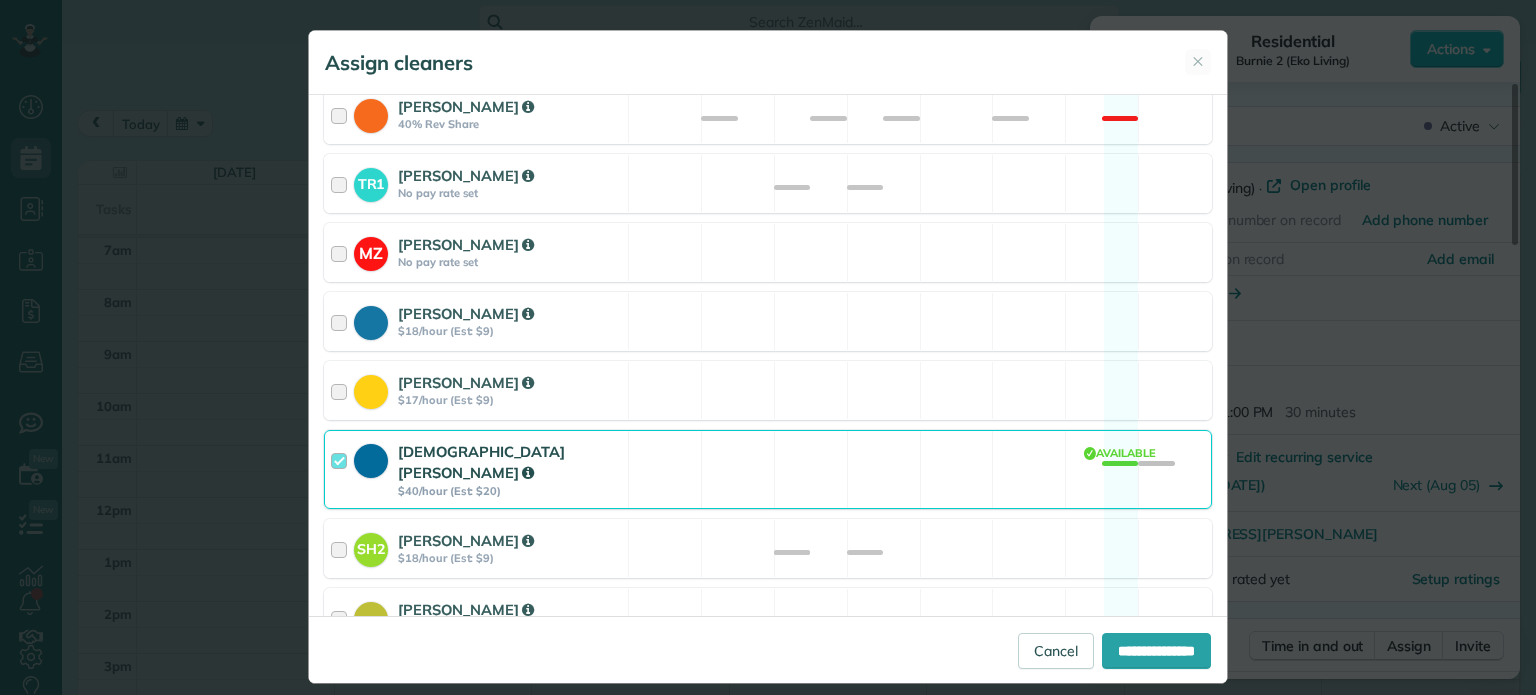scroll, scrollTop: 700, scrollLeft: 0, axis: vertical 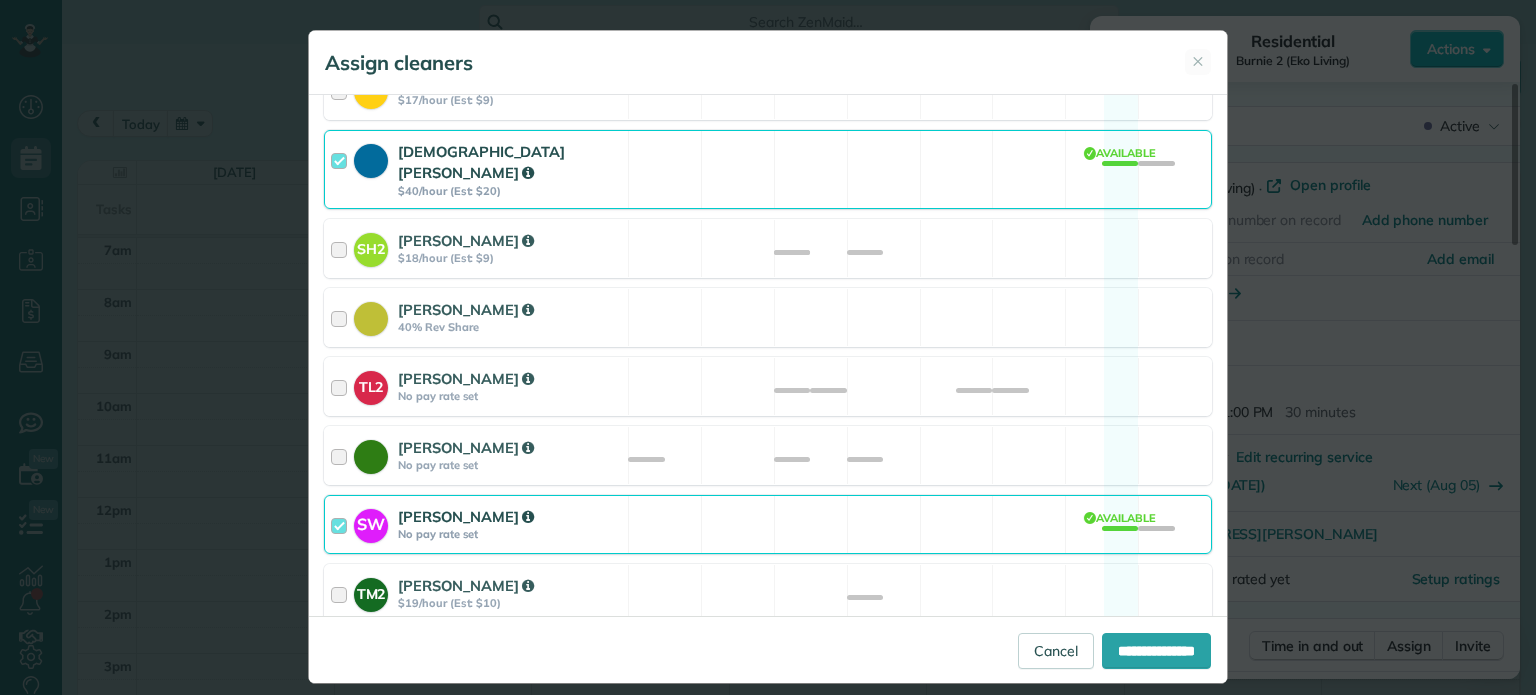drag, startPoint x: 1004, startPoint y: 161, endPoint x: 1007, endPoint y: 173, distance: 12.369317 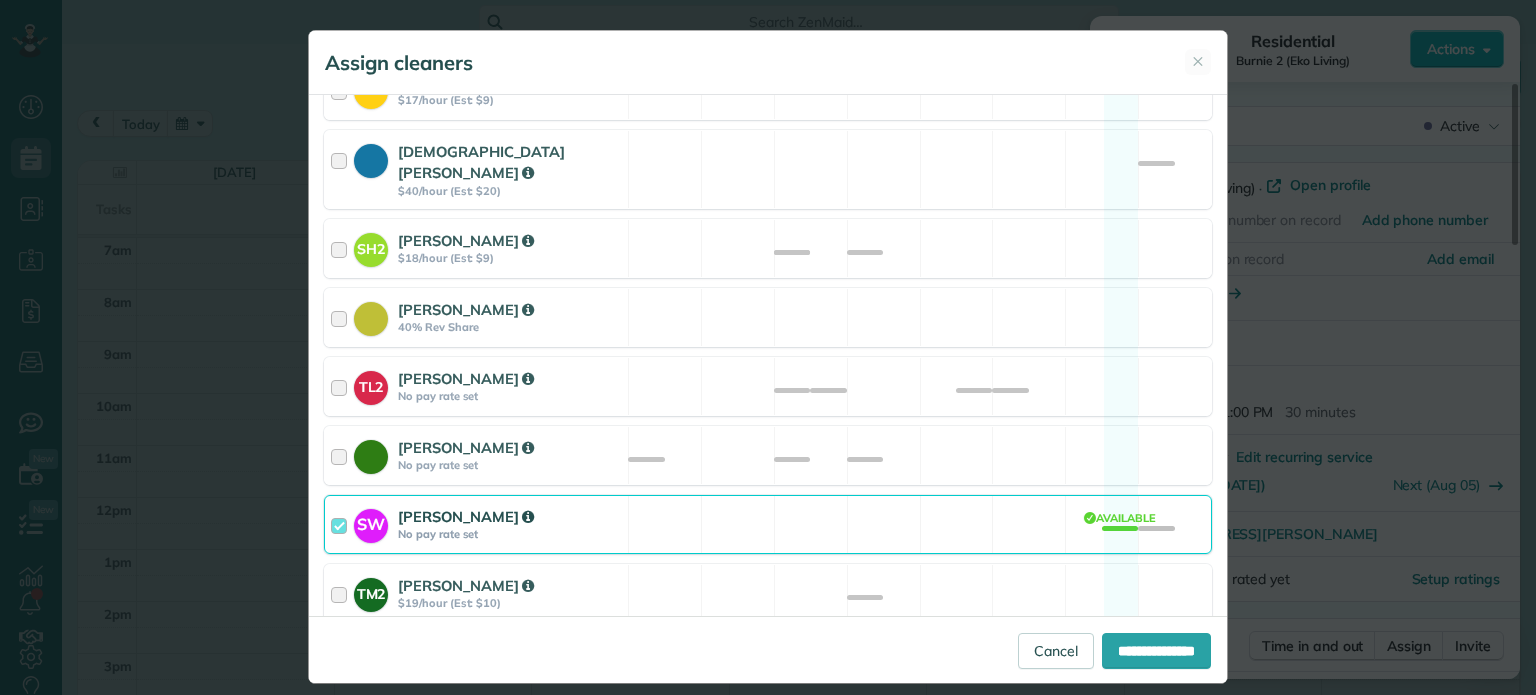 click on "SW
[PERSON_NAME]
No pay rate set
Available" at bounding box center [768, 524] 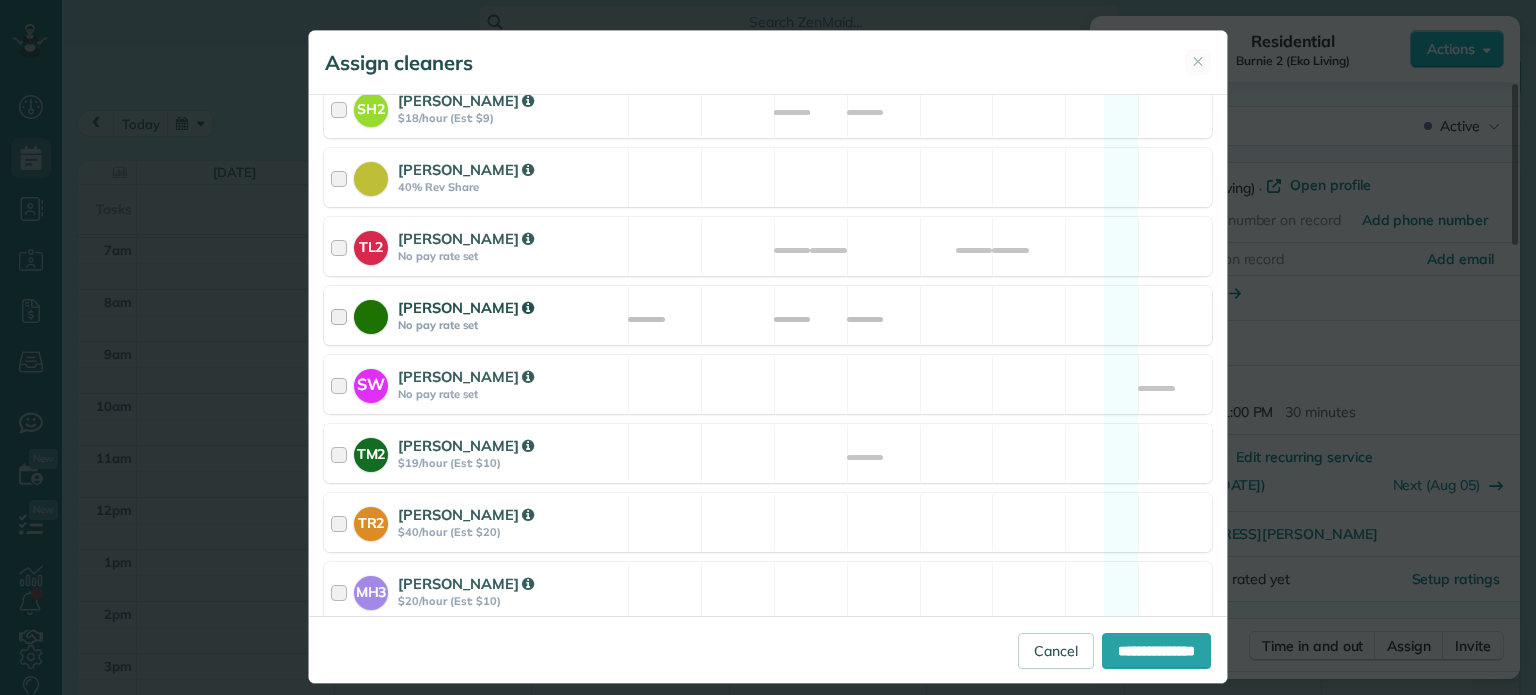 scroll, scrollTop: 959, scrollLeft: 0, axis: vertical 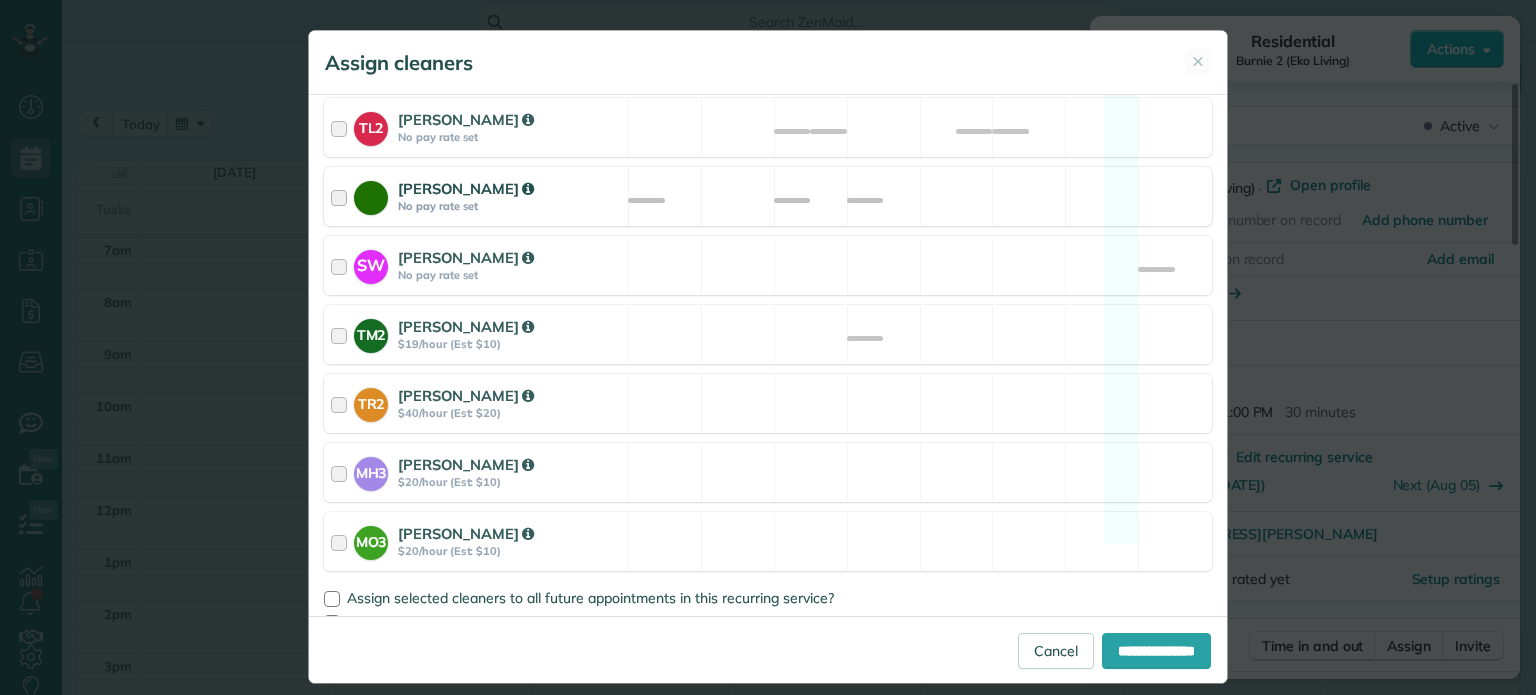 click on "MH3
[PERSON_NAME]
$20/hour (Est: $10)
Available" at bounding box center [768, 472] 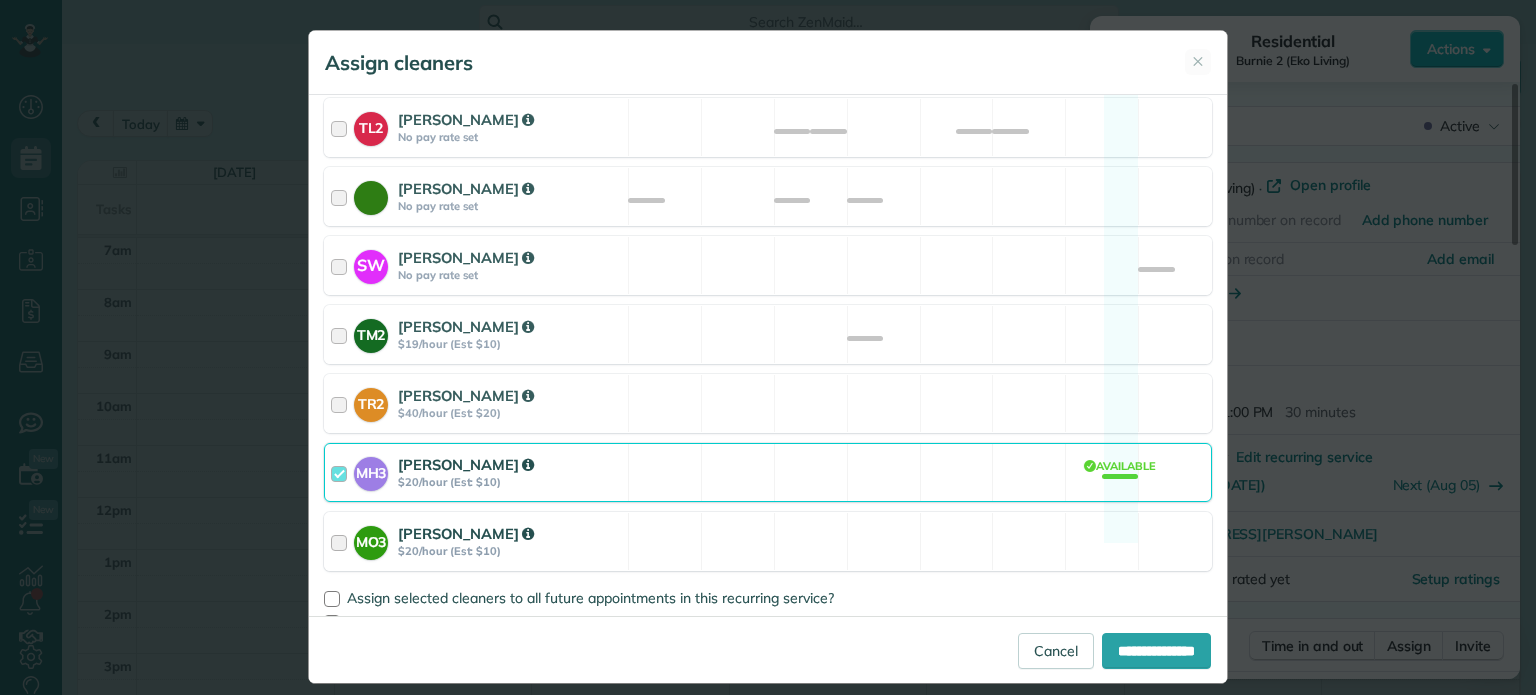 click on "MO3
[PERSON_NAME]
$20/hour (Est: $10)
Available" at bounding box center [768, 541] 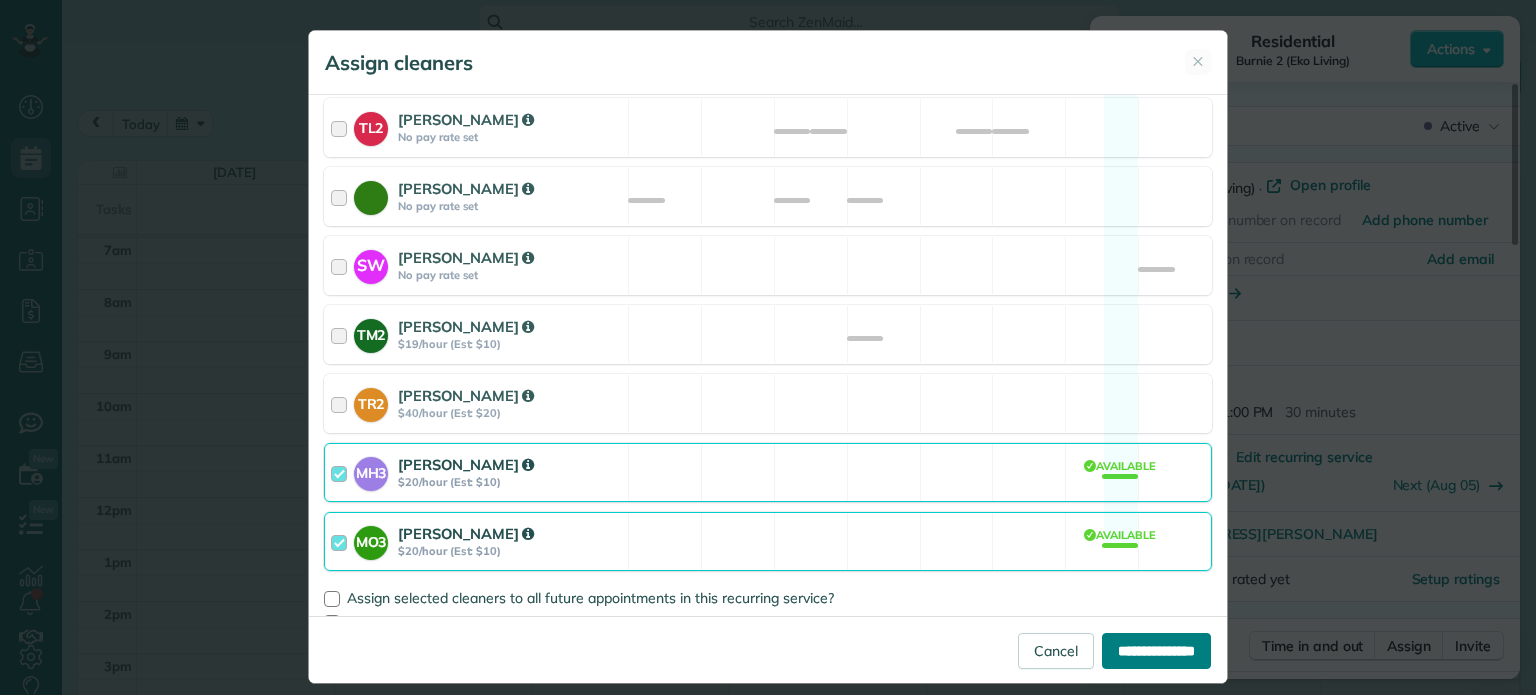 click on "**********" at bounding box center [1156, 651] 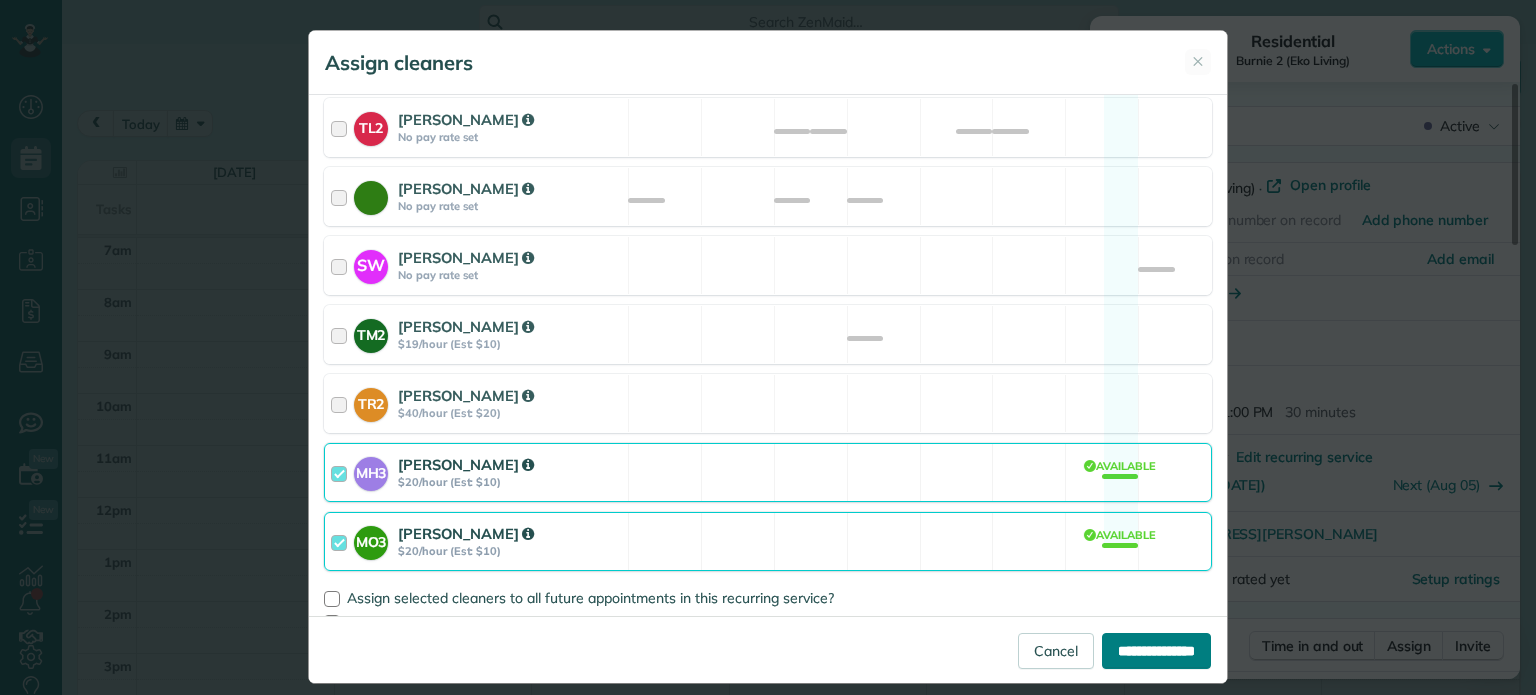 type on "**********" 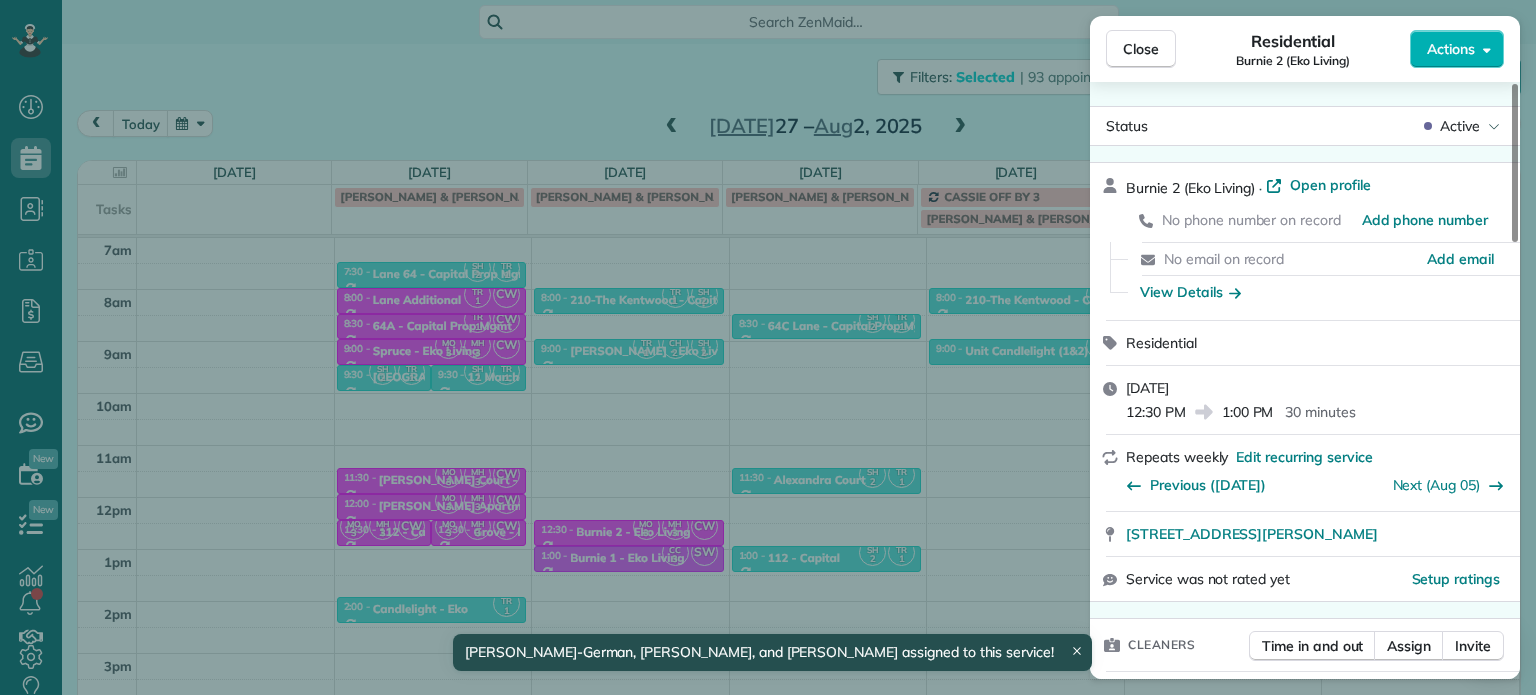 click on "Close Residential Burnie 2 (Eko Living) Actions Status Active Burnie 2 (Eko Living) · Open profile No phone number on record Add phone number No email on record Add email View Details Residential [DATE] 12:30 PM 1:00 PM 30 minutes Repeats weekly Edit recurring service Previous ([DATE]) Next ([DATE]) [STREET_ADDRESS][PERSON_NAME] Service was not rated yet Setup ratings Cleaners Time in and out Assign Invite Cleaners [PERSON_NAME] 12:30 PM 1:00 PM [PERSON_NAME] 12:30 PM 1:00 PM [PERSON_NAME]-German 12:30 PM 1:00 PM Checklist Try Now Keep this appointment up to your standards. Stay on top of every detail, keep your cleaners organised, and your client happy. Assign a checklist Watch a 5 min demo Billing Billing actions Price $0.00 Overcharge $0.00 Discount $0.00 Coupon discount - Primary tax - Secondary tax - Total appointment price $0.00 Tips collected New feature! $0.00 [PERSON_NAME] as paid Total including tip $0.00 Get paid online in no-time! Charge customer credit card Notes" at bounding box center [768, 347] 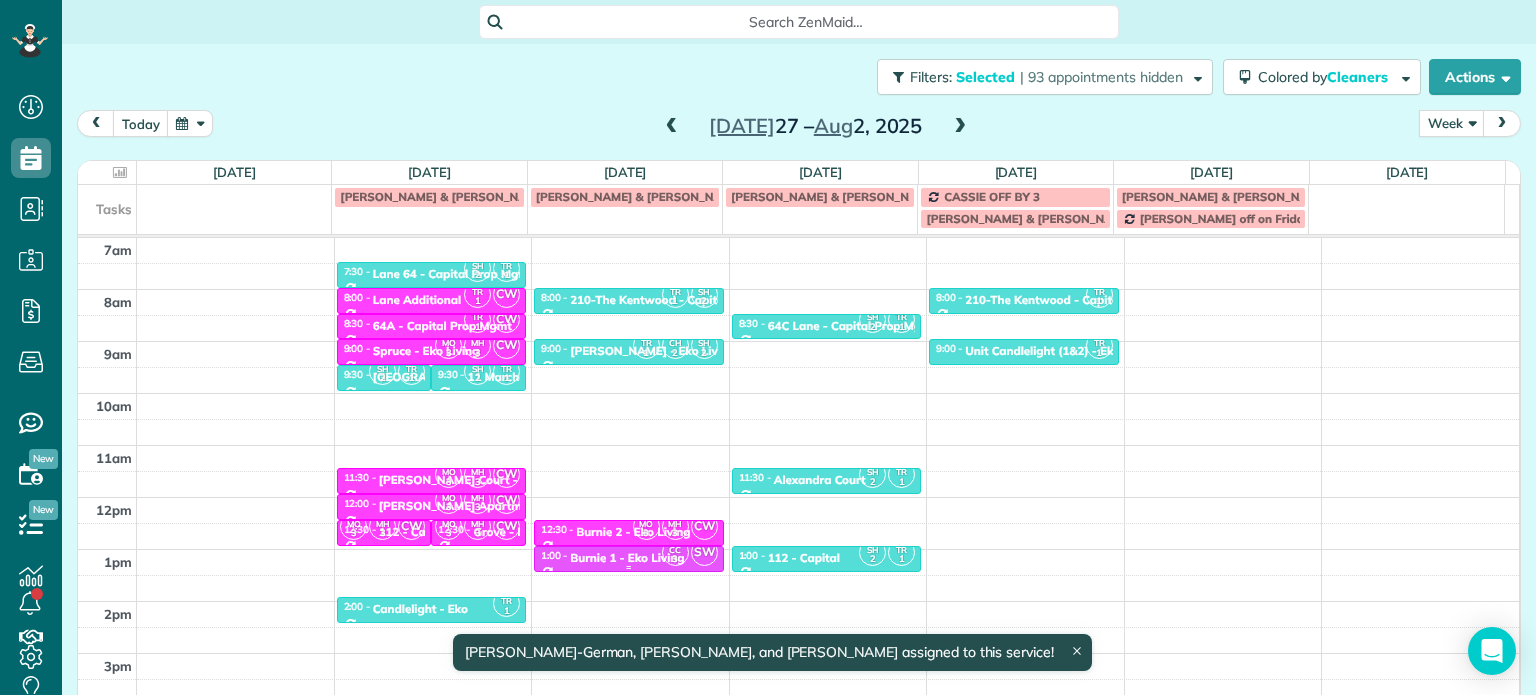 click on "3" at bounding box center [675, 559] 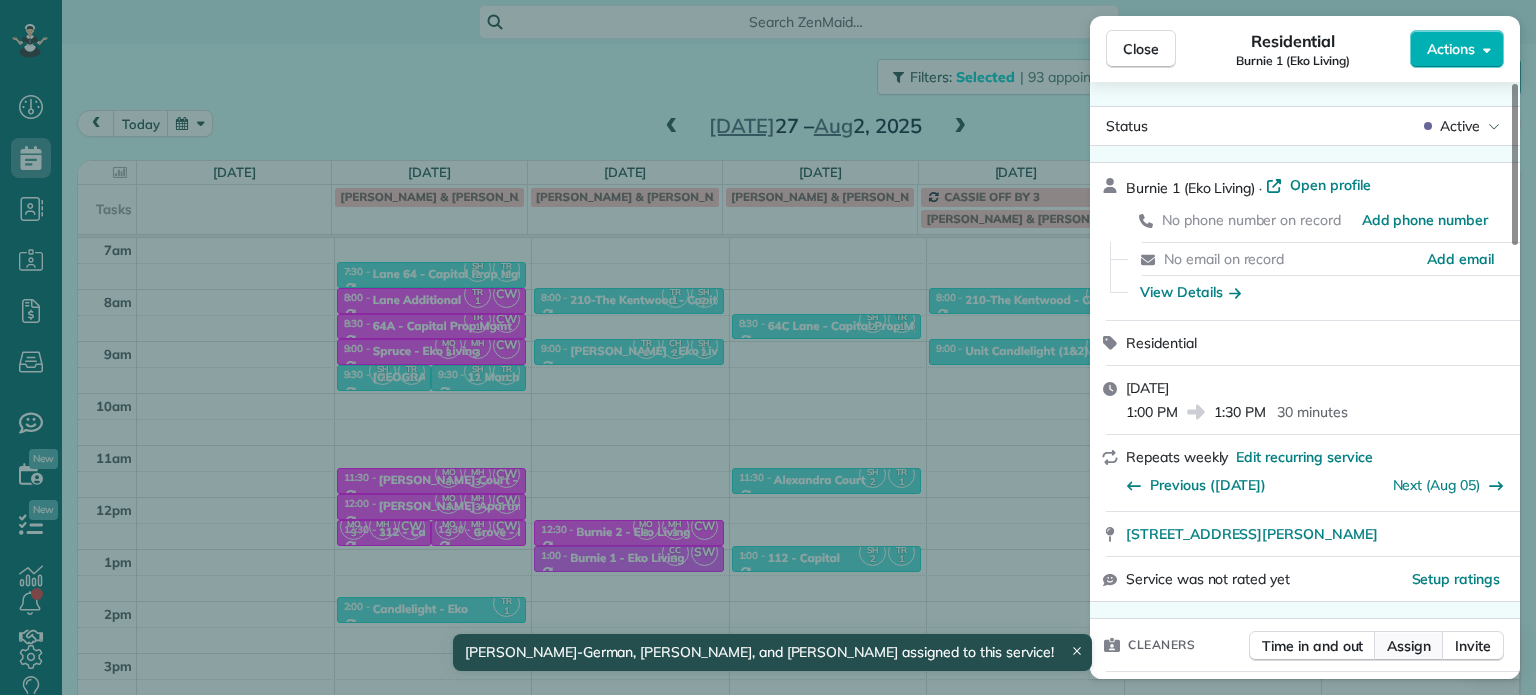 click on "Assign" at bounding box center (1409, 646) 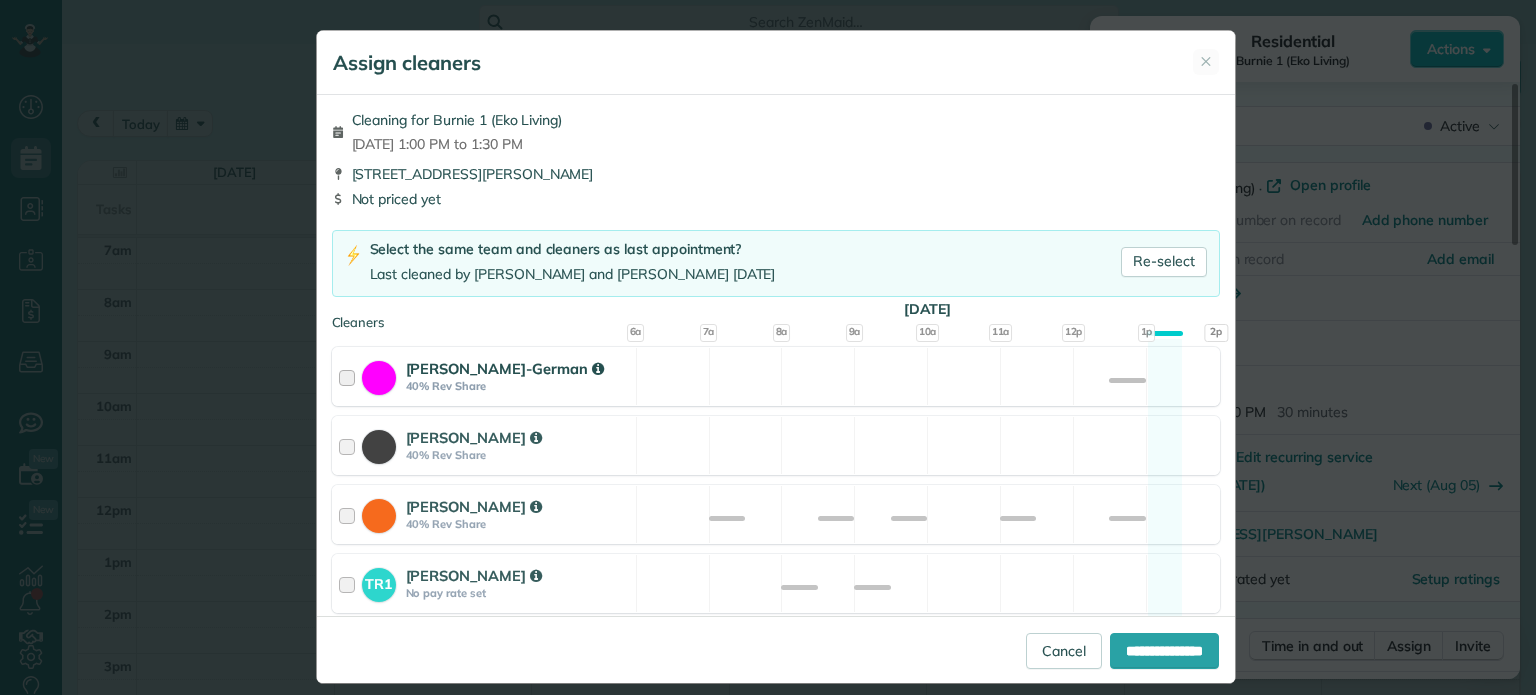 click on "[PERSON_NAME]-German
40% Rev Share
Available" at bounding box center (776, 376) 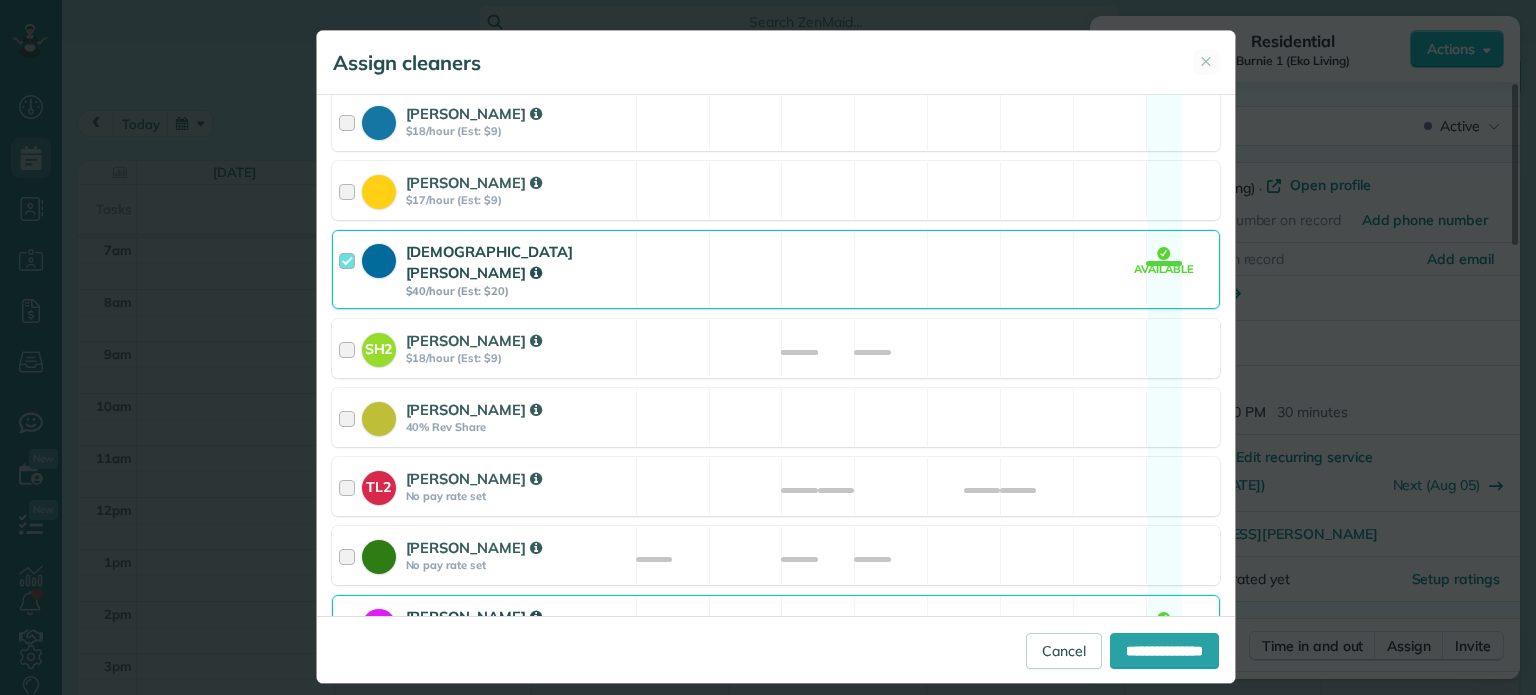 click on "[DEMOGRAPHIC_DATA][PERSON_NAME]
$40/hour (Est: $20)
Available" at bounding box center [776, 269] 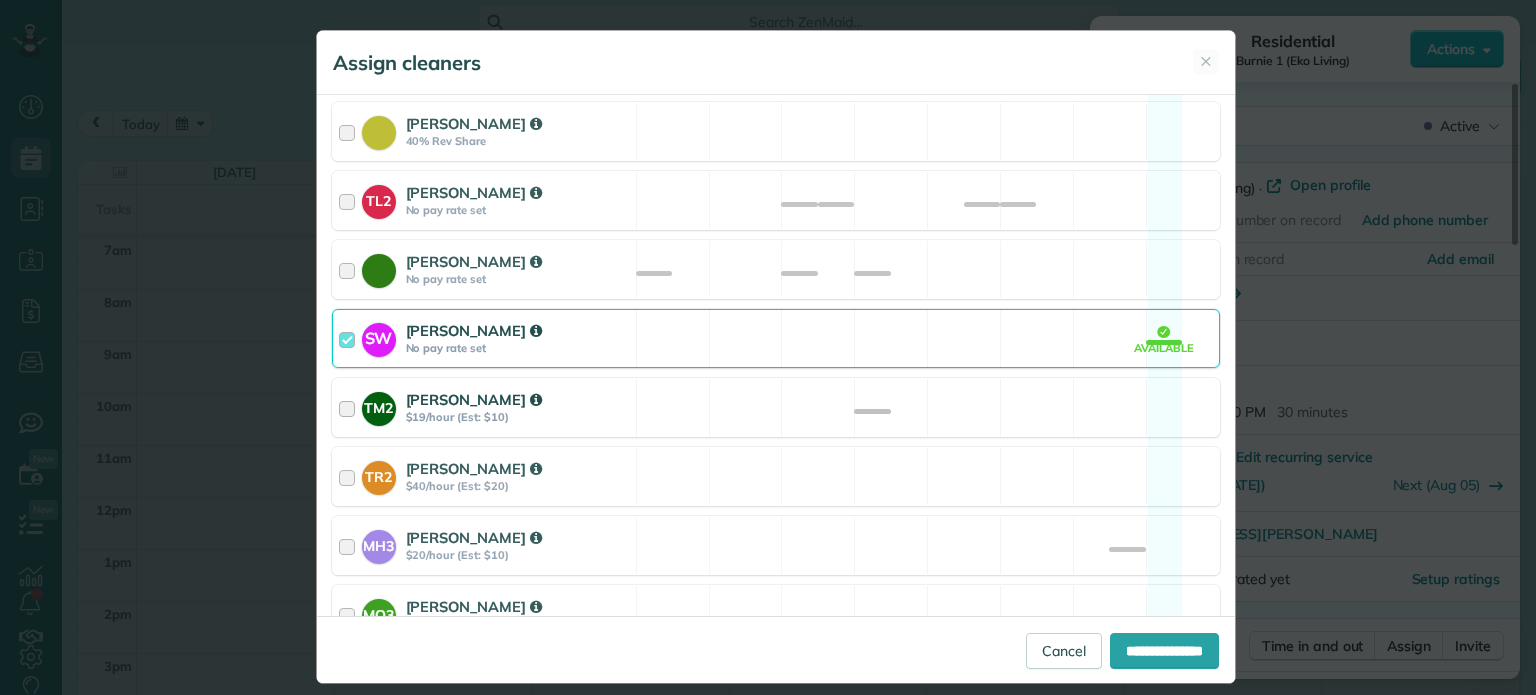 scroll, scrollTop: 959, scrollLeft: 0, axis: vertical 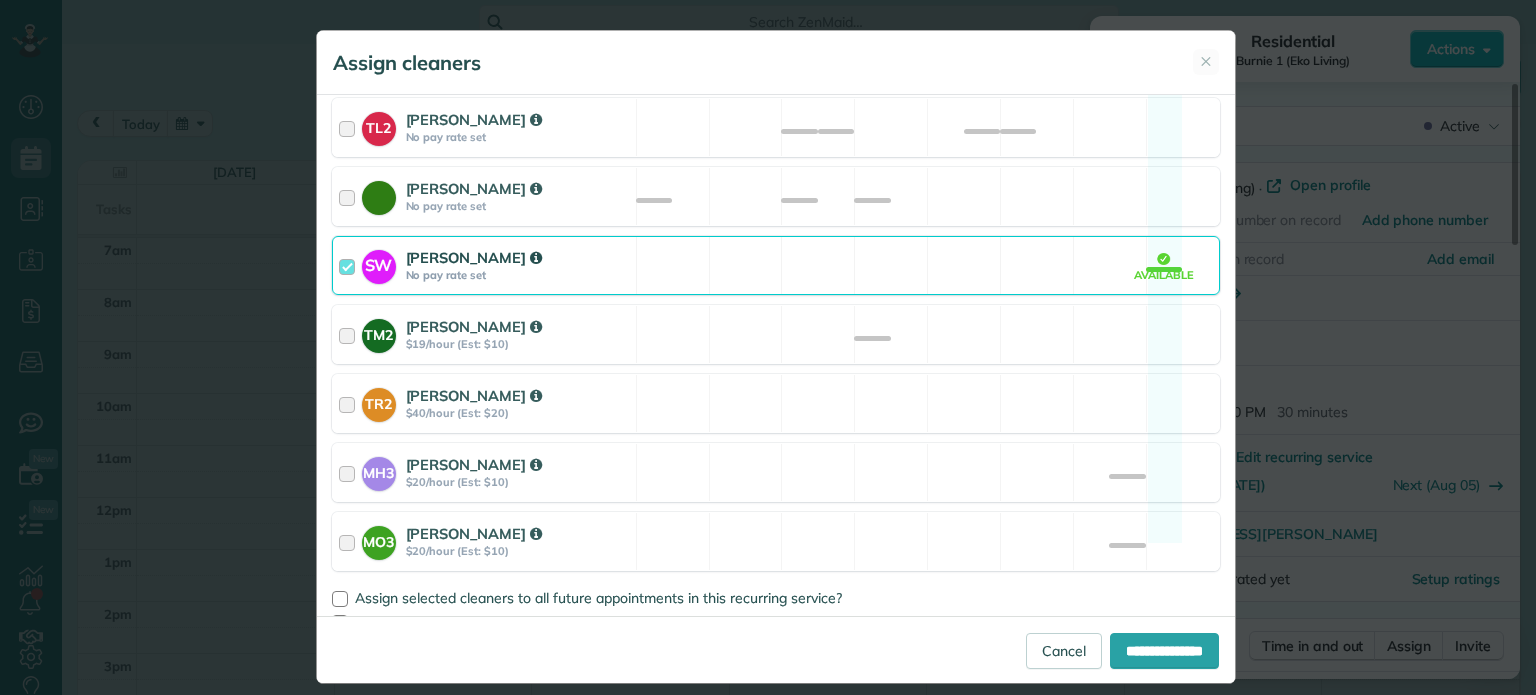 click on "SW
[PERSON_NAME]
No pay rate set
Available" at bounding box center (776, 265) 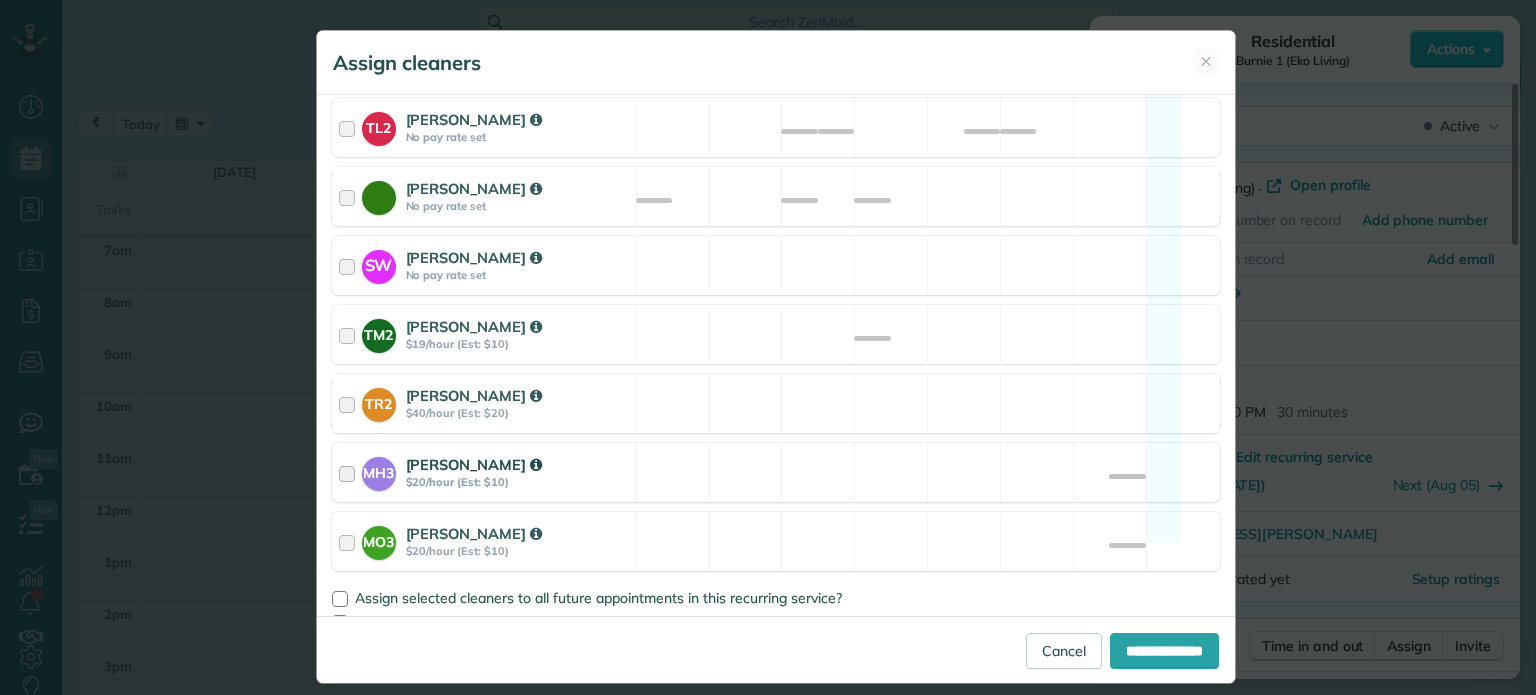 drag, startPoint x: 990, startPoint y: 438, endPoint x: 995, endPoint y: 472, distance: 34.36568 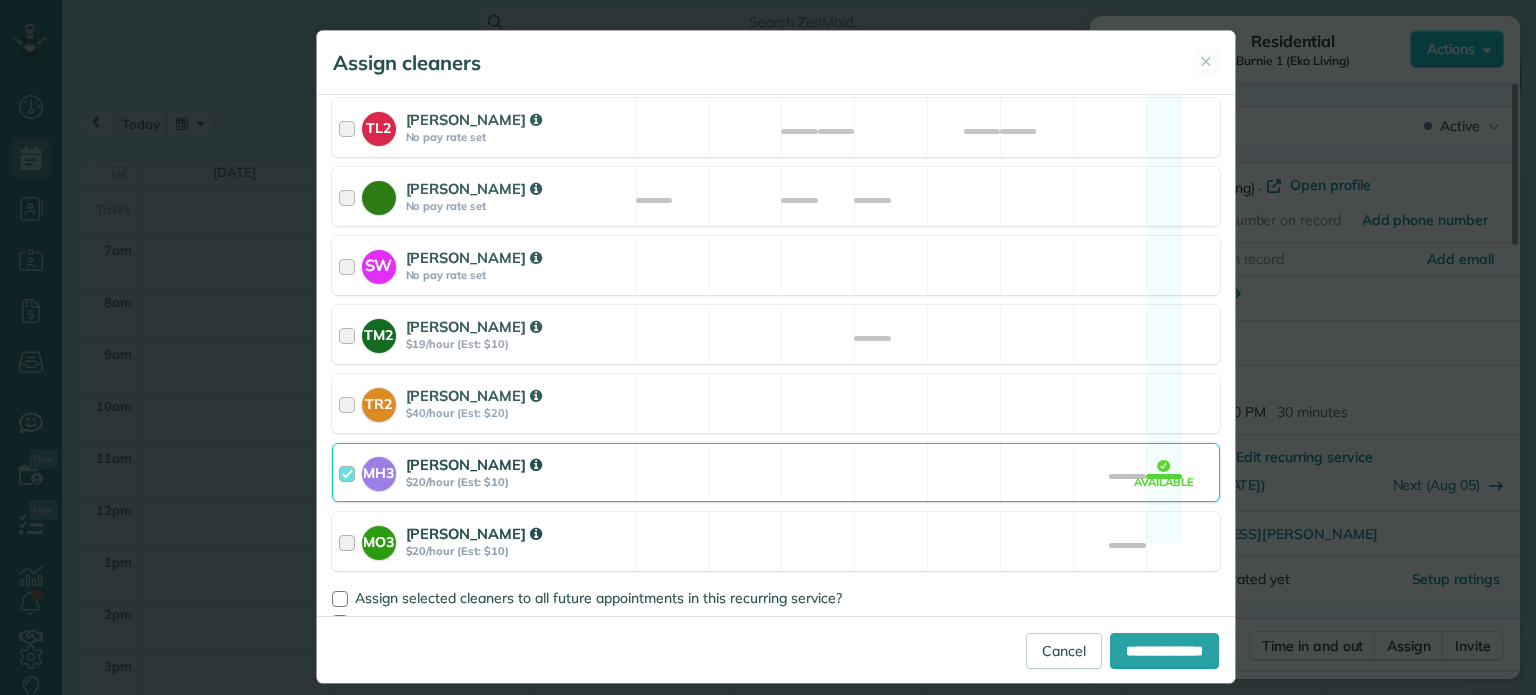 click on "MO3
[PERSON_NAME]
$20/hour (Est: $10)
Available" at bounding box center (776, 541) 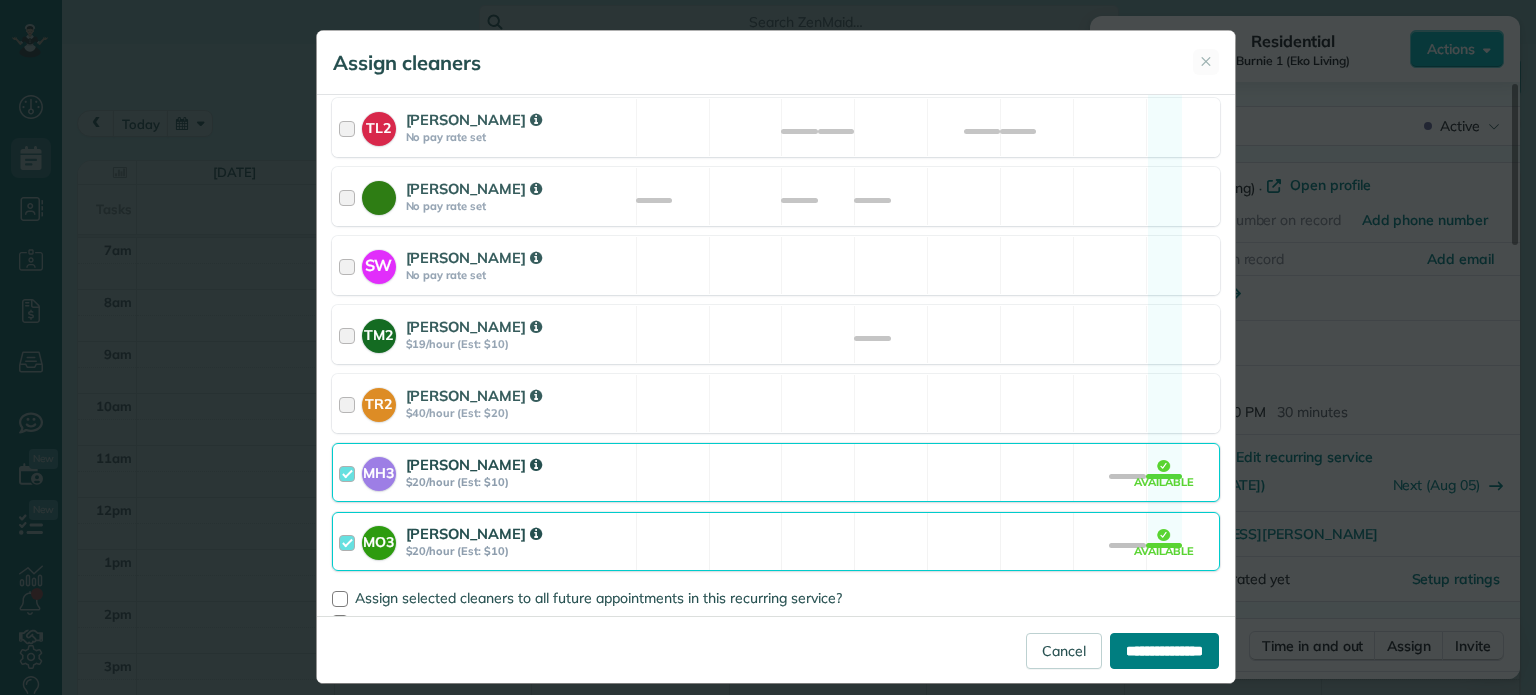 click on "**********" at bounding box center [1164, 651] 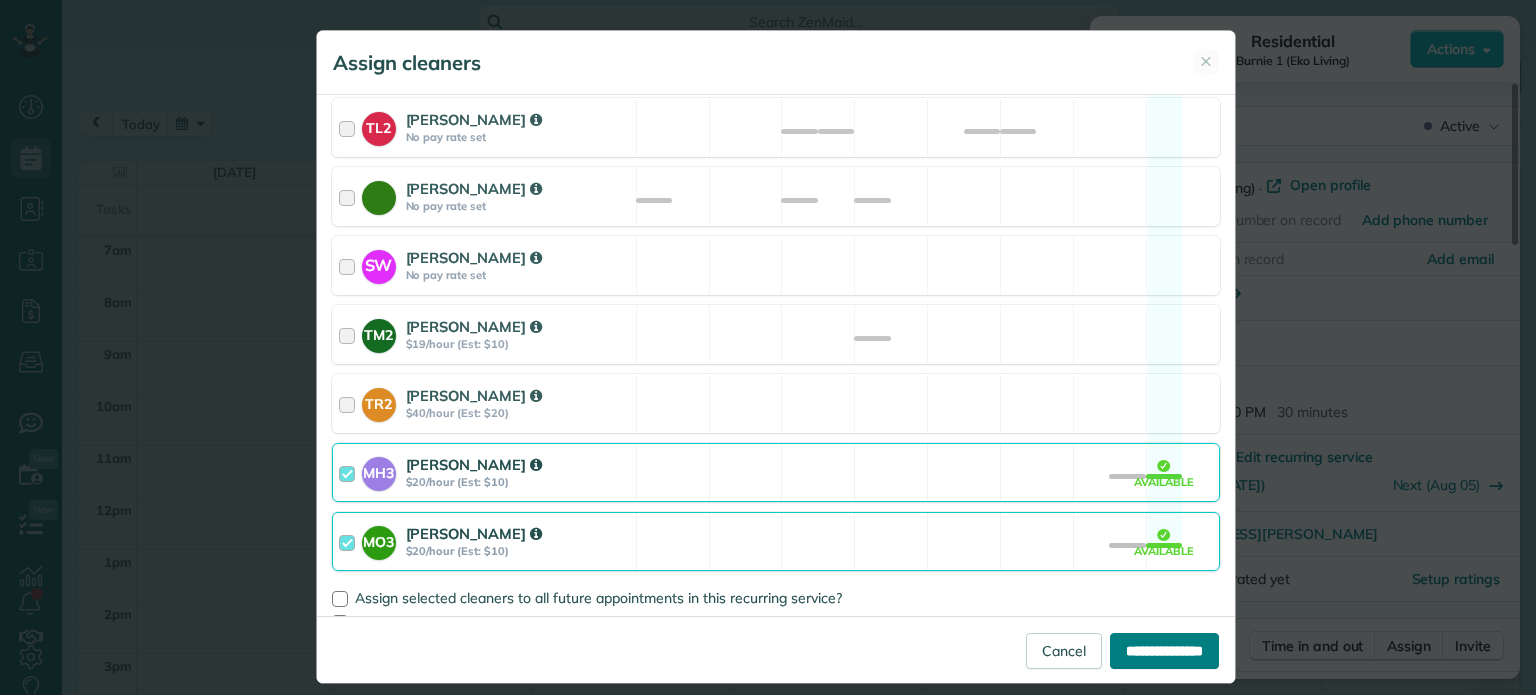 type on "**********" 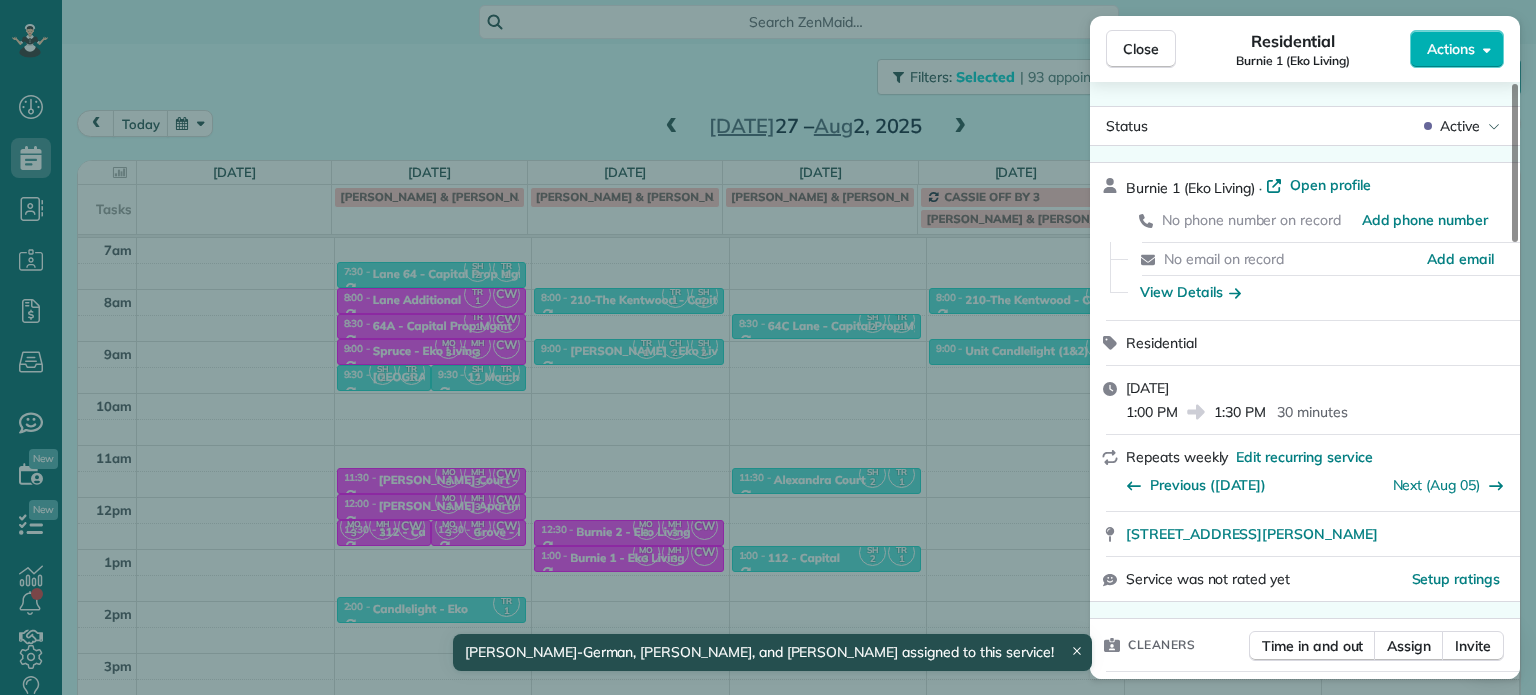 click on "Close Residential Burnie 1 (Eko Living) Actions Status Active Burnie 1 (Eko Living) · Open profile No phone number on record Add phone number No email on record Add email View Details Residential [DATE] 1:00 PM 1:30 PM 30 minutes Repeats weekly Edit recurring service Previous ([DATE]) Next ([DATE]) [STREET_ADDRESS][PERSON_NAME] Service was not rated yet Setup ratings Cleaners Time in and out Assign Invite Cleaners [PERSON_NAME] 1:00 PM 1:30 PM [PERSON_NAME] 1:00 PM 1:30 PM [PERSON_NAME]-German 1:00 PM 1:30 PM Checklist Try Now Keep this appointment up to your standards. Stay on top of every detail, keep your cleaners organised, and your client happy. Assign a checklist Watch a 5 min demo Billing Billing actions Price $0.00 Overcharge $0.00 Discount $0.00 Coupon discount - Primary tax - Secondary tax - Total appointment price $0.00 Tips collected New feature! $0.00 [PERSON_NAME] as paid Total including tip $0.00 Get paid online in no-time! Charge customer credit card Notes 0 1" at bounding box center [768, 347] 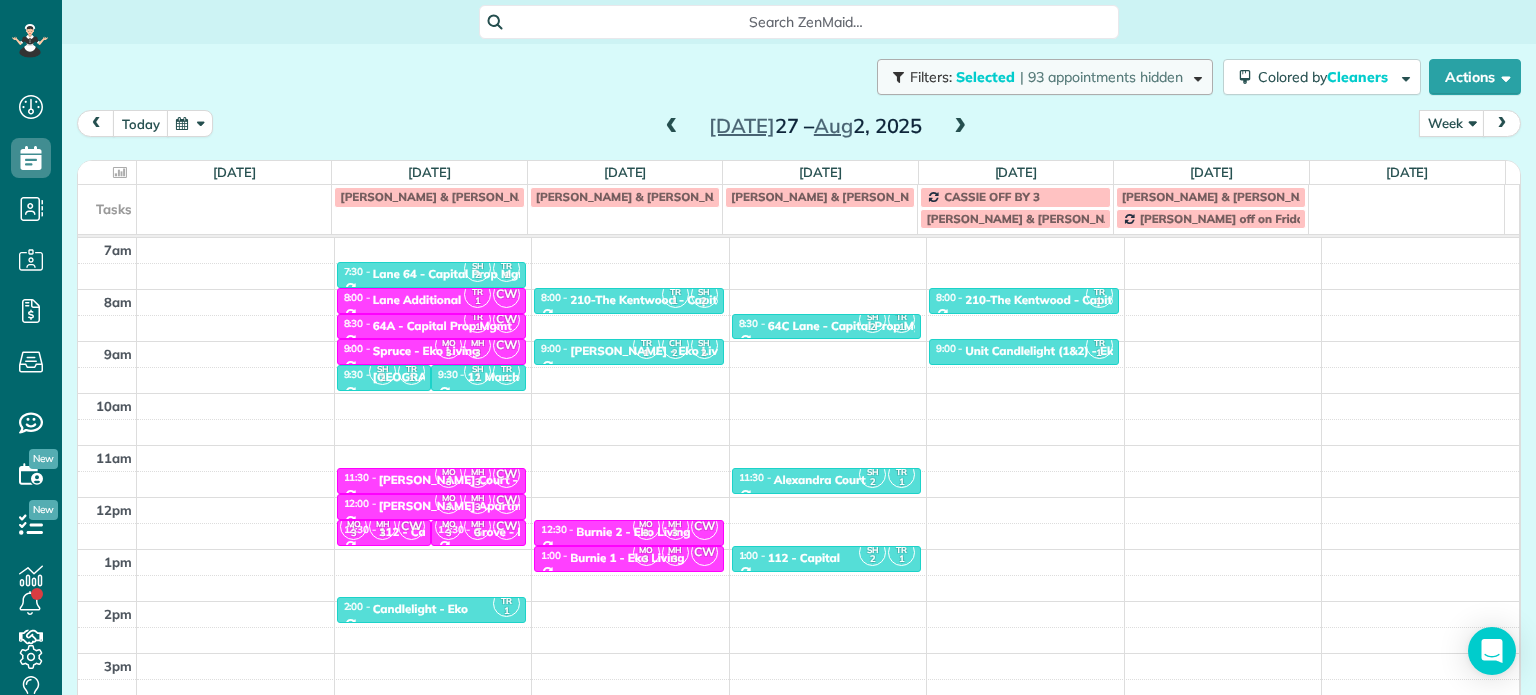 click on "Selected" at bounding box center (986, 77) 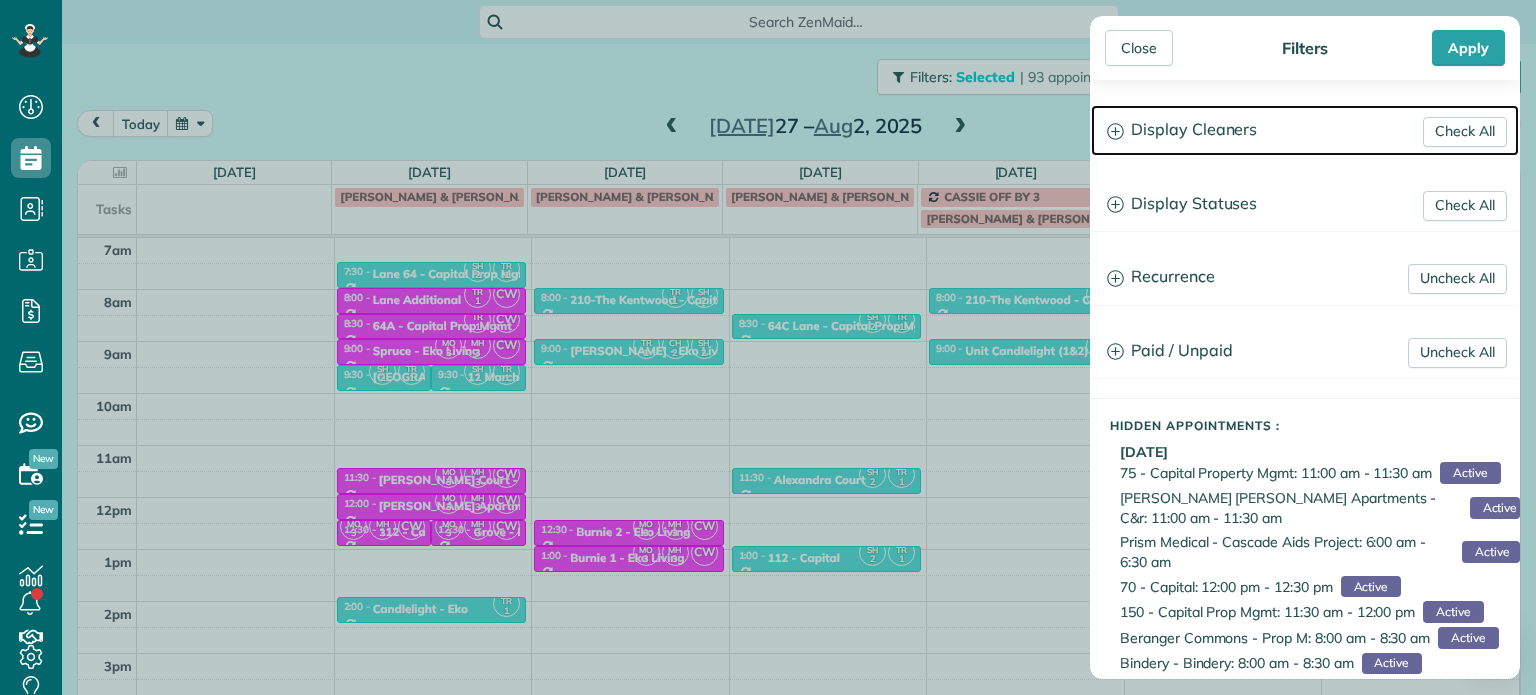 click on "Display Cleaners" at bounding box center (1305, 130) 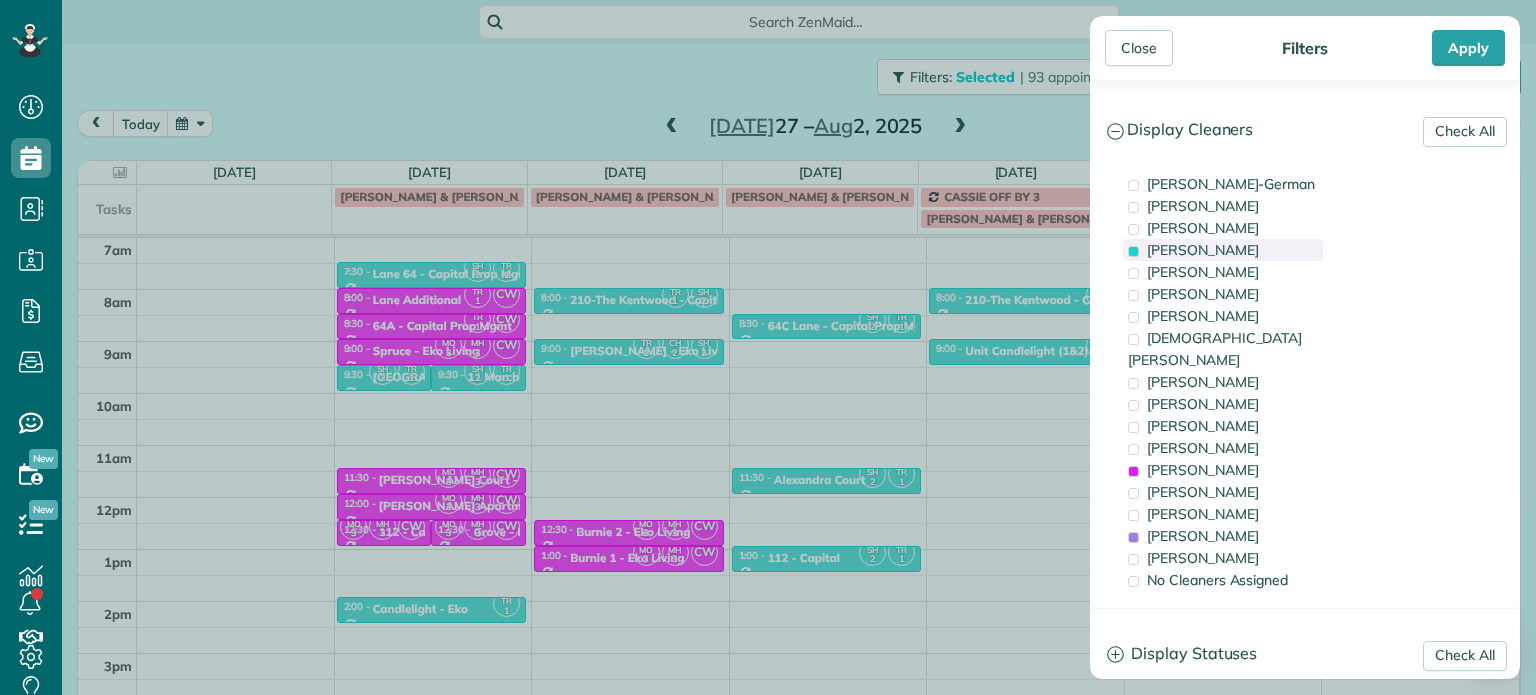 click on "[PERSON_NAME]" at bounding box center (1203, 250) 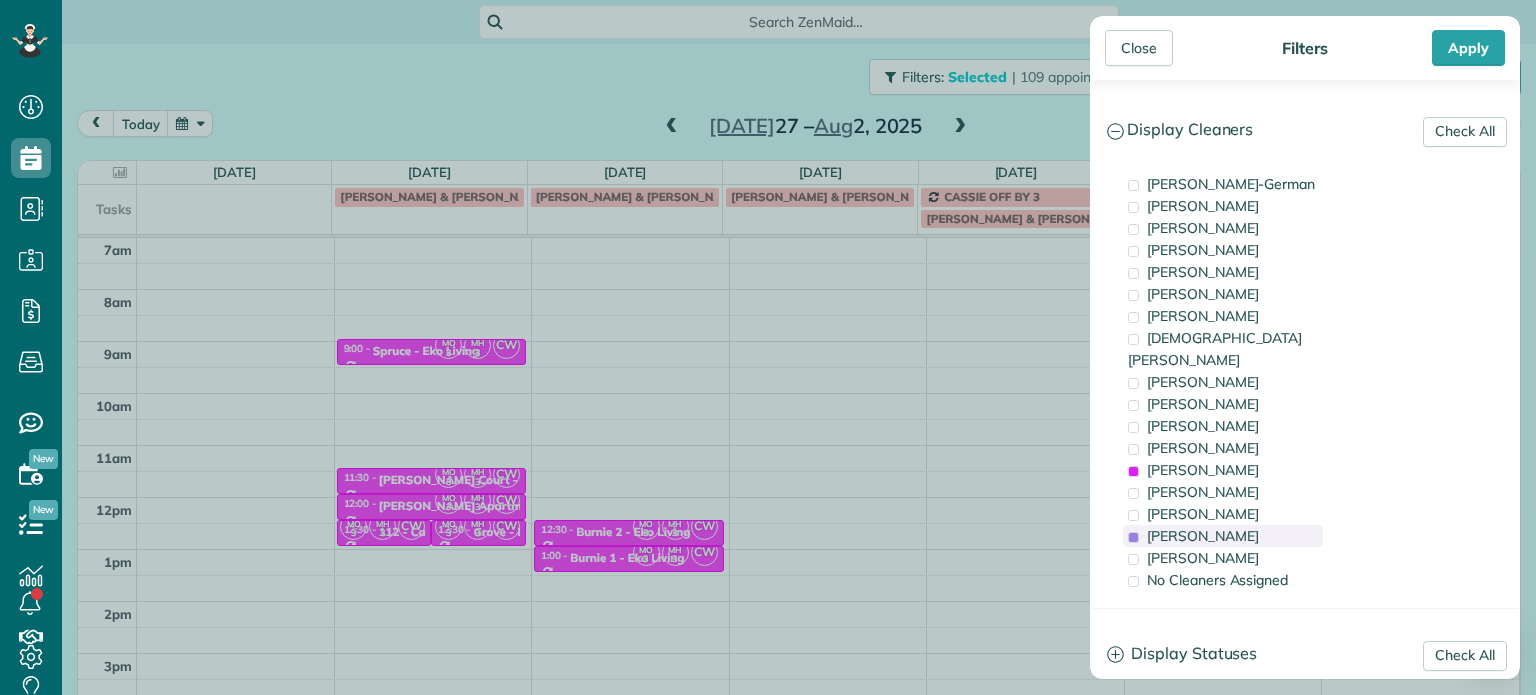 click on "[PERSON_NAME]" at bounding box center (1203, 536) 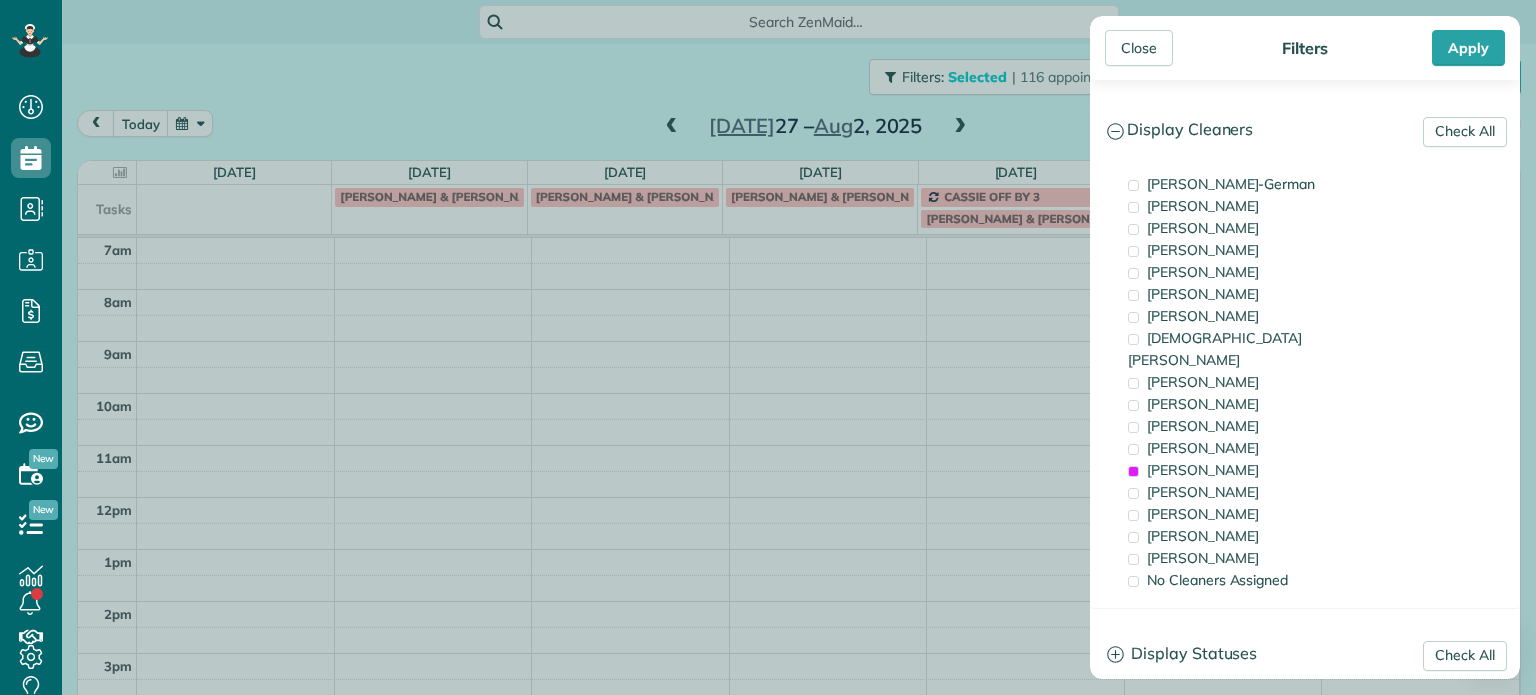 click on "Close
Filters
Apply
Check All
Display Cleaners
[PERSON_NAME]-German
[PERSON_NAME]
[PERSON_NAME]
[PERSON_NAME]
[PERSON_NAME]
[PERSON_NAME]
[PERSON_NAME]" at bounding box center [768, 347] 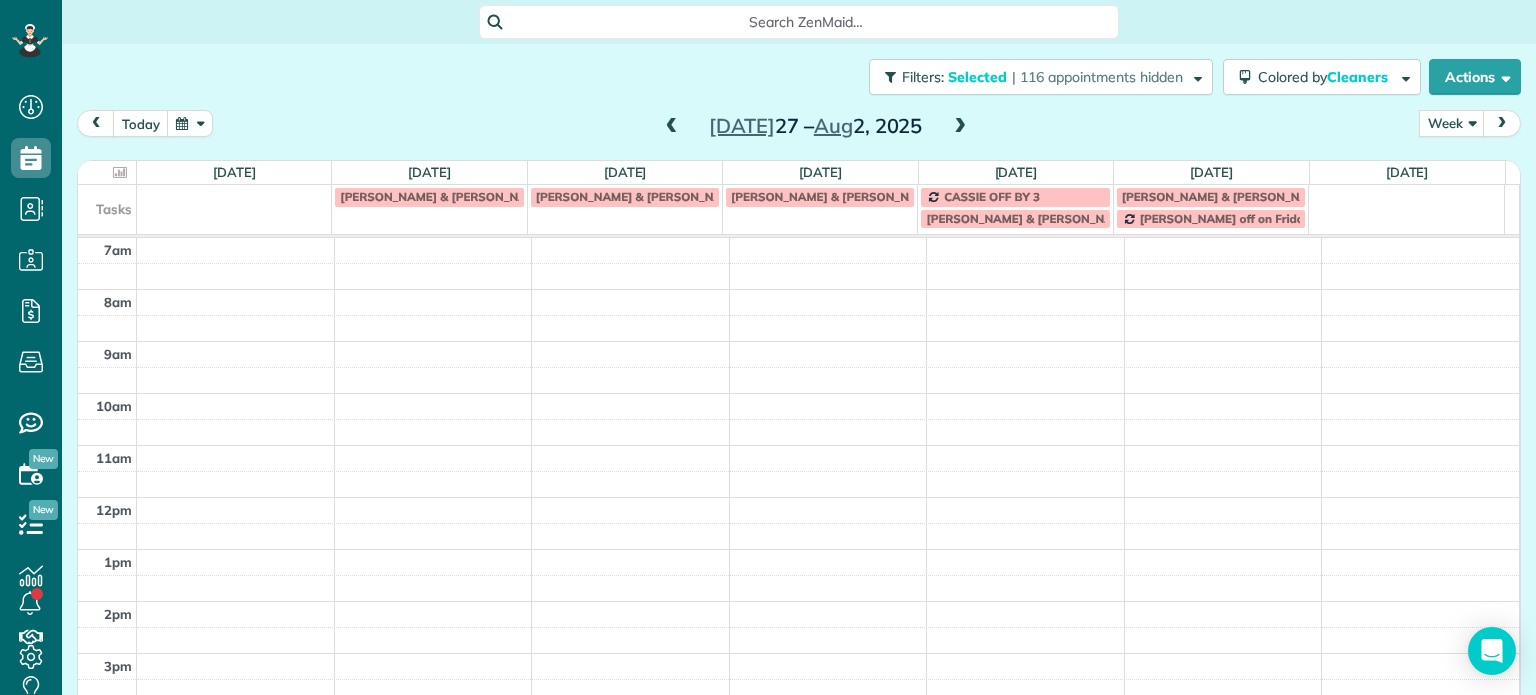 click at bounding box center [672, 127] 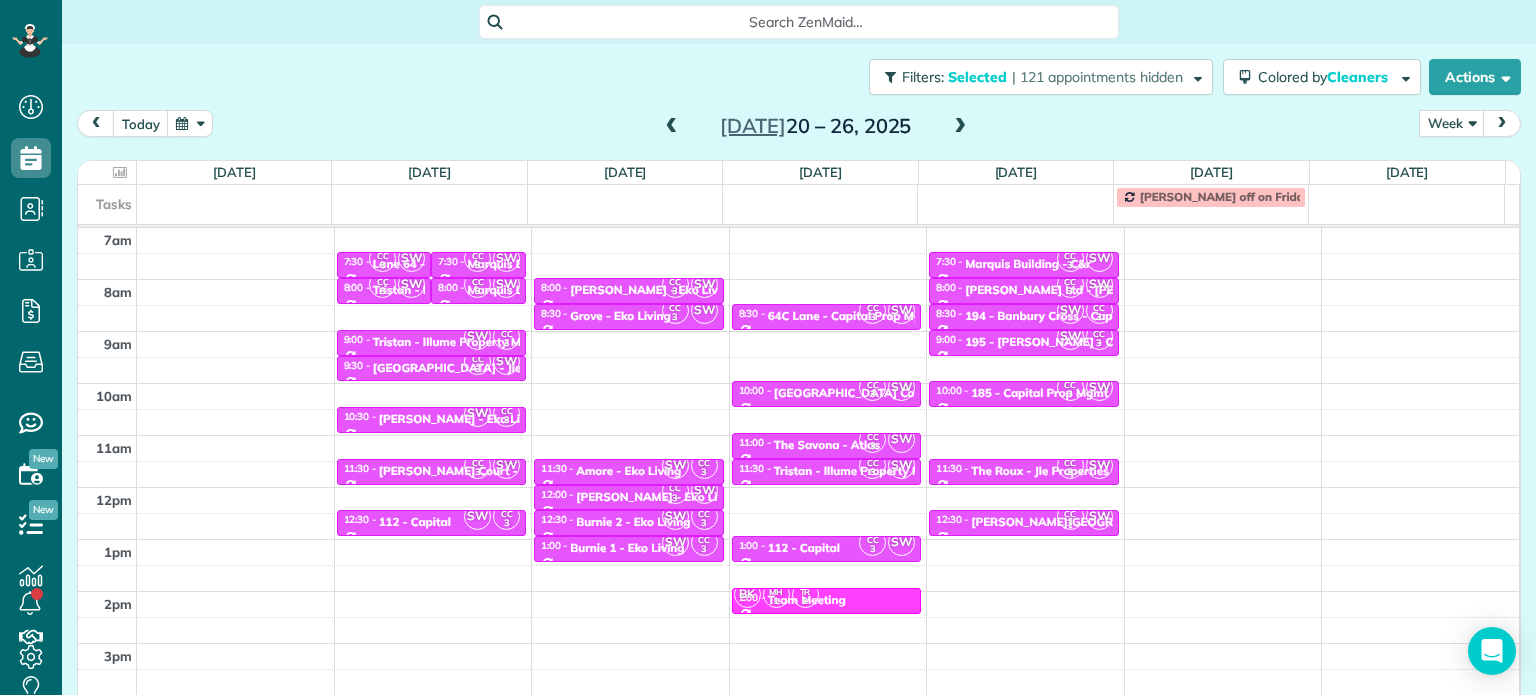click at bounding box center [960, 127] 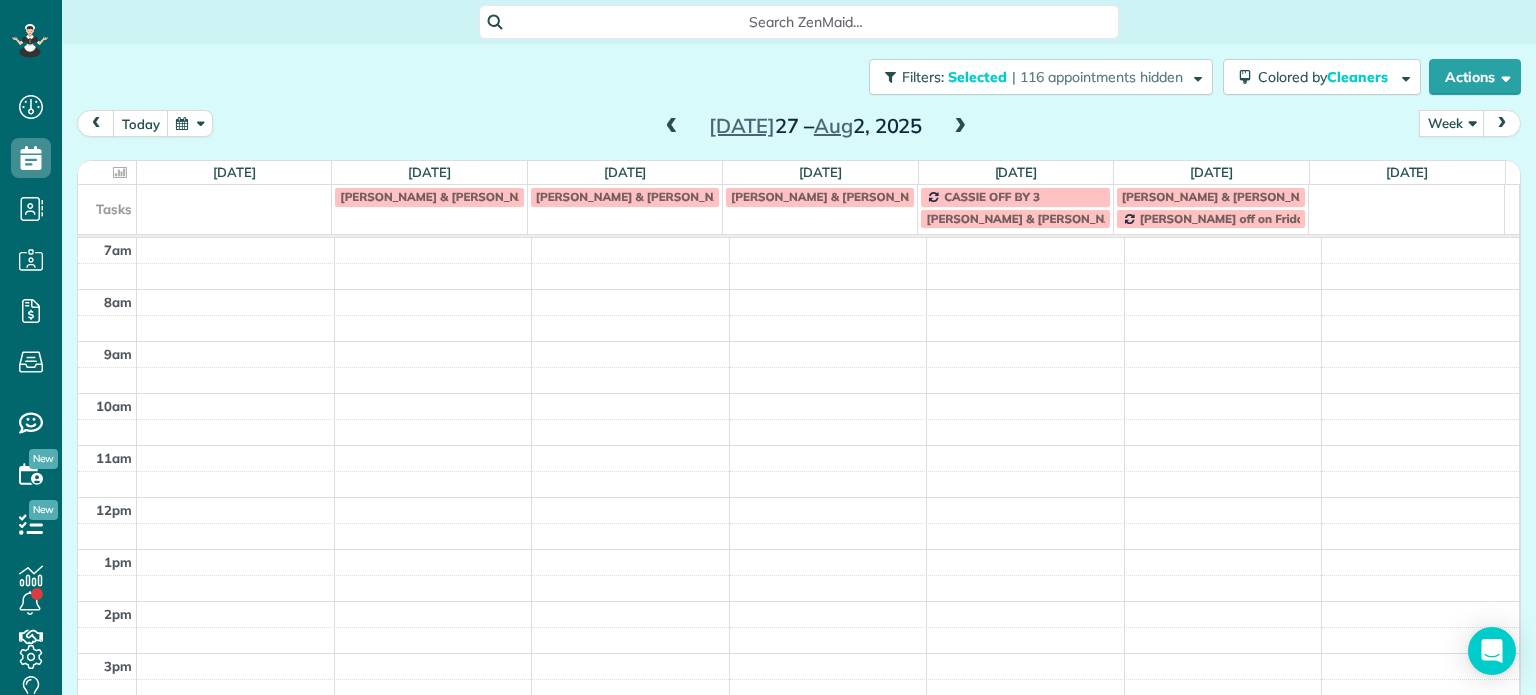 click at bounding box center (960, 127) 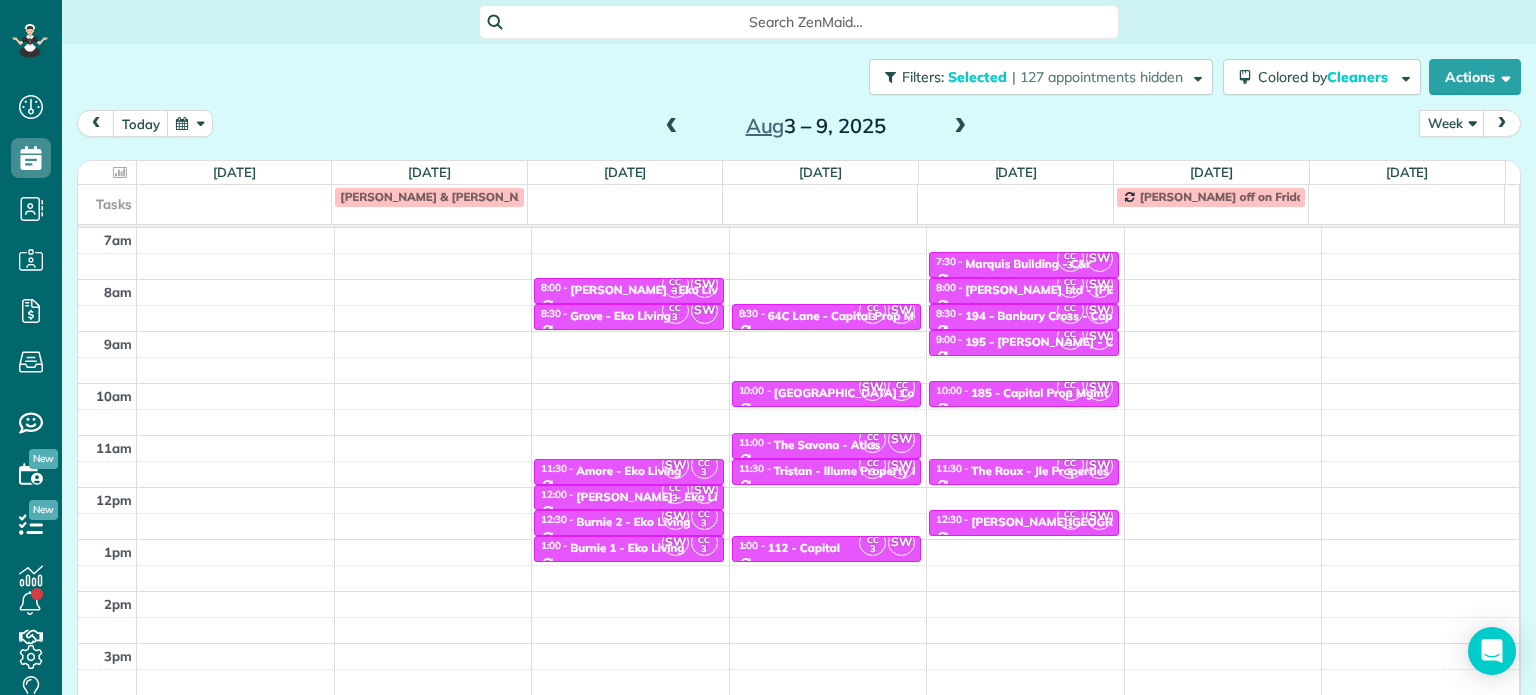 click at bounding box center [672, 127] 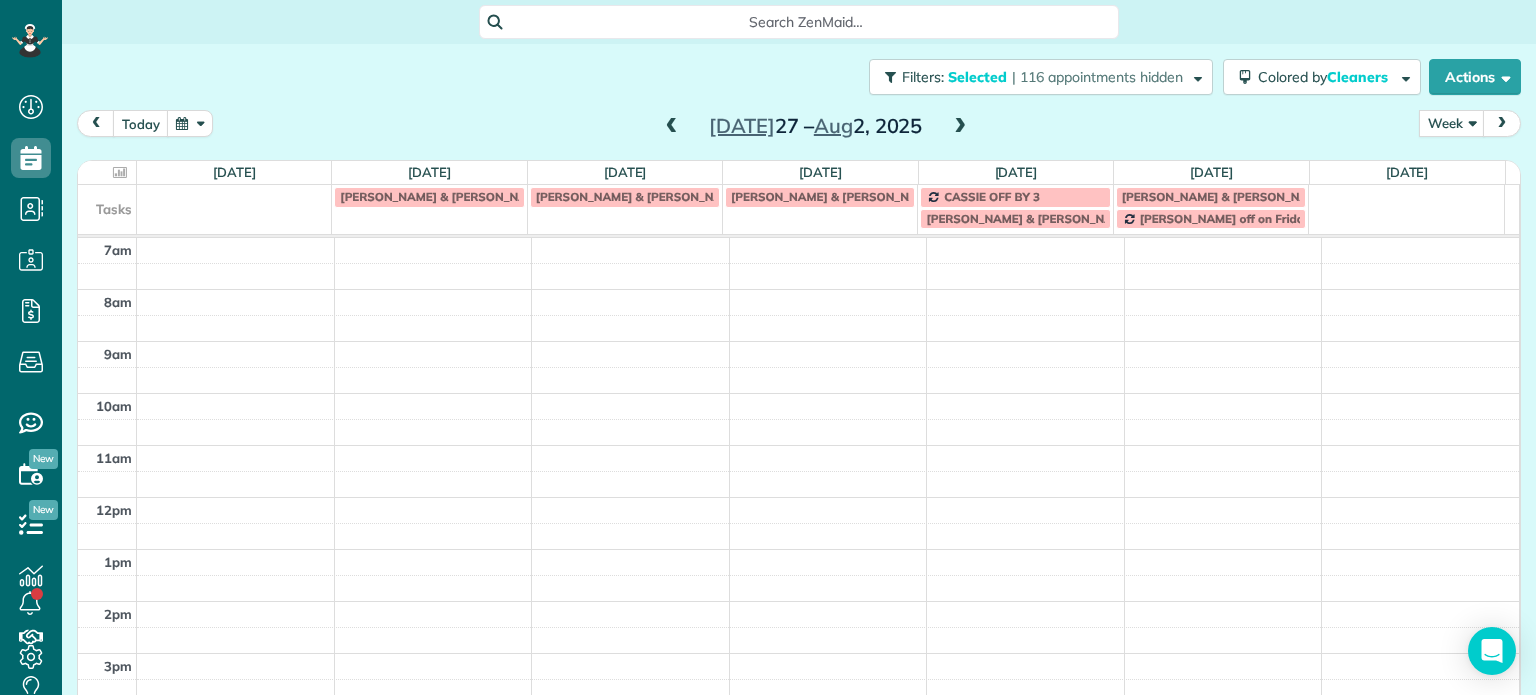 click at bounding box center (672, 127) 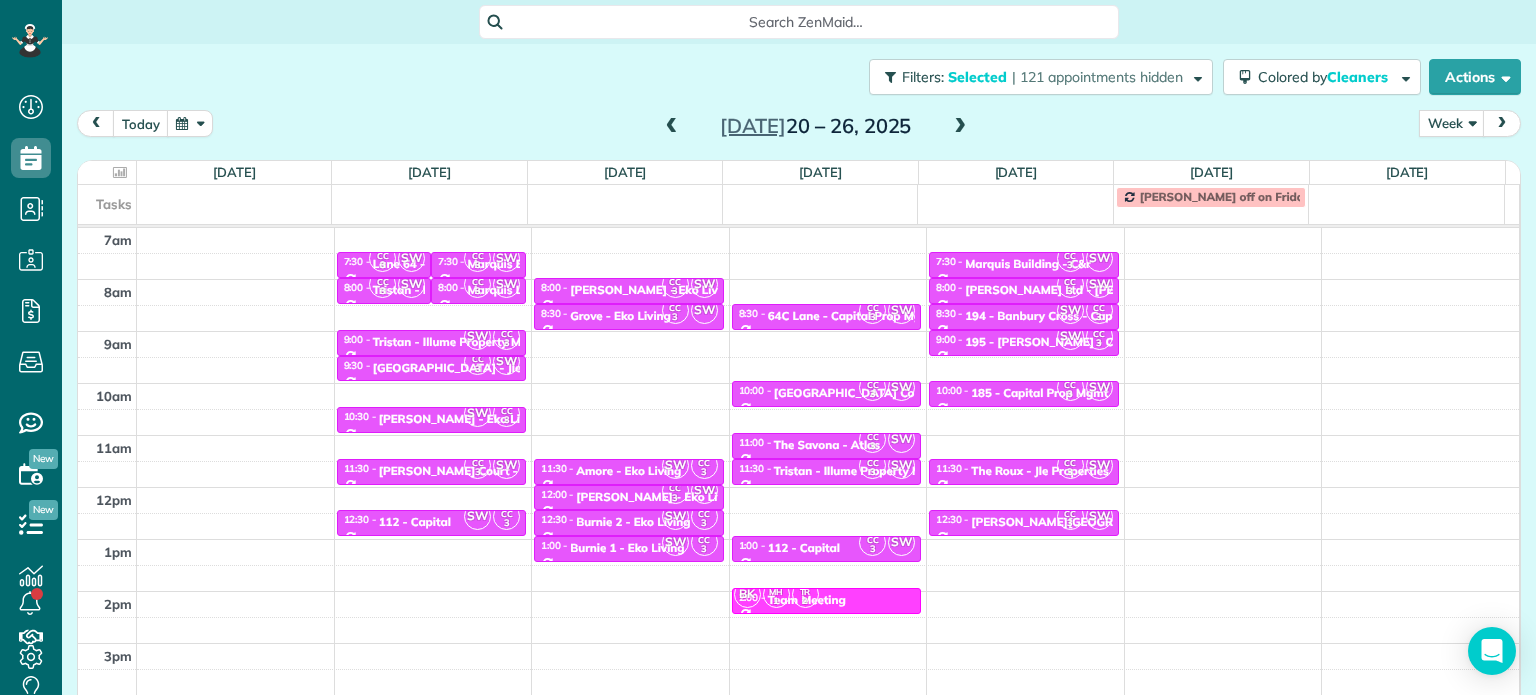 click at bounding box center [672, 127] 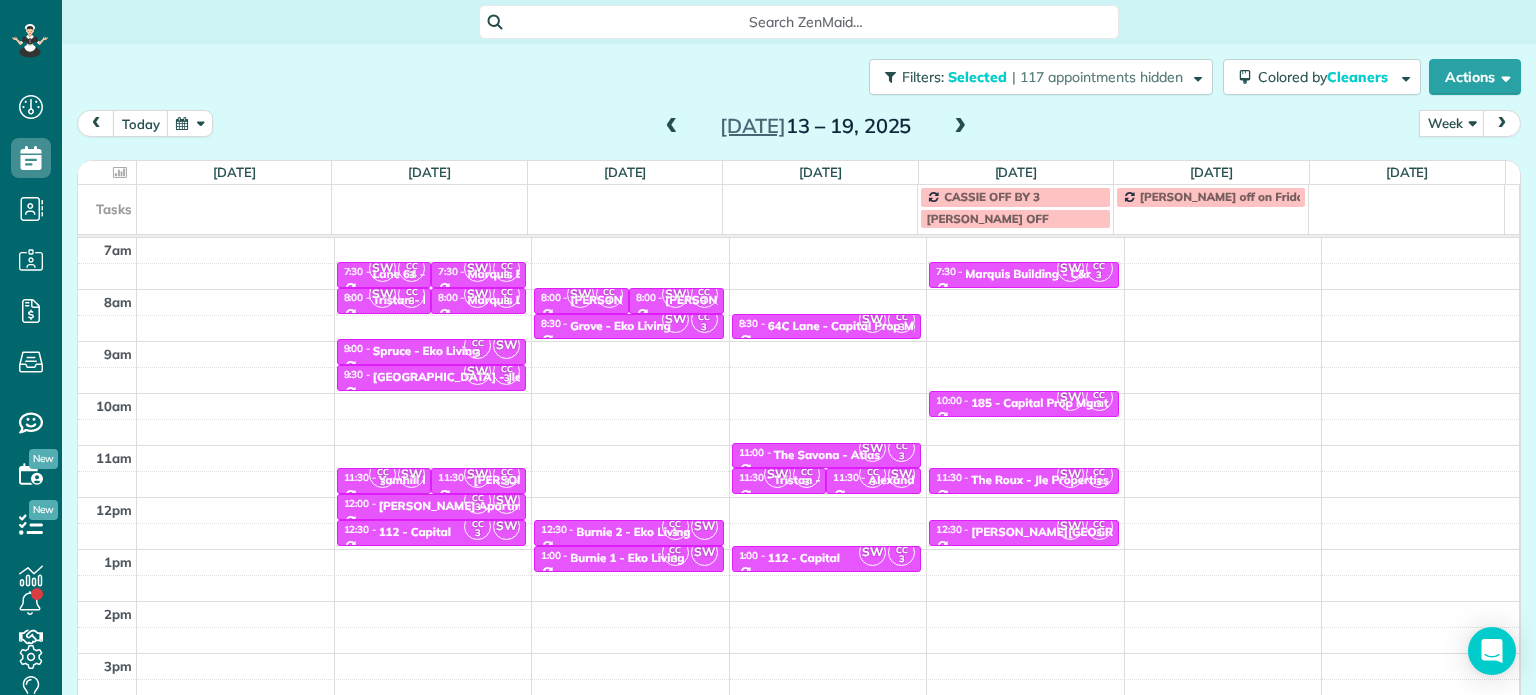 click at bounding box center [672, 127] 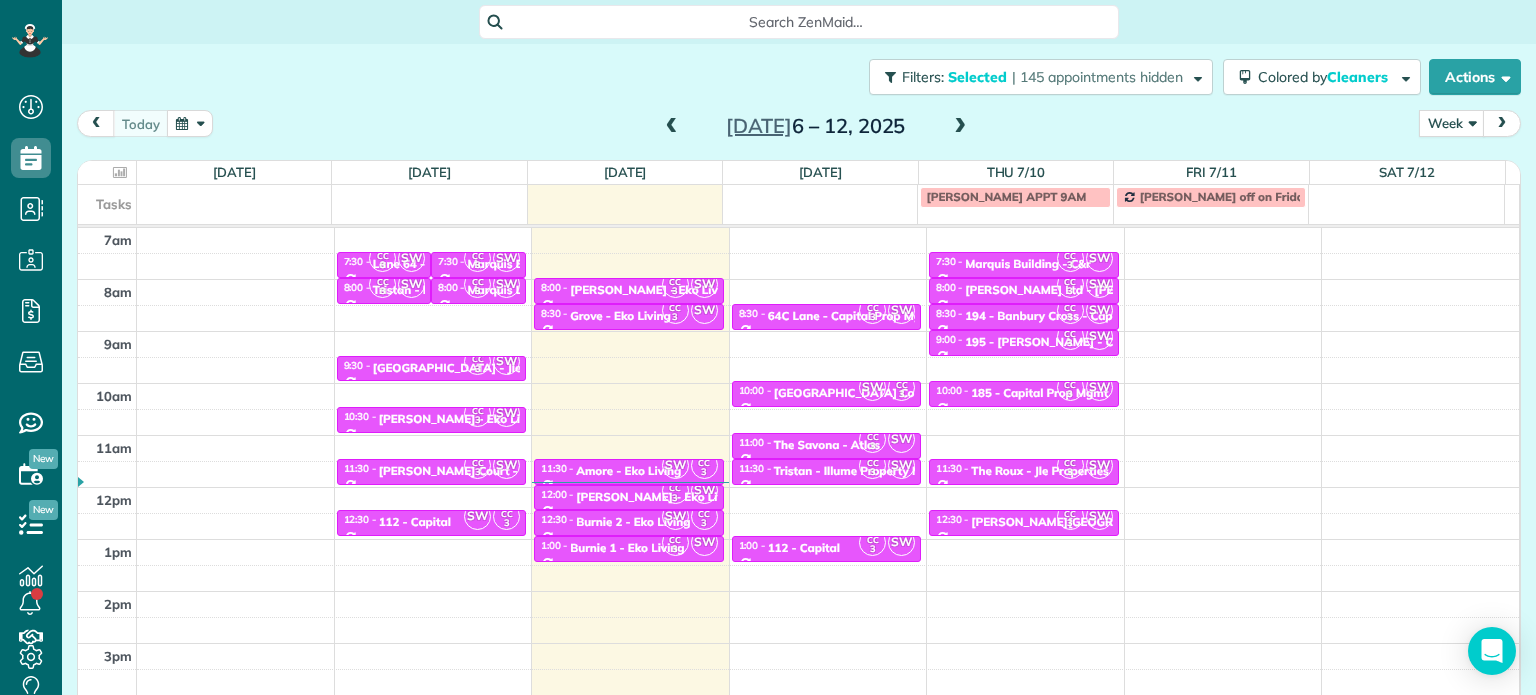 click at bounding box center [960, 127] 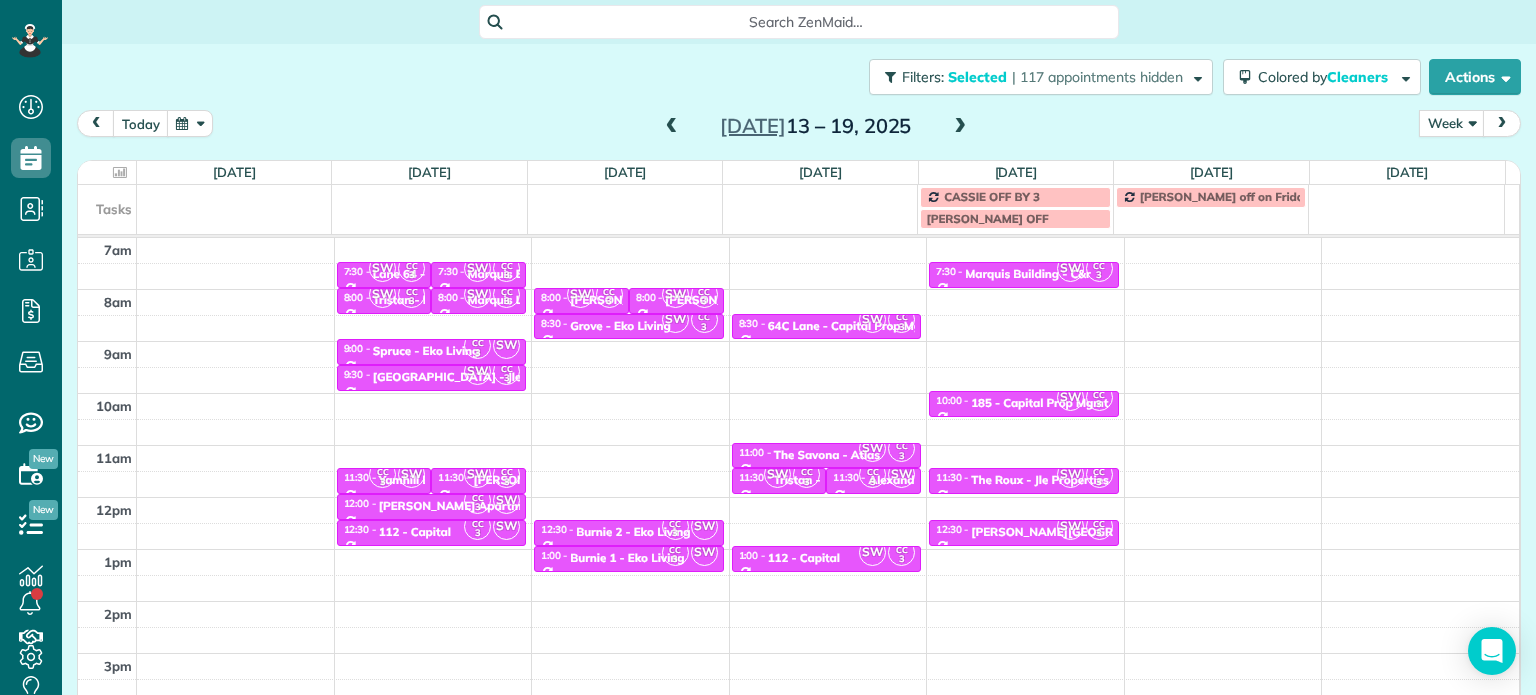 click at bounding box center [672, 127] 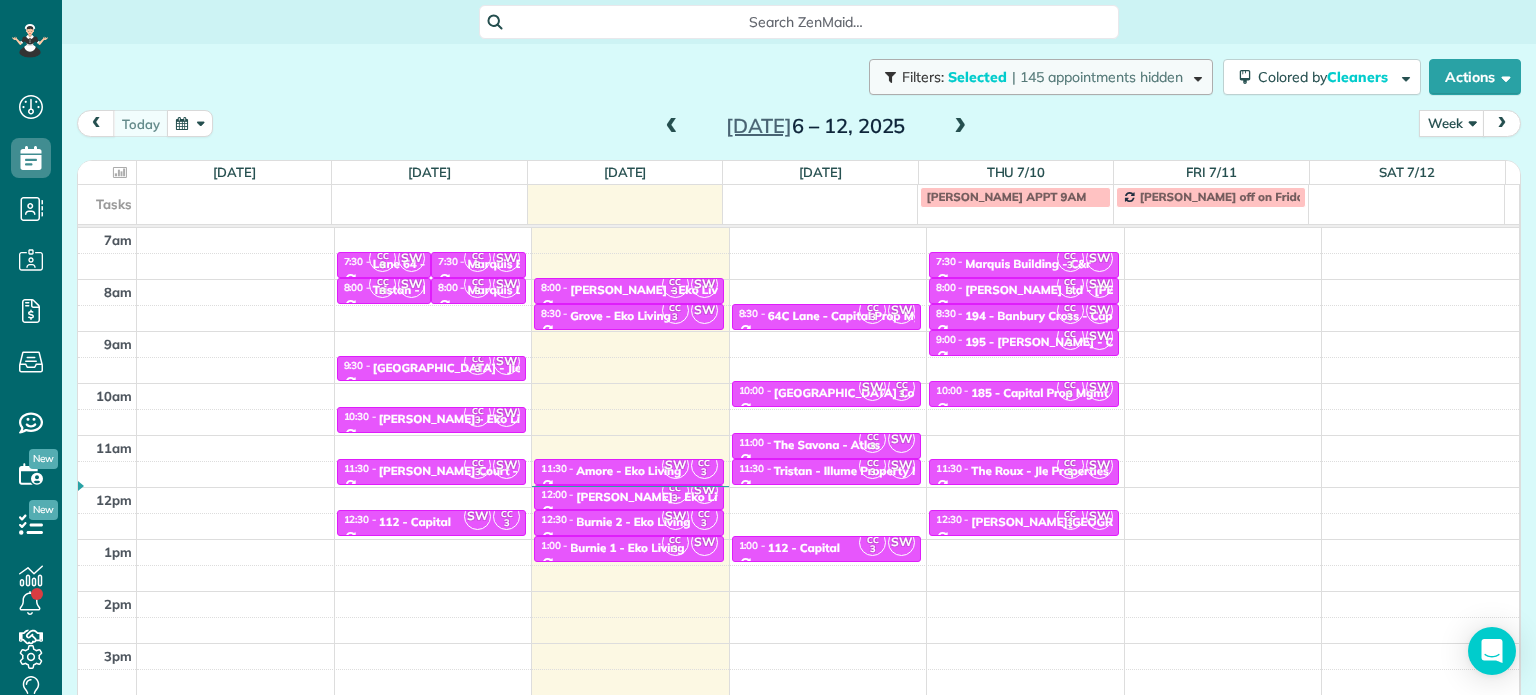 click on "|  145 appointments hidden" at bounding box center (1097, 77) 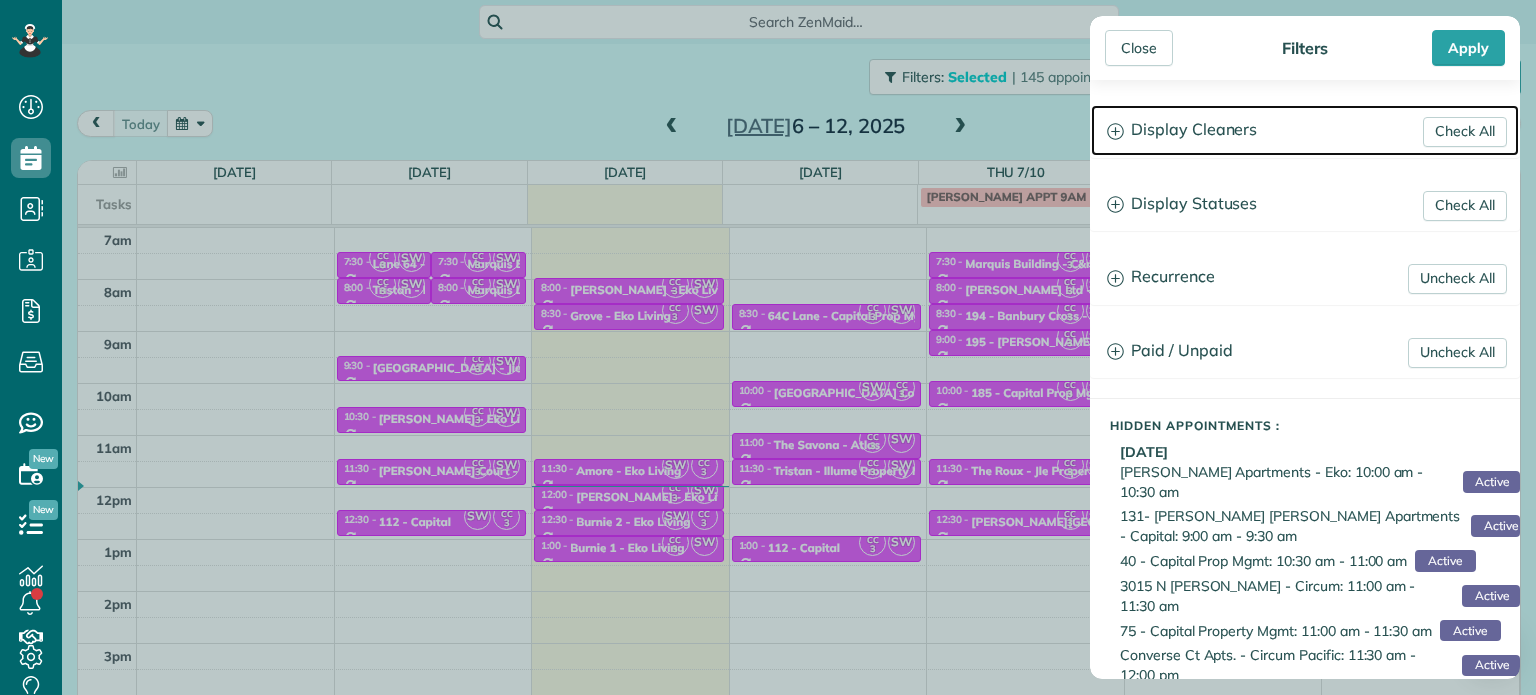 click on "Display Cleaners" at bounding box center [1305, 130] 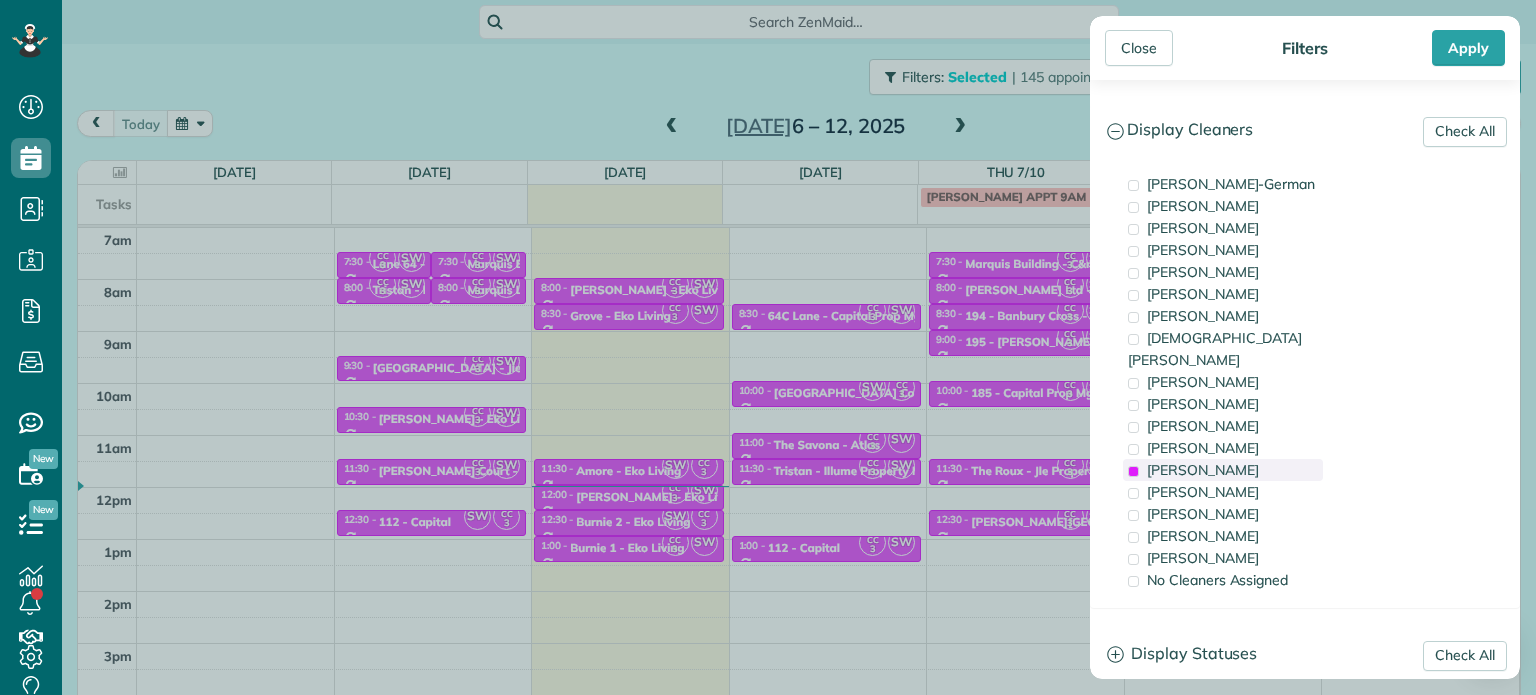 click on "[PERSON_NAME]" at bounding box center (1203, 470) 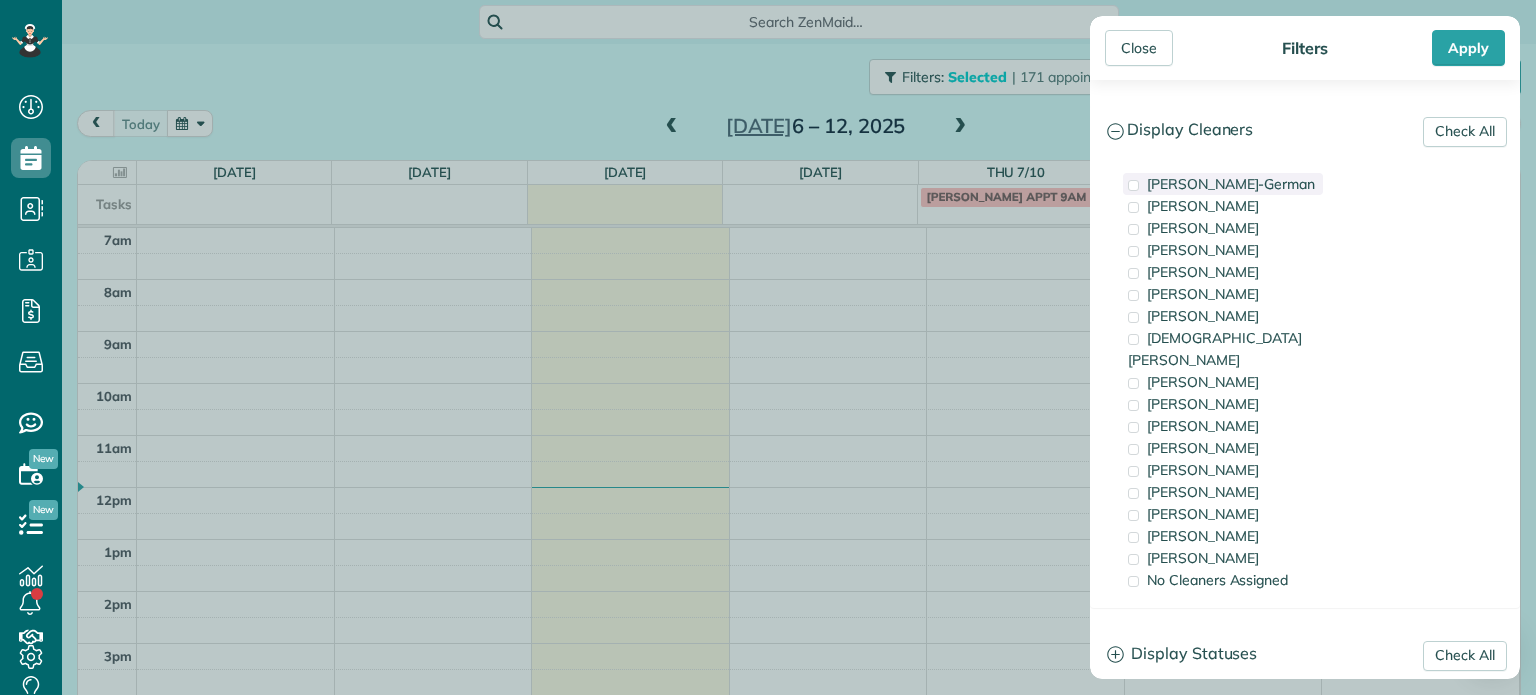 click on "[PERSON_NAME]-German" at bounding box center [1231, 184] 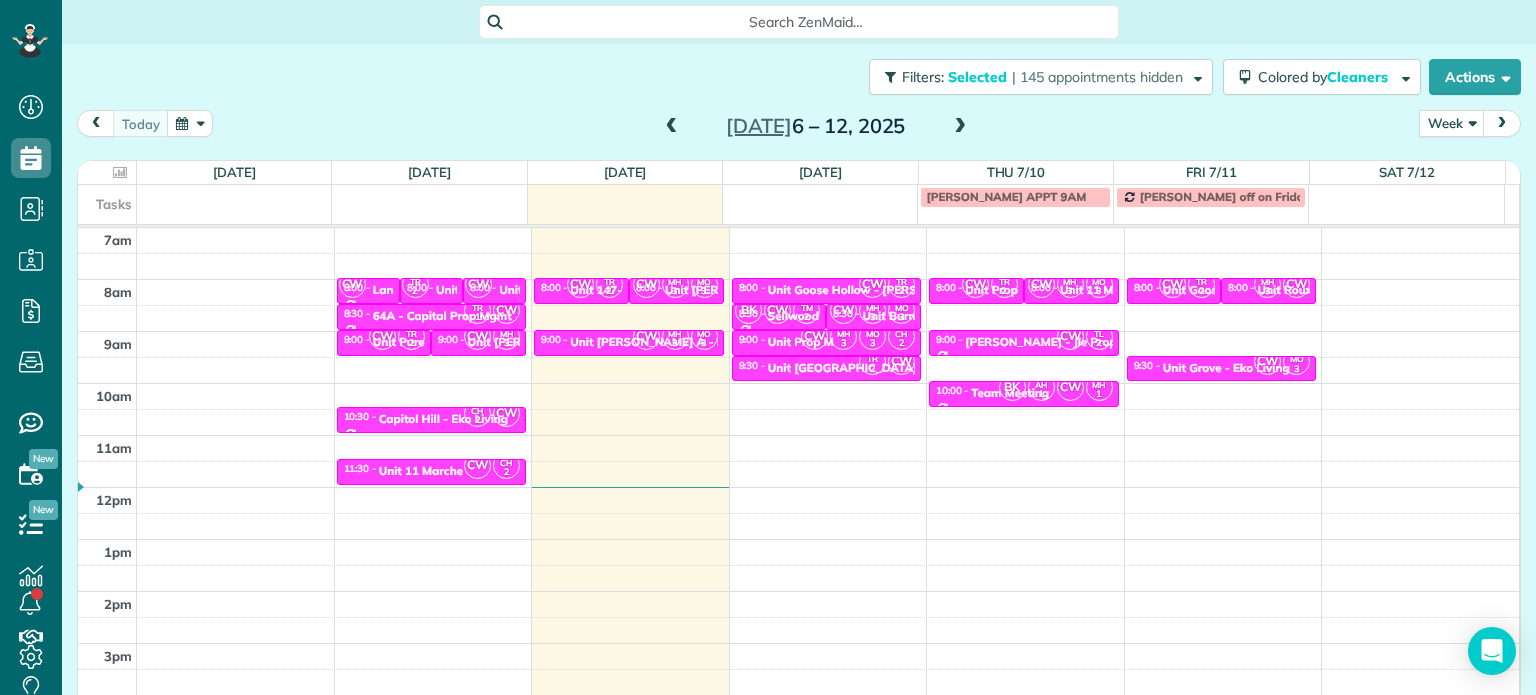 click on "Close
Filters
Apply
Check All
Display Cleaners
[PERSON_NAME]-German
[PERSON_NAME]
[PERSON_NAME]
[PERSON_NAME]
[PERSON_NAME]
[PERSON_NAME]
[PERSON_NAME]" at bounding box center (768, 347) 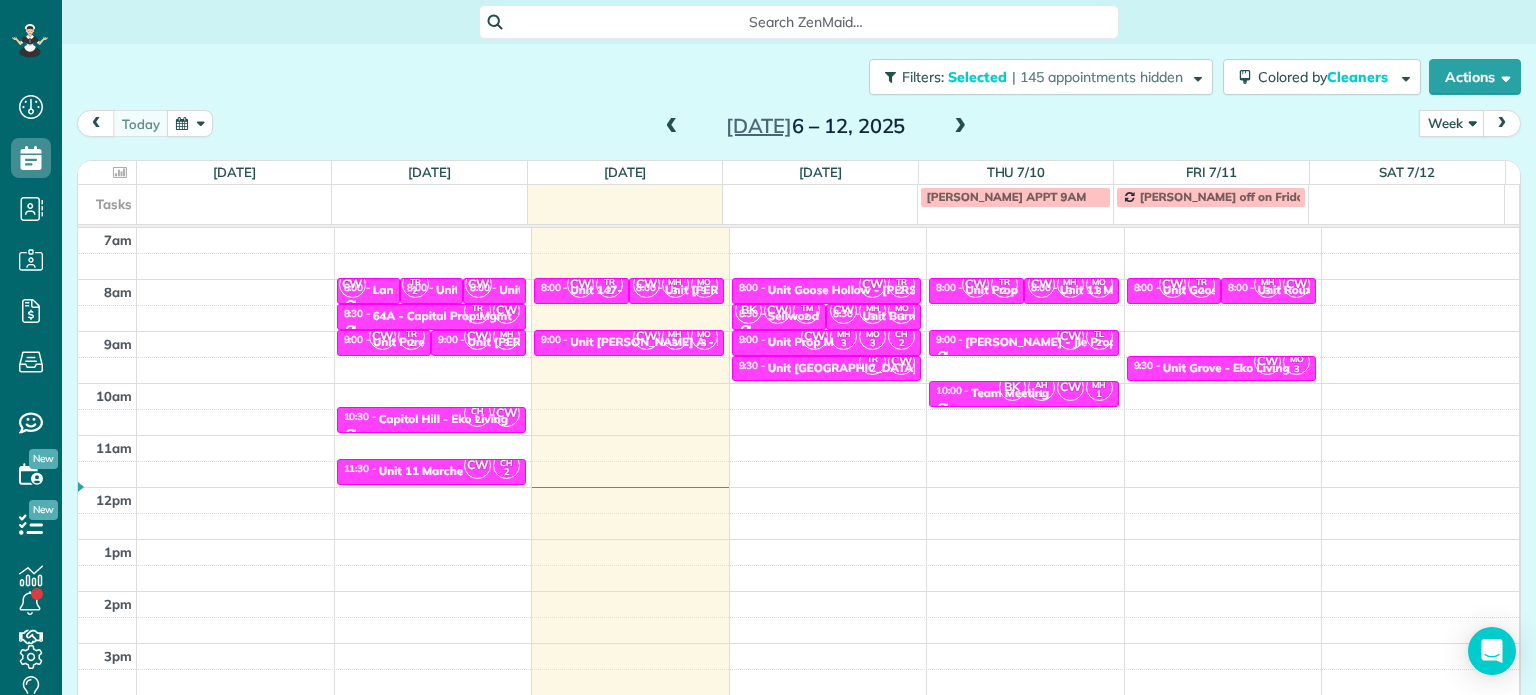 click on "4am 5am 6am 7am 8am 9am 10am 11am 12pm 1pm 2pm 3pm 4pm 5pm TR 1 CW 8:00 - 8:30 Lane Additional [STREET_ADDRESS] CW TR 2 8:00 - 8:30 Unit Pure - Fox/Pure [STREET_ADDRESS] 3 CW 8:00 - 8:30 Unit [PERSON_NAME] Apartments - [GEOGRAPHIC_DATA] [STREET_ADDRESS] TR 1 CW 8:30 - 9:00 64A - Capital Prop Mgmt [STREET_ADDRESS] CW TR 2 9:00 - 9:30 Unit Pure - Fox/Pure [STREET_ADDRESS][US_STATE] CW MH 3 9:00 - 9:30 Unit [PERSON_NAME] A - Eko Living [STREET_ADDRESS] CW 10:30 - 11:00 [GEOGRAPHIC_DATA] - [GEOGRAPHIC_DATA] Living [STREET_ADDRESS] 2 11:30 - 12:00 Unit [GEOGRAPHIC_DATA][STREET_ADDRESS] 2 8:00 - 8:[GEOGRAPHIC_DATA] - Capital Property Management [STREET_ADDRESS] CW MH 3 MO 3 8:00 - 8:30 Unit [PERSON_NAME] A - Eko Living [STREET_ADDRESS] 3 9:00 - 9:30 Unit [PERSON_NAME] A - Eko Living [STREET_ADDRESS]" at bounding box center [798, 435] 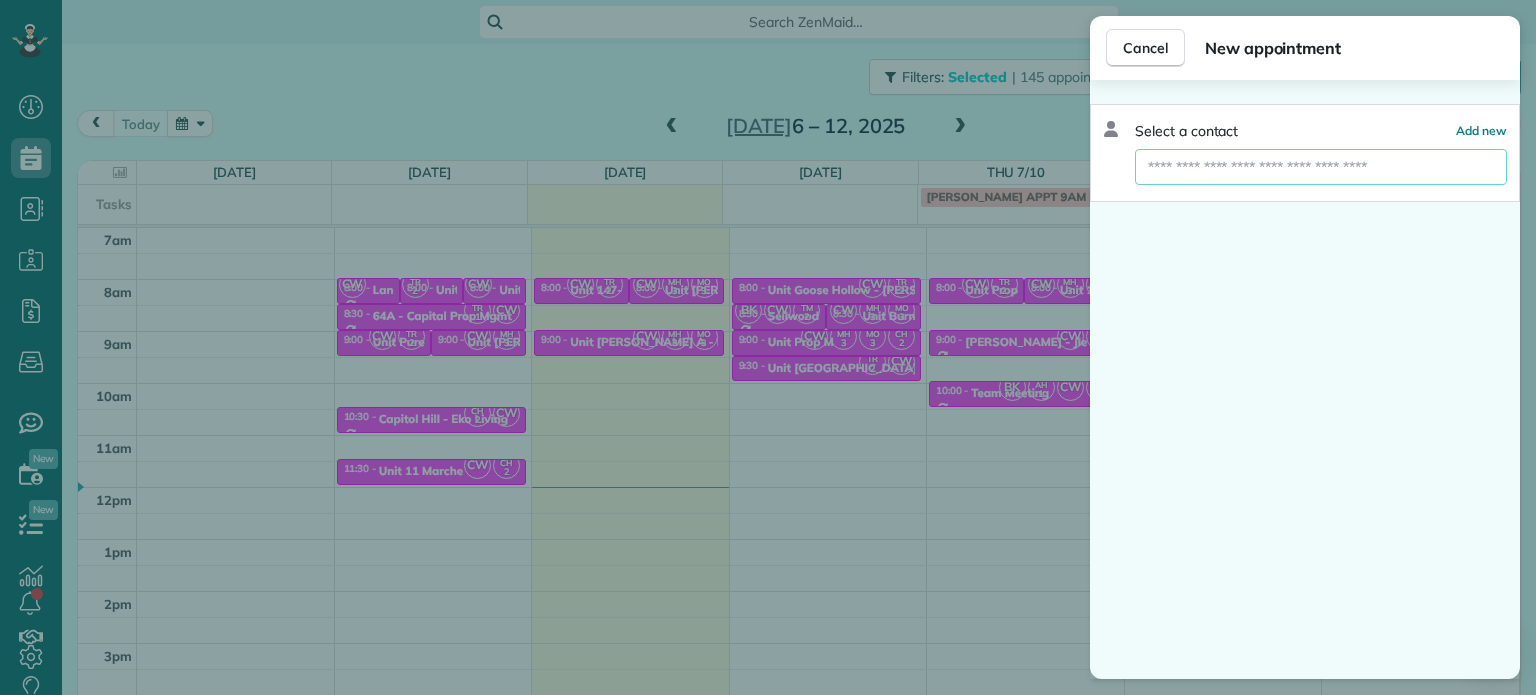 click at bounding box center (1321, 167) 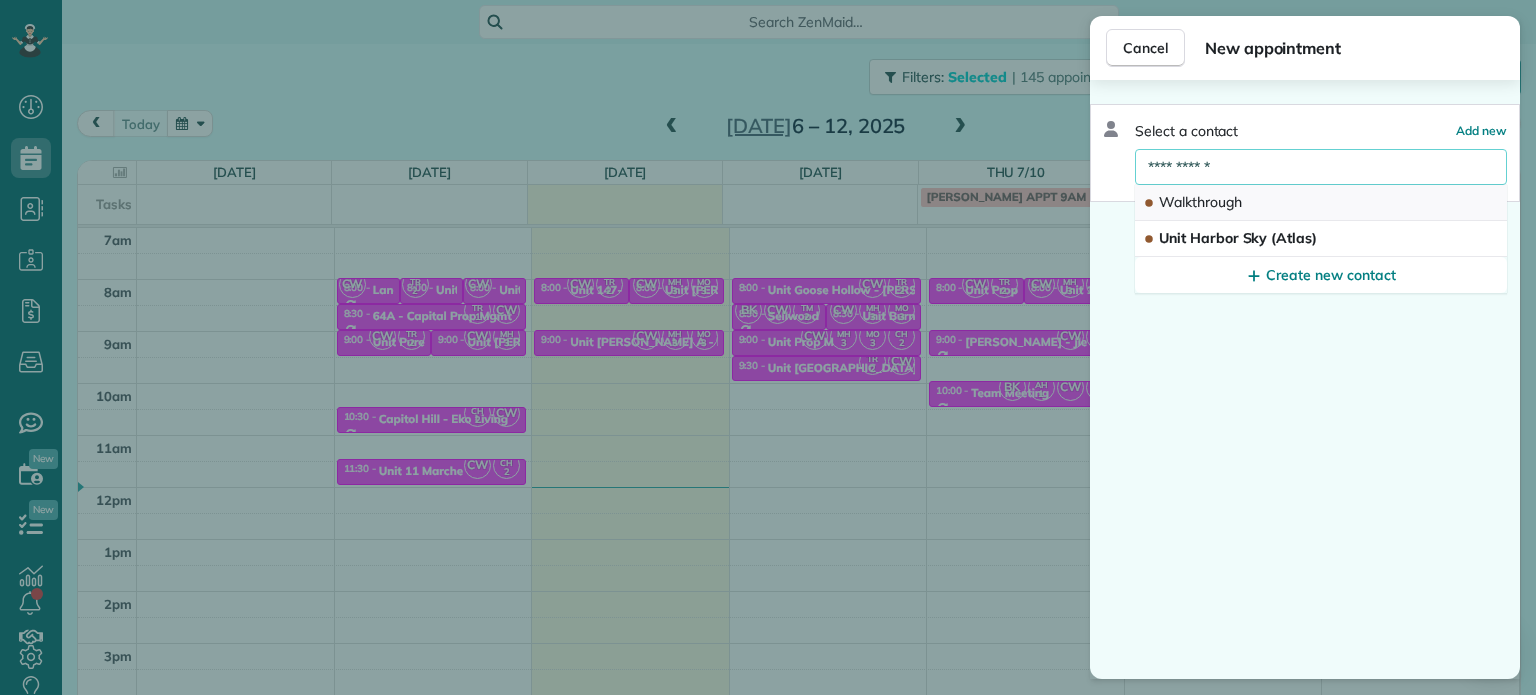 type on "**********" 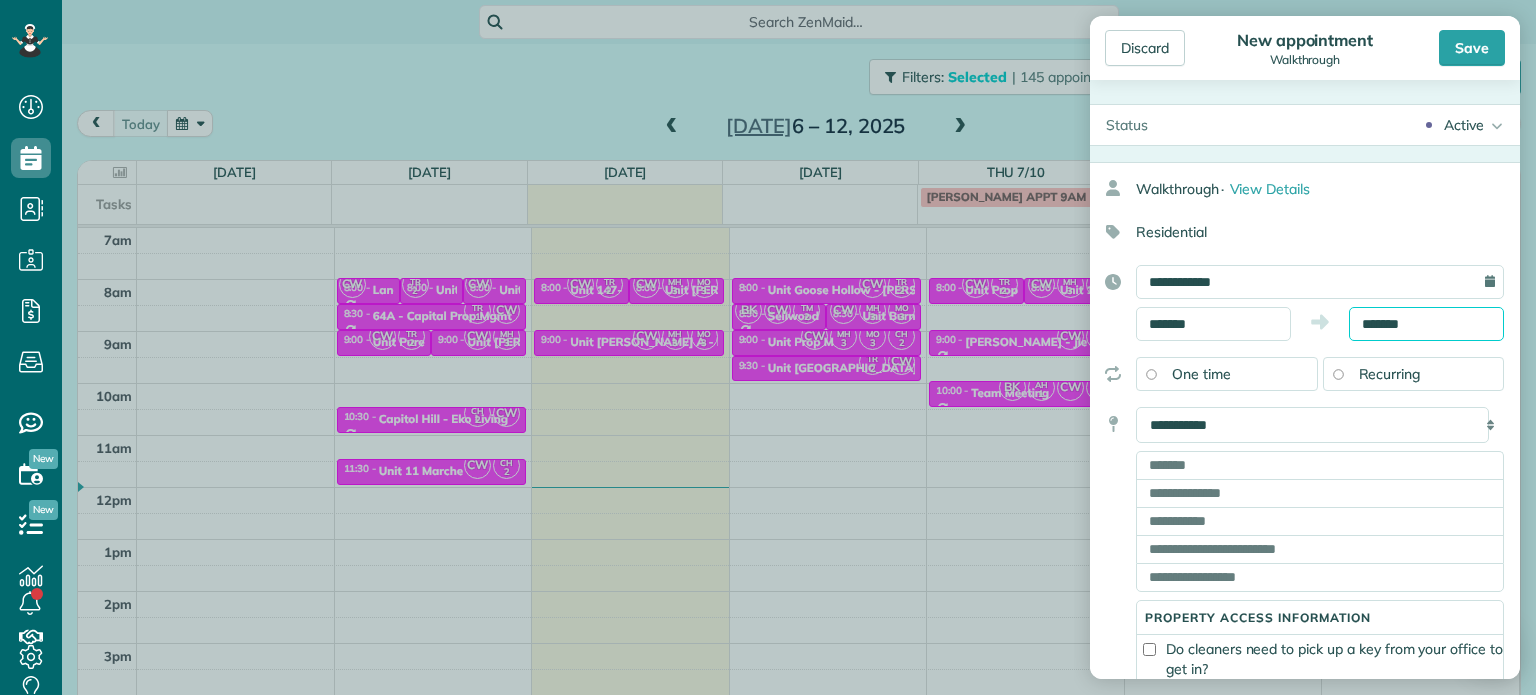 click on "*******" at bounding box center [1426, 324] 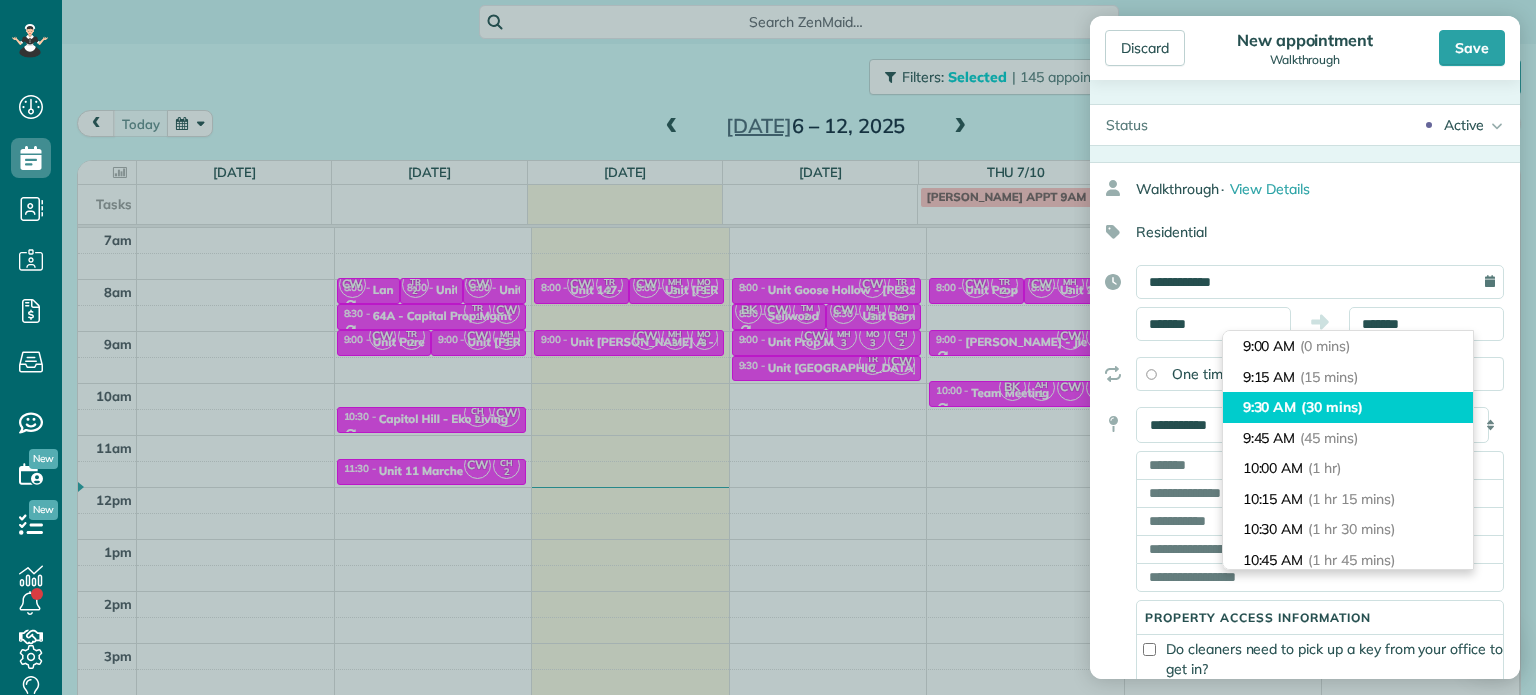 type on "*******" 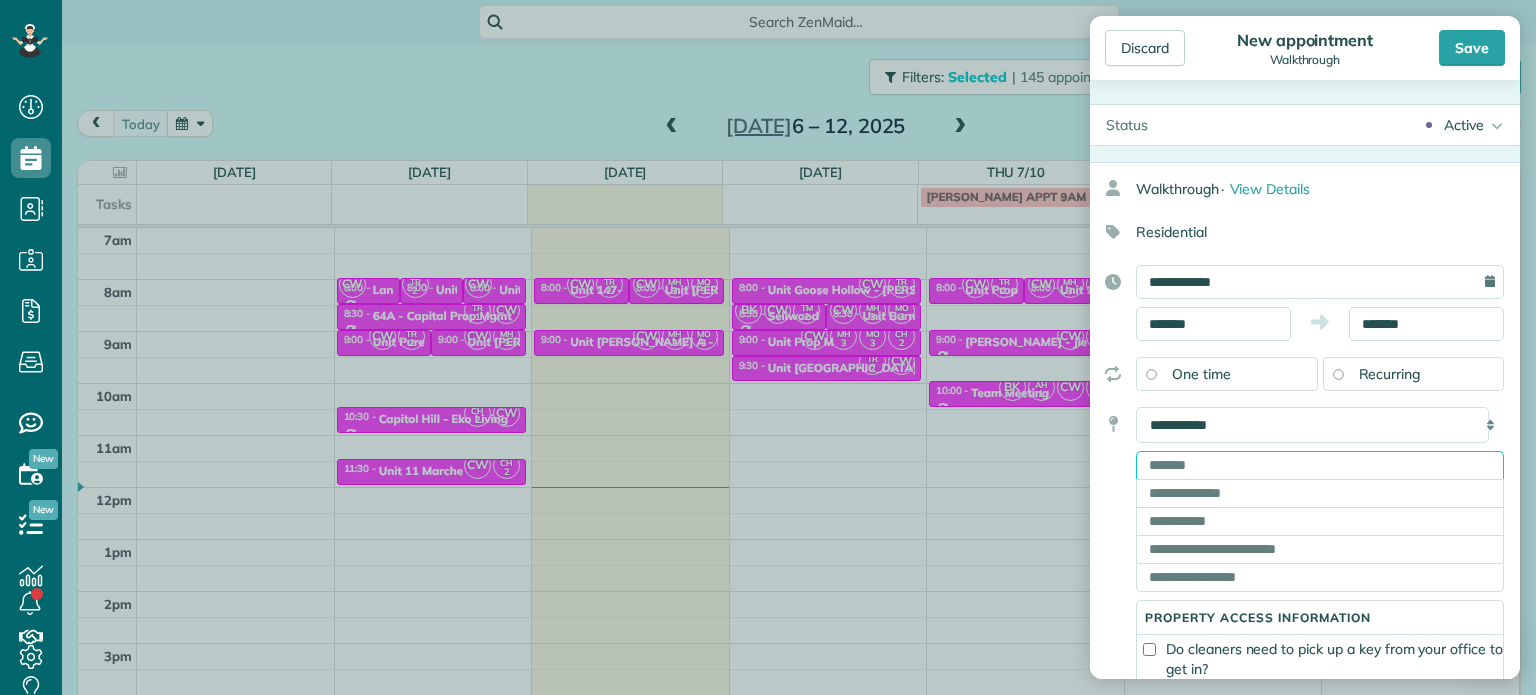 click at bounding box center (1320, 465) 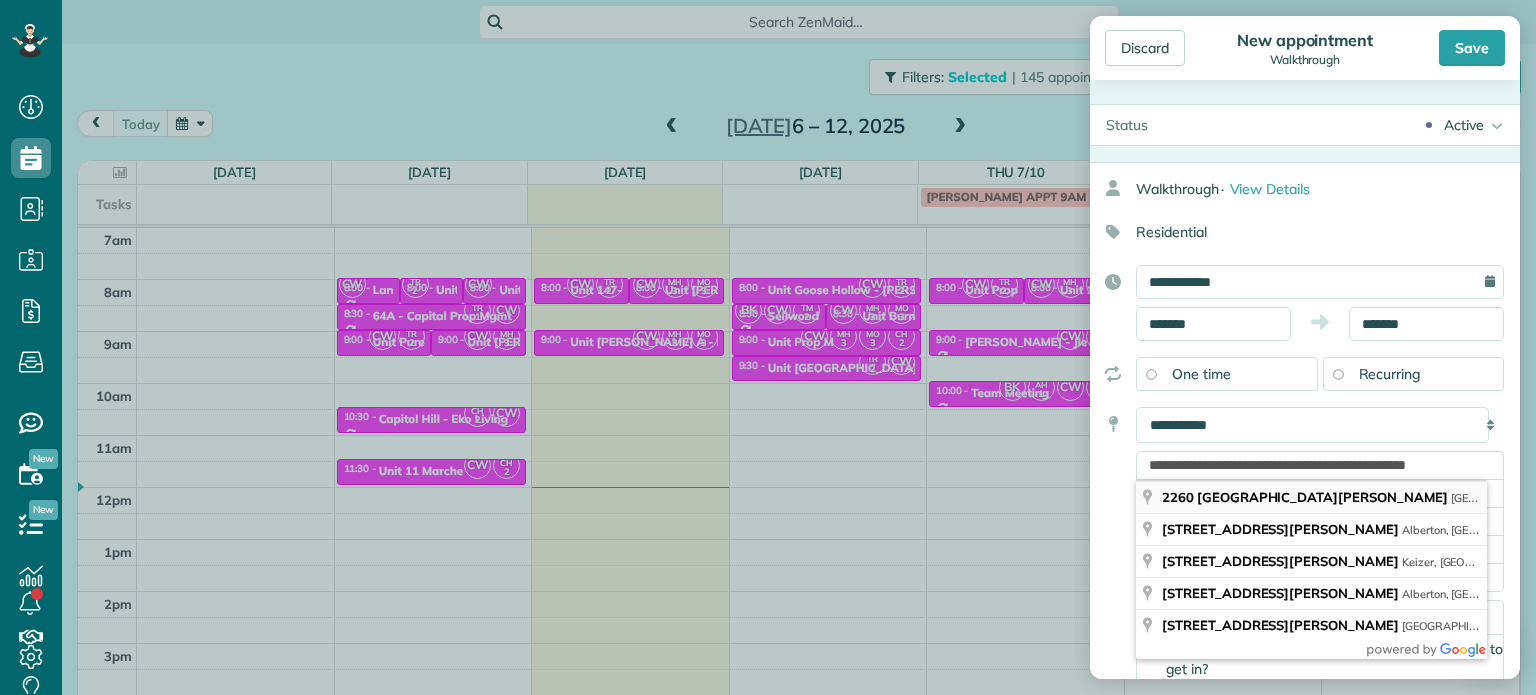 type on "**********" 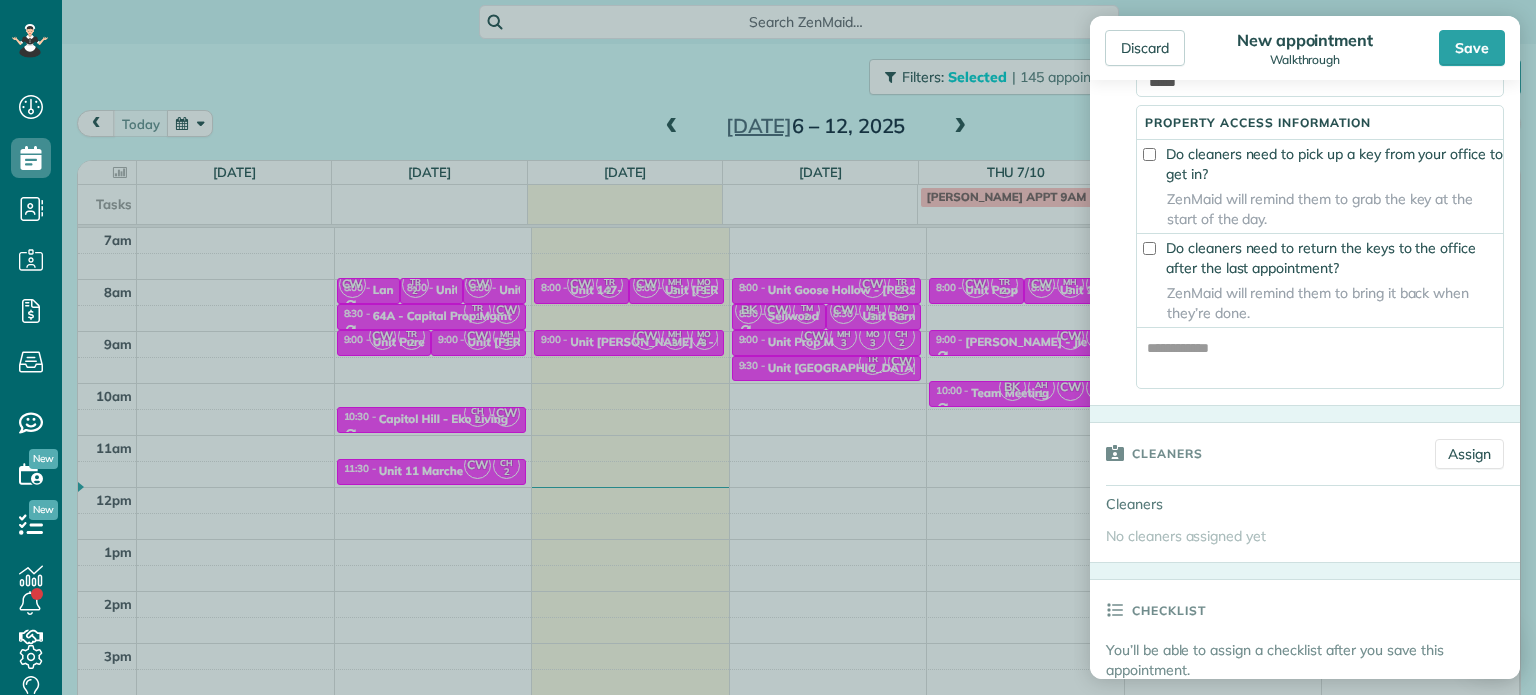 scroll, scrollTop: 600, scrollLeft: 0, axis: vertical 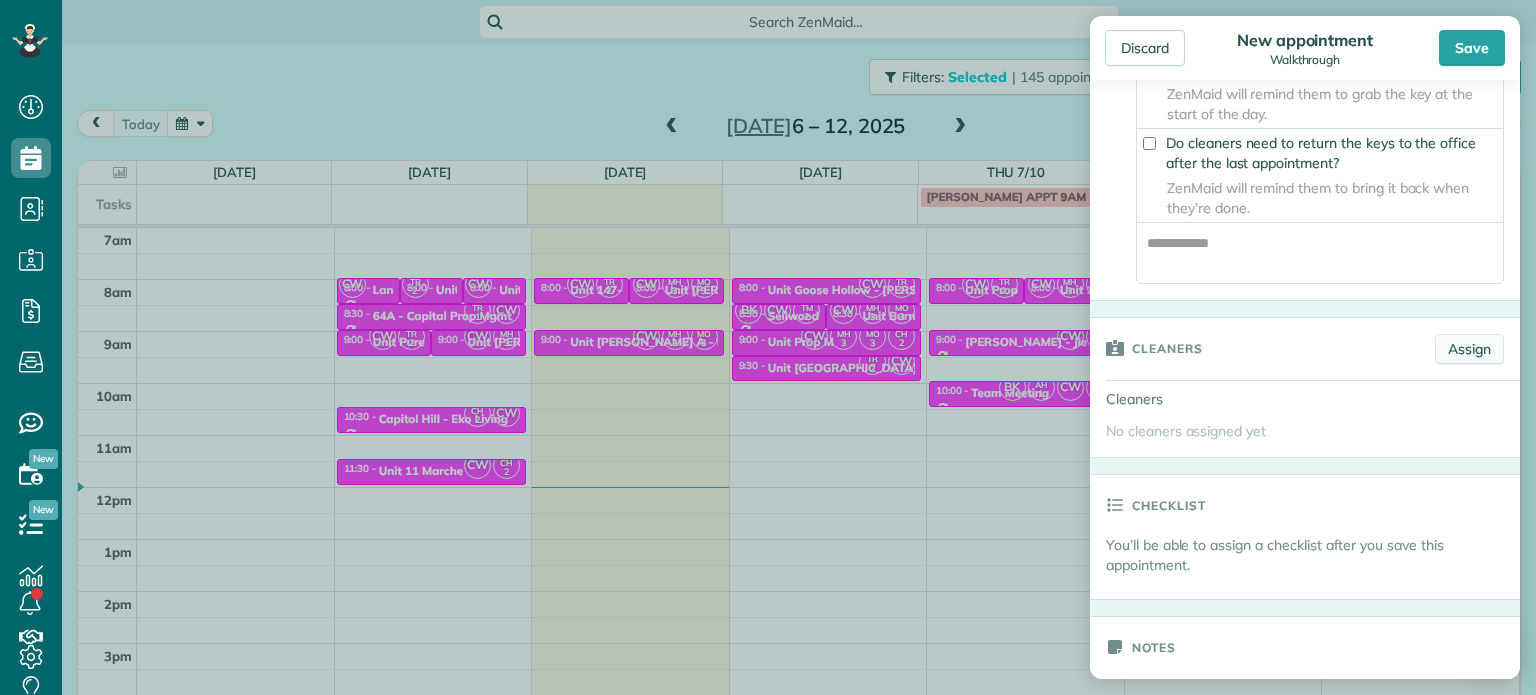 click on "Assign" at bounding box center (1469, 349) 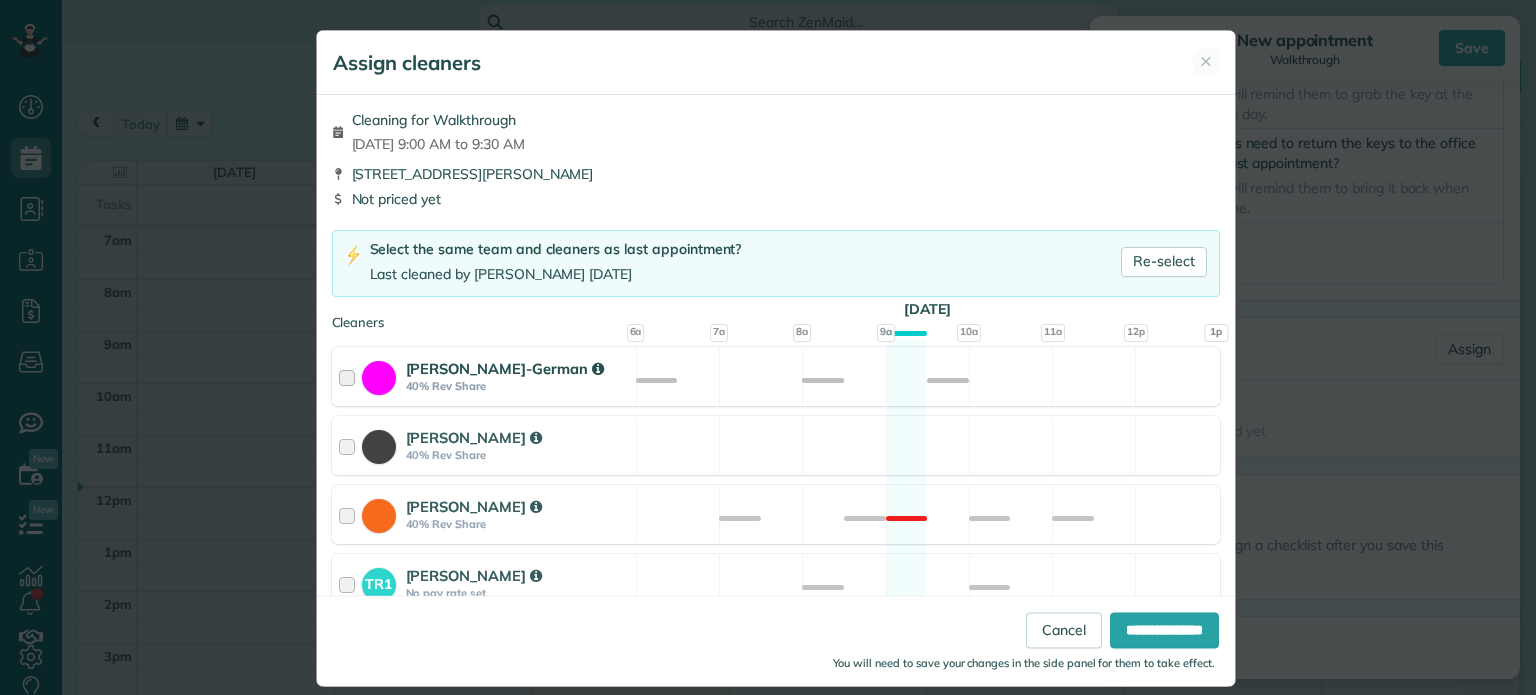 click on "[PERSON_NAME]-German
40% Rev Share
Available" at bounding box center [776, 376] 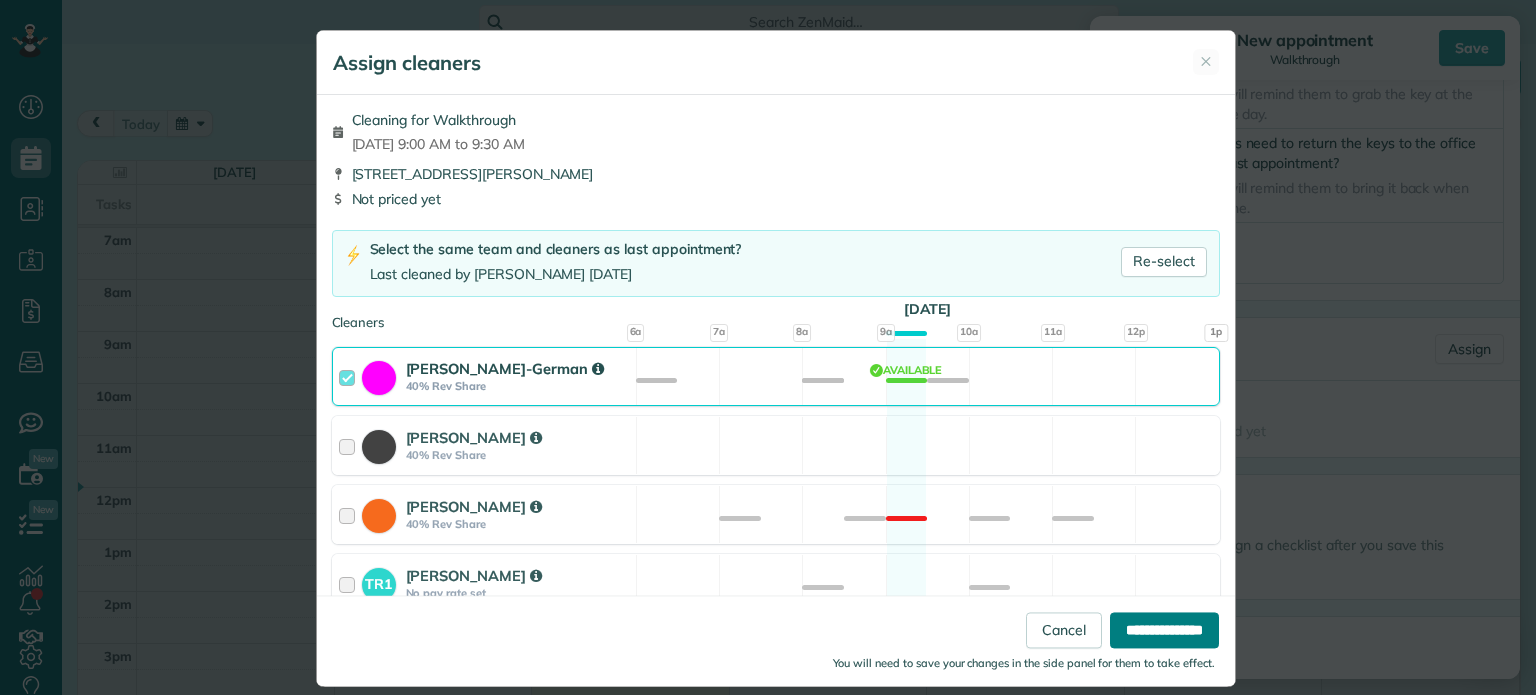 click on "**********" at bounding box center (1164, 631) 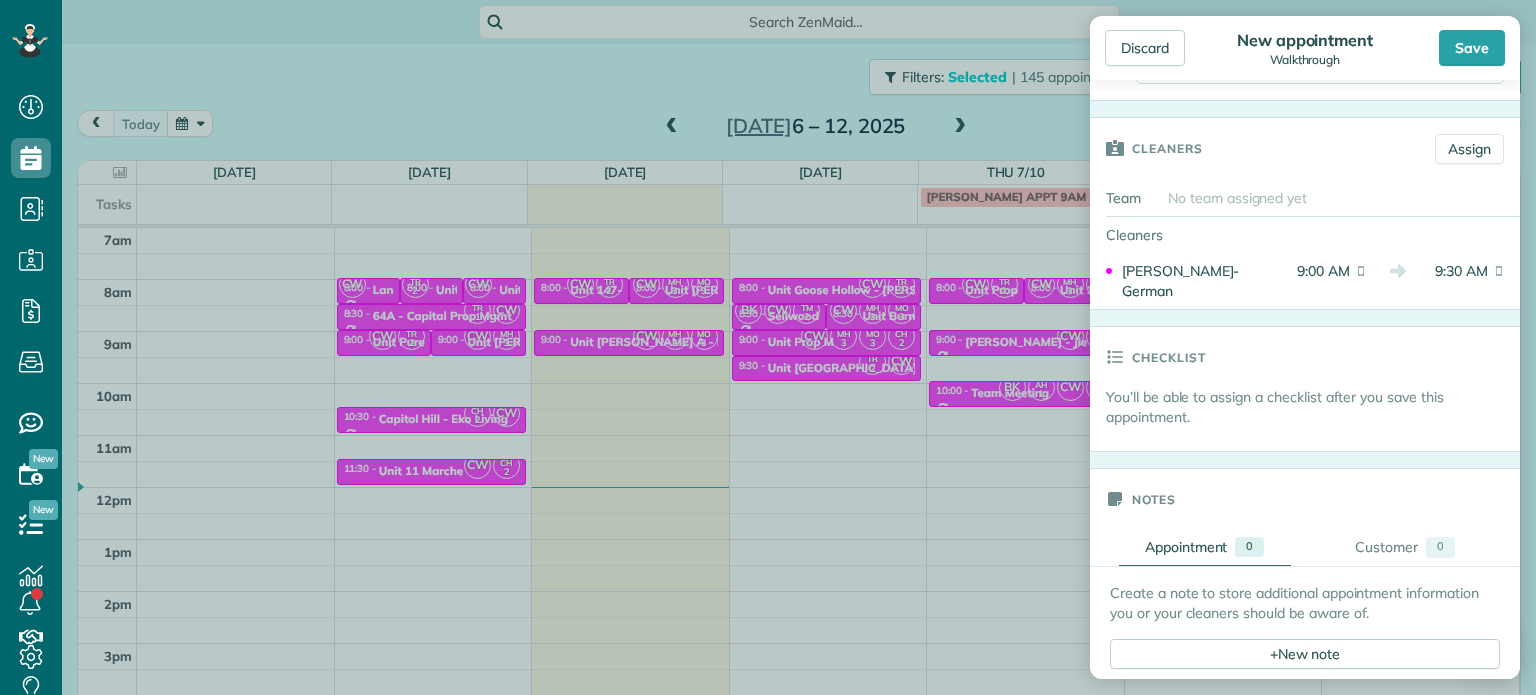 scroll, scrollTop: 1100, scrollLeft: 0, axis: vertical 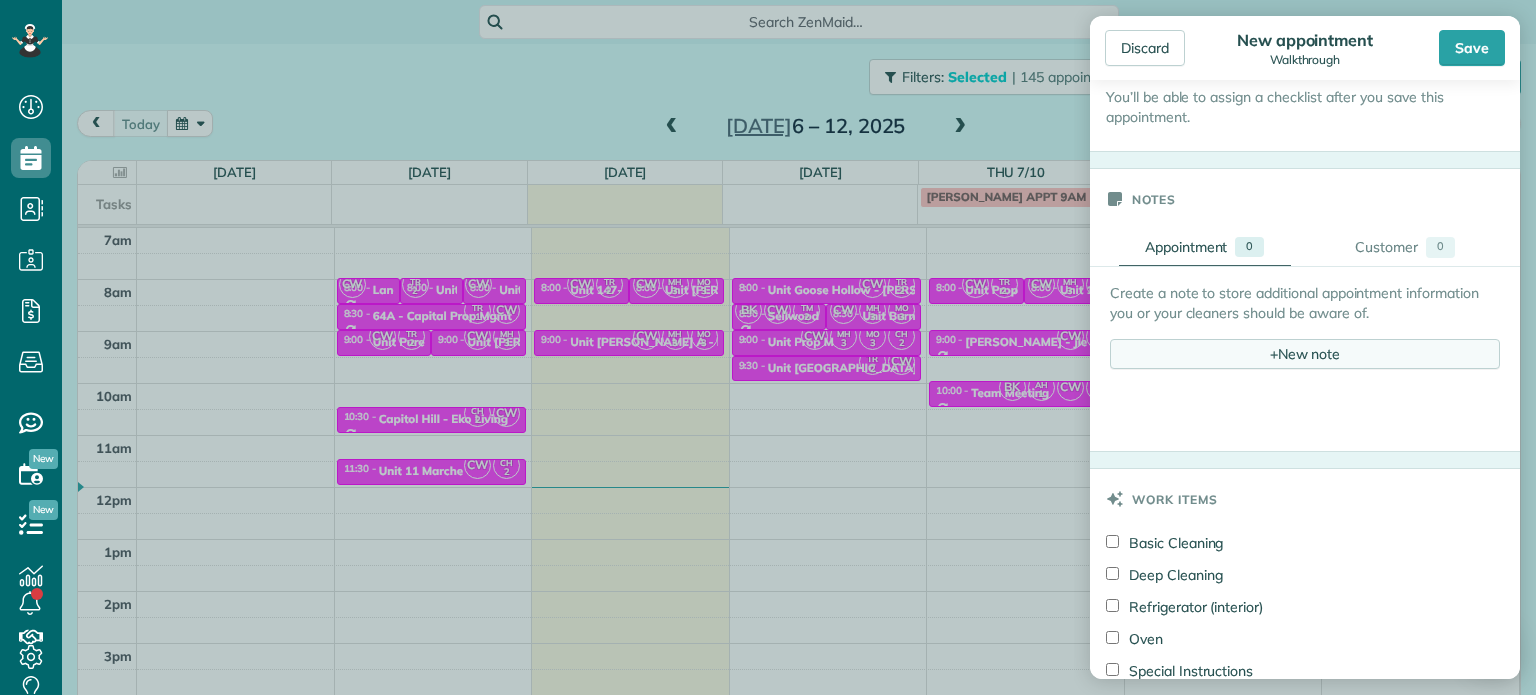 click on "+ New note" at bounding box center (1305, 354) 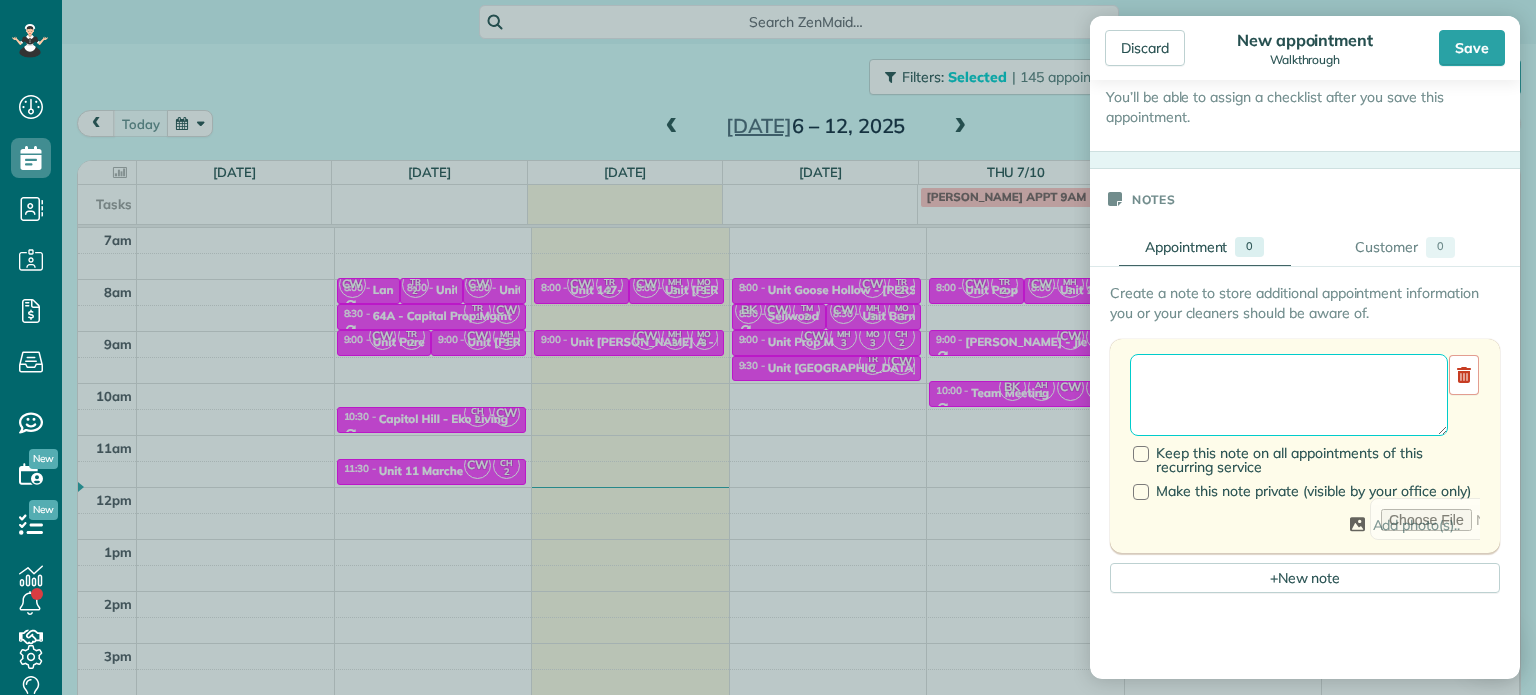click at bounding box center [1289, 395] 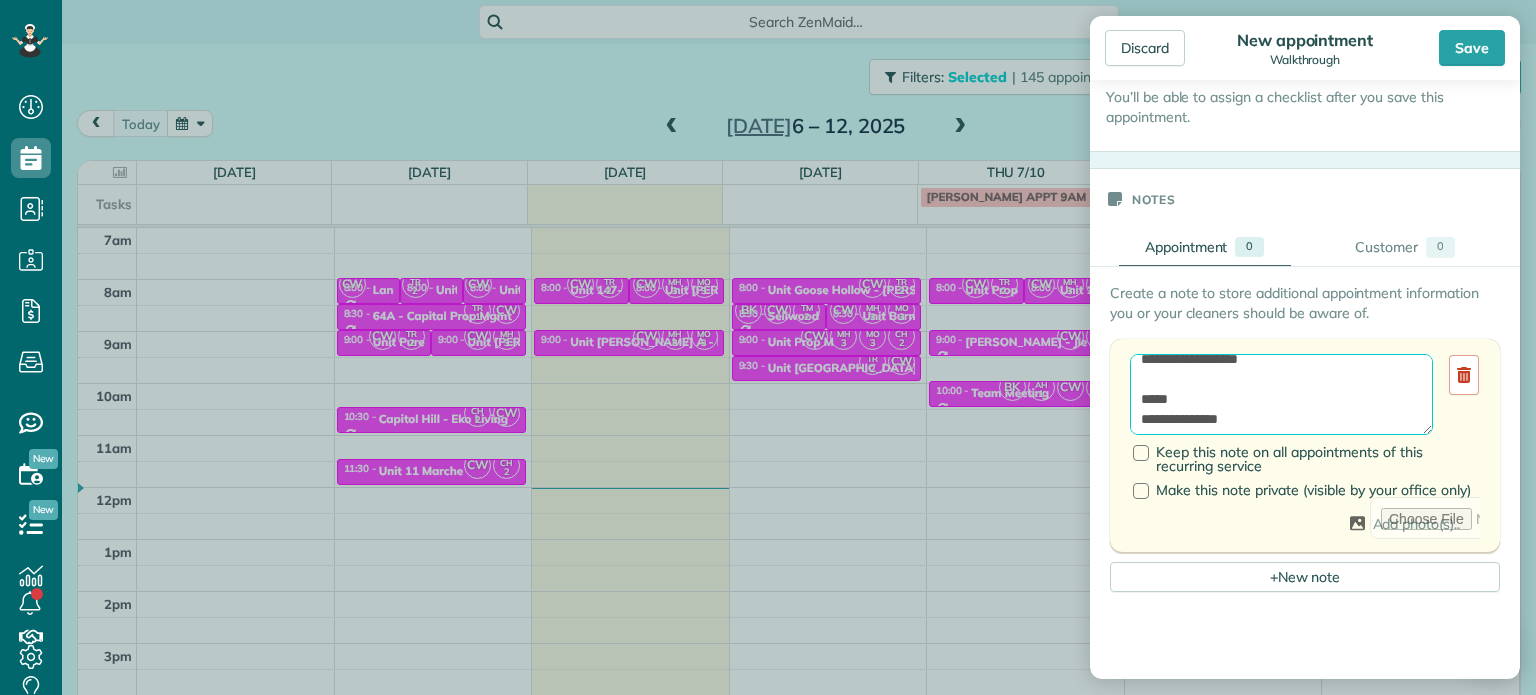 scroll, scrollTop: 0, scrollLeft: 0, axis: both 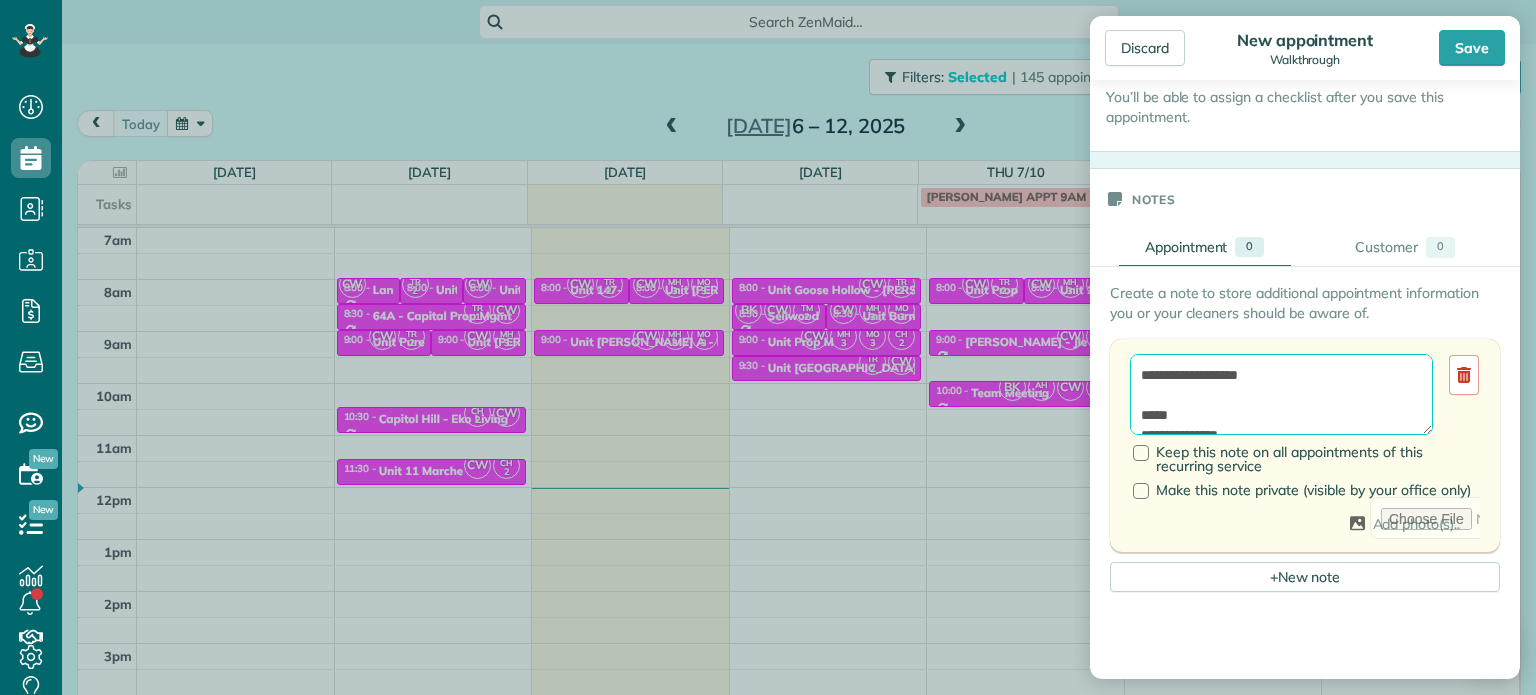 click on "**********" at bounding box center (1281, 395) 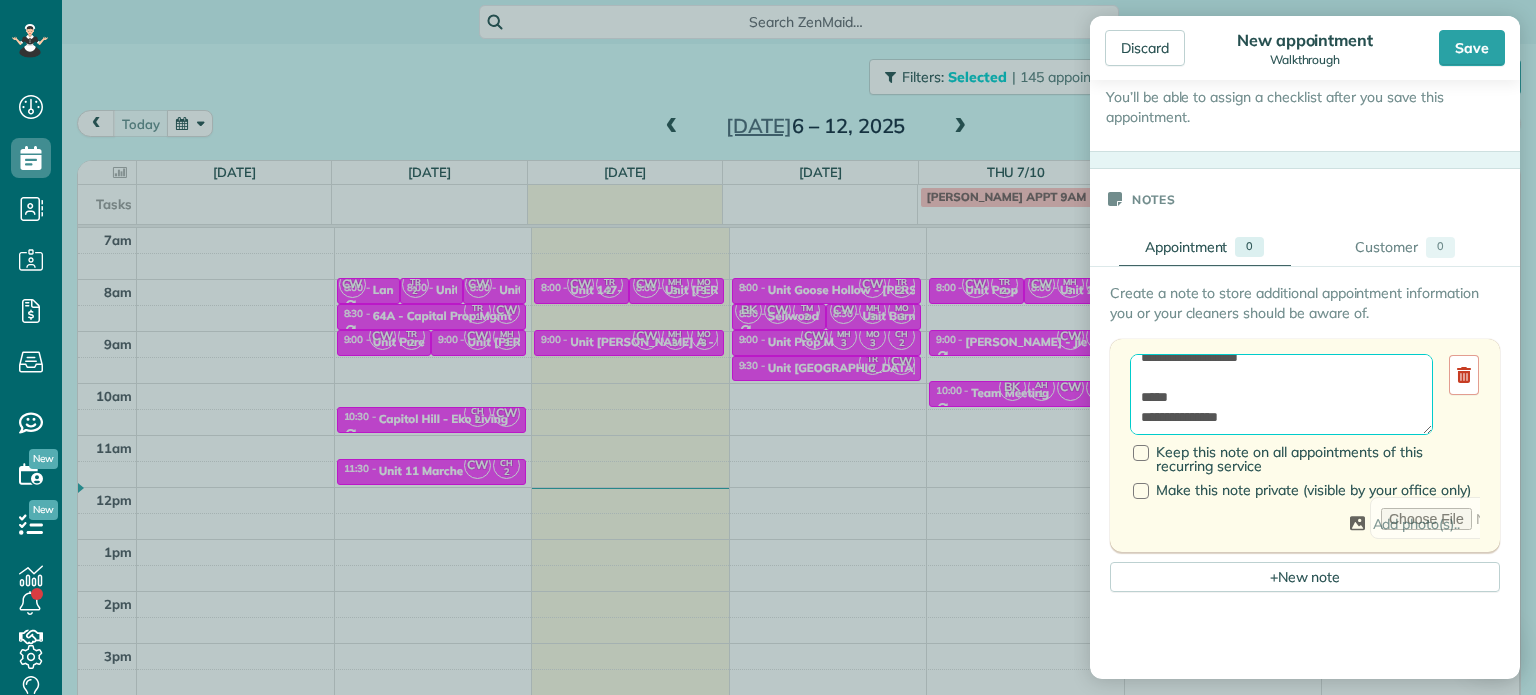 scroll, scrollTop: 0, scrollLeft: 0, axis: both 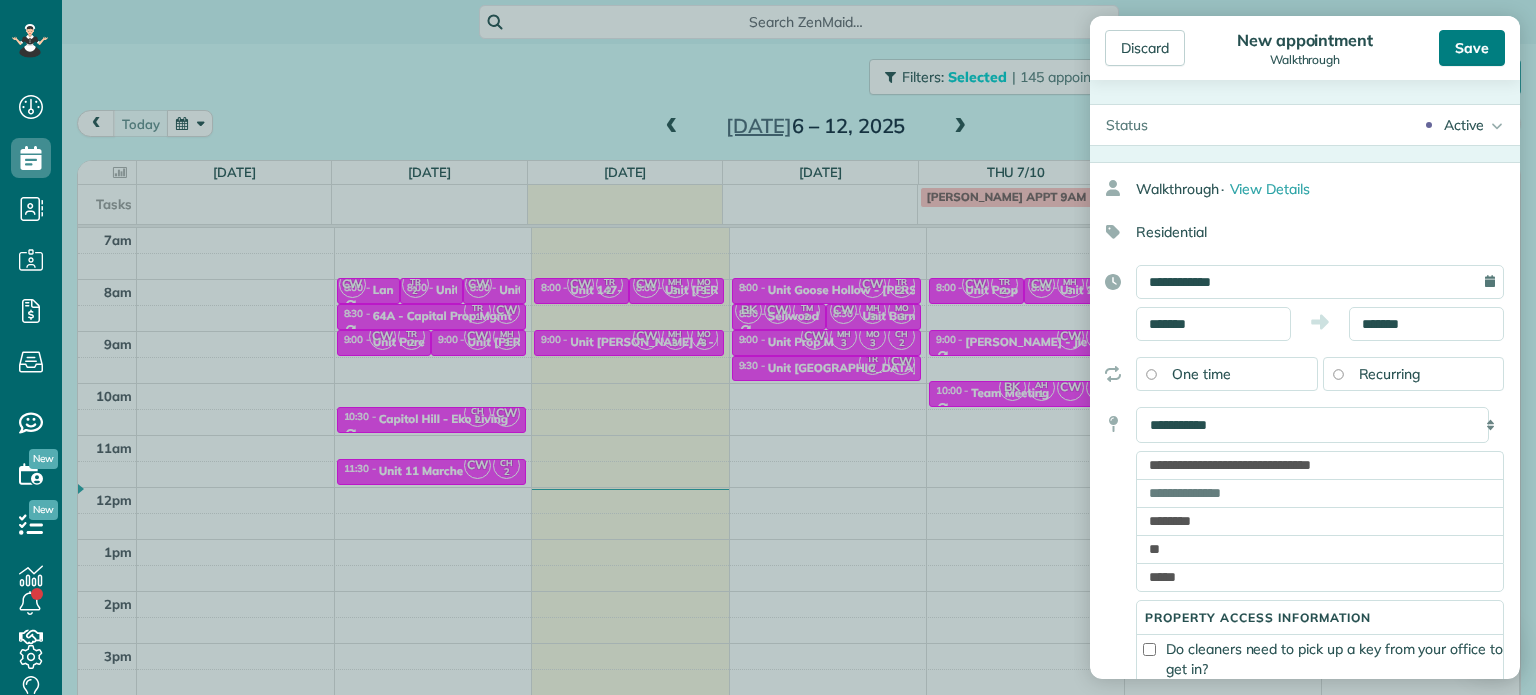 type on "**********" 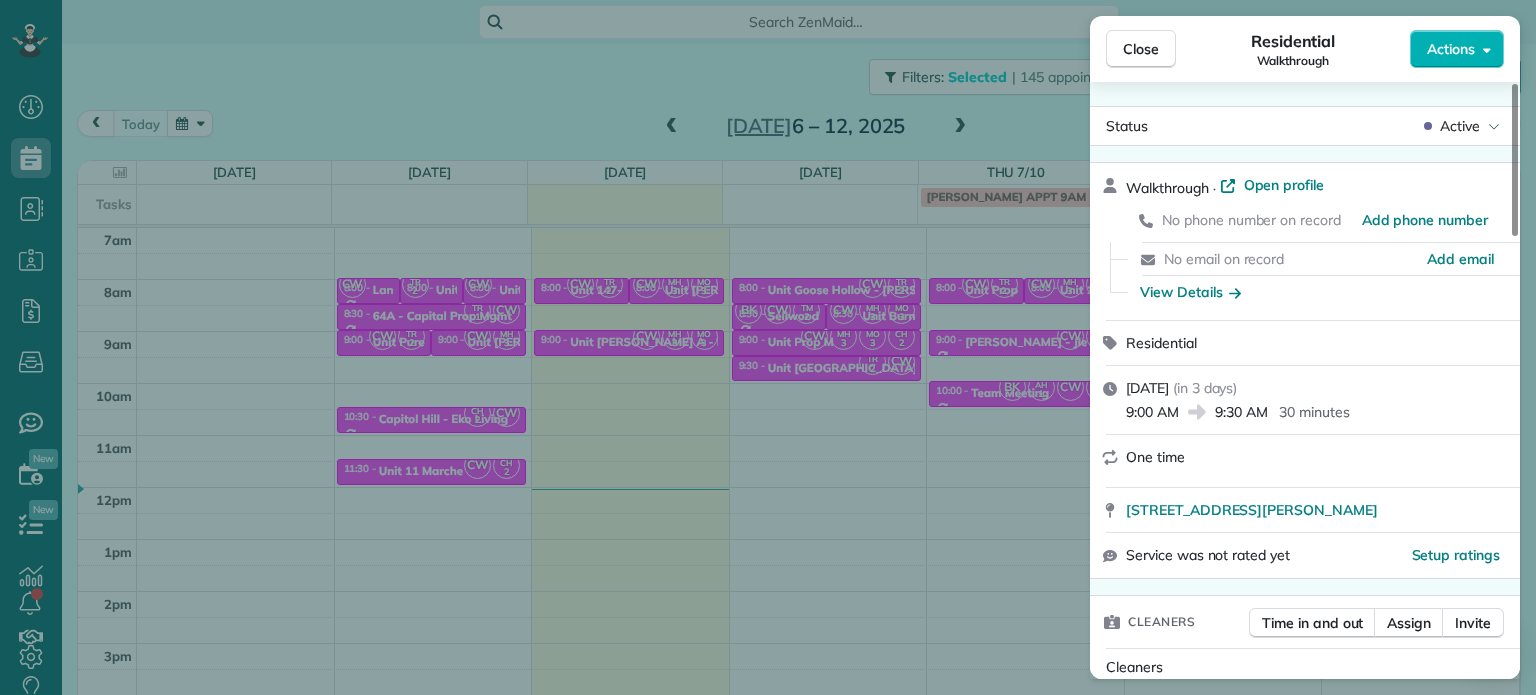 click on "[DATE] ( [DATE] ) 9:00 AM 9:30 AM 30 minutes" at bounding box center [1317, 400] 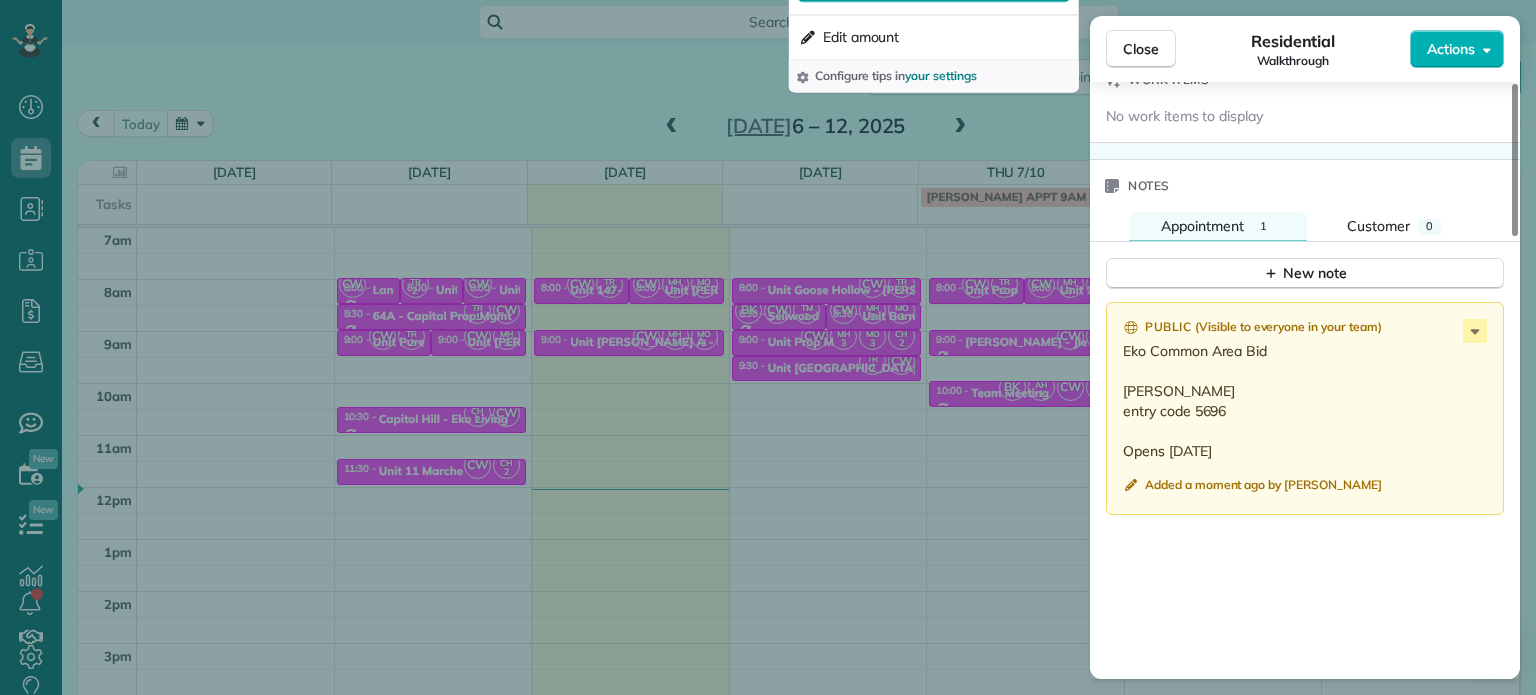scroll, scrollTop: 1500, scrollLeft: 0, axis: vertical 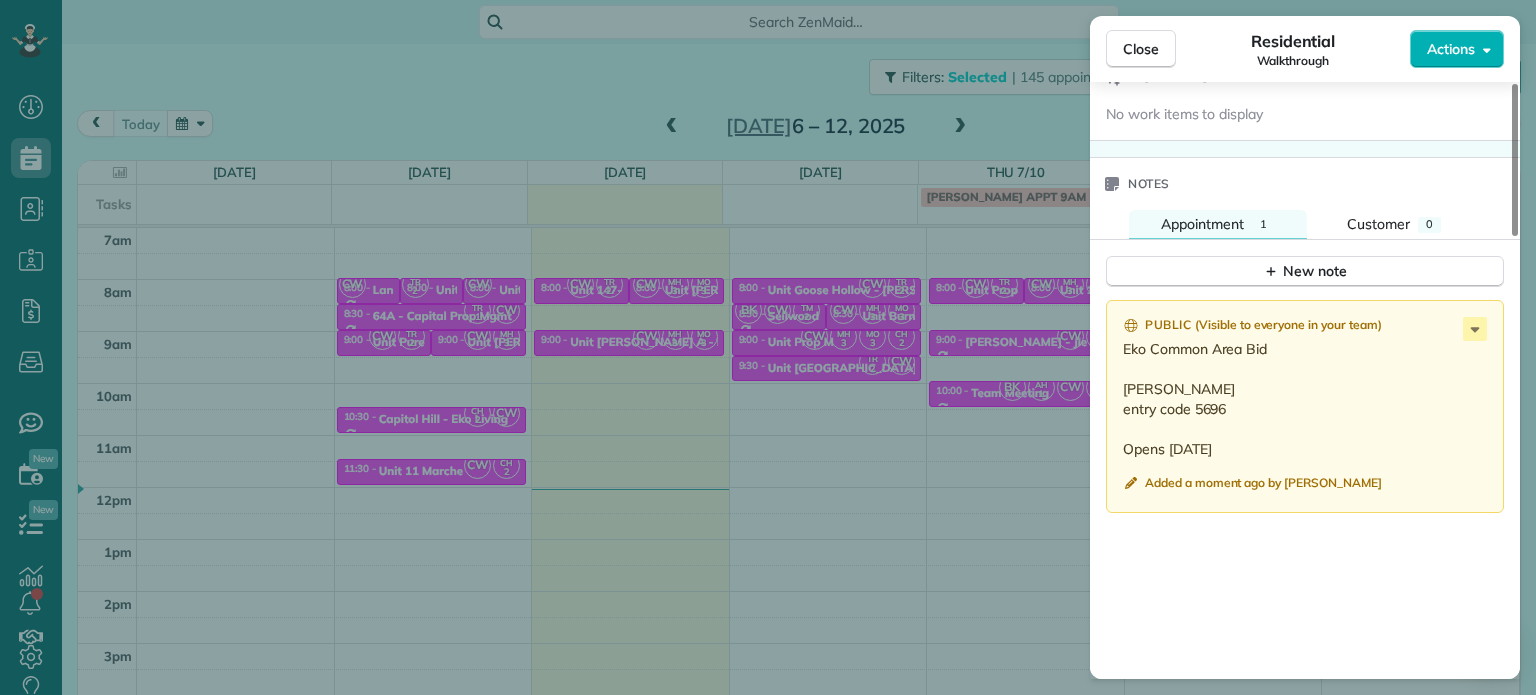 click on "Close Residential Walkthrough Actions" at bounding box center (1305, 49) 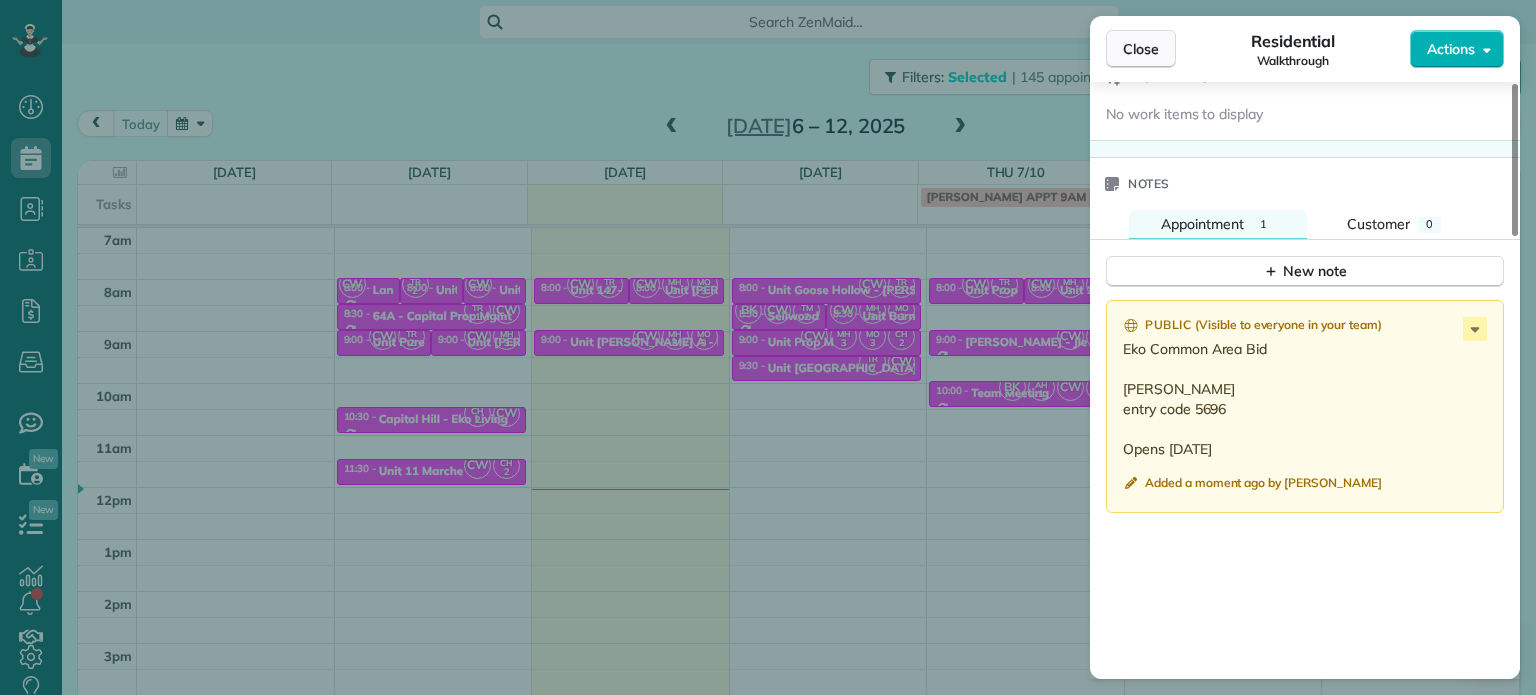 click on "Close" at bounding box center [1141, 49] 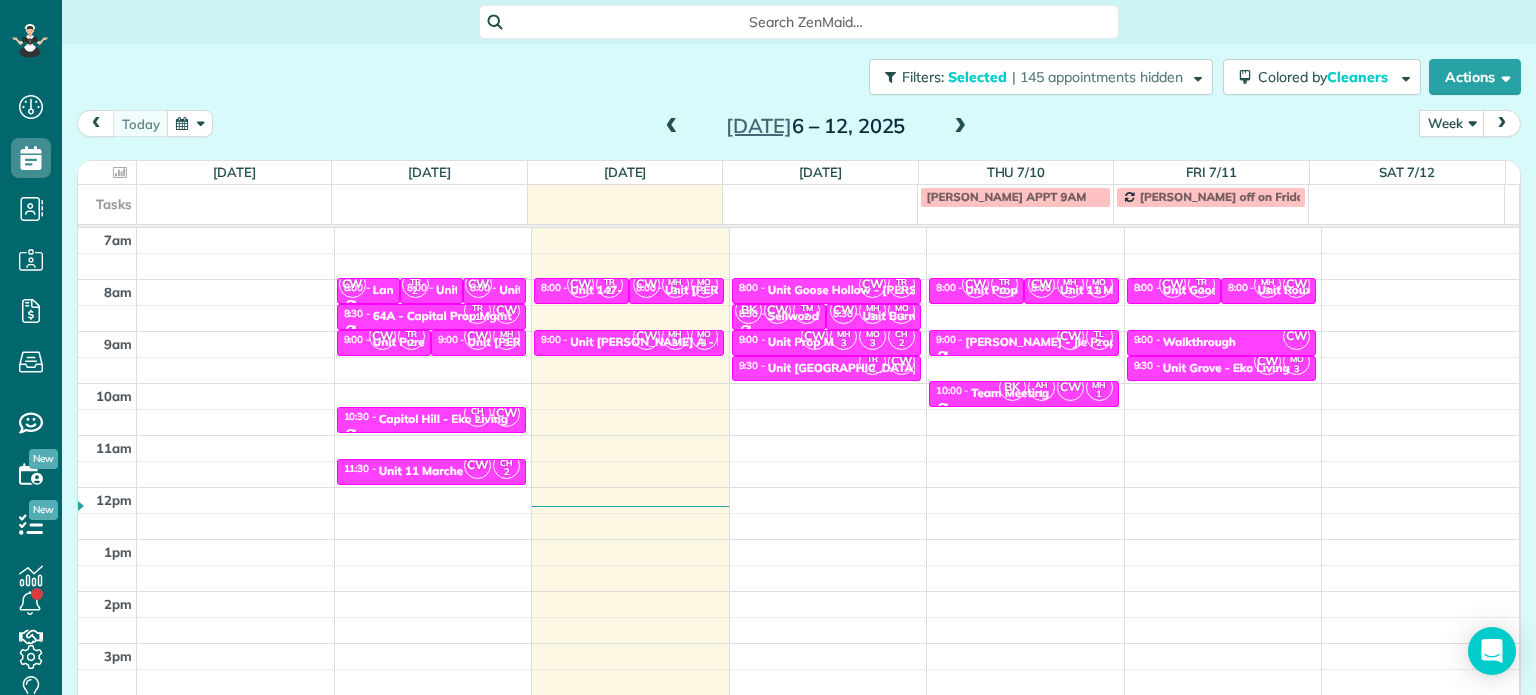click at bounding box center (960, 127) 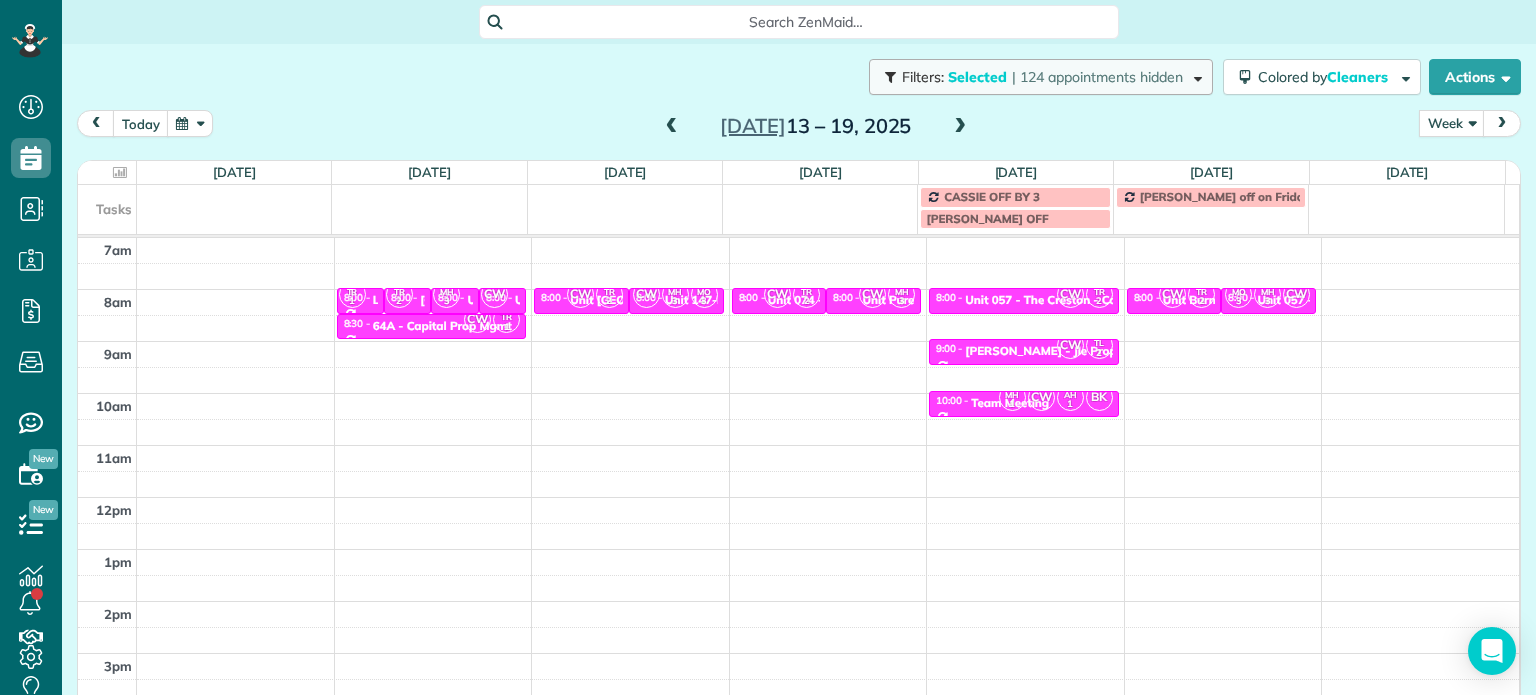 click on "|  124 appointments hidden" at bounding box center (1097, 77) 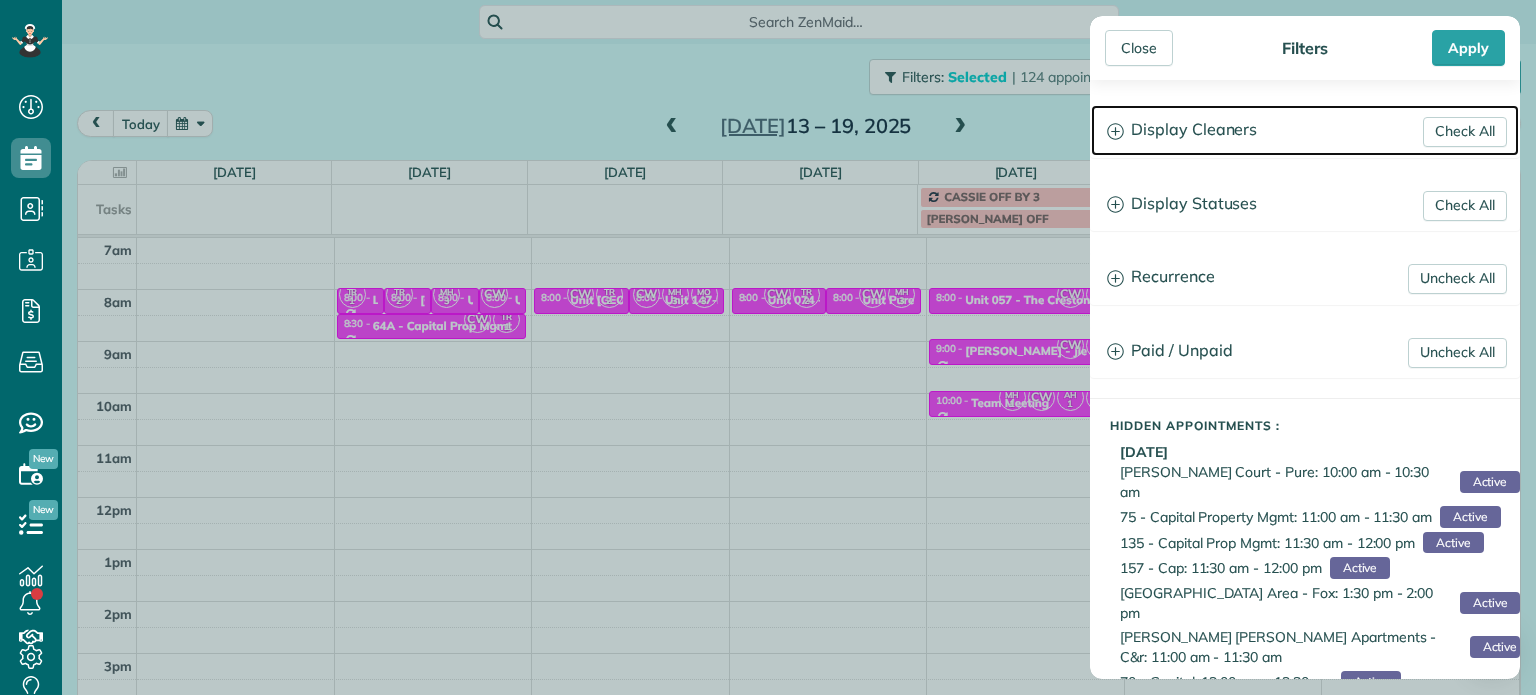 click on "Display Cleaners" at bounding box center (1305, 130) 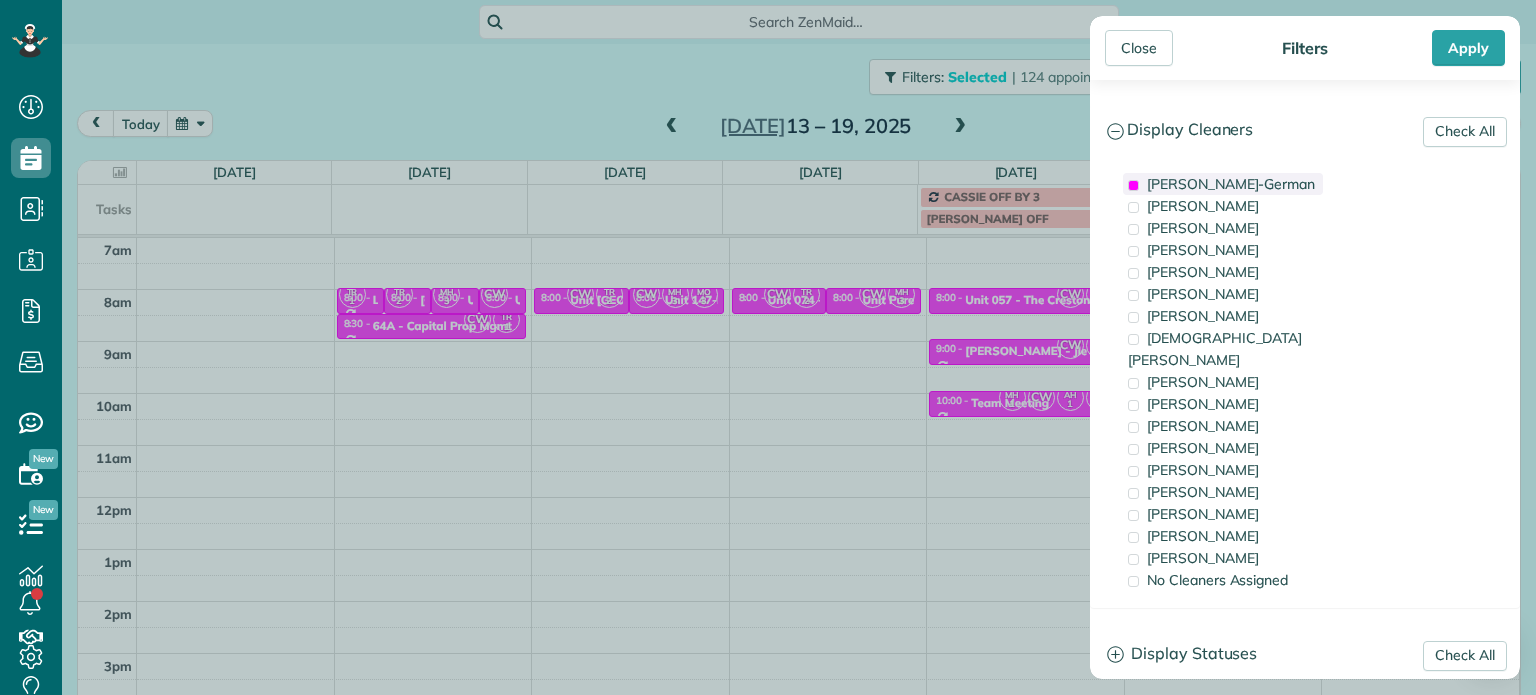 click on "[PERSON_NAME]-German" at bounding box center (1231, 184) 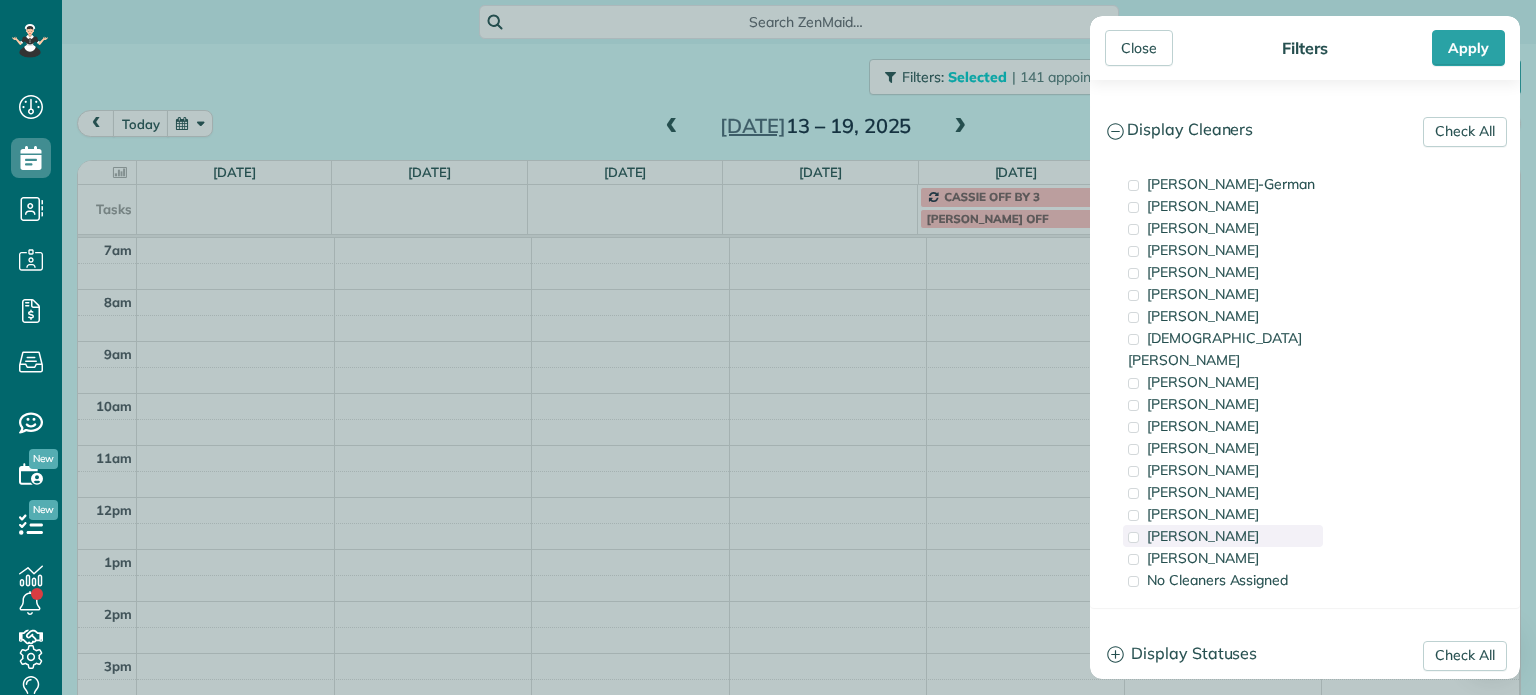 click on "[PERSON_NAME]" at bounding box center (1223, 536) 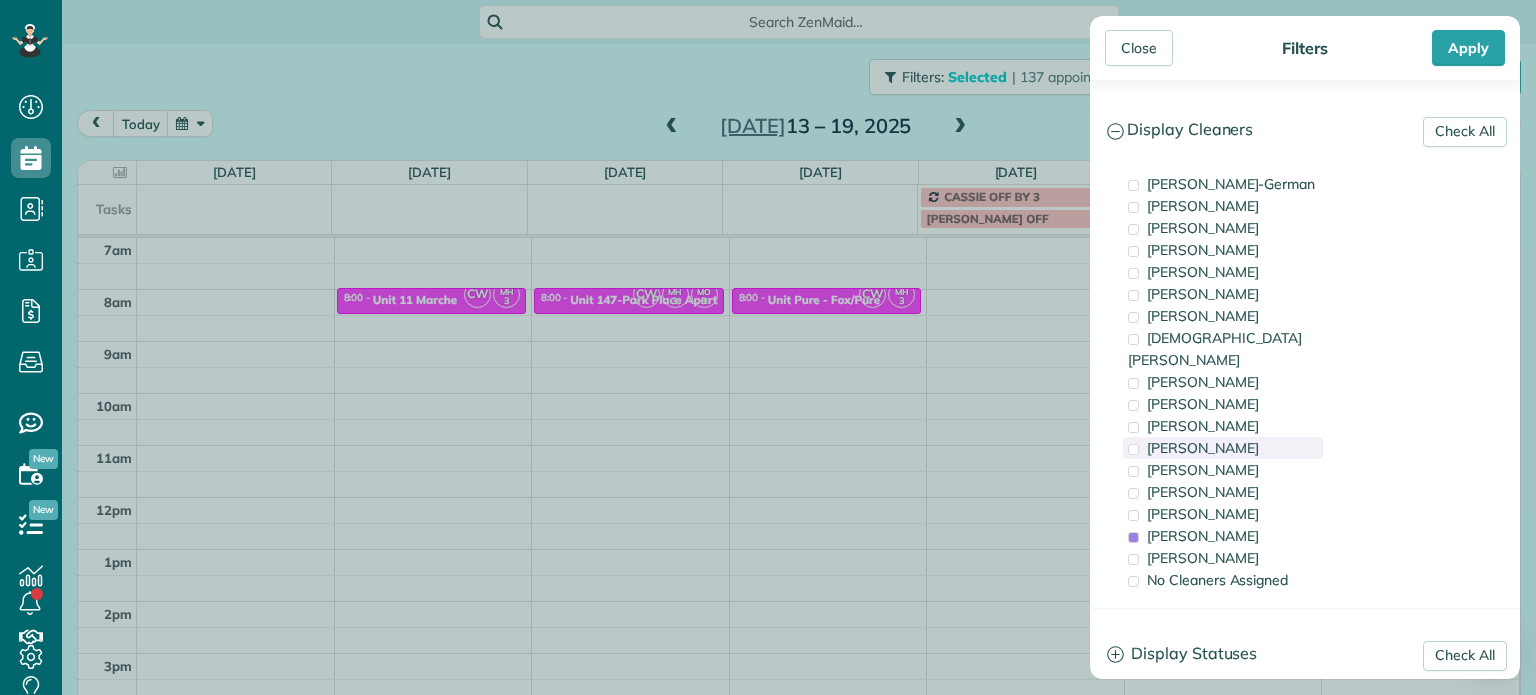 click on "[PERSON_NAME]" at bounding box center (1223, 448) 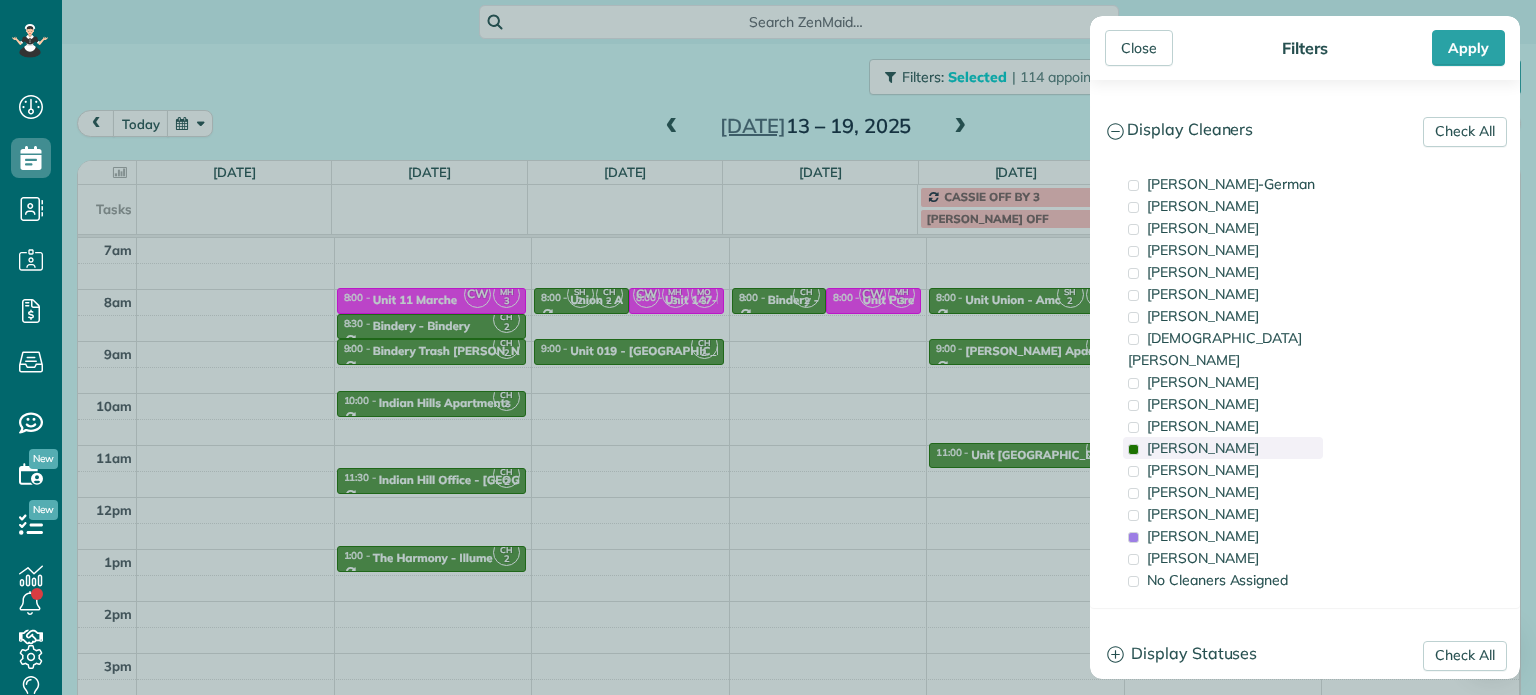 click on "[PERSON_NAME]" at bounding box center (1223, 448) 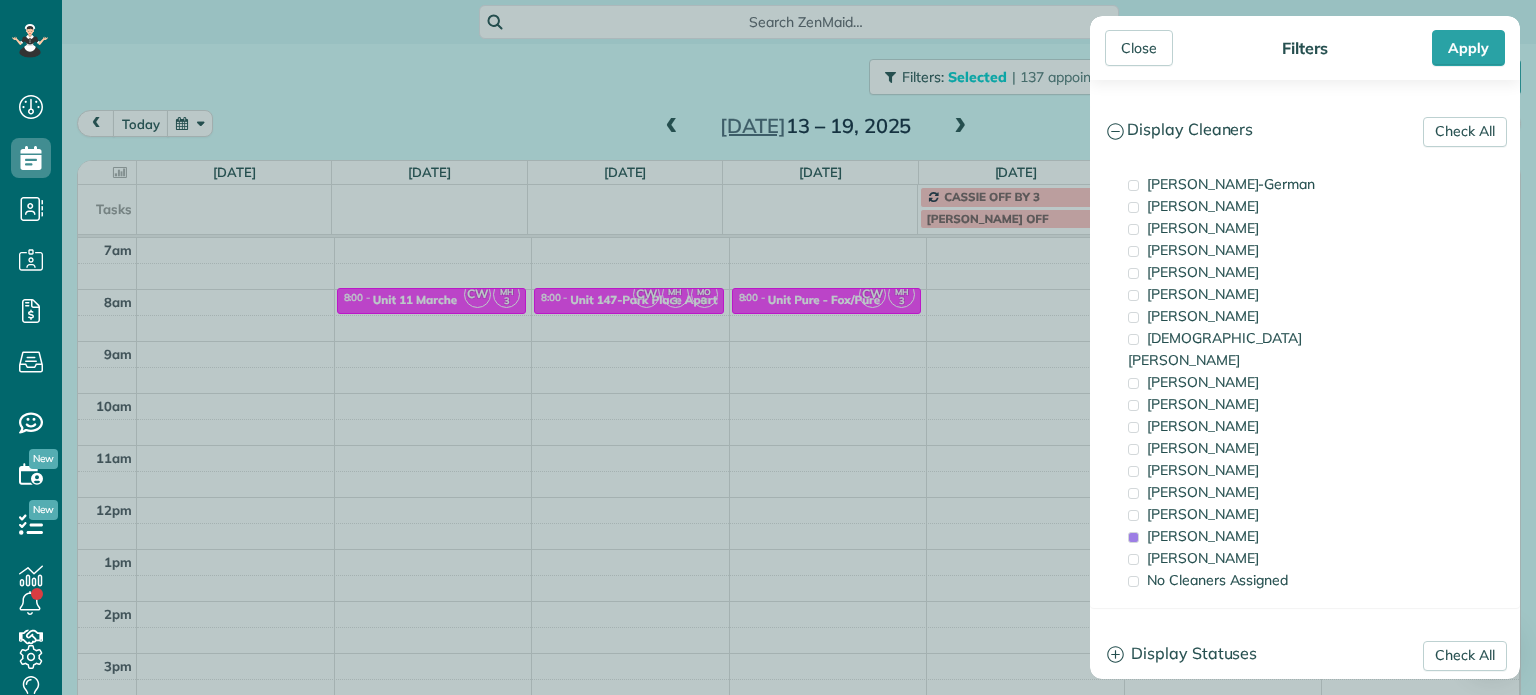 drag, startPoint x: 837, startPoint y: 312, endPoint x: 826, endPoint y: 309, distance: 11.401754 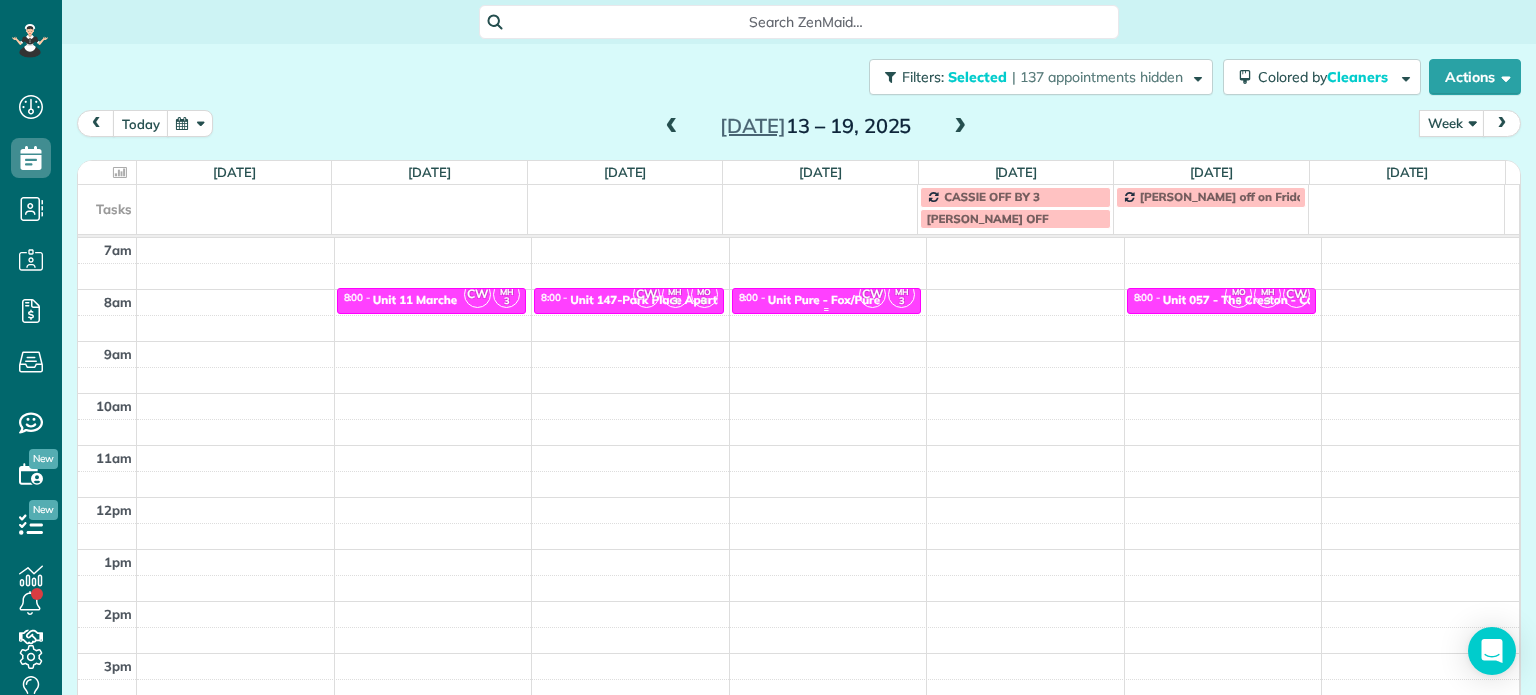 click at bounding box center (827, 309) 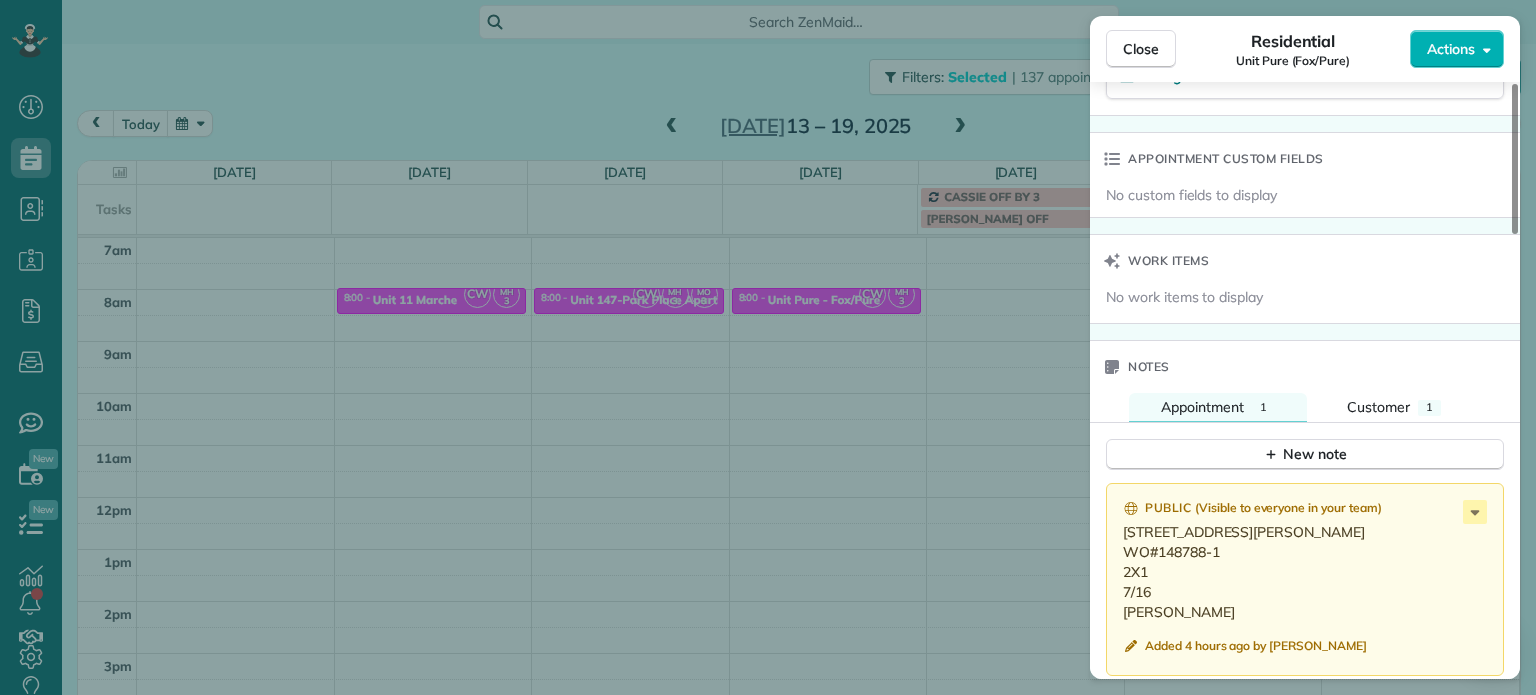 scroll, scrollTop: 1400, scrollLeft: 0, axis: vertical 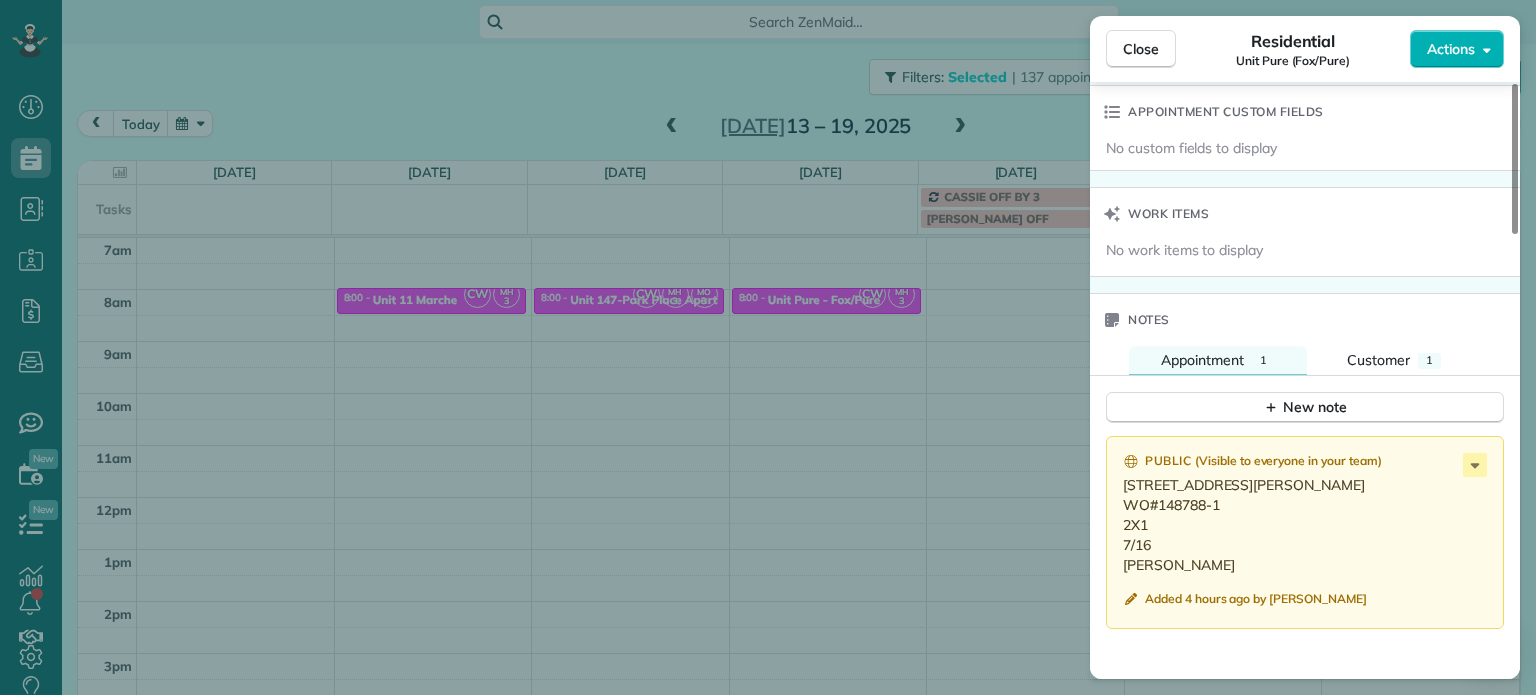 click on "Close Residential Unit Pure (Fox/Pure) Actions Status Active Unit Pure (Fox/Pure) · Open profile No phone number on record Add phone number No email on record Add email View Details Residential [DATE] ( next week ) 8:00 AM 8:30 AM 30 minutes One time [STREET_ADDRESS][PERSON_NAME] Service was not rated yet Setup ratings Cleaners Time in and out Assign Invite Cleaners [PERSON_NAME] 8:00 AM 8:30 AM [PERSON_NAME]-German 8:00 AM 8:30 AM Checklist Try Now Keep this appointment up to your standards. Stay on top of every detail, keep your cleaners organised, and your client happy. Assign a checklist Watch a 5 min demo Billing Billing actions Price $0.00 Overcharge $0.00 Discount $0.00 Coupon discount - Primary tax - Secondary tax - Total appointment price $0.00 Tips collected New feature! $0.00 [PERSON_NAME] as paid Total including tip $0.00 Get paid online in no-time! Send an invoice and reward your cleaners with tips Charge customer credit card Appointment custom fields 1 1" at bounding box center [768, 347] 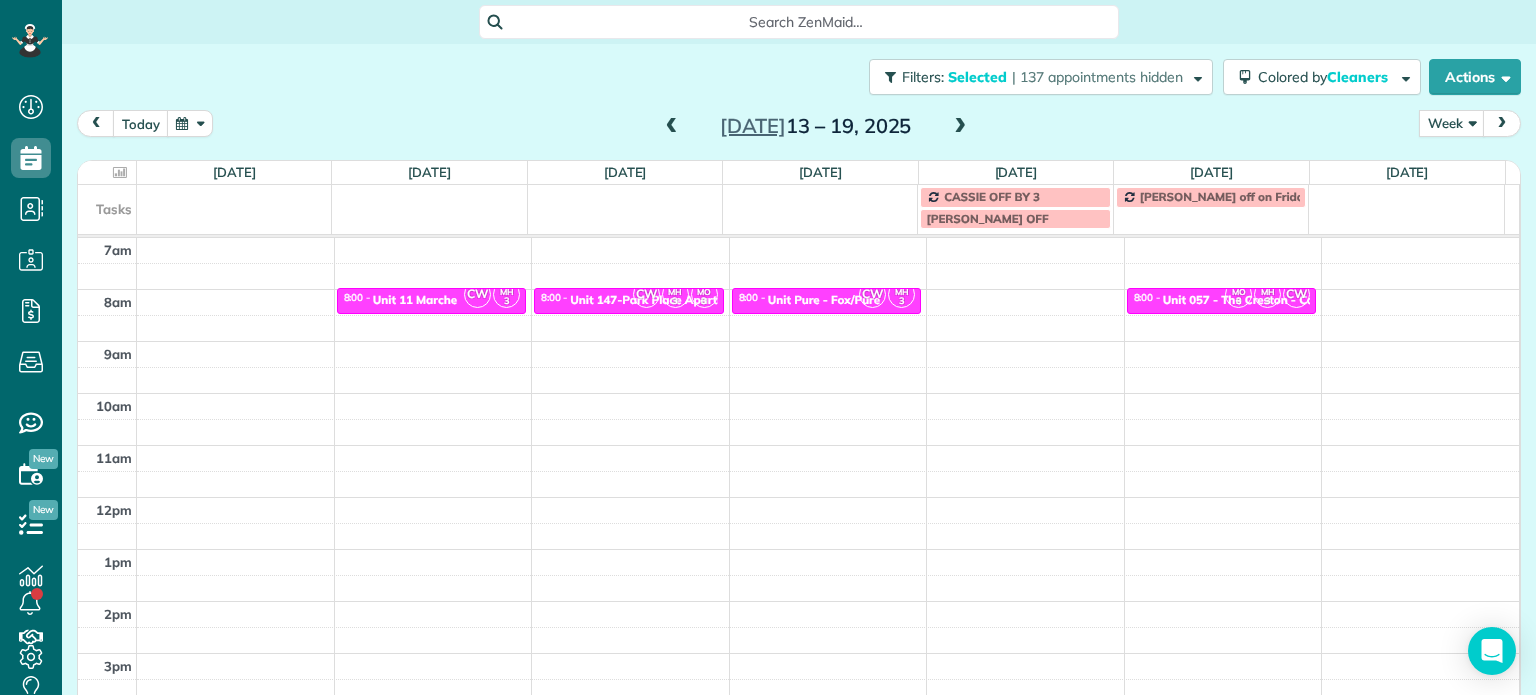 click at bounding box center [960, 127] 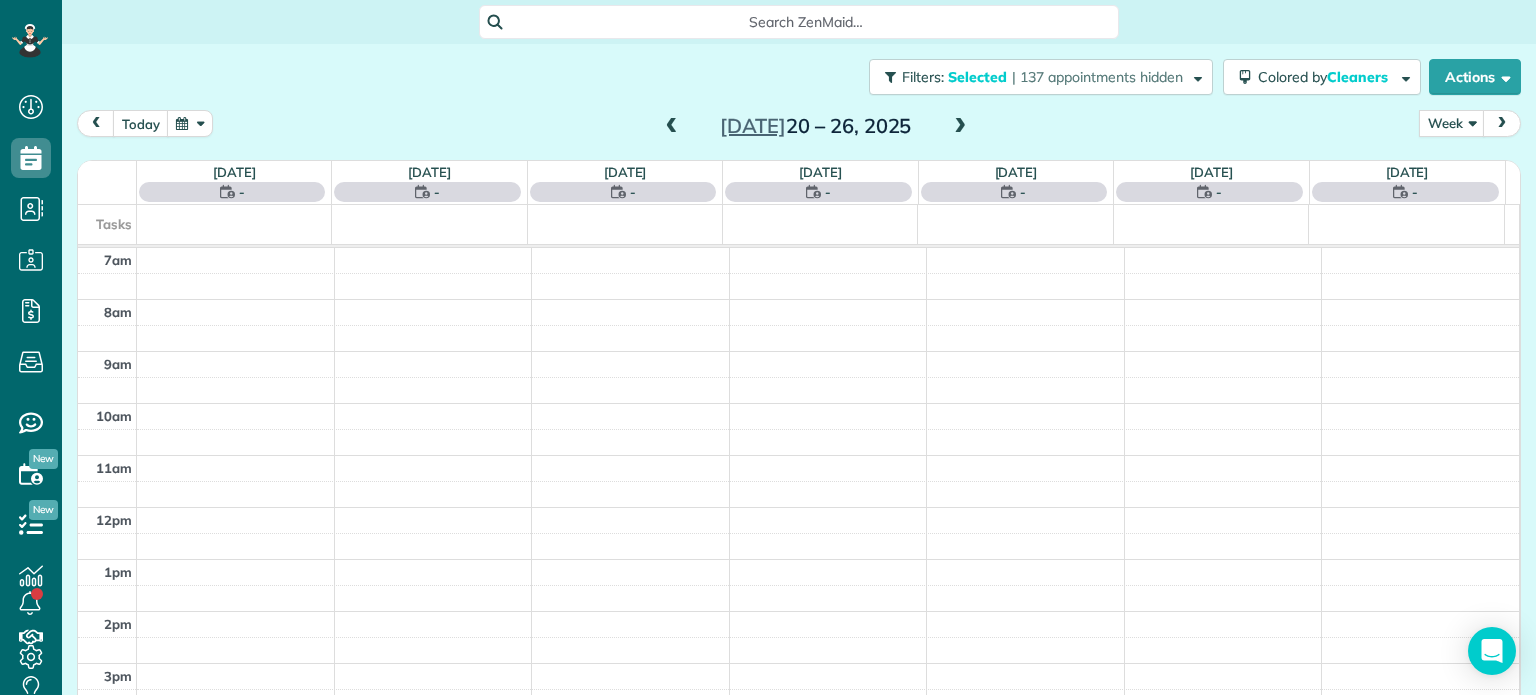 click at bounding box center (960, 127) 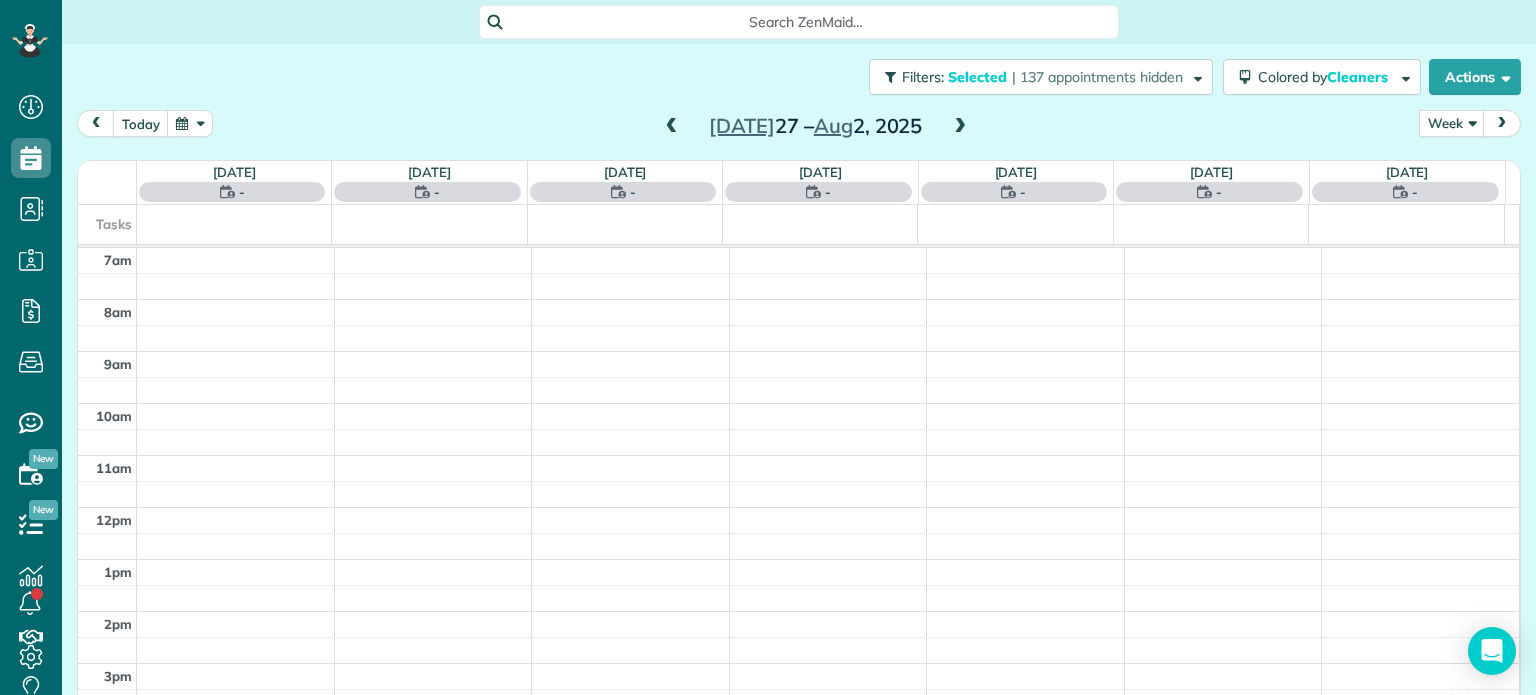 click at bounding box center (960, 127) 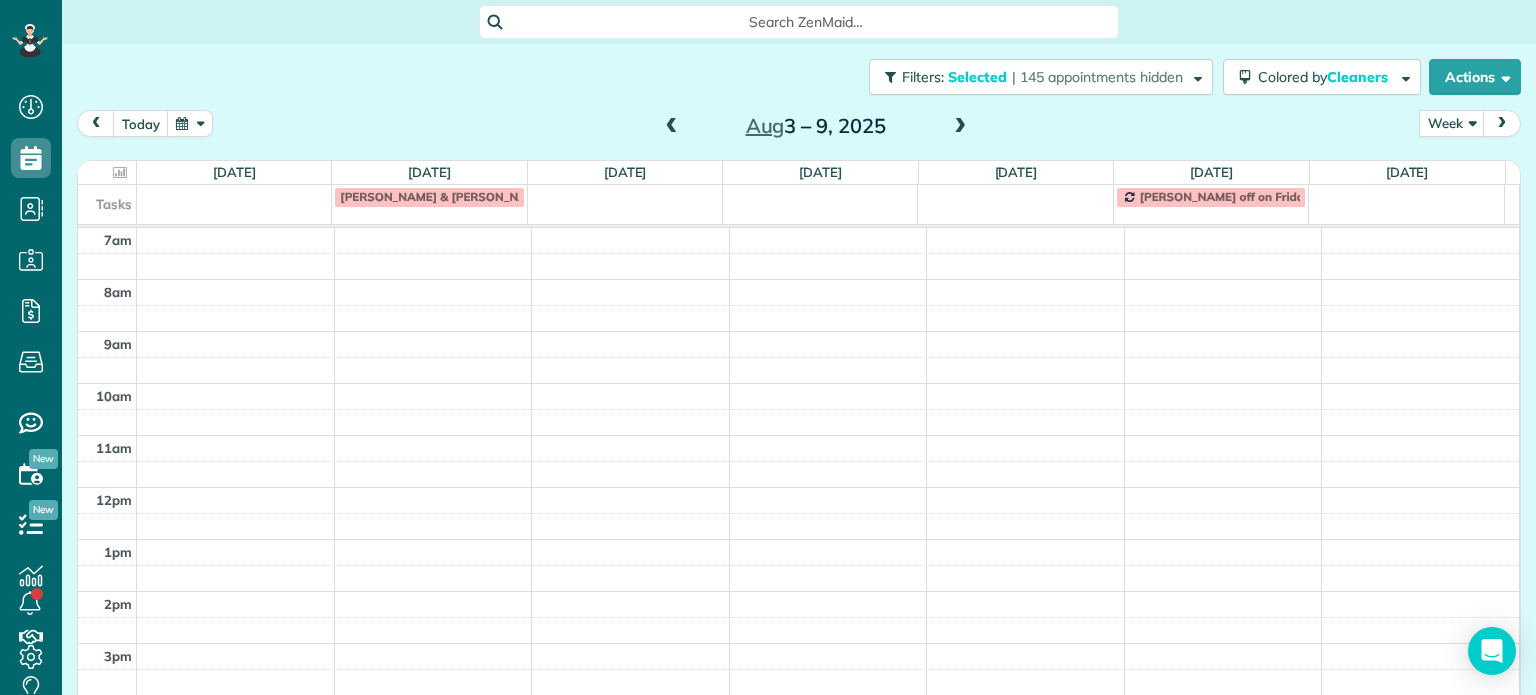 click at bounding box center (960, 127) 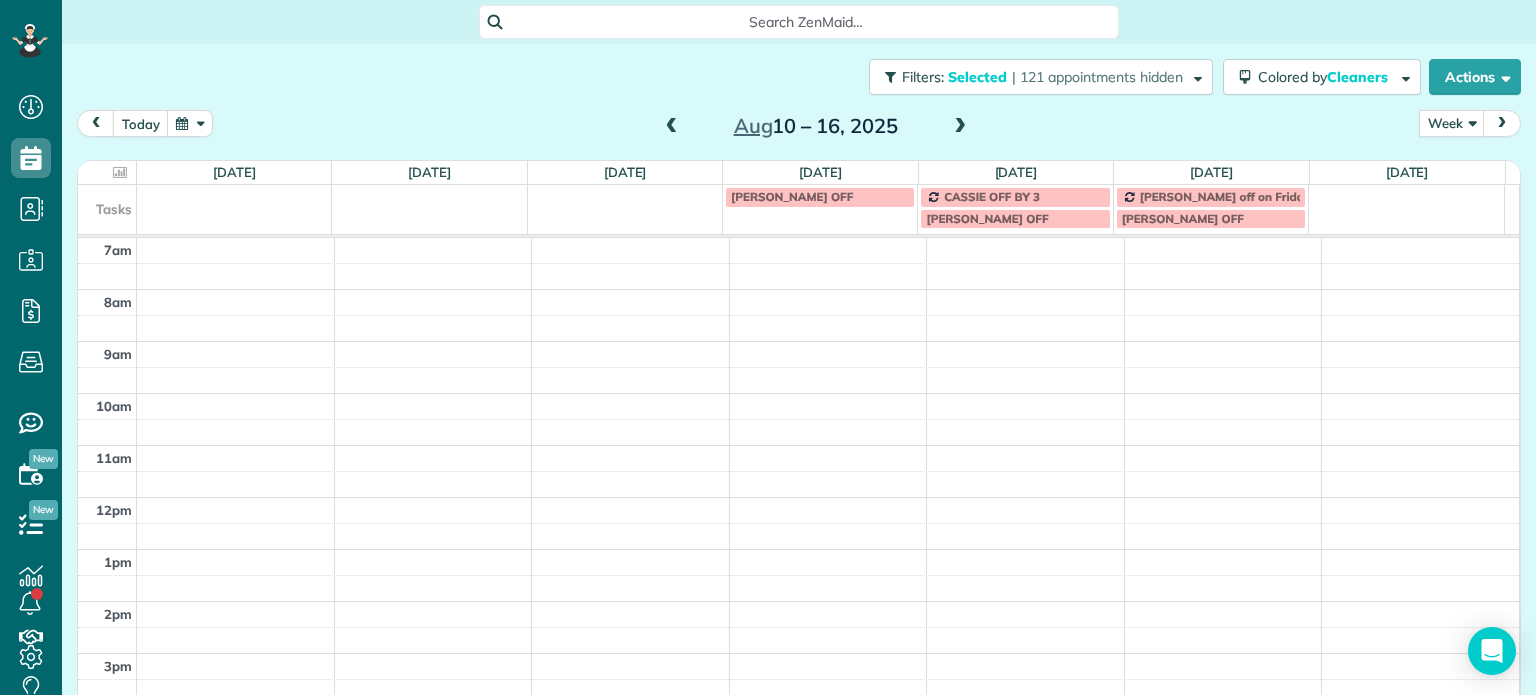 click at bounding box center (960, 127) 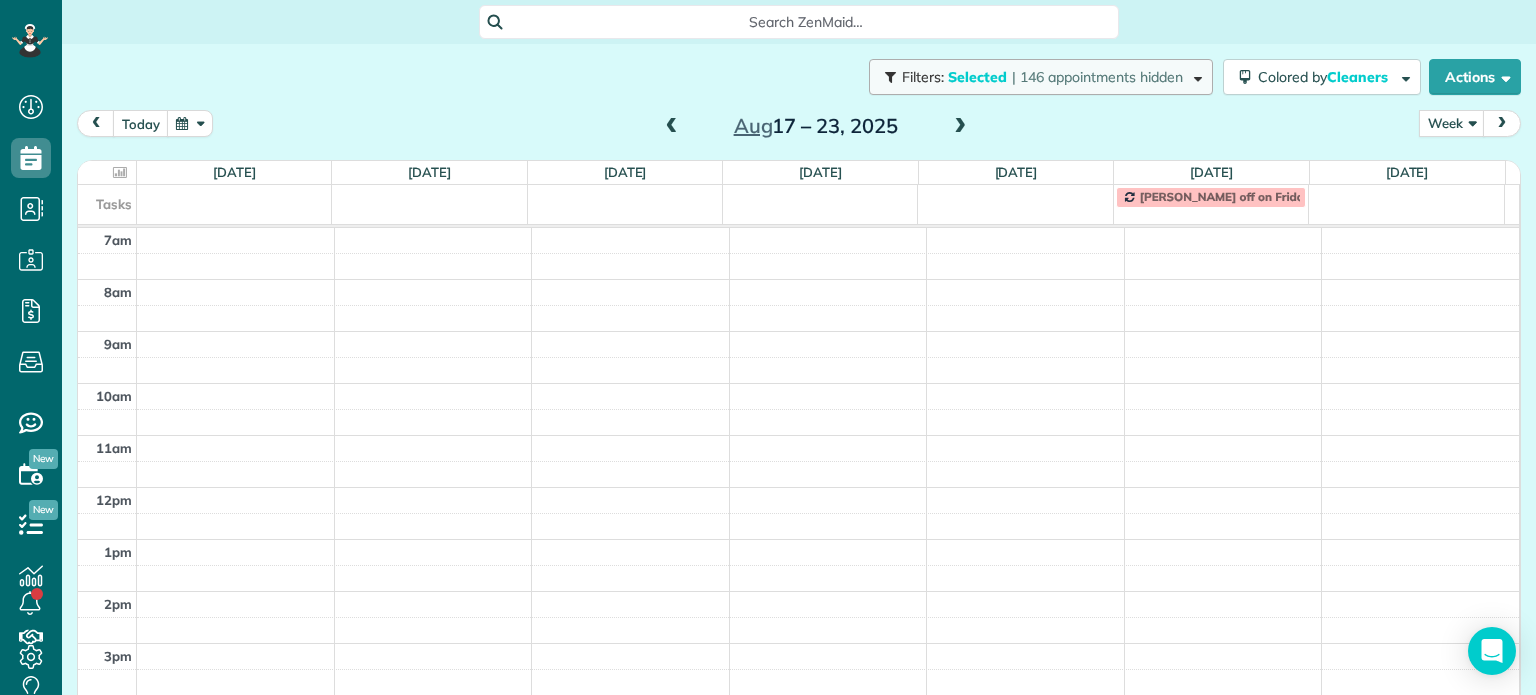 click on "Filters:   Selected
|  146 appointments hidden" at bounding box center (1041, 77) 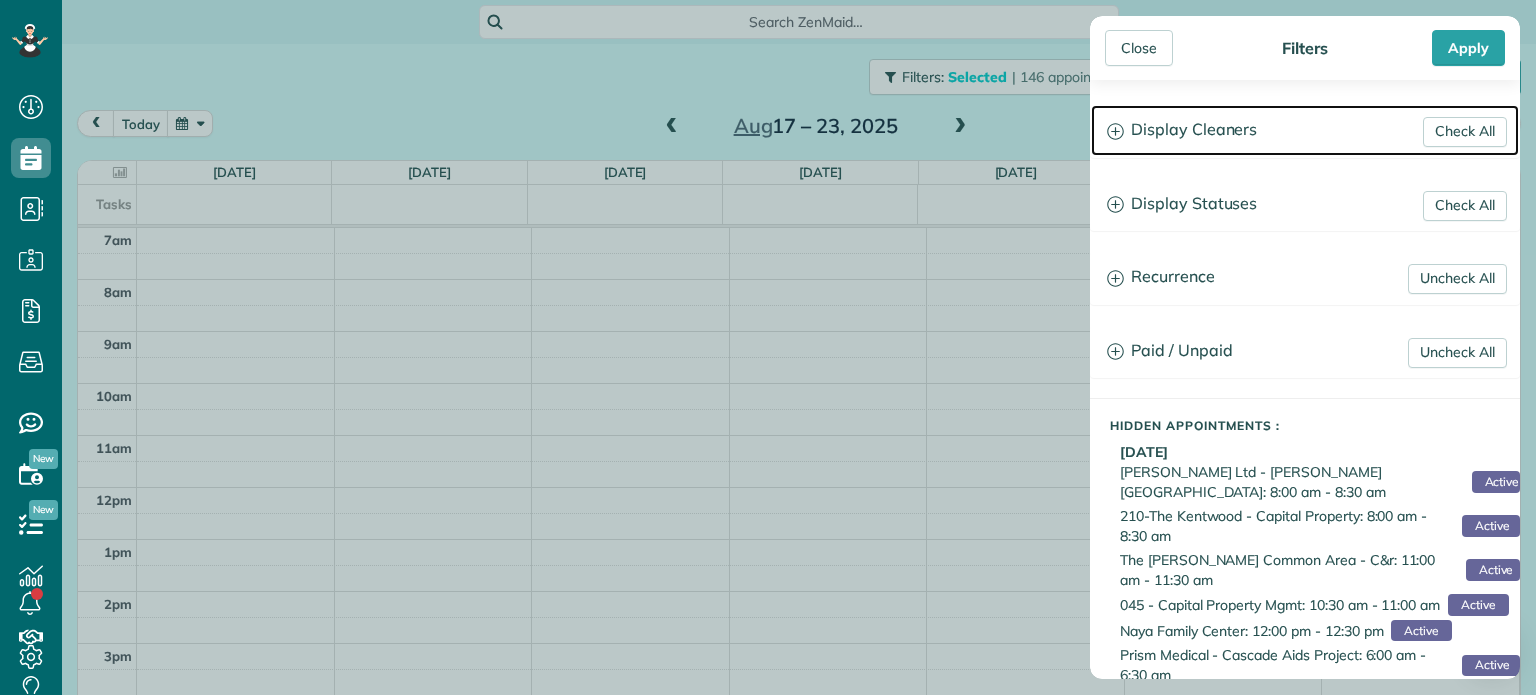 click on "Display Cleaners" at bounding box center [1305, 130] 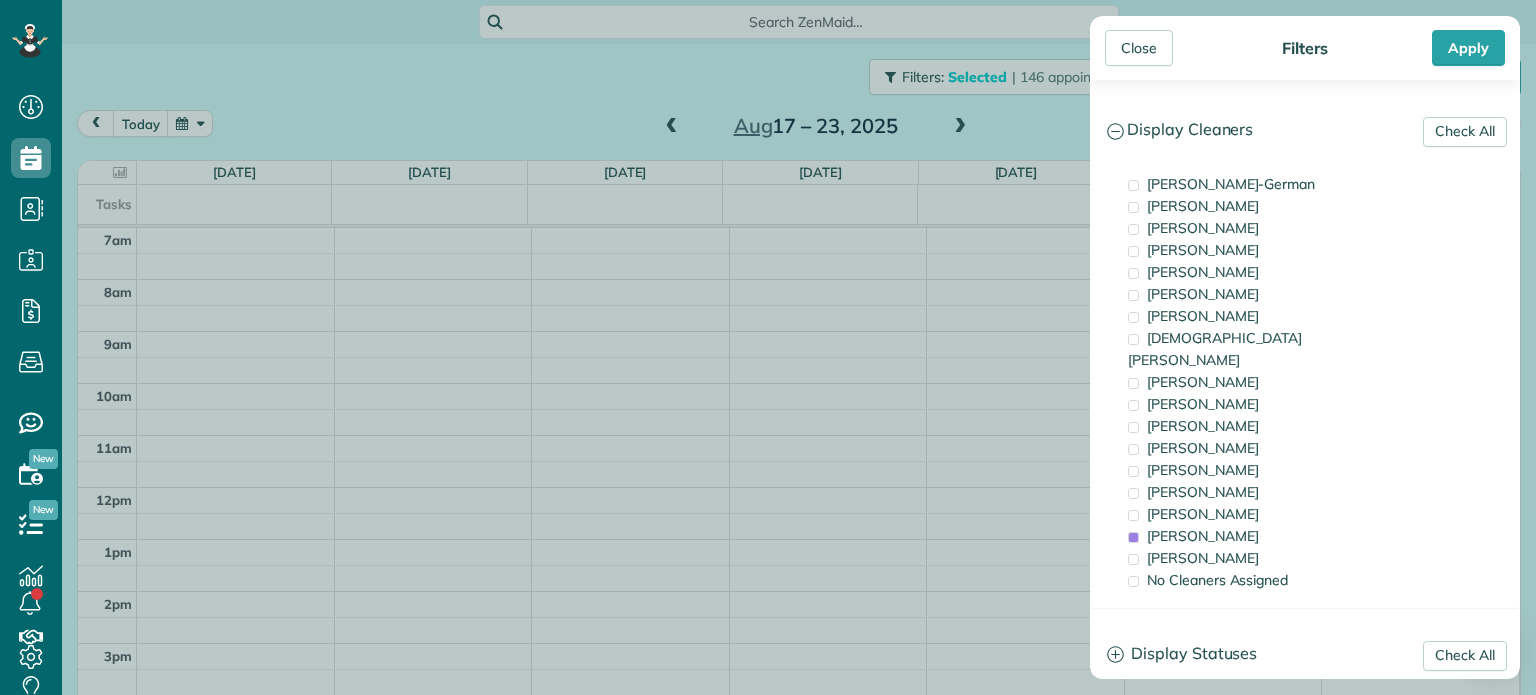 drag, startPoint x: 494, startPoint y: 355, endPoint x: 456, endPoint y: 331, distance: 44.94441 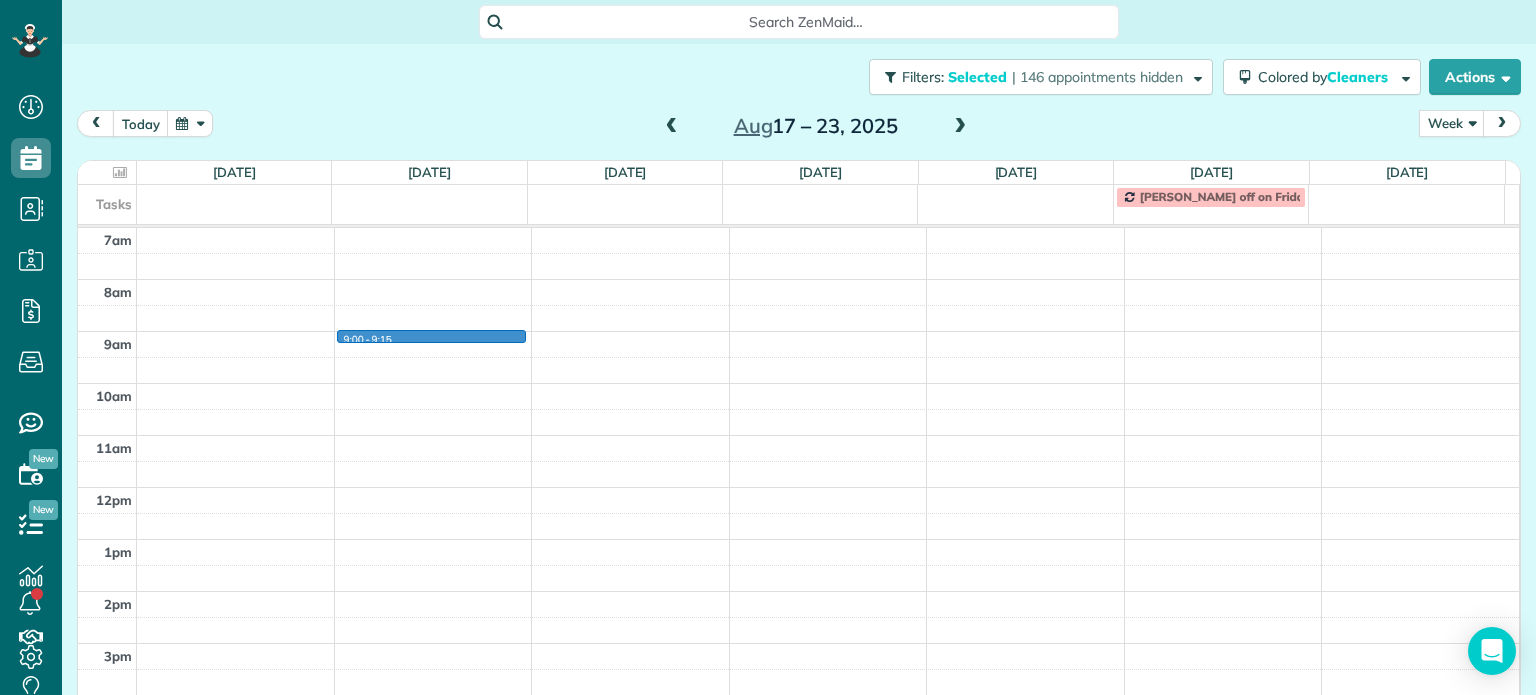 click on "4am 5am 6am 7am 8am 9am 10am 11am 12pm 1pm 2pm 3pm 4pm 5pm 9:00 - 9:15" at bounding box center [798, 435] 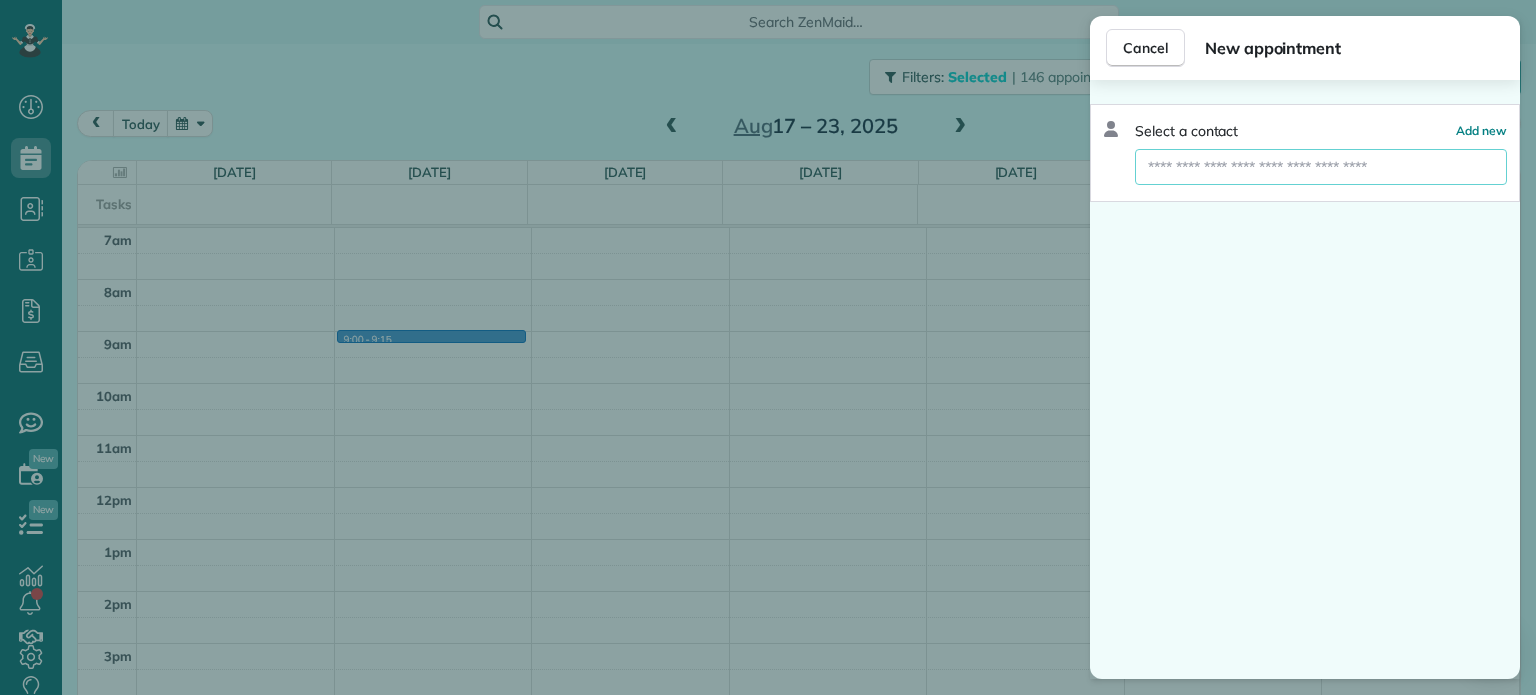 click at bounding box center [1321, 167] 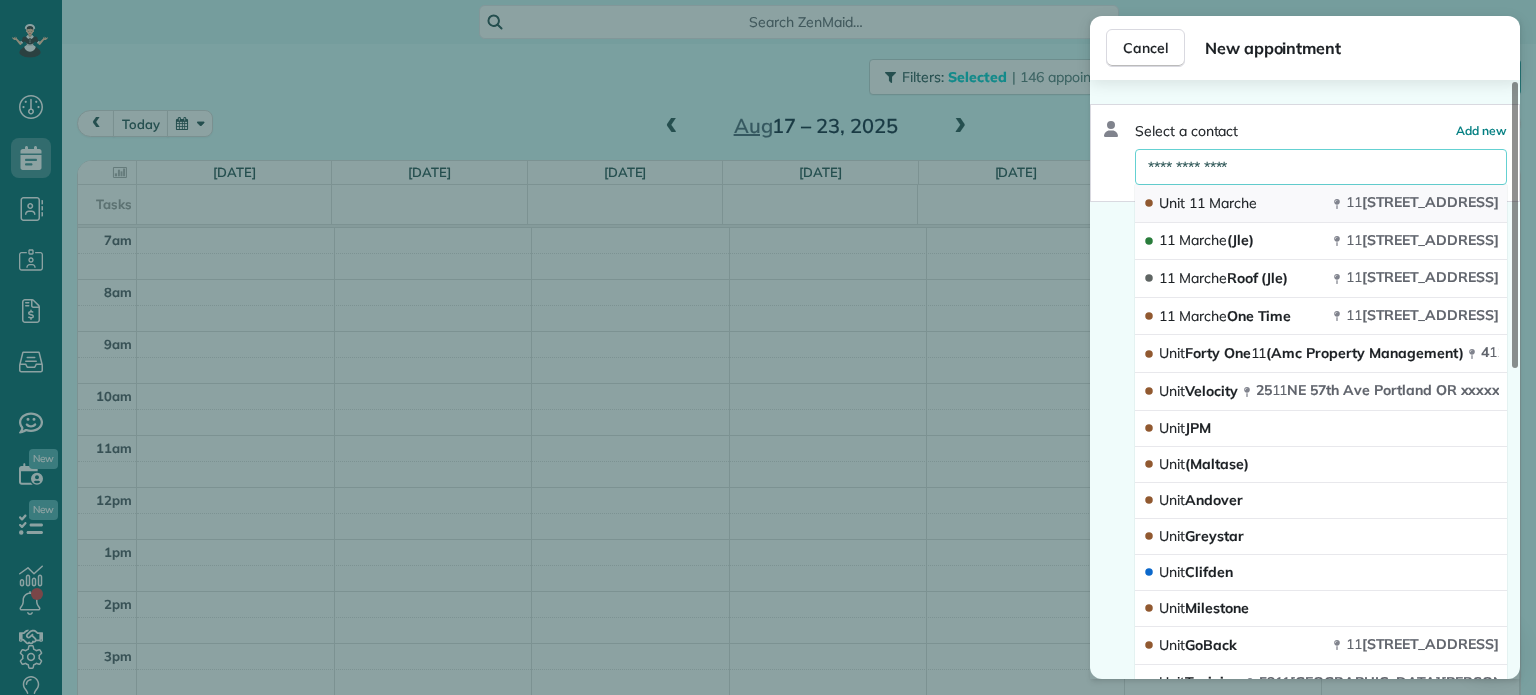 type on "**********" 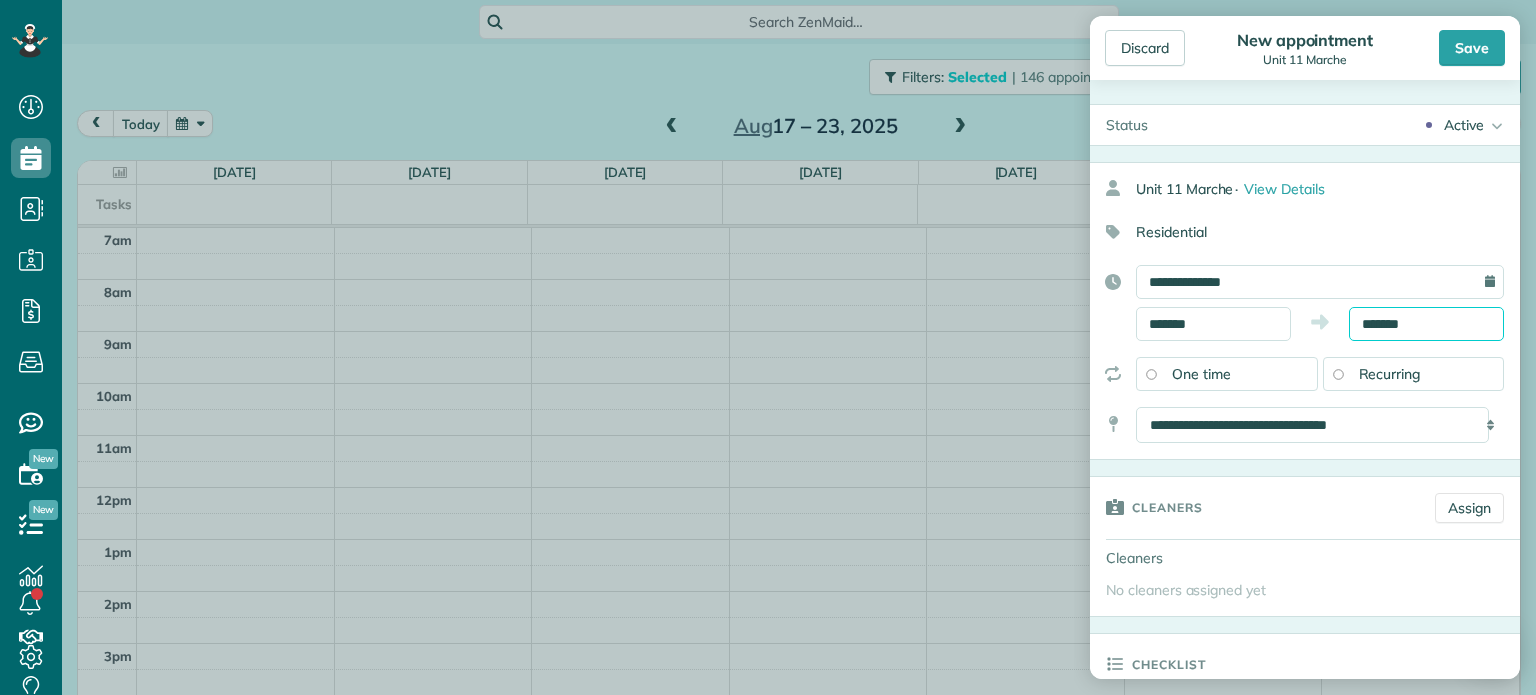 click on "*******" at bounding box center (1426, 324) 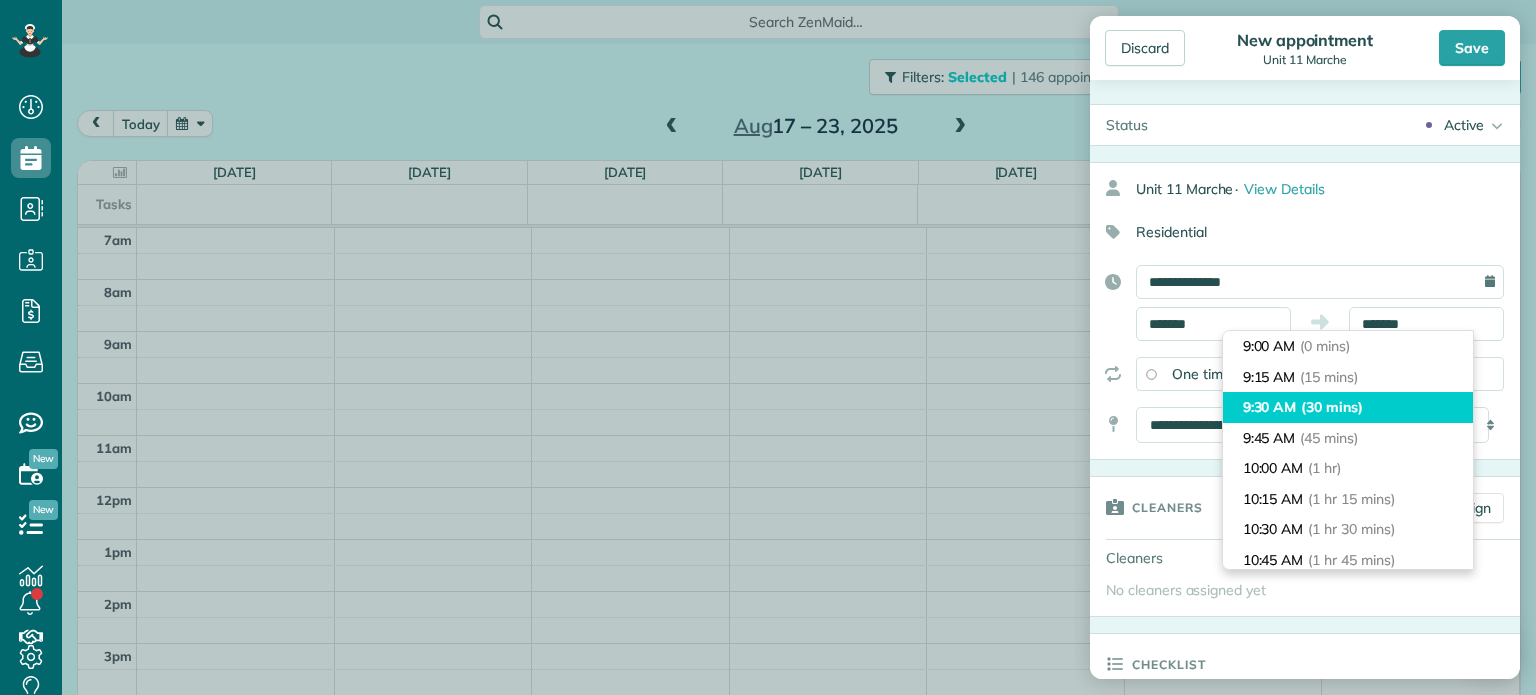 type on "*******" 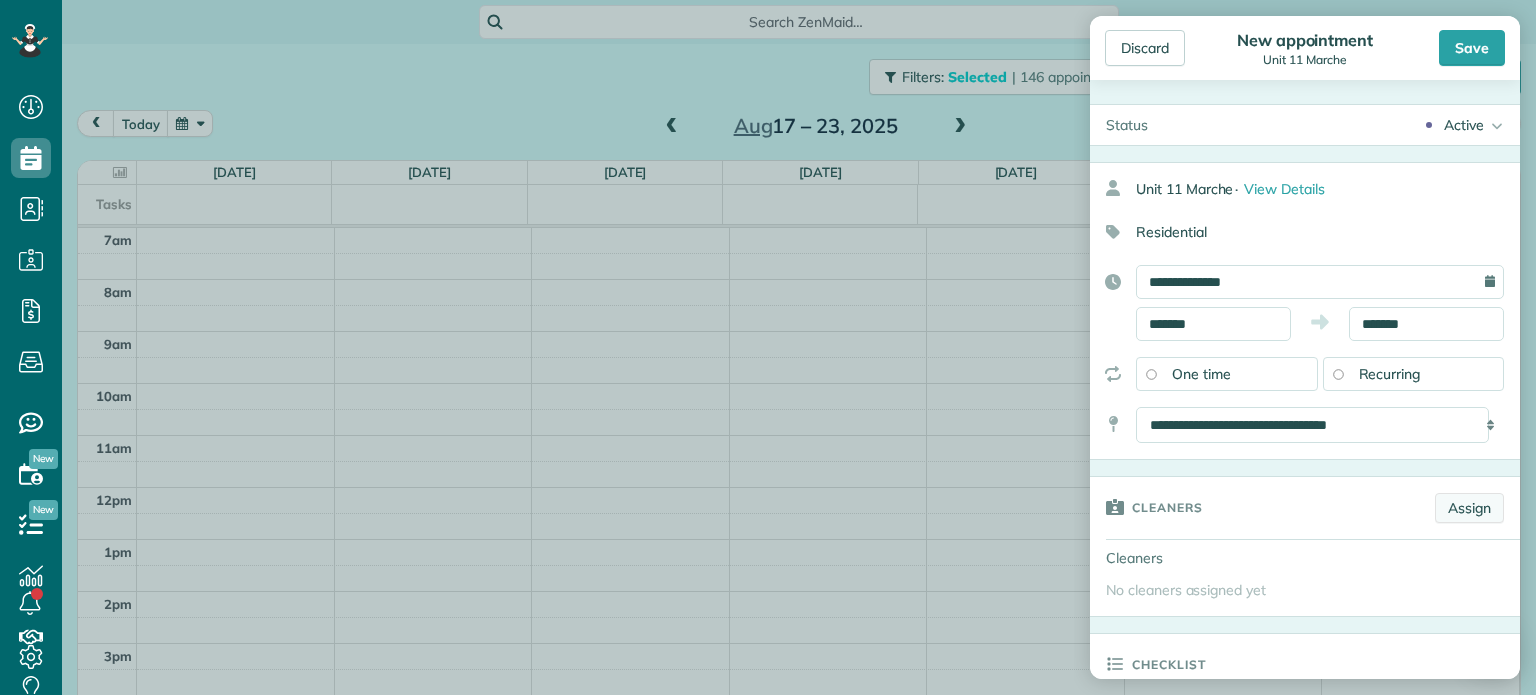 click on "Assign" at bounding box center (1469, 508) 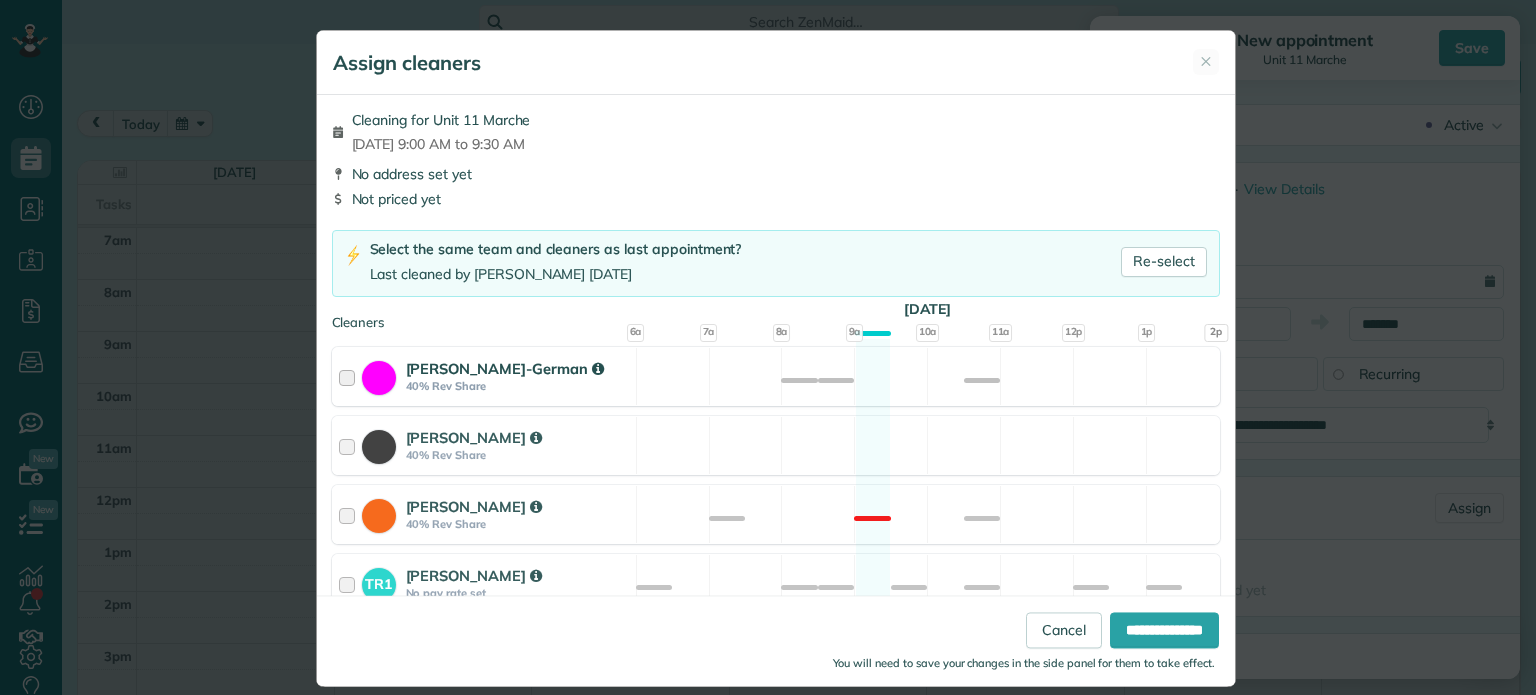 click on "[PERSON_NAME]-German
40% Rev Share
Available" at bounding box center [776, 376] 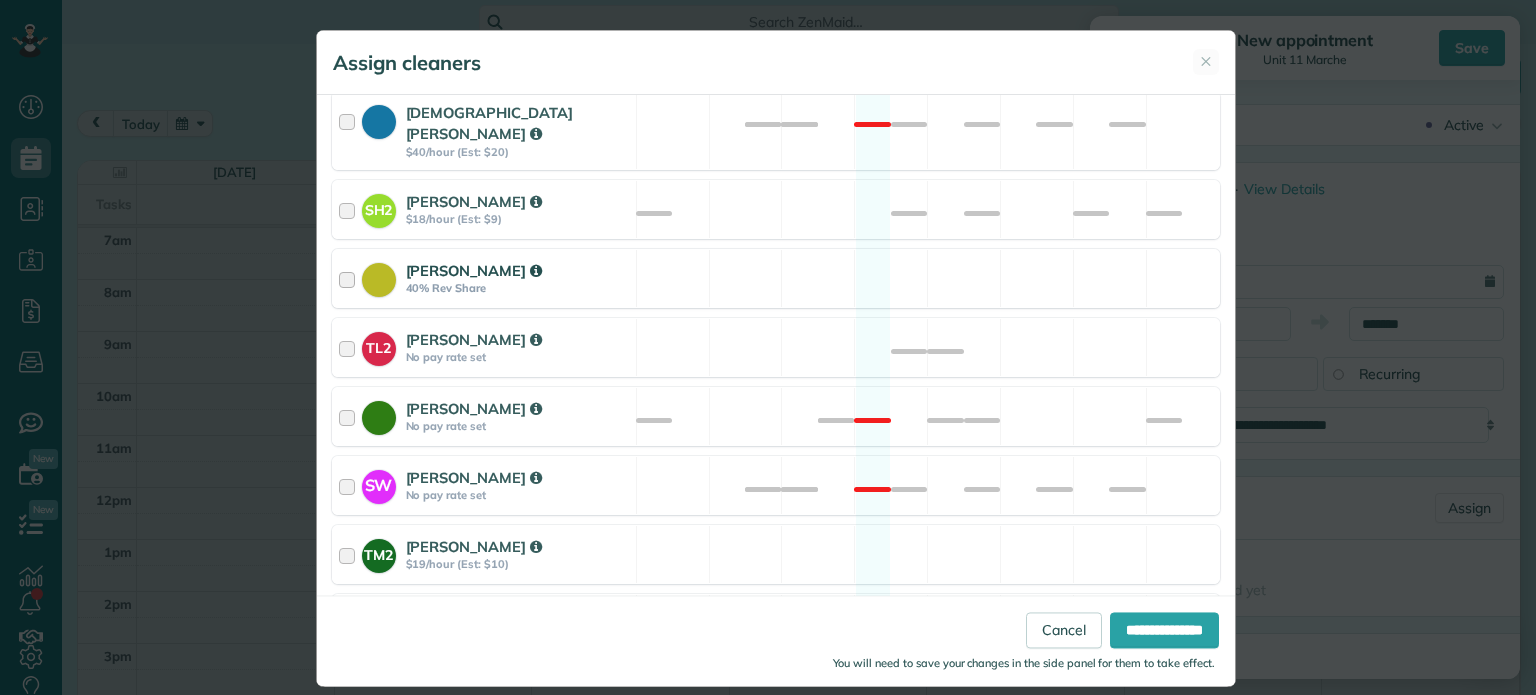 scroll, scrollTop: 911, scrollLeft: 0, axis: vertical 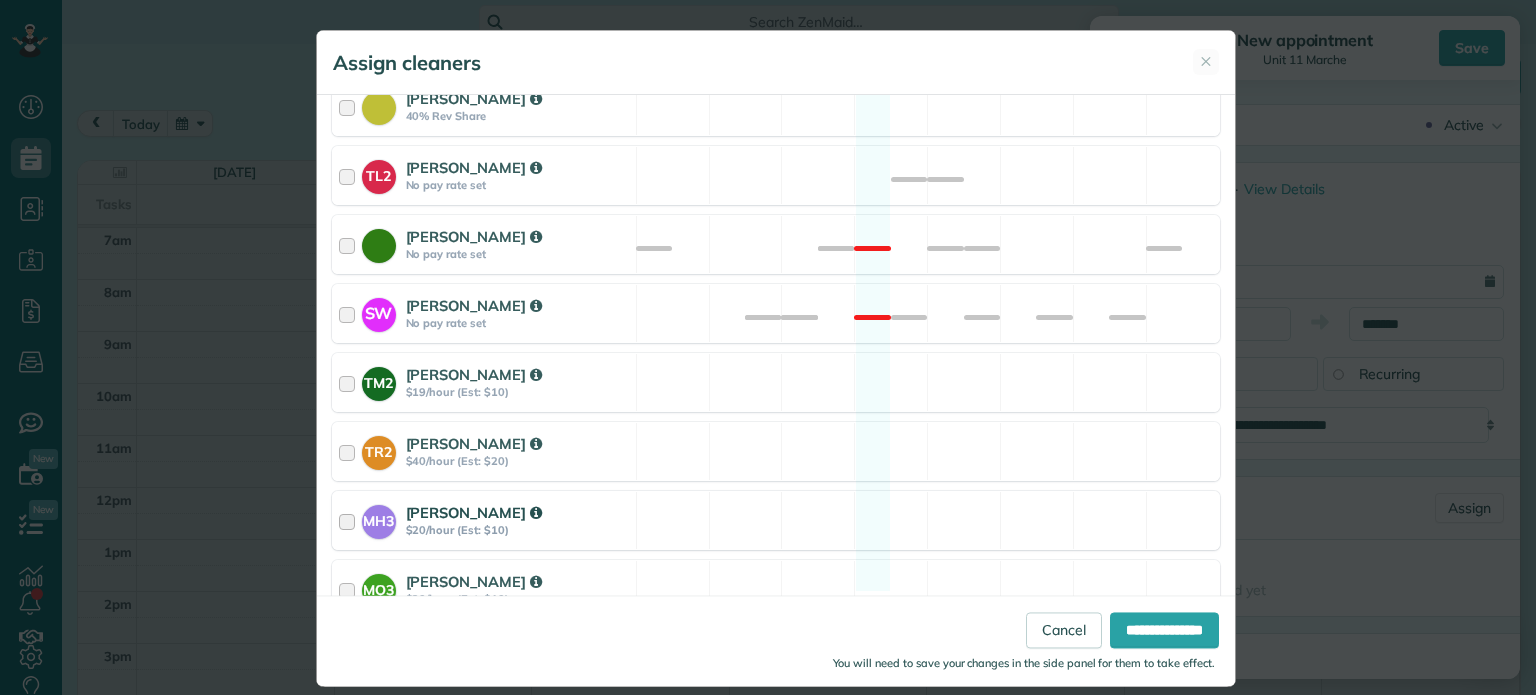 click on "MH3
[PERSON_NAME]
$20/hour (Est: $10)
Available" at bounding box center (776, 520) 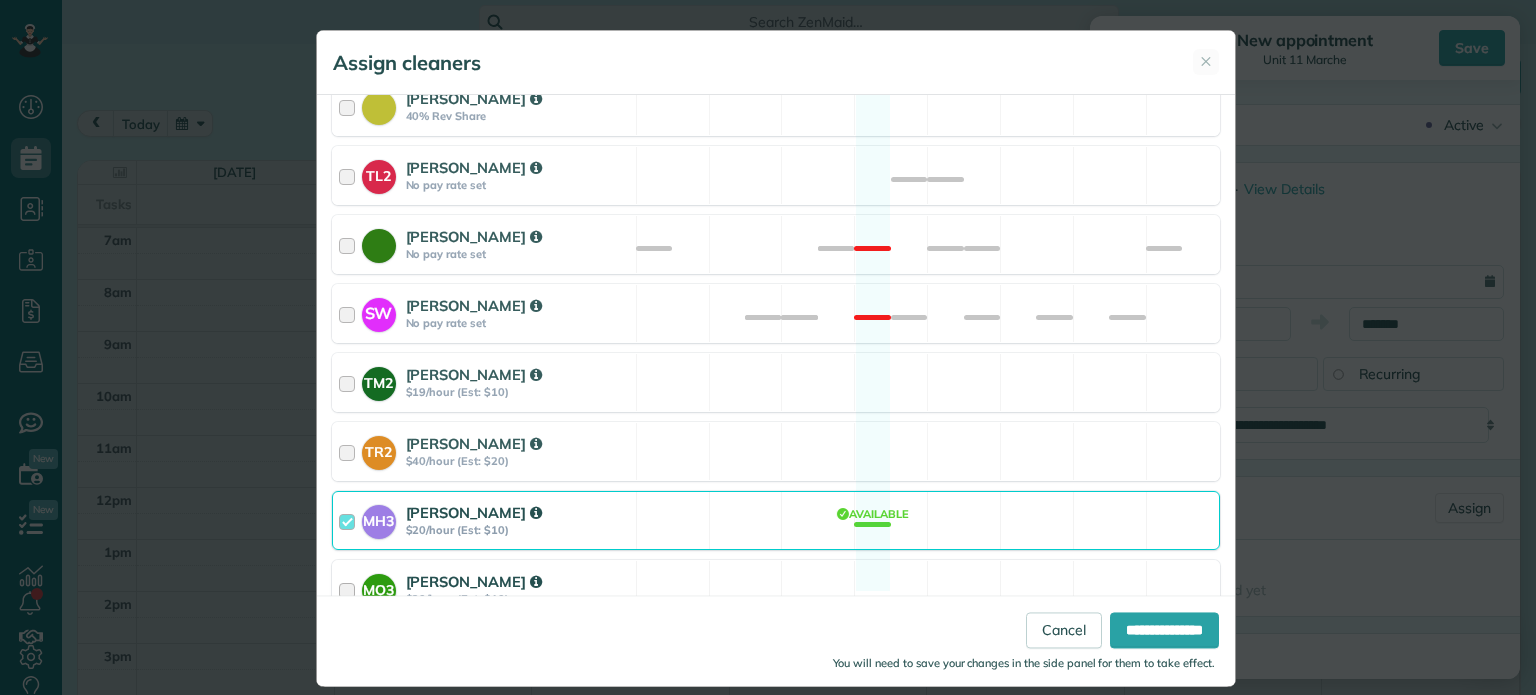 click on "MO3
[PERSON_NAME]
$20/hour (Est: $10)
Available" at bounding box center (776, 589) 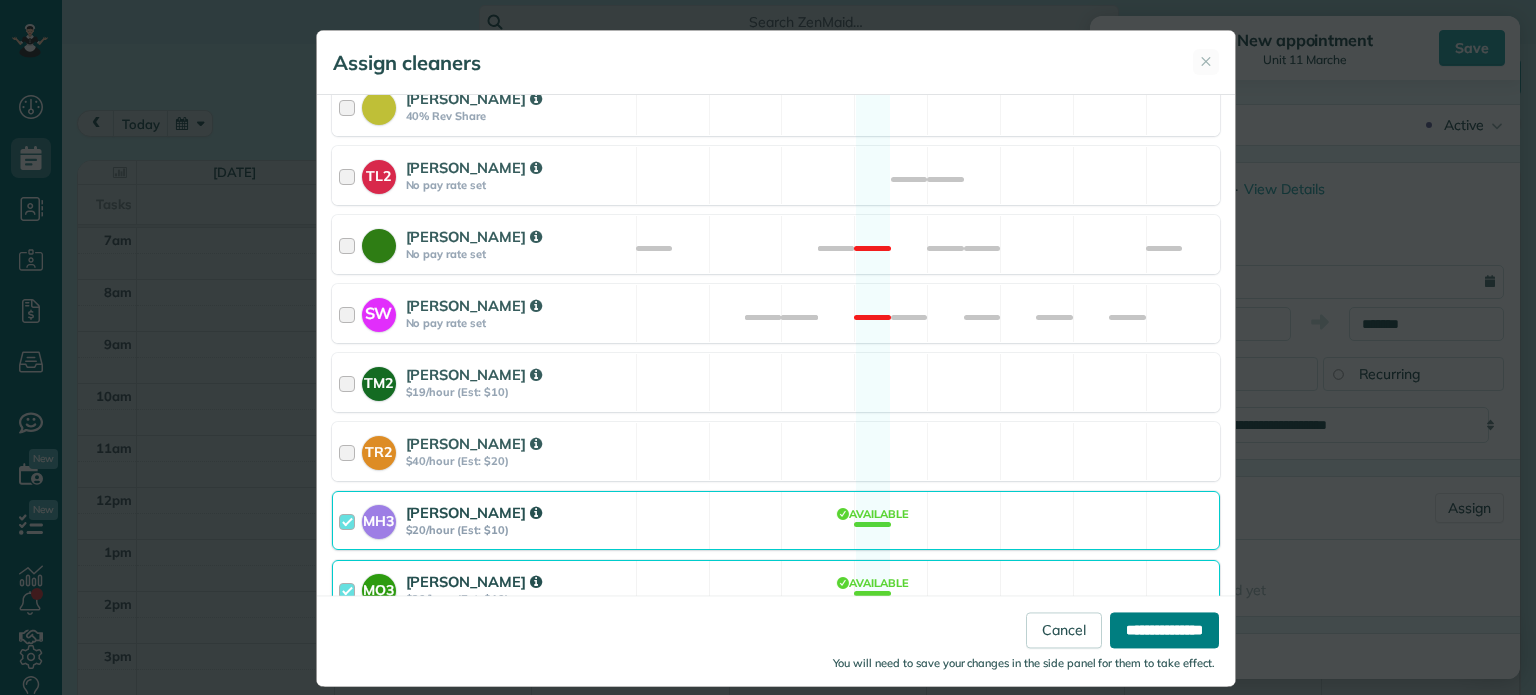 click on "**********" at bounding box center [1164, 631] 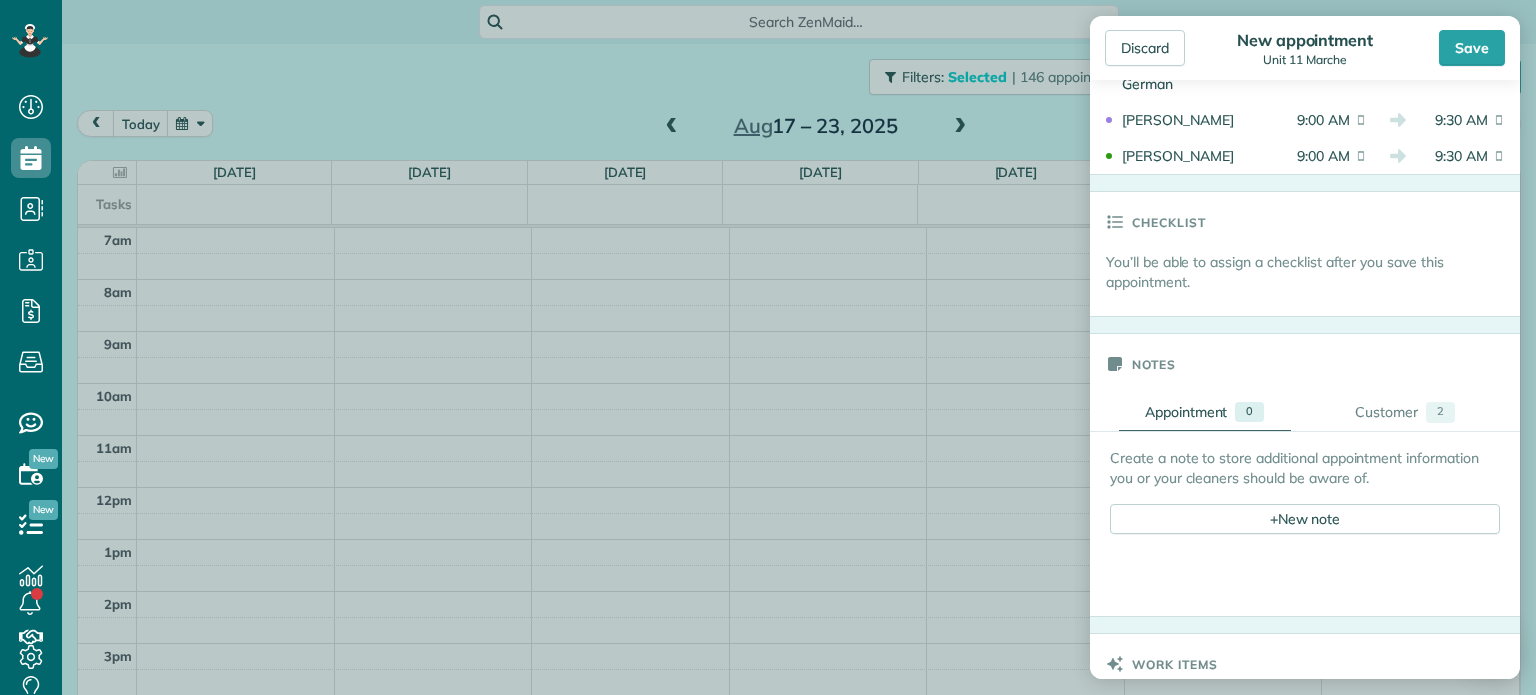 scroll, scrollTop: 600, scrollLeft: 0, axis: vertical 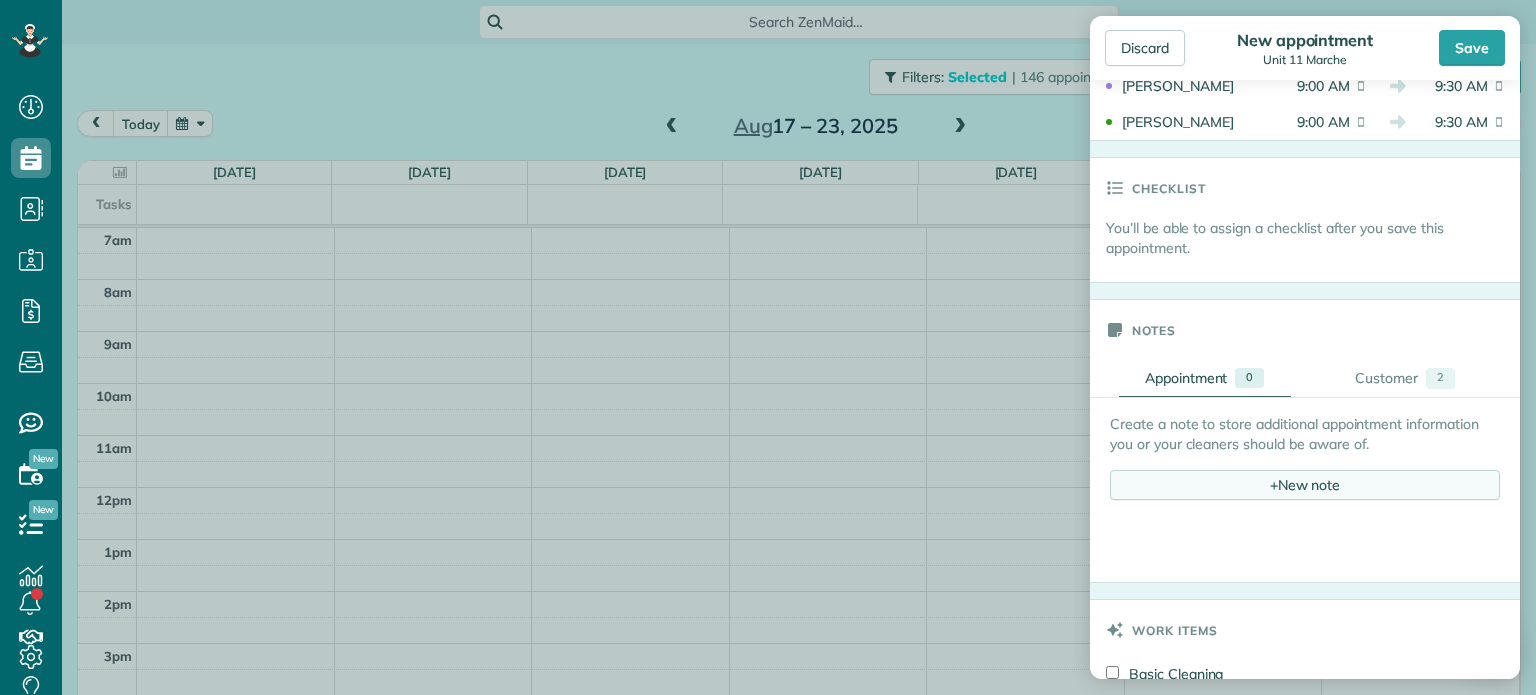 click on "+ New note" at bounding box center (1305, 485) 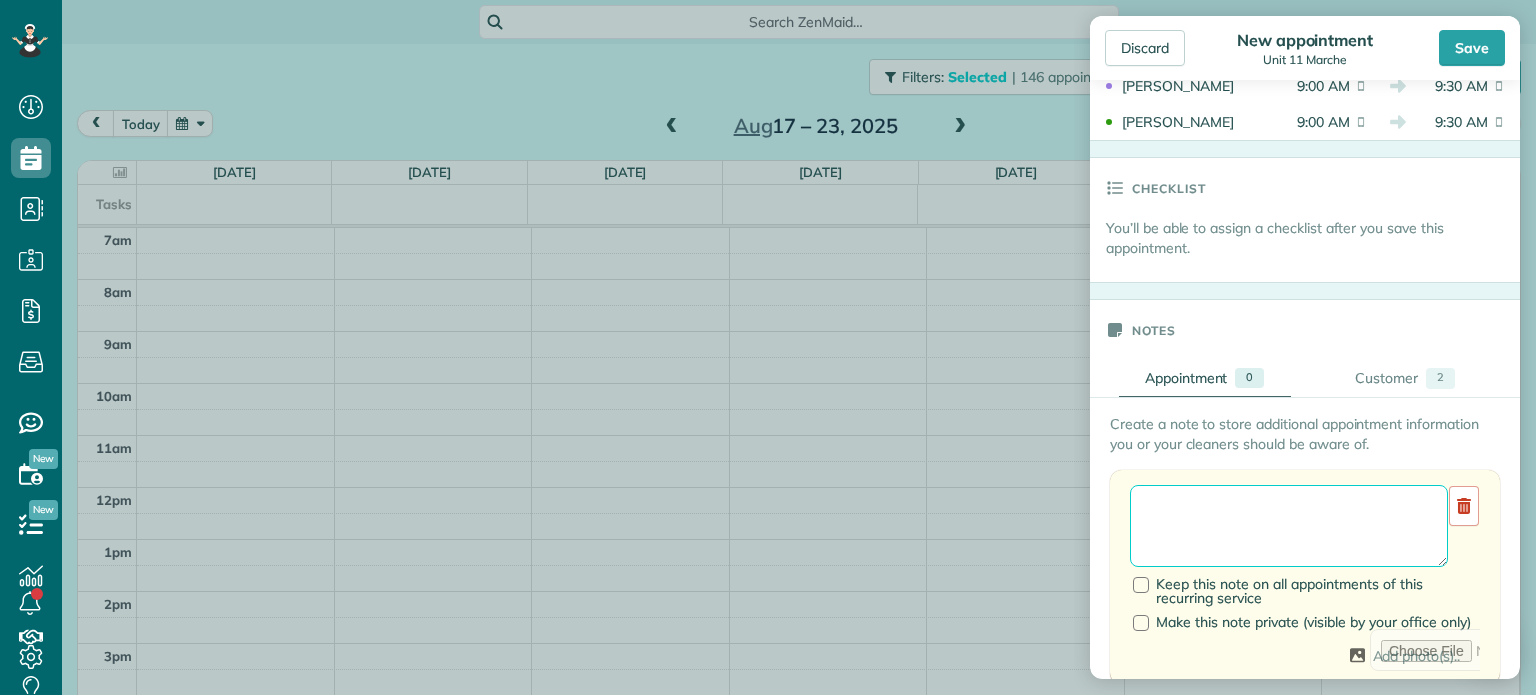 click at bounding box center [1289, 526] 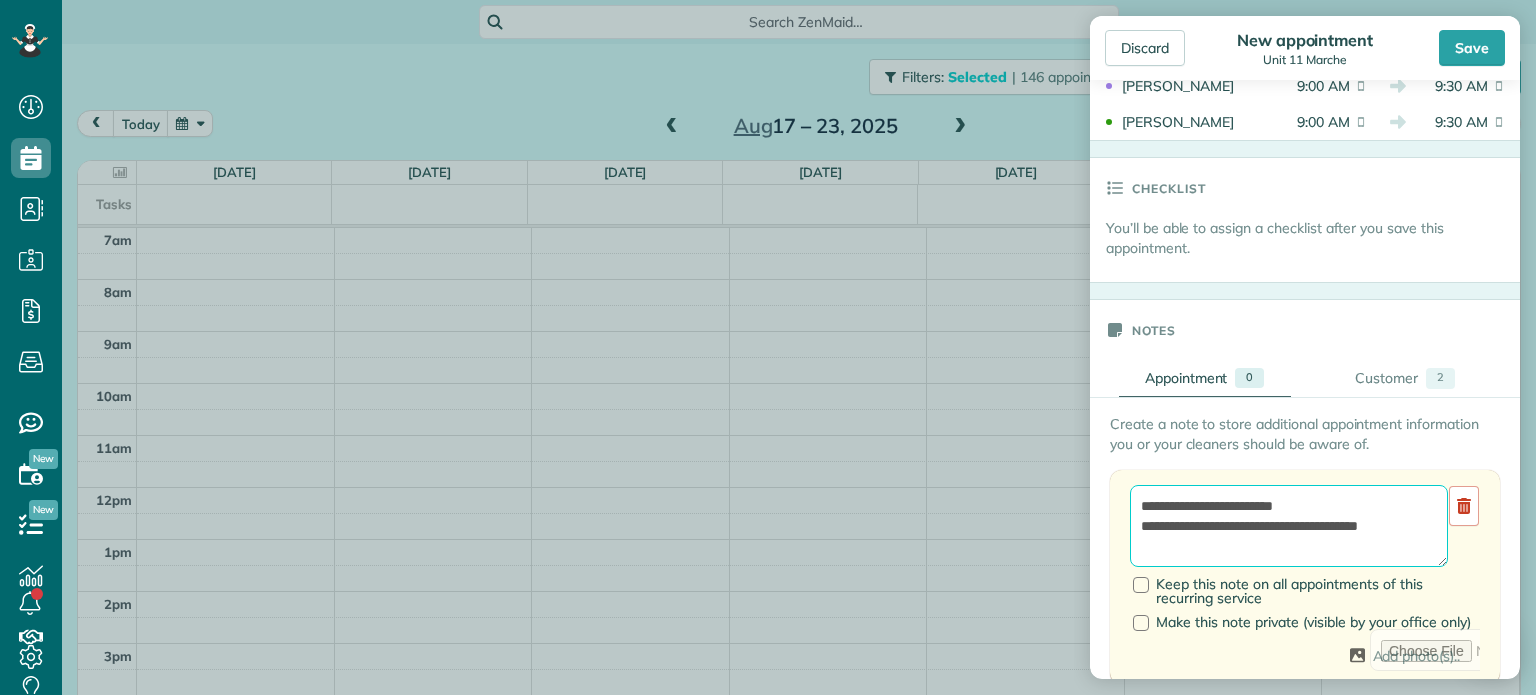 scroll, scrollTop: 8, scrollLeft: 0, axis: vertical 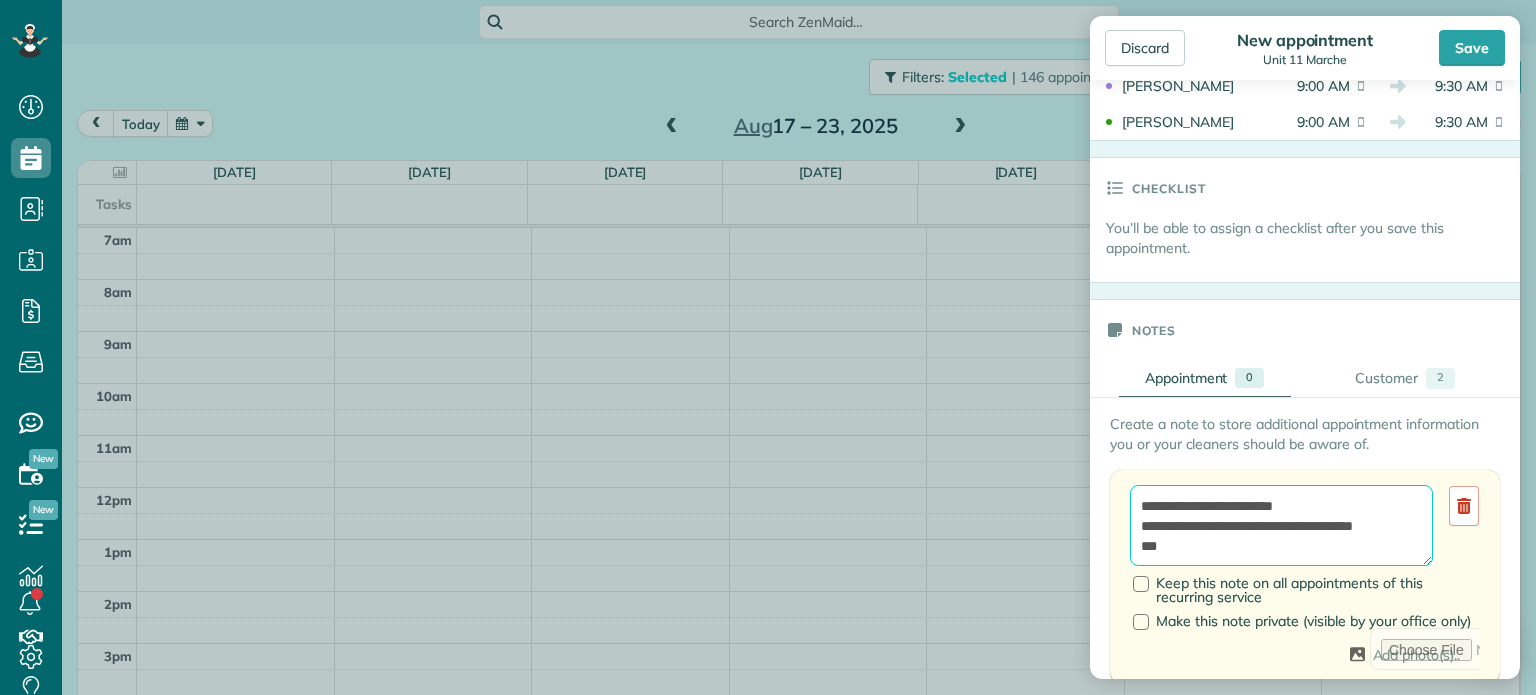 paste on "*********" 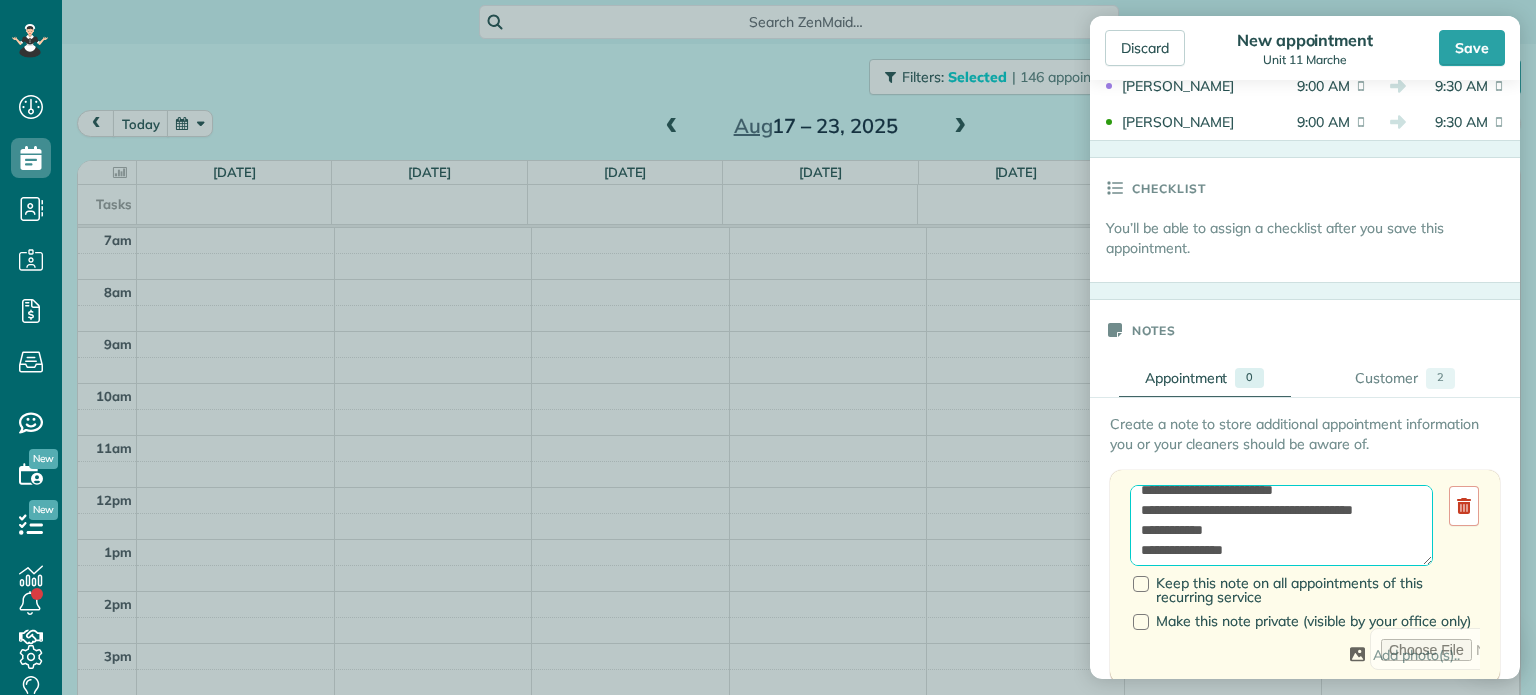 scroll, scrollTop: 0, scrollLeft: 0, axis: both 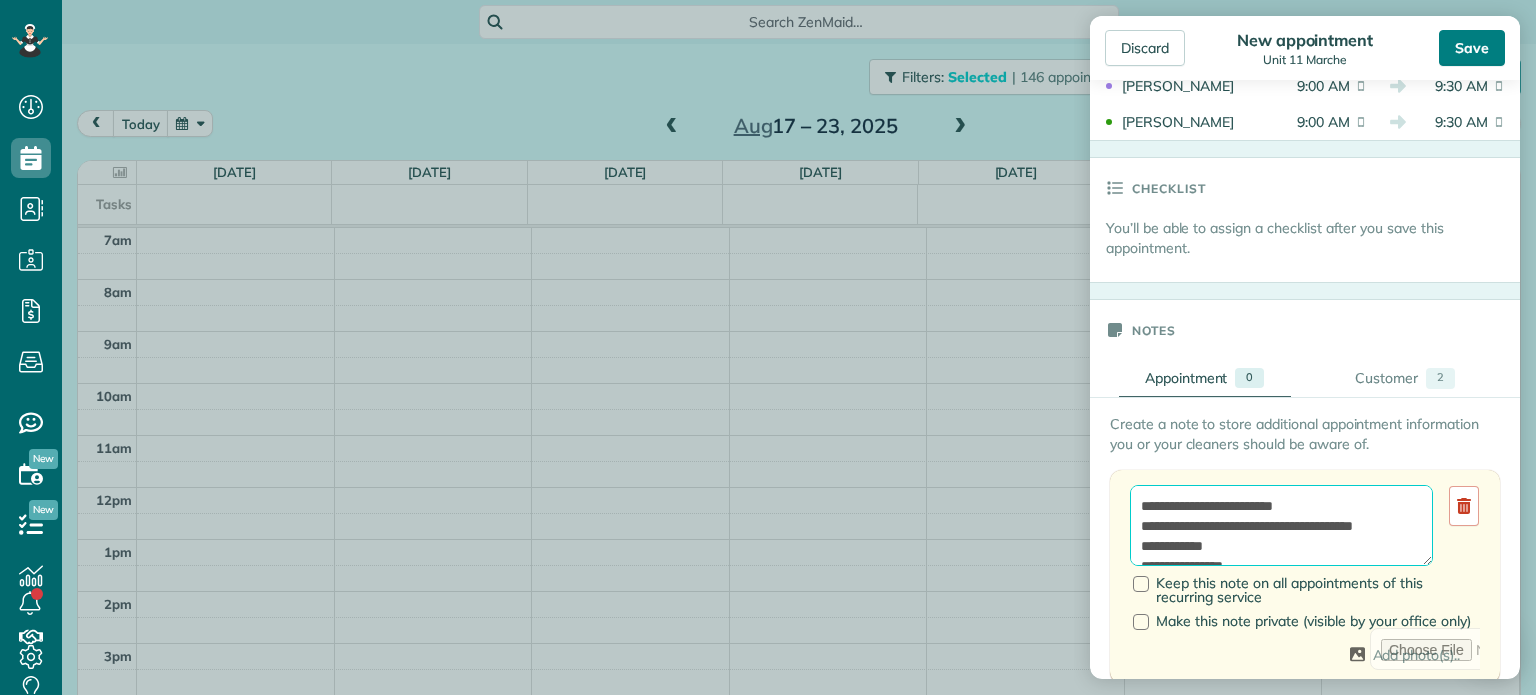type on "**********" 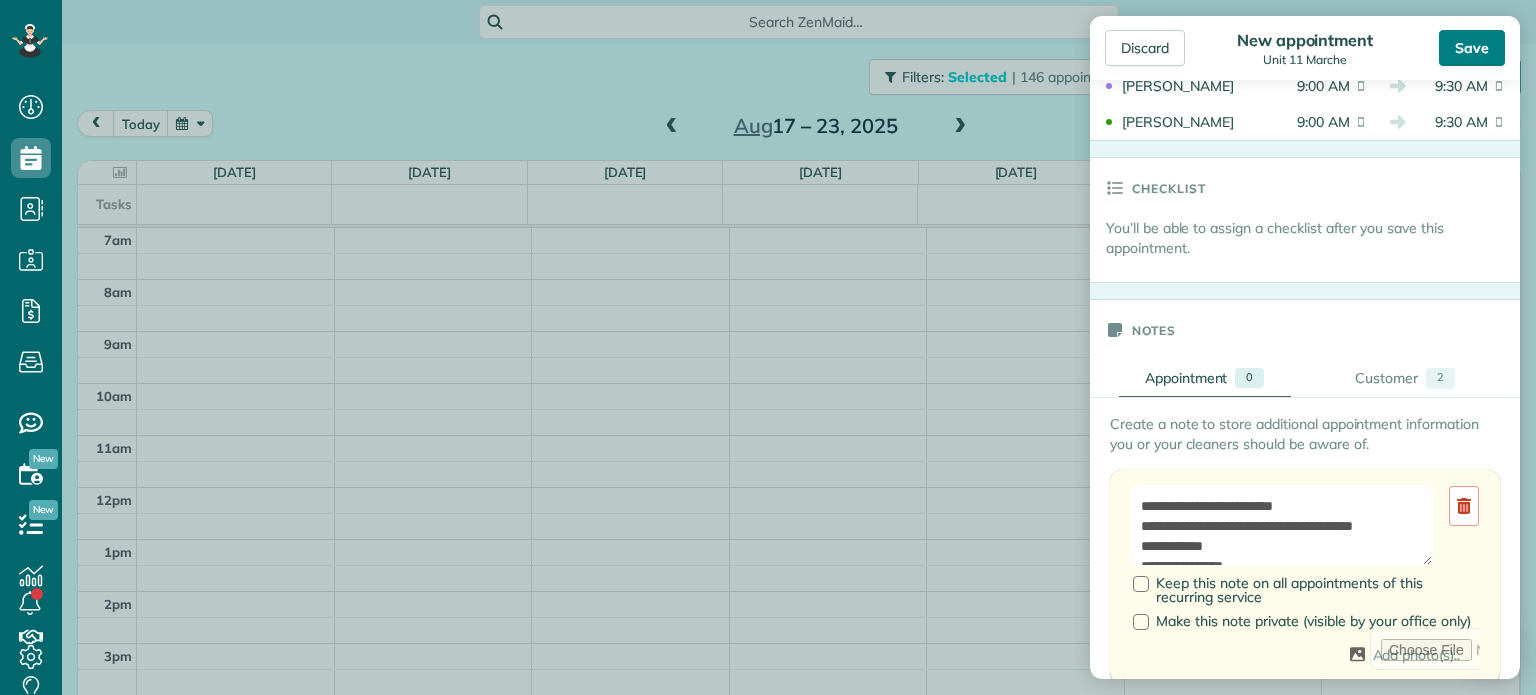 click on "Save" at bounding box center [1472, 48] 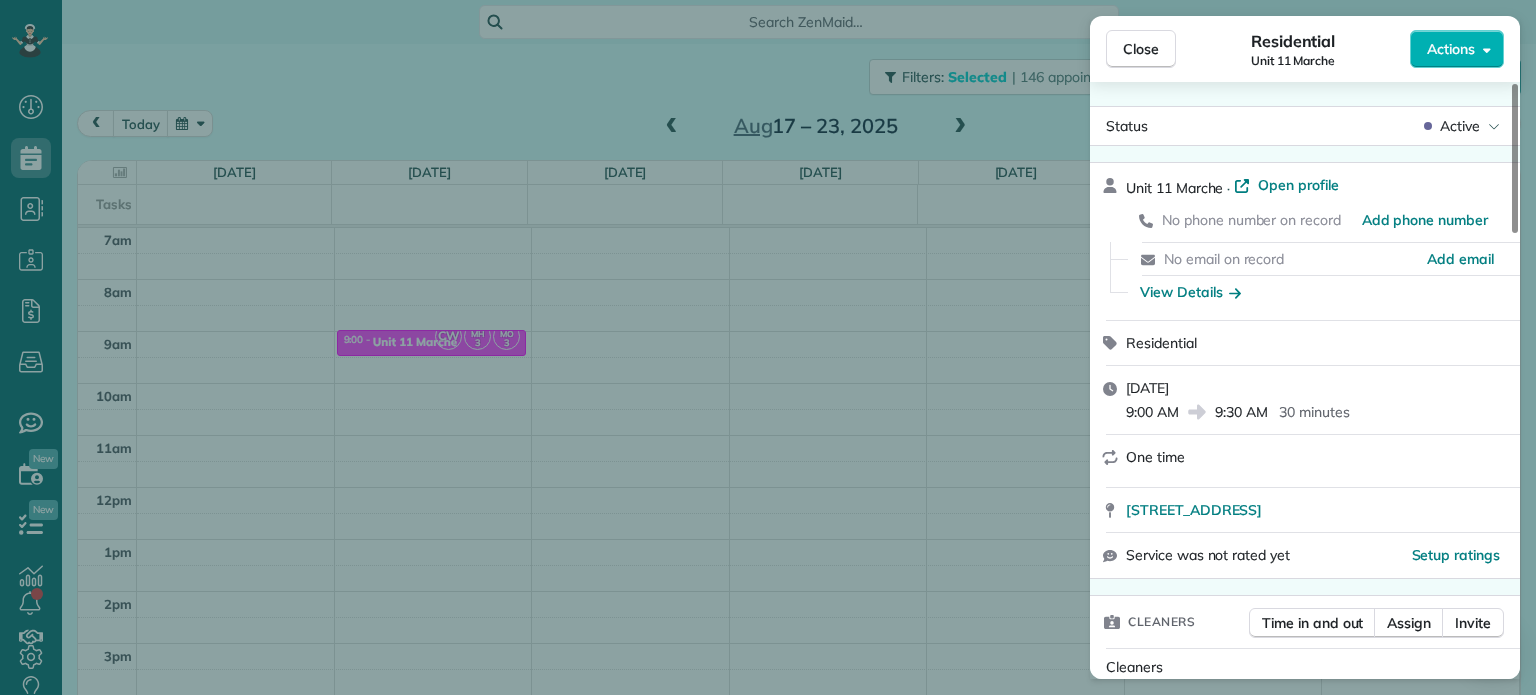 drag, startPoint x: 693, startPoint y: 383, endPoint x: 618, endPoint y: 341, distance: 85.95929 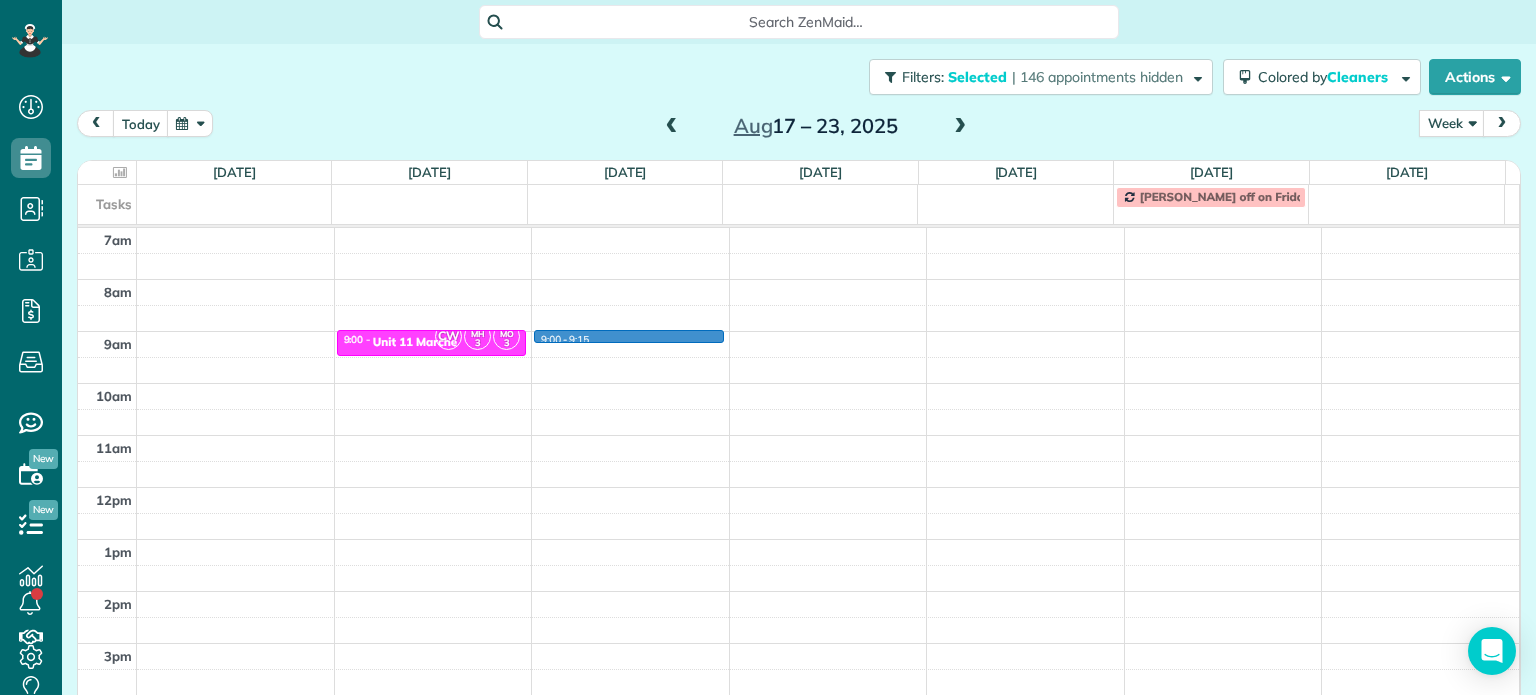 click on "4am 5am 6am 7am 8am 9am 10am 11am 12pm 1pm 2pm 3pm 4pm 5pm [GEOGRAPHIC_DATA] 3 9:00 - 9:[GEOGRAPHIC_DATA][STREET_ADDRESS] 9:00 - 9:15" at bounding box center [798, 435] 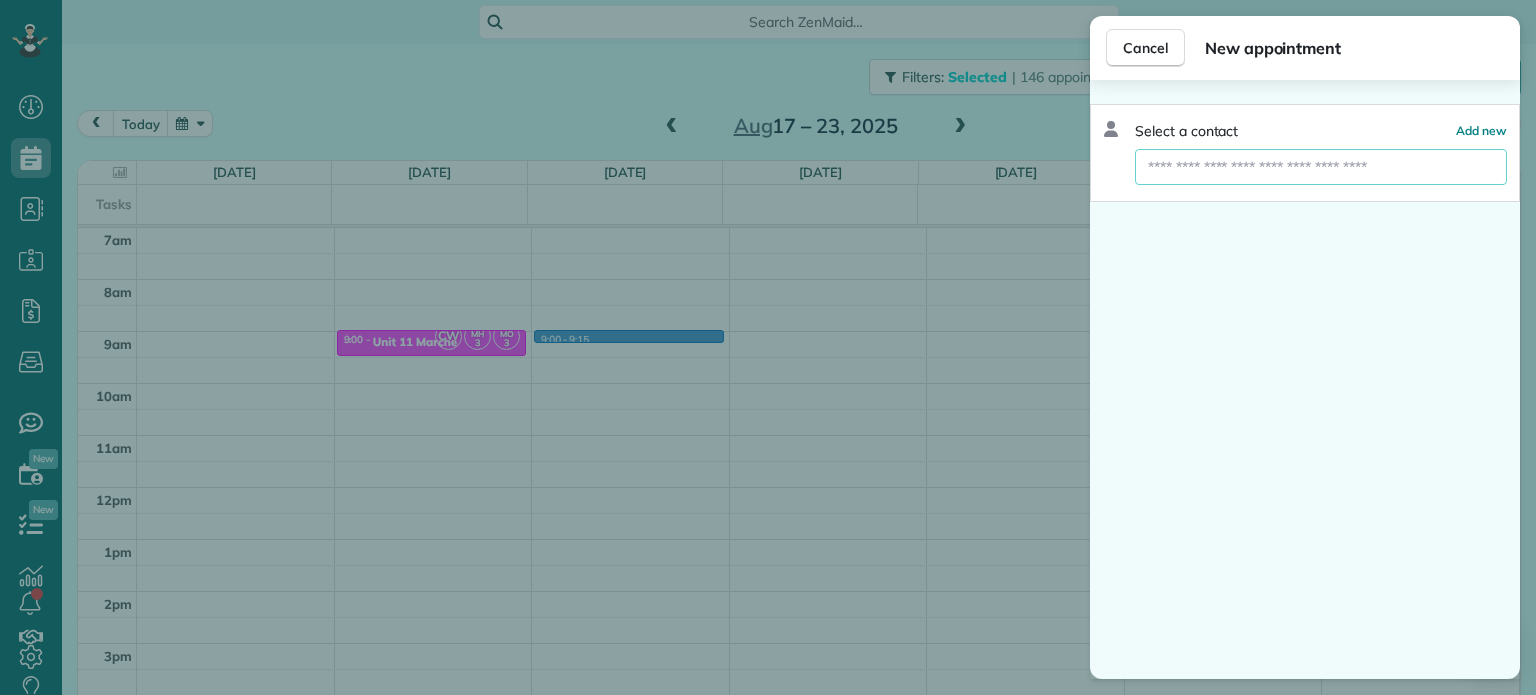 click at bounding box center [1321, 167] 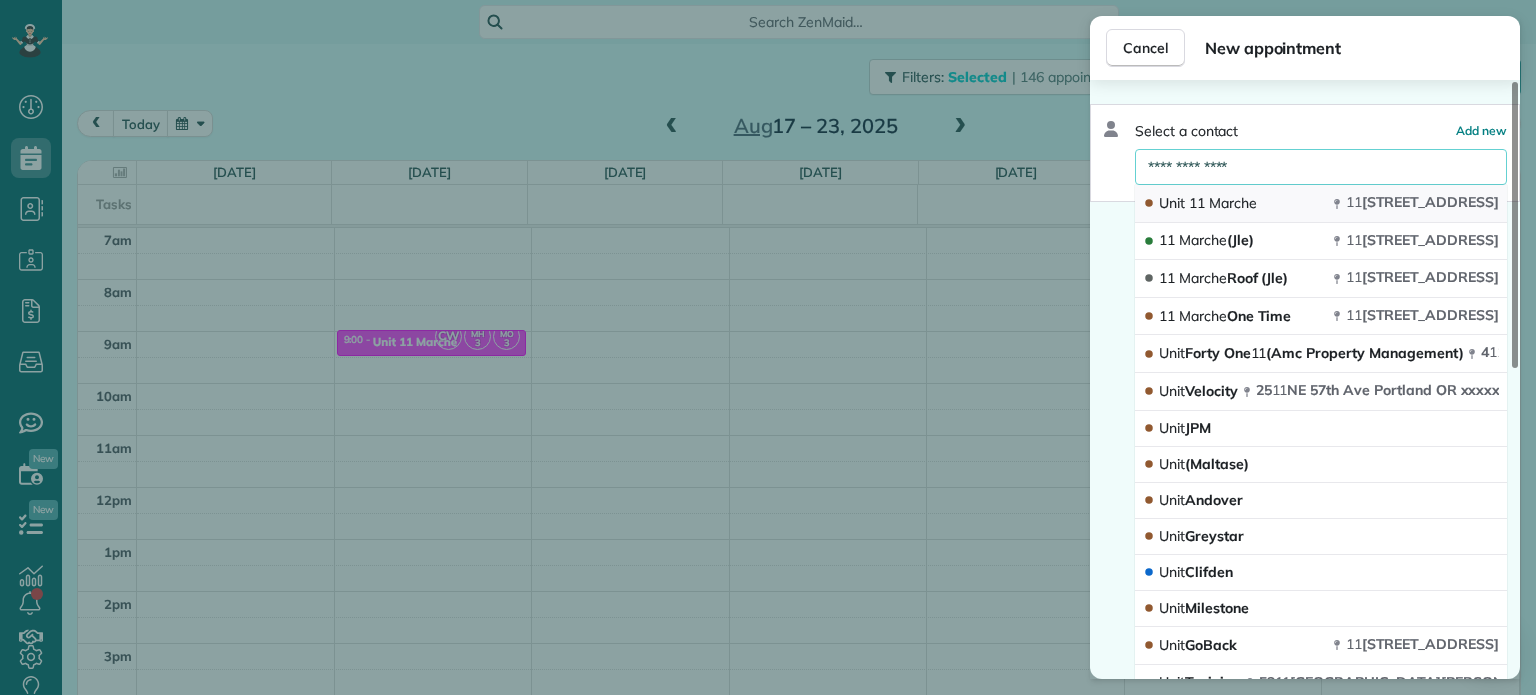 type on "**********" 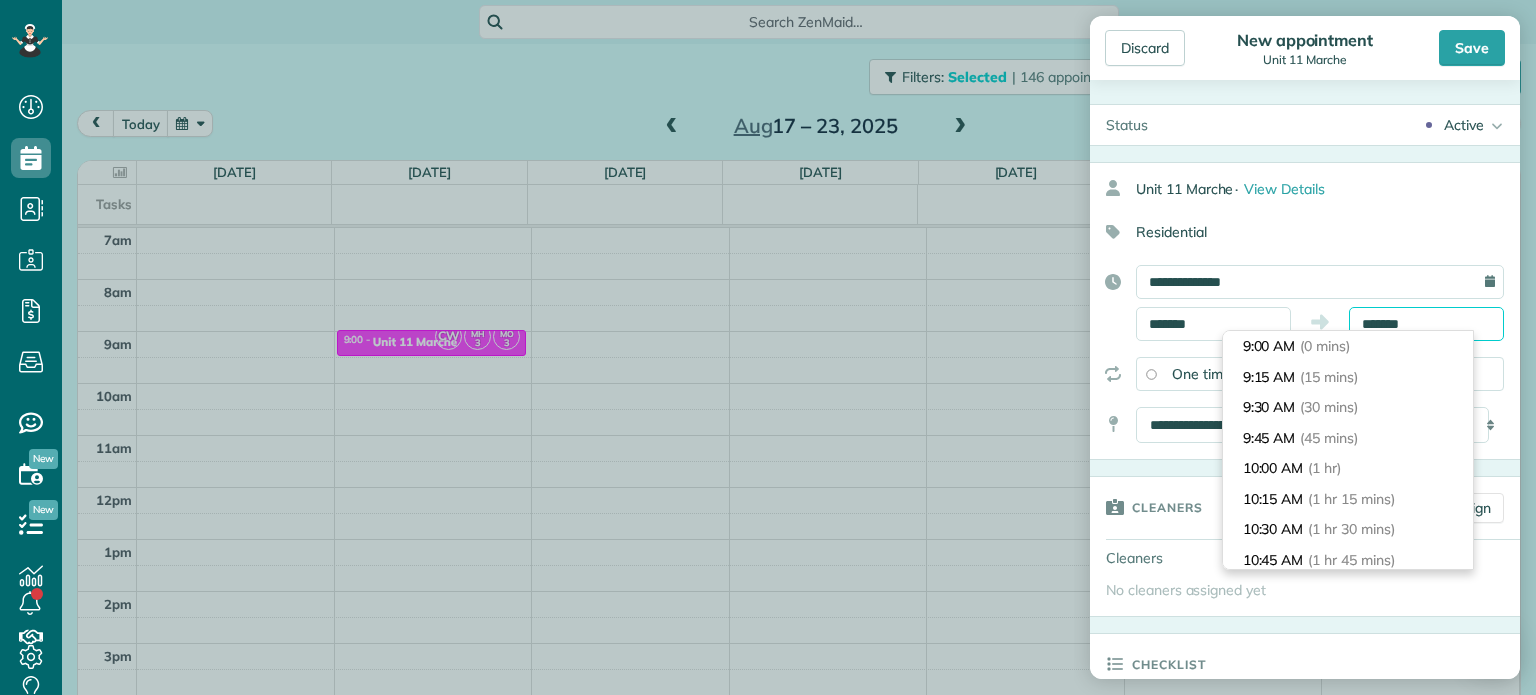 click on "*******" at bounding box center (1426, 324) 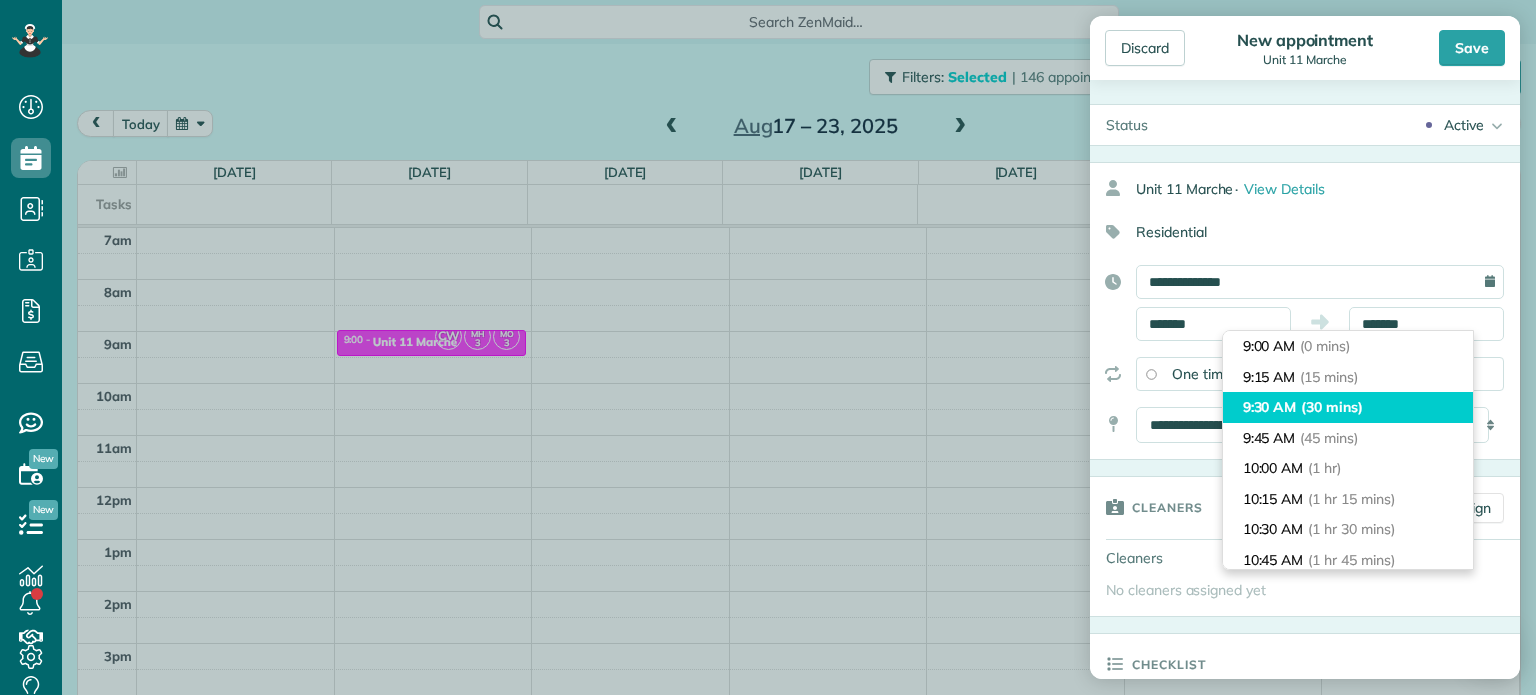 type on "*******" 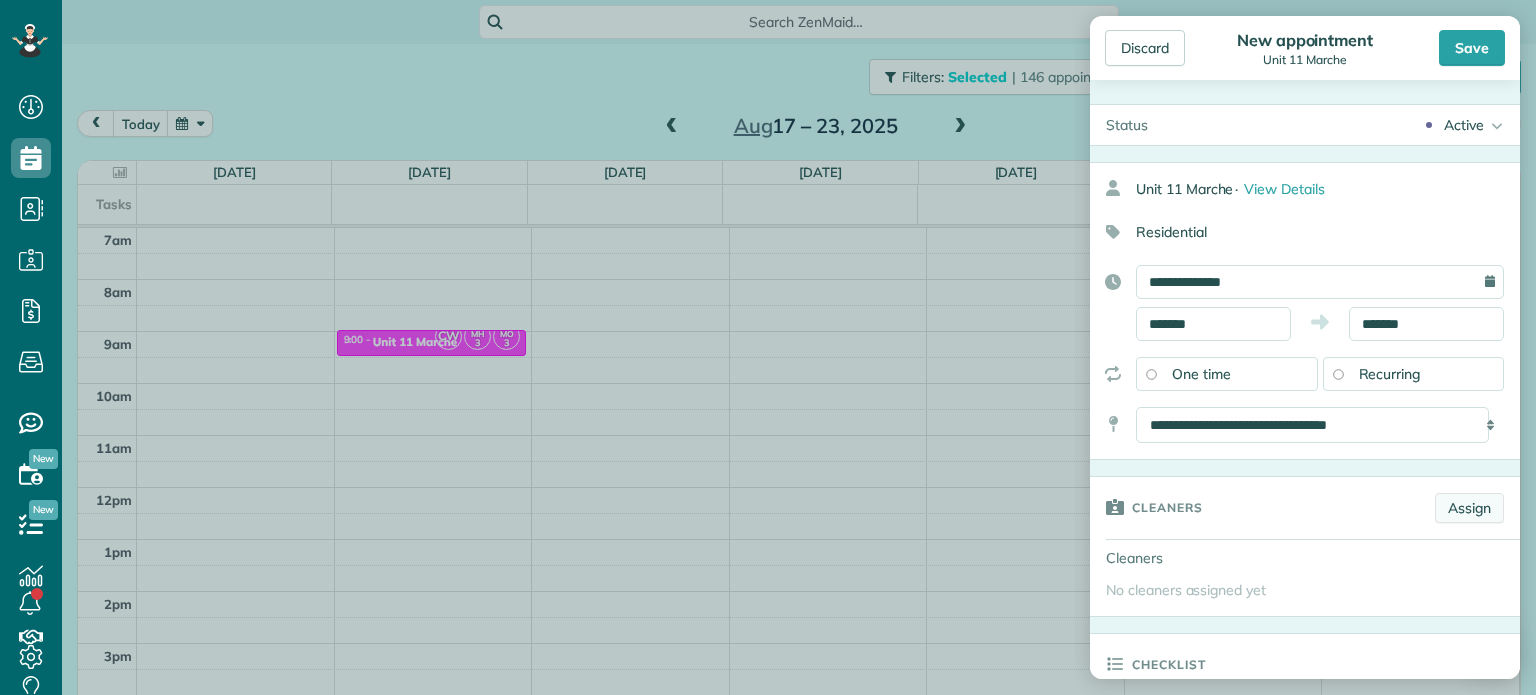 click on "Assign" at bounding box center [1469, 508] 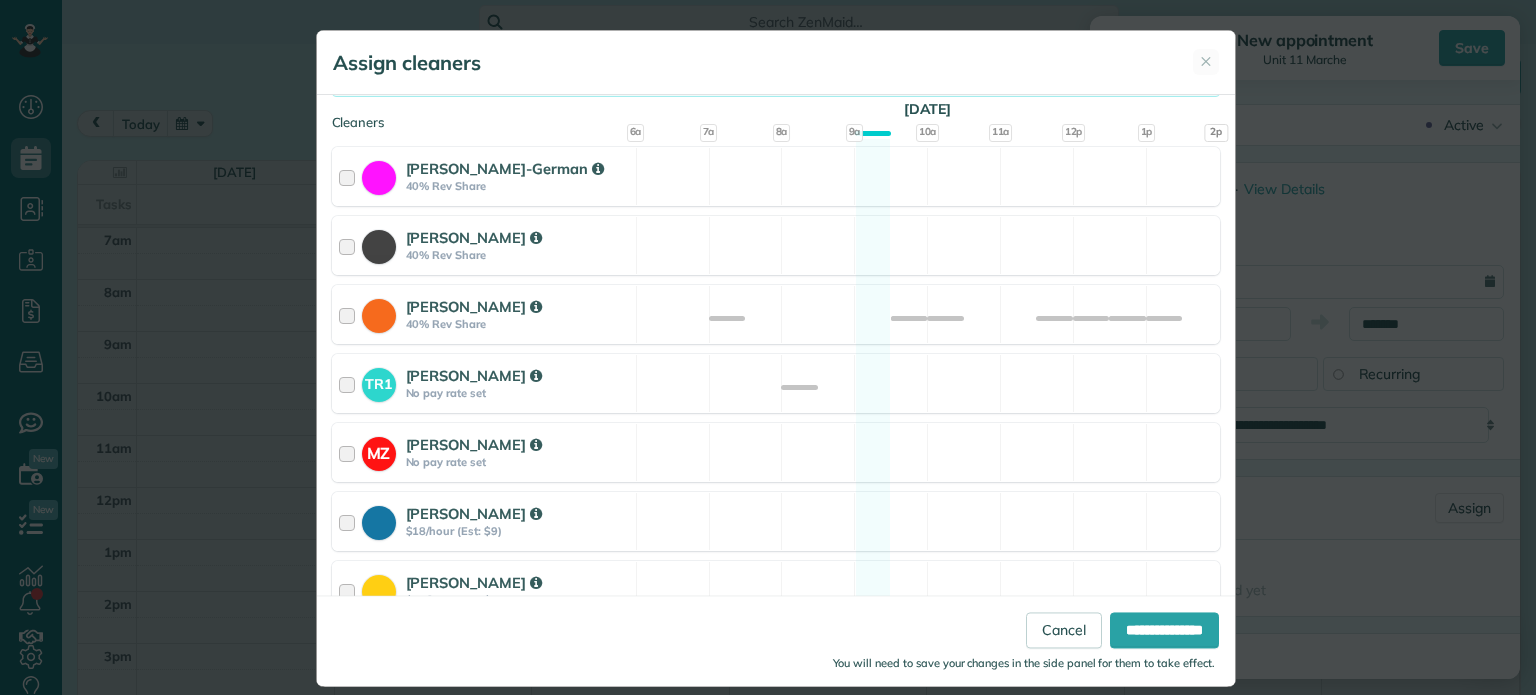 scroll, scrollTop: 300, scrollLeft: 0, axis: vertical 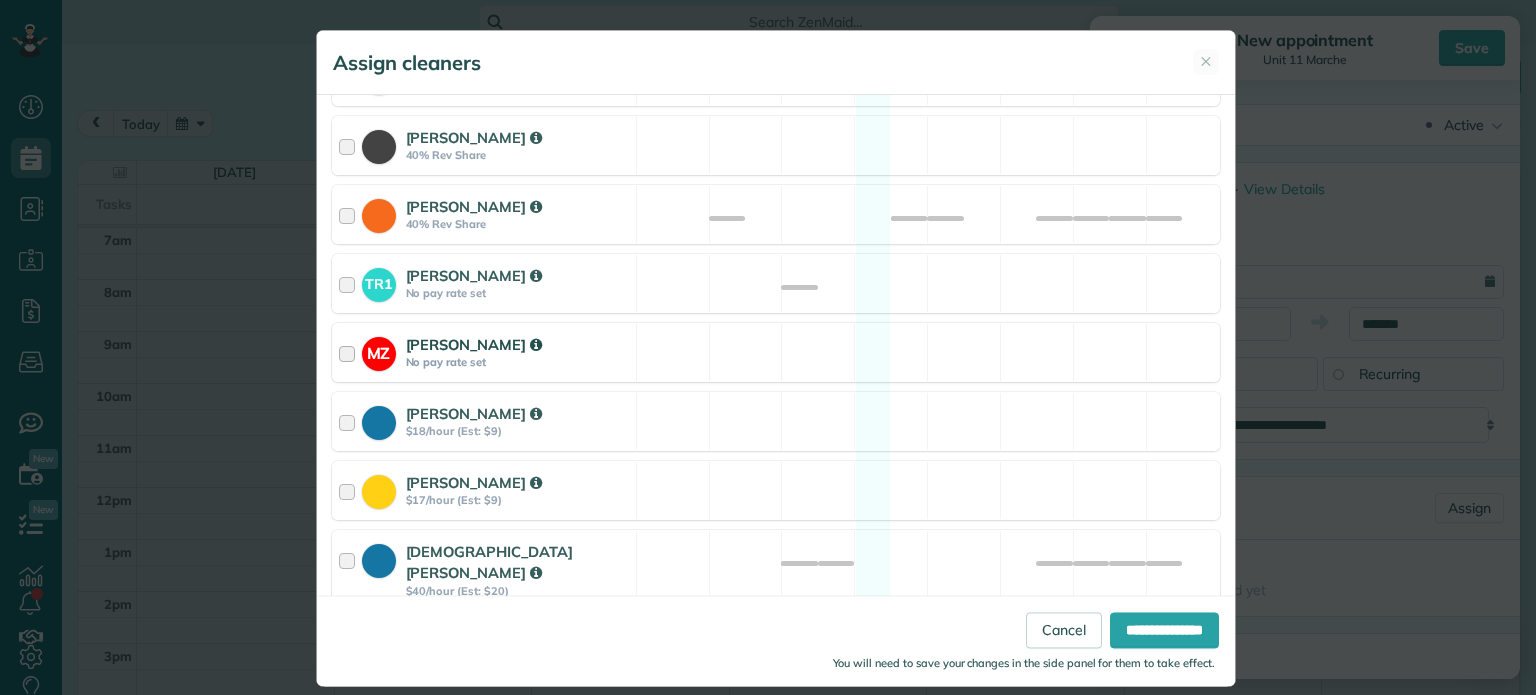 click on "MZ
[PERSON_NAME]
No pay rate set
Available" at bounding box center [776, 352] 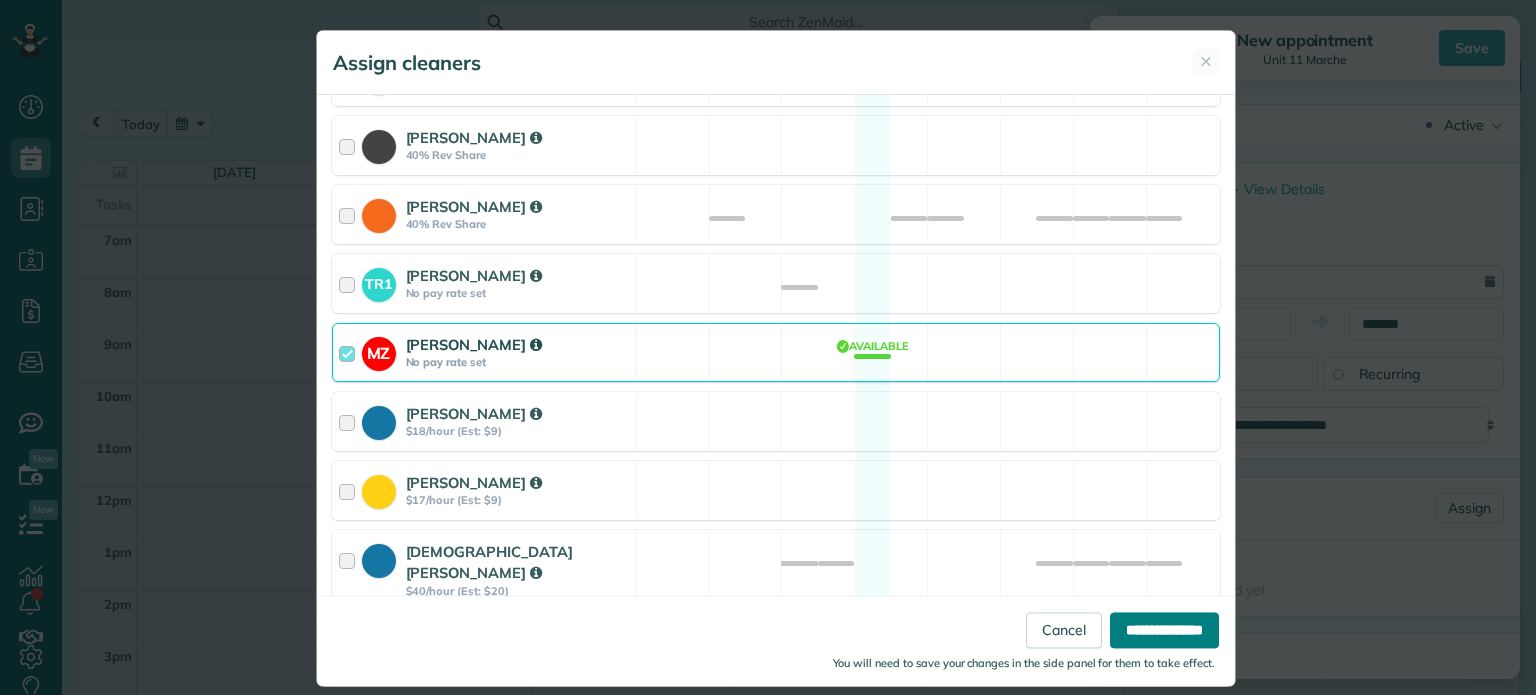 click on "**********" at bounding box center (1164, 631) 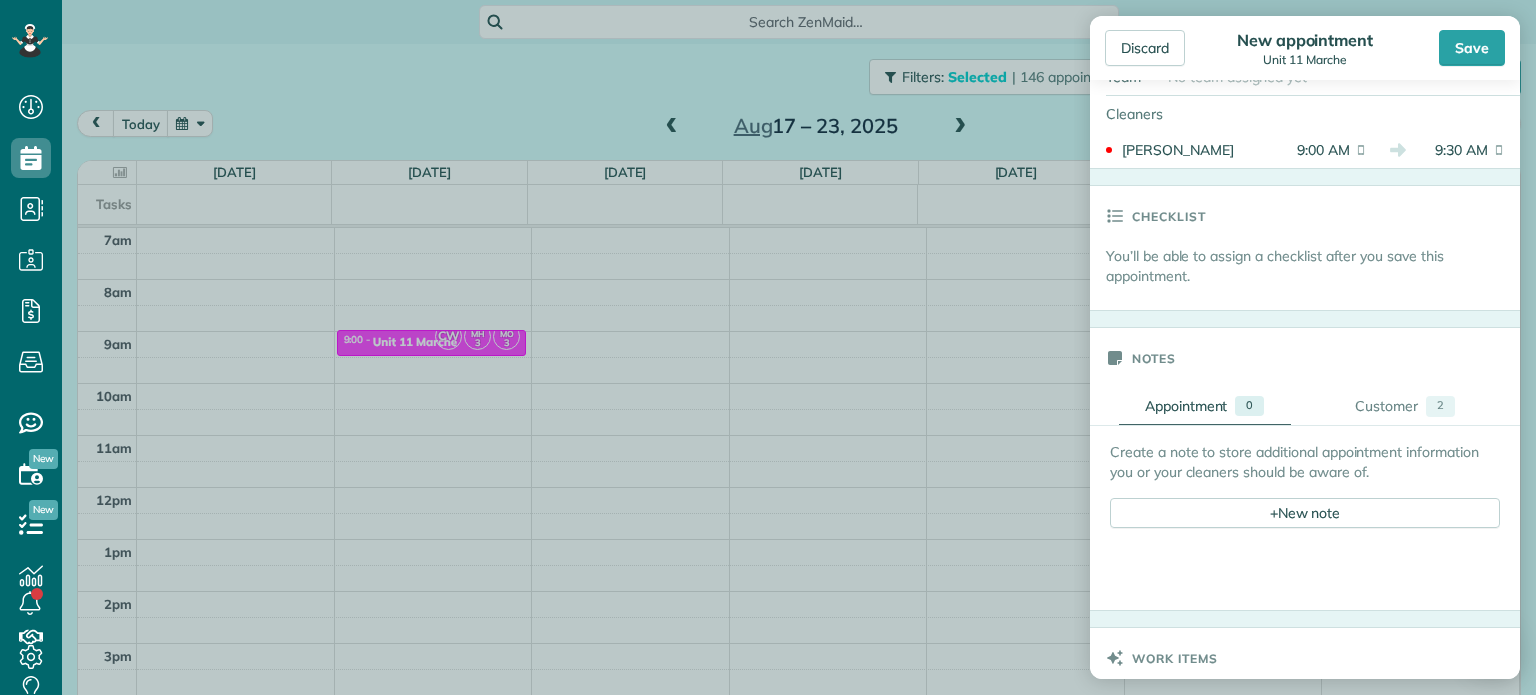 scroll, scrollTop: 600, scrollLeft: 0, axis: vertical 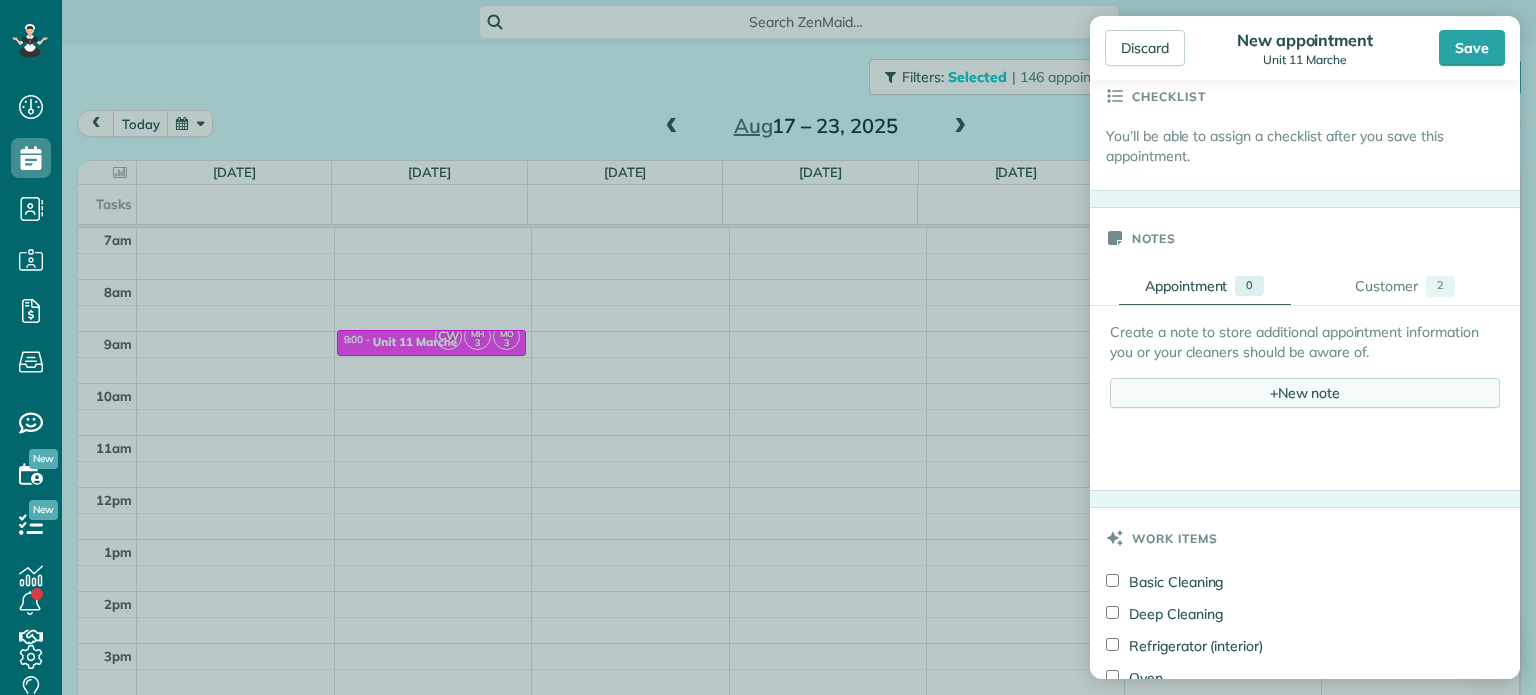 click on "+ New note" at bounding box center [1305, 393] 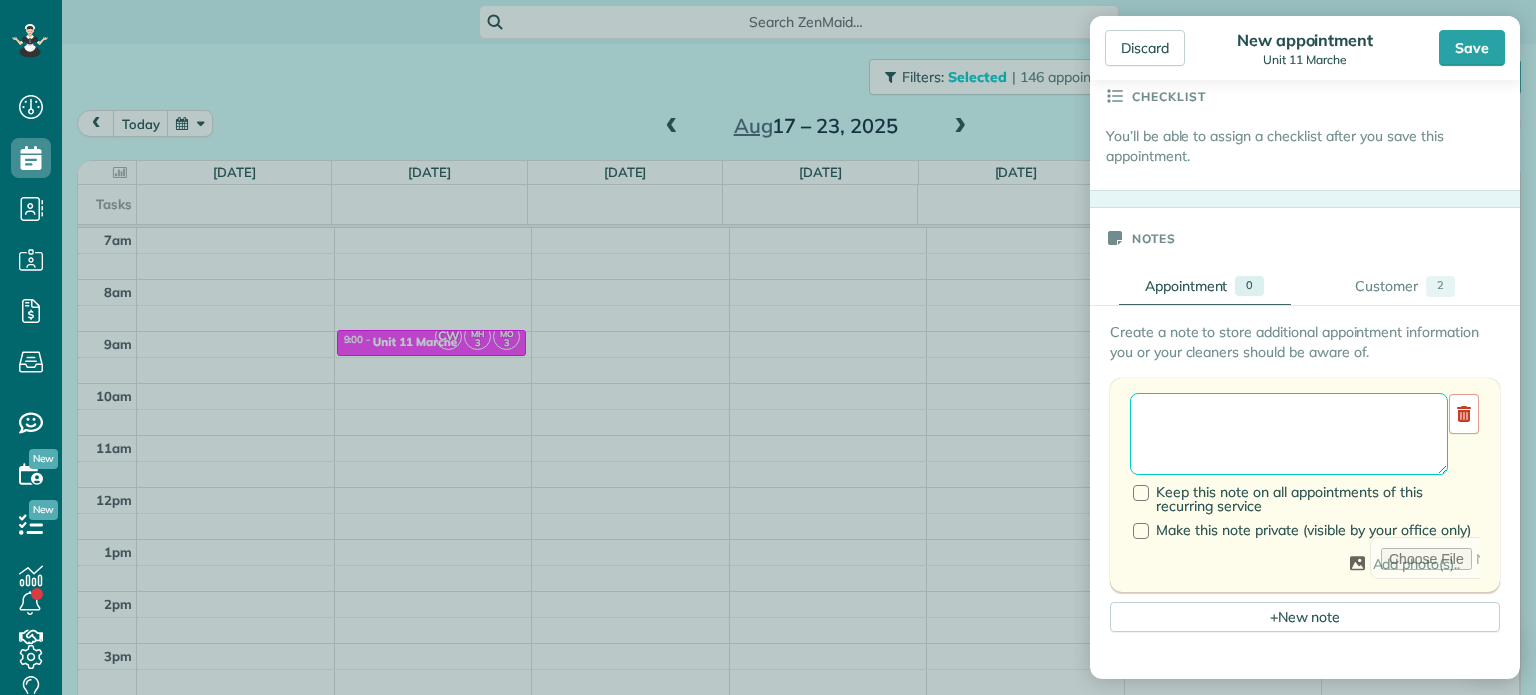 click at bounding box center [1289, 434] 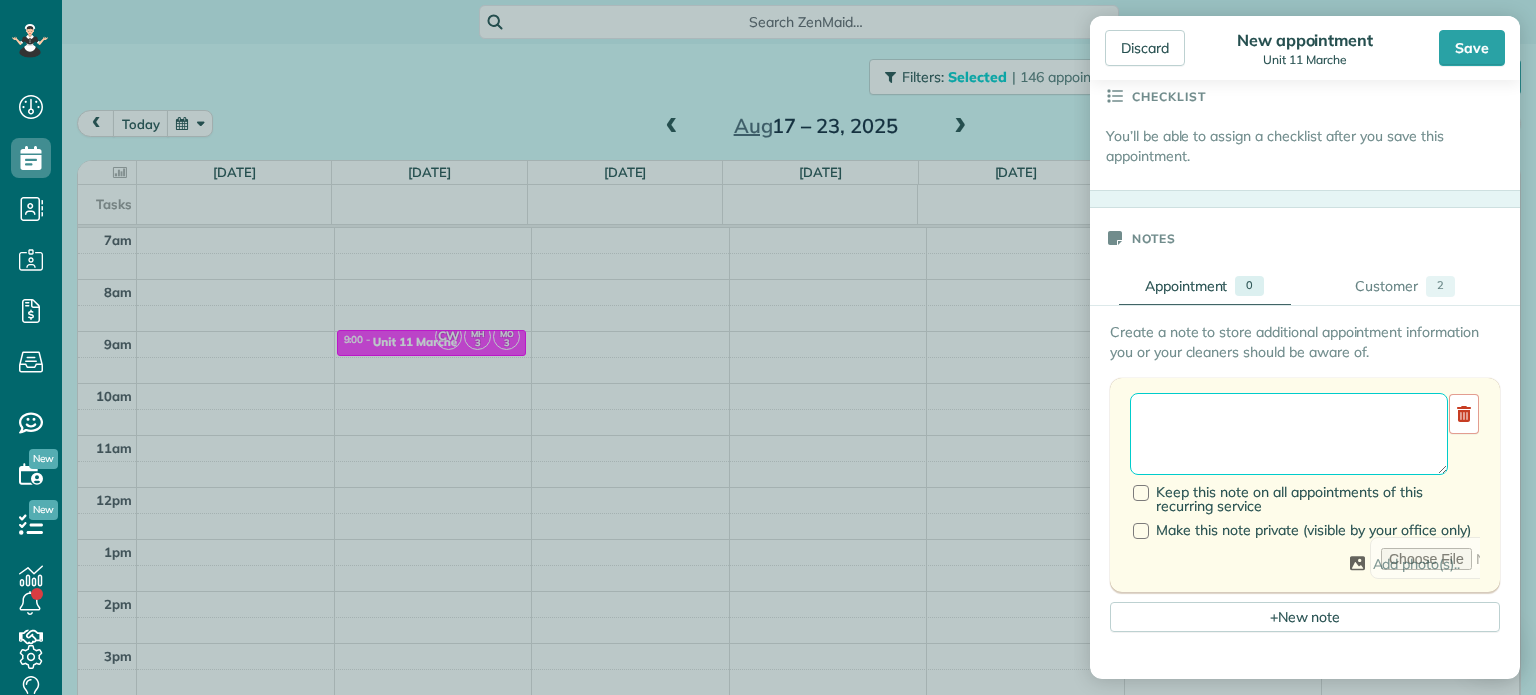 paste on "**********" 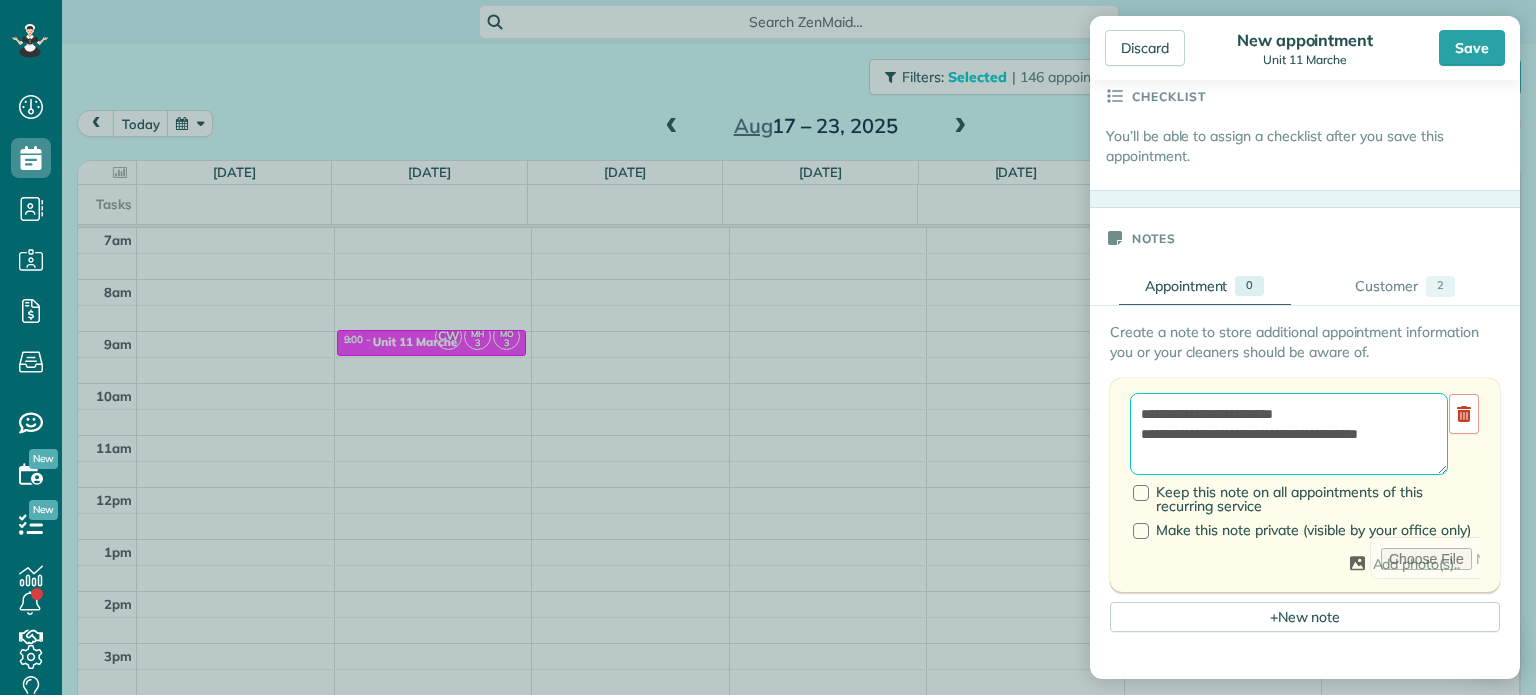 scroll, scrollTop: 8, scrollLeft: 0, axis: vertical 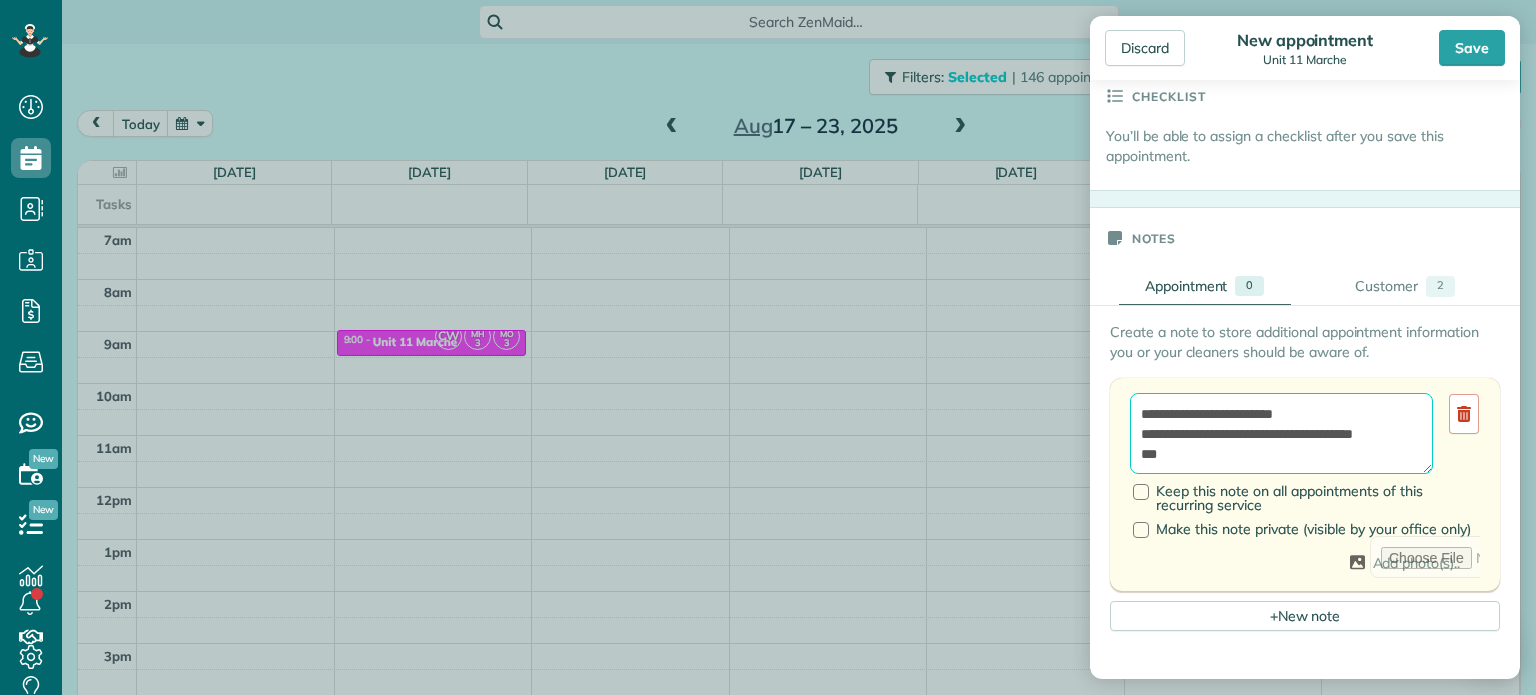 paste on "*********" 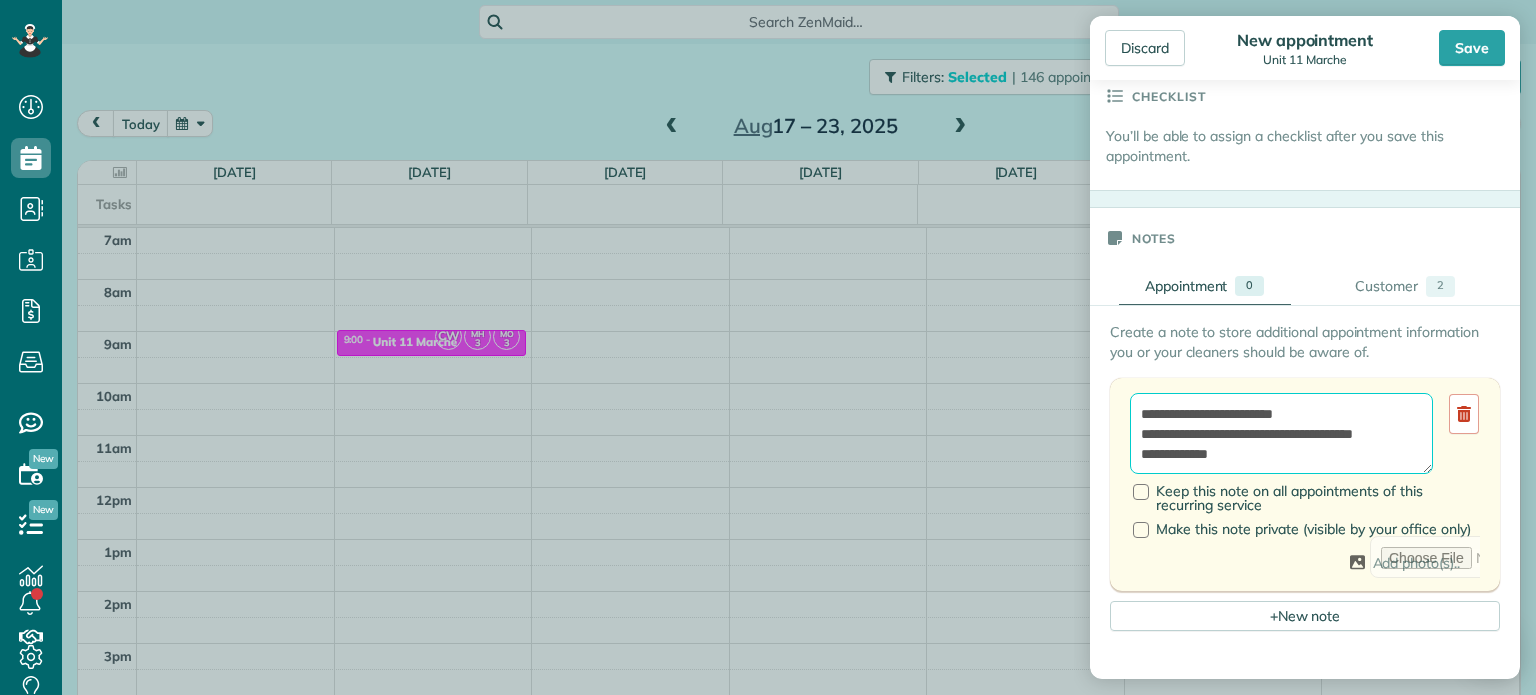scroll, scrollTop: 28, scrollLeft: 0, axis: vertical 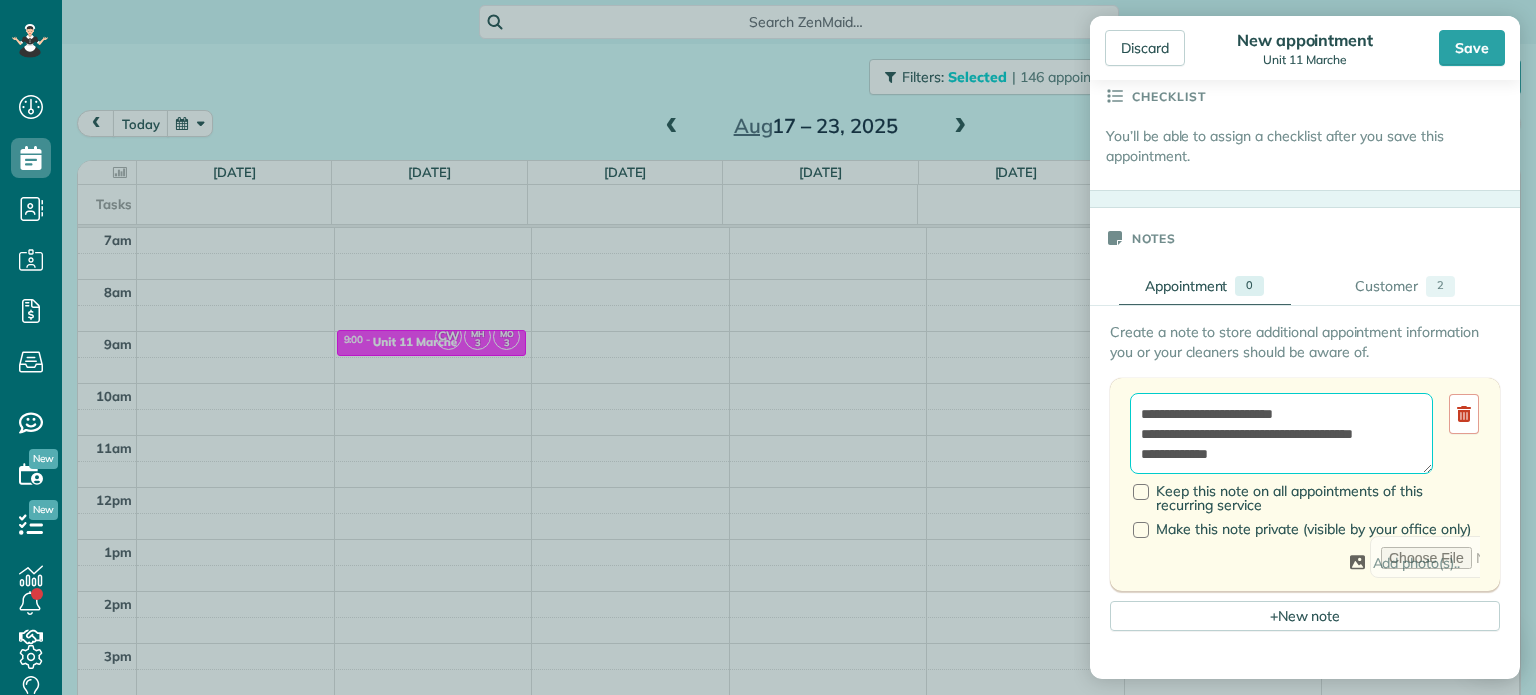 paste on "**********" 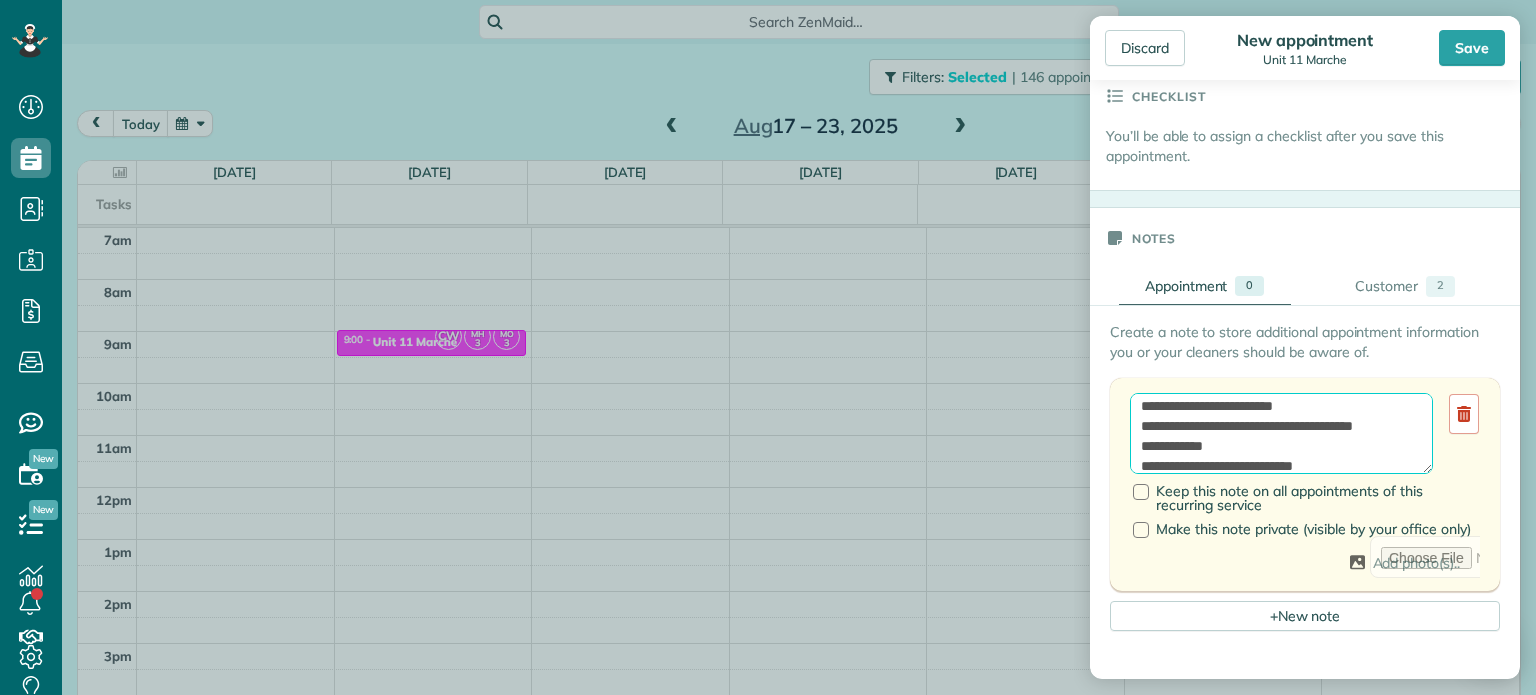 scroll, scrollTop: 0, scrollLeft: 0, axis: both 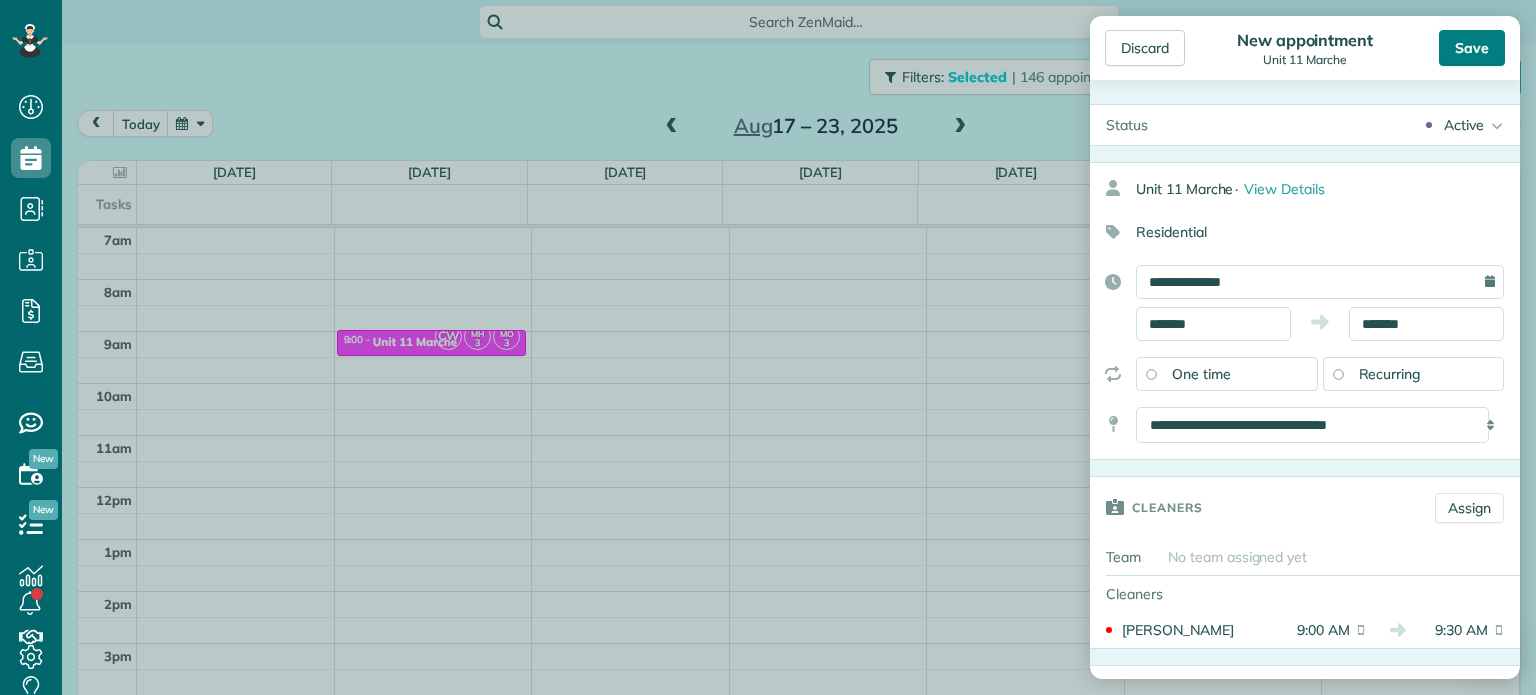 type on "**********" 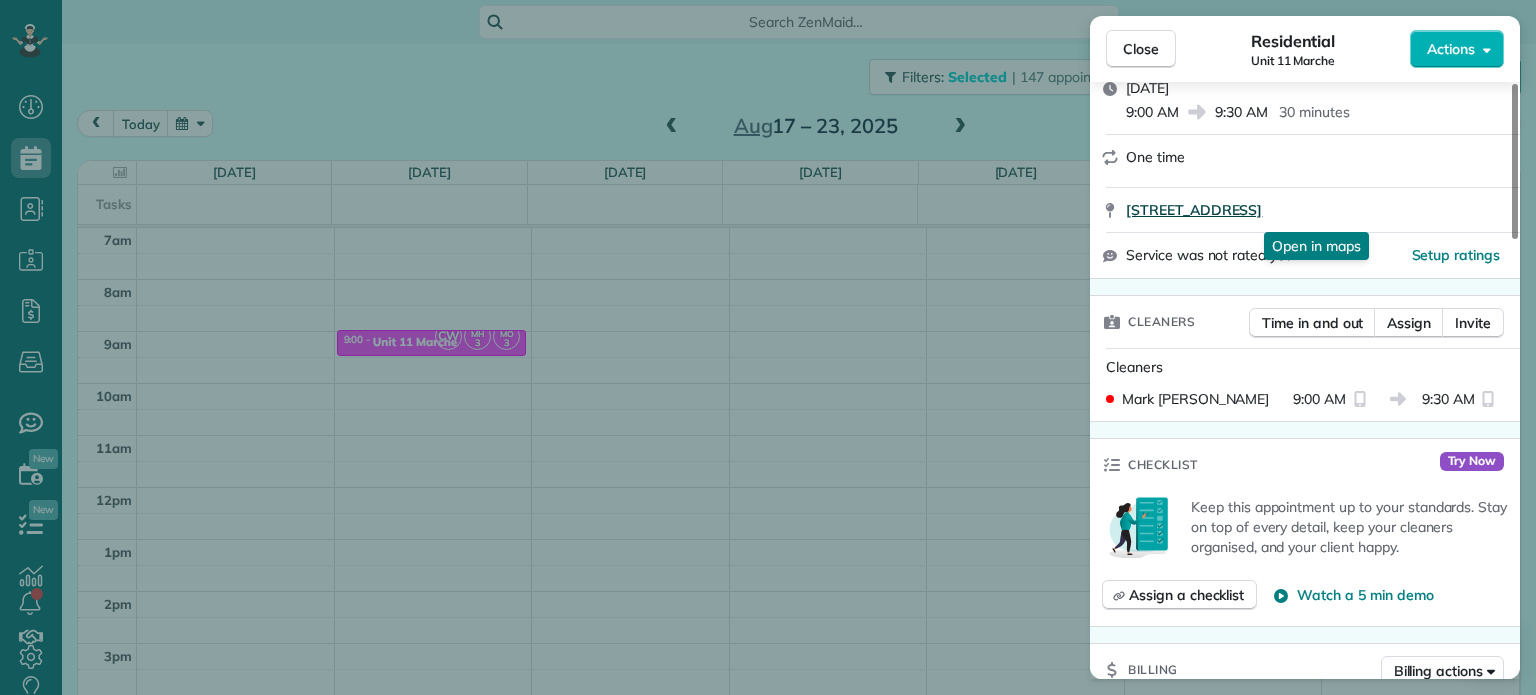 scroll, scrollTop: 200, scrollLeft: 0, axis: vertical 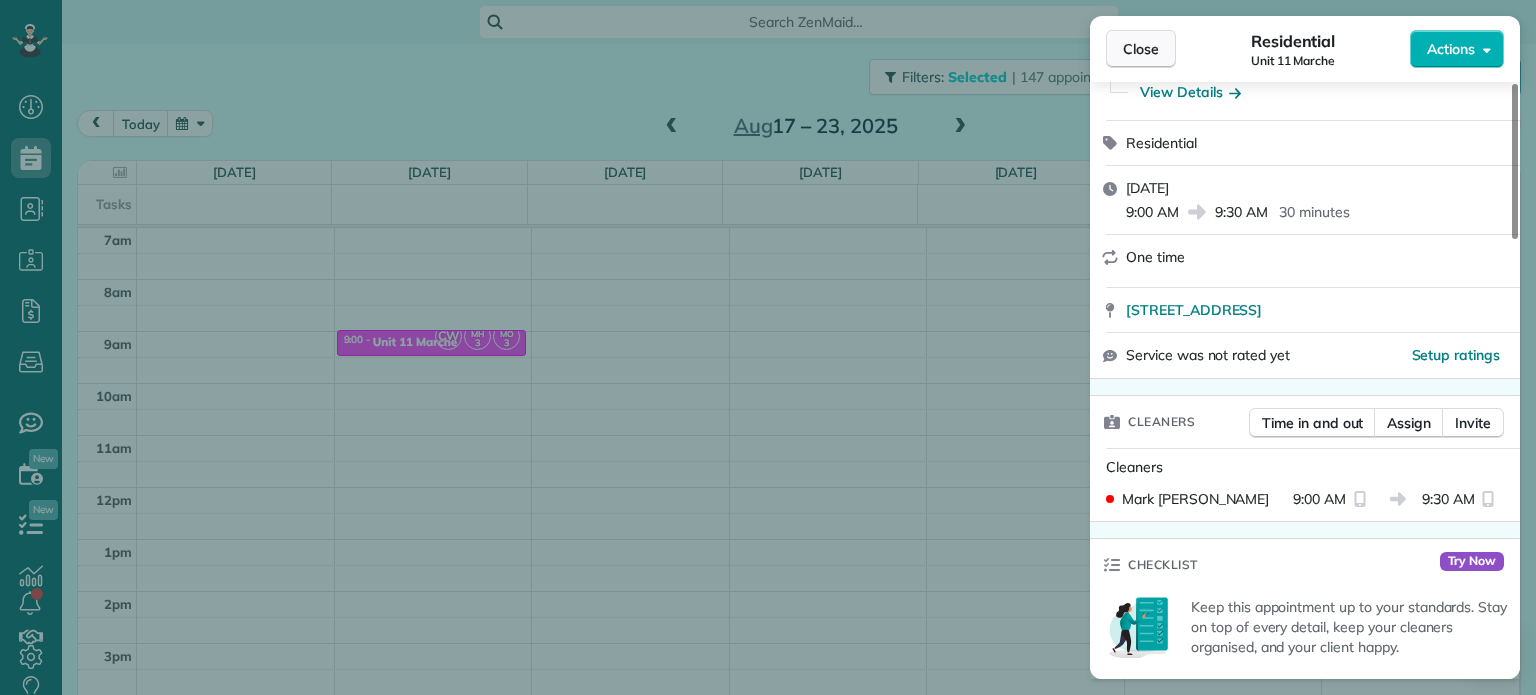 click on "Close" at bounding box center [1141, 49] 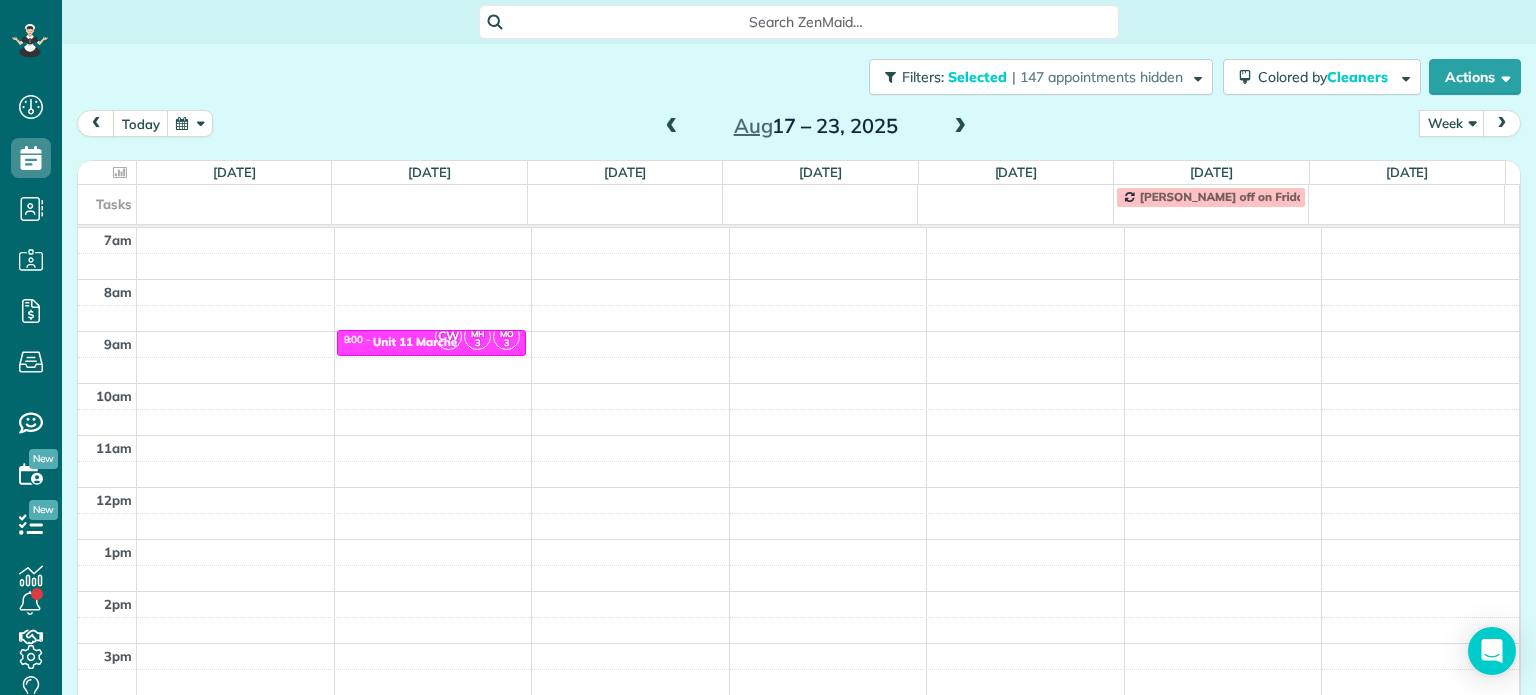 click at bounding box center (672, 127) 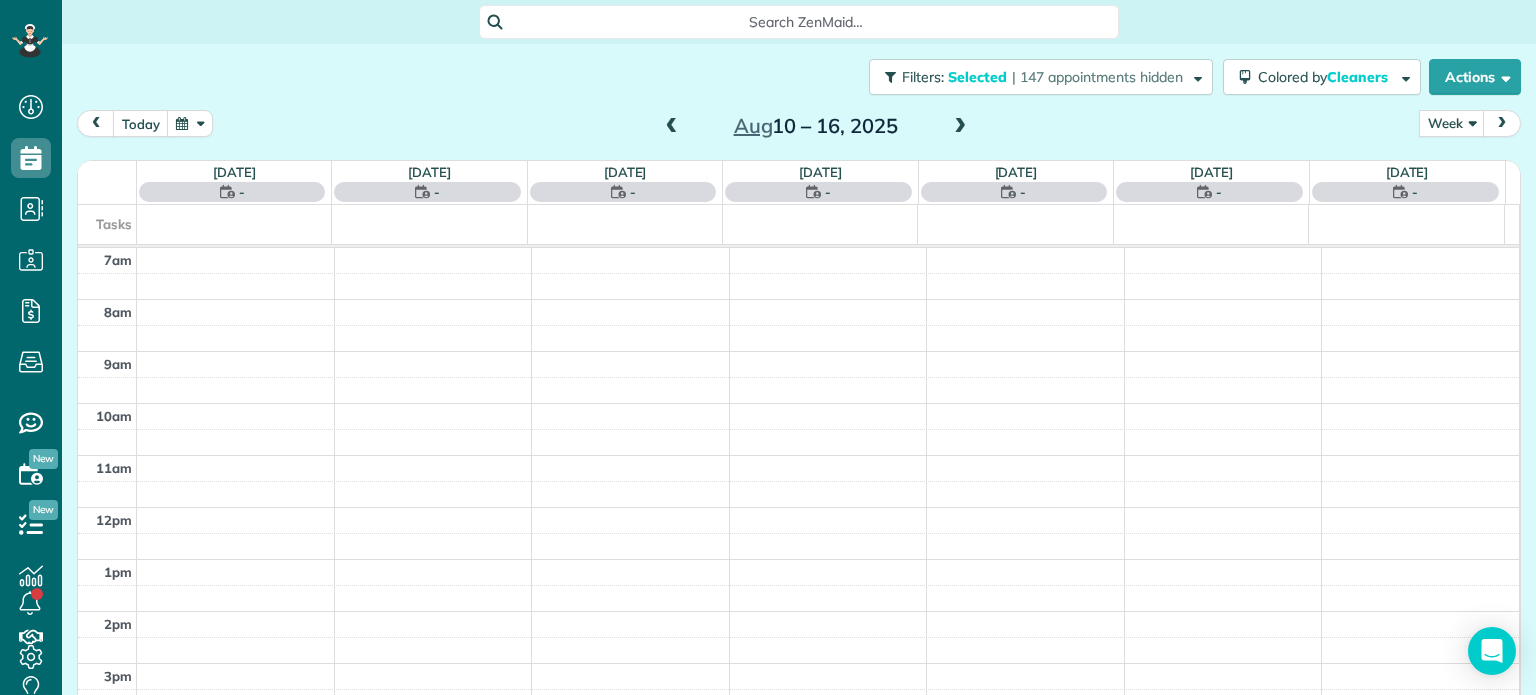 click at bounding box center [672, 127] 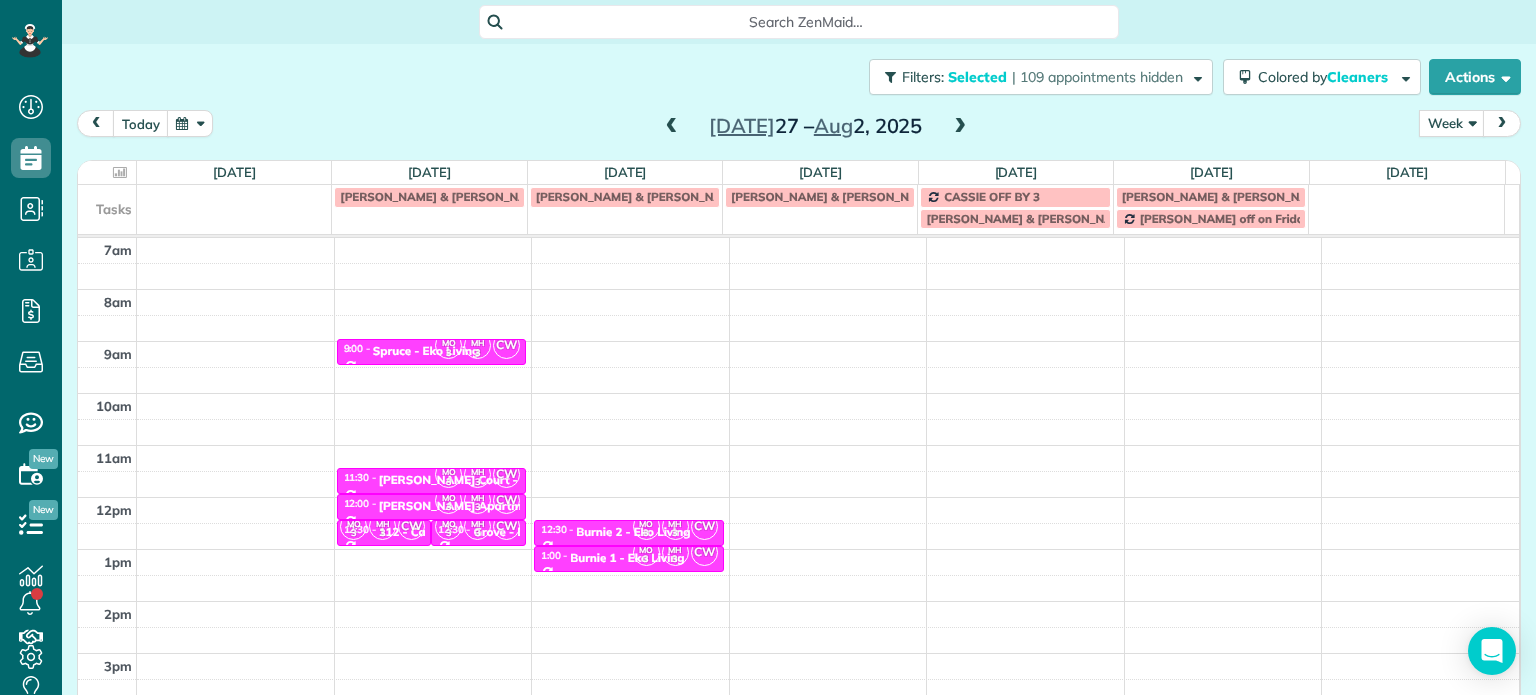 click at bounding box center [672, 127] 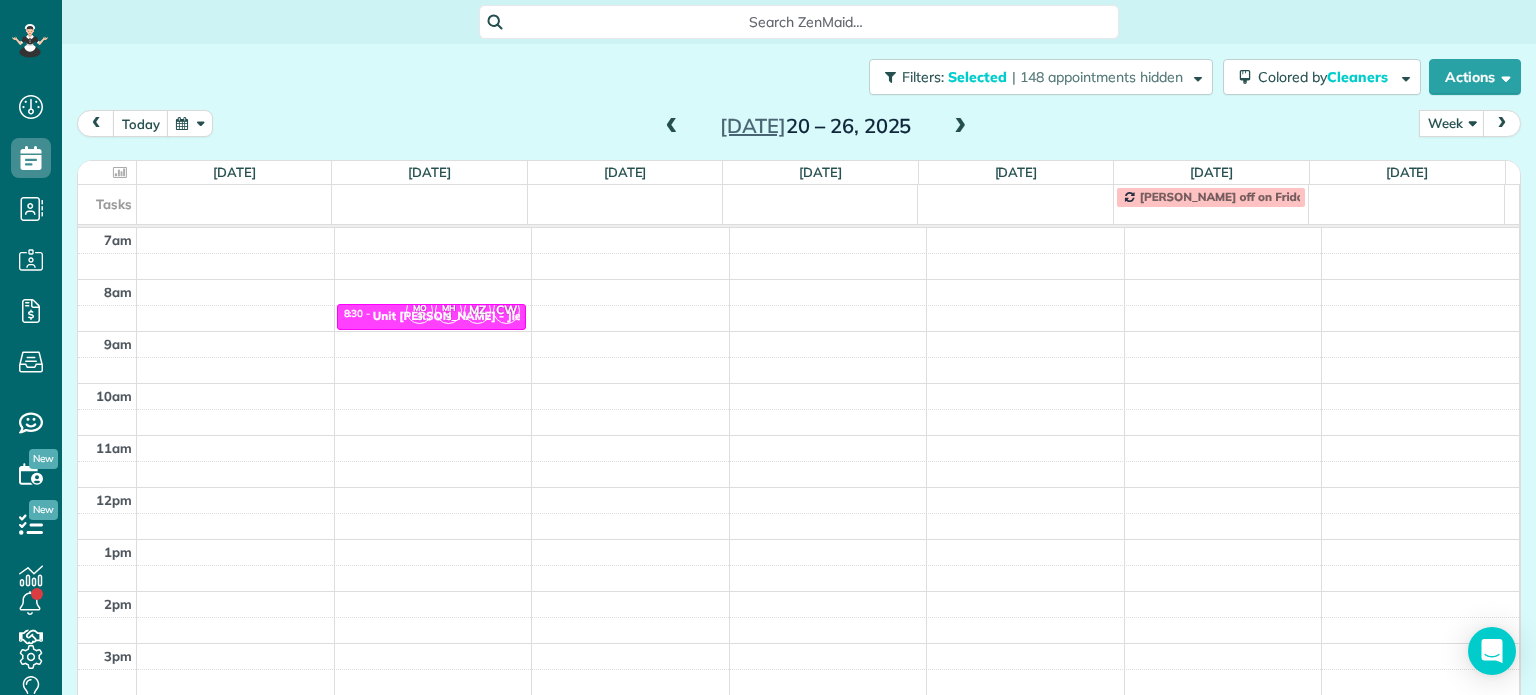 click at bounding box center [672, 127] 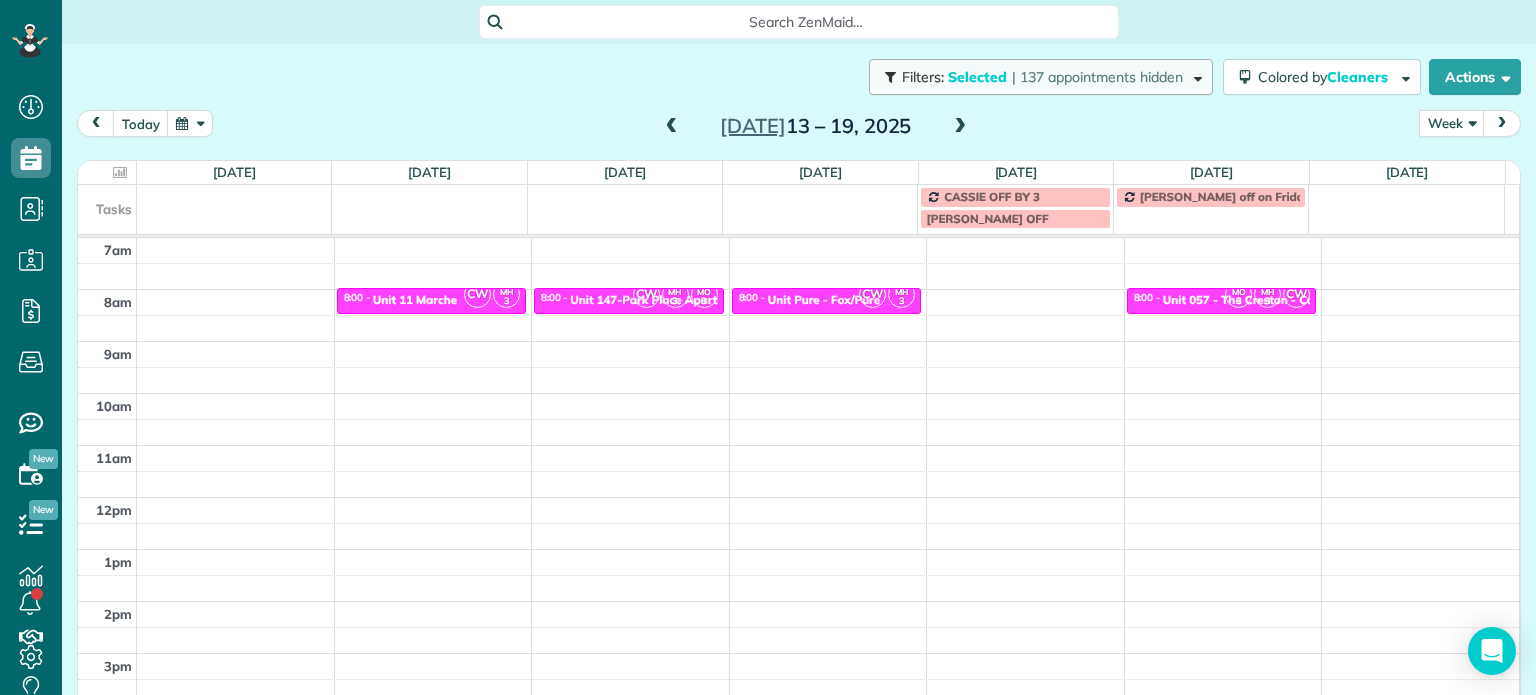 click on "|  137 appointments hidden" at bounding box center (1097, 77) 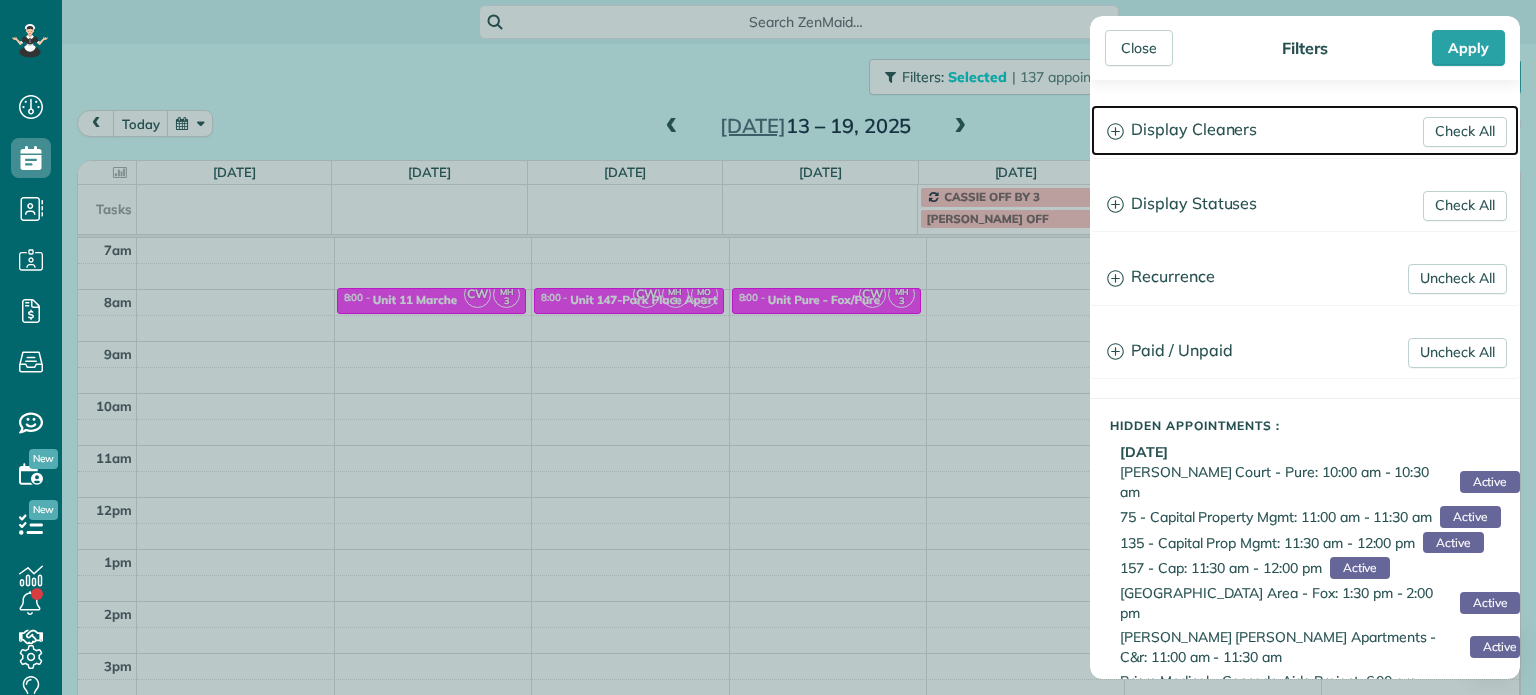 click on "Display Cleaners" at bounding box center [1305, 130] 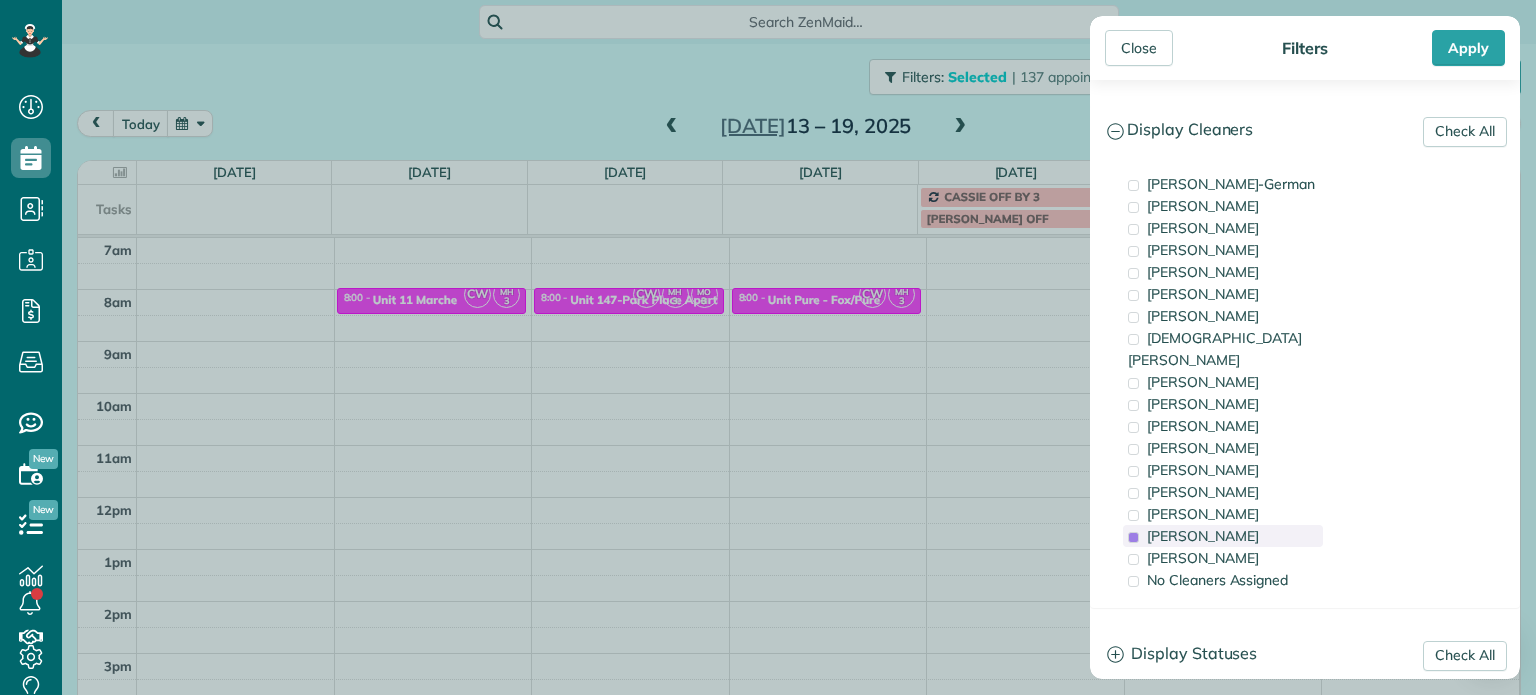 click on "[PERSON_NAME]" at bounding box center (1203, 536) 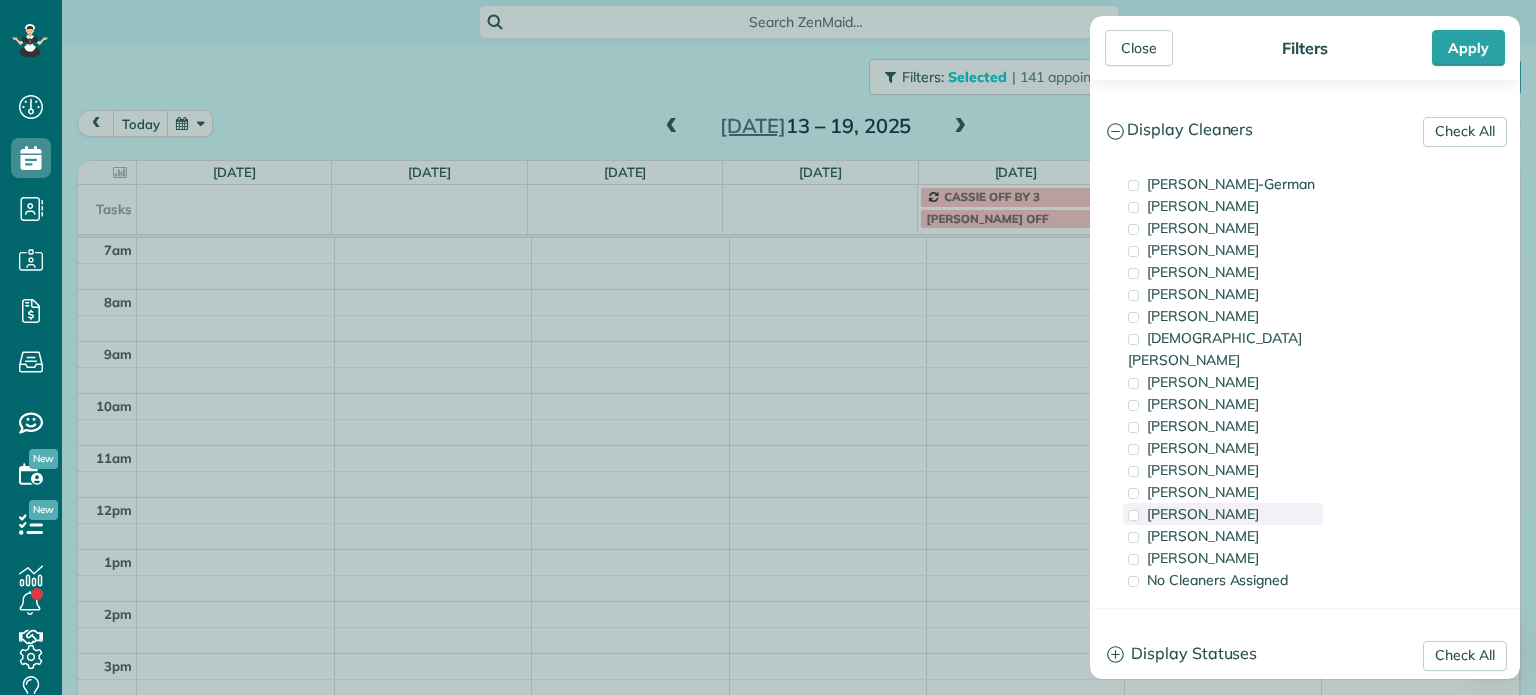 click on "[PERSON_NAME]" at bounding box center [1223, 514] 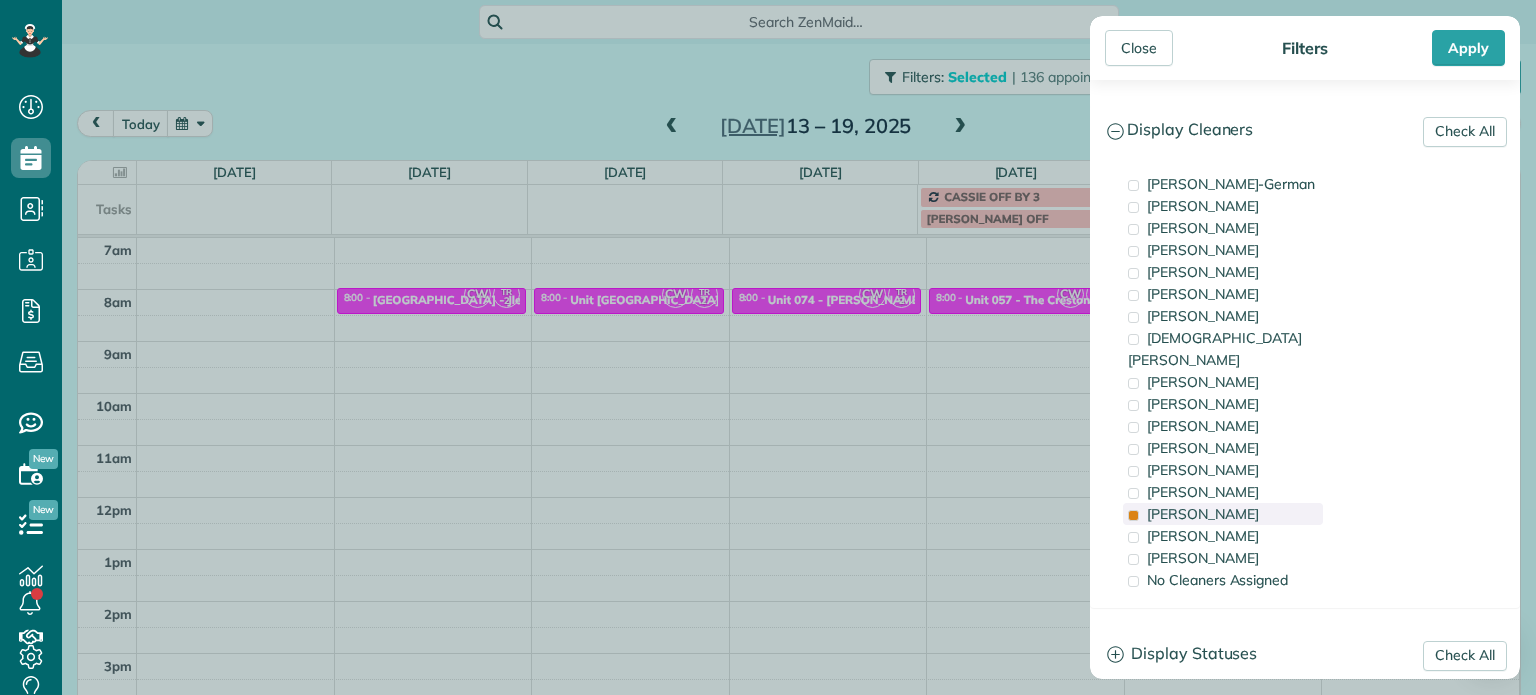 click on "[PERSON_NAME]" at bounding box center [1203, 514] 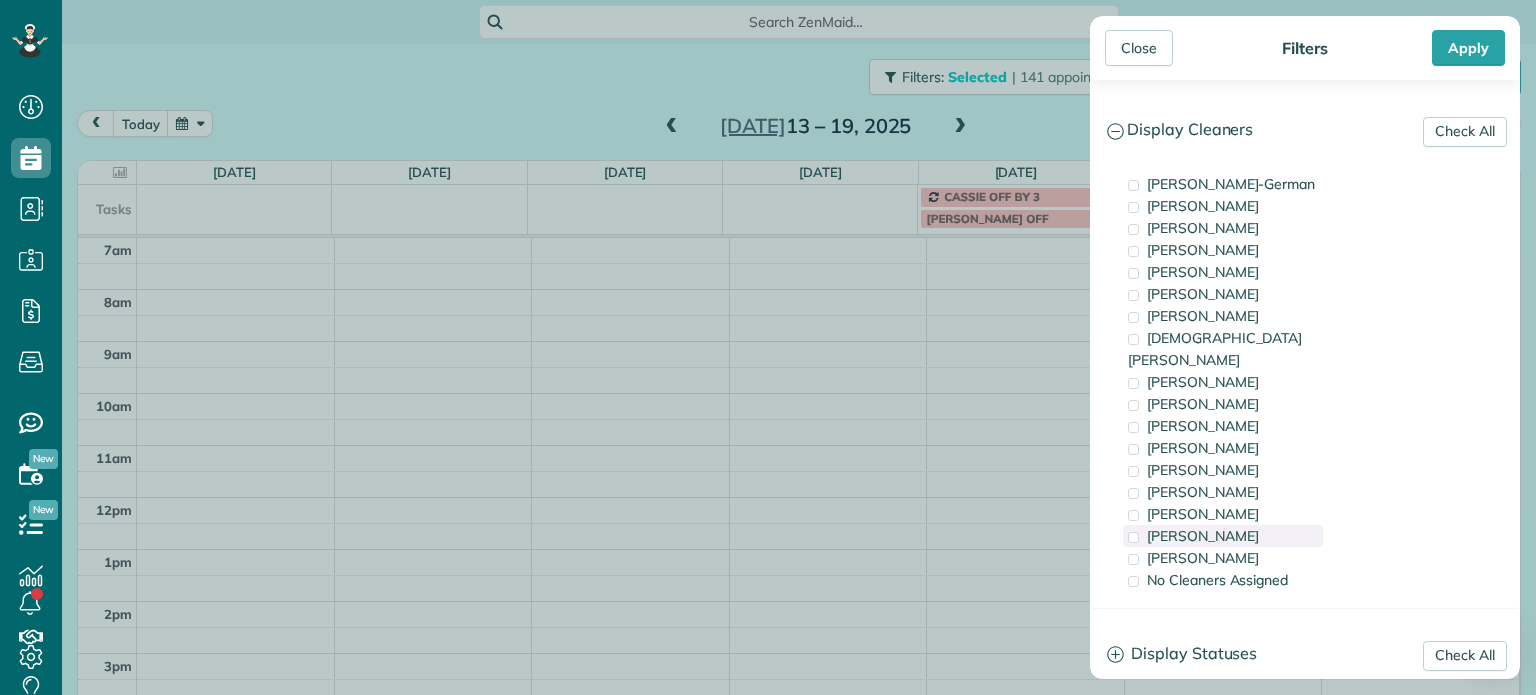 click on "[PERSON_NAME]" at bounding box center [1203, 536] 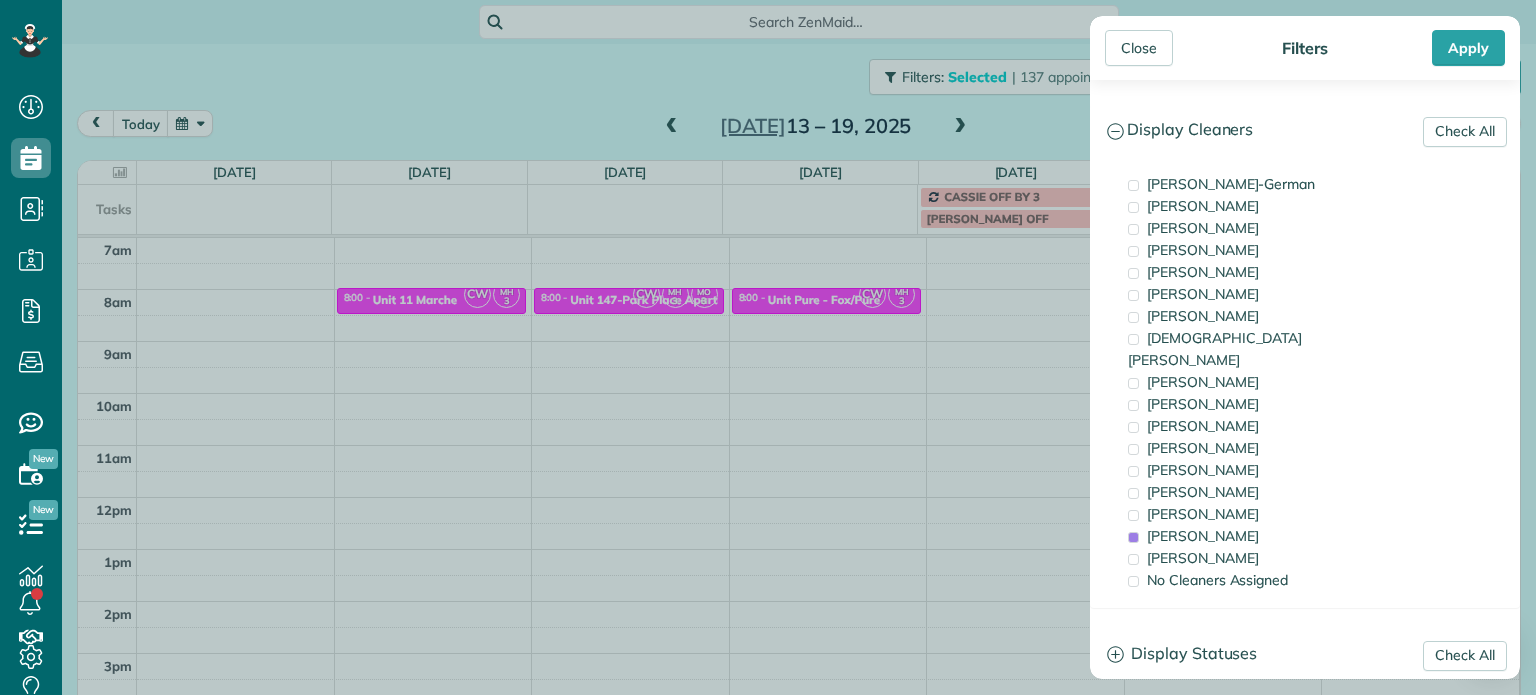 click on "Close
Filters
Apply
Check All
Display Cleaners
[PERSON_NAME]-German
[PERSON_NAME]
[PERSON_NAME]
[PERSON_NAME]
[PERSON_NAME]
[PERSON_NAME]
[PERSON_NAME]" at bounding box center [768, 347] 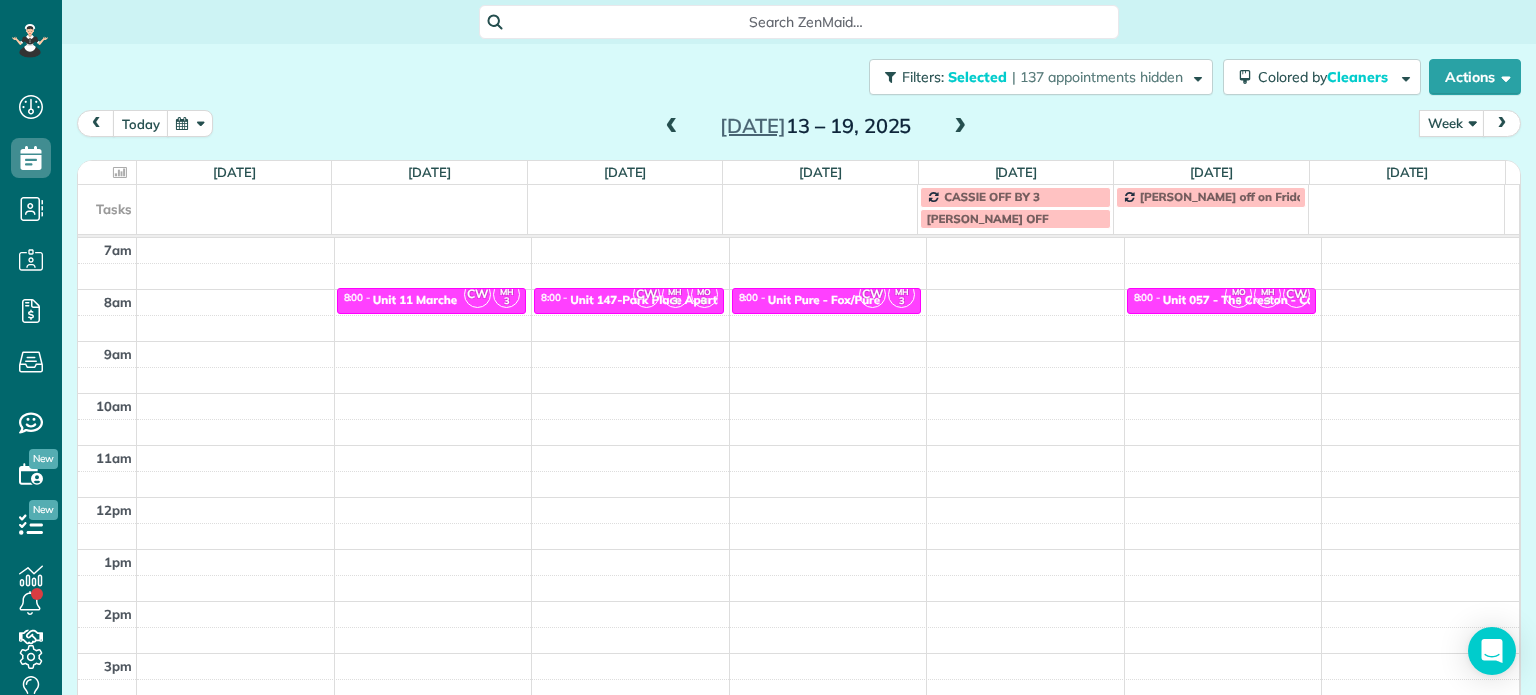 click on "4am 5am 6am 7am 8am 9am 10am 11am 12pm 1pm 2pm 3pm 4pm 5pm CW MH 3 8:00 - 8:30 Unit [GEOGRAPHIC_DATA][STREET_ADDRESS] 3 8:00 - 8:30 Unit 147-Park Place Apartments - Capital Property Management [STREET_ADDRESS] CW MH 3 8:00 - 8:30 Unit Pure - Fox/Pure [STREET_ADDRESS][PERSON_NAME] MO 3 MH 3 CW 8:00 - 8:30 Unit 057 - [GEOGRAPHIC_DATA] - Capital [STREET_ADDRESS][PERSON_NAME]" at bounding box center [798, 445] 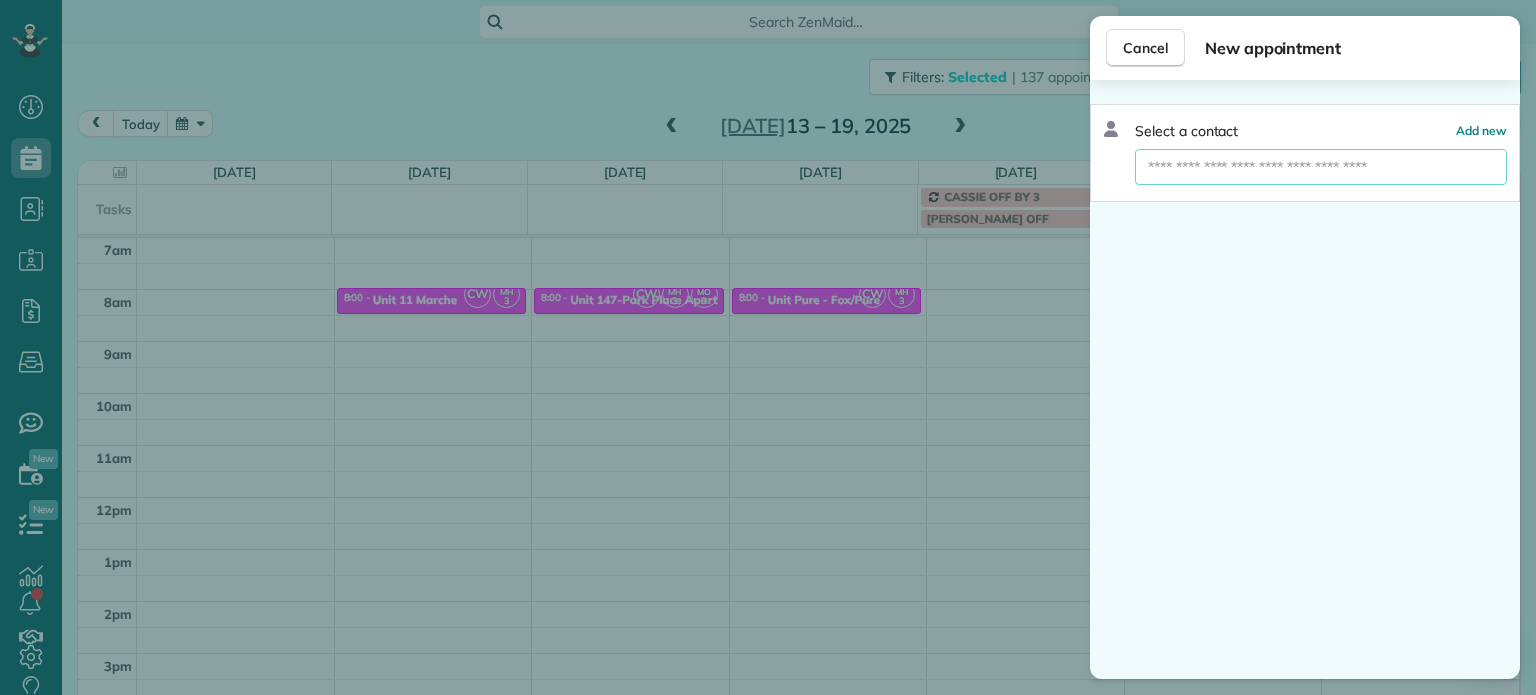 click at bounding box center (1321, 167) 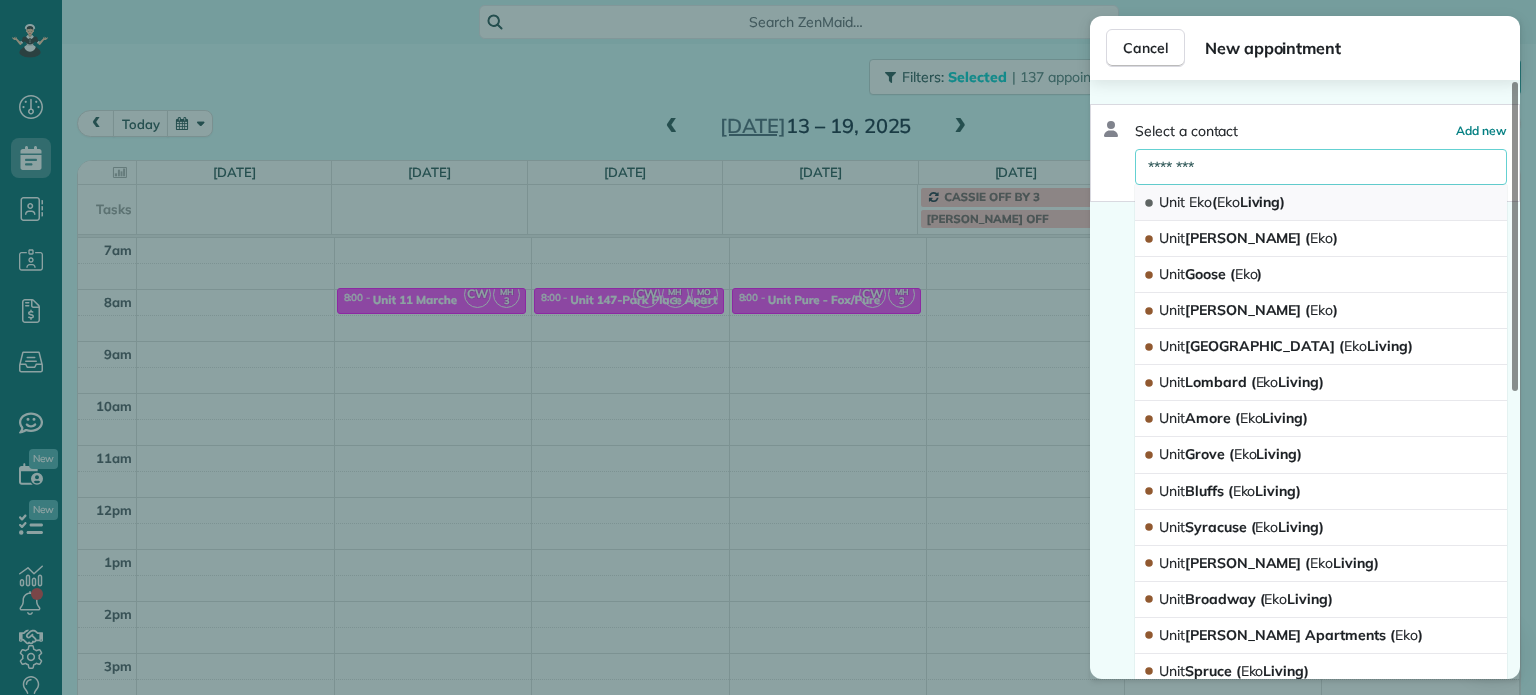 type on "********" 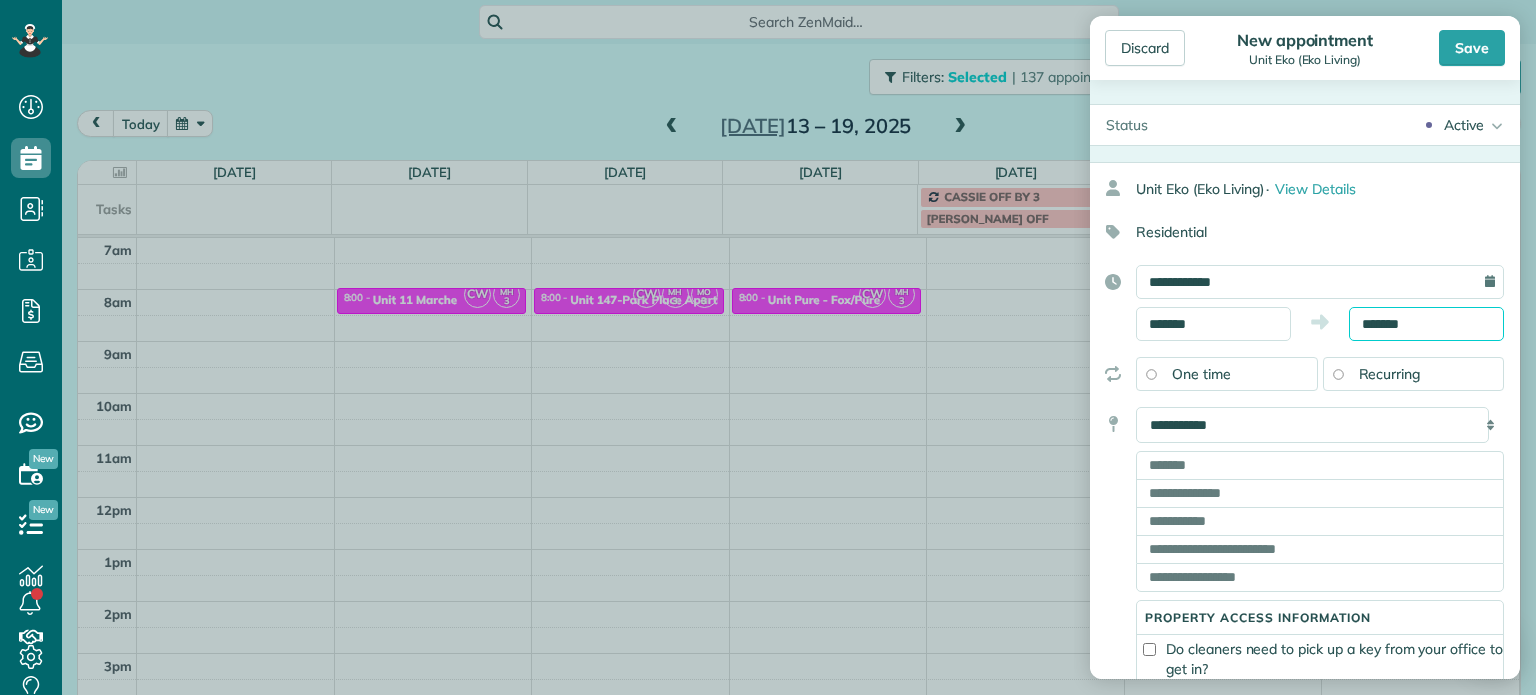 click on "*******" at bounding box center (1426, 324) 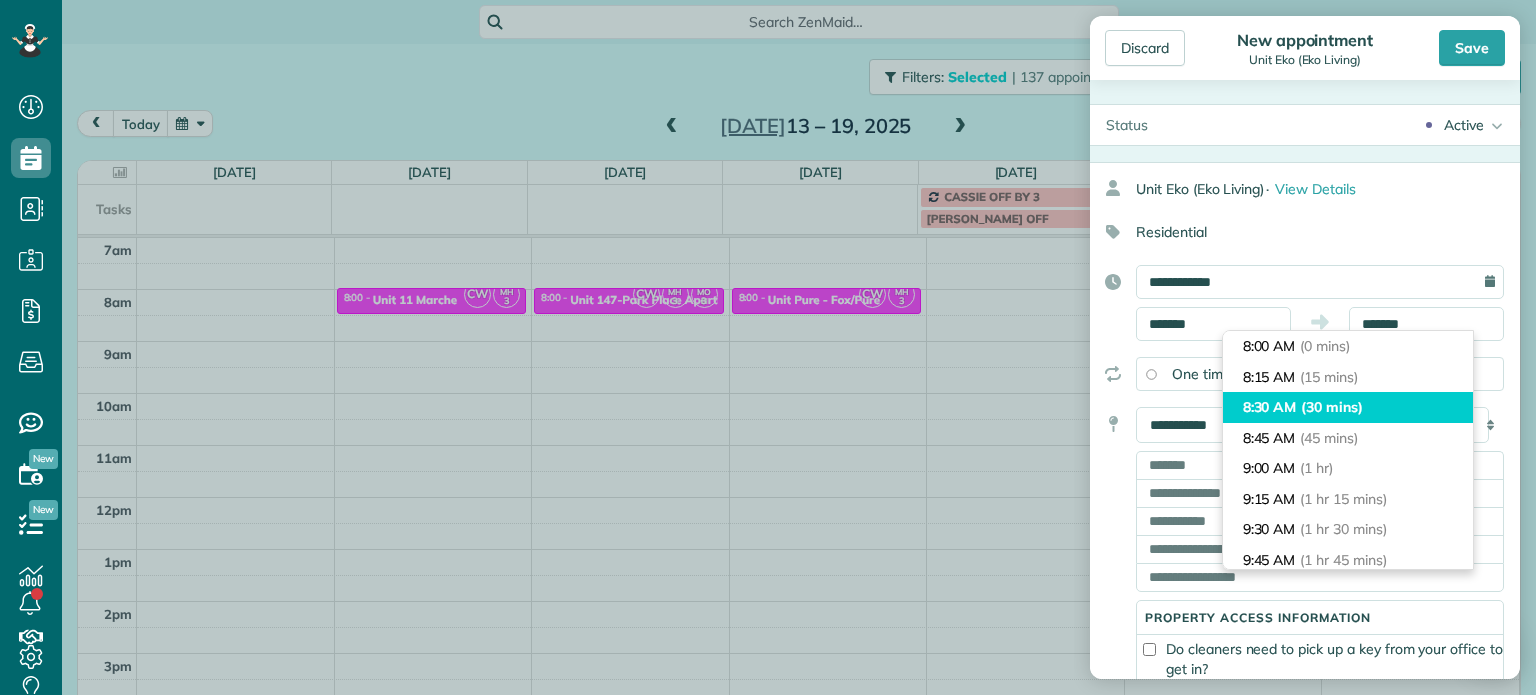 type on "*******" 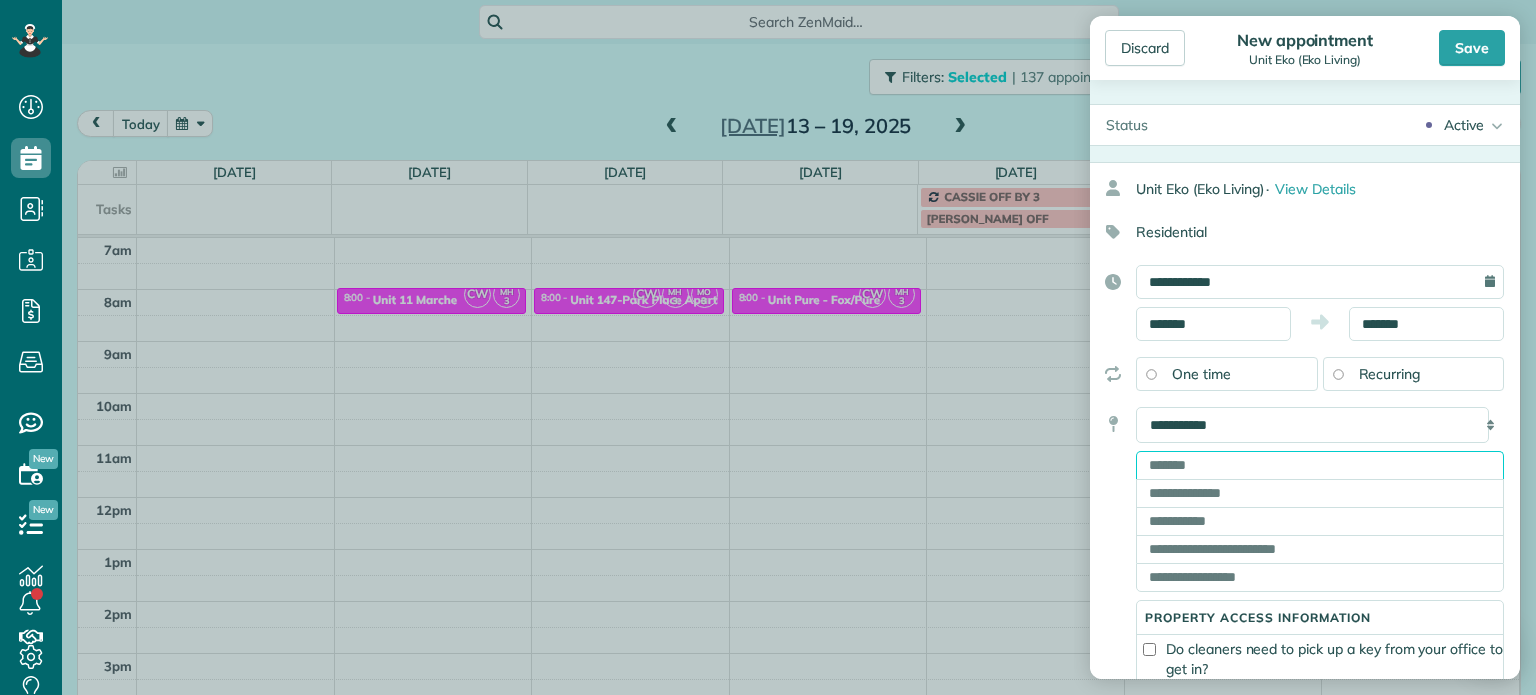 click at bounding box center (1320, 465) 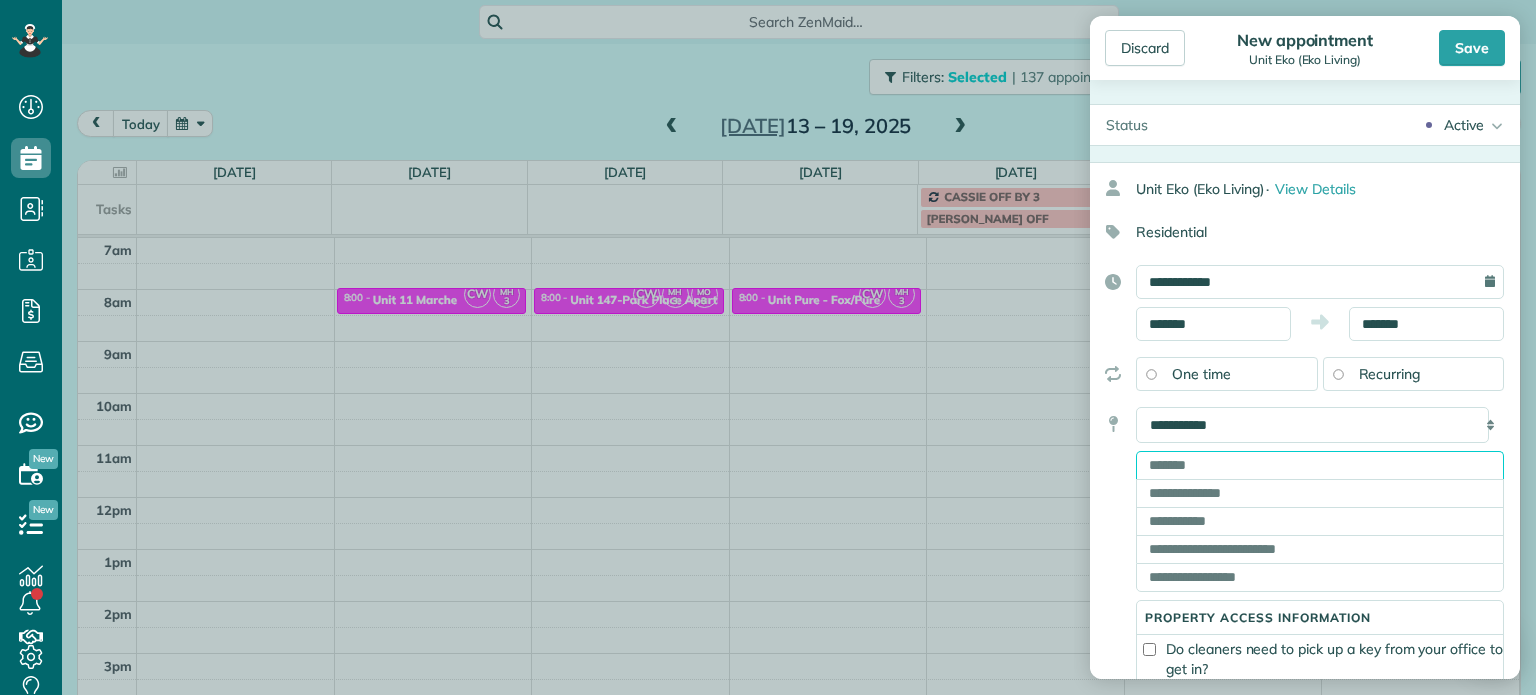 paste on "**********" 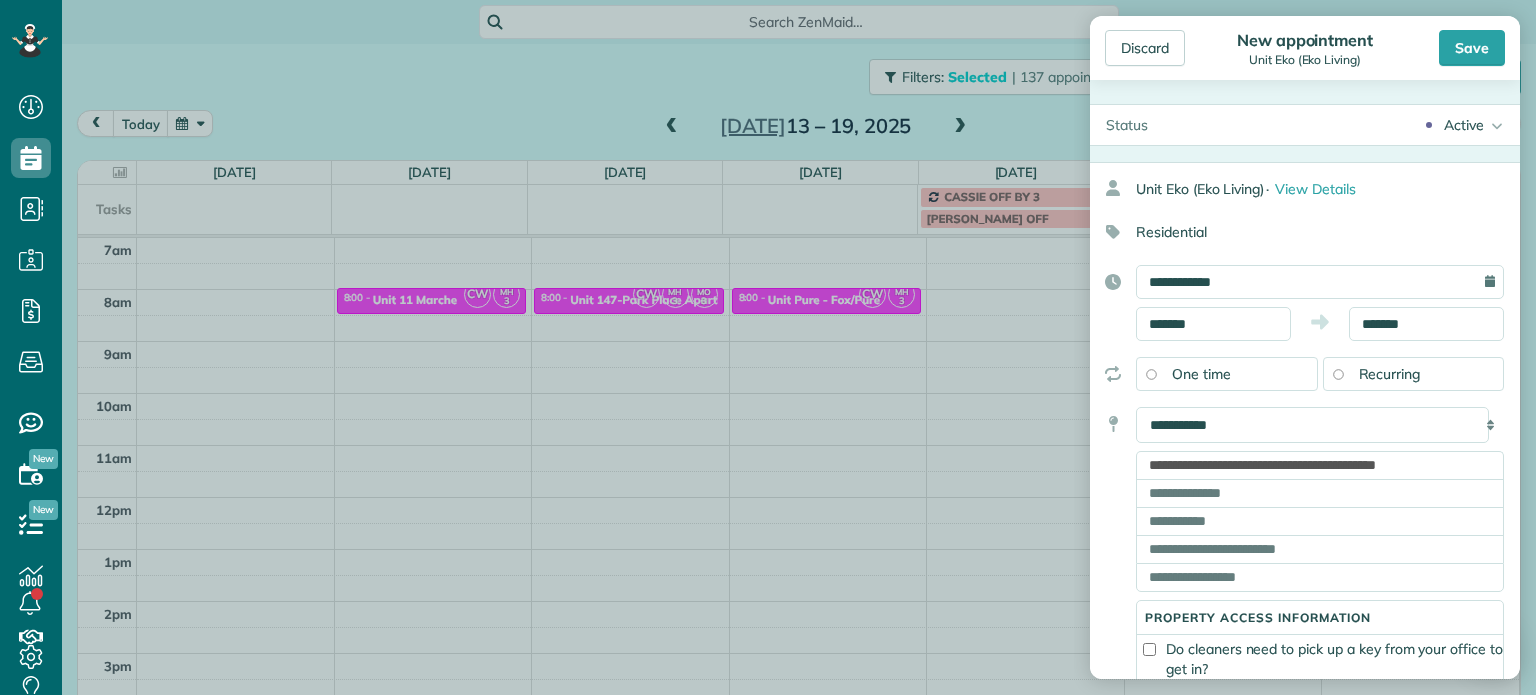 type on "**********" 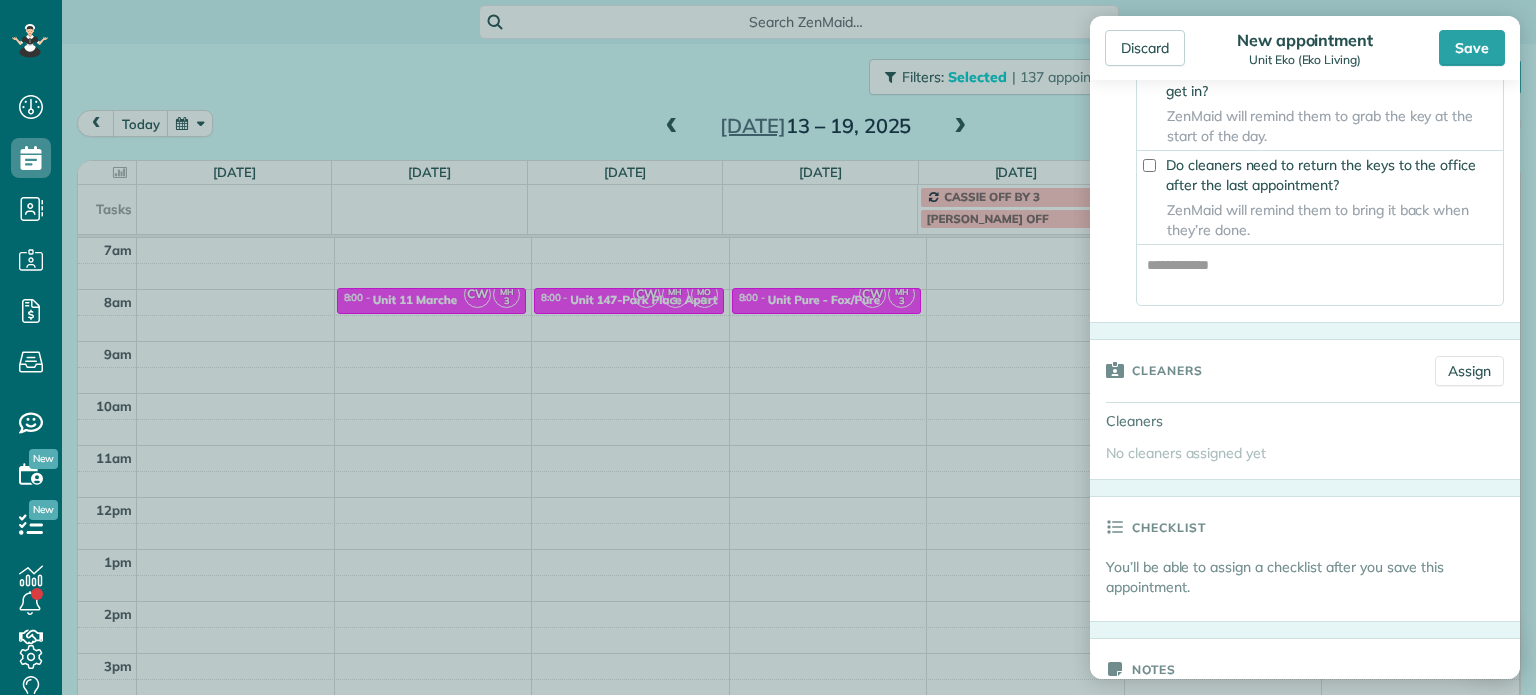 scroll, scrollTop: 600, scrollLeft: 0, axis: vertical 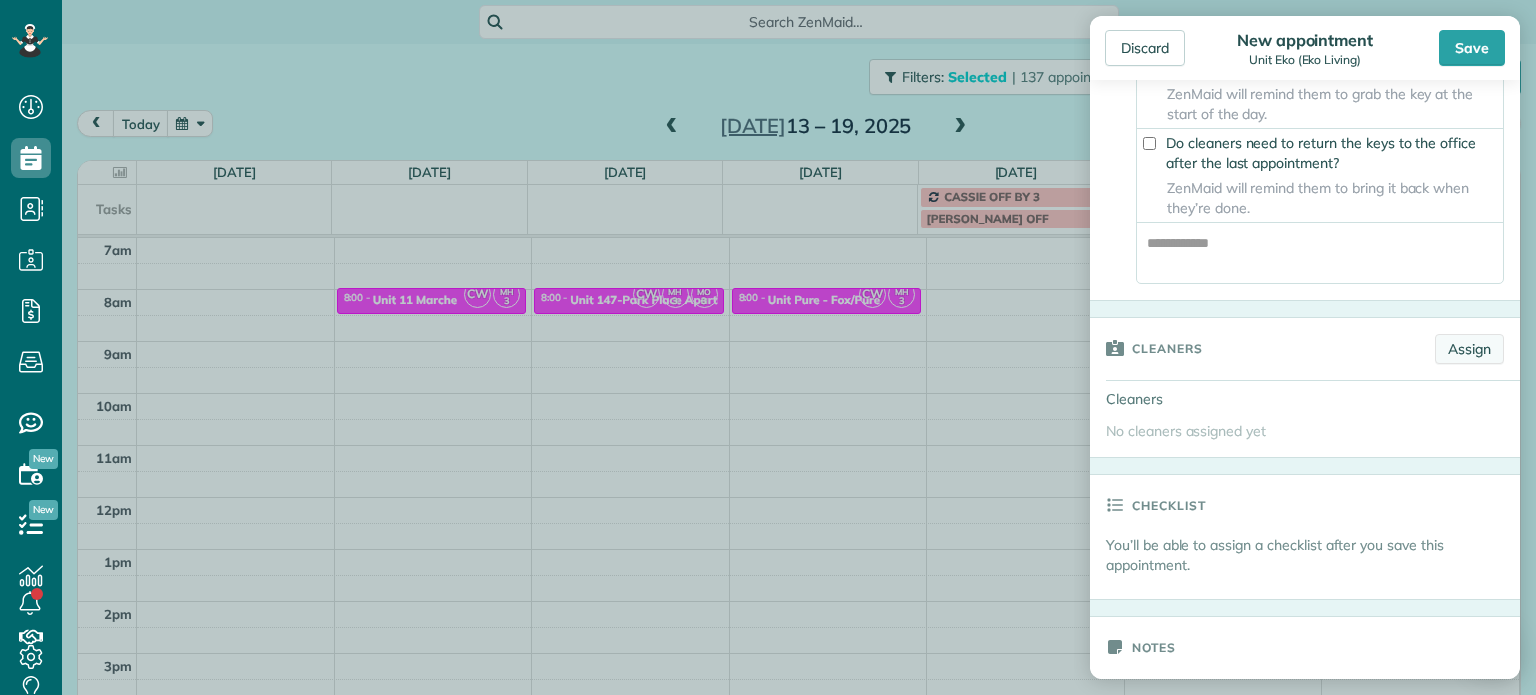 click on "Assign" at bounding box center (1469, 349) 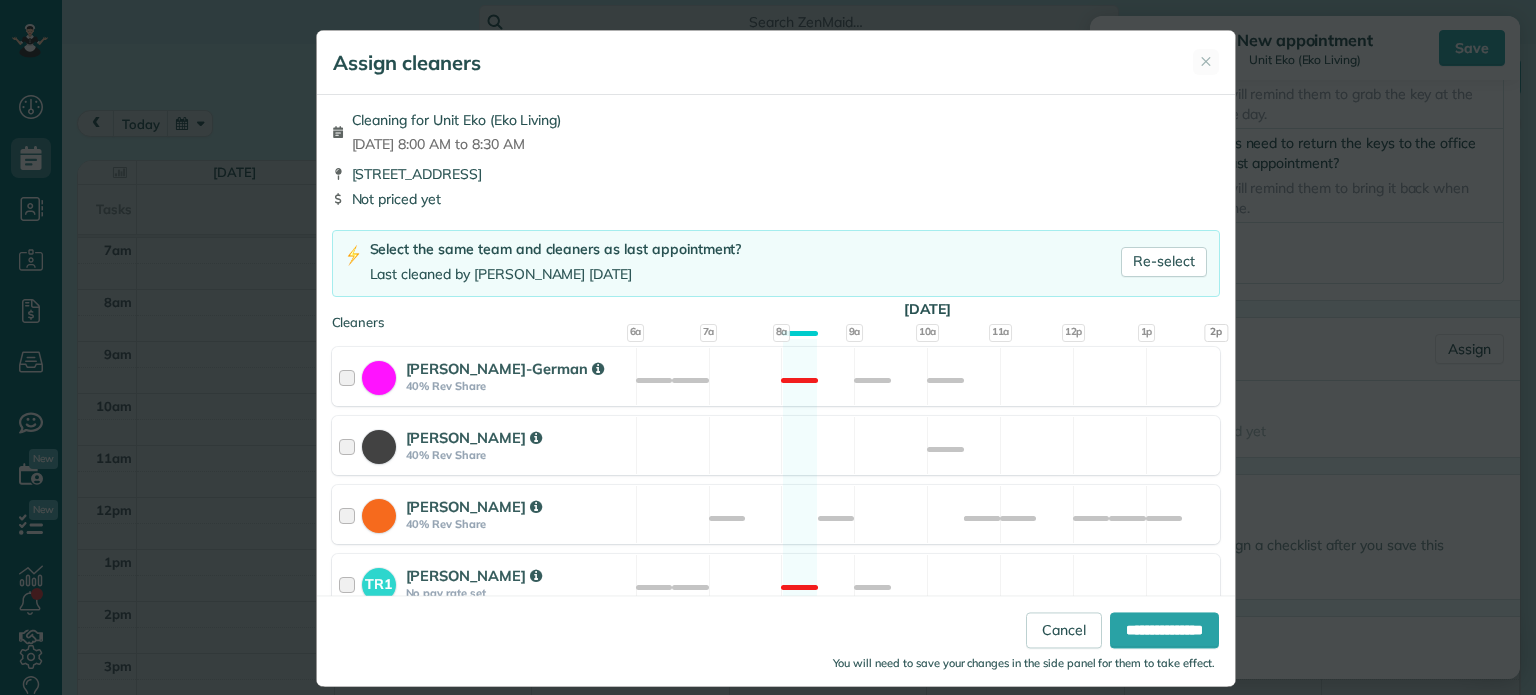 click on "[PERSON_NAME]-German
40% Rev Share
Not available" at bounding box center (776, 376) 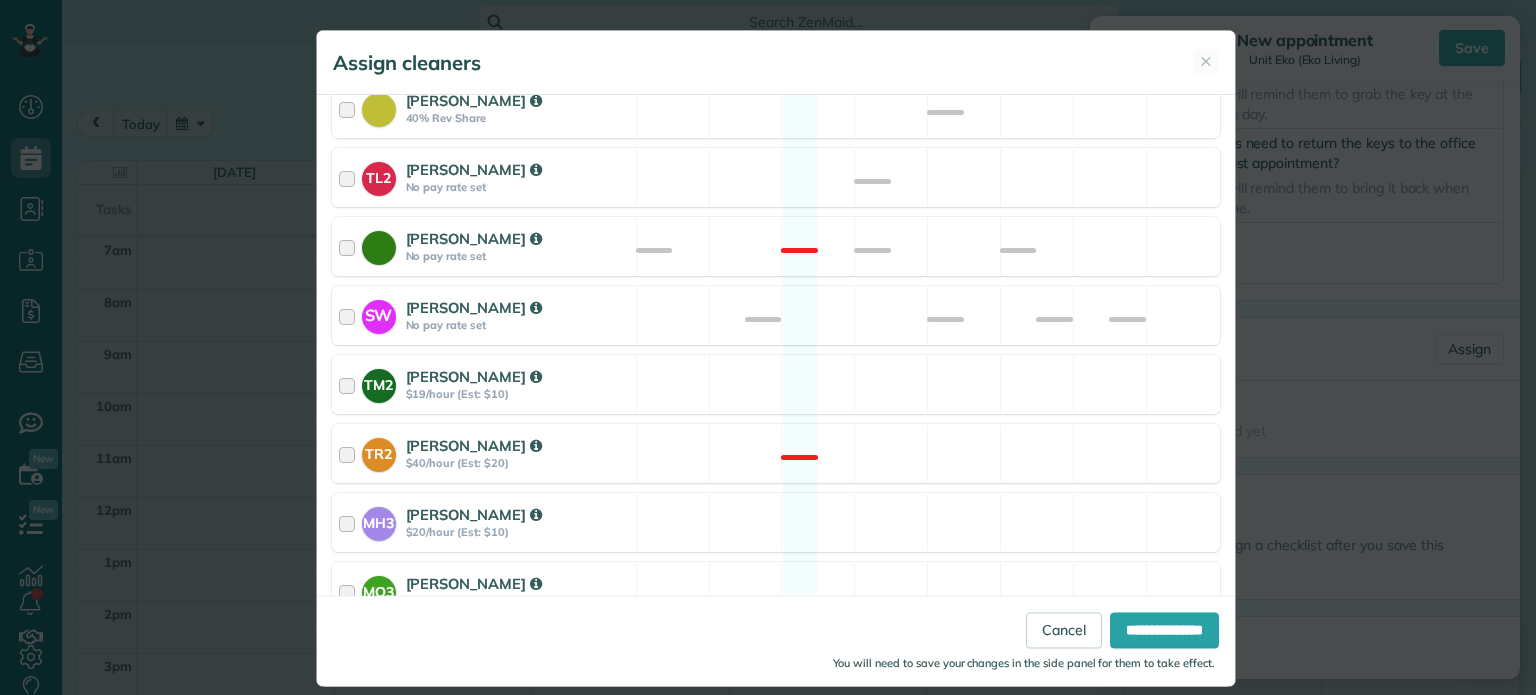 scroll, scrollTop: 911, scrollLeft: 0, axis: vertical 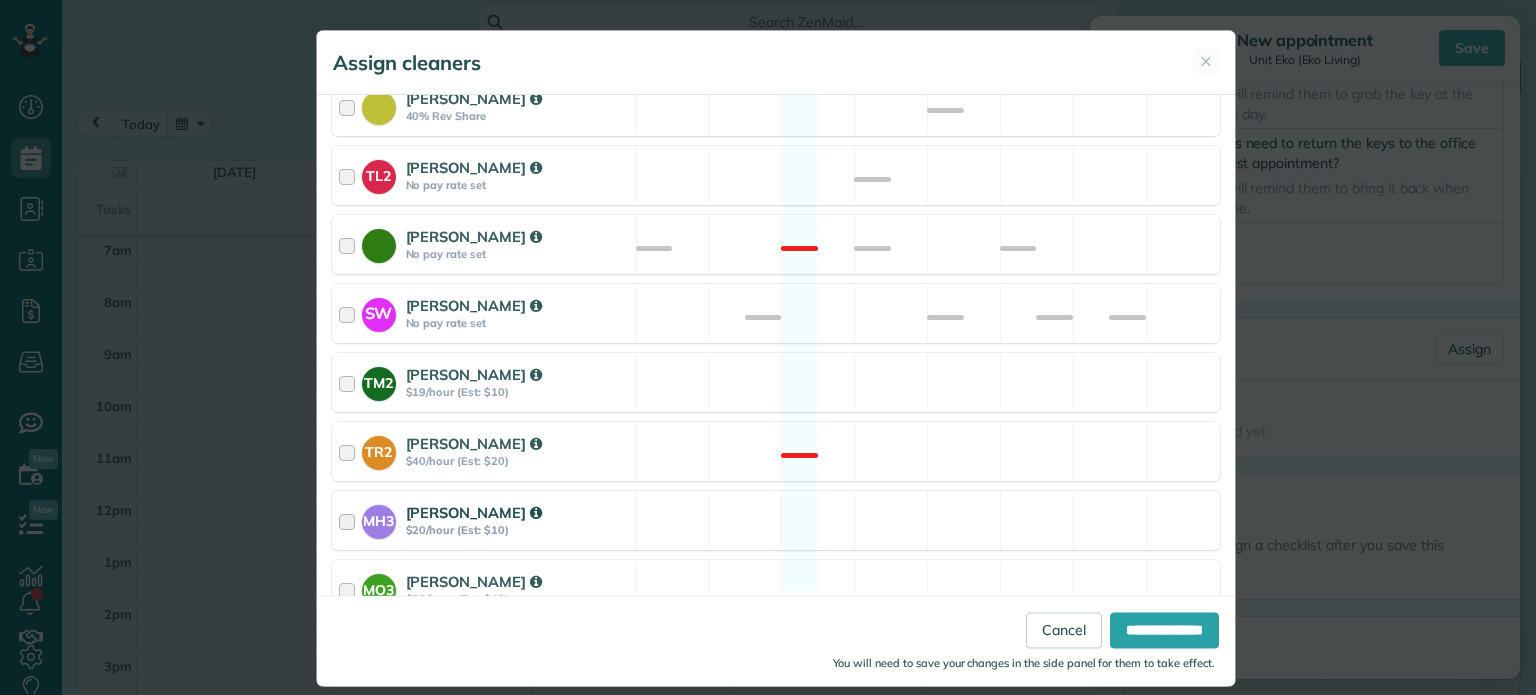 click on "MH3
[PERSON_NAME]
$20/hour (Est: $10)
Available" at bounding box center (776, 520) 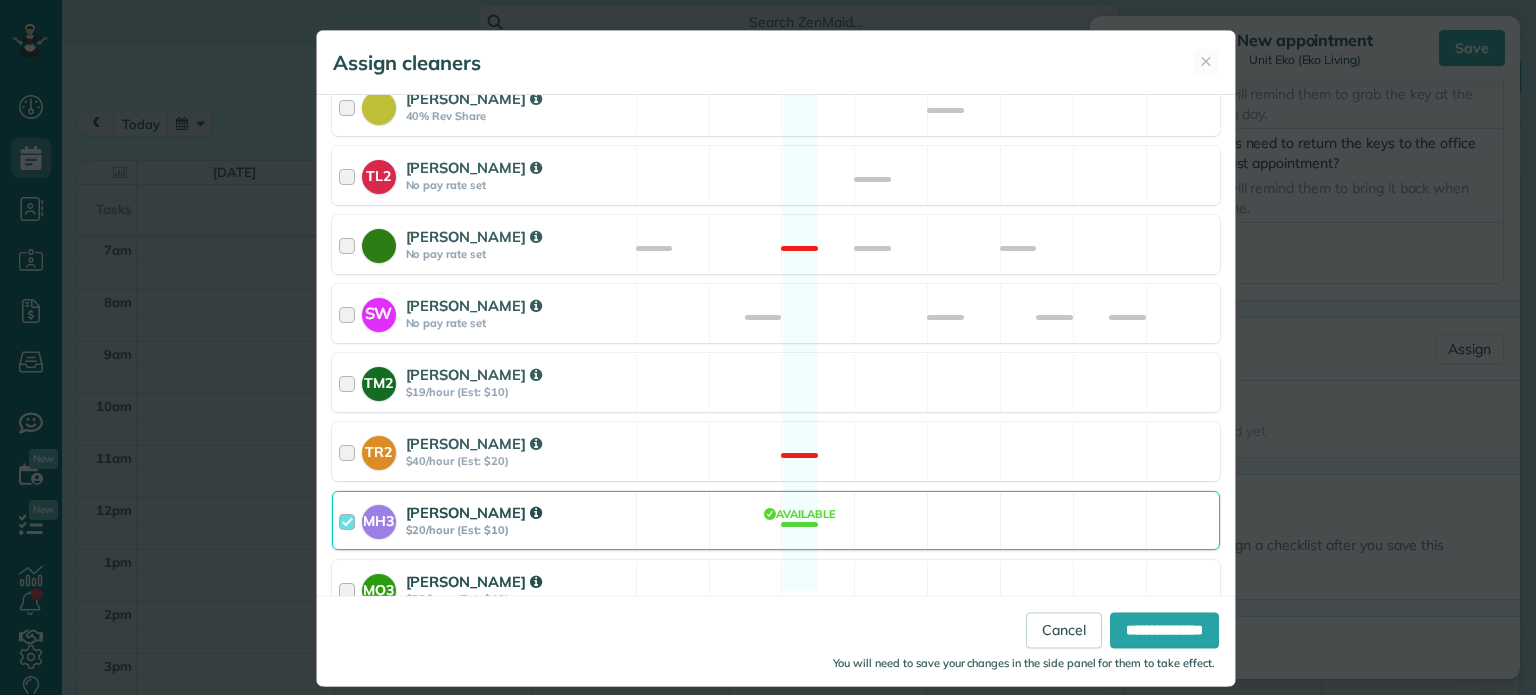 click on "MO3
[PERSON_NAME]
$20/hour (Est: $10)
Available" at bounding box center (776, 589) 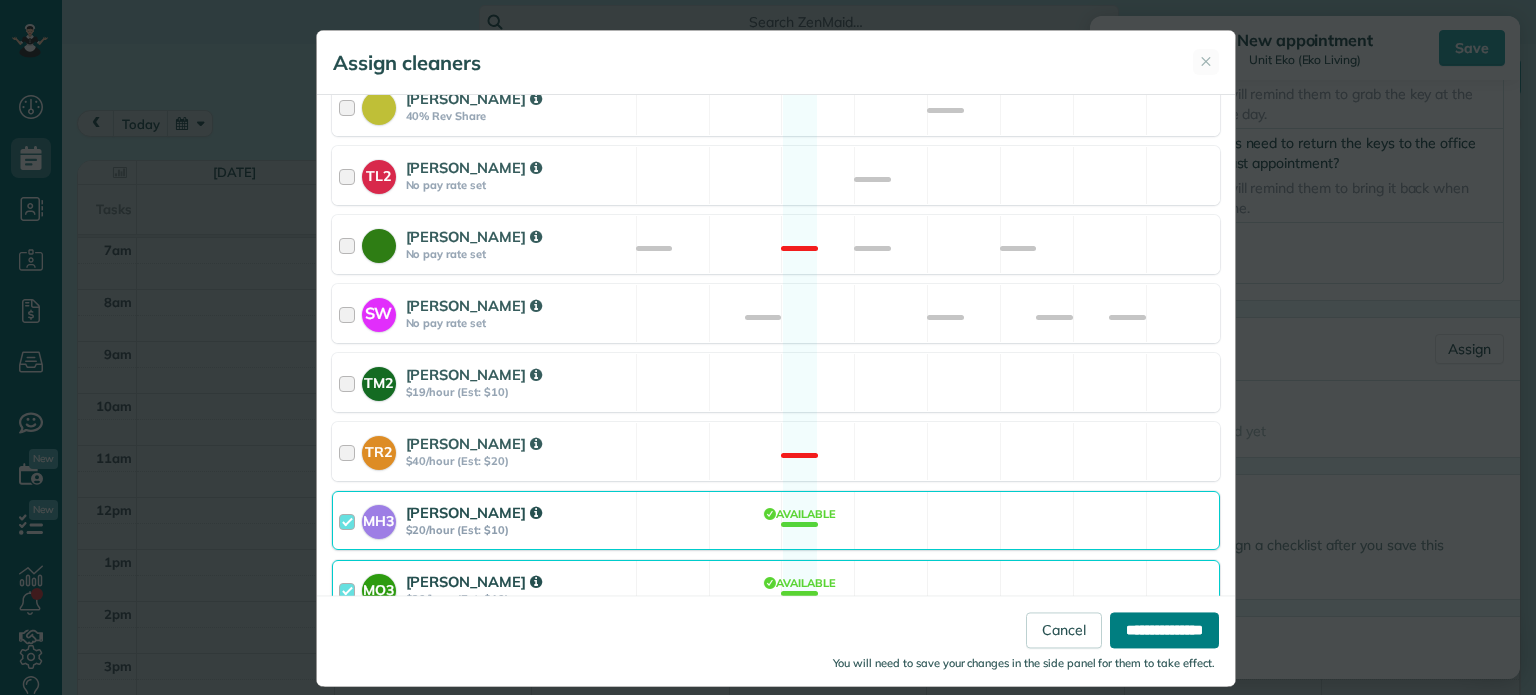 click on "**********" at bounding box center [1164, 631] 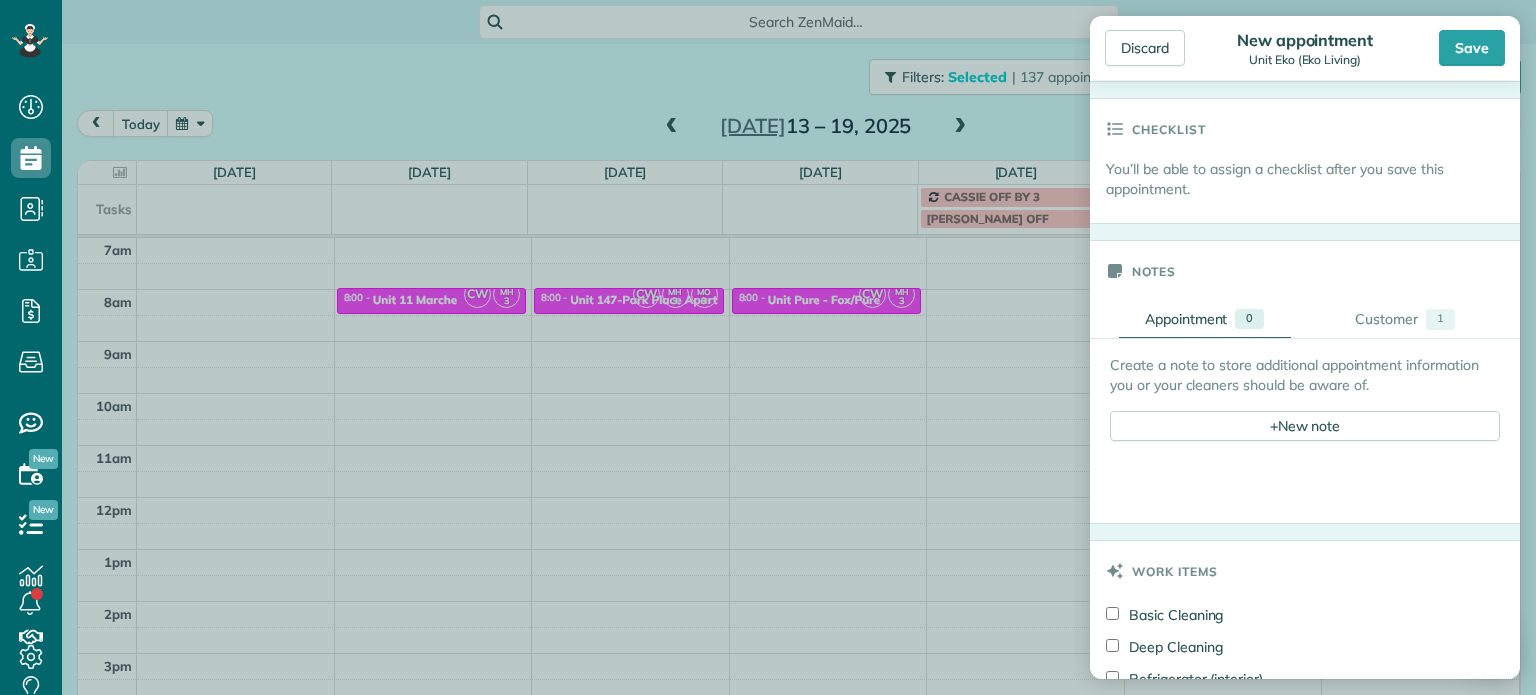 scroll, scrollTop: 1200, scrollLeft: 0, axis: vertical 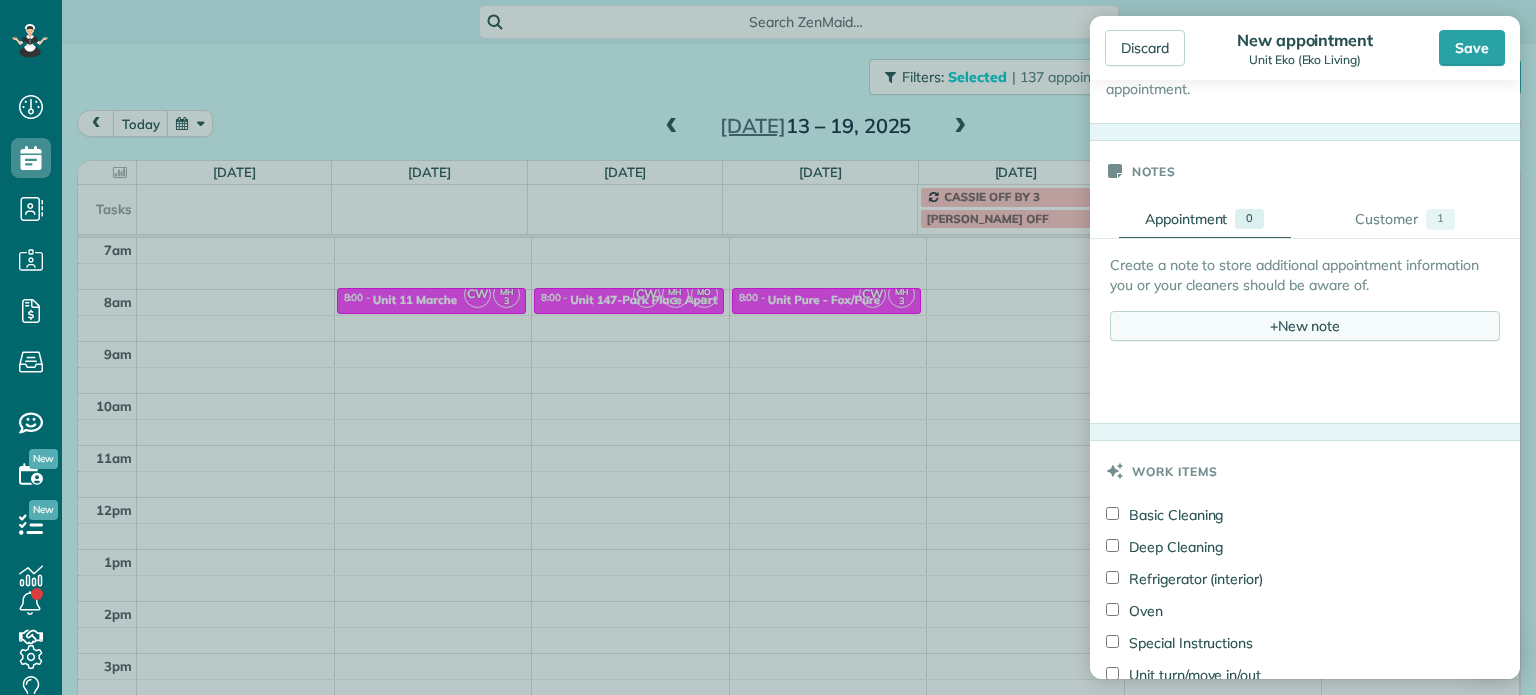 click on "+ New note" at bounding box center [1305, 326] 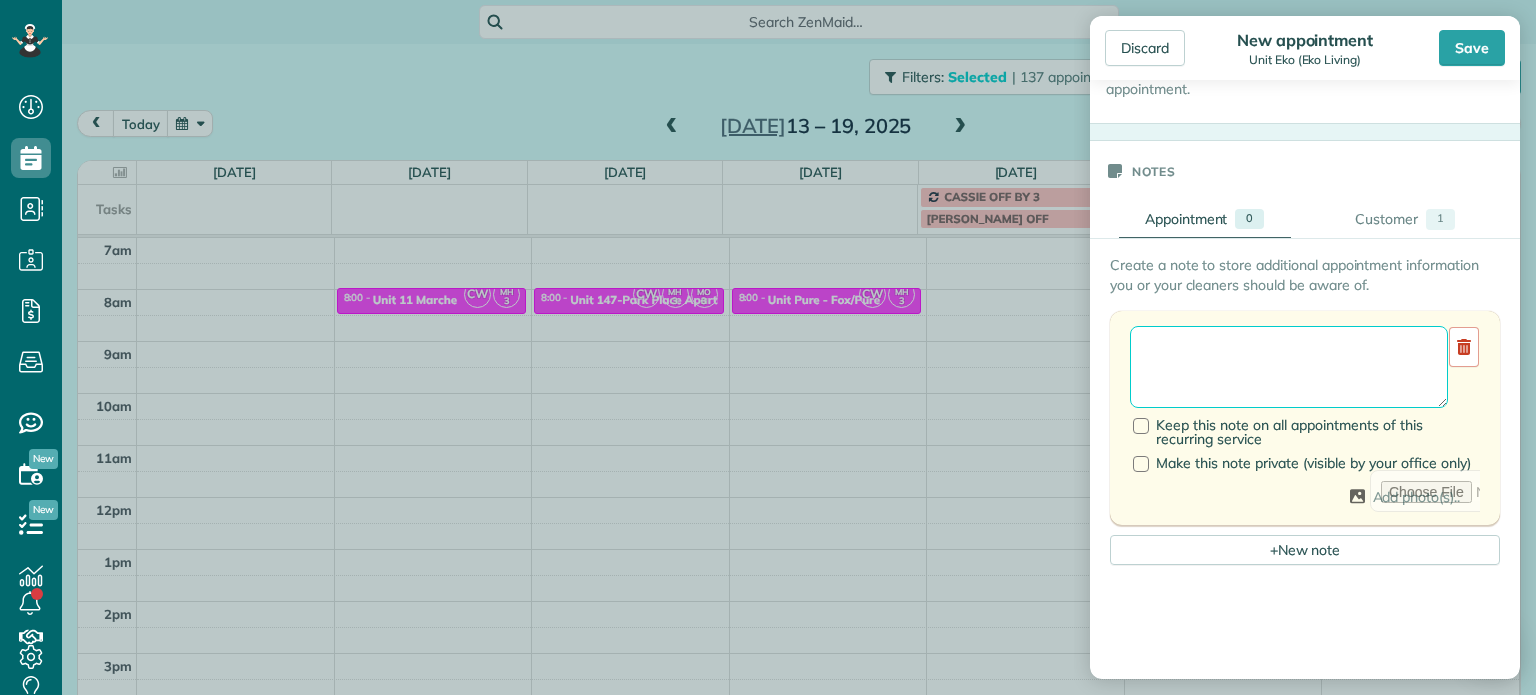 click at bounding box center [1289, 367] 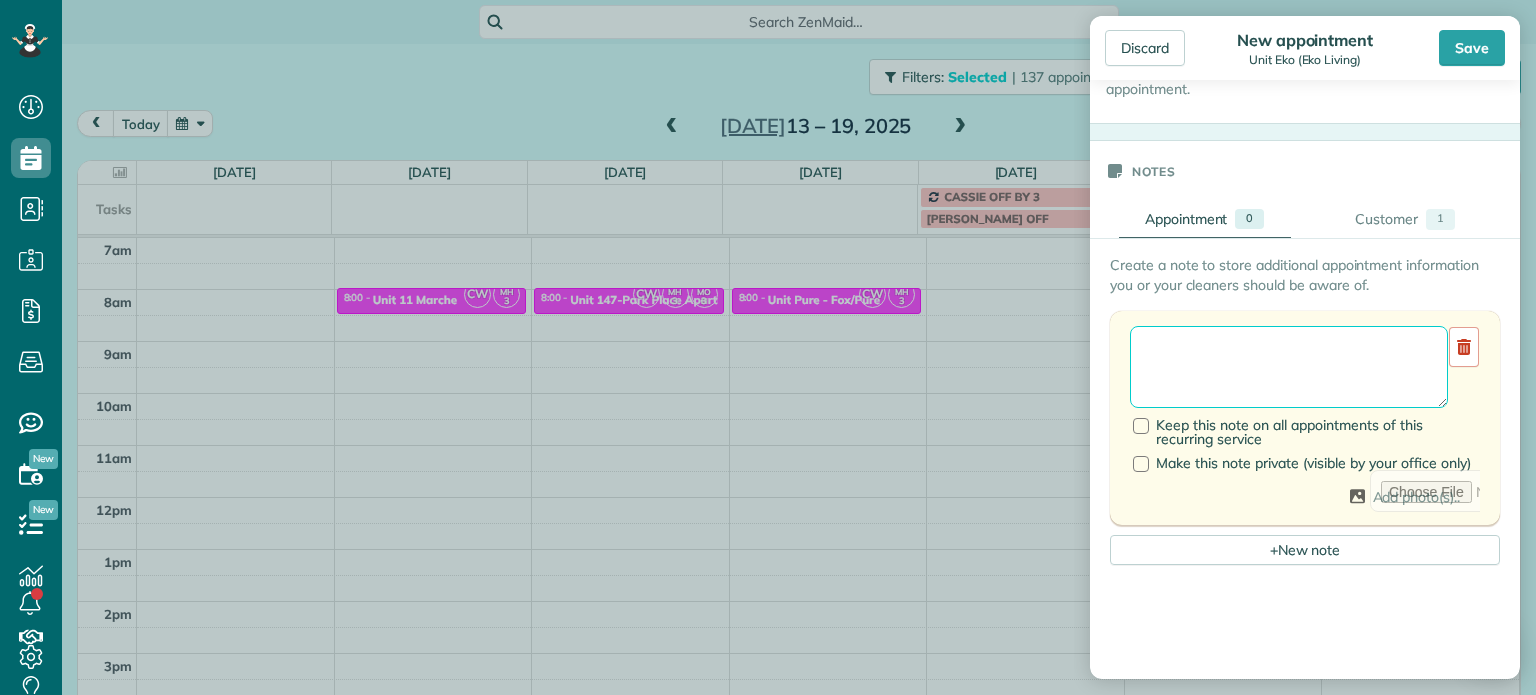paste on "**********" 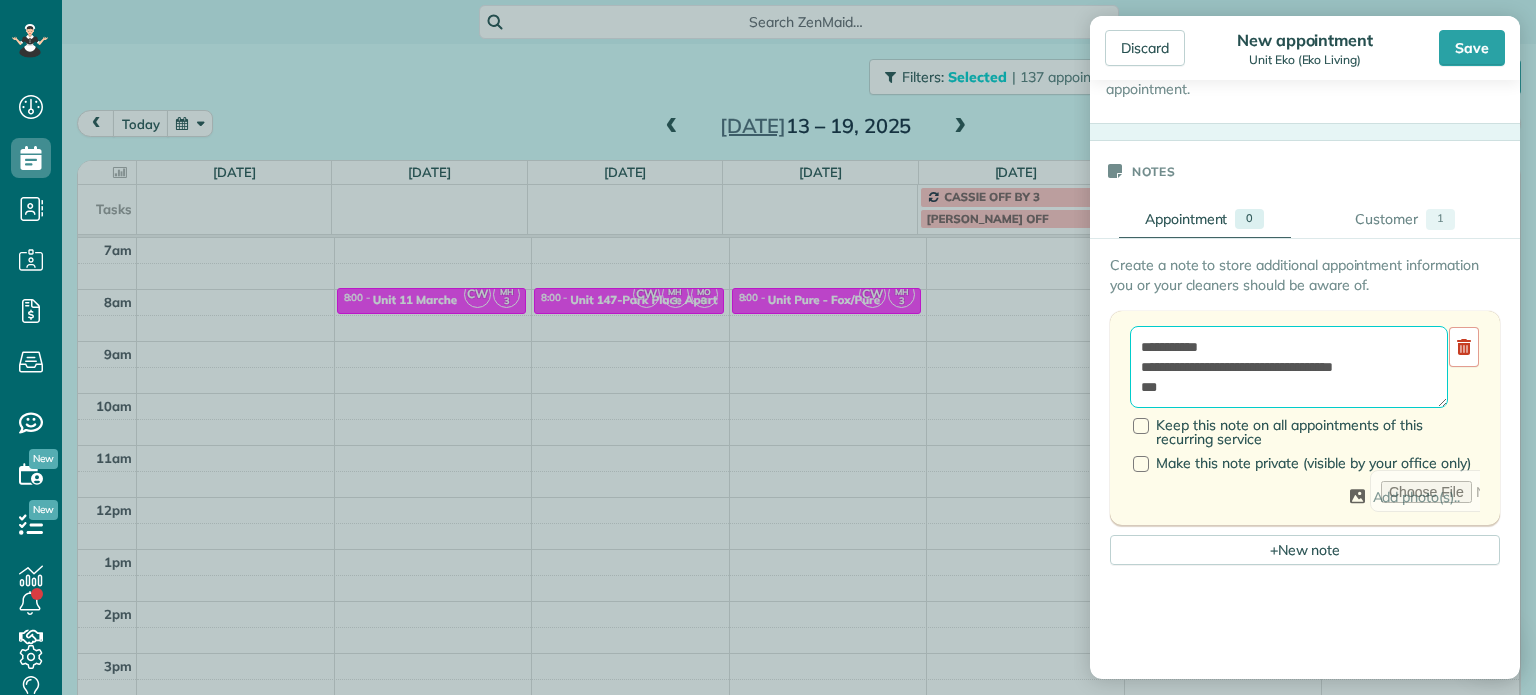 paste on "*********" 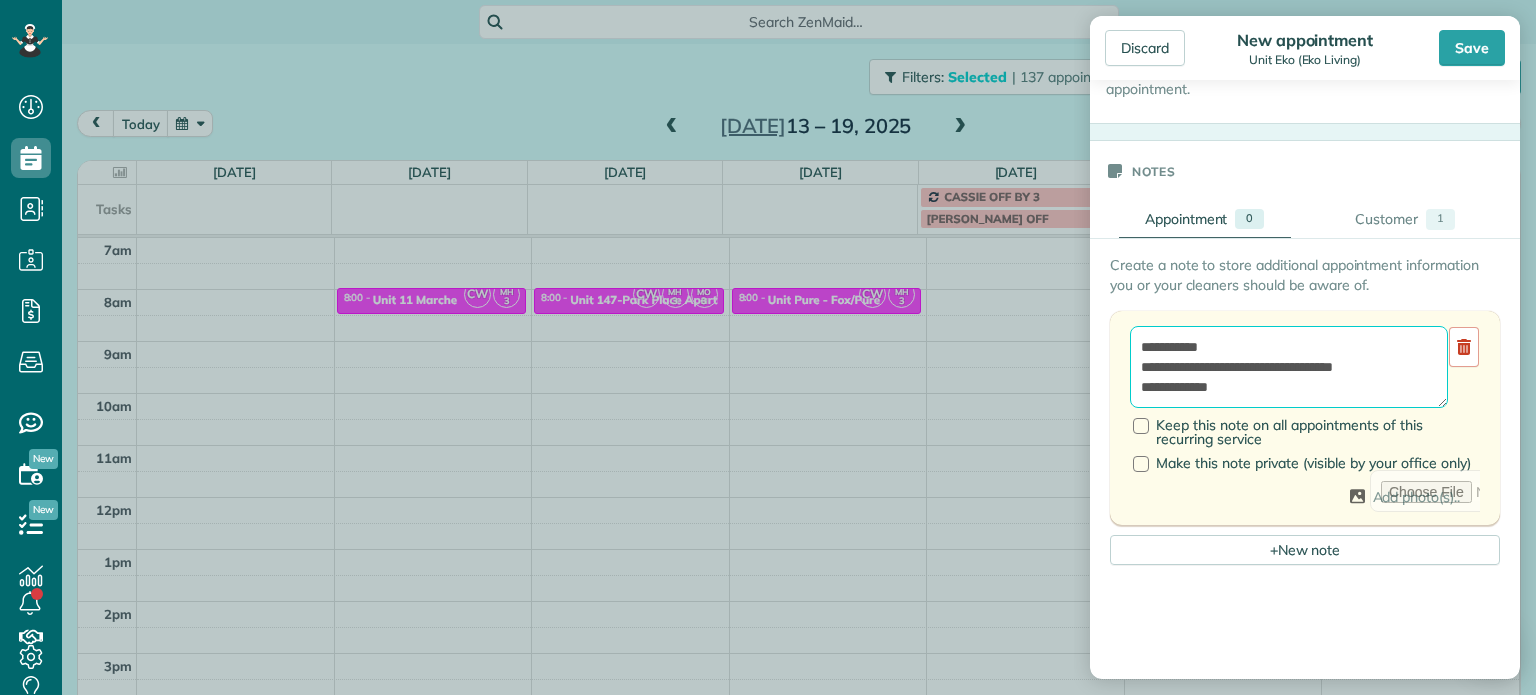 scroll, scrollTop: 28, scrollLeft: 0, axis: vertical 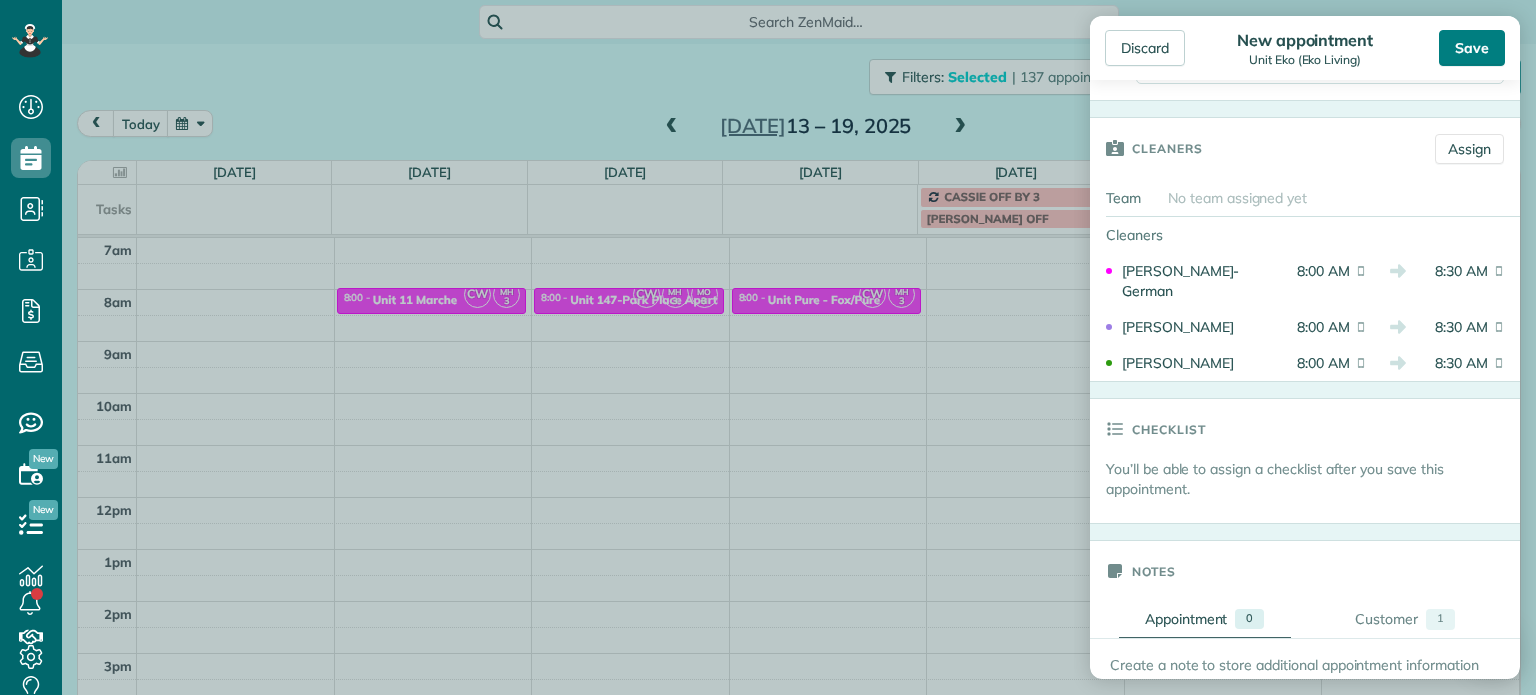 type on "**********" 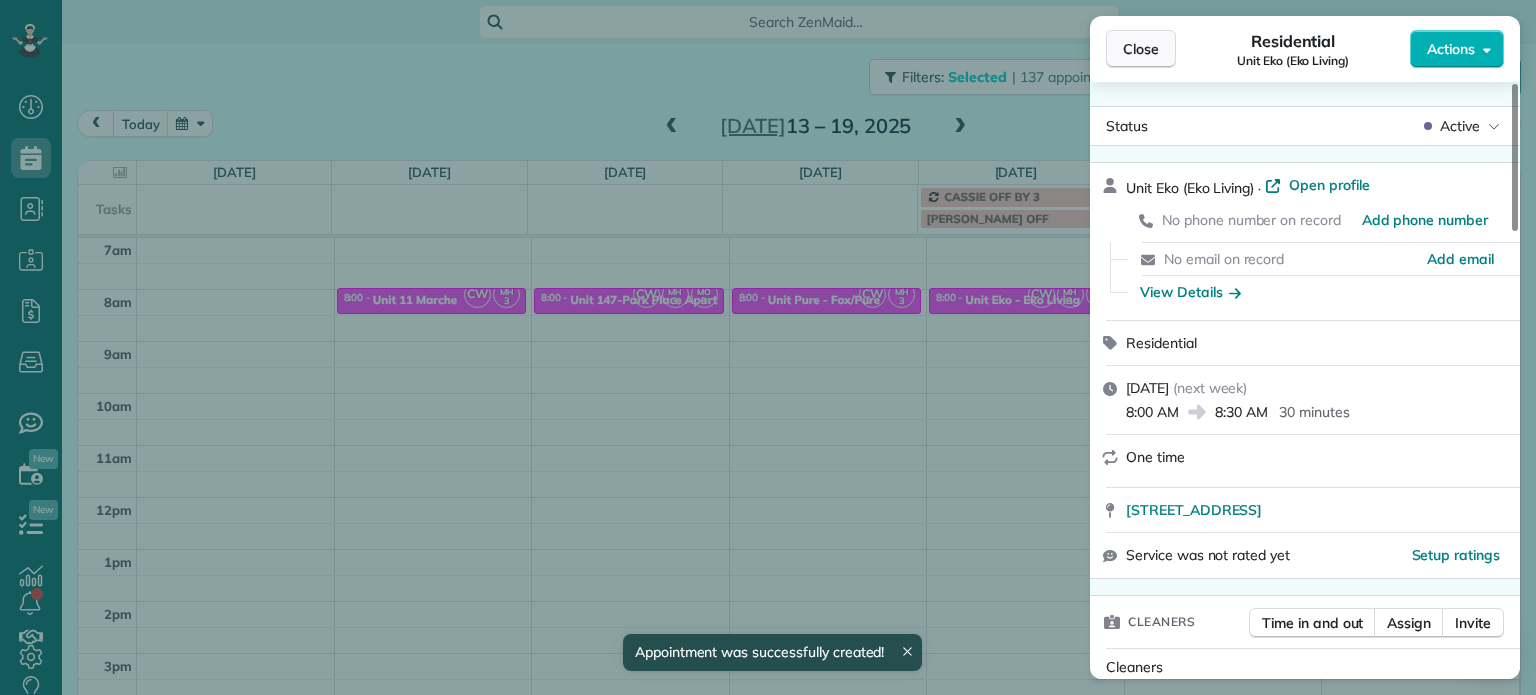 click on "Close" at bounding box center [1141, 49] 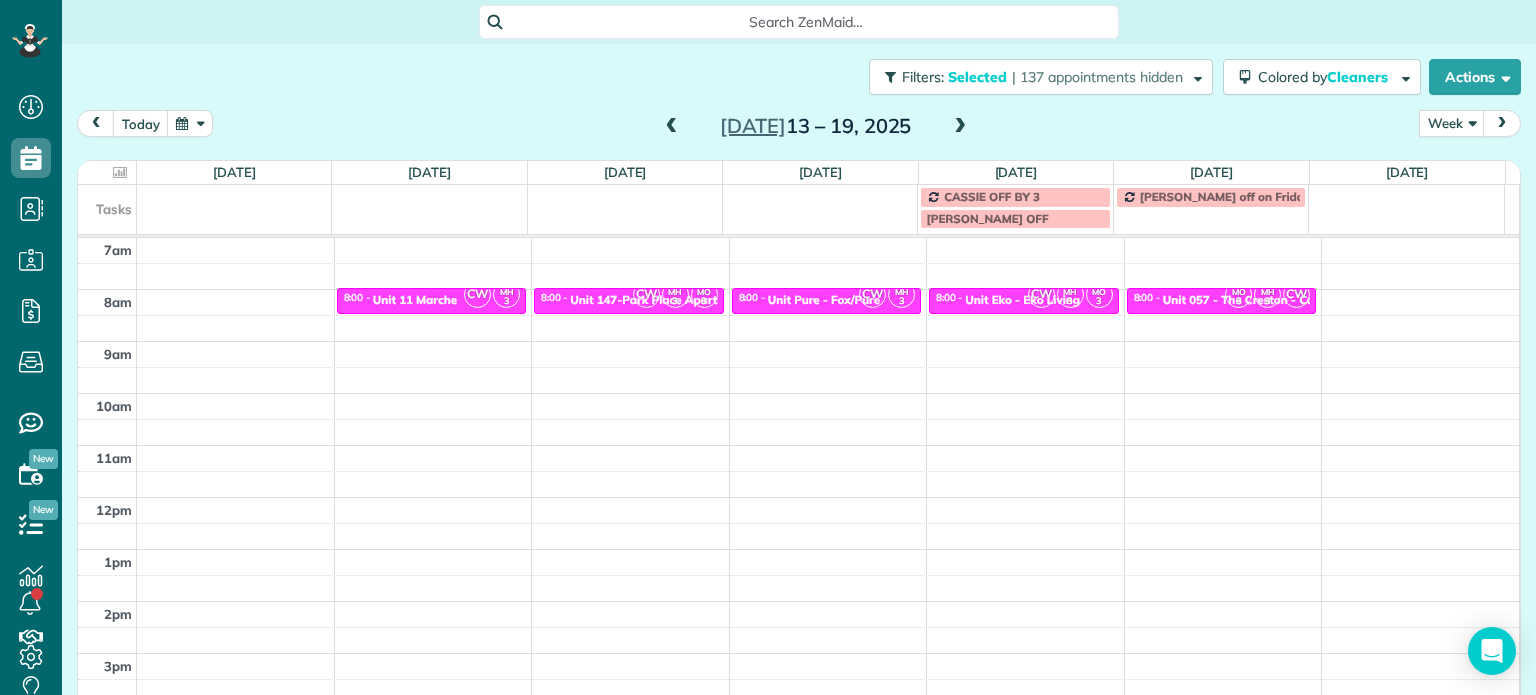 click at bounding box center [672, 127] 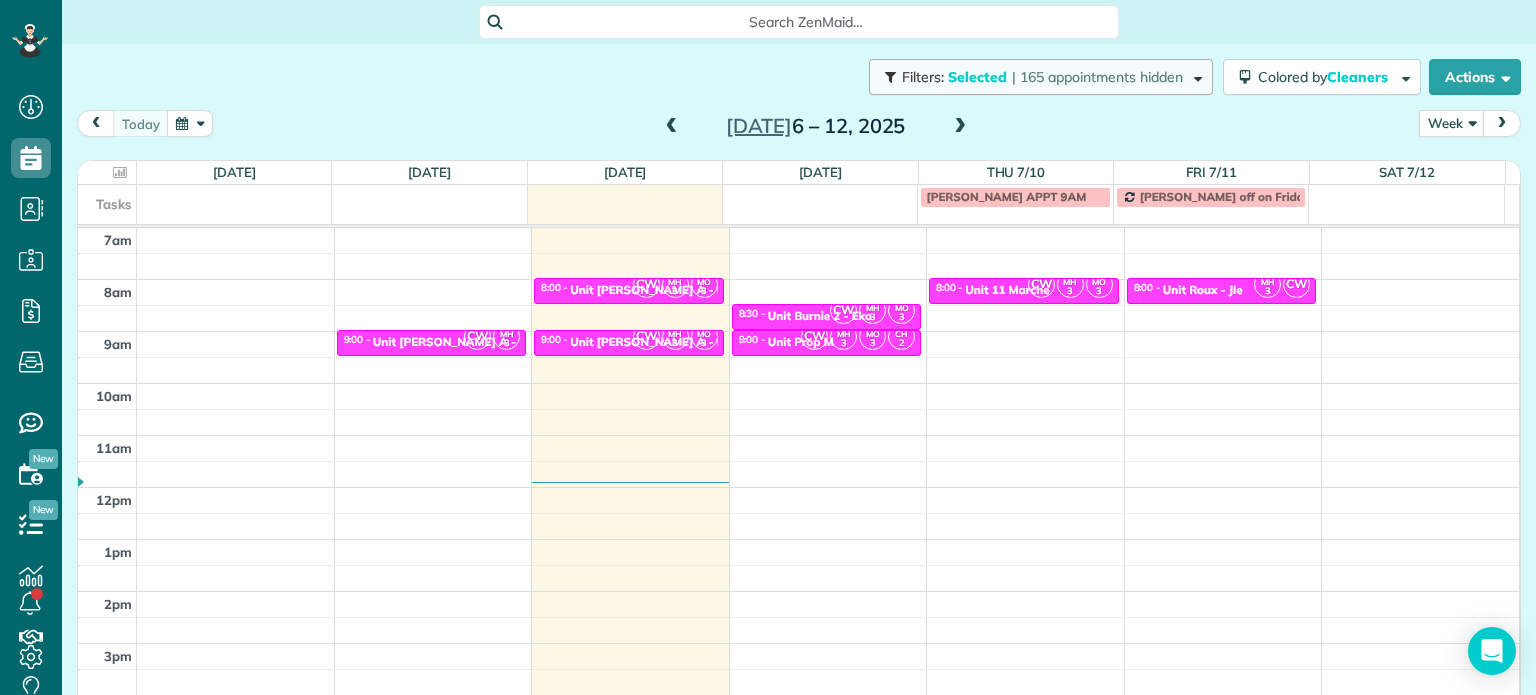 click on "|  165 appointments hidden" at bounding box center (1097, 77) 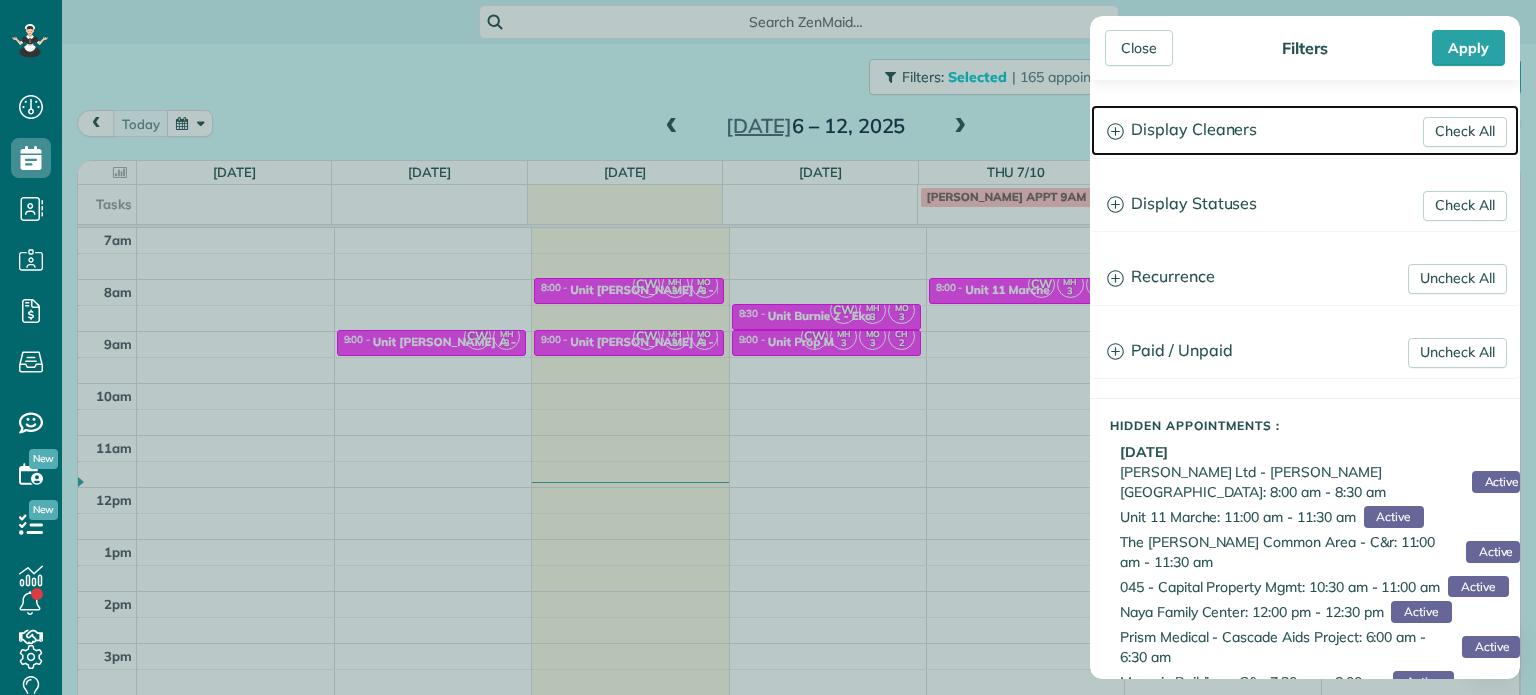 click on "Display Cleaners" at bounding box center (1305, 130) 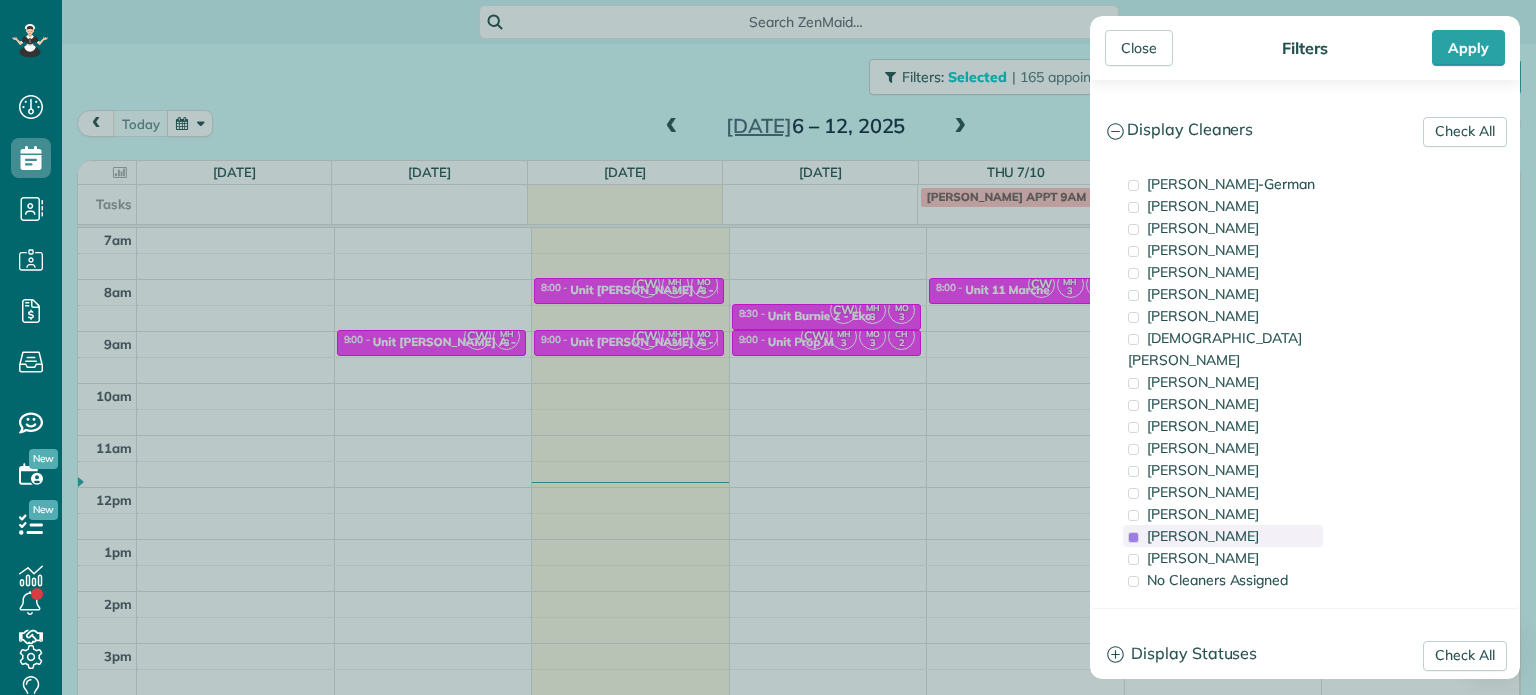click on "[PERSON_NAME]" at bounding box center [1203, 536] 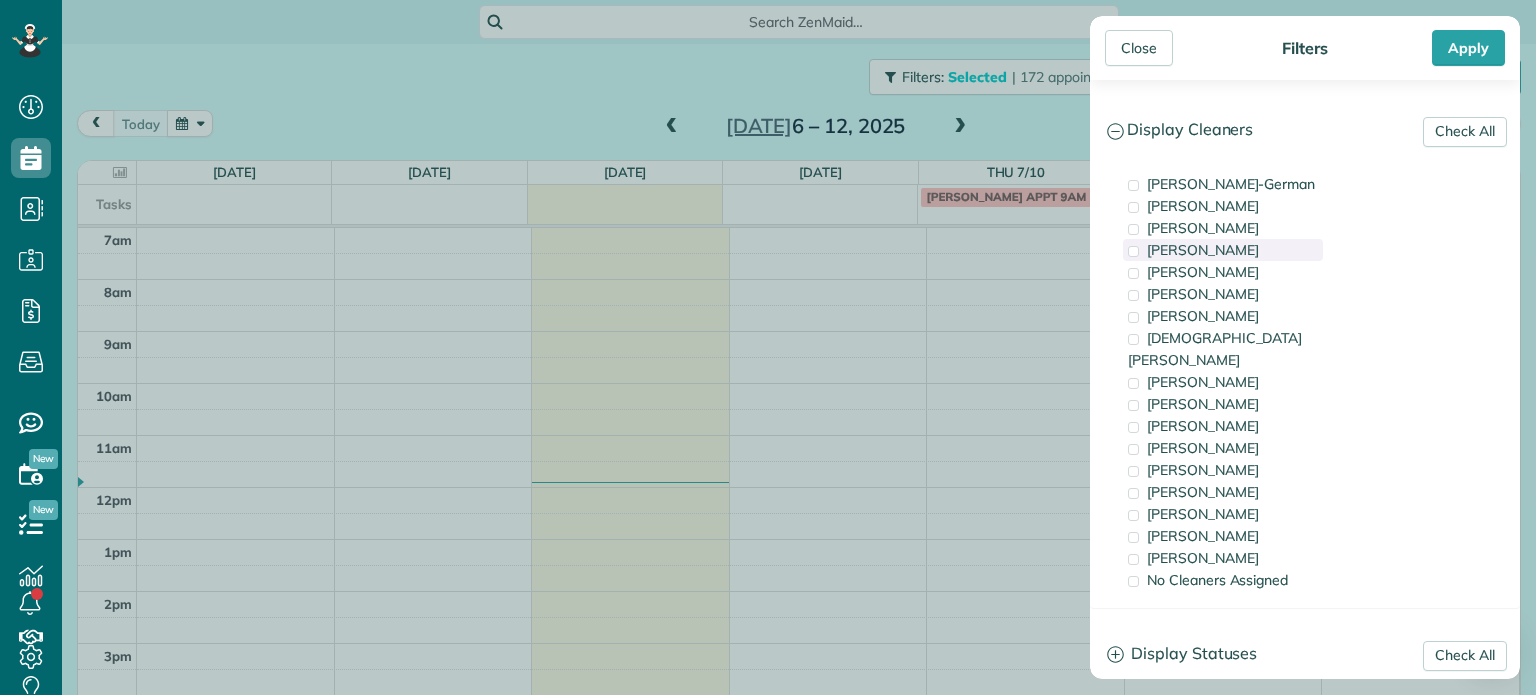click on "[PERSON_NAME]" at bounding box center [1203, 250] 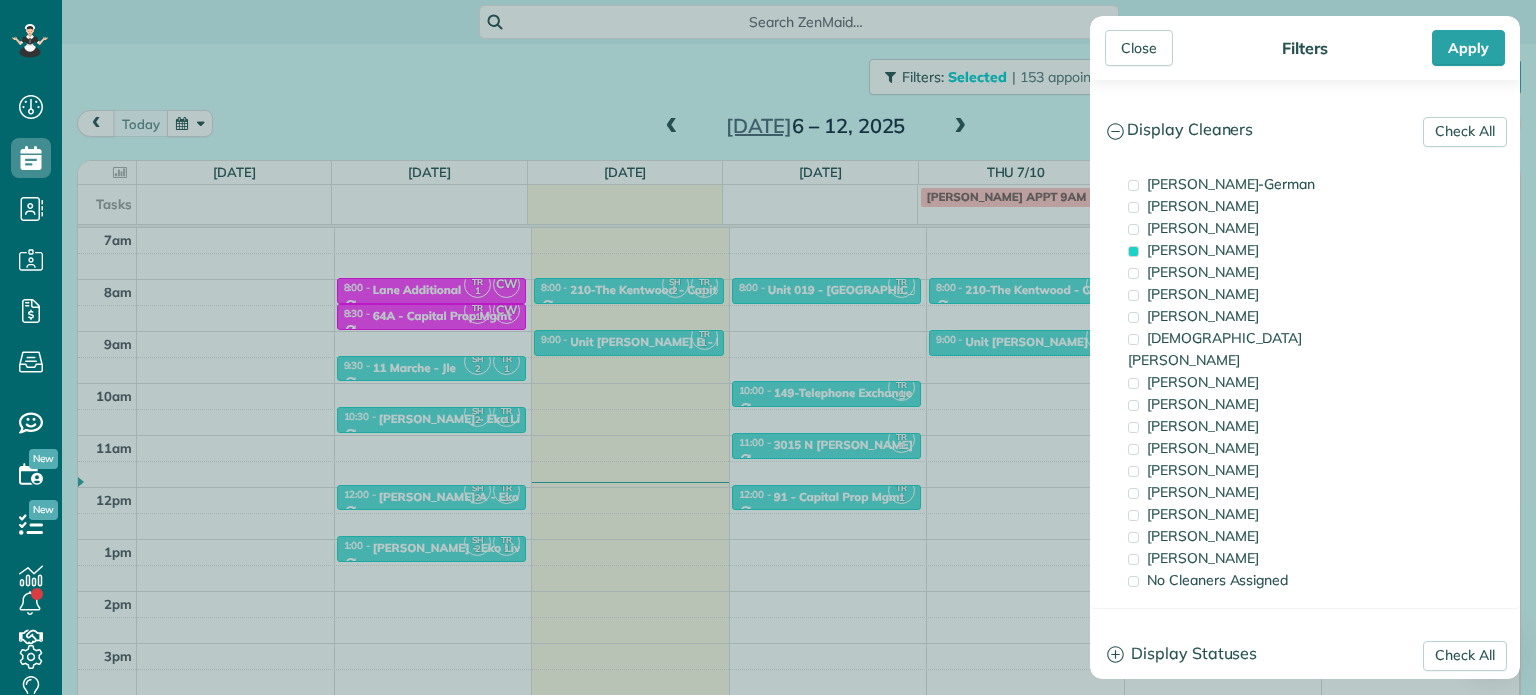 click on "Close
Filters
Apply
Check All
Display Cleaners
[PERSON_NAME]-German
[PERSON_NAME]
[PERSON_NAME]
[PERSON_NAME]
[PERSON_NAME]
[PERSON_NAME]
[PERSON_NAME]" at bounding box center [768, 347] 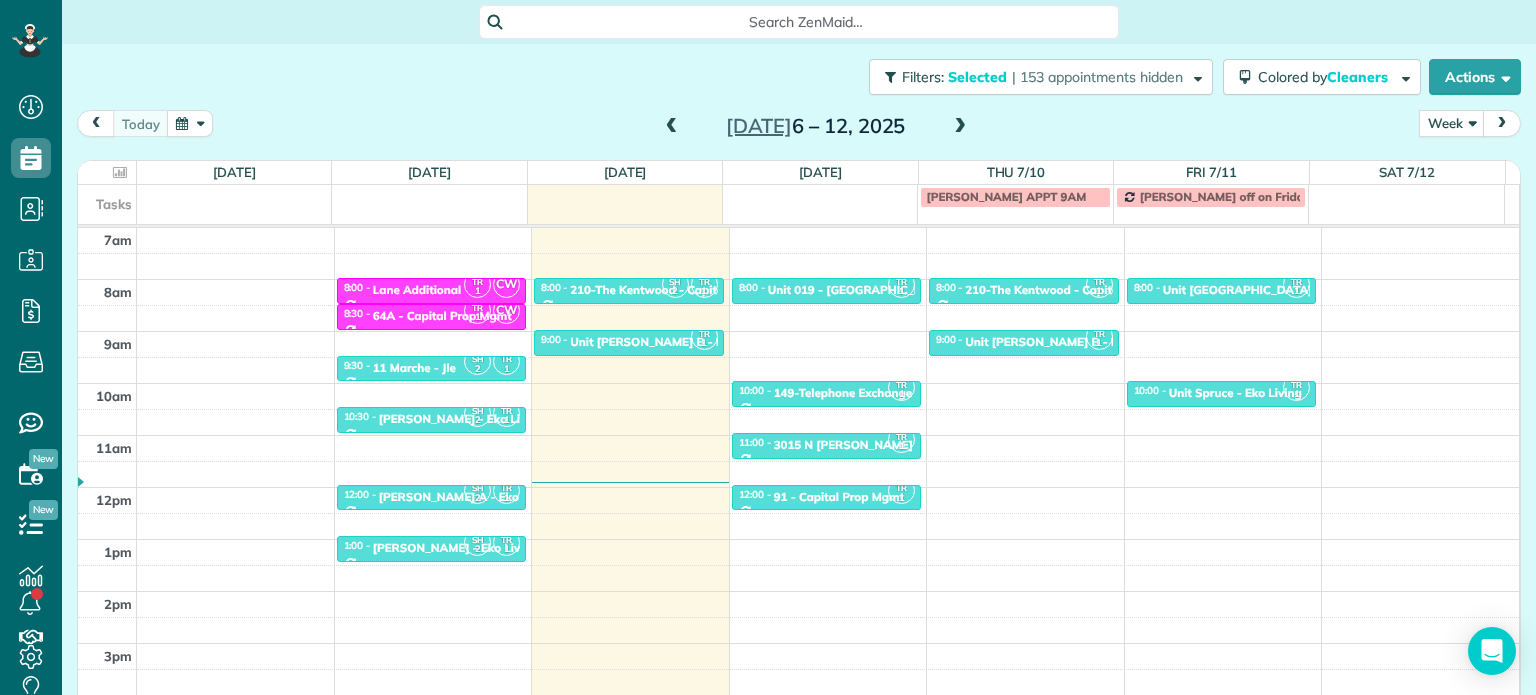 click at bounding box center (960, 127) 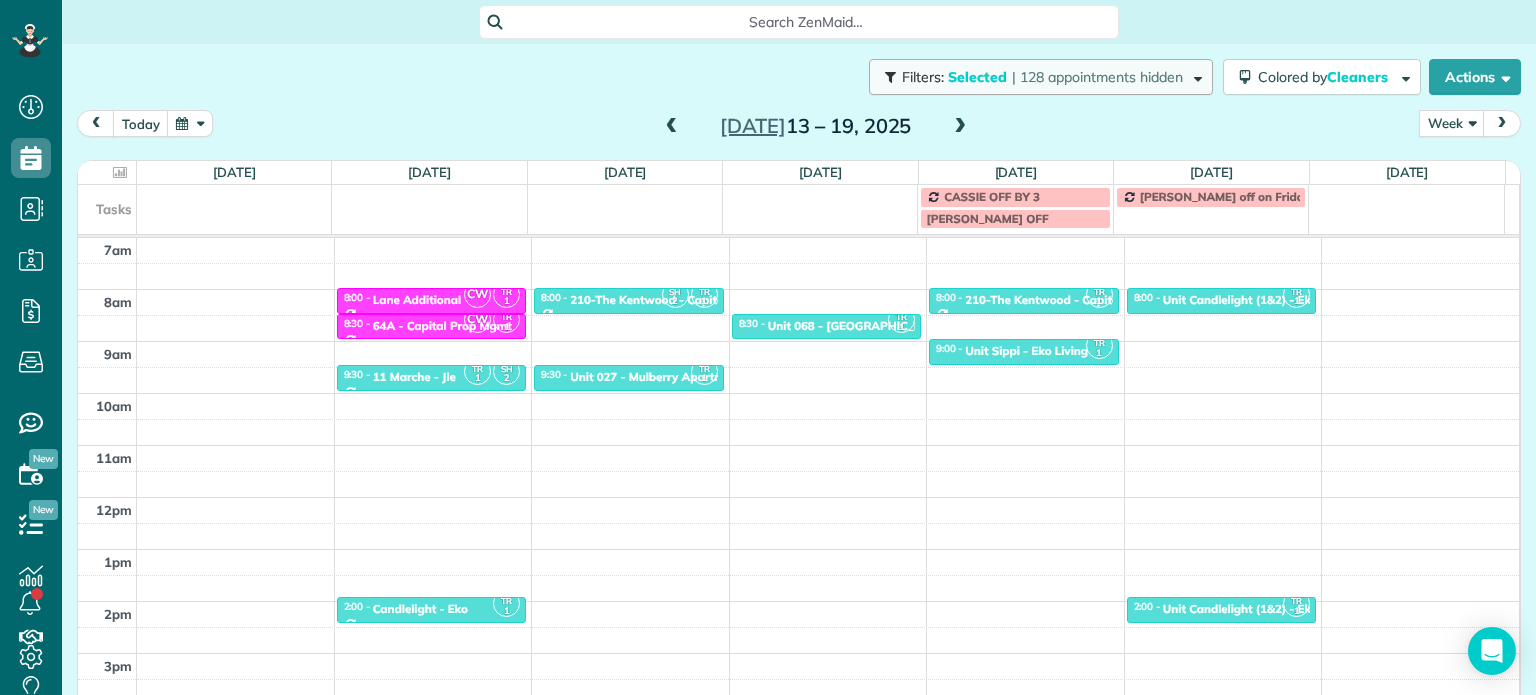 click on "|  128 appointments hidden" at bounding box center [1097, 77] 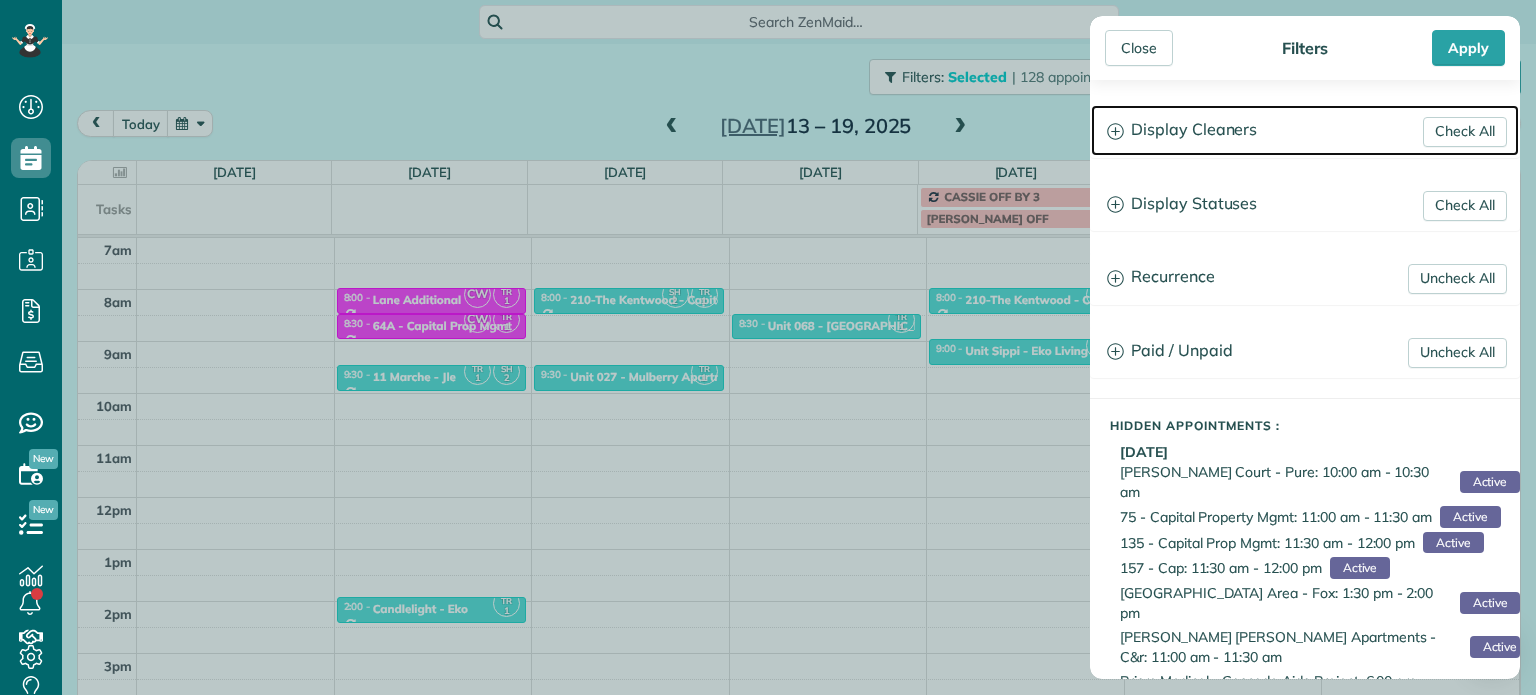 click on "Display Cleaners" at bounding box center [1305, 130] 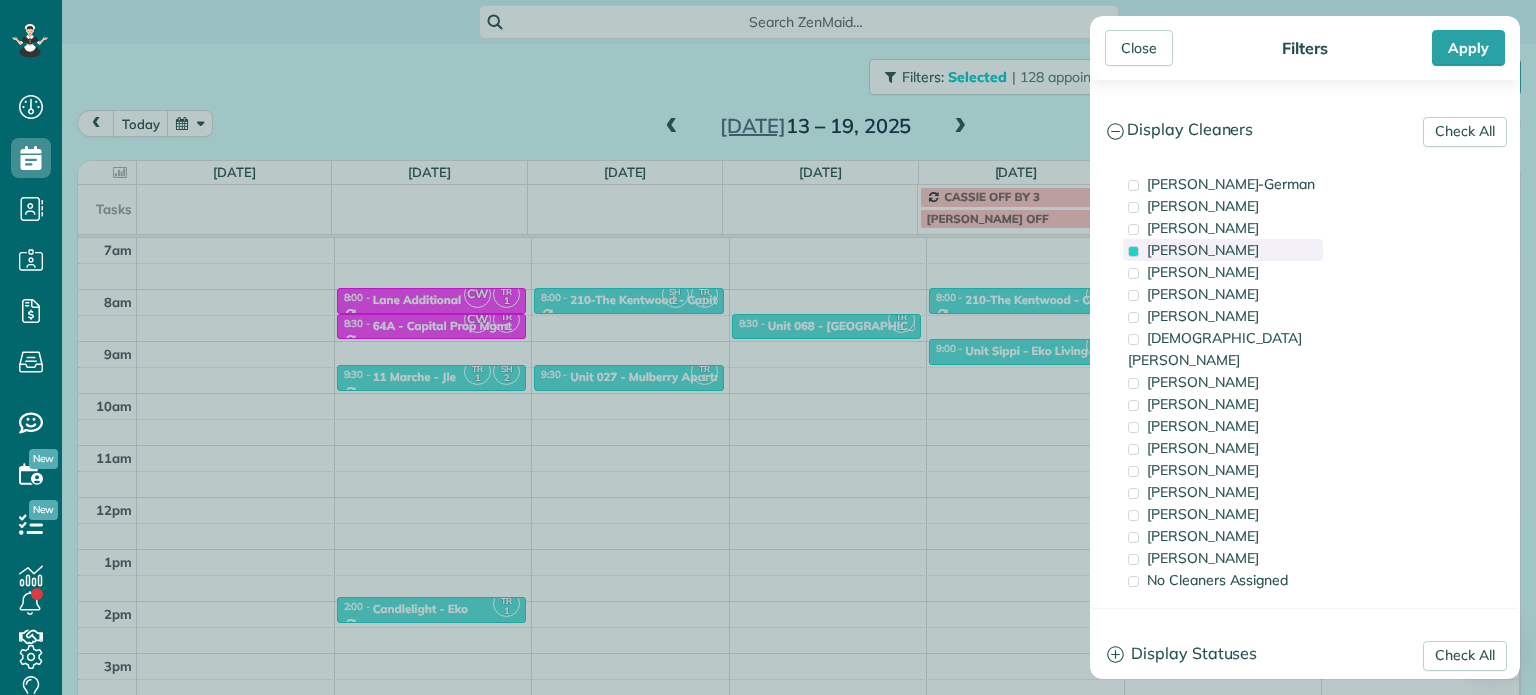 click on "[PERSON_NAME]" at bounding box center [1203, 250] 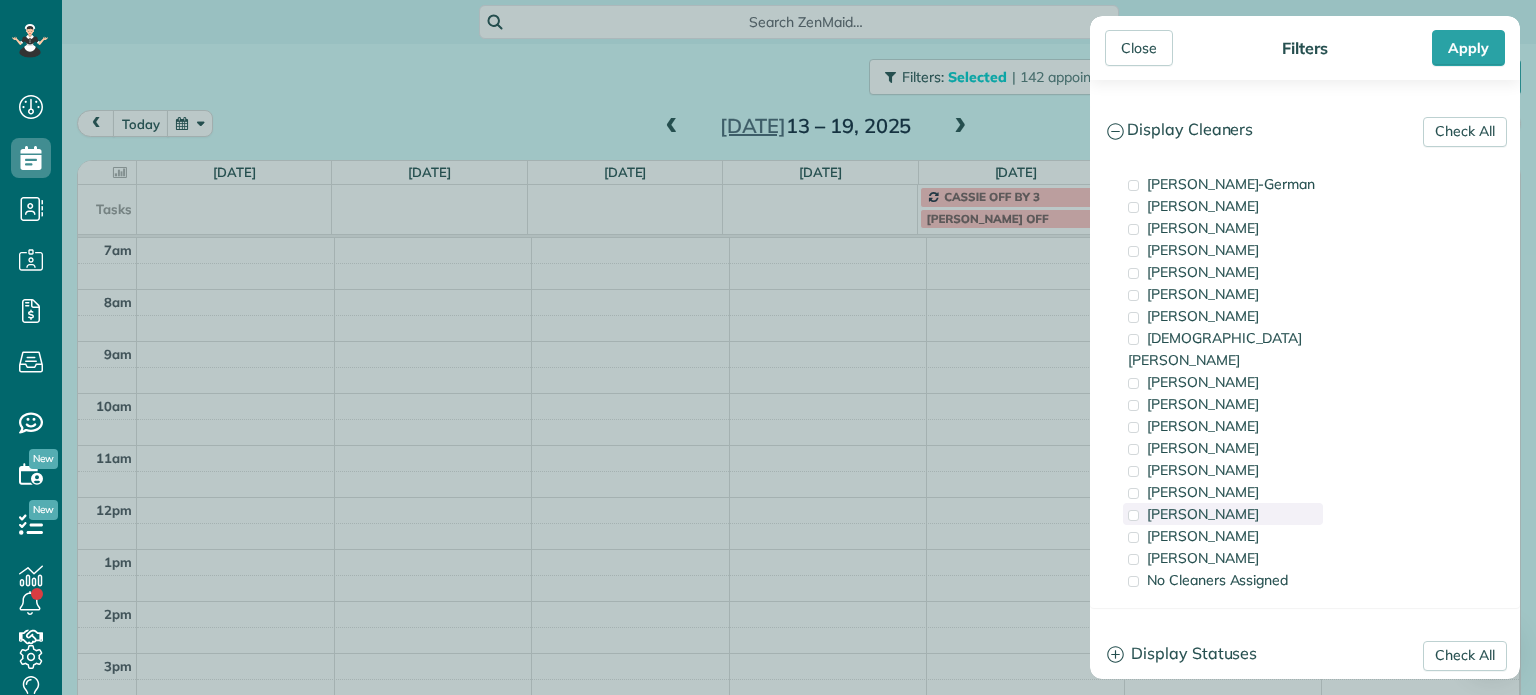 click on "[PERSON_NAME]" at bounding box center [1203, 514] 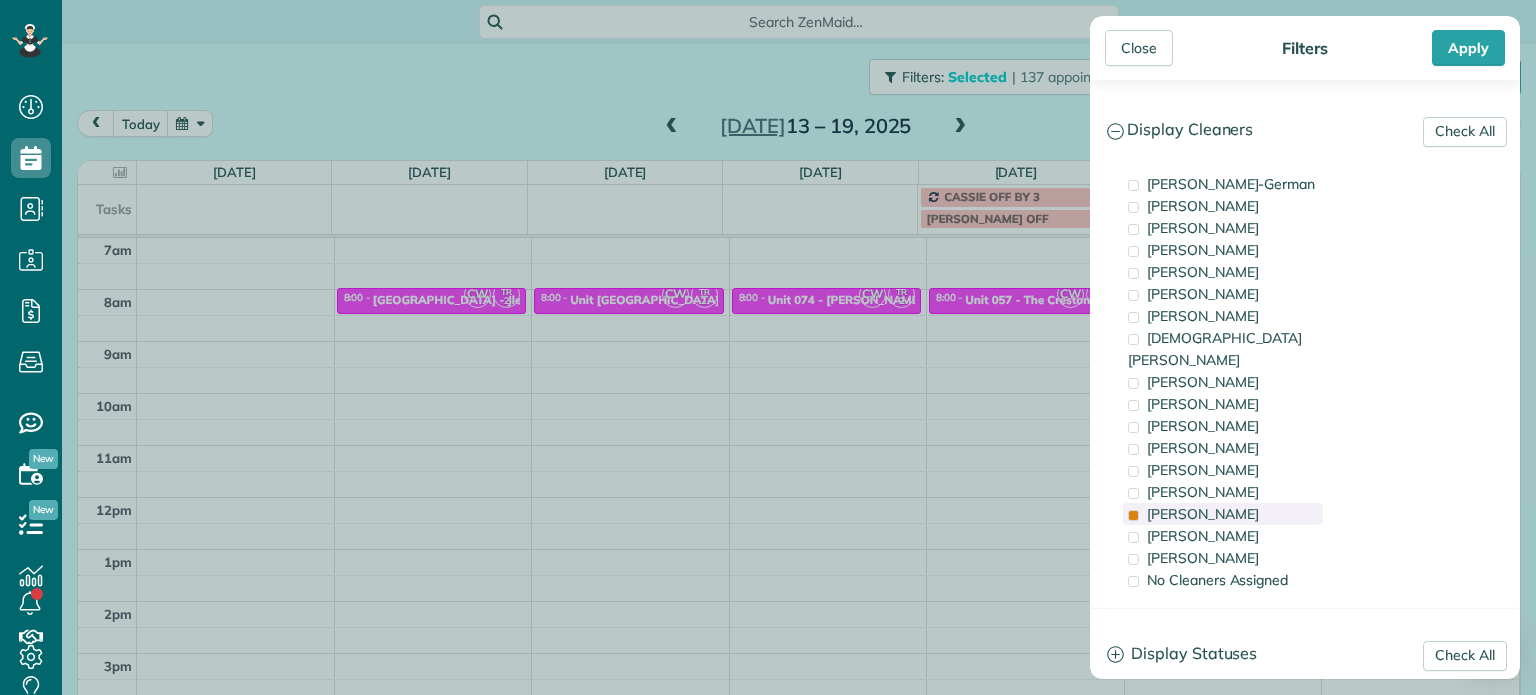 click on "[PERSON_NAME]" at bounding box center (1203, 514) 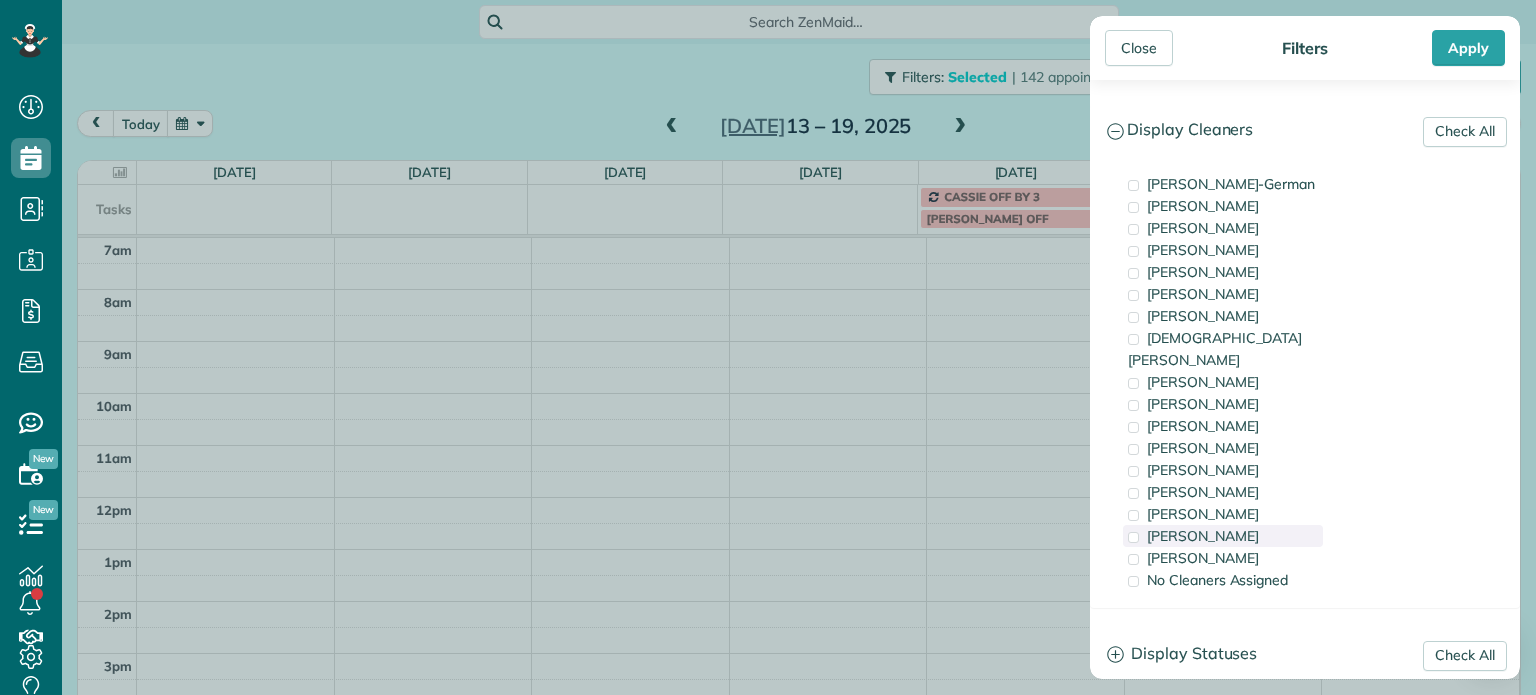 click on "[PERSON_NAME]" at bounding box center [1203, 536] 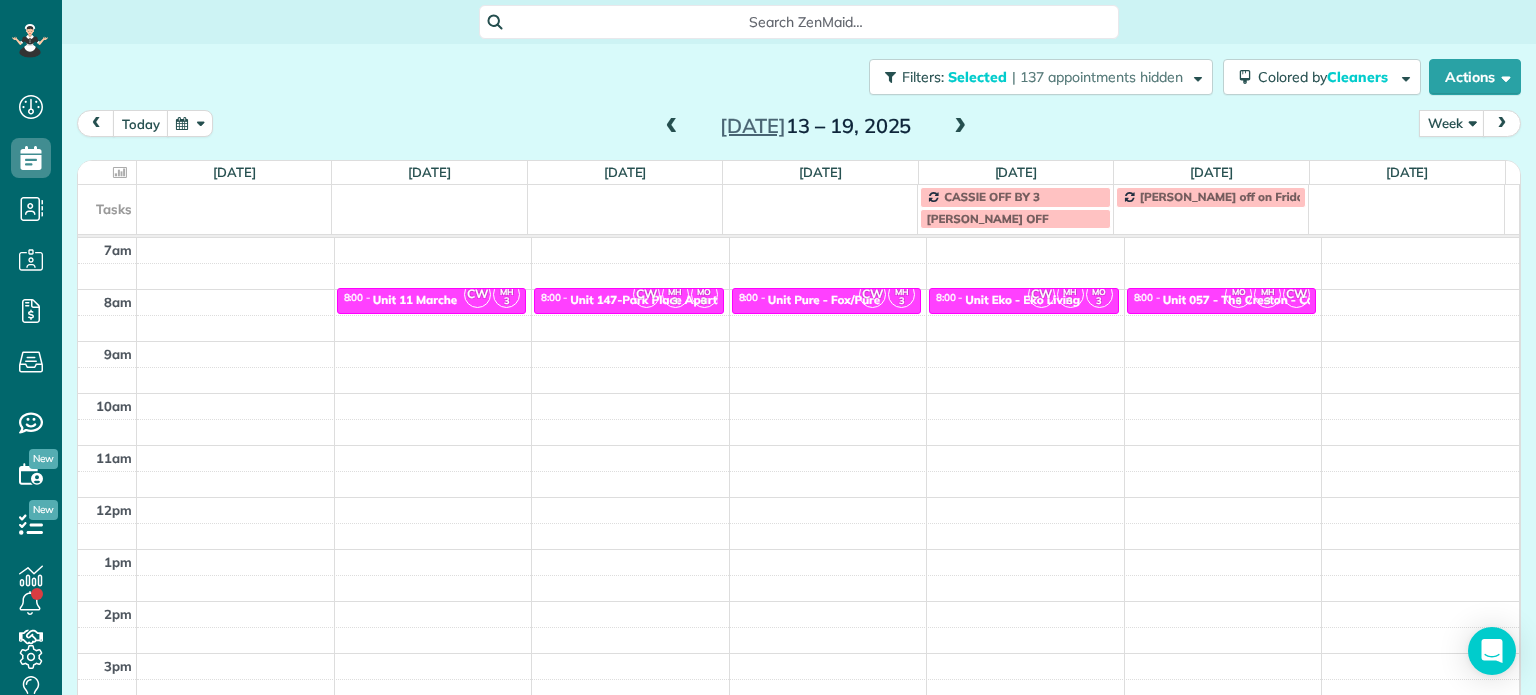 click on "Close
Filters
Apply
Check All
Display Cleaners
[PERSON_NAME]-German
[PERSON_NAME]
[PERSON_NAME]
[PERSON_NAME]
[PERSON_NAME]
[PERSON_NAME]
[PERSON_NAME]" at bounding box center (768, 347) 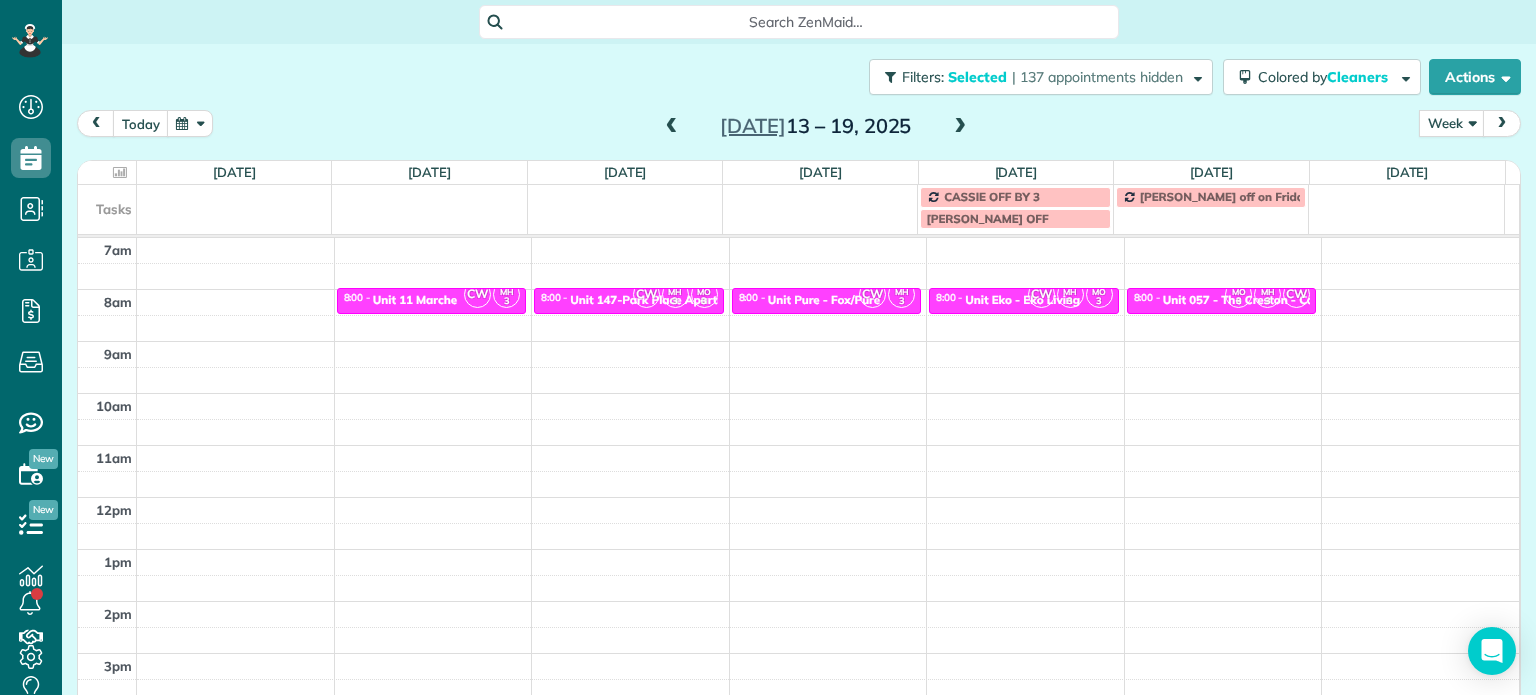 click at bounding box center (672, 127) 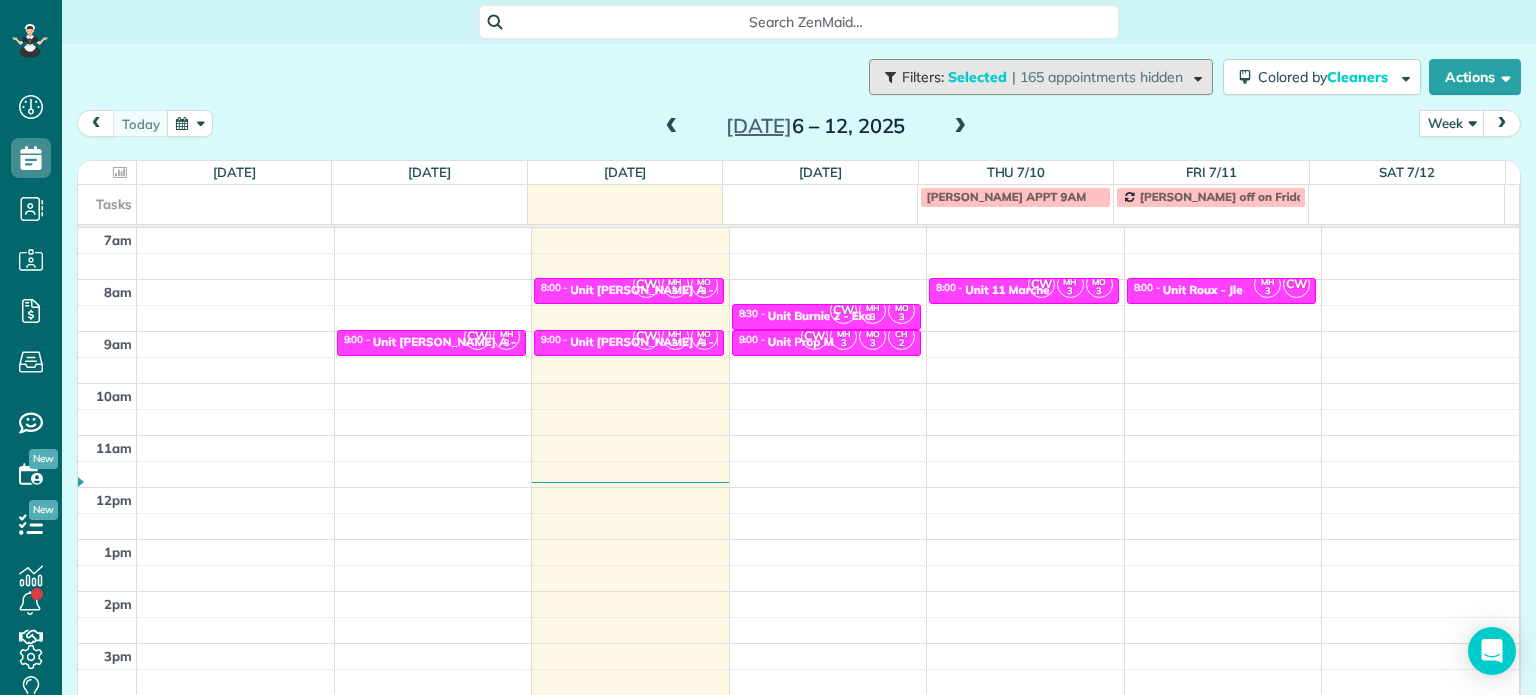 click on "|  165 appointments hidden" at bounding box center [1097, 77] 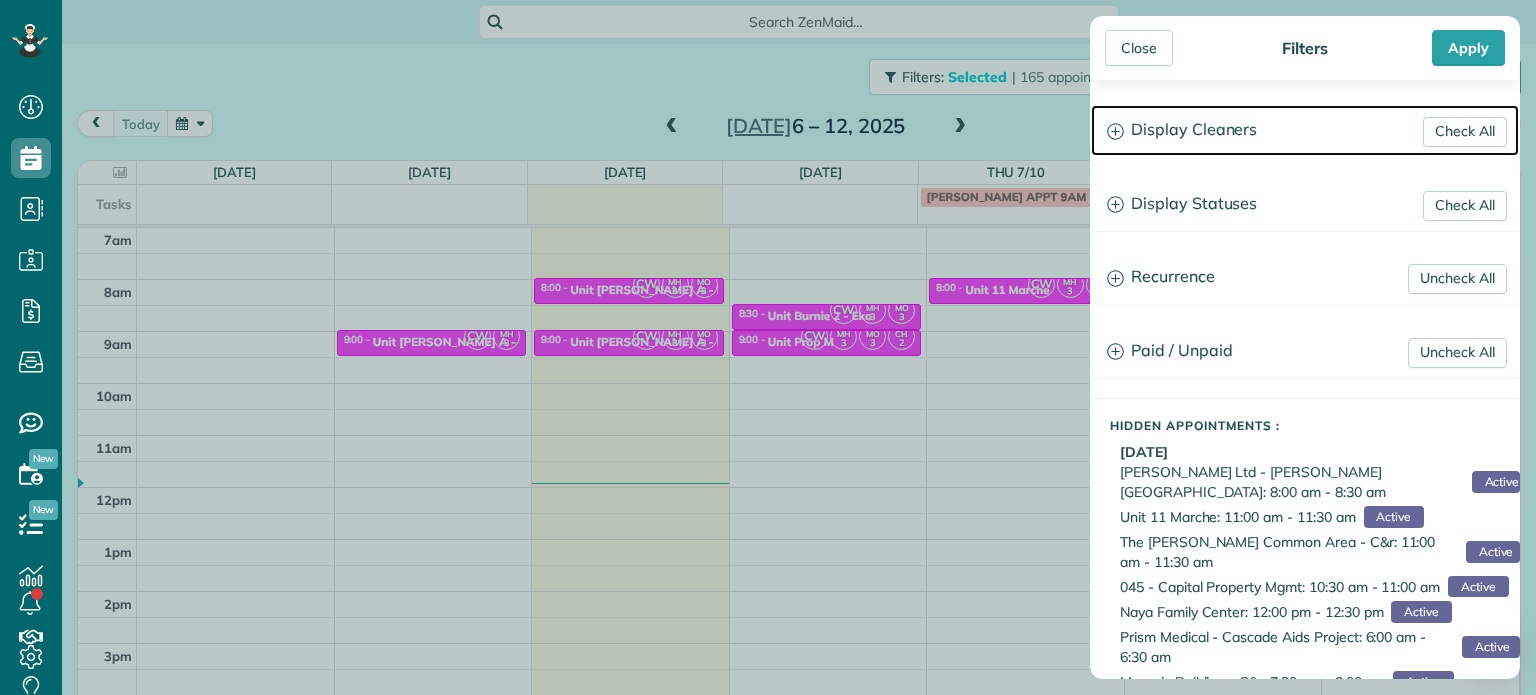 click on "Display Cleaners" at bounding box center (1305, 130) 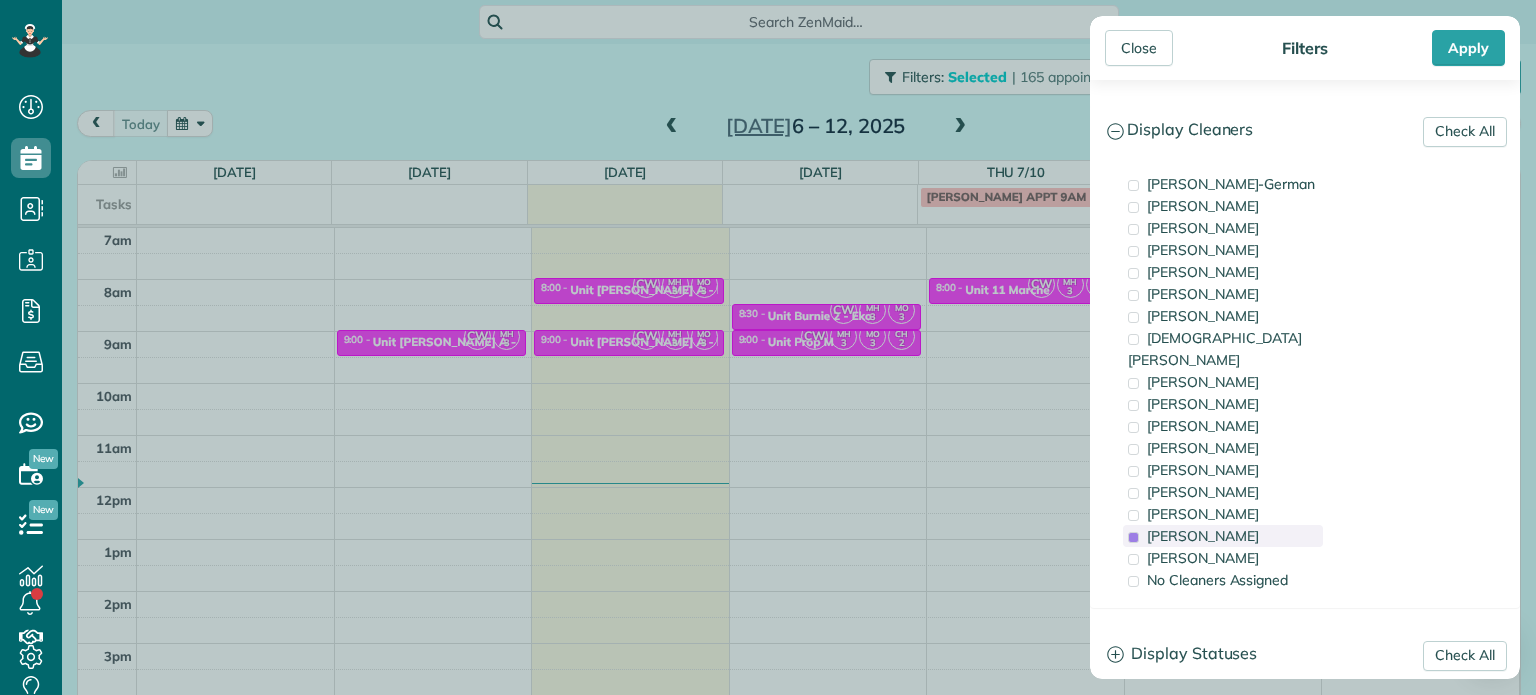 click on "[PERSON_NAME]" at bounding box center [1223, 536] 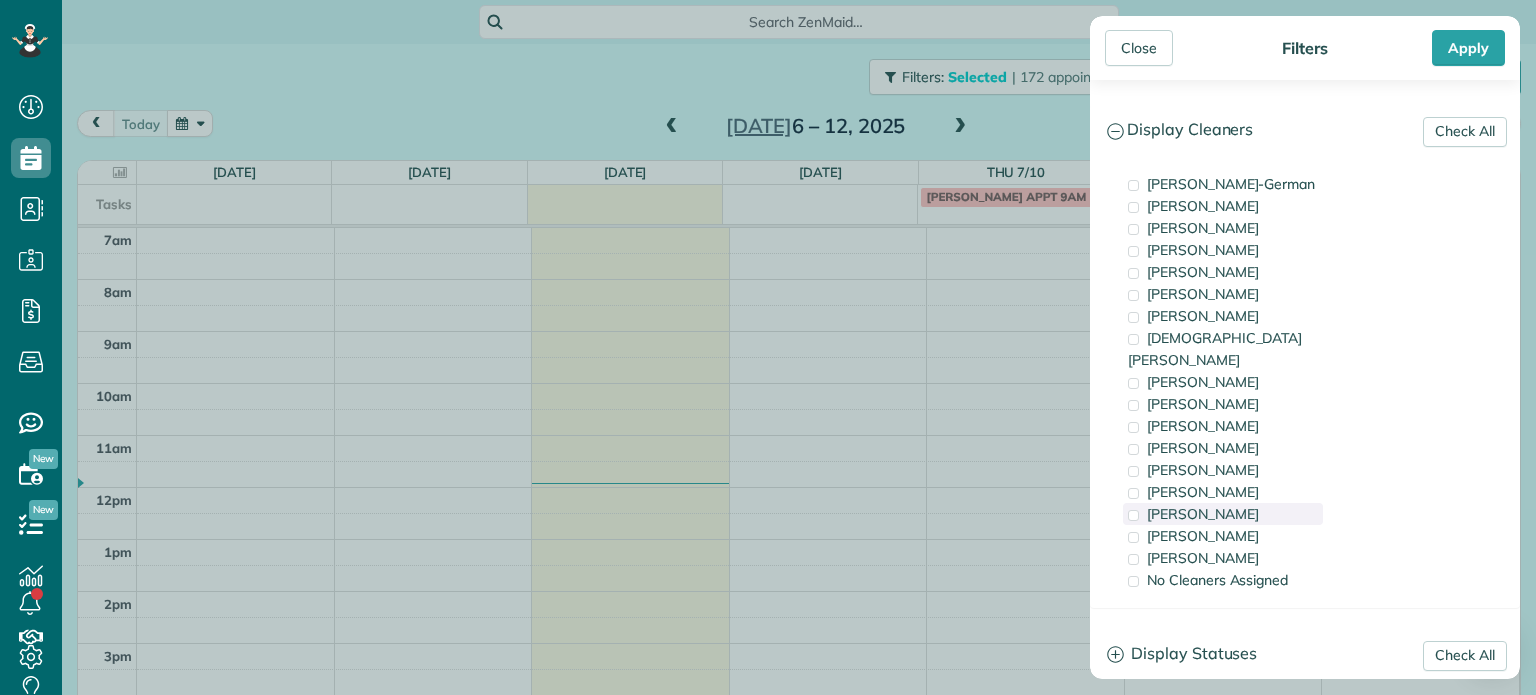 click on "[PERSON_NAME]" at bounding box center (1223, 514) 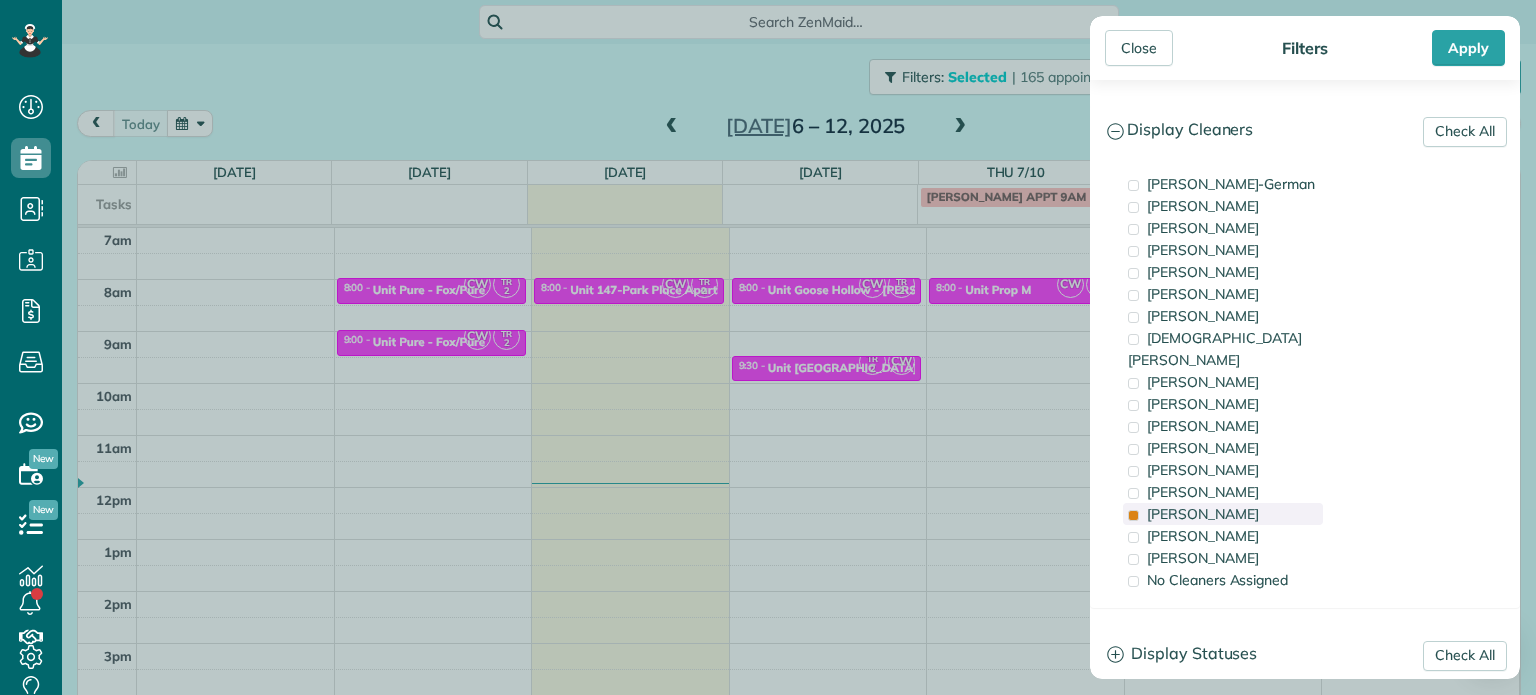 click on "[PERSON_NAME]" at bounding box center (1223, 514) 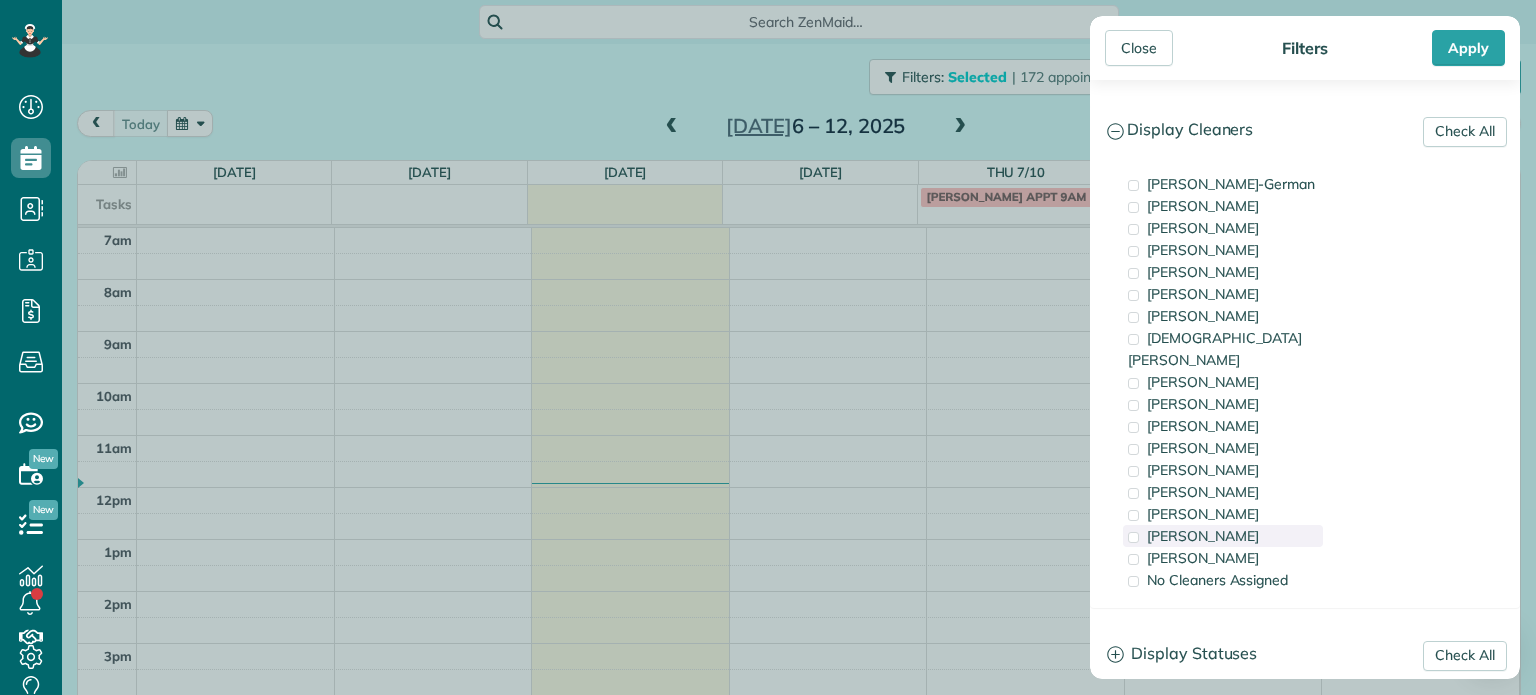 click on "[PERSON_NAME]" at bounding box center [1223, 536] 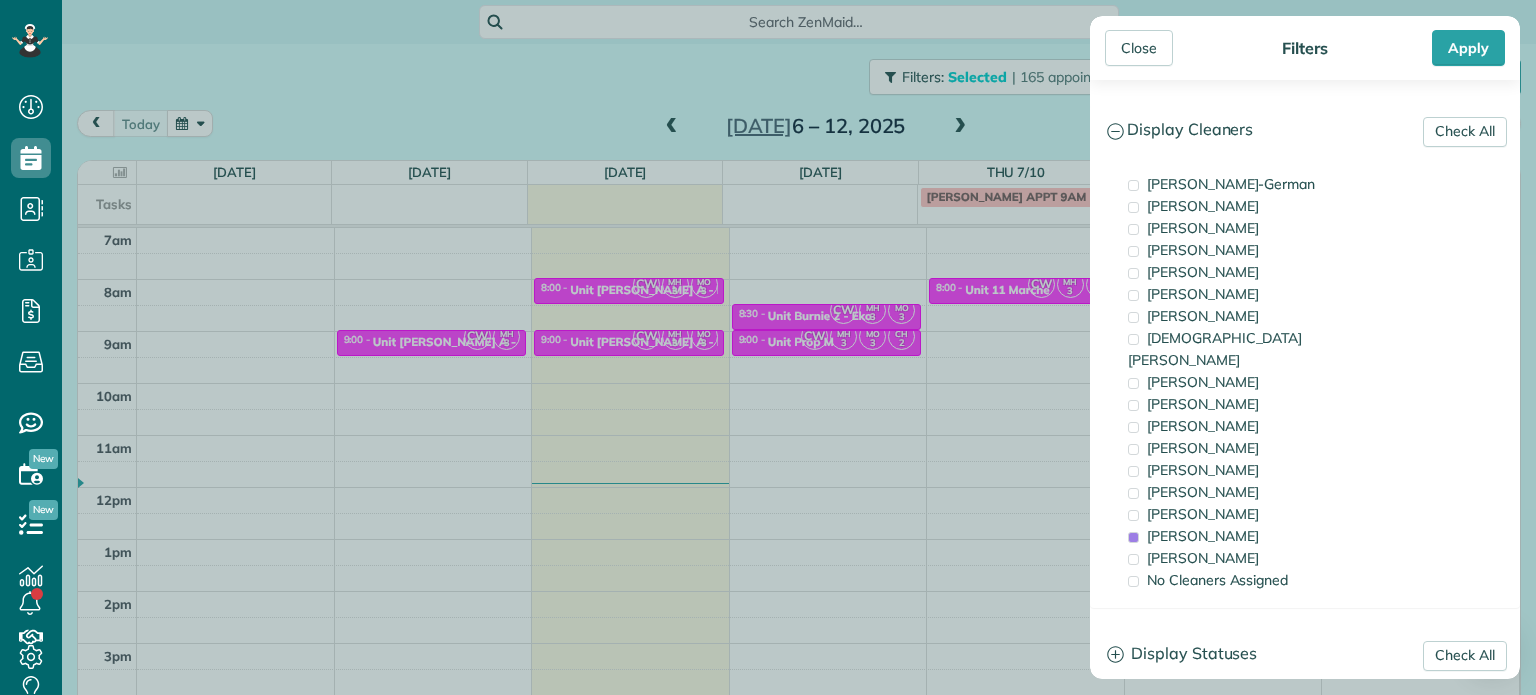 click on "Close
Filters
Apply
Check All
Display Cleaners
[PERSON_NAME]-German
[PERSON_NAME]
[PERSON_NAME]
[PERSON_NAME]
[PERSON_NAME]
[PERSON_NAME]
[PERSON_NAME]" at bounding box center [768, 347] 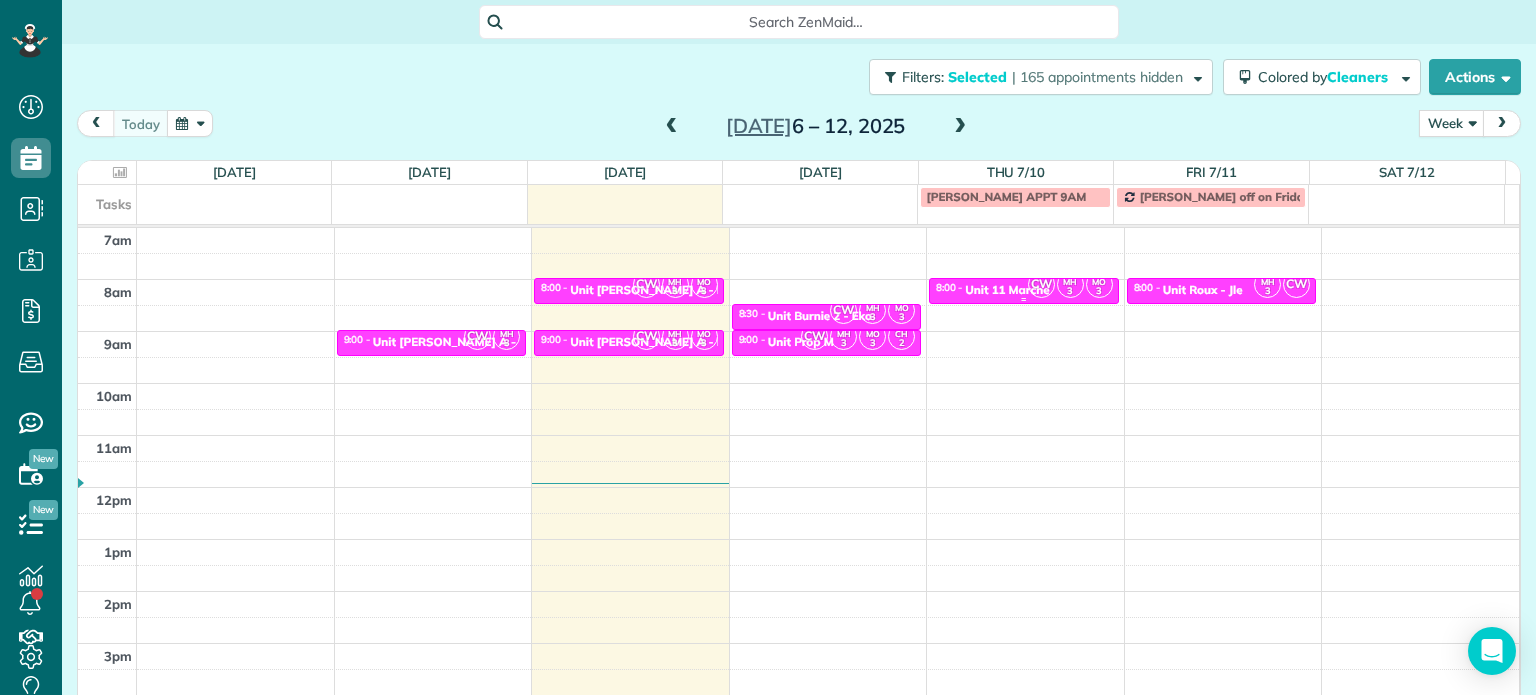 click on "CW" at bounding box center (1041, 284) 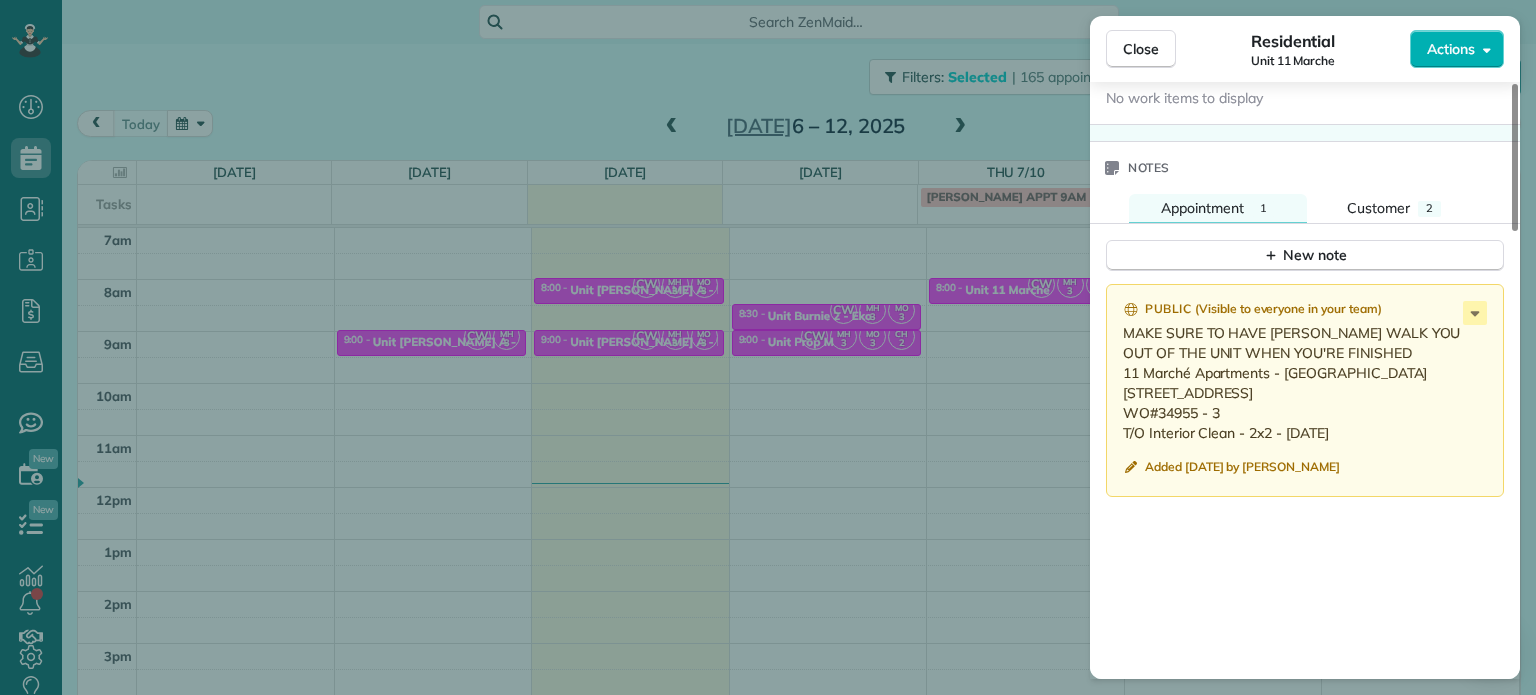 scroll, scrollTop: 1600, scrollLeft: 0, axis: vertical 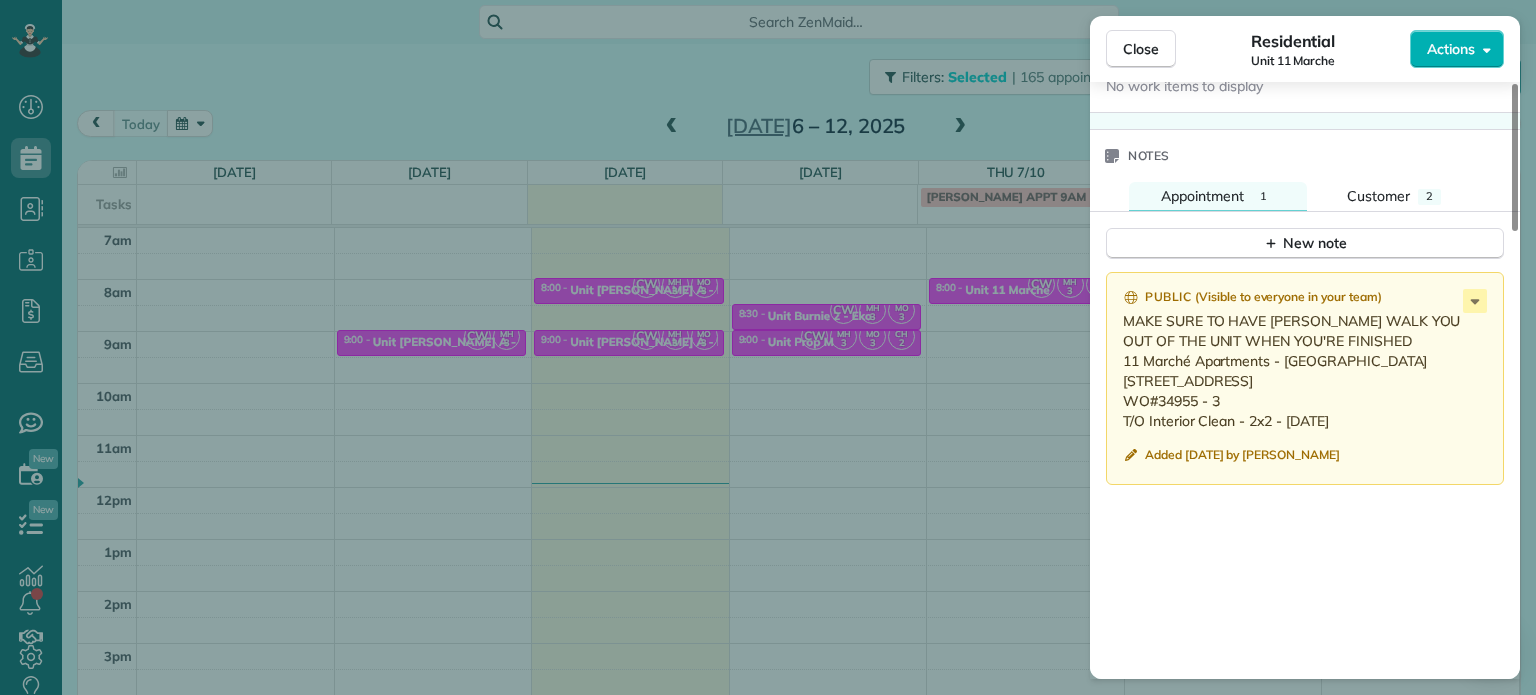 click on "Close Residential Unit 11 Marche Actions Status Active Unit 11 Marche · Open profile No phone number on record Add phone number No email on record Add email View Details Residential [DATE] ( [DATE] ) 8:00 AM 8:30 AM 30 minutes One time [STREET_ADDRESS] Service was not rated yet Setup ratings Cleaners Time in and out Assign Invite Cleaners [PERSON_NAME] 8:00 AM 8:30 AM [PERSON_NAME] 8:00 AM 8:30 AM [PERSON_NAME]-German 8:00 AM 8:30 AM Checklist Try Now Keep this appointment up to your standards. Stay on top of every detail, keep your cleaners organised, and your client happy. Assign a checklist Watch a 5 min demo Billing Billing actions Price $0.00 Overcharge $0.00 Discount $0.00 Coupon discount - Primary tax - Secondary tax - Total appointment price $0.00 Tips collected New feature! $0.00 [PERSON_NAME] as paid Total including tip $0.00 Get paid online in no-time! Send an invoice and reward your cleaners with tips Charge customer credit card Appointment custom fields" at bounding box center (768, 347) 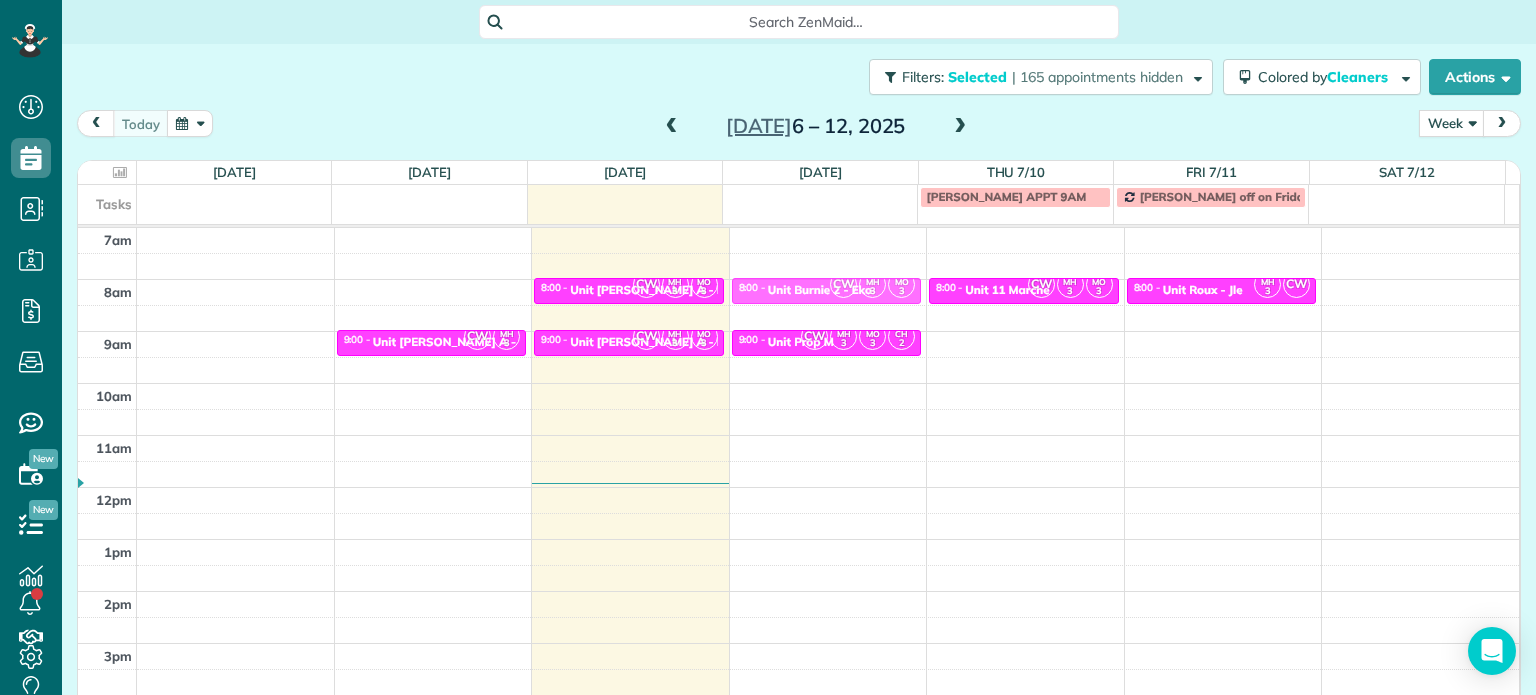 drag, startPoint x: 864, startPoint y: 312, endPoint x: 871, endPoint y: 283, distance: 29.832869 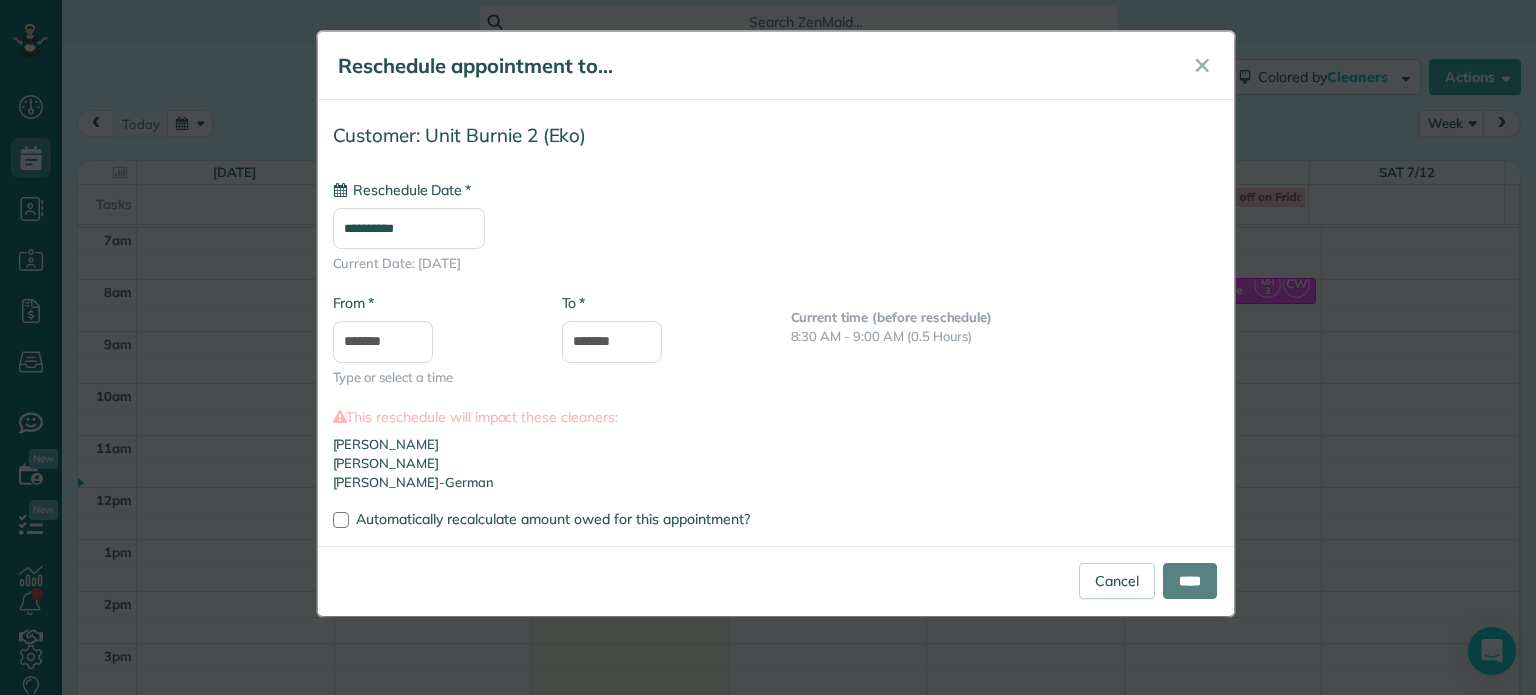 type on "**********" 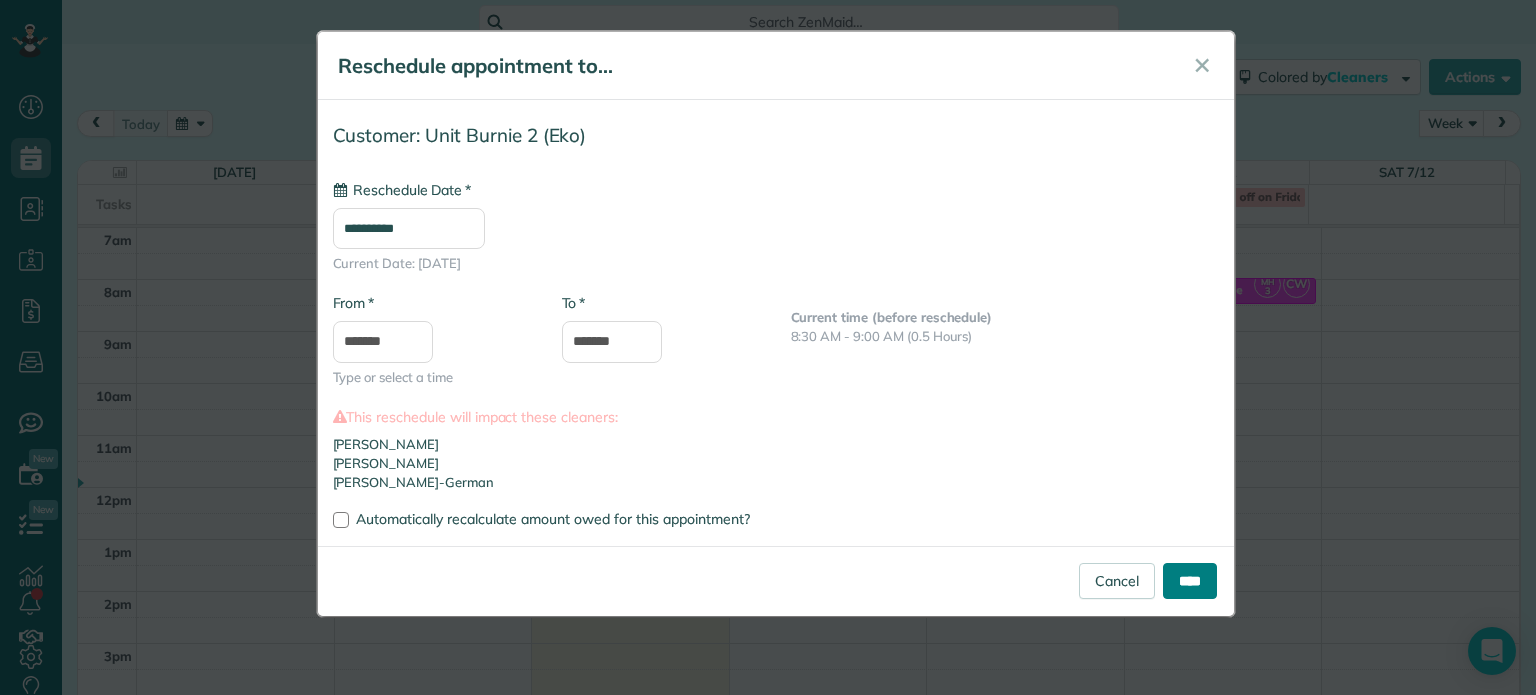 click on "****" at bounding box center [1190, 581] 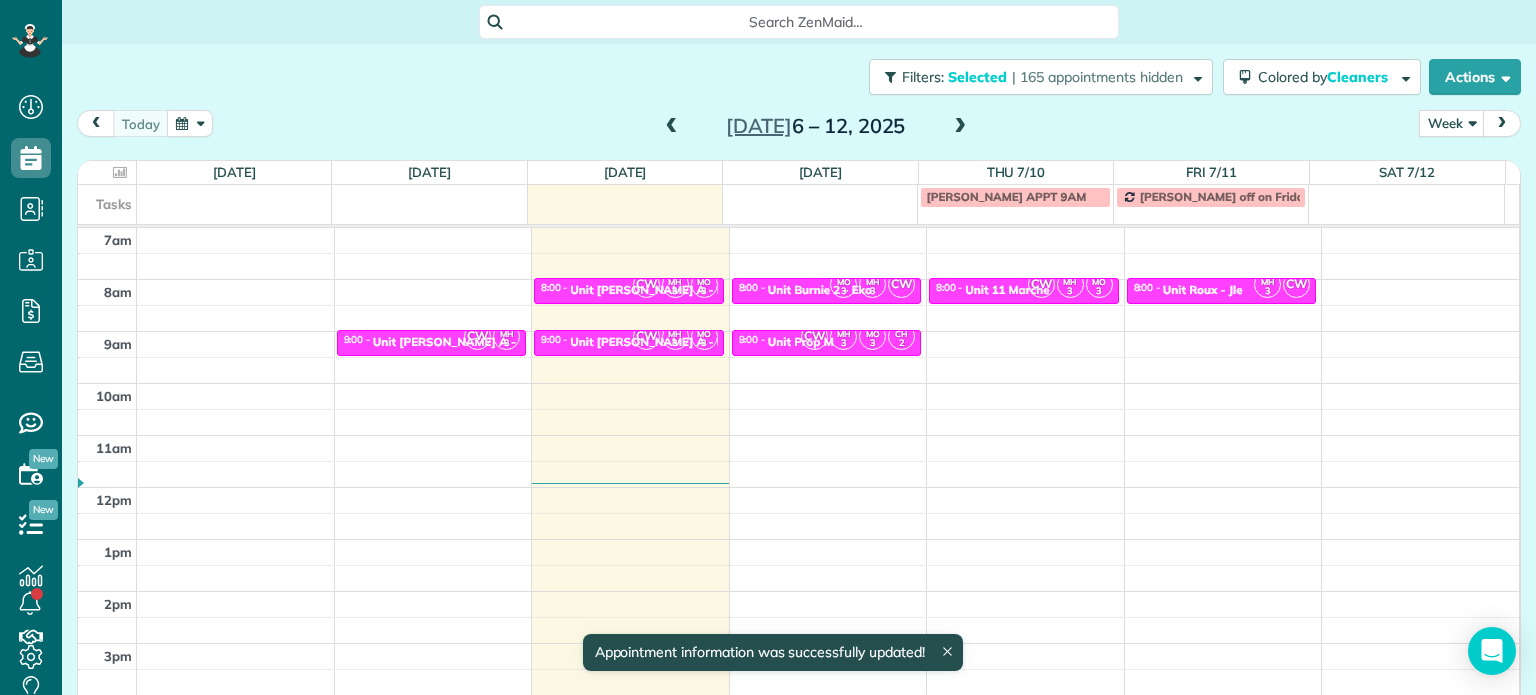 click at bounding box center (960, 127) 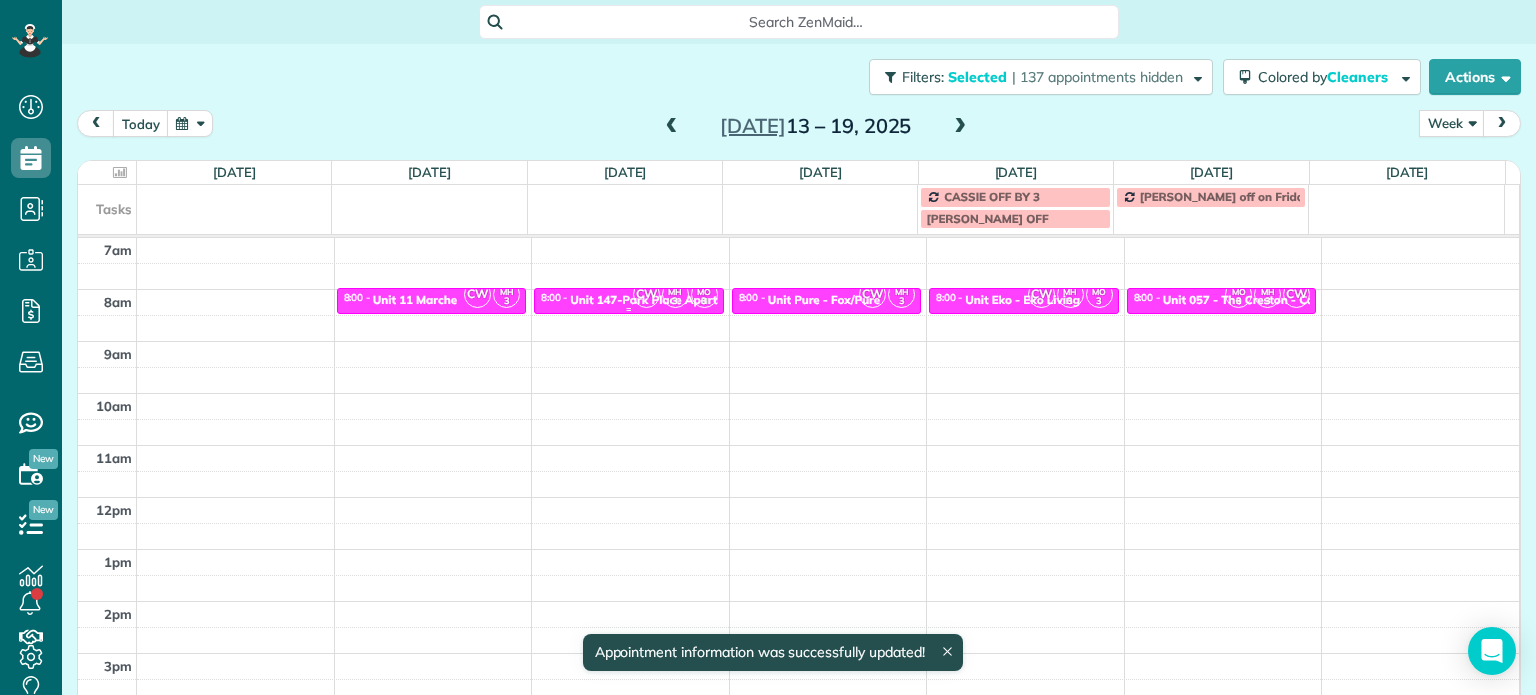 click on "CW" at bounding box center (646, 294) 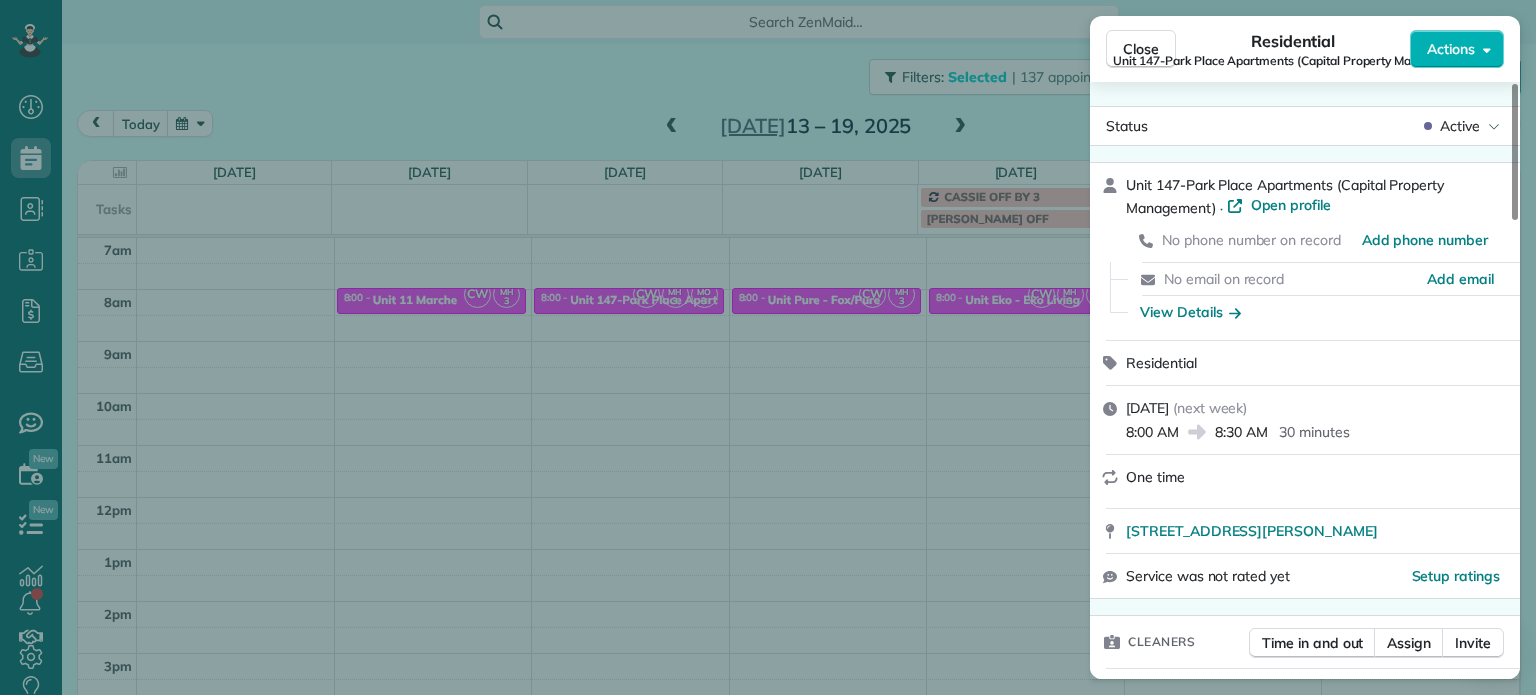 click on "Close Residential Unit 147-Park Place Apartments (Capital Property Management) Actions Status Active Unit 147-Park Place Apartments (Capital Property Management) · Open profile No phone number on record Add phone number No email on record Add email View Details Residential [DATE] ( next week ) 8:00 AM 8:30 AM 30 minutes One time [STREET_ADDRESS][PERSON_NAME] Service was not rated yet Setup ratings Cleaners Time in and out Assign Invite Cleaners [PERSON_NAME] 8:00 AM 8:30 AM [PERSON_NAME] 8:00 AM 8:30 AM [PERSON_NAME]-German 8:00 AM 8:30 AM Checklist Try Now Keep this appointment up to your standards. Stay on top of every detail, keep your cleaners organised, and your client happy. Assign a checklist Watch a 5 min demo Billing Billing actions Price $0.00 Overcharge $0.00 Discount $0.00 Coupon discount - Primary tax - Secondary tax - Total appointment price $0.00 Tips collected New feature! $0.00 [PERSON_NAME] as paid Total including tip $0.00 Get paid online in no-time! 1" at bounding box center [768, 347] 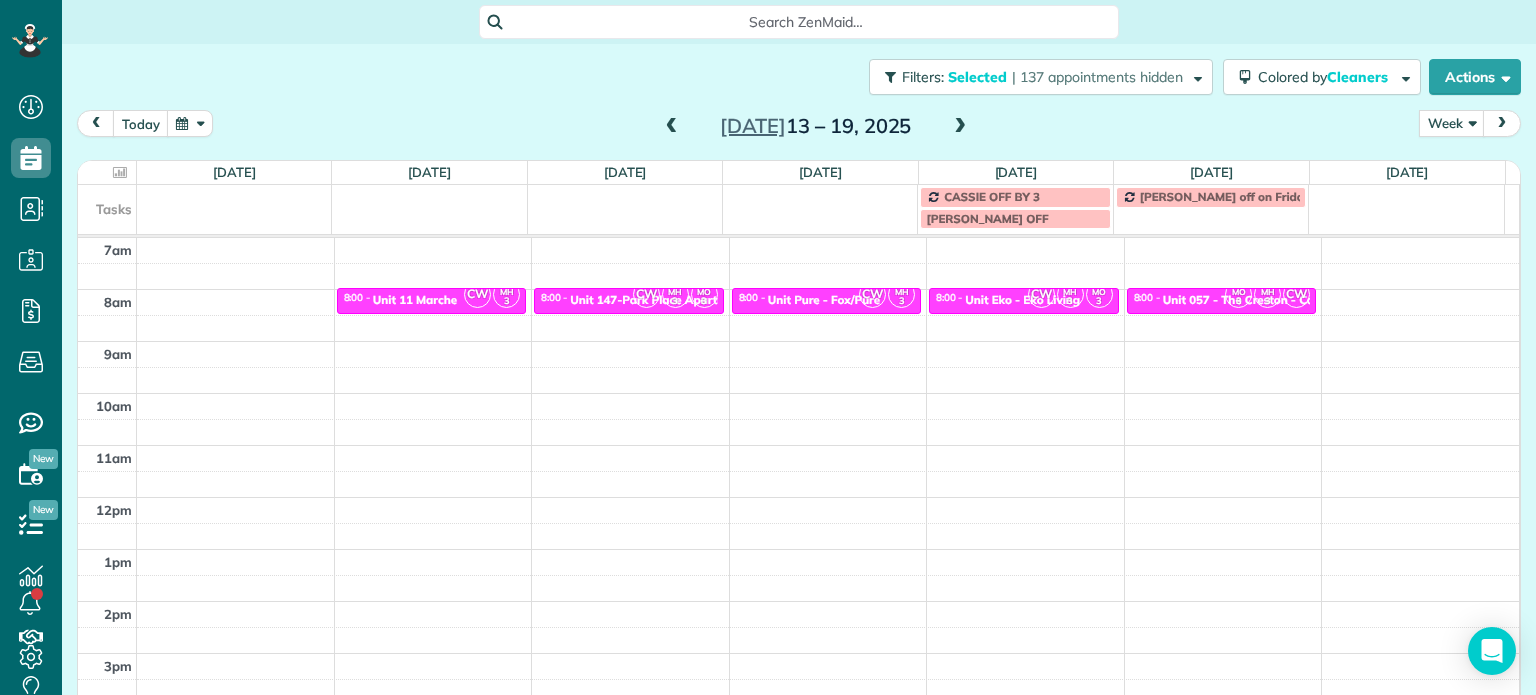 click at bounding box center [672, 127] 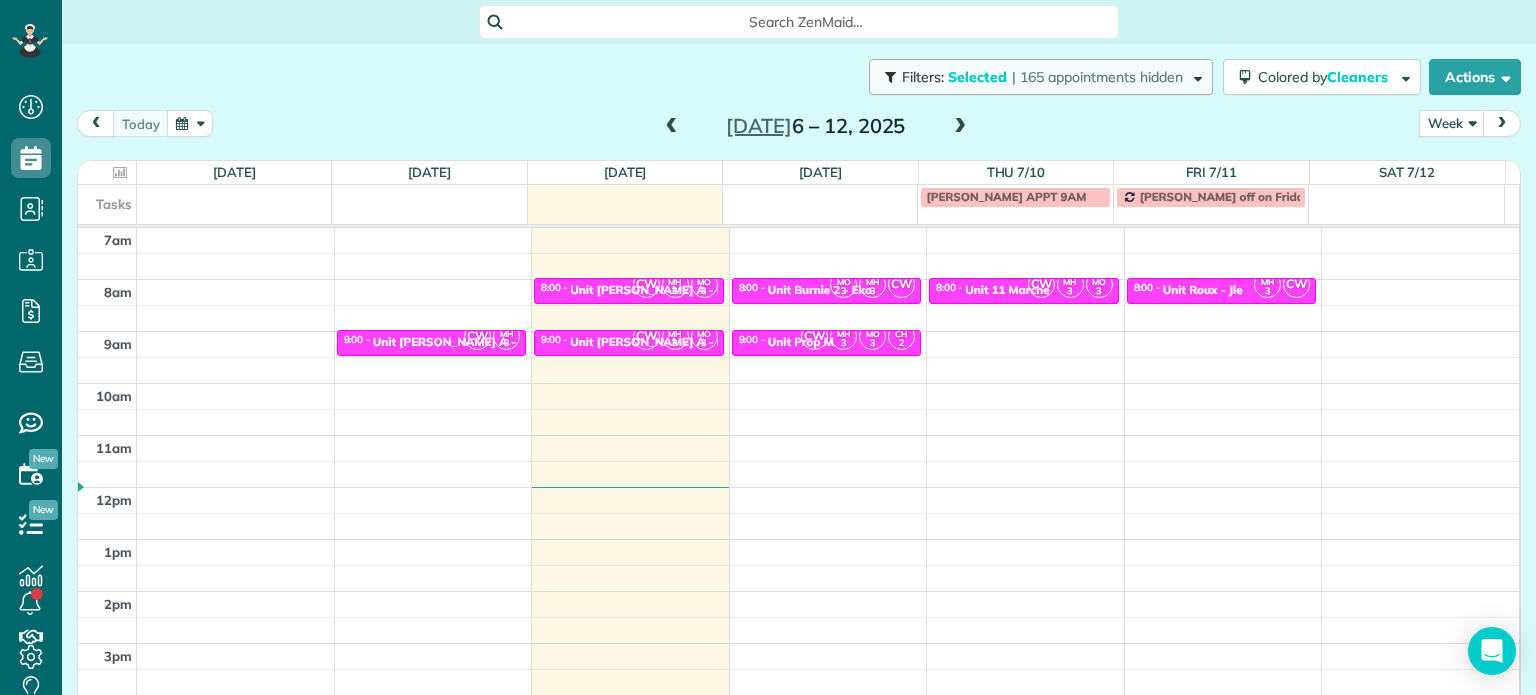 click on "|  165 appointments hidden" at bounding box center (1097, 77) 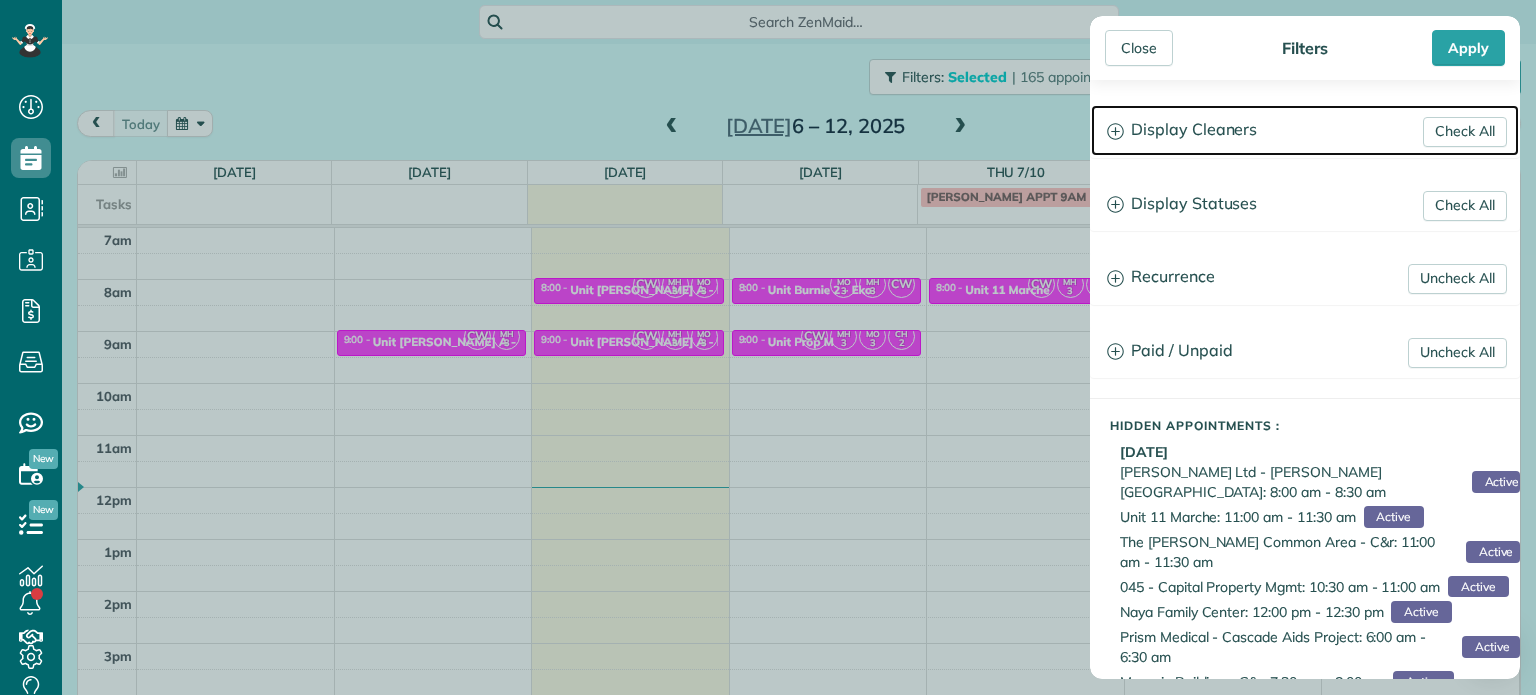 click on "Display Cleaners" at bounding box center [1305, 130] 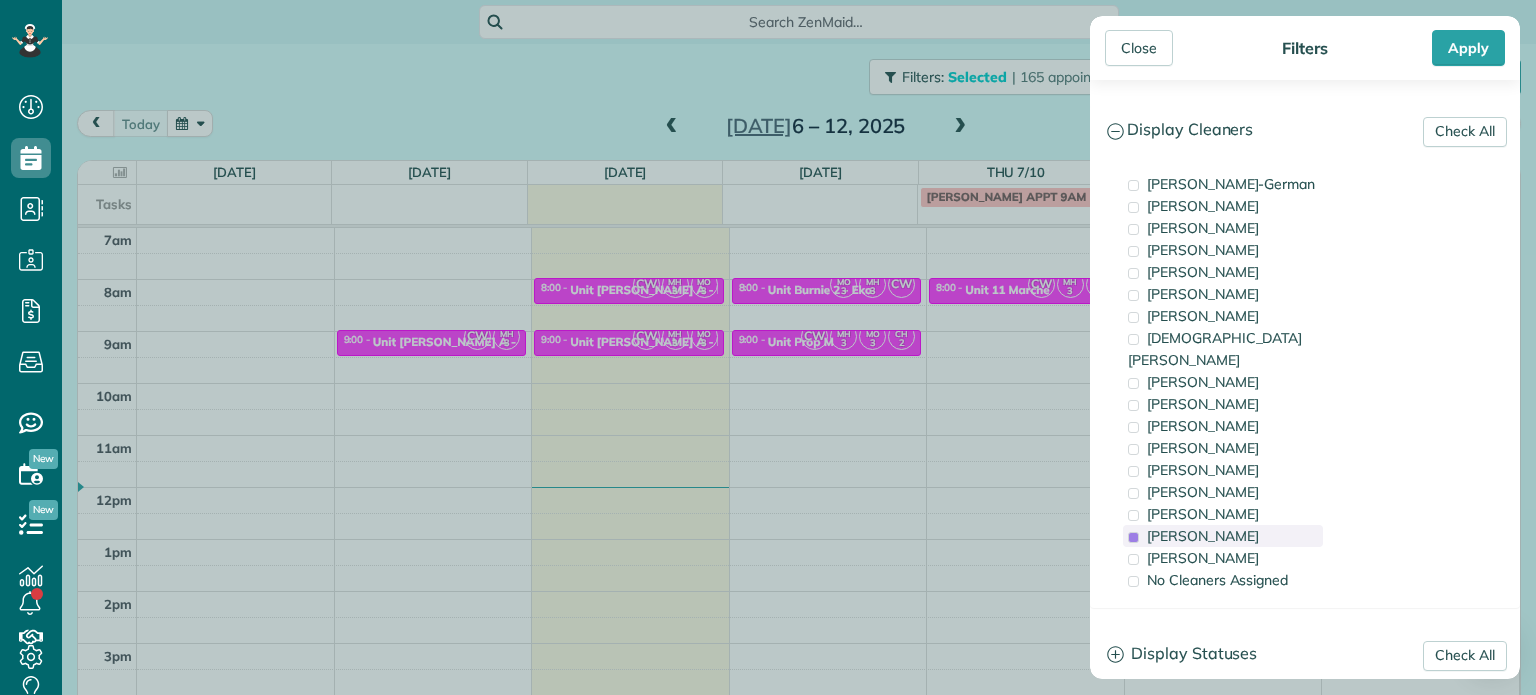 click on "[PERSON_NAME]" at bounding box center (1203, 536) 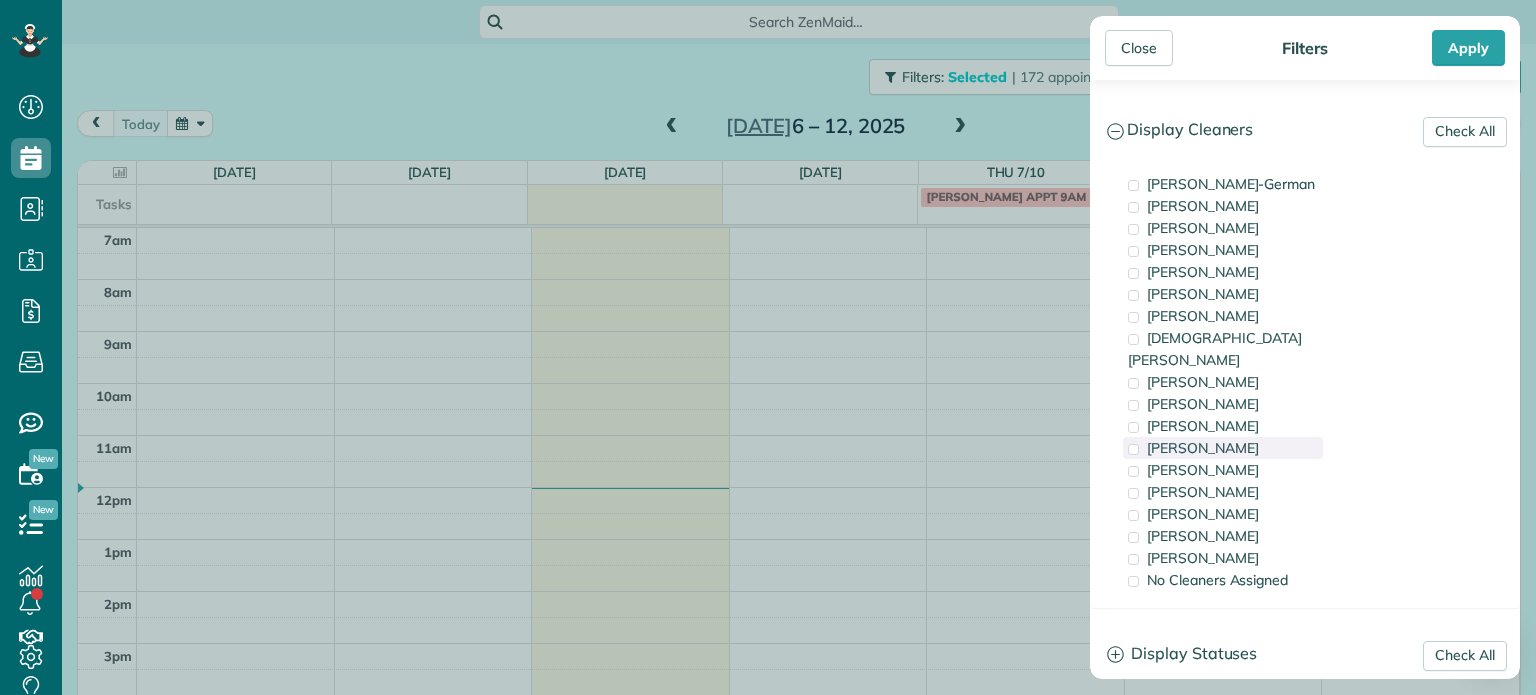 click on "[PERSON_NAME]" at bounding box center (1223, 448) 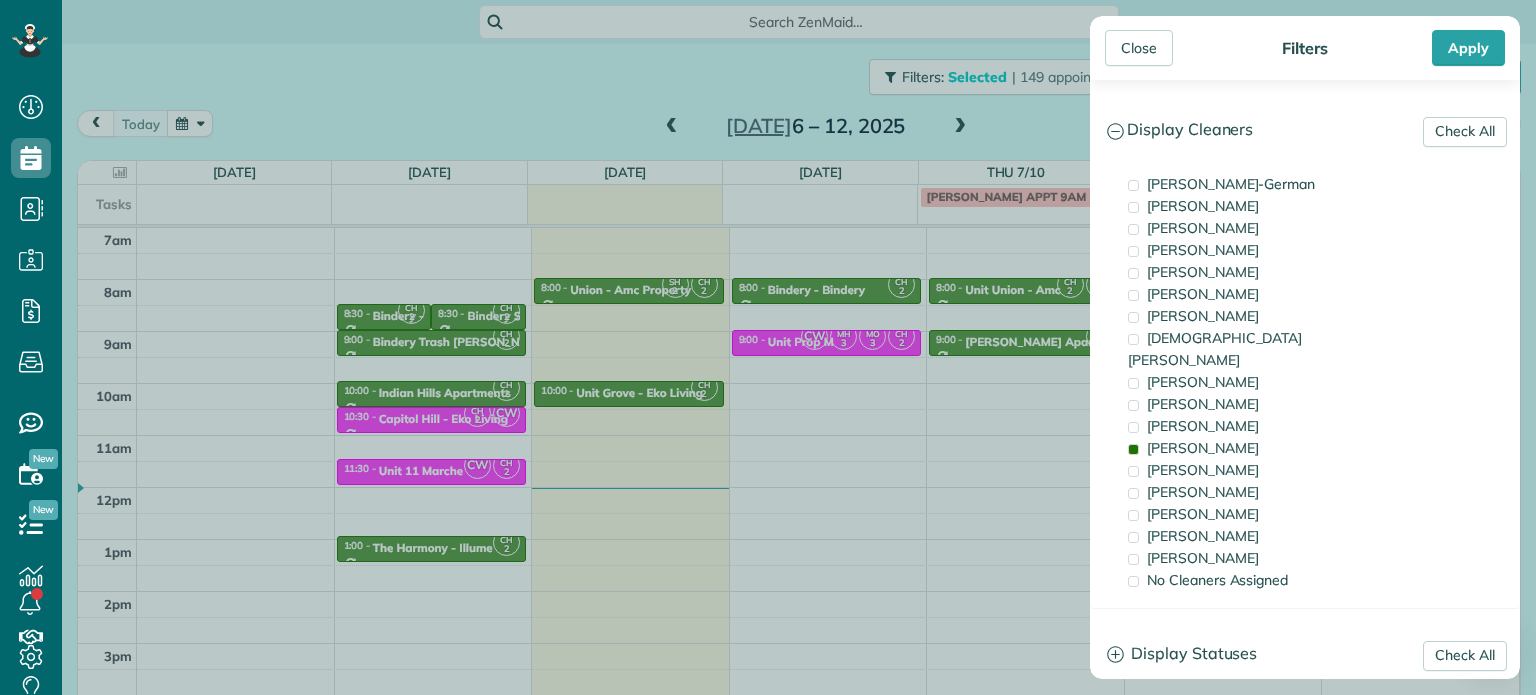 click on "Close
Filters
Apply
Check All
Display Cleaners
[PERSON_NAME]-German
[PERSON_NAME]
[PERSON_NAME]
[PERSON_NAME]
[PERSON_NAME]
[PERSON_NAME]
[PERSON_NAME]" at bounding box center (768, 347) 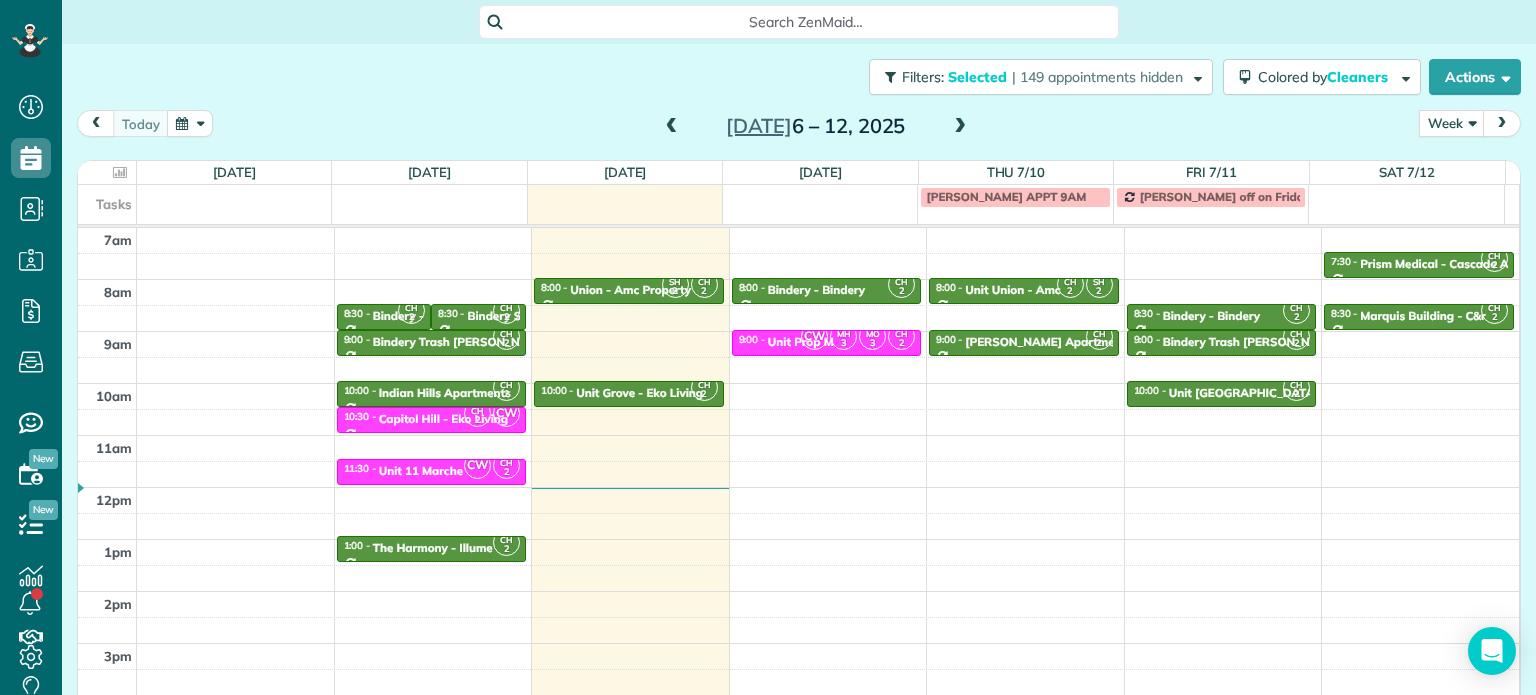 click at bounding box center [960, 127] 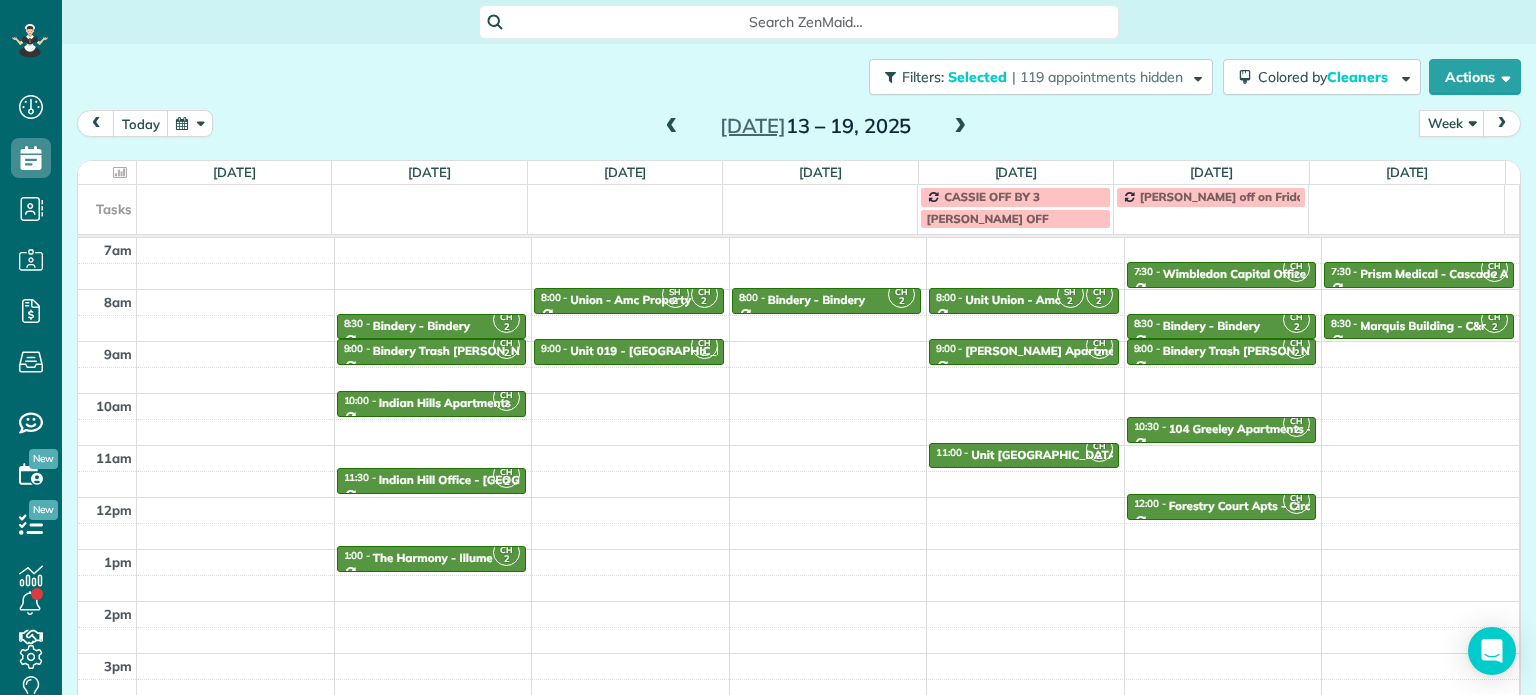 click at bounding box center [672, 127] 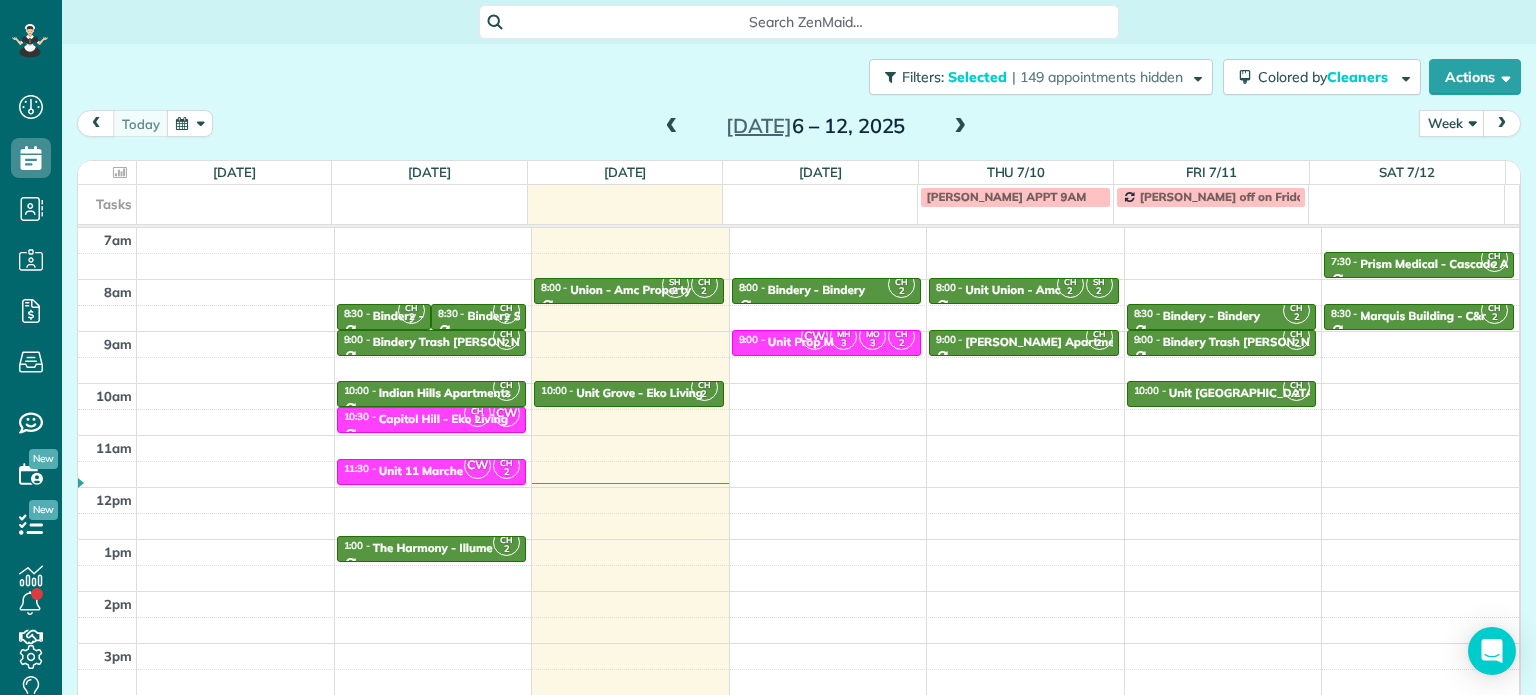 click at bounding box center (960, 127) 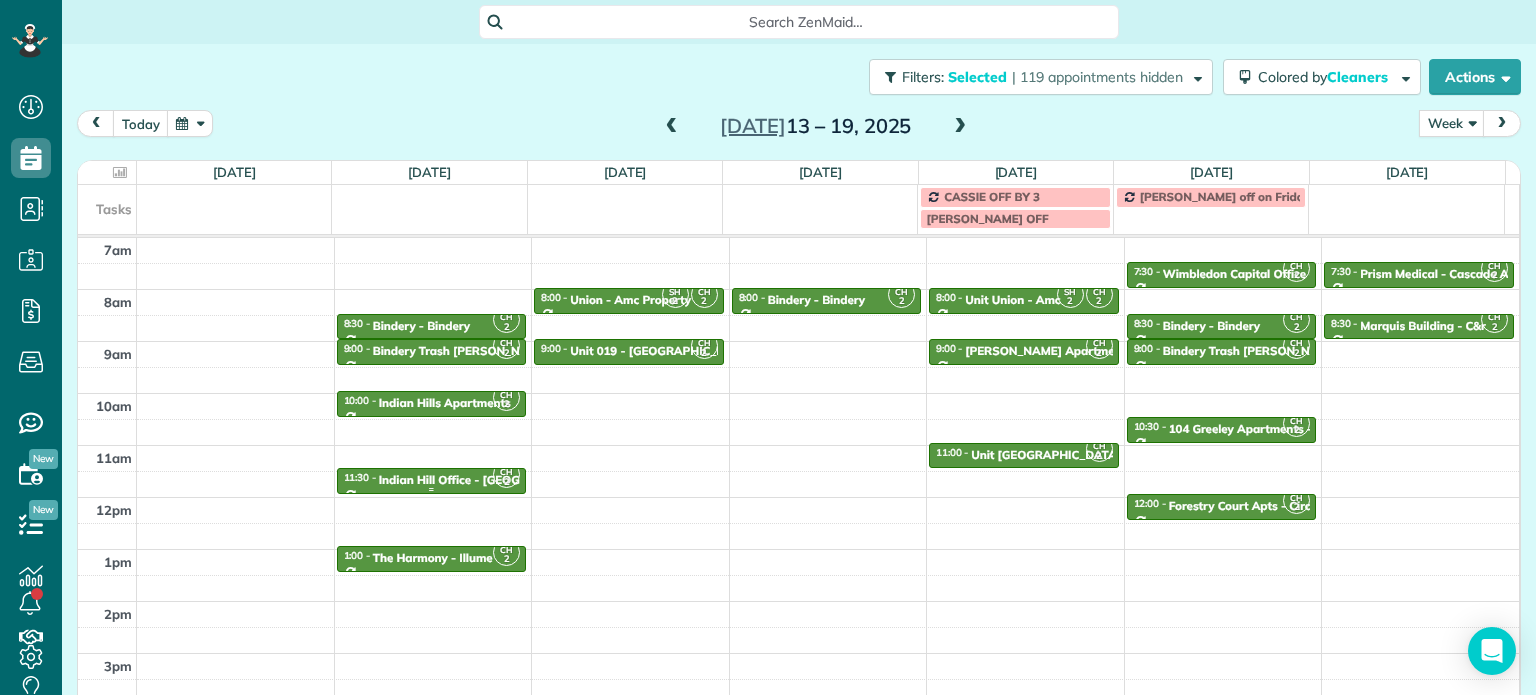 click on "Indian Hill Office - [GEOGRAPHIC_DATA]" at bounding box center (492, 480) 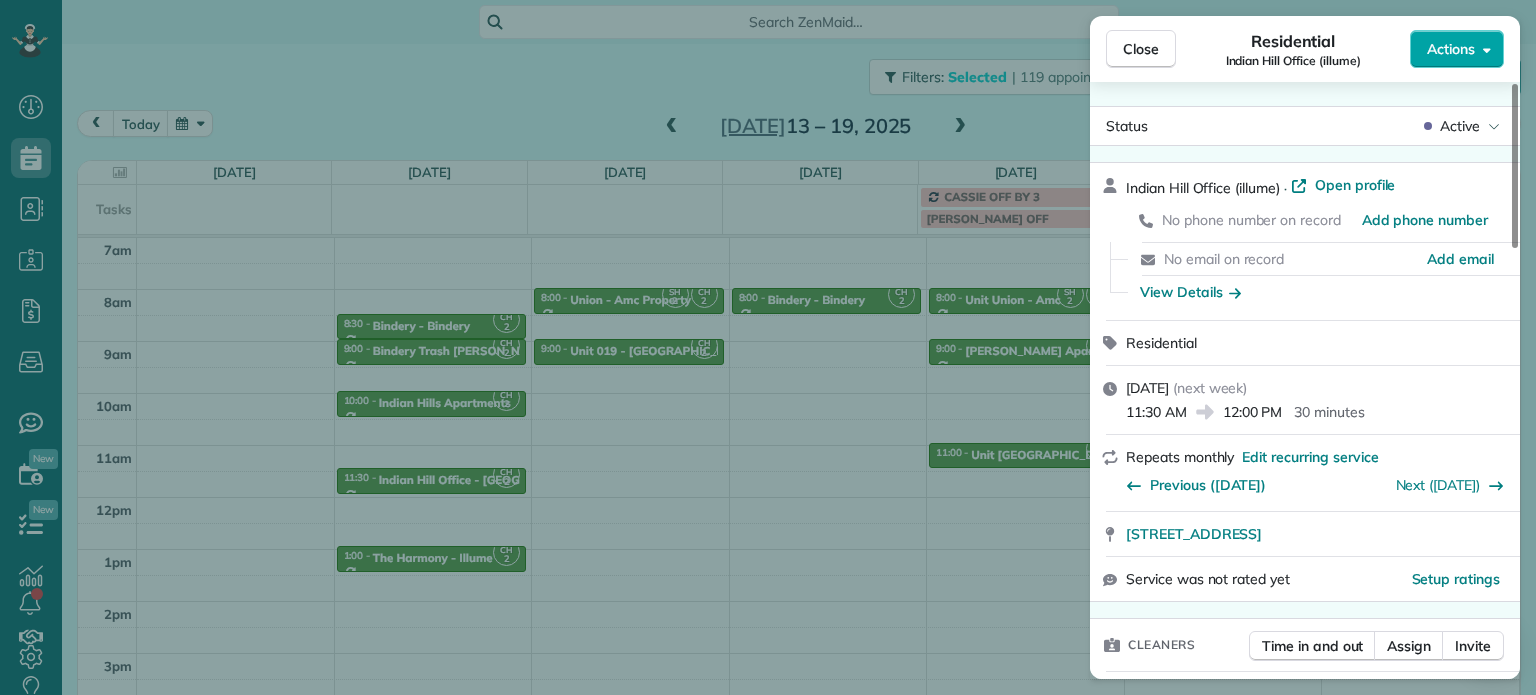 click on "Actions" at bounding box center (1451, 49) 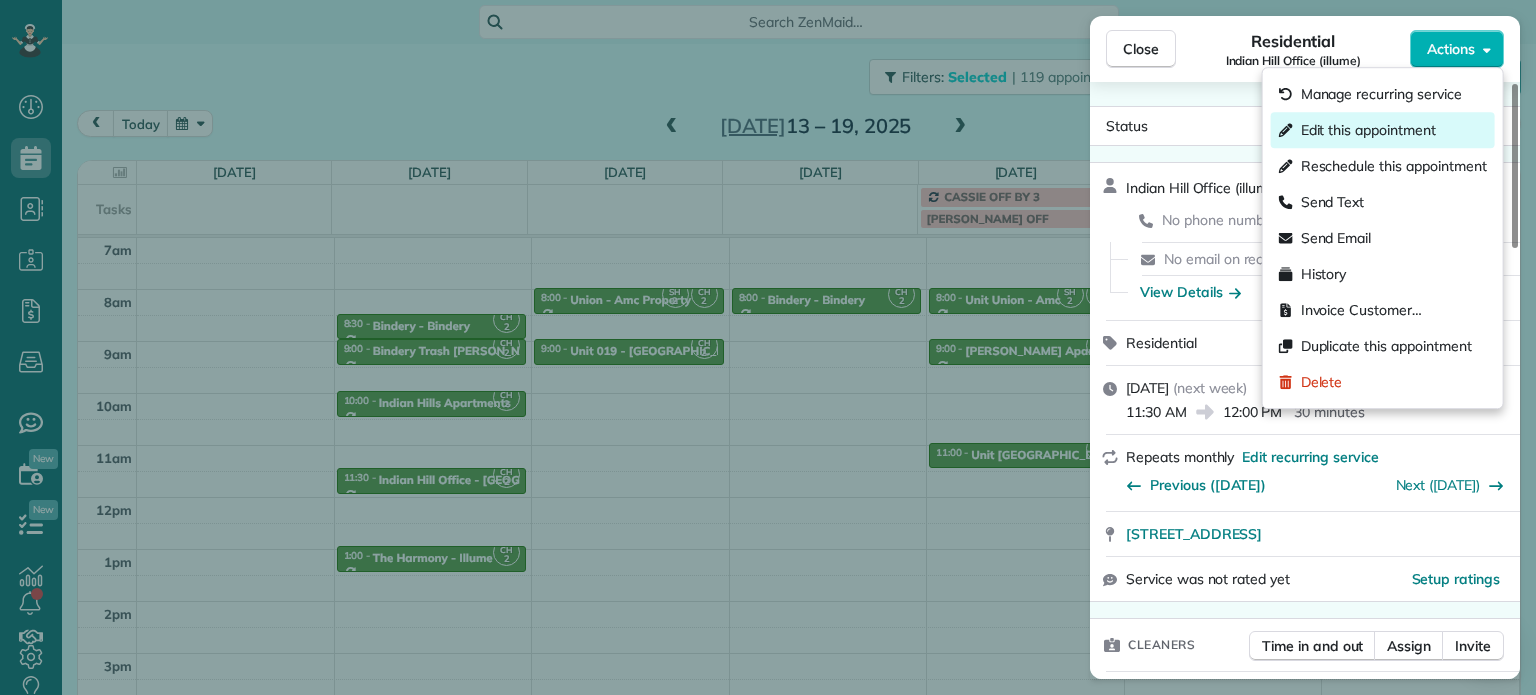click on "Edit this appointment" at bounding box center (1368, 130) 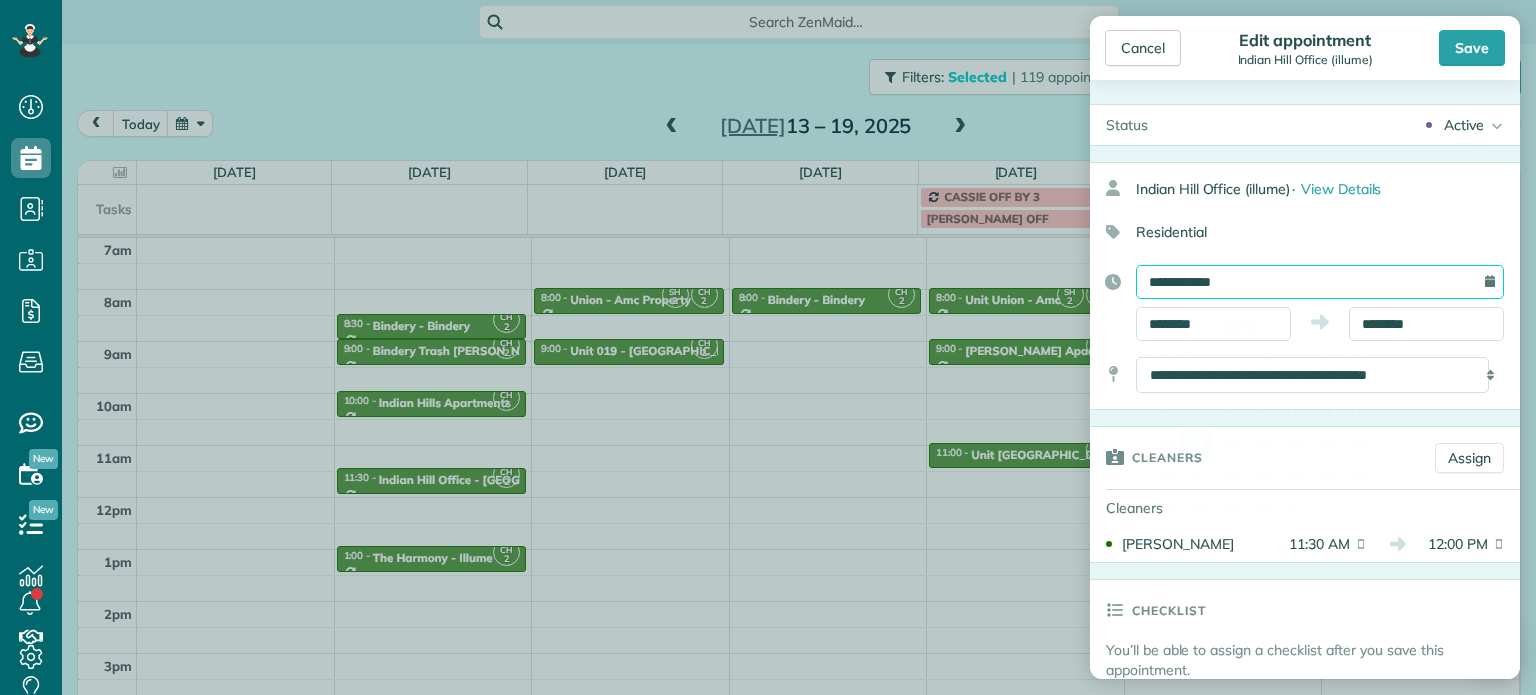 click on "**********" at bounding box center [1320, 282] 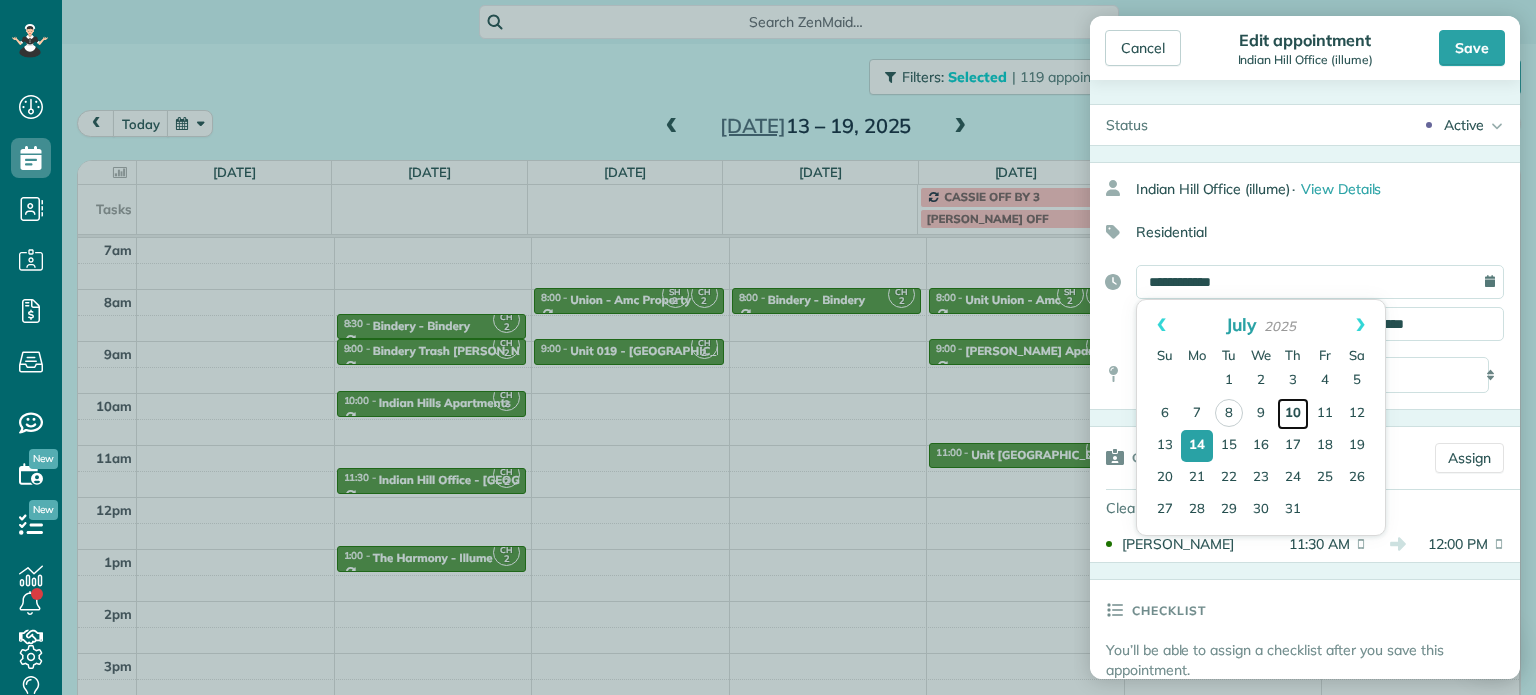 click on "10" at bounding box center [1293, 414] 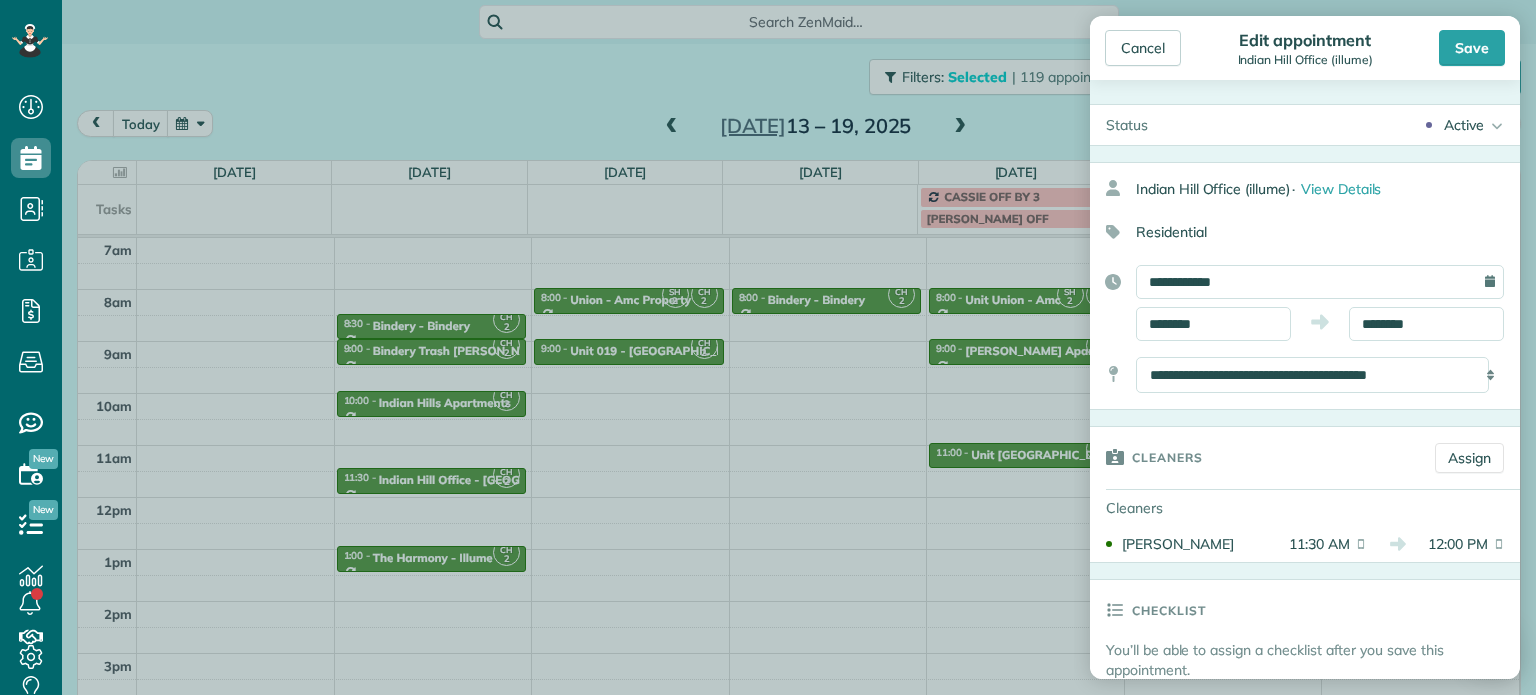 click on "Save" at bounding box center [1472, 48] 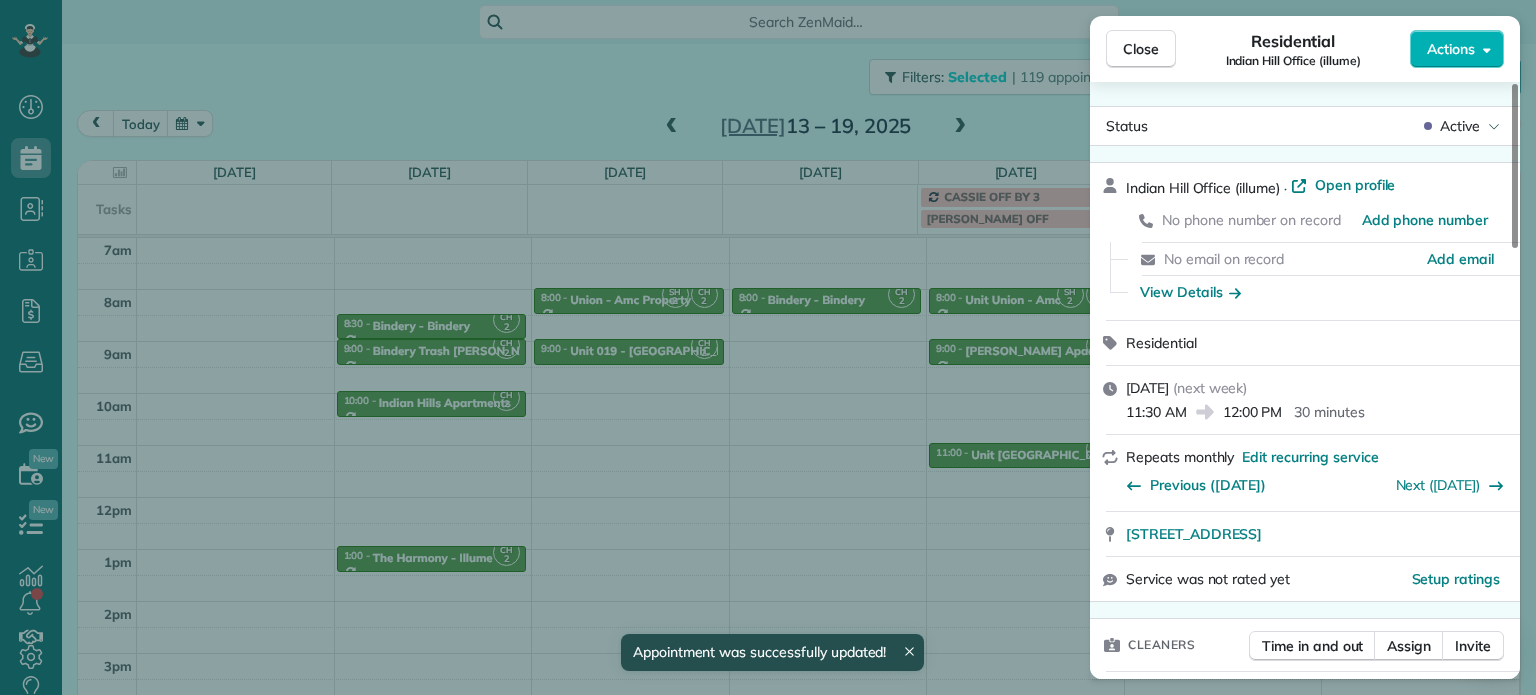 click on "Close Residential [GEOGRAPHIC_DATA] Office (illume) Actions Status Active Indian Hill Office (illume) · Open profile No phone number on record Add phone number No email on record Add email View Details Residential [DATE] ( next week ) 11:30 AM 12:00 PM 30 minutes Repeats monthly Edit recurring service Previous ([DATE]) Next ([DATE]) [STREET_ADDRESS] Service was not rated yet Setup ratings Cleaners Time in and out Assign Invite Cleaners [PERSON_NAME] 11:30 AM 12:00 PM Checklist Try Now Keep this appointment up to your standards. Stay on top of every detail, keep your cleaners organised, and your client happy. Assign a checklist Watch a 5 min demo Billing Billing actions Price $0.00 Overcharge $0.00 Discount $0.00 Coupon discount - Primary tax - Secondary tax - Total appointment price $0.00 Tips collected New feature! $0.00 [PERSON_NAME] as paid Total including tip $0.00 Get paid online in no-time! Send an invoice and reward your cleaners with tips Charge customer credit card Notes 0" at bounding box center [768, 347] 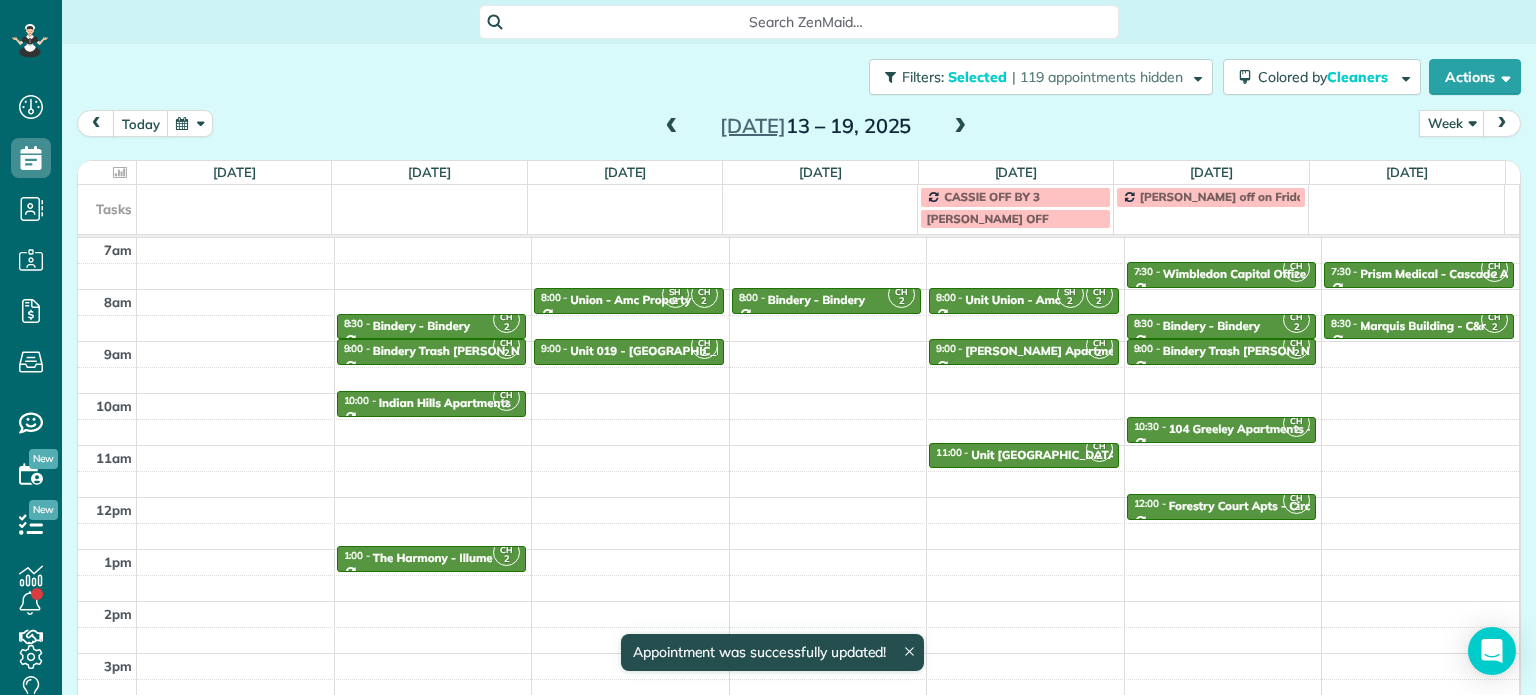 click at bounding box center [672, 127] 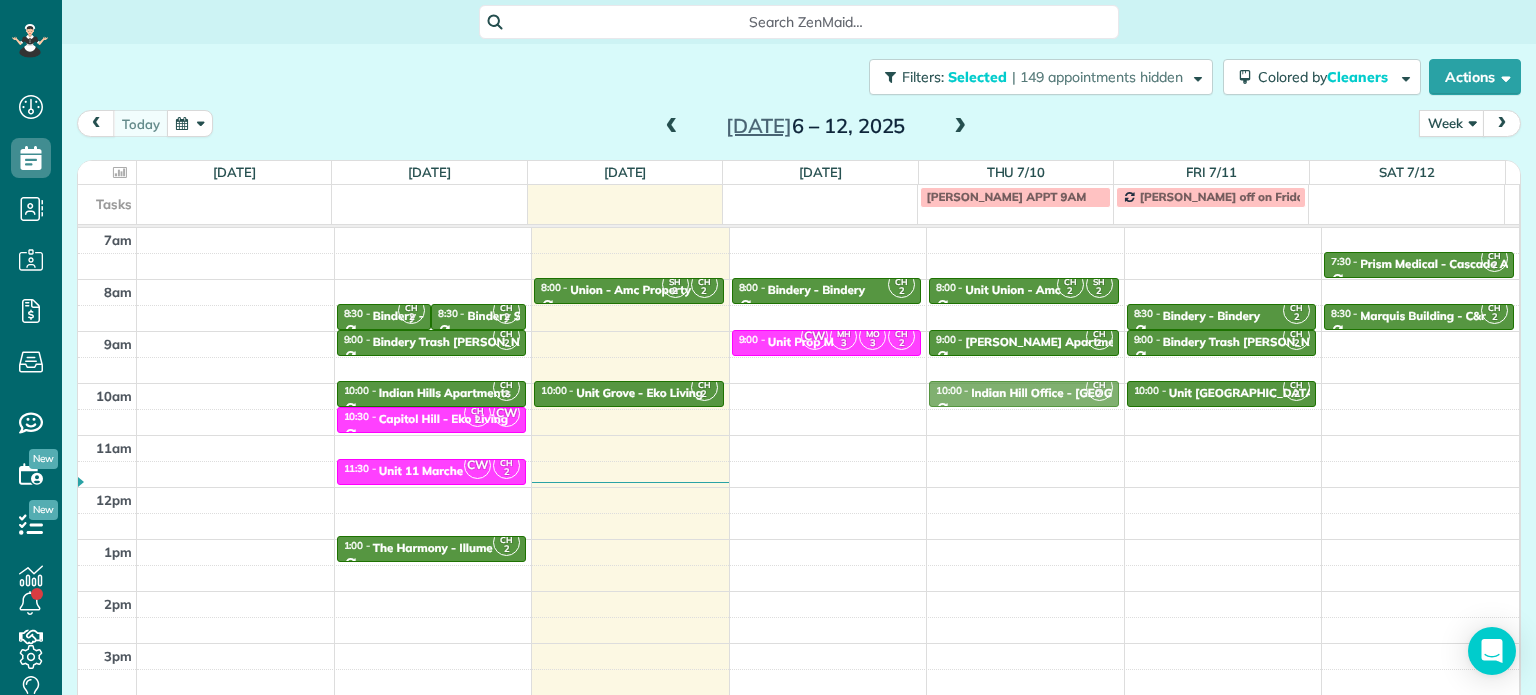 drag, startPoint x: 1005, startPoint y: 469, endPoint x: 1006, endPoint y: 395, distance: 74.00676 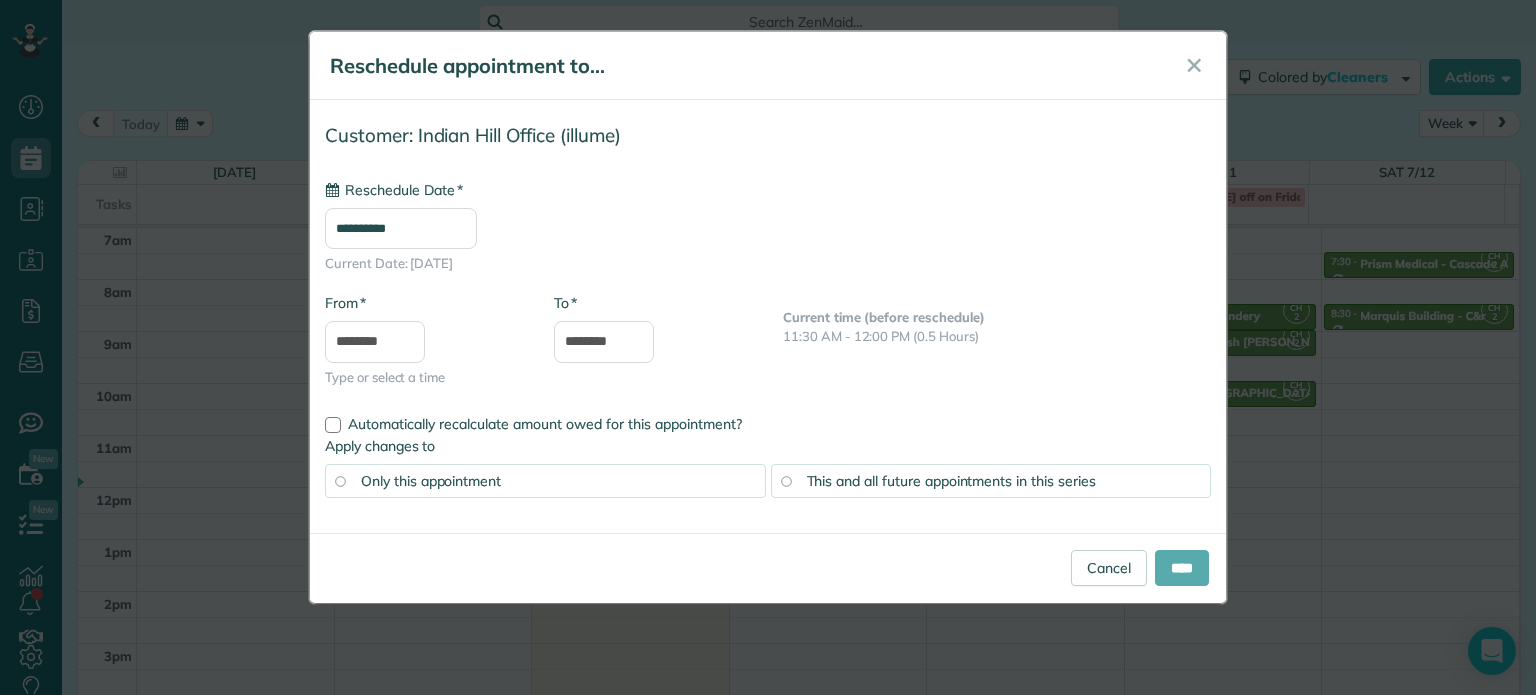 type on "**********" 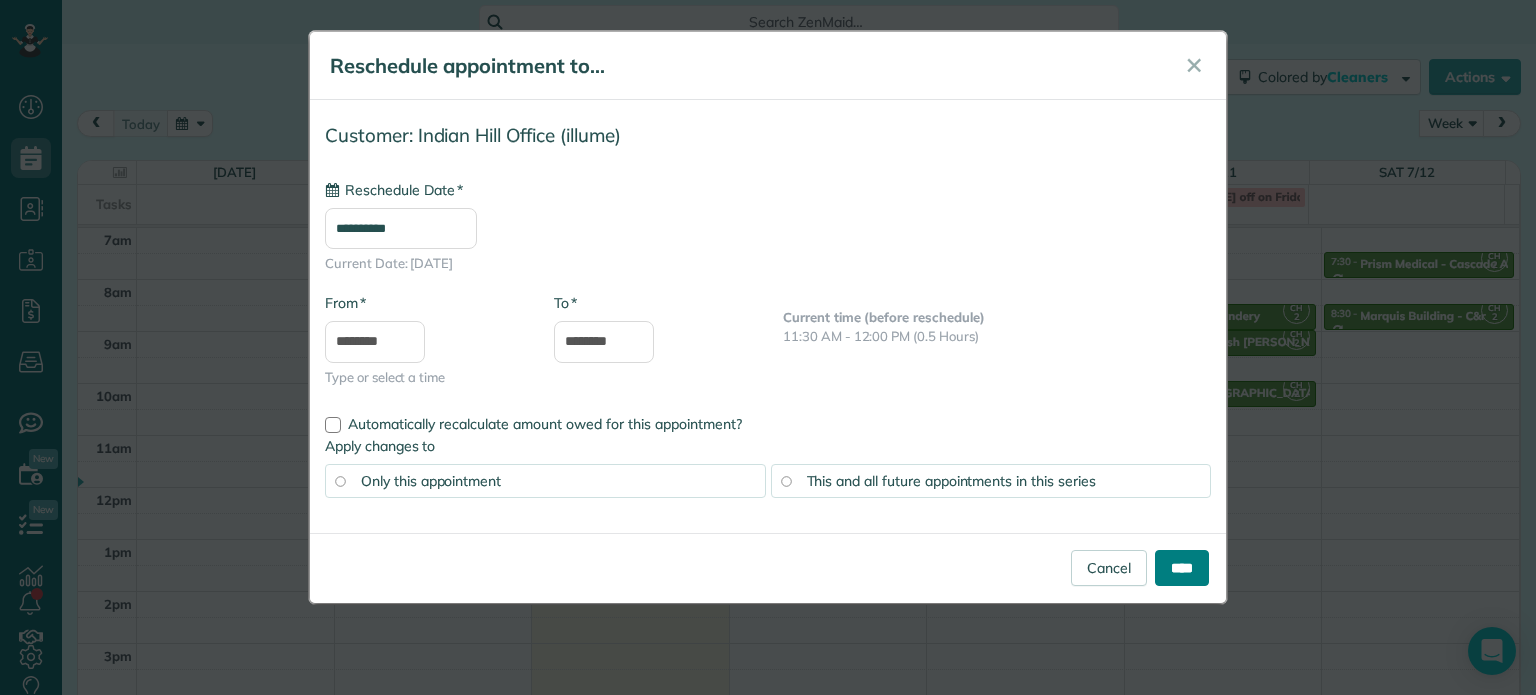 click on "****" at bounding box center [1182, 568] 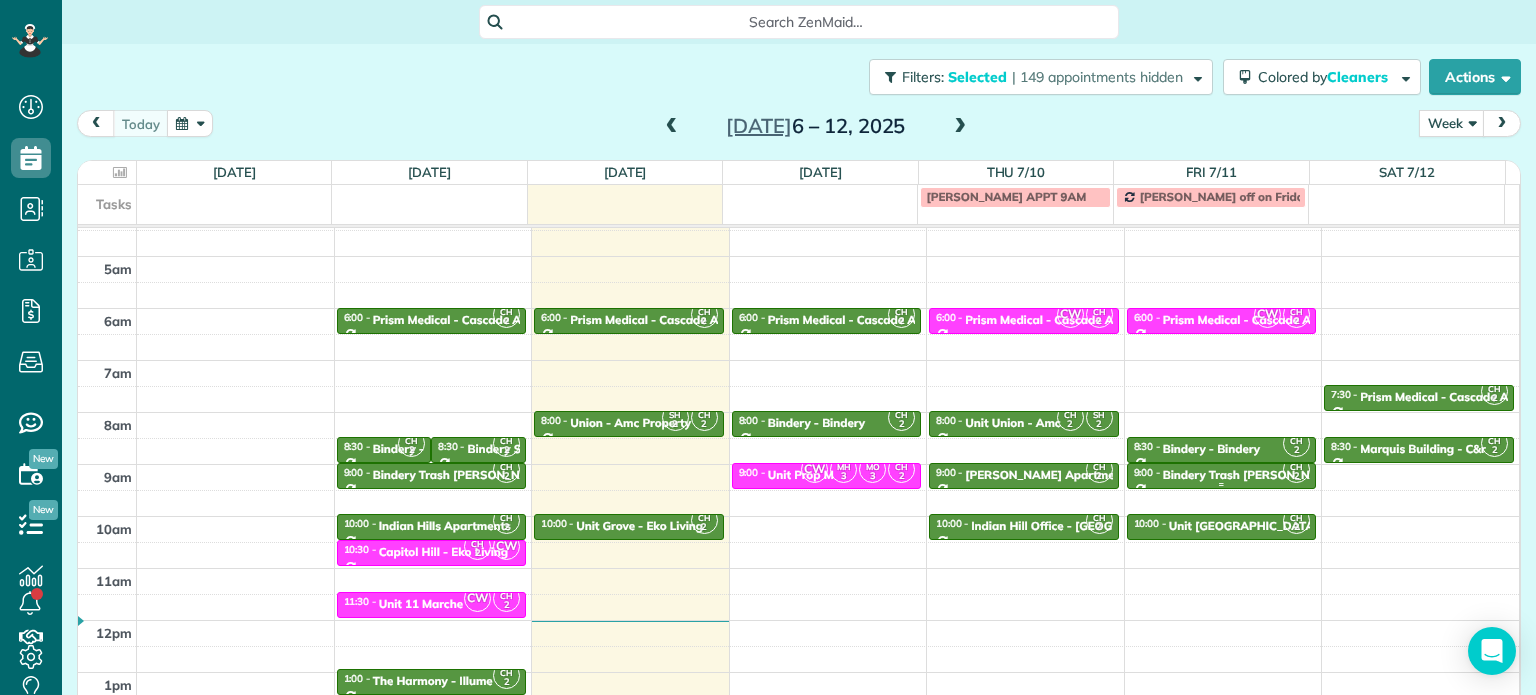 scroll, scrollTop: 0, scrollLeft: 0, axis: both 